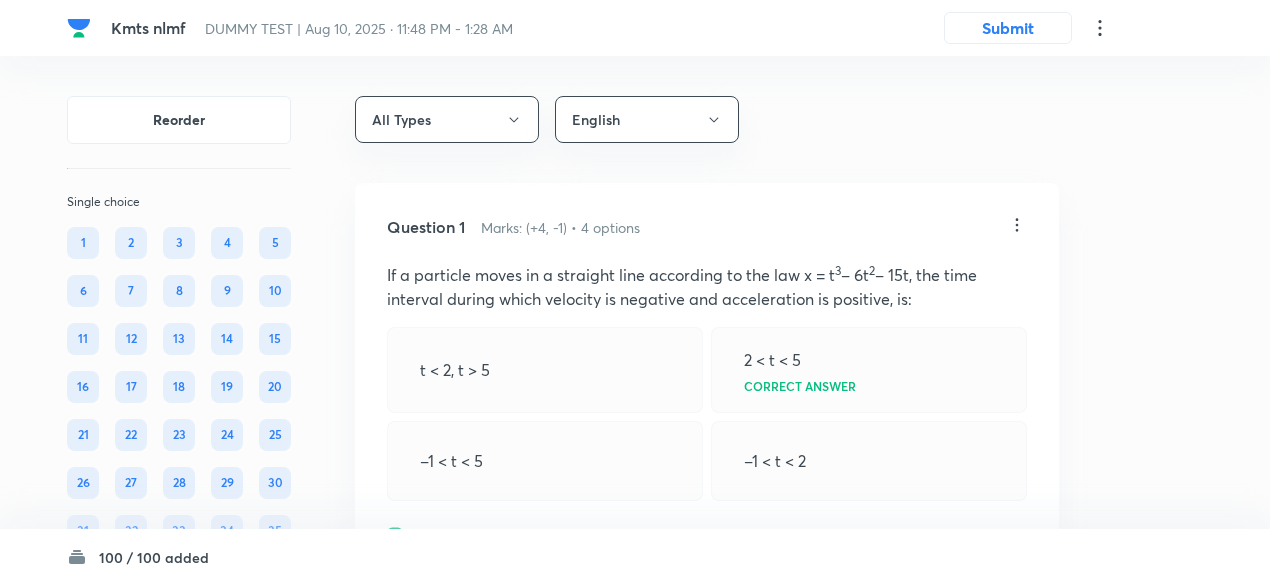 scroll, scrollTop: 22669, scrollLeft: 0, axis: vertical 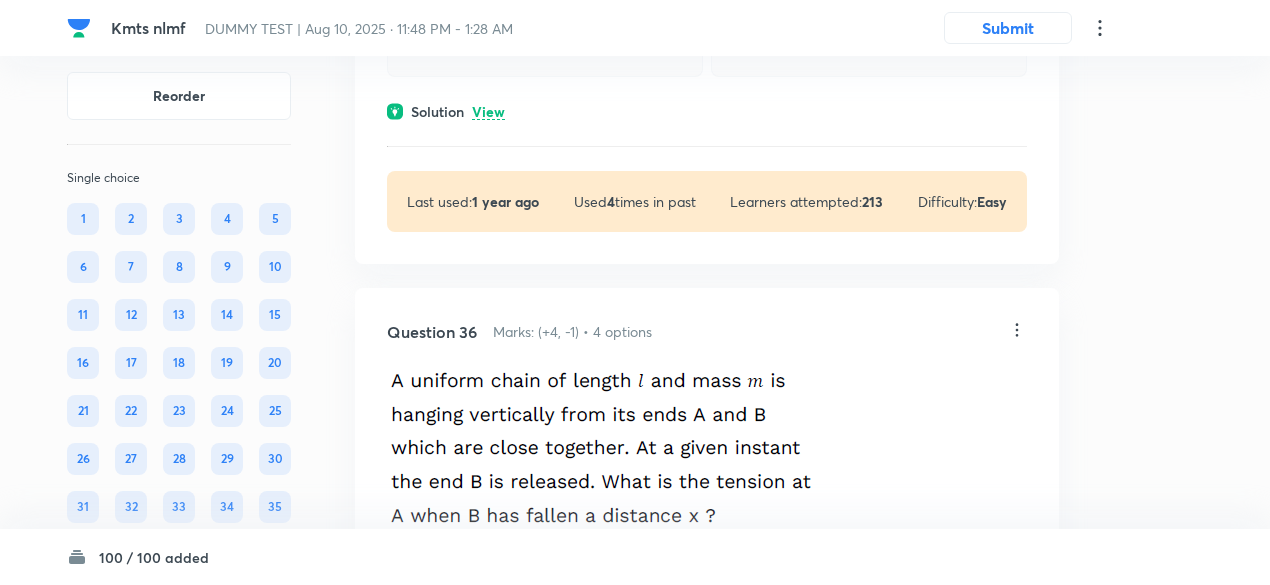drag, startPoint x: 0, startPoint y: 0, endPoint x: 496, endPoint y: 253, distance: 556.7989 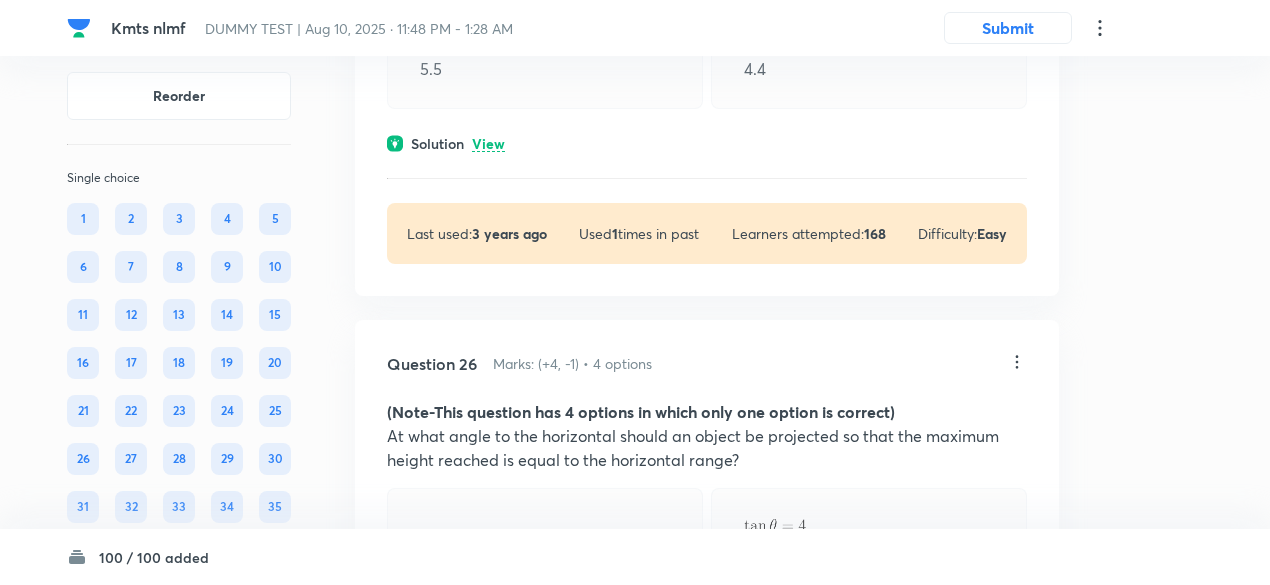scroll, scrollTop: 15427, scrollLeft: 0, axis: vertical 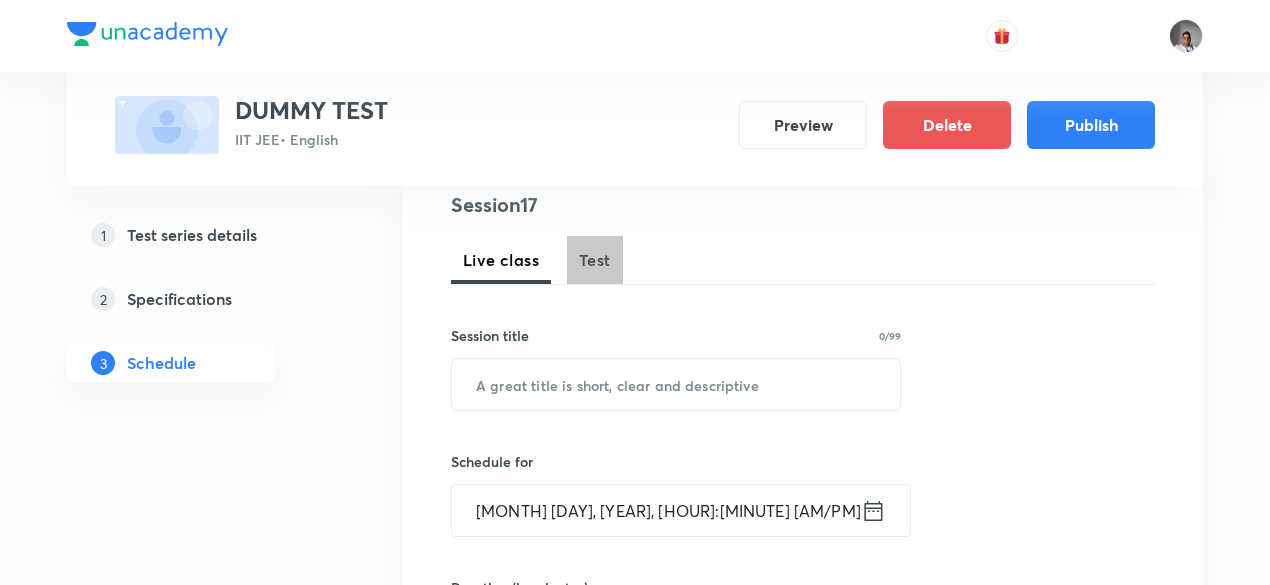 click on "Test" at bounding box center [595, 260] 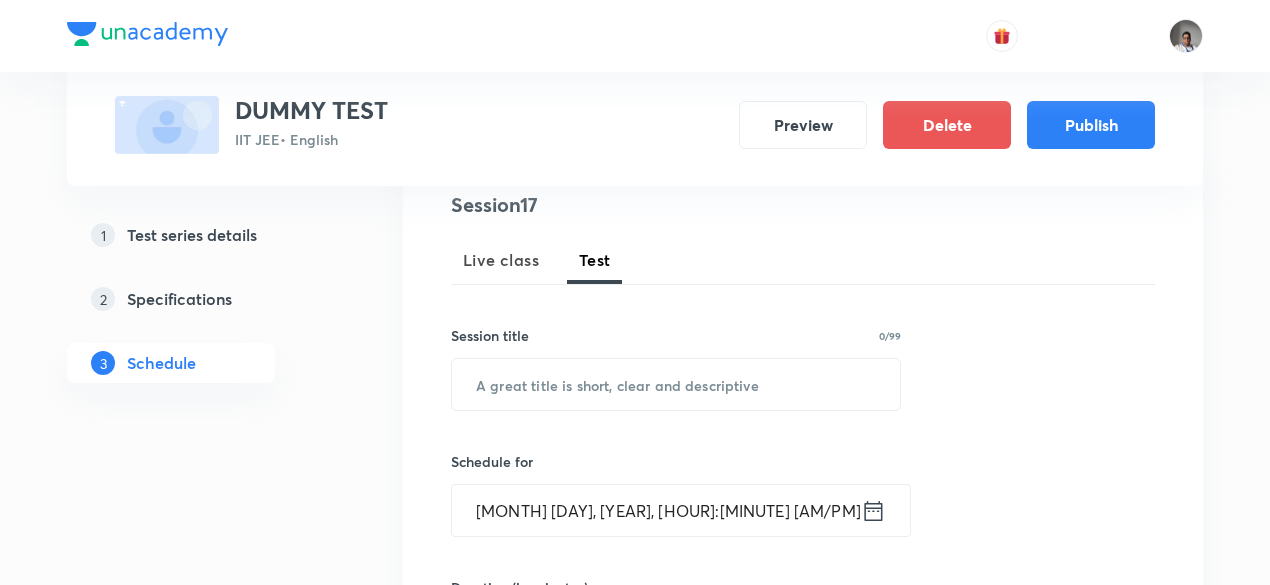 type 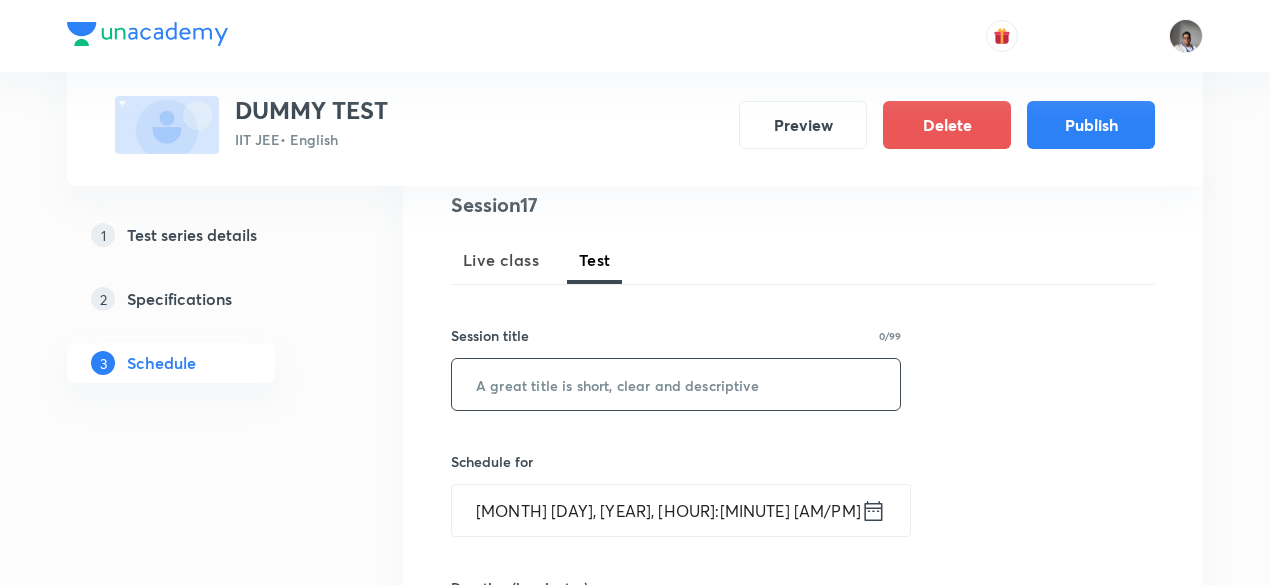 click at bounding box center [676, 384] 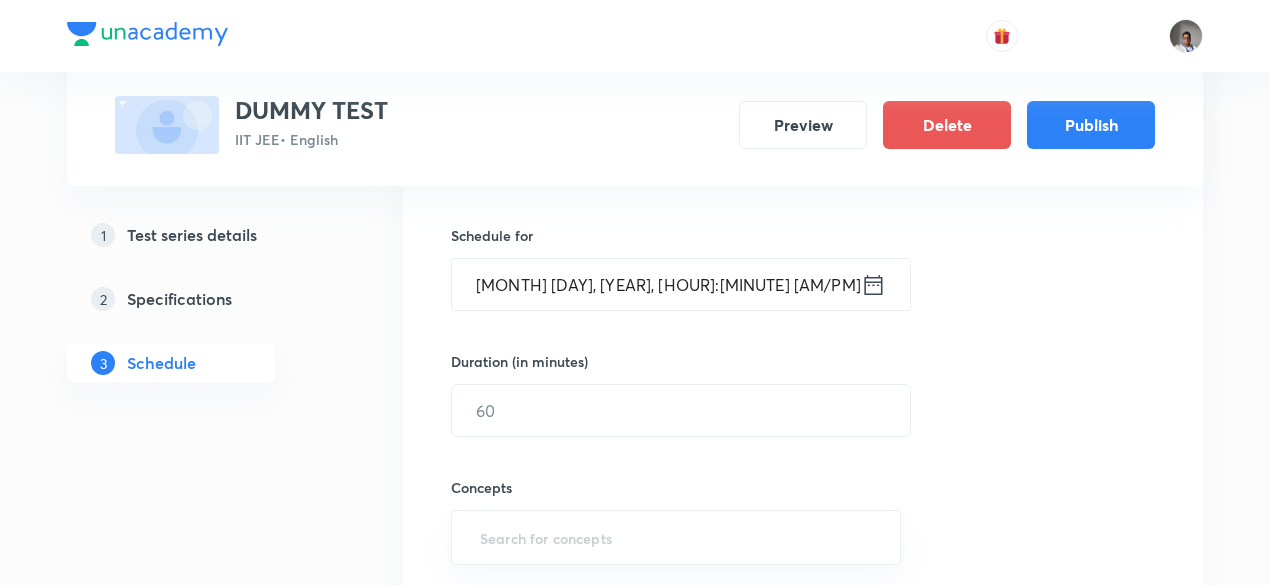 scroll, scrollTop: 471, scrollLeft: 0, axis: vertical 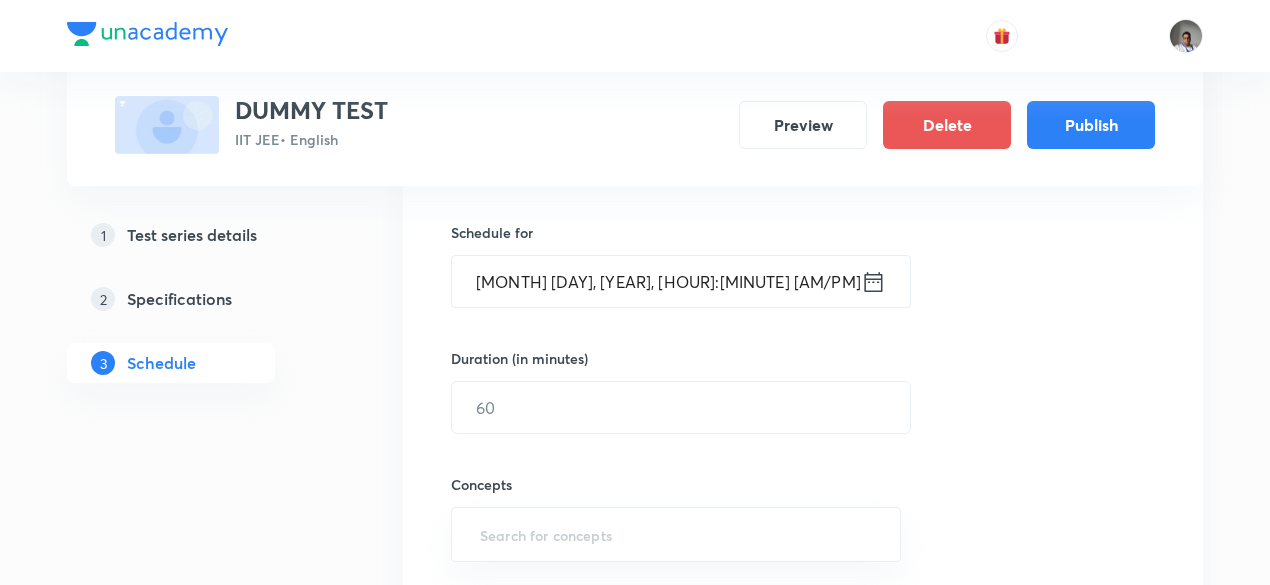 type on "kmts nlm" 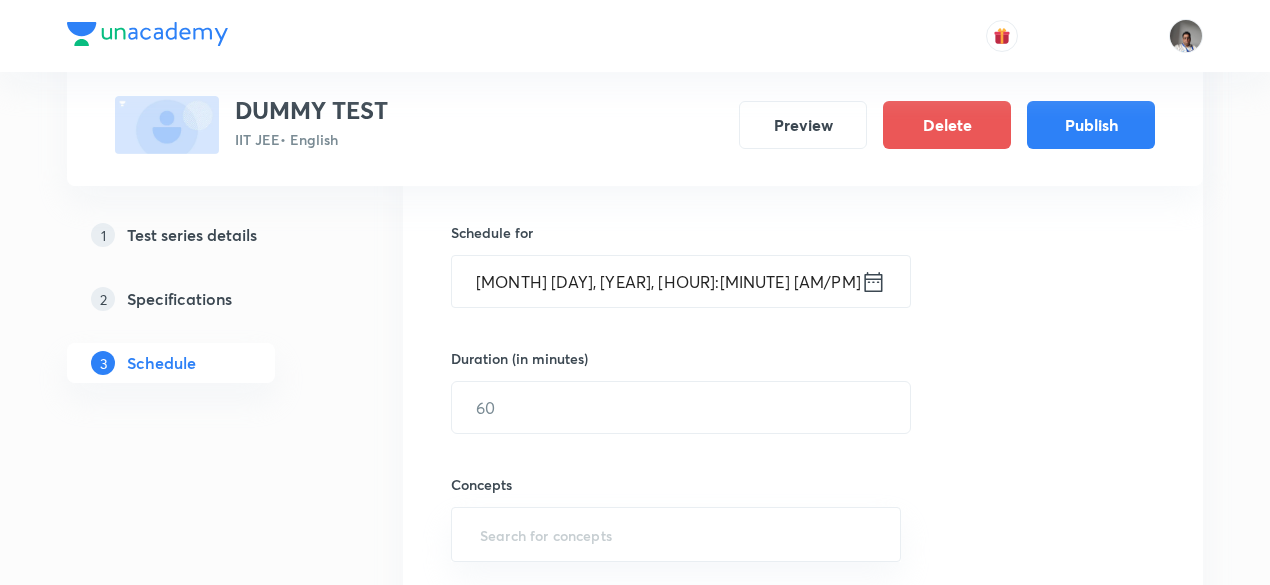 click 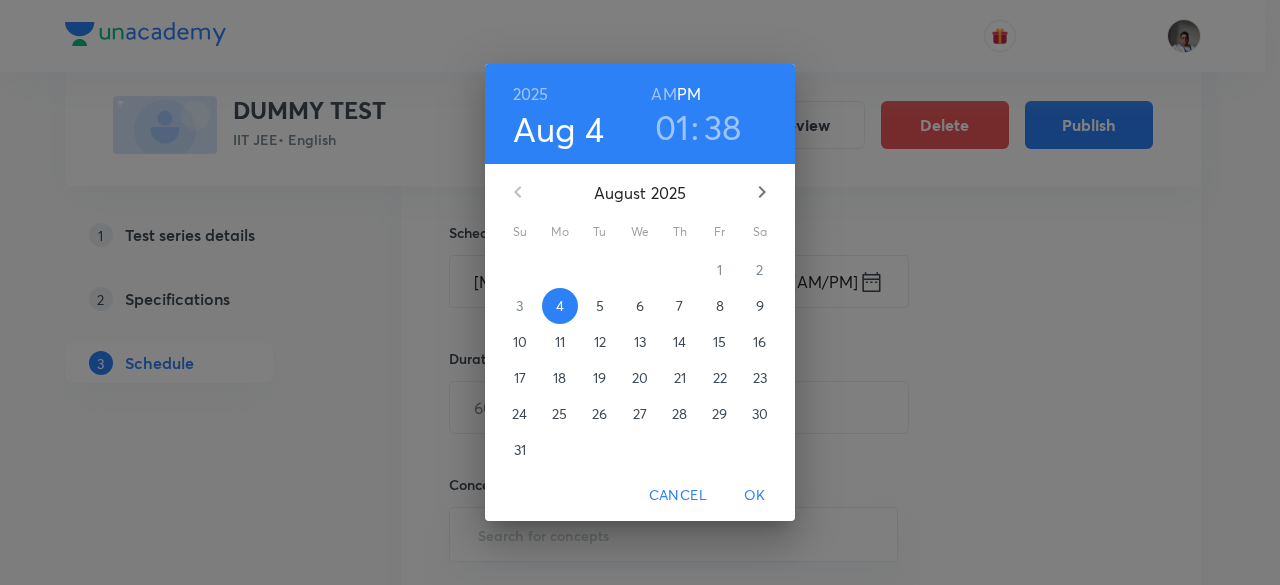 click on "10 11 12 13 14 15 16" at bounding box center [640, 342] 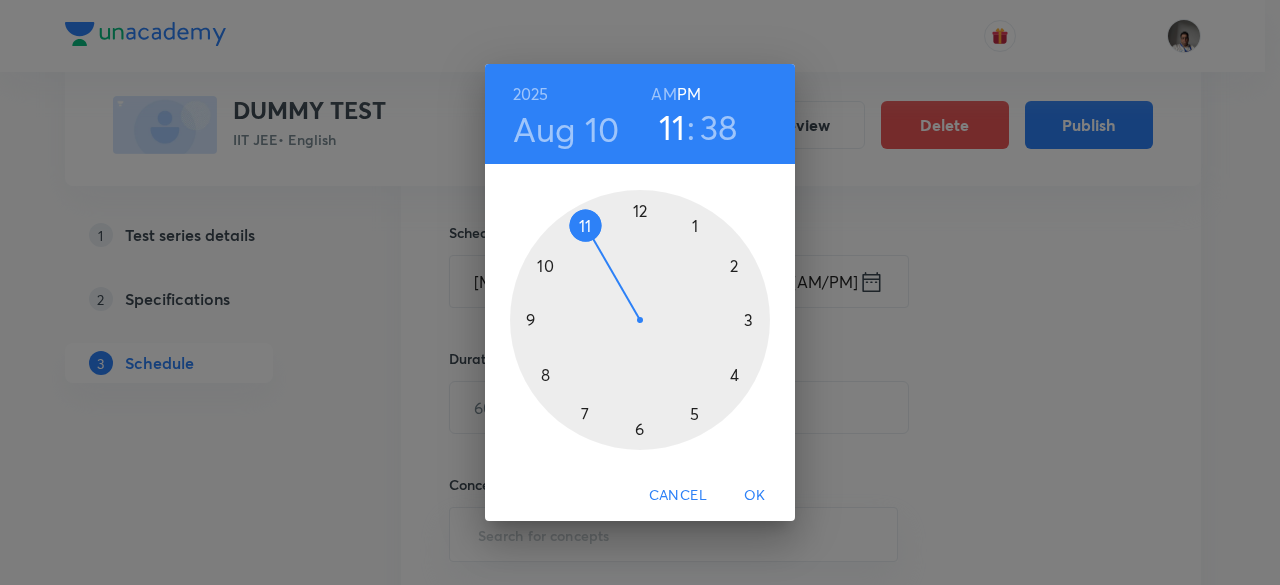 click at bounding box center [640, 320] 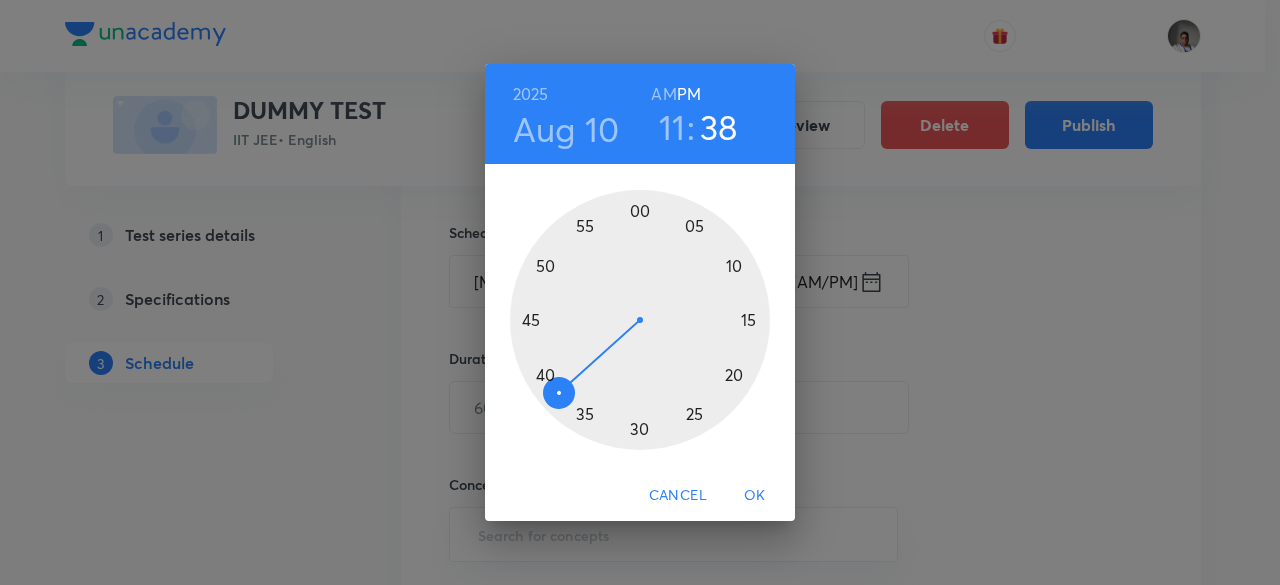 click on "OK" at bounding box center [755, 495] 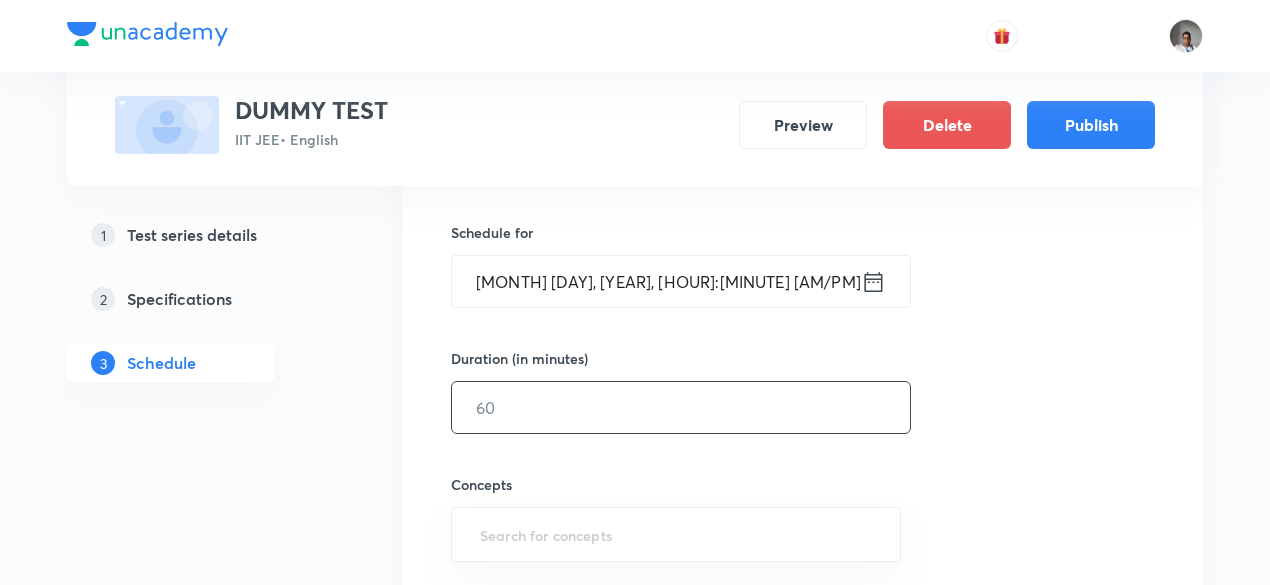 click at bounding box center (681, 407) 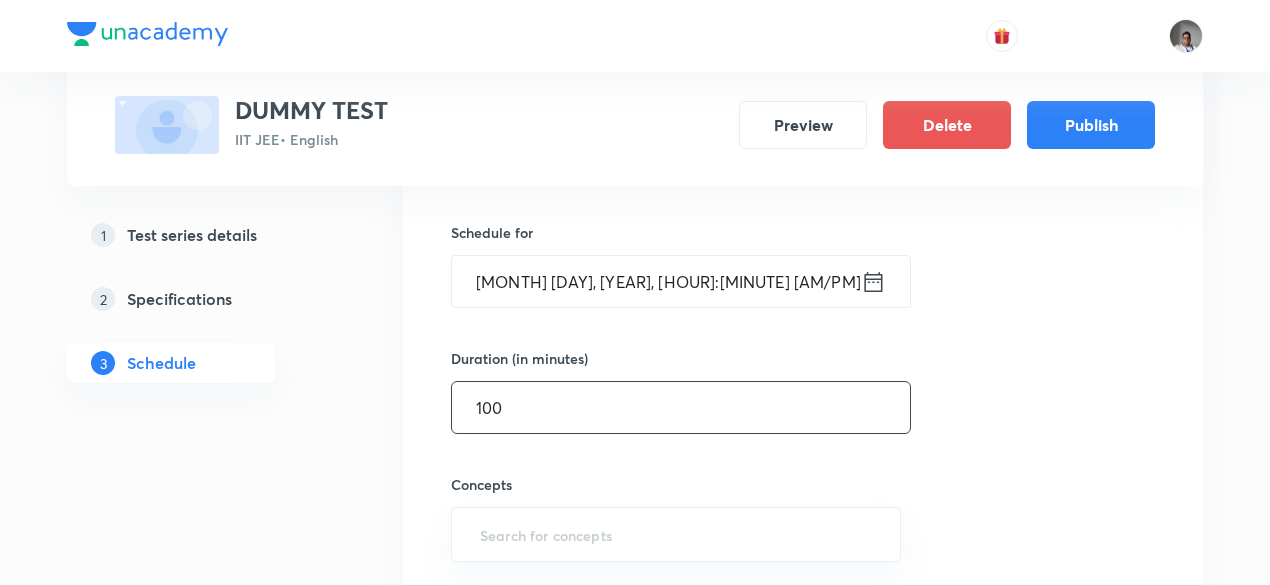 type on "100" 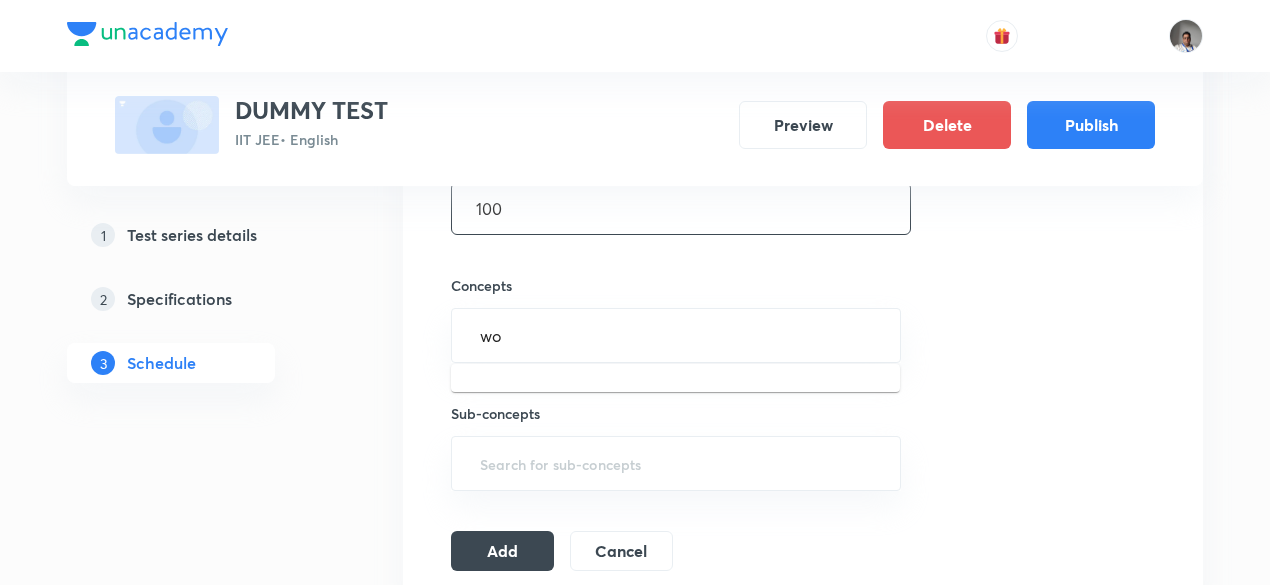 scroll, scrollTop: 696, scrollLeft: 0, axis: vertical 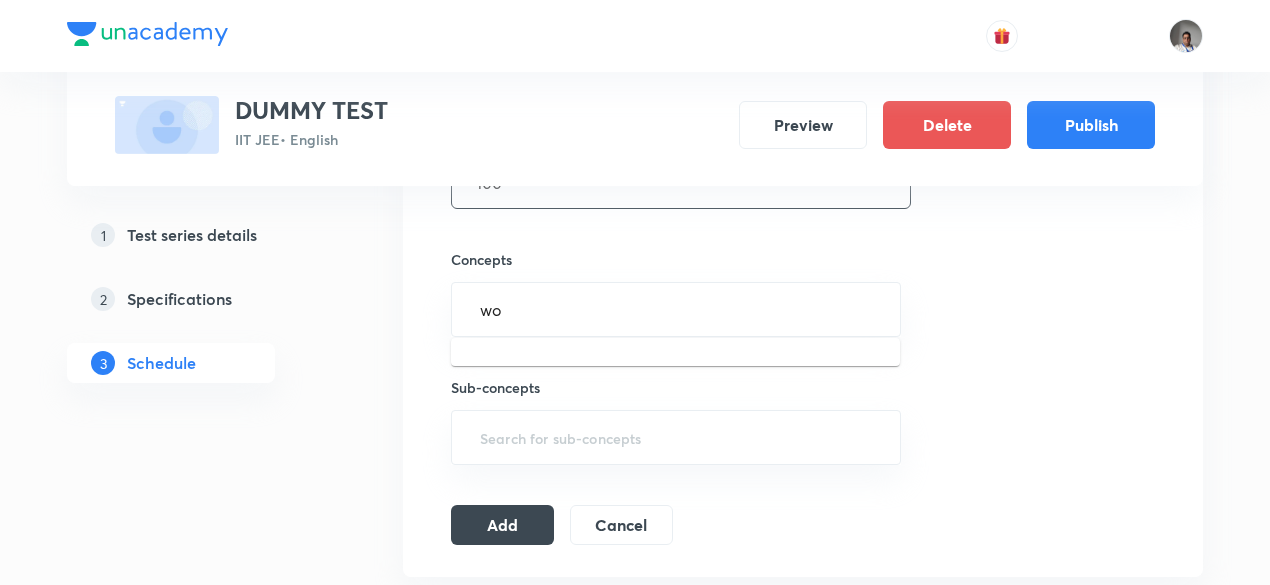 type on "wo" 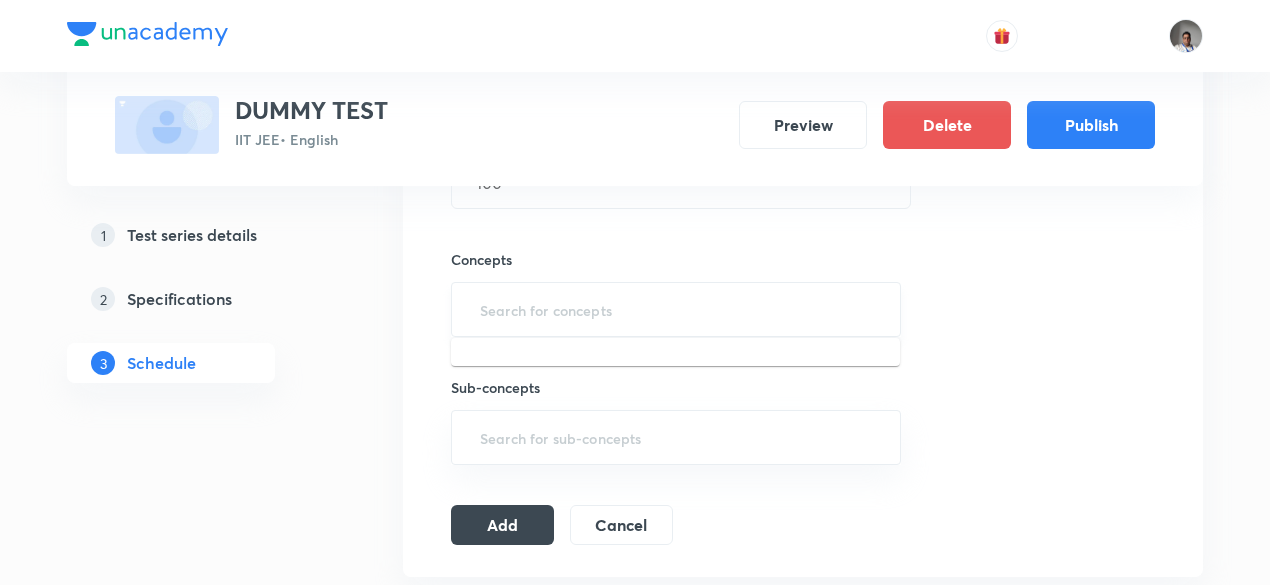 click at bounding box center [676, 309] 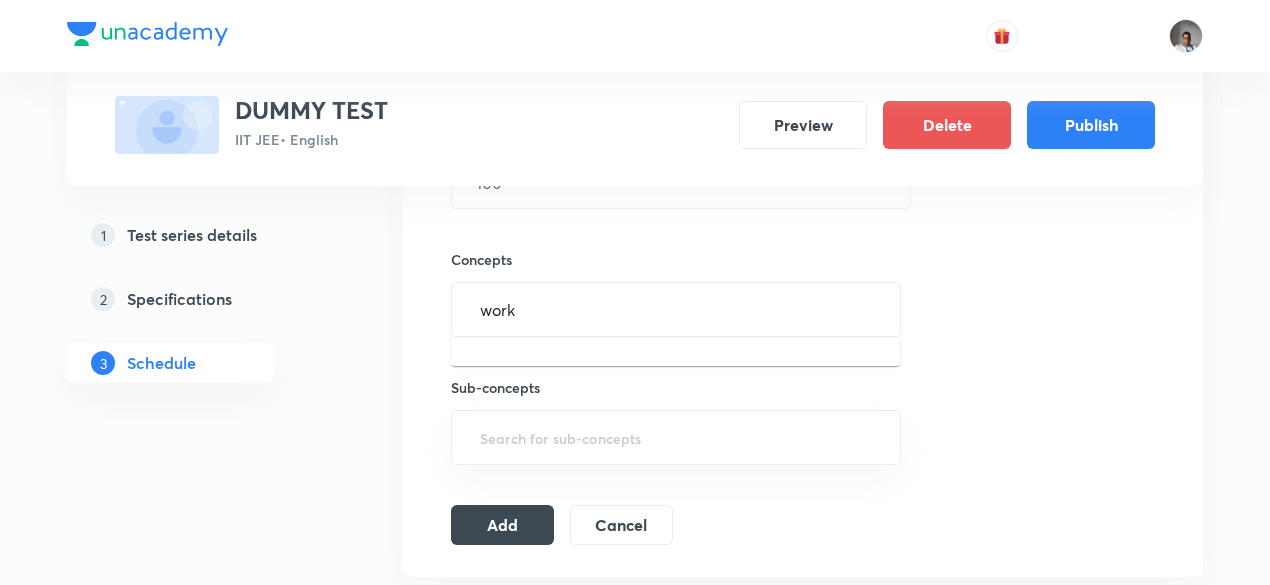 type on "wor" 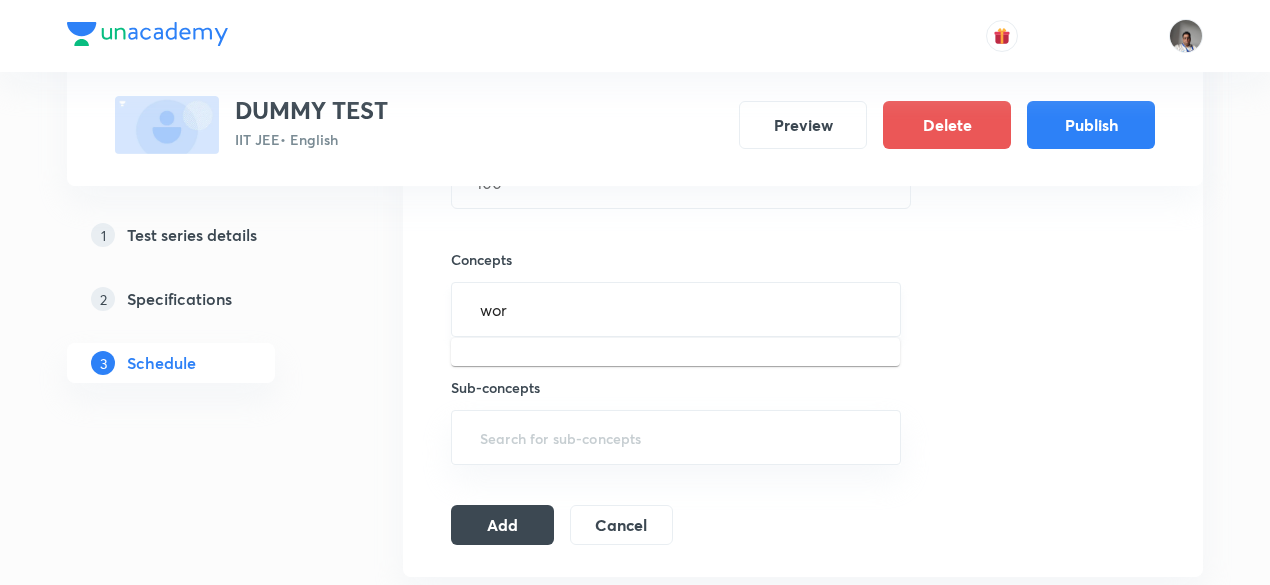 click on "wor" at bounding box center (676, 309) 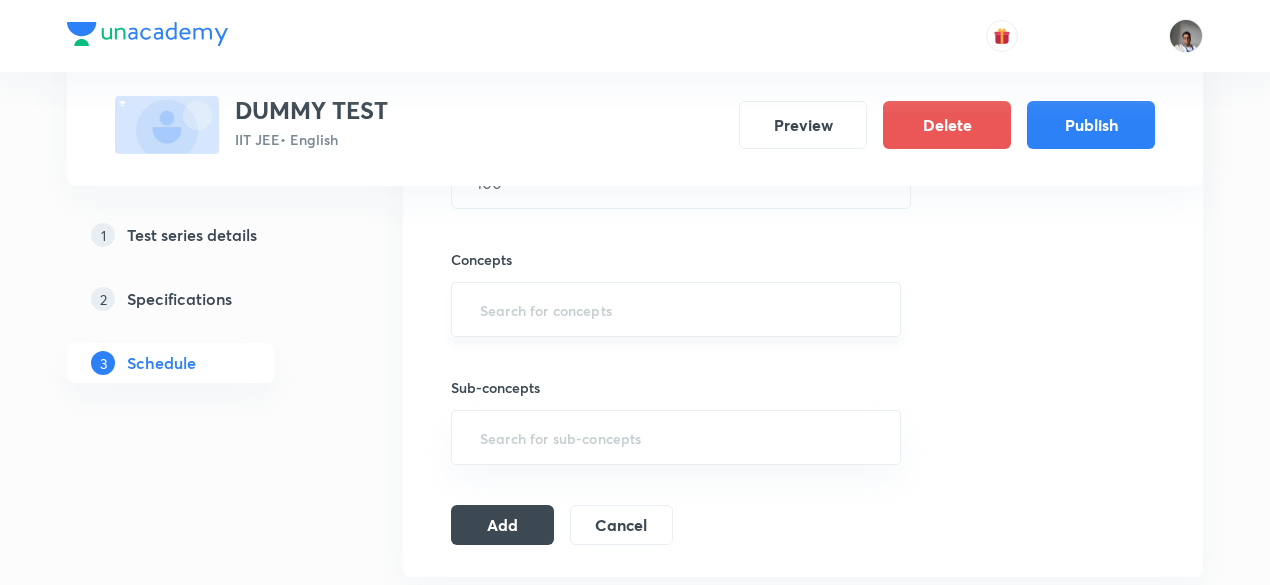 click at bounding box center (676, 309) 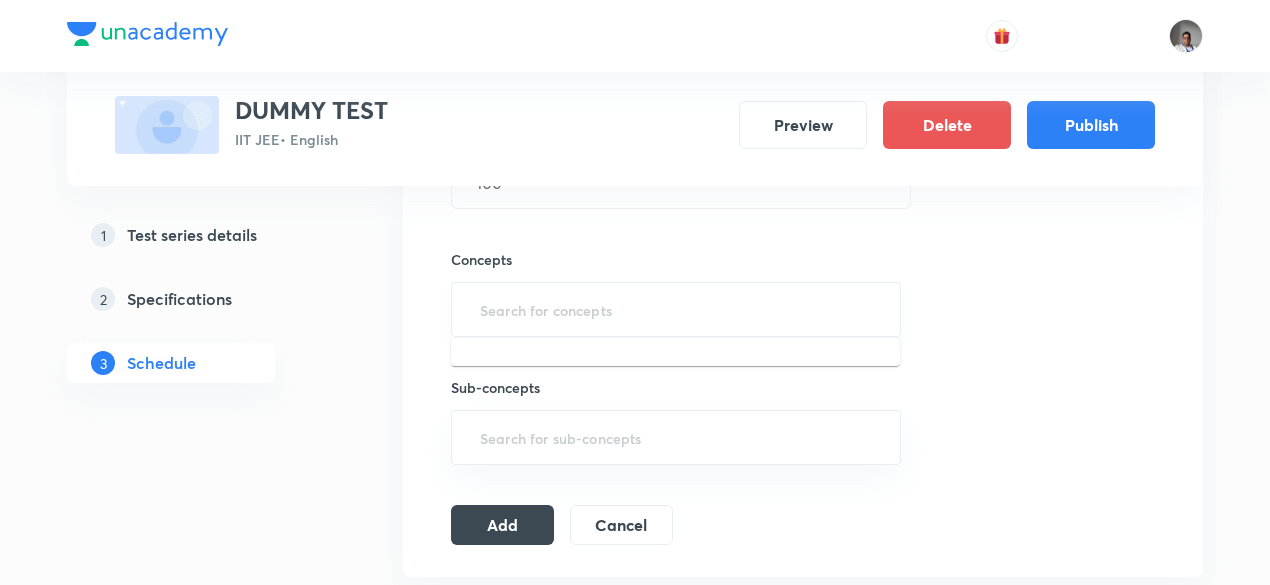 click at bounding box center [676, 309] 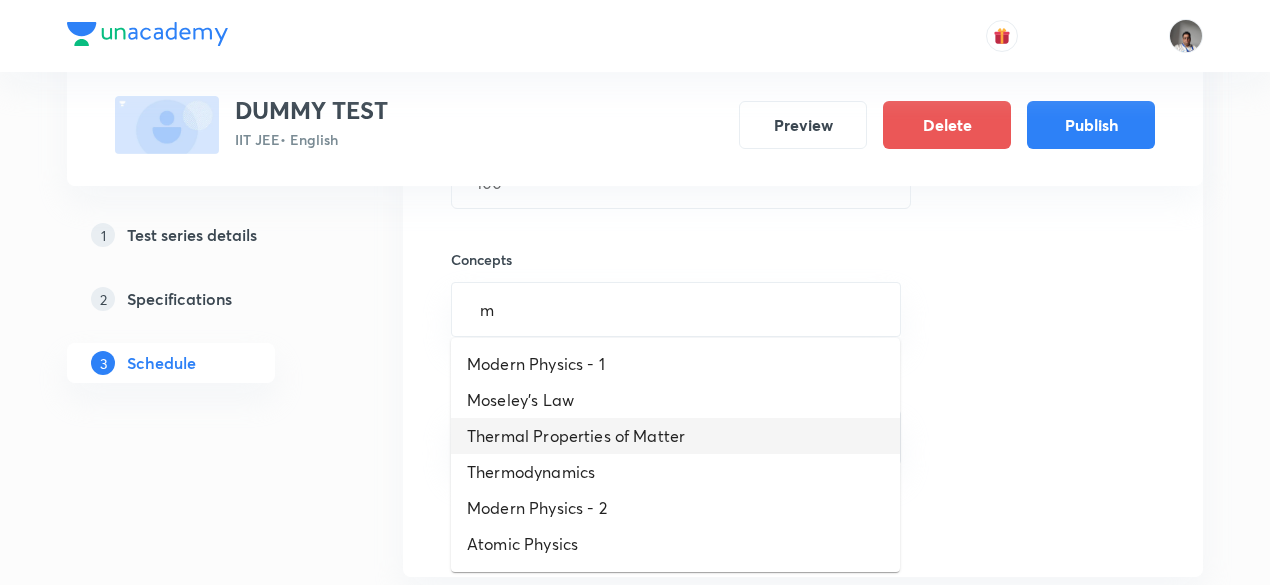 click on "Thermal Properties of Matter" at bounding box center (675, 436) 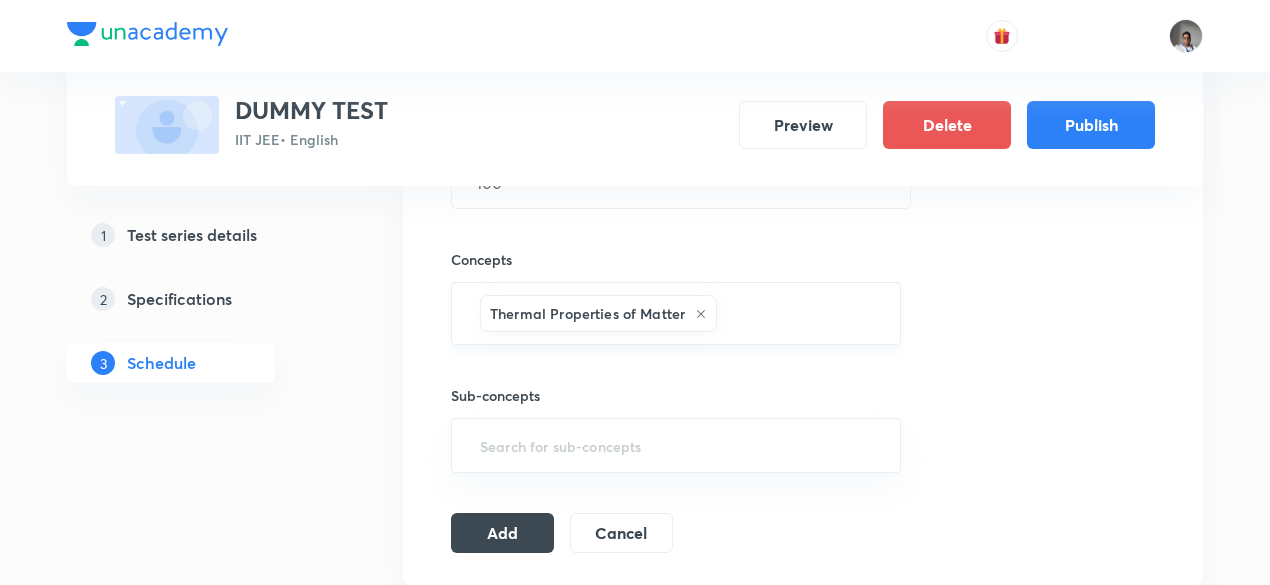 click on "Thermal Properties of Matter ​" at bounding box center [676, 313] 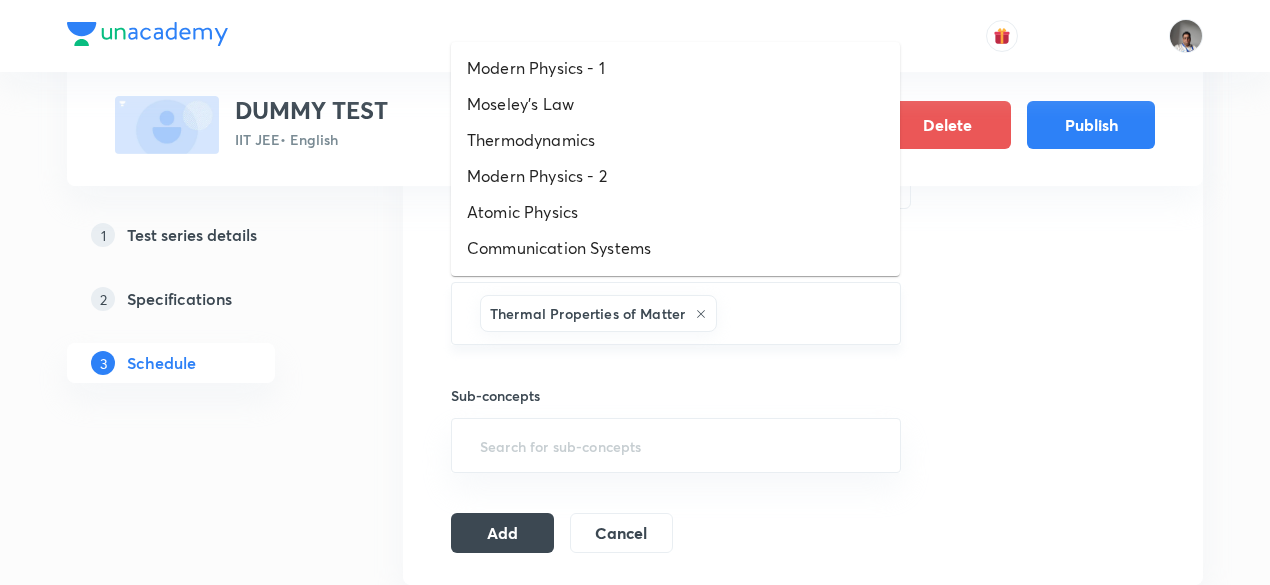 click at bounding box center (798, 313) 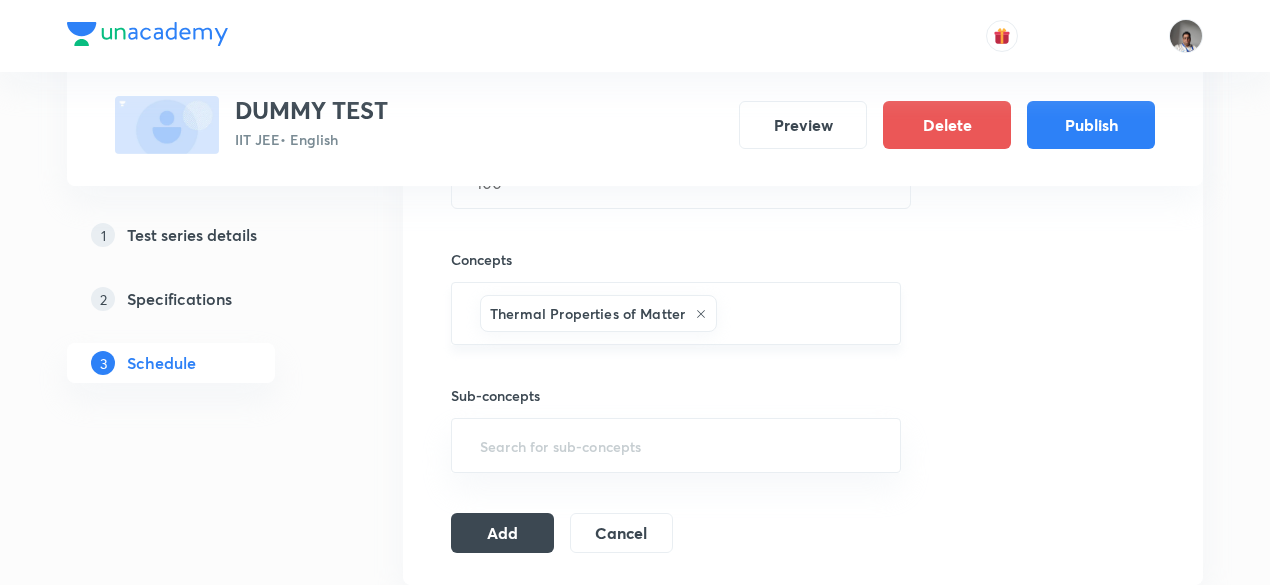 click at bounding box center (798, 313) 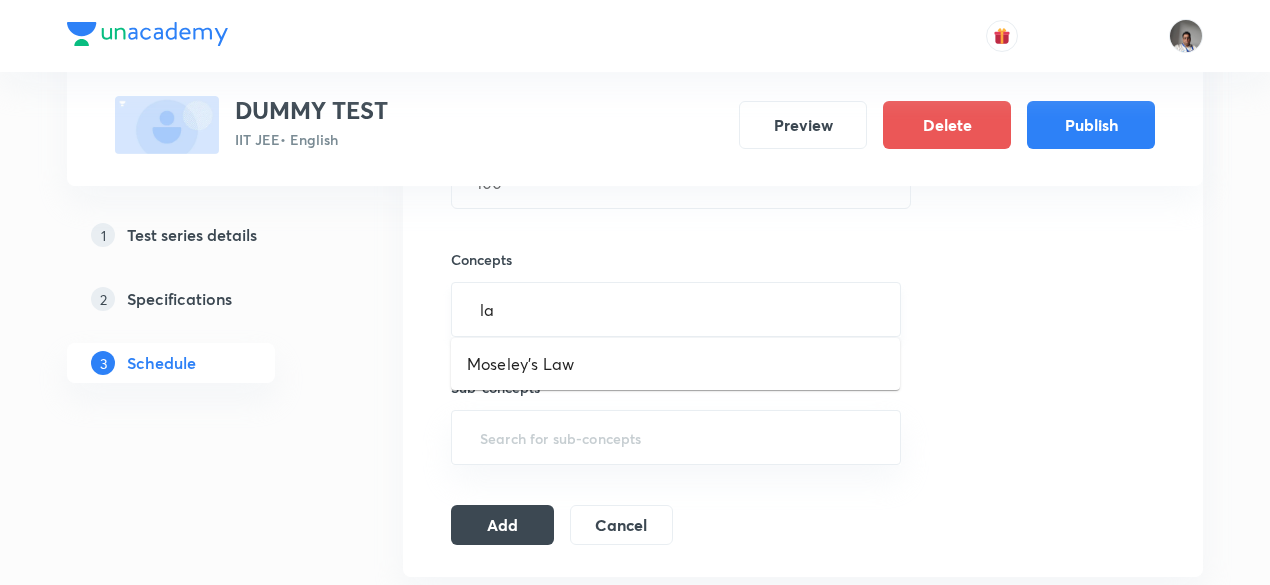type on "l" 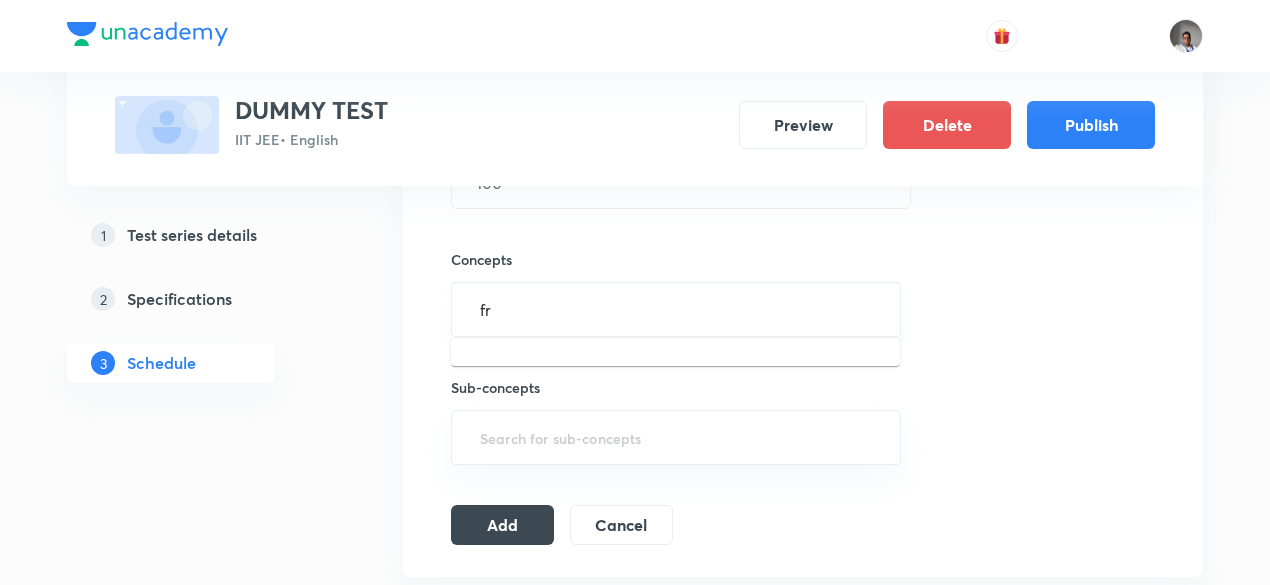 type on "f" 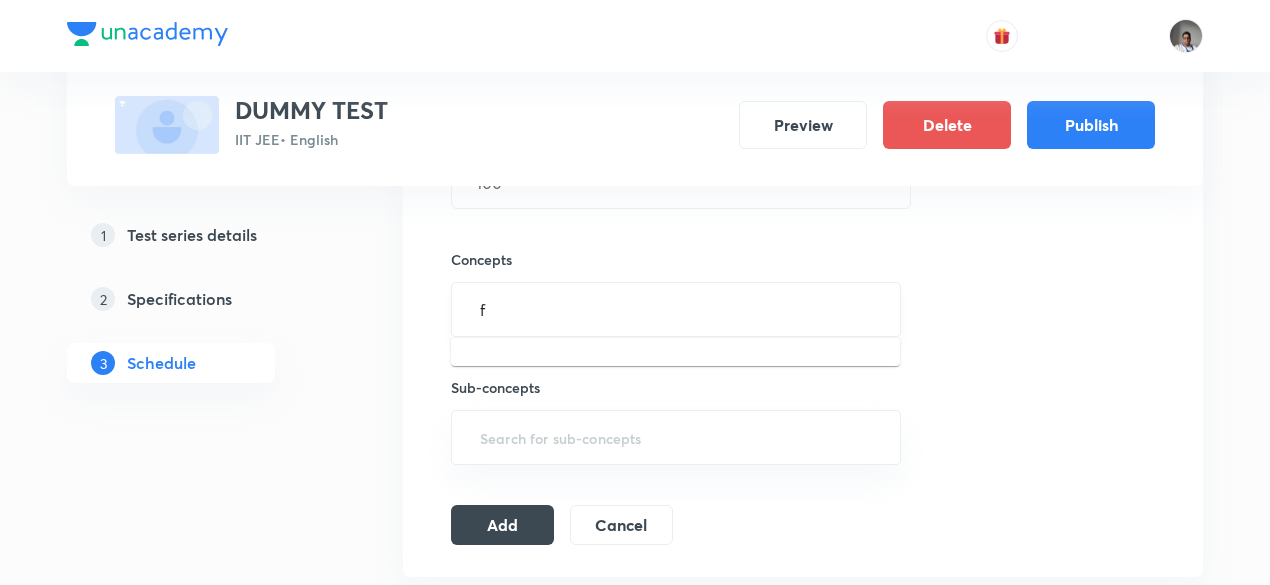 type 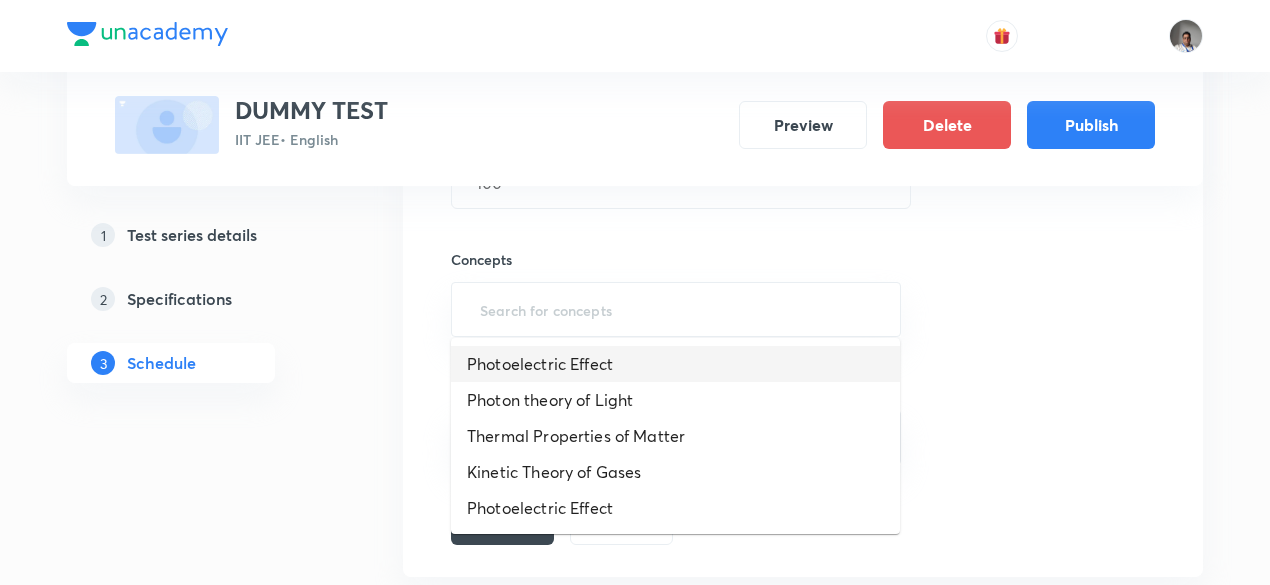 click on "Photoelectric Effect" at bounding box center [675, 364] 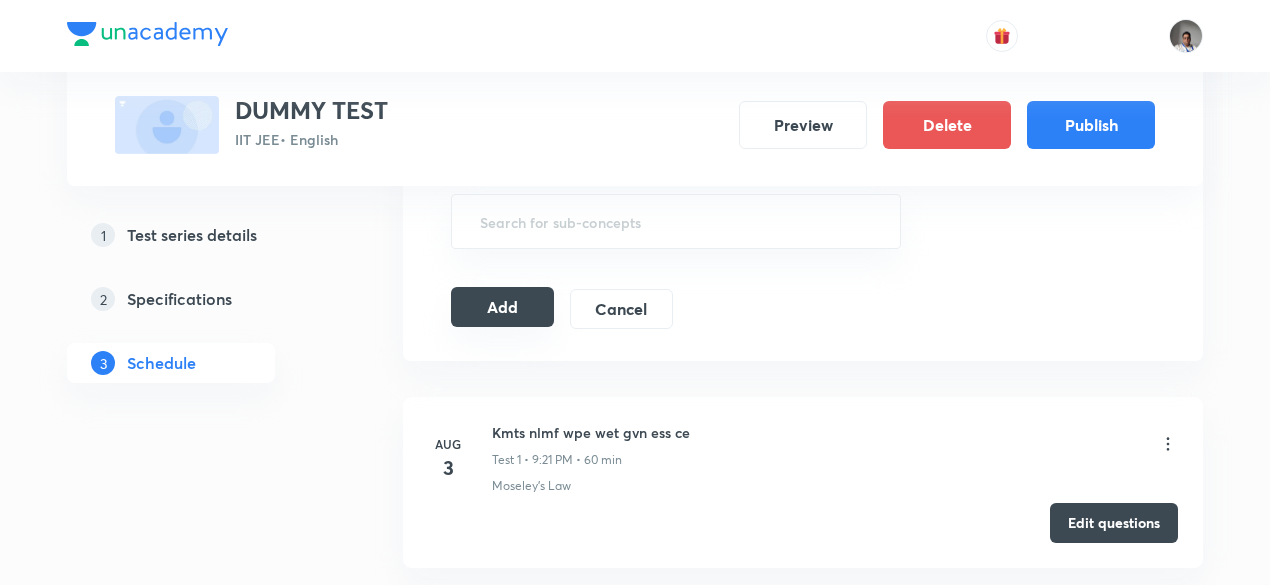 scroll, scrollTop: 924, scrollLeft: 0, axis: vertical 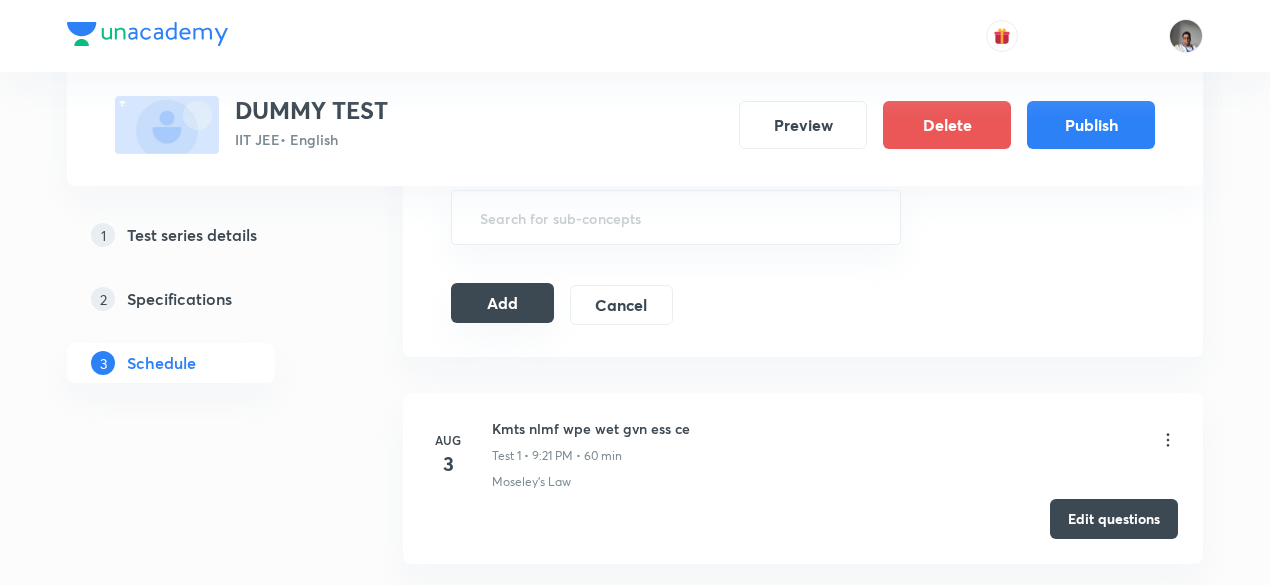 click on "Add" at bounding box center [502, 303] 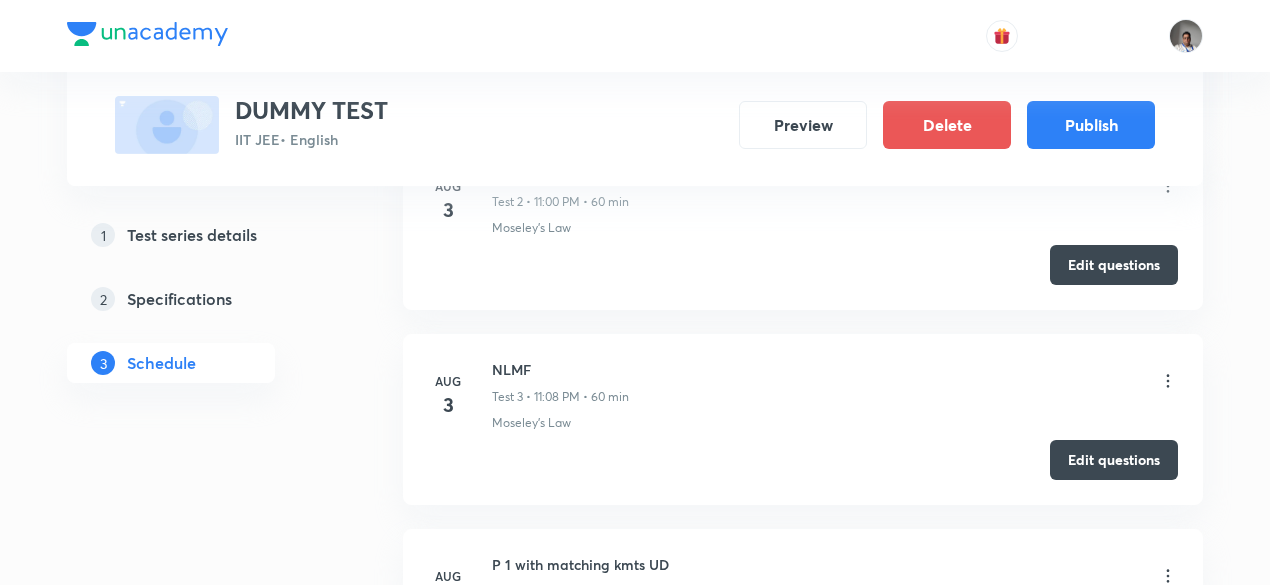 scroll, scrollTop: 0, scrollLeft: 0, axis: both 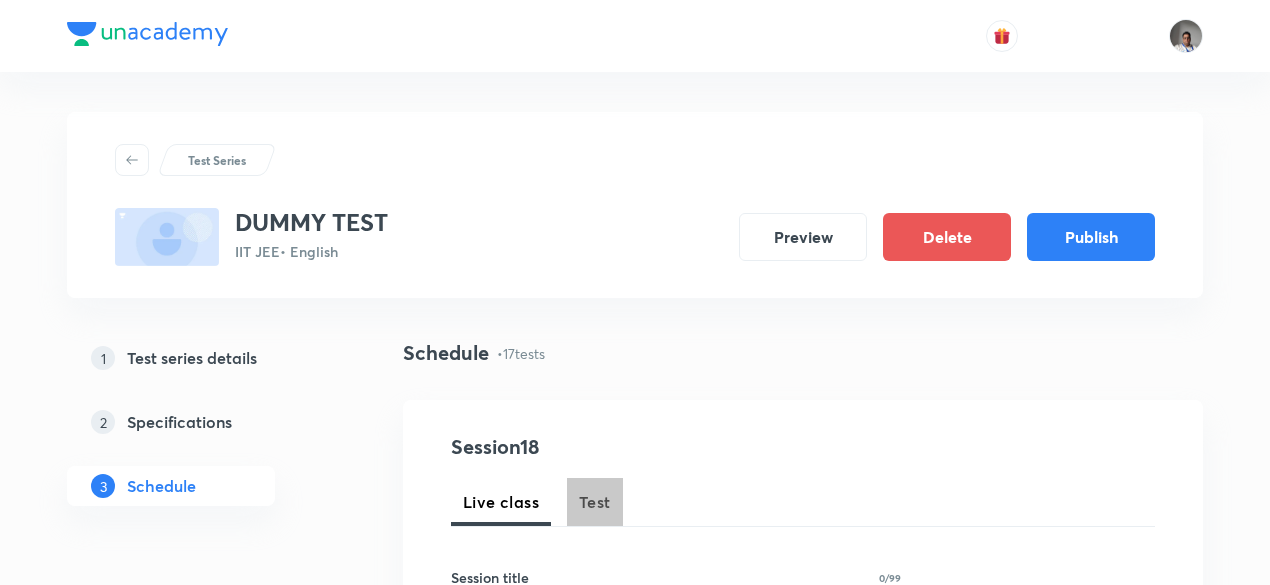 click on "Test" at bounding box center (595, 502) 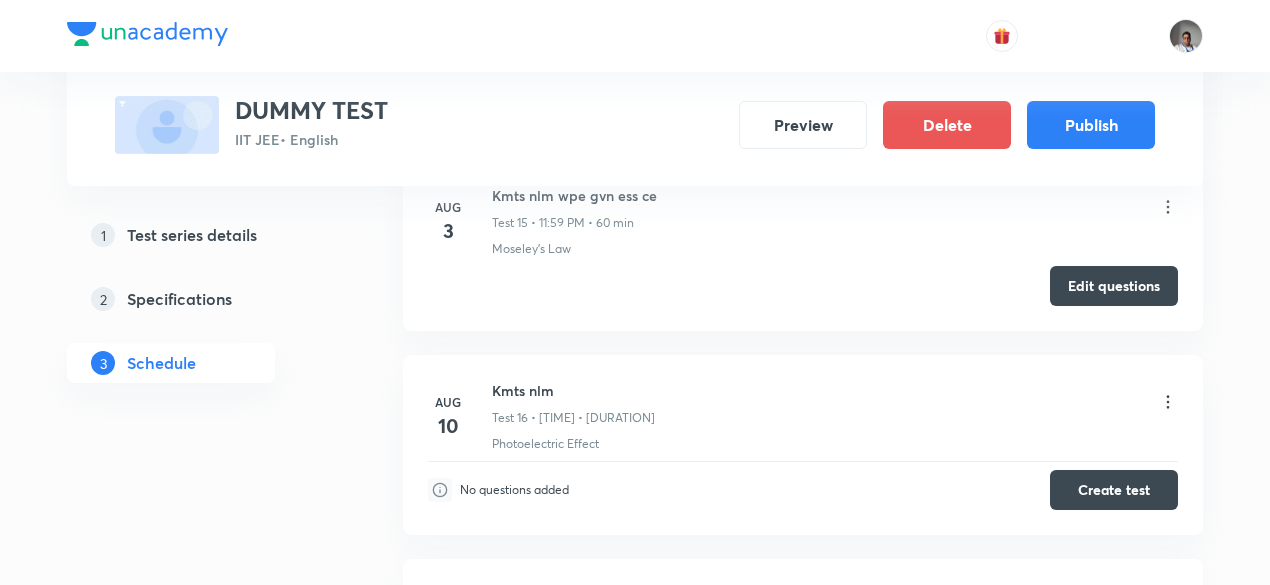 scroll, scrollTop: 3885, scrollLeft: 0, axis: vertical 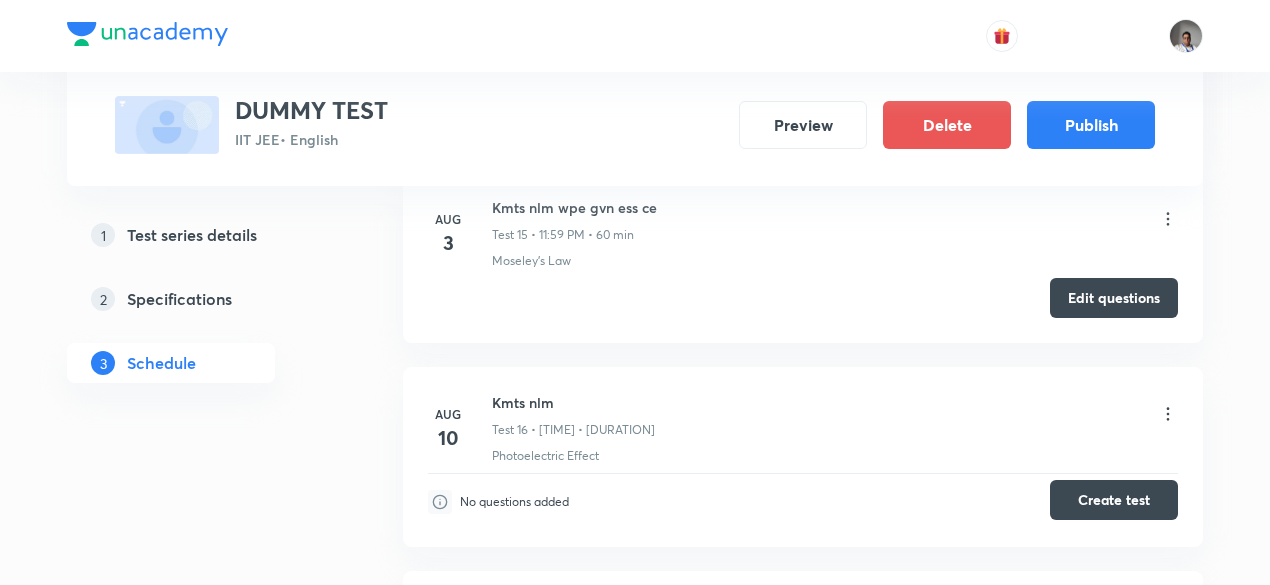 click on "Create test" at bounding box center (1114, 500) 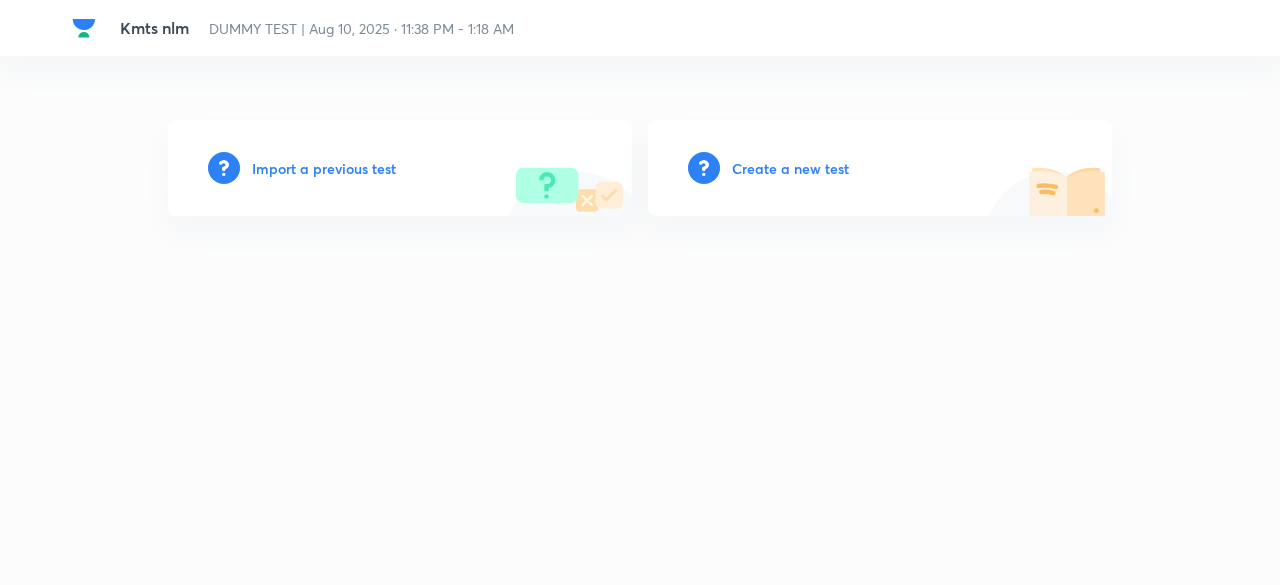 scroll, scrollTop: 0, scrollLeft: 0, axis: both 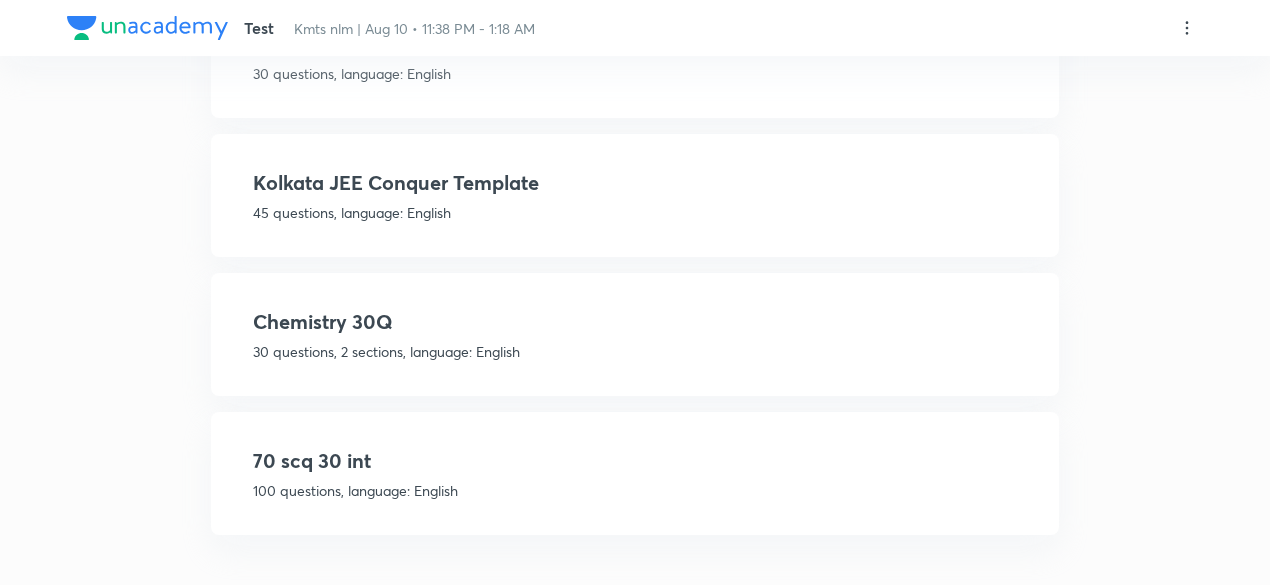 click on "70 scq 30 int" at bounding box center [635, 461] 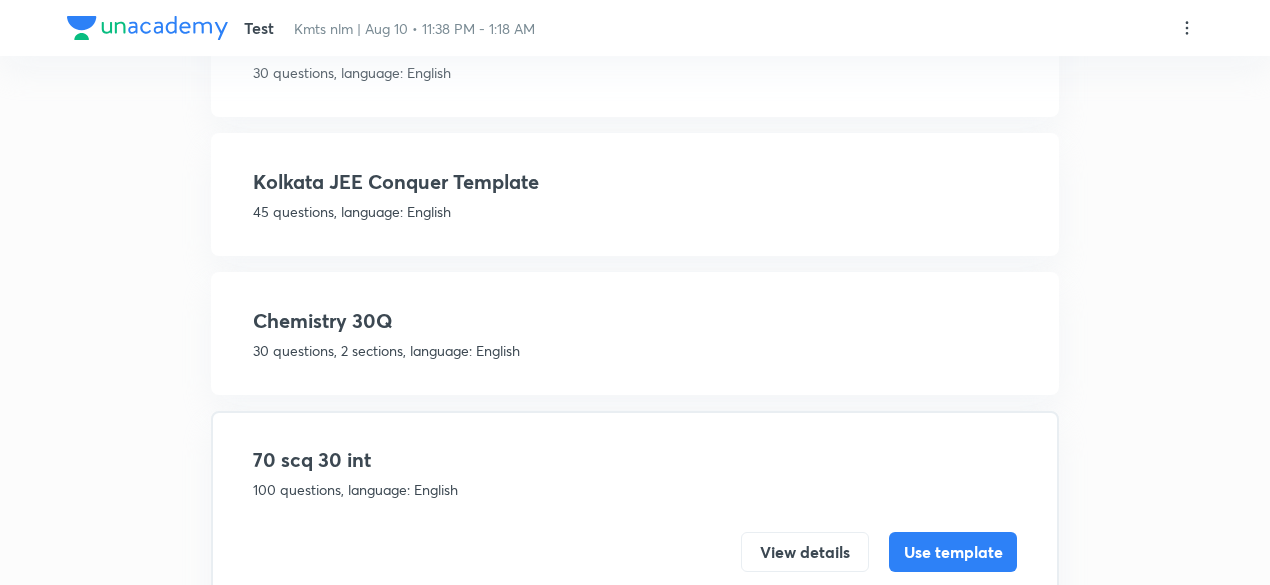 scroll, scrollTop: 406, scrollLeft: 0, axis: vertical 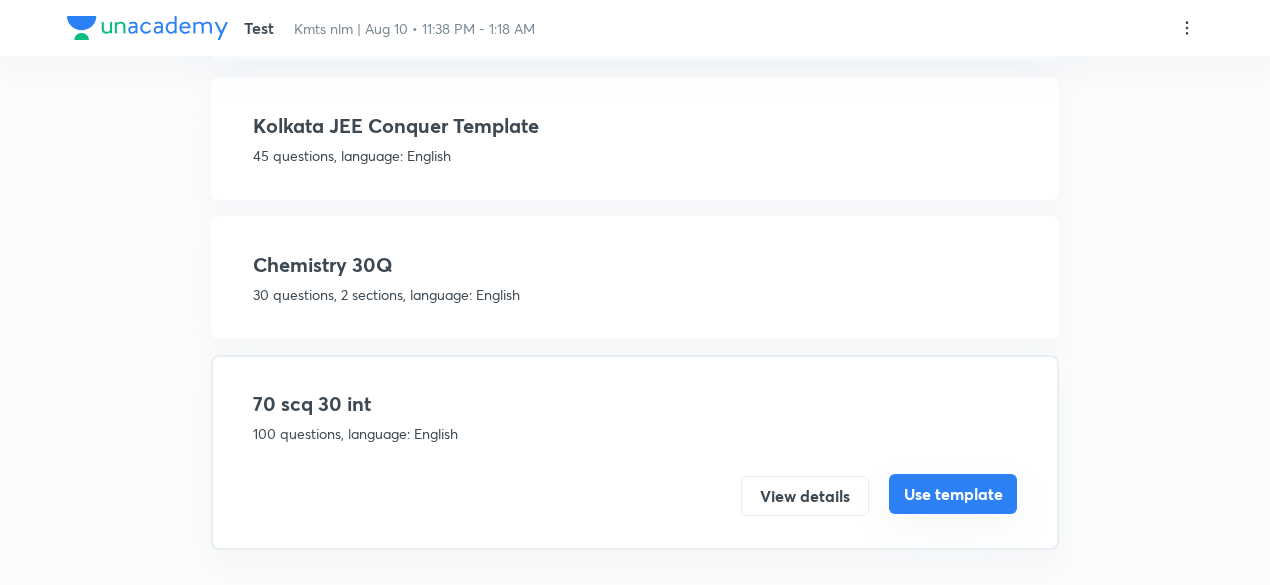 click on "Use template" at bounding box center [953, 494] 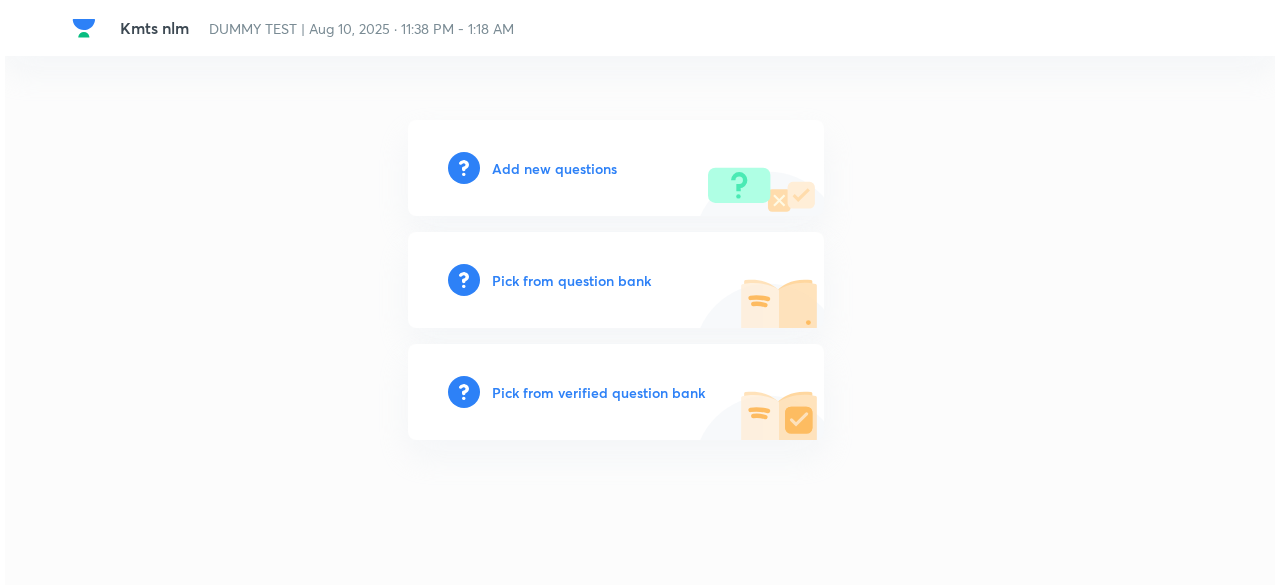 scroll, scrollTop: 0, scrollLeft: 0, axis: both 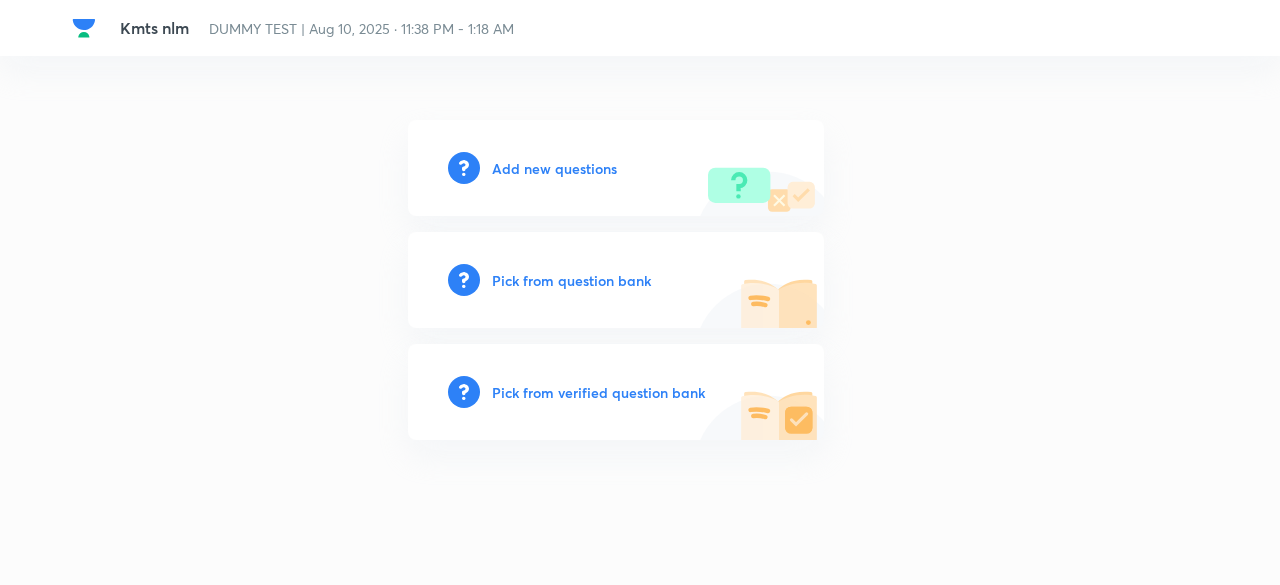 click on "Kmts nlm DUMMY TEST | Aug [NUMBER], [NUMBER] · [NUMBER]:[NUMBER] PM - [NUMBER]:[NUMBER] AM Add new questions Pick from question bank Pick from verified question bank" at bounding box center [640, 292] 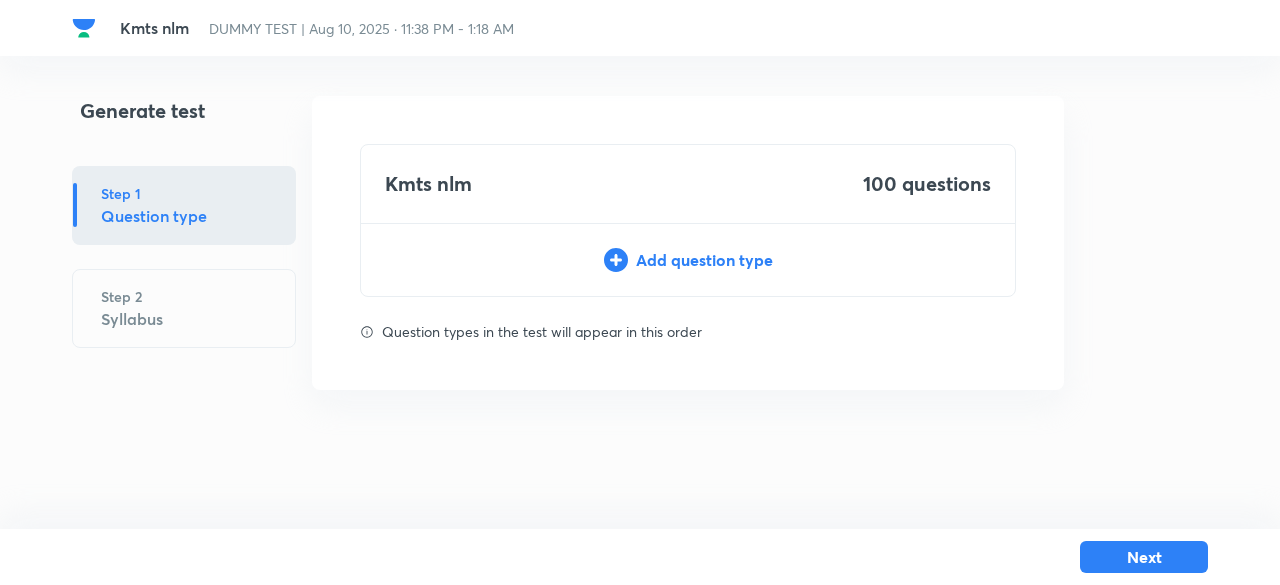 click on "Add question type" at bounding box center (688, 260) 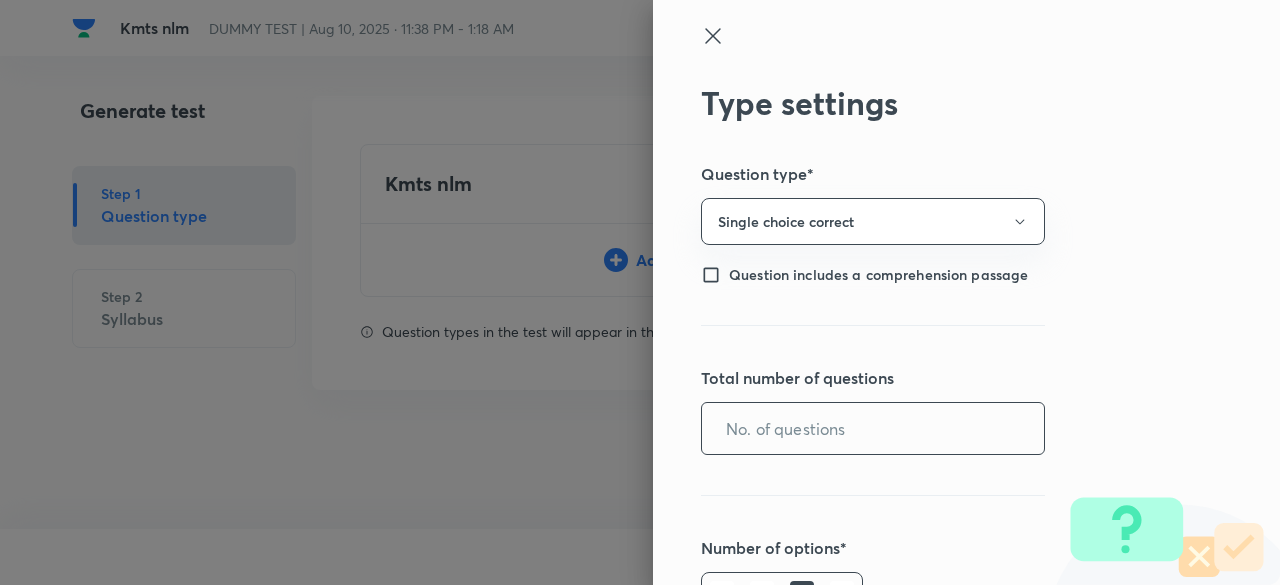 click at bounding box center [873, 428] 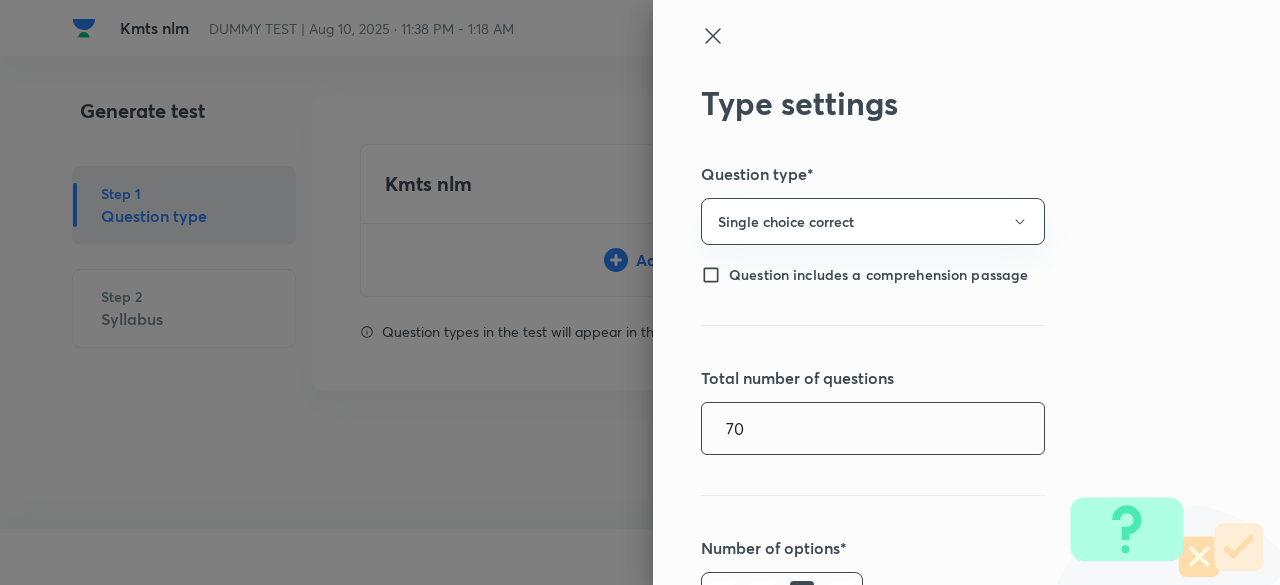 type on "70" 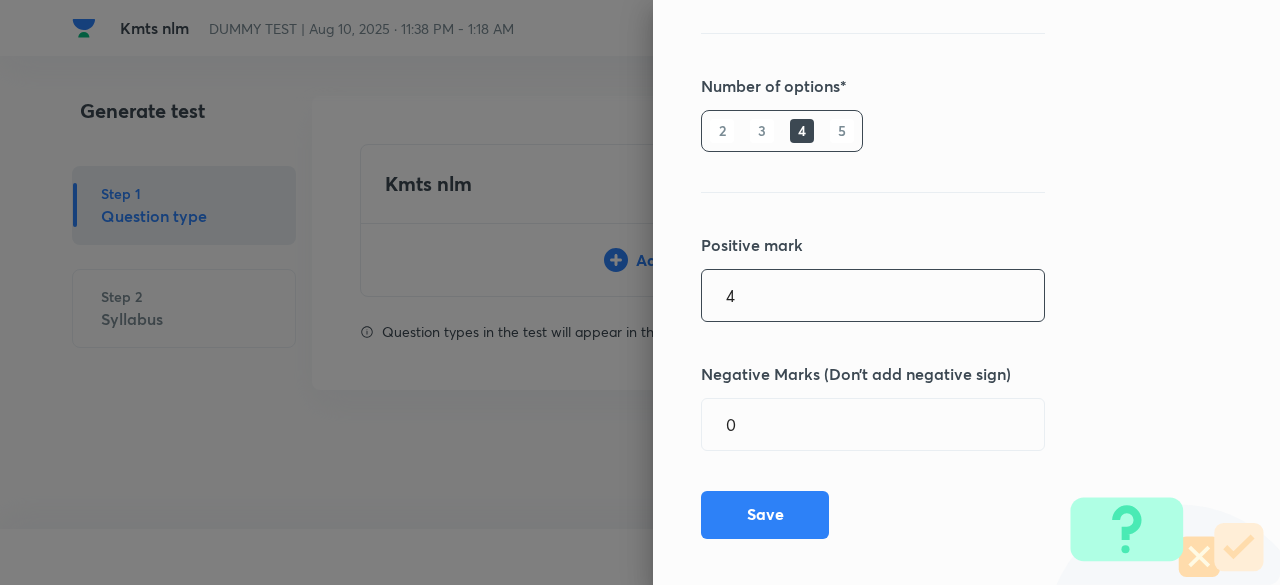 type on "4" 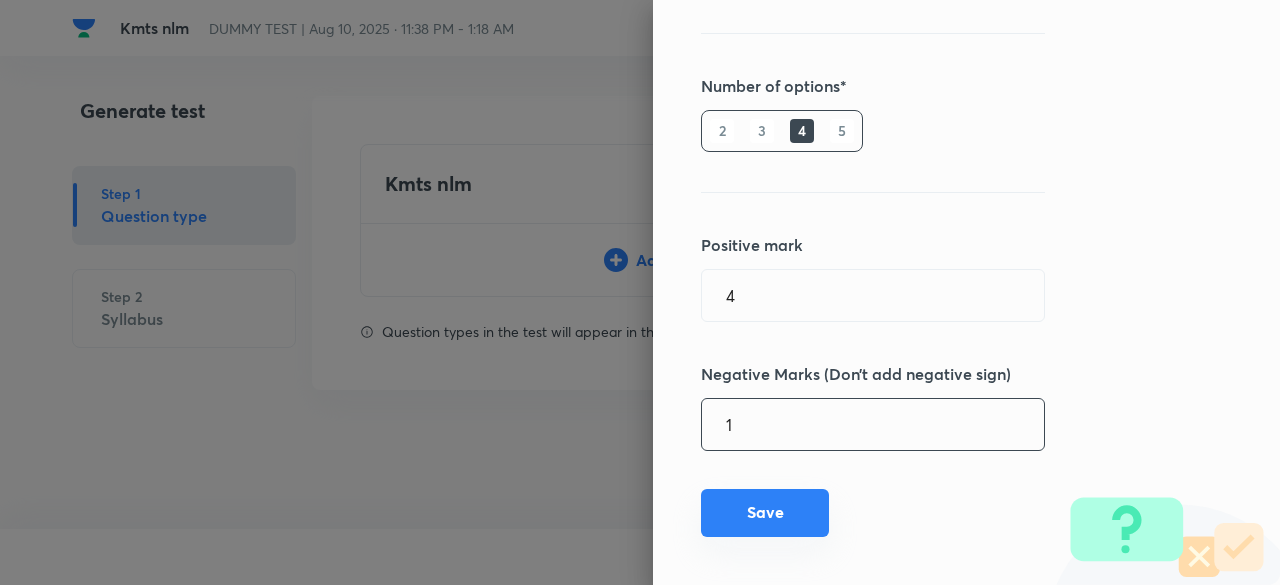type on "1" 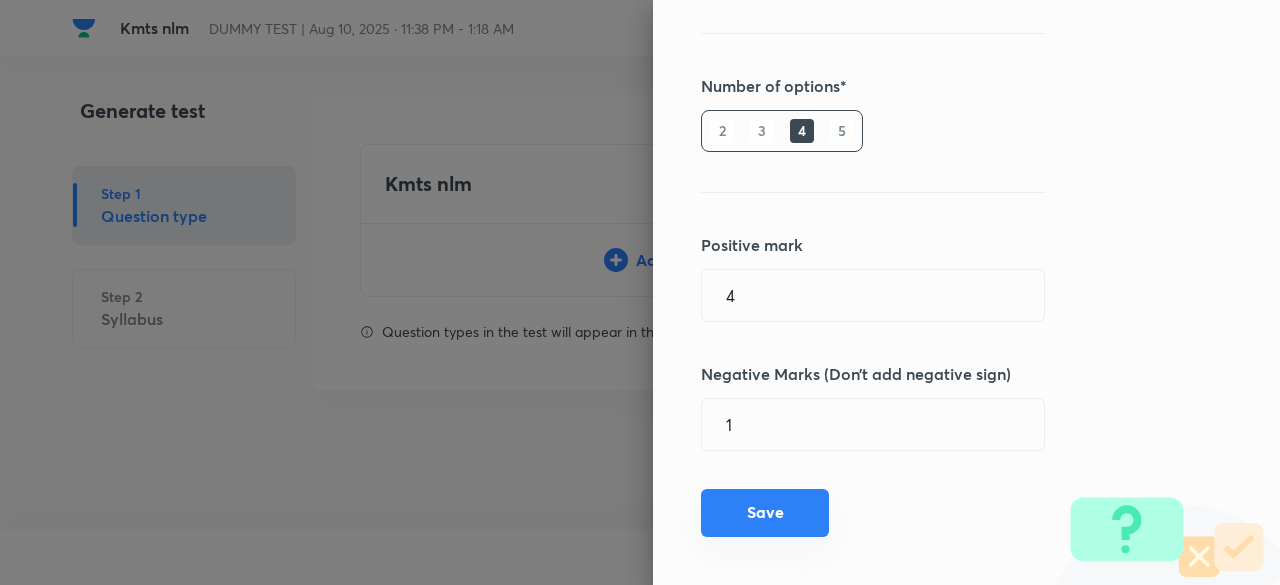 click on "Save" at bounding box center [765, 513] 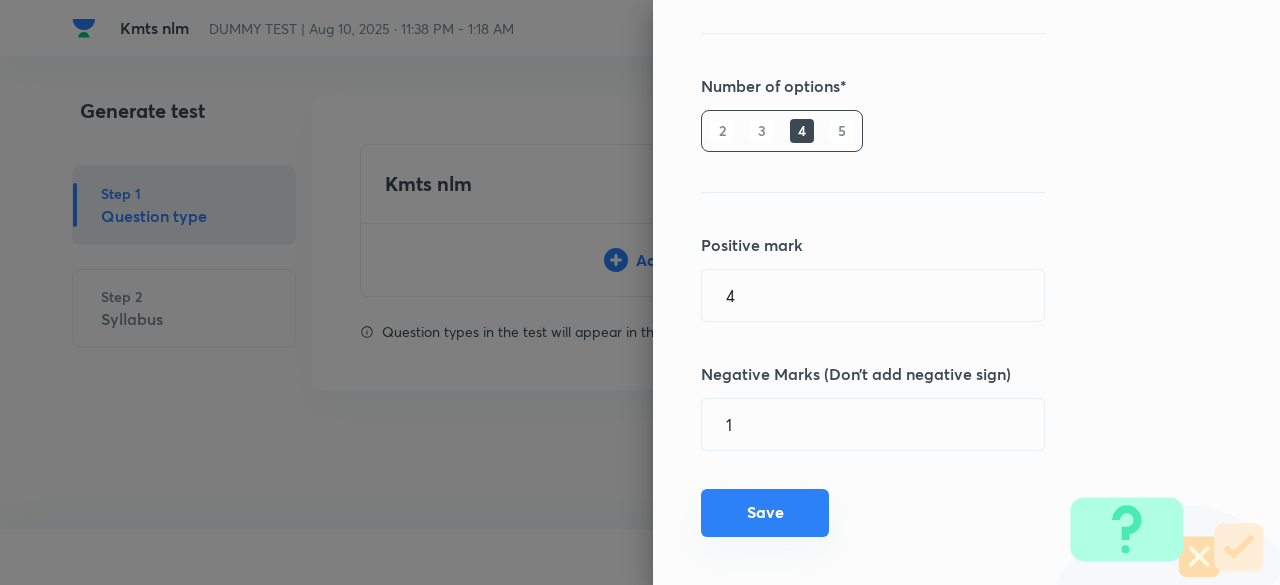 type 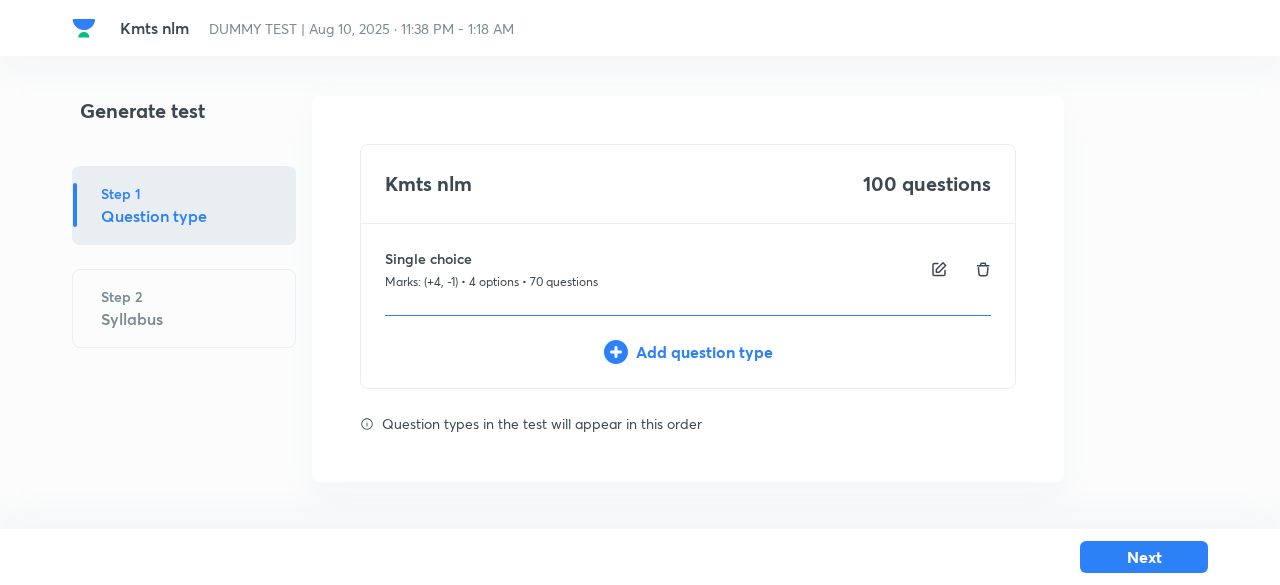 click on "Add question type" at bounding box center [688, 352] 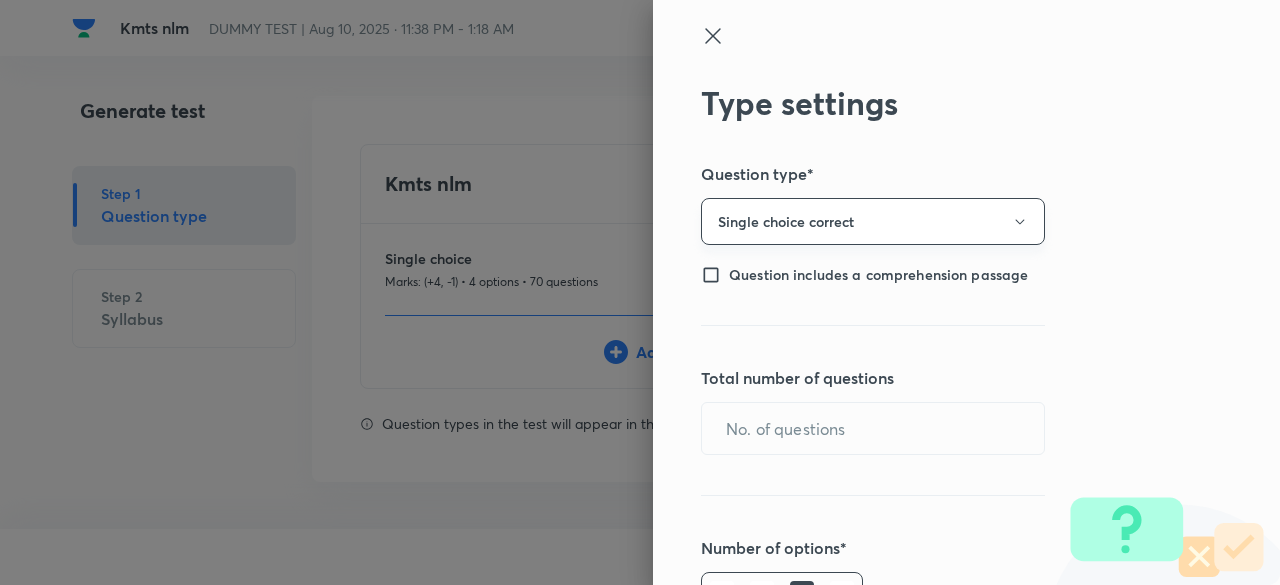 click on "Single choice correct" at bounding box center [873, 221] 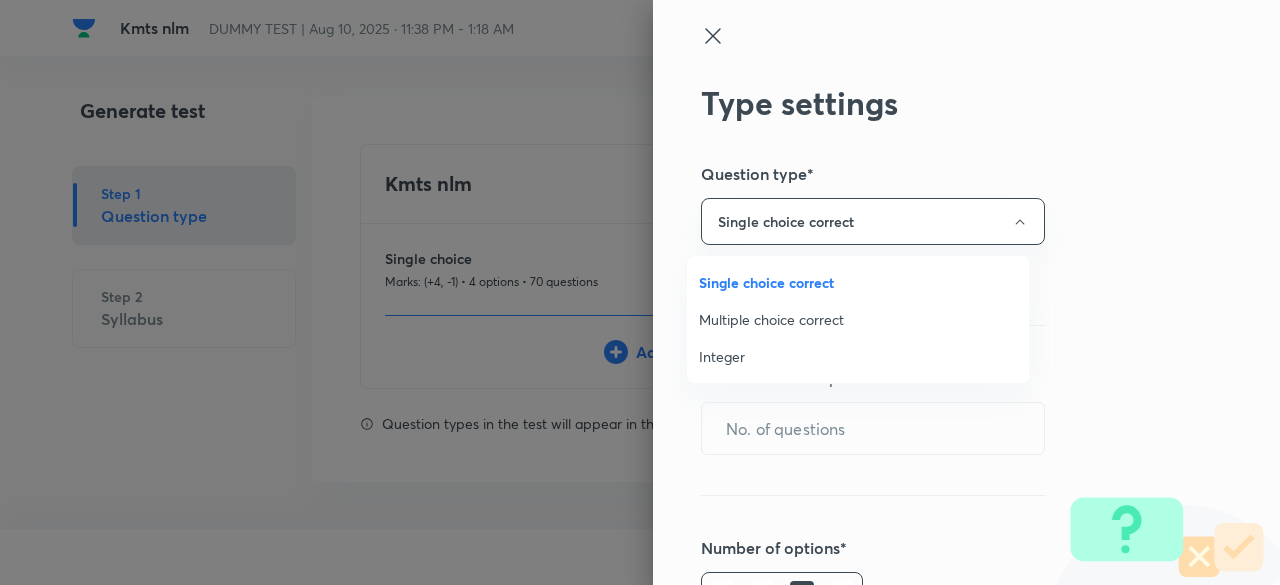 click on "Integer" at bounding box center [858, 356] 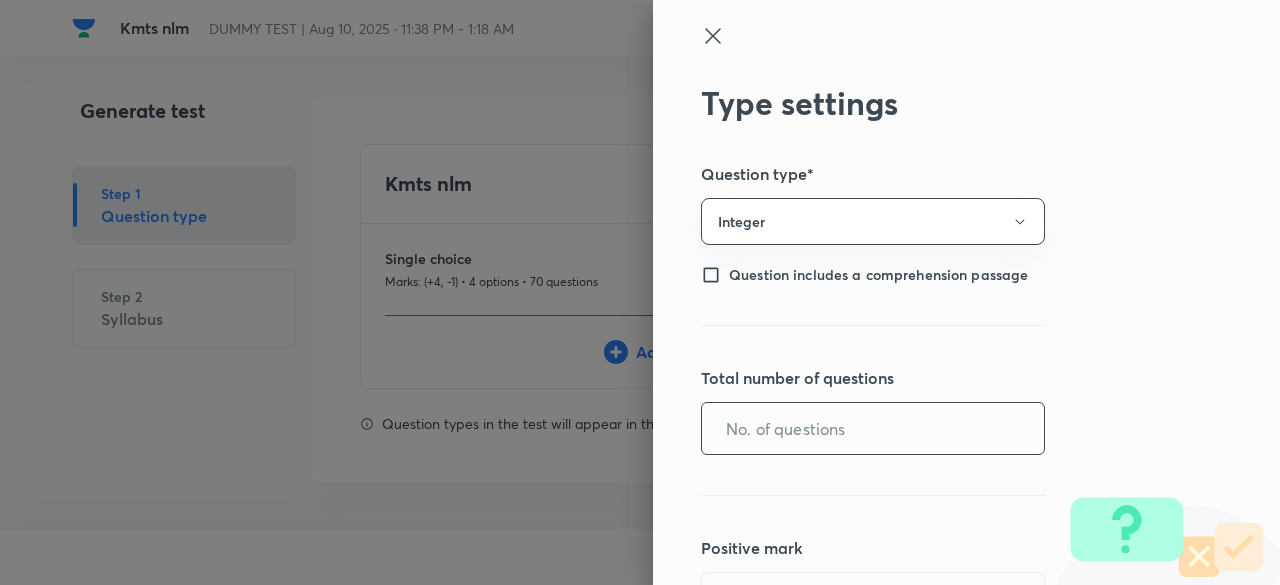 click at bounding box center [873, 428] 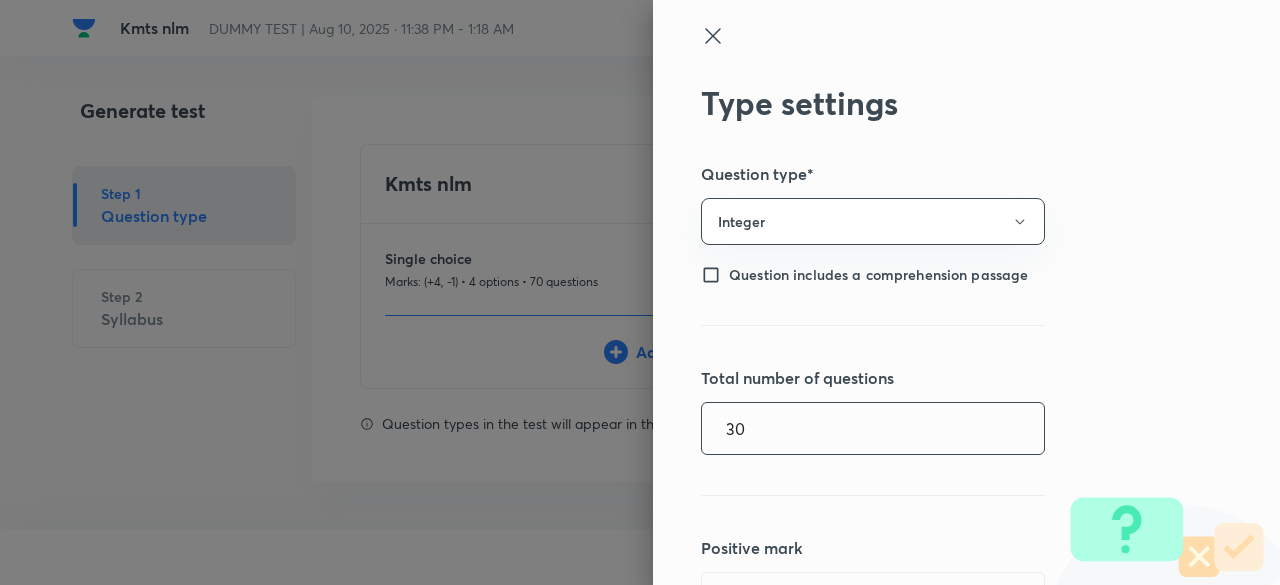 type on "30" 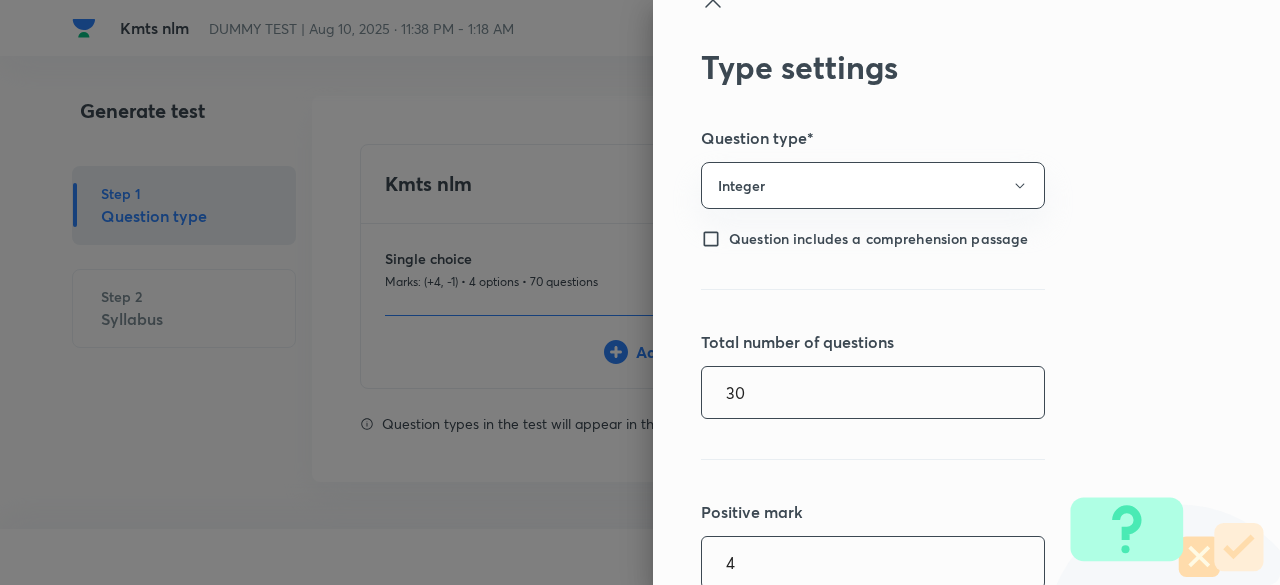 type on "4" 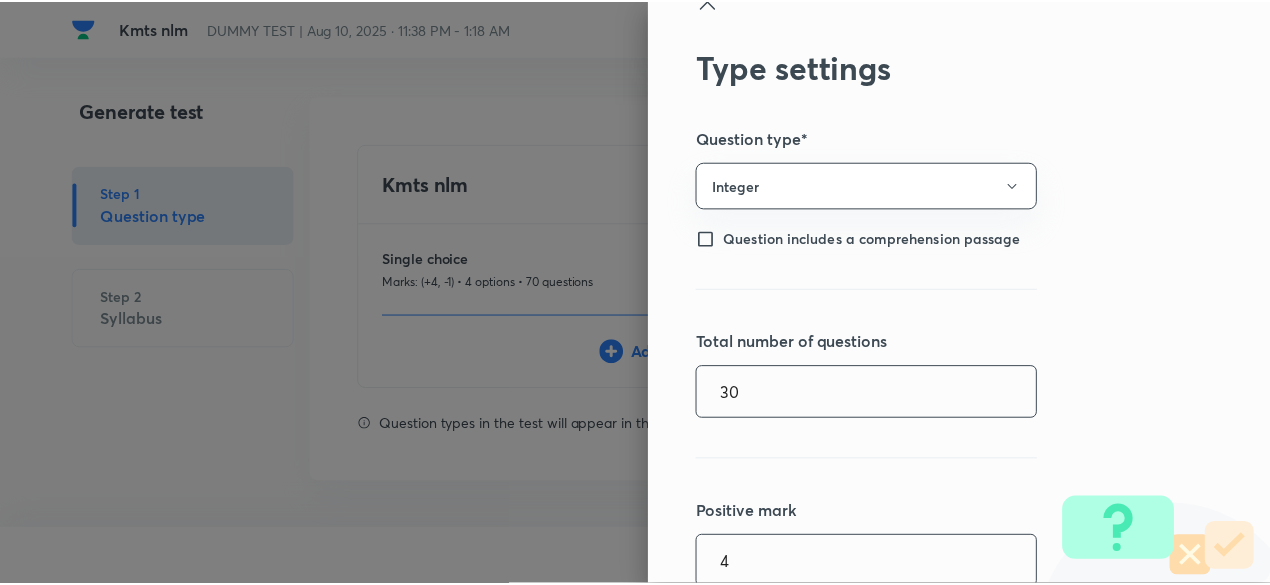 scroll, scrollTop: 318, scrollLeft: 0, axis: vertical 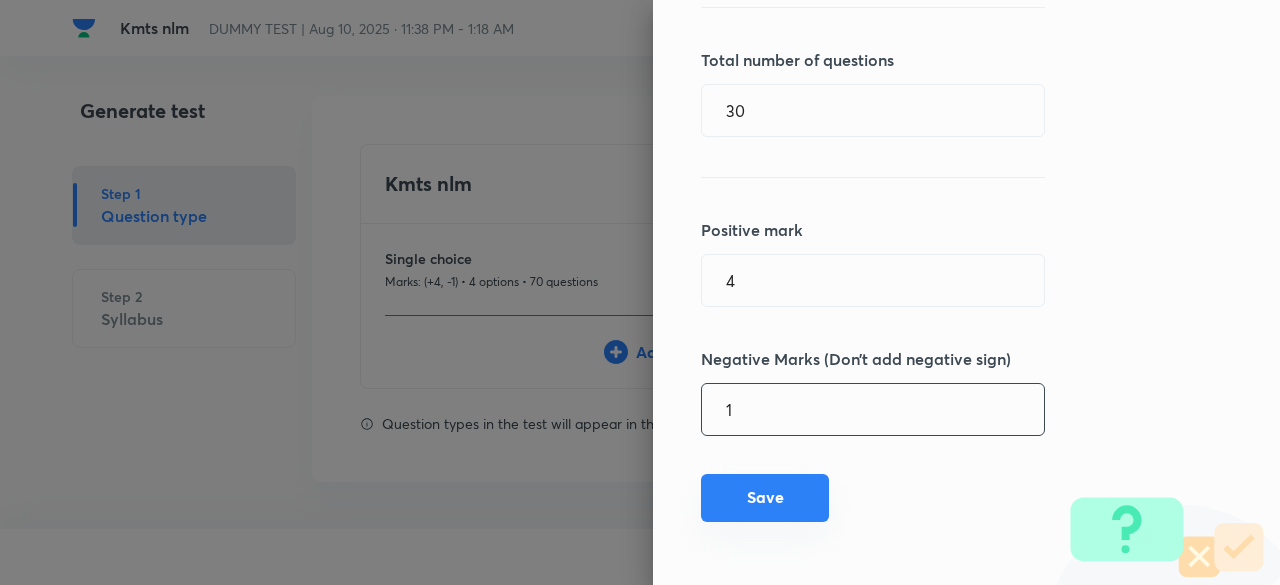 type on "1" 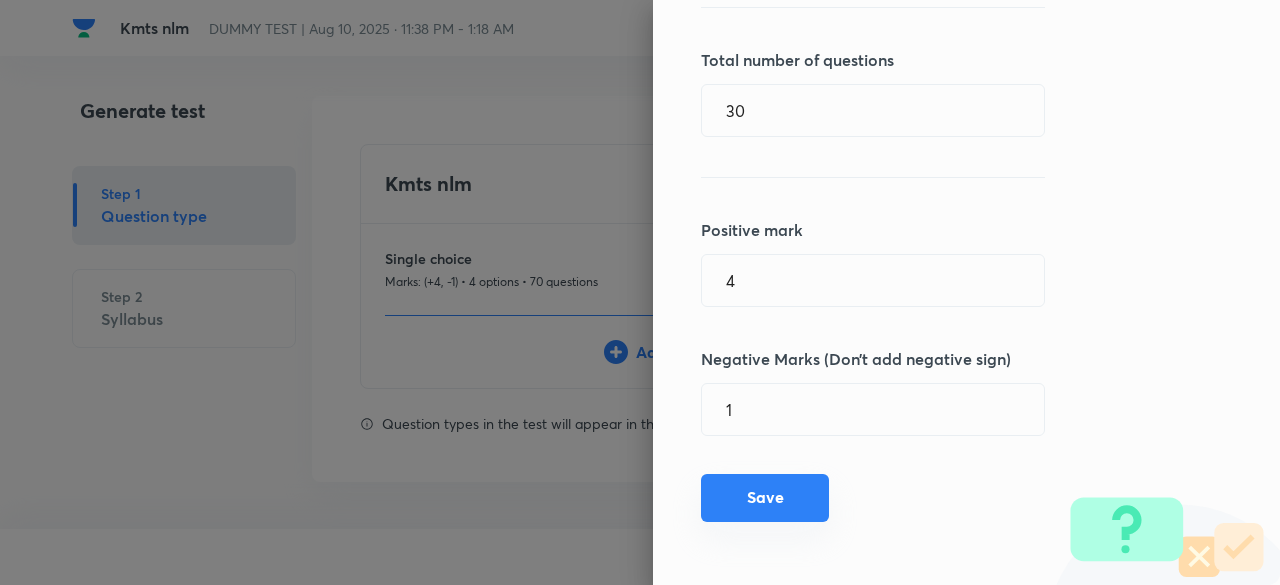 click on "Save" at bounding box center (765, 498) 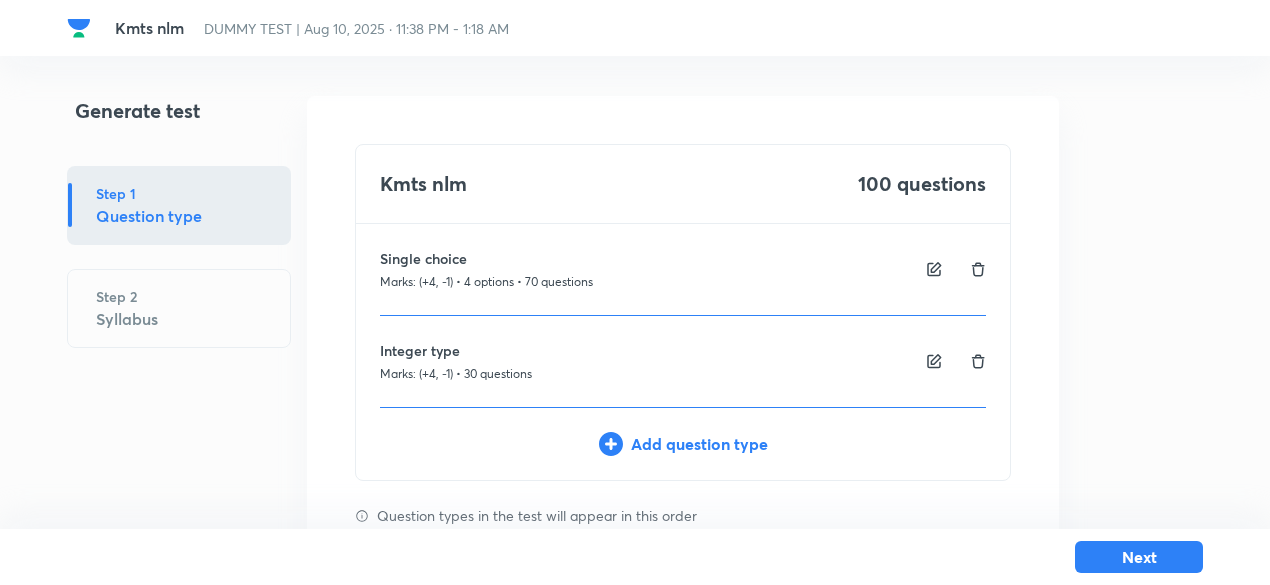 scroll, scrollTop: 84, scrollLeft: 0, axis: vertical 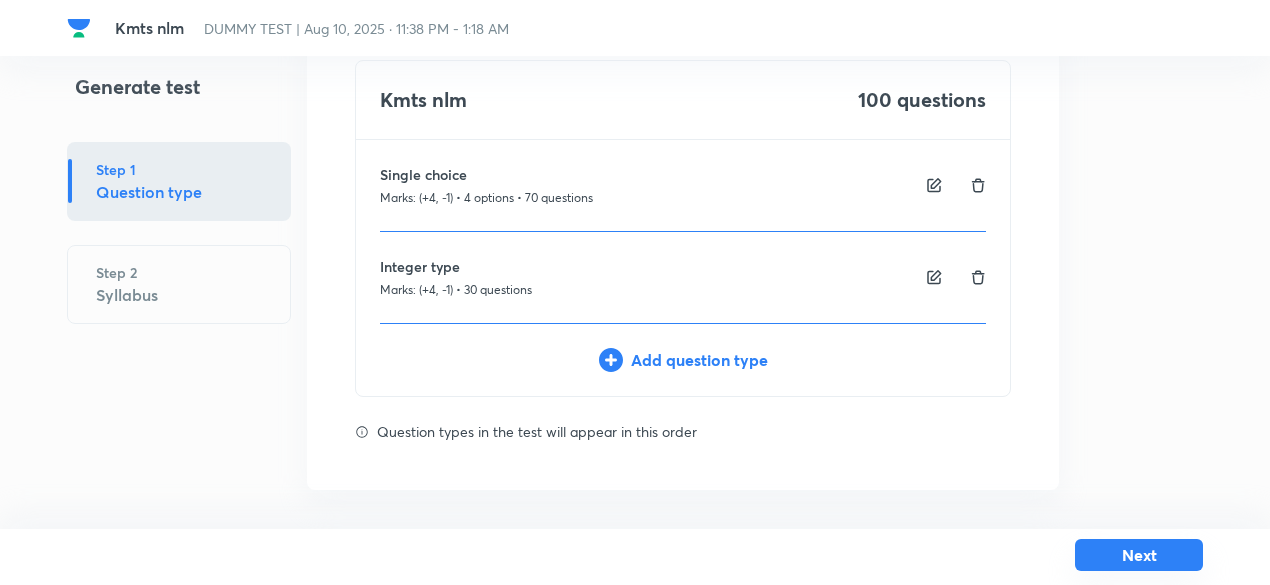 click on "Next" at bounding box center [1139, 555] 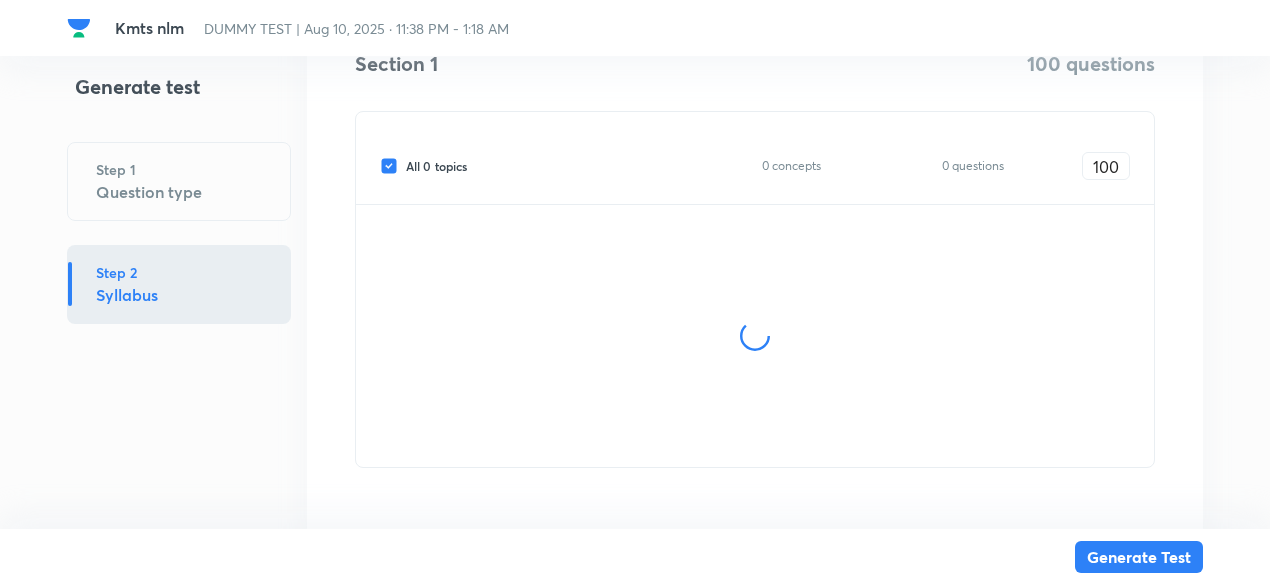 scroll, scrollTop: 370, scrollLeft: 0, axis: vertical 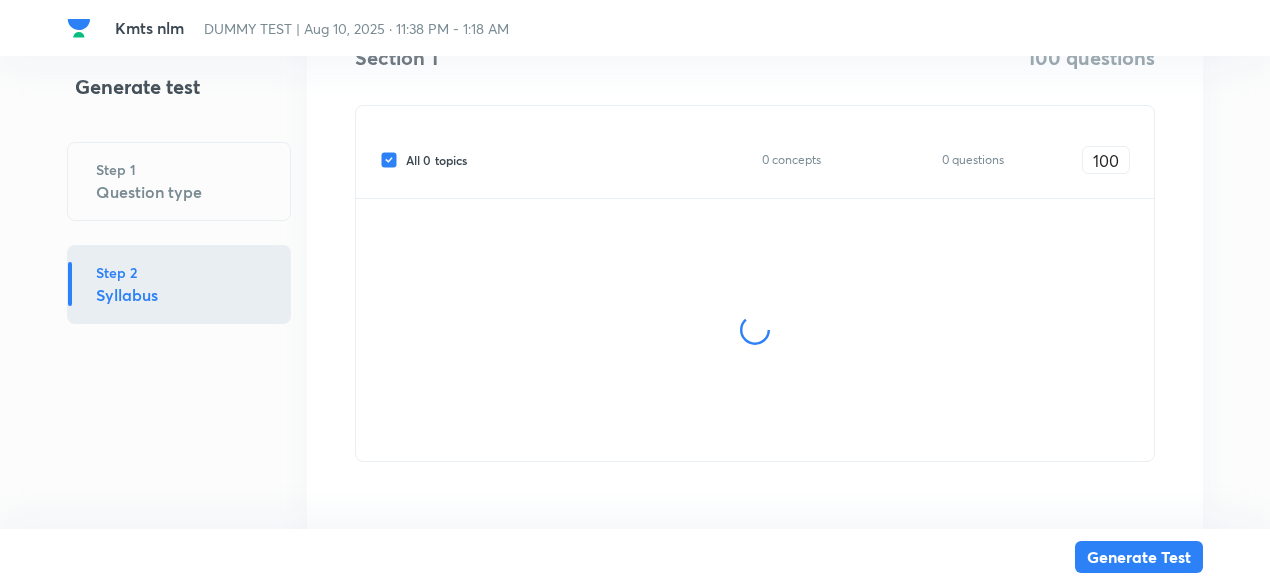 drag, startPoint x: 440, startPoint y: 147, endPoint x: 449, endPoint y: 167, distance: 21.931713 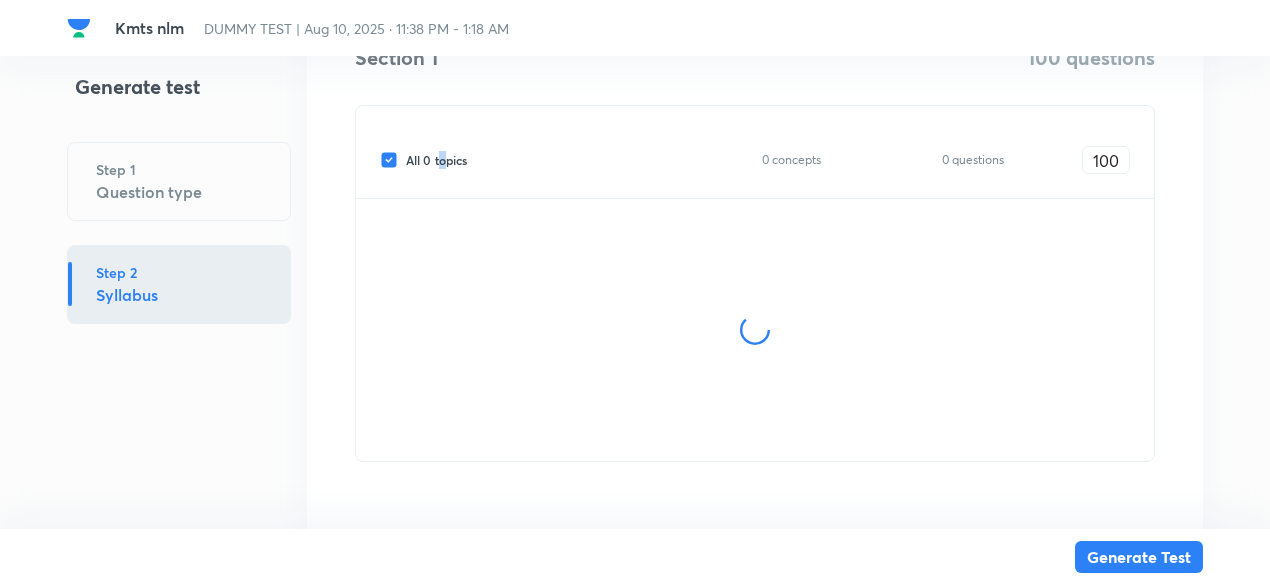 click on "All 0 topics" at bounding box center (436, 160) 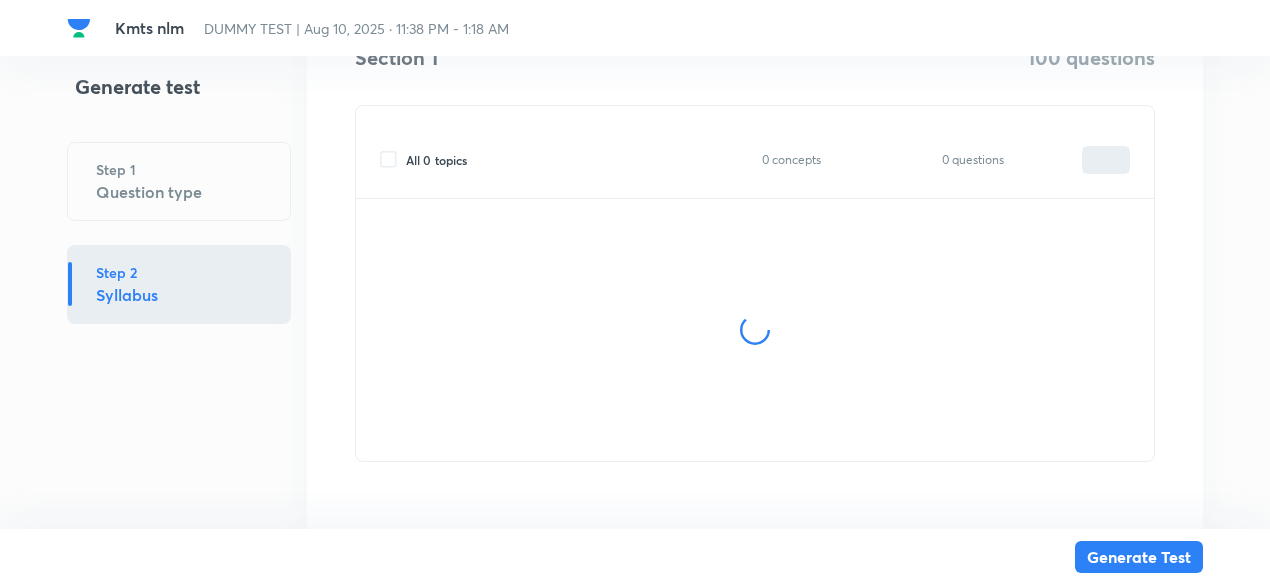 type on "0" 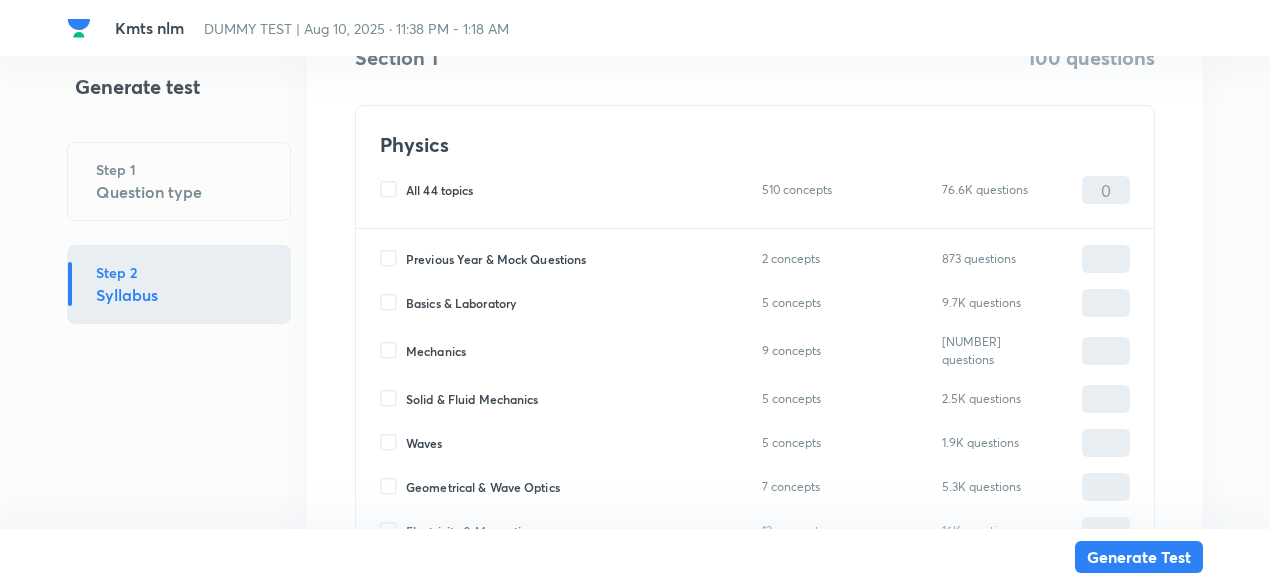 click on "Mechanics" at bounding box center (436, 351) 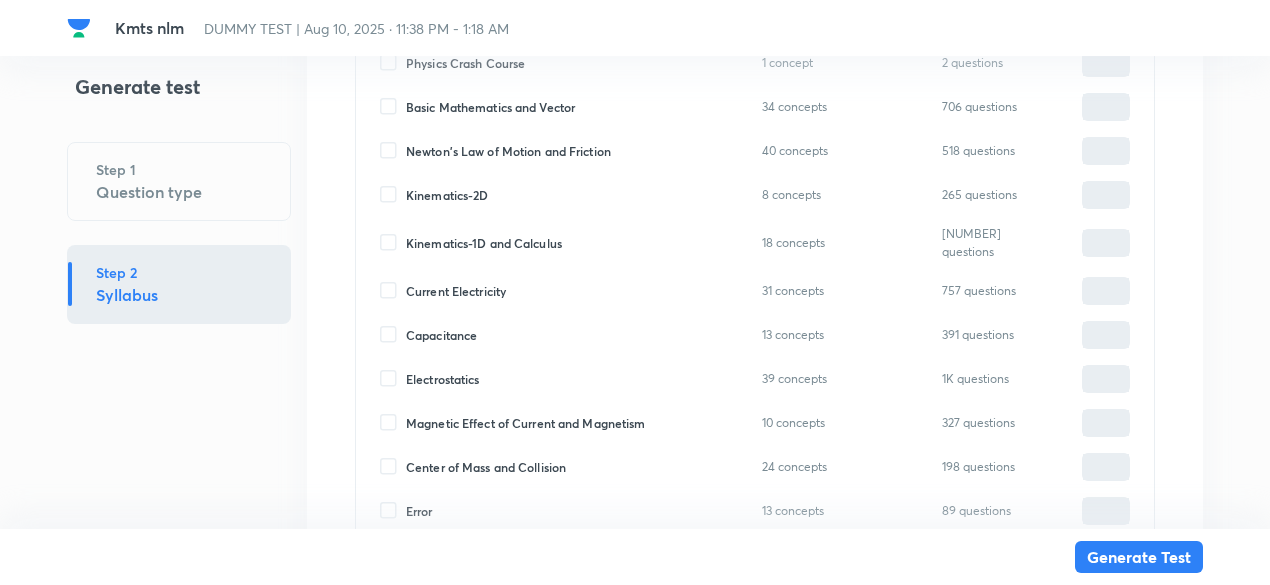 scroll, scrollTop: 975, scrollLeft: 0, axis: vertical 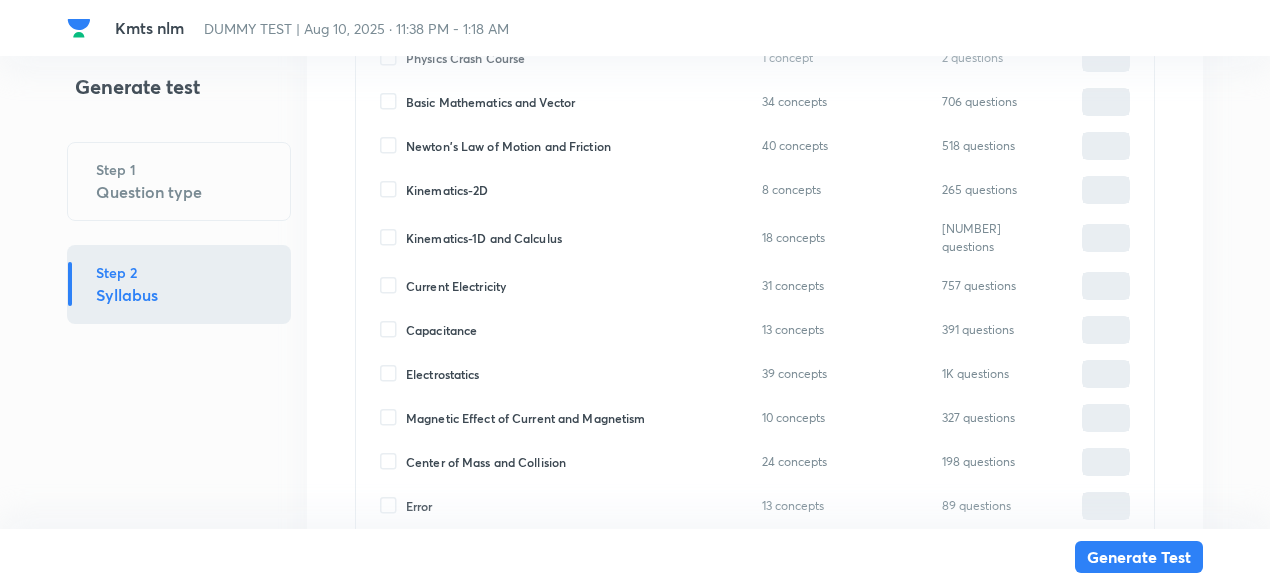 click on "Newton's Law of Motion and Friction" at bounding box center (508, 146) 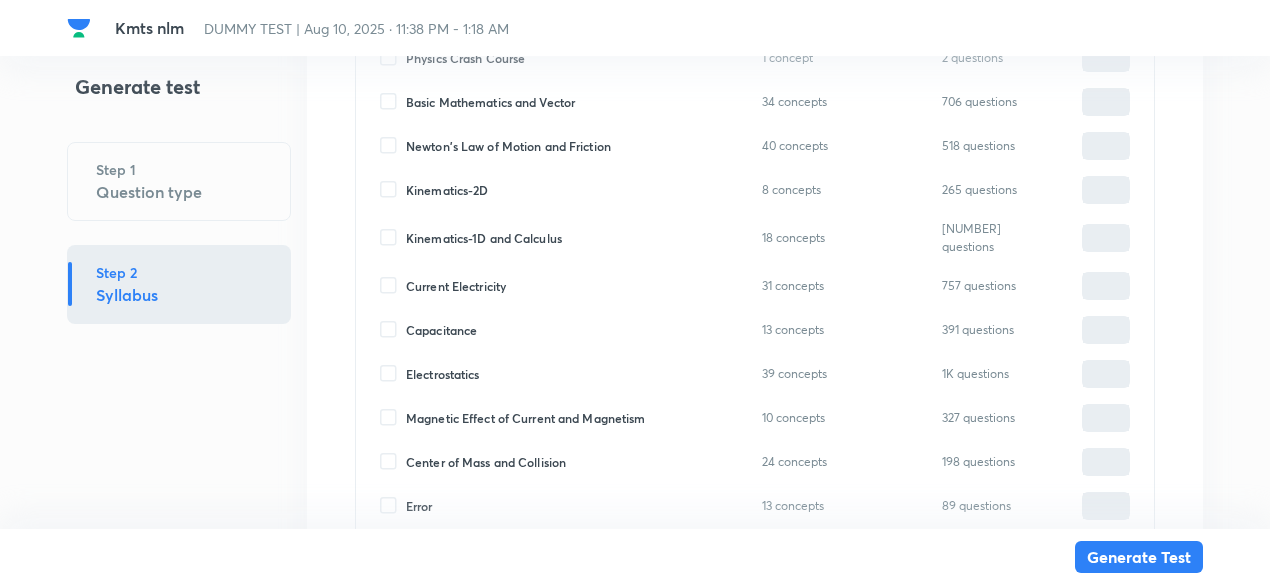 type on "0" 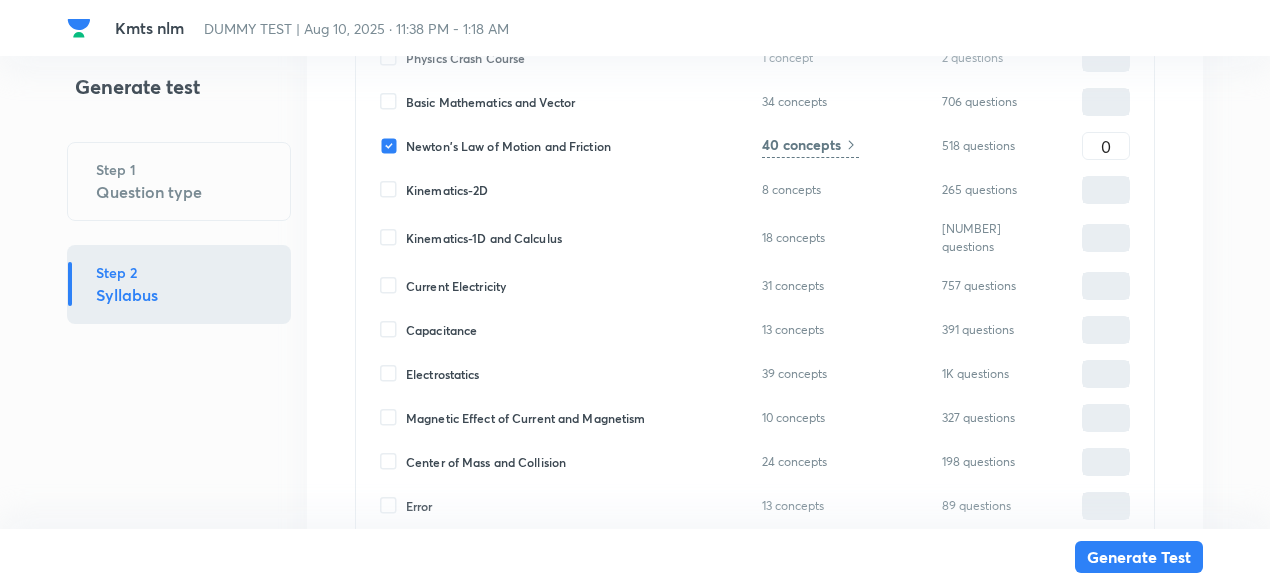 click on "Kinematics-2D" at bounding box center [447, 190] 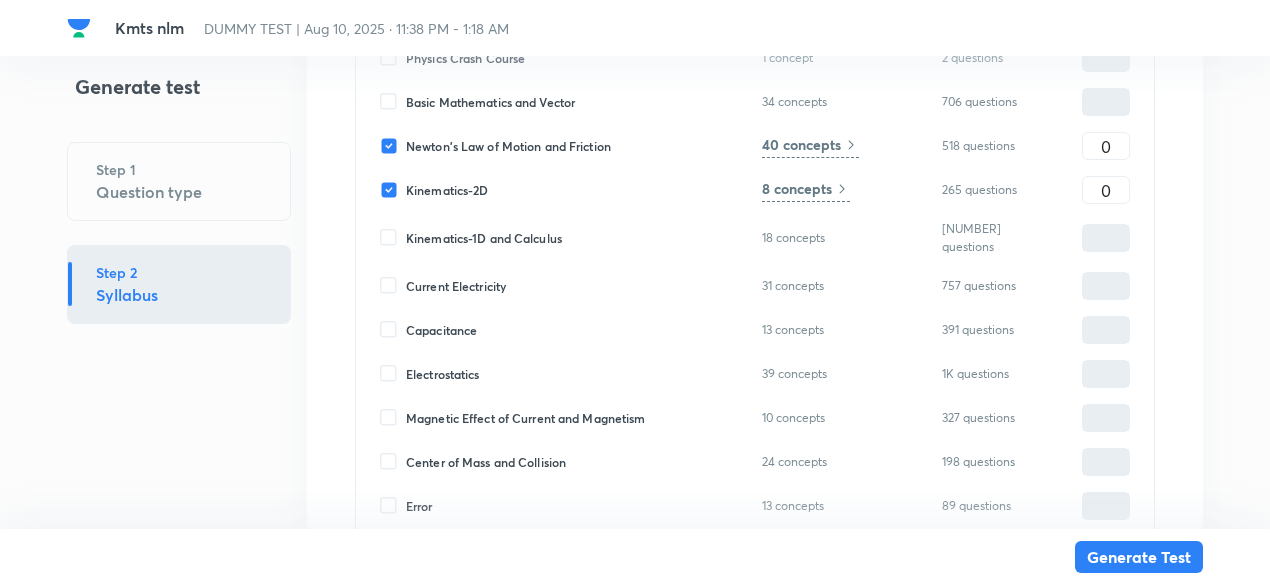 click on "Kinematics-1D and Calculus" at bounding box center [484, 238] 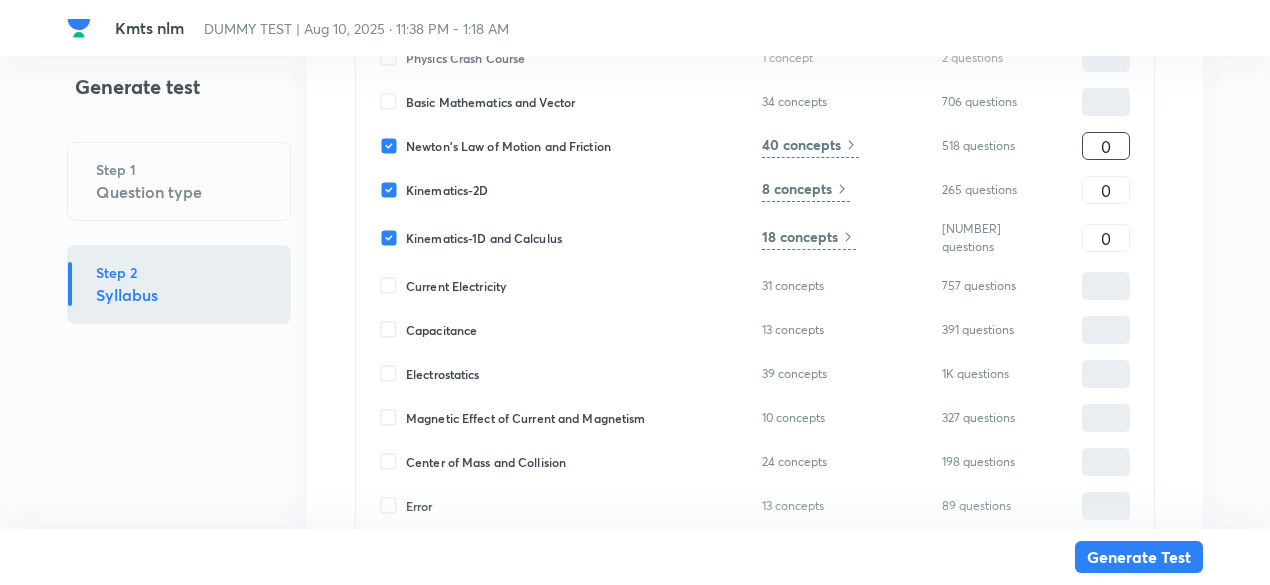 click on "0" at bounding box center [1106, 146] 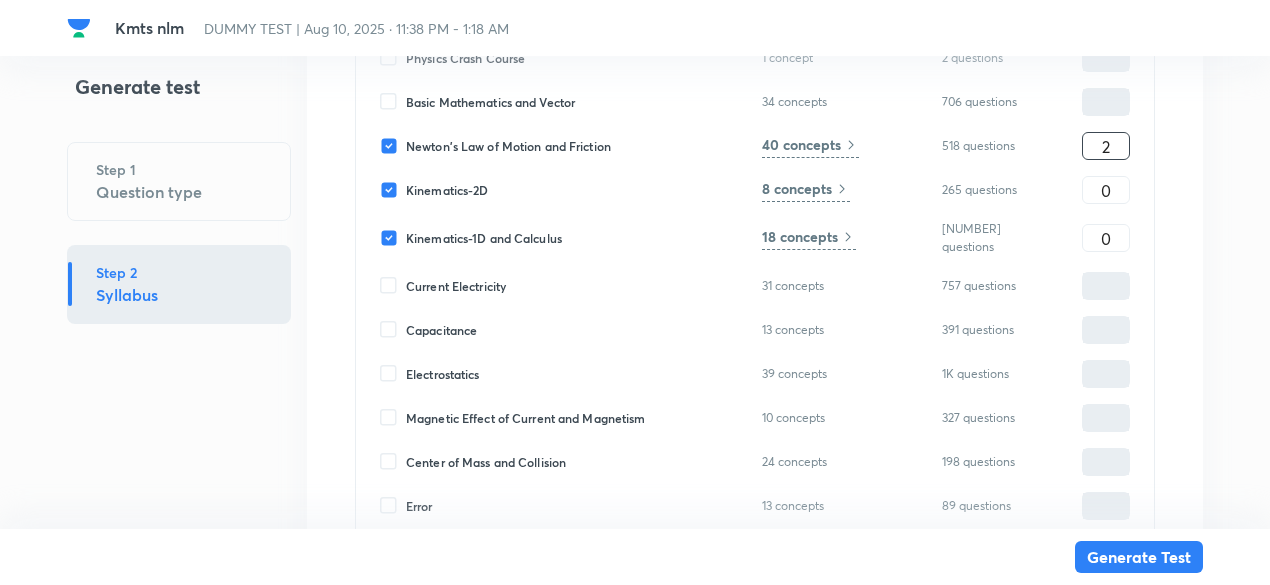 type on "2" 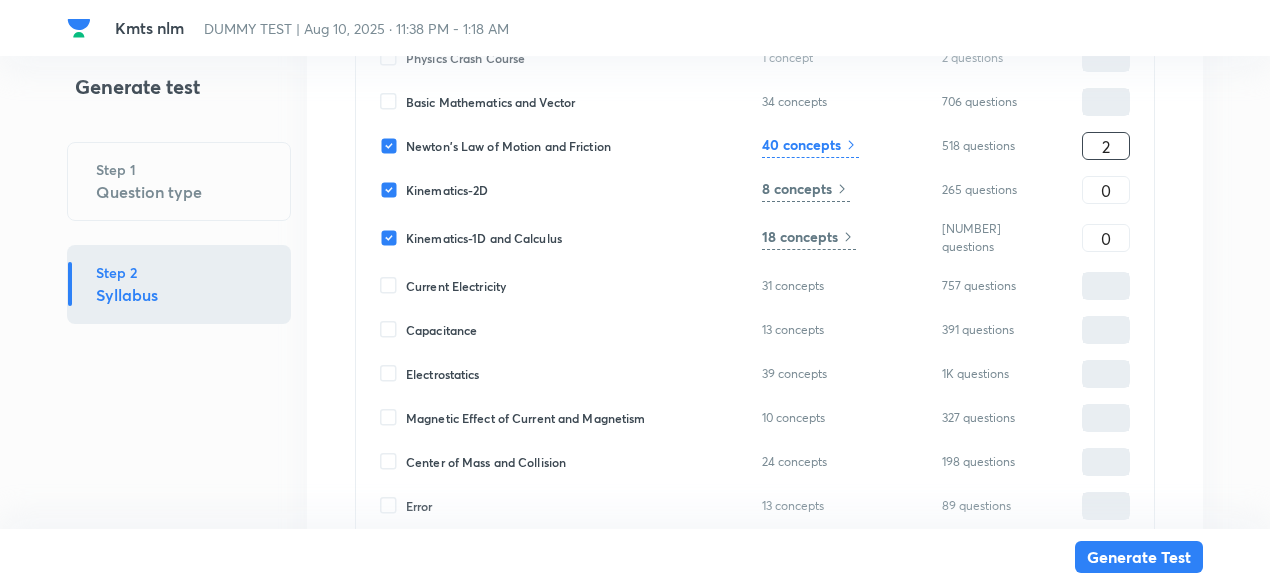 type on "20" 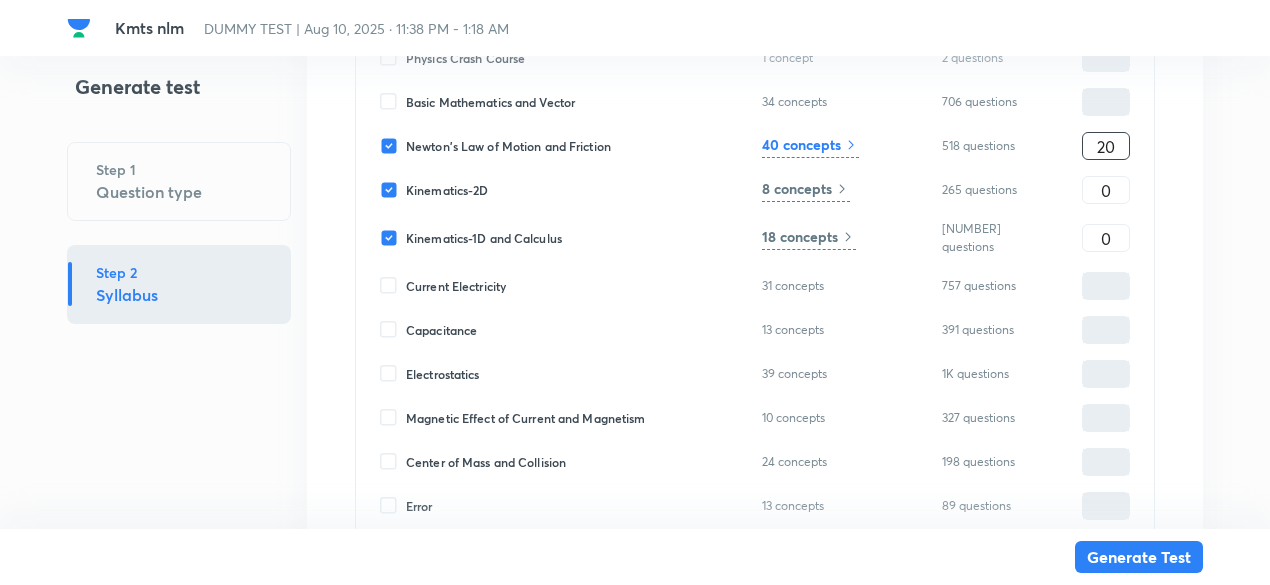 type on "20" 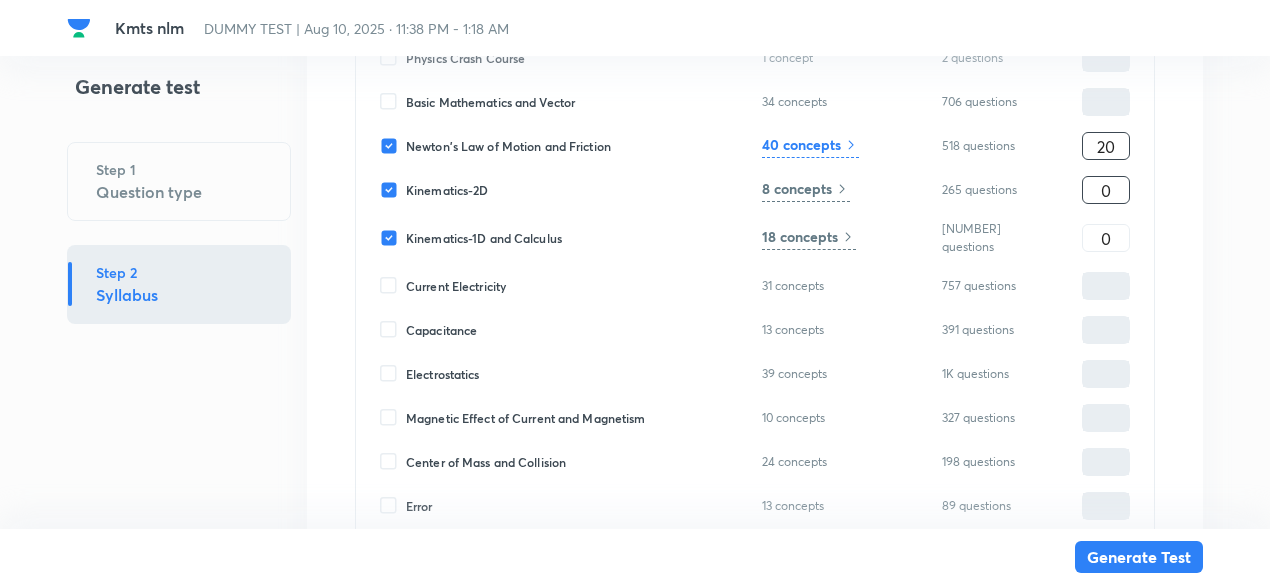 type on "2" 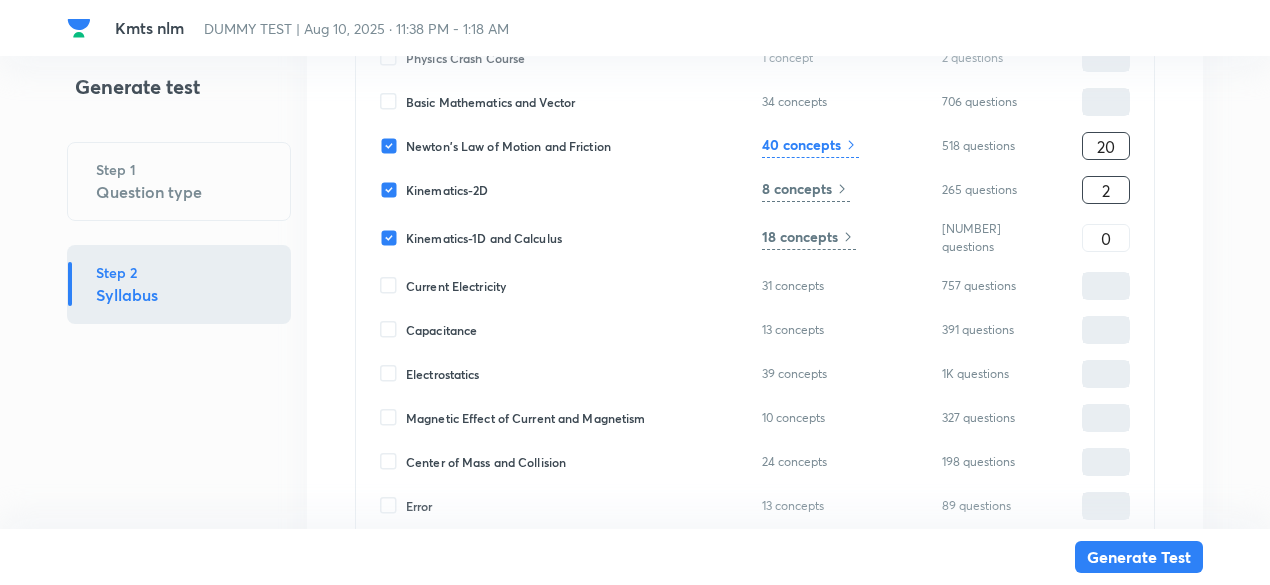 type on "22" 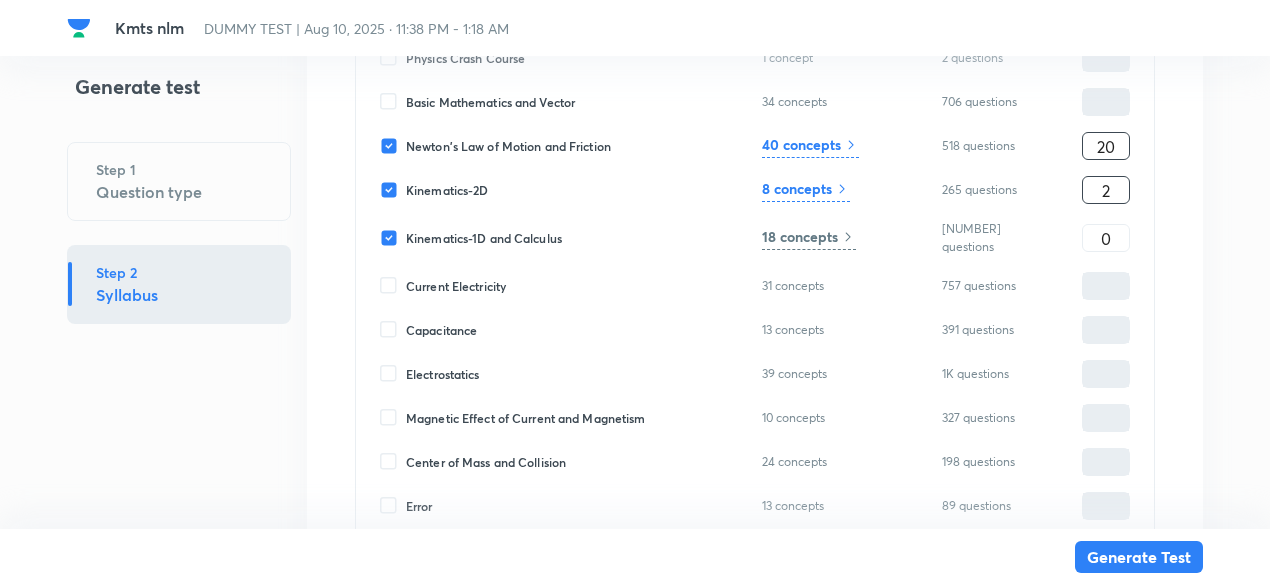 type on "20" 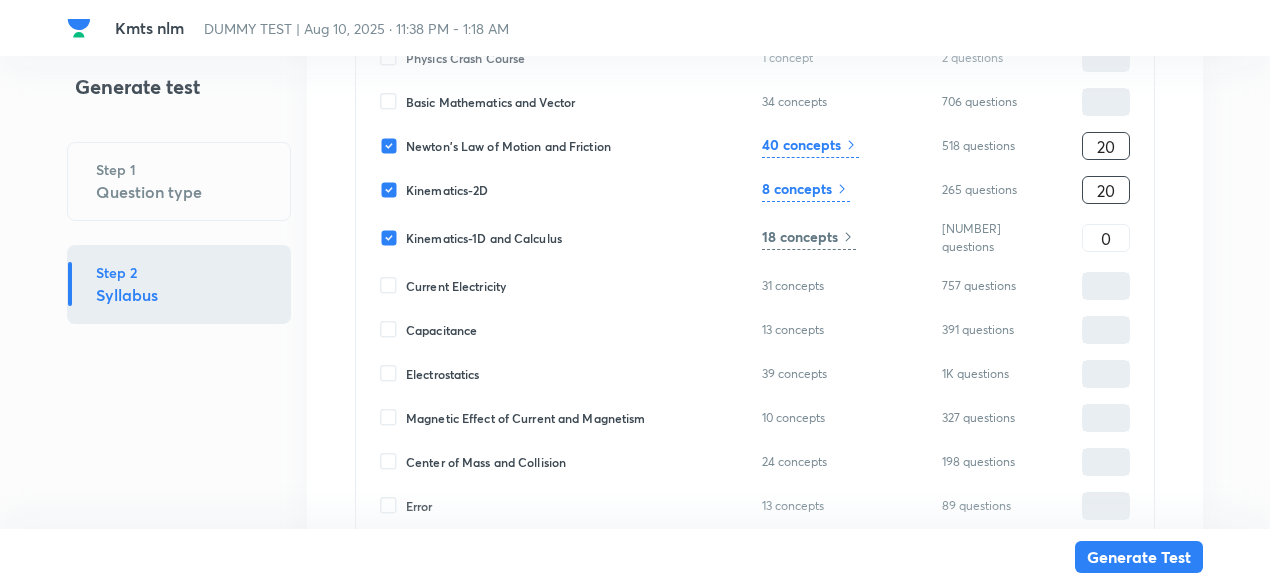 type on "40" 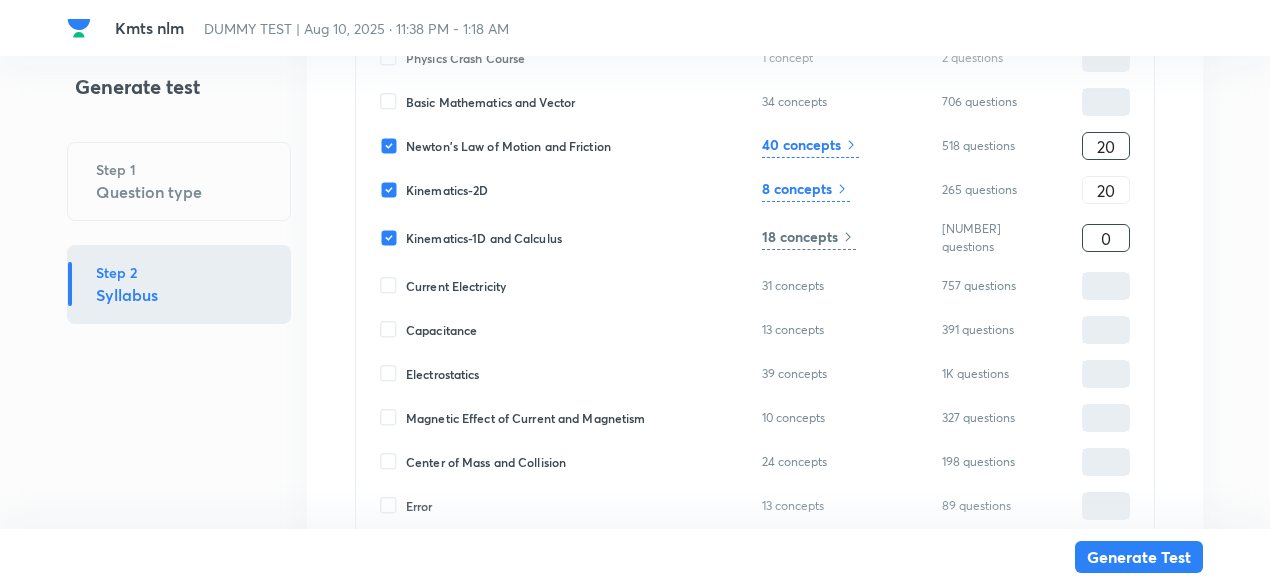 type on "2" 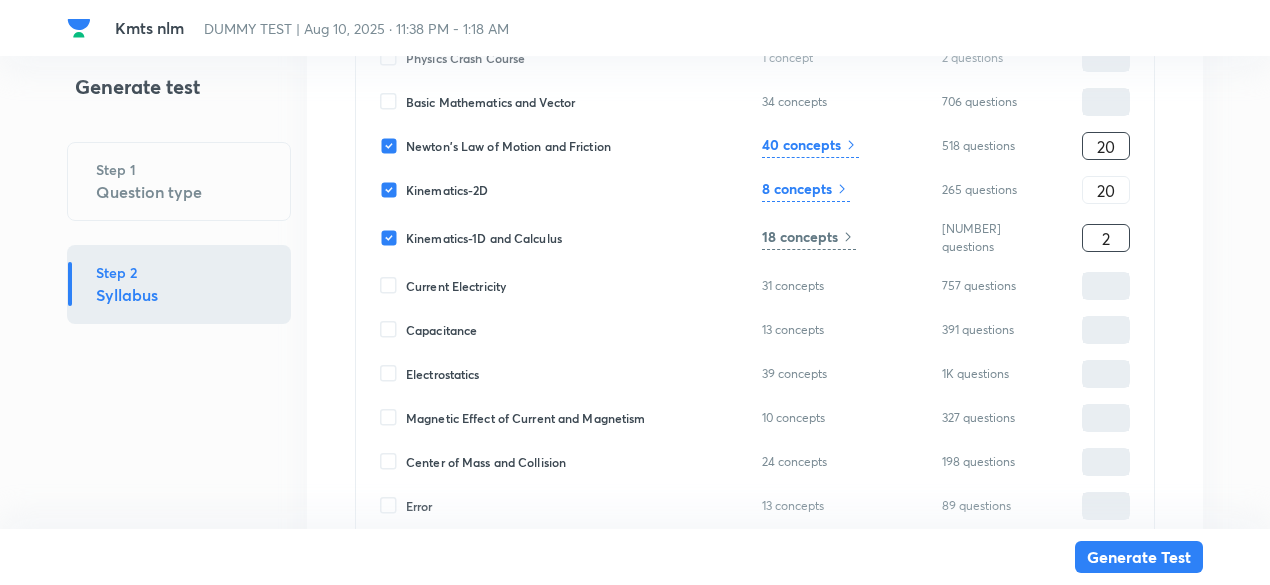 type on "42" 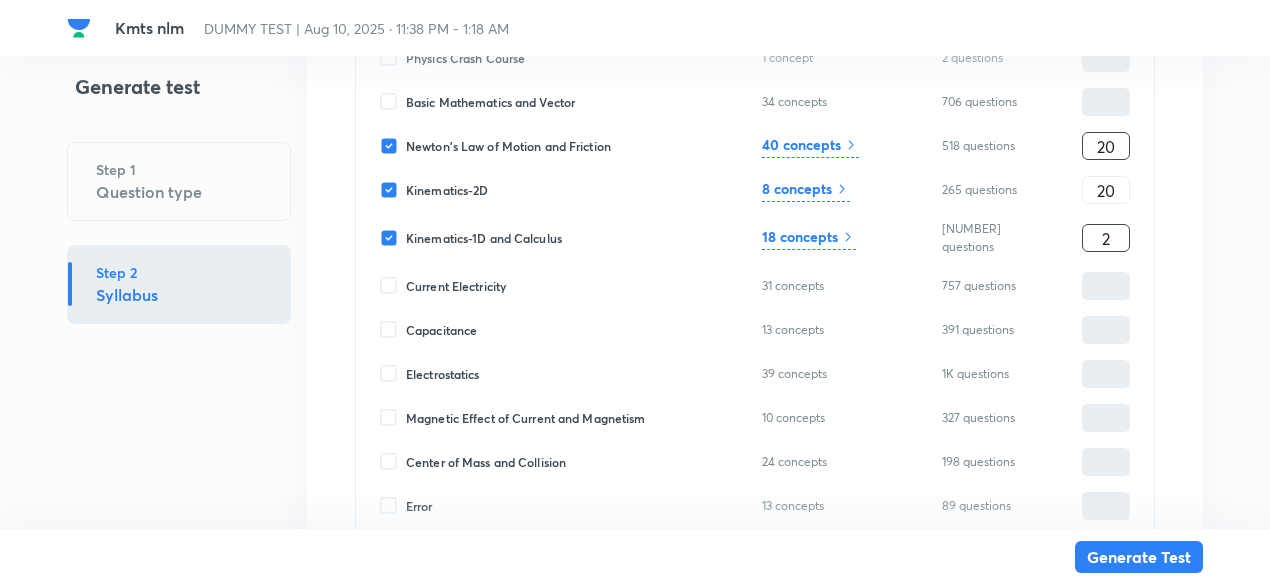 type on "20" 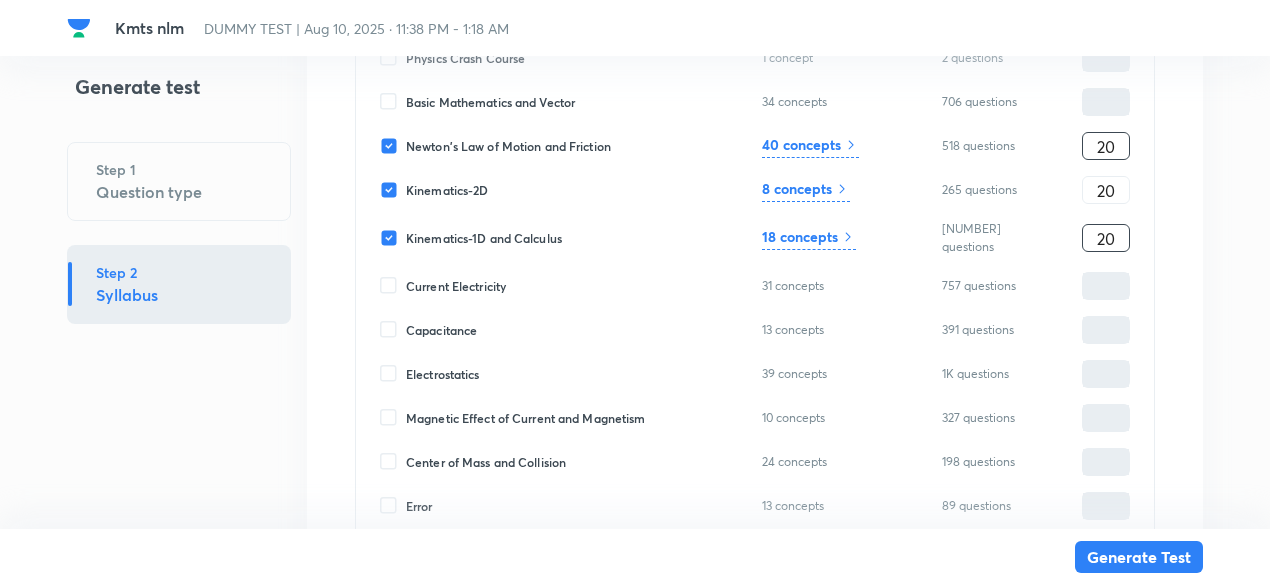 type on "60" 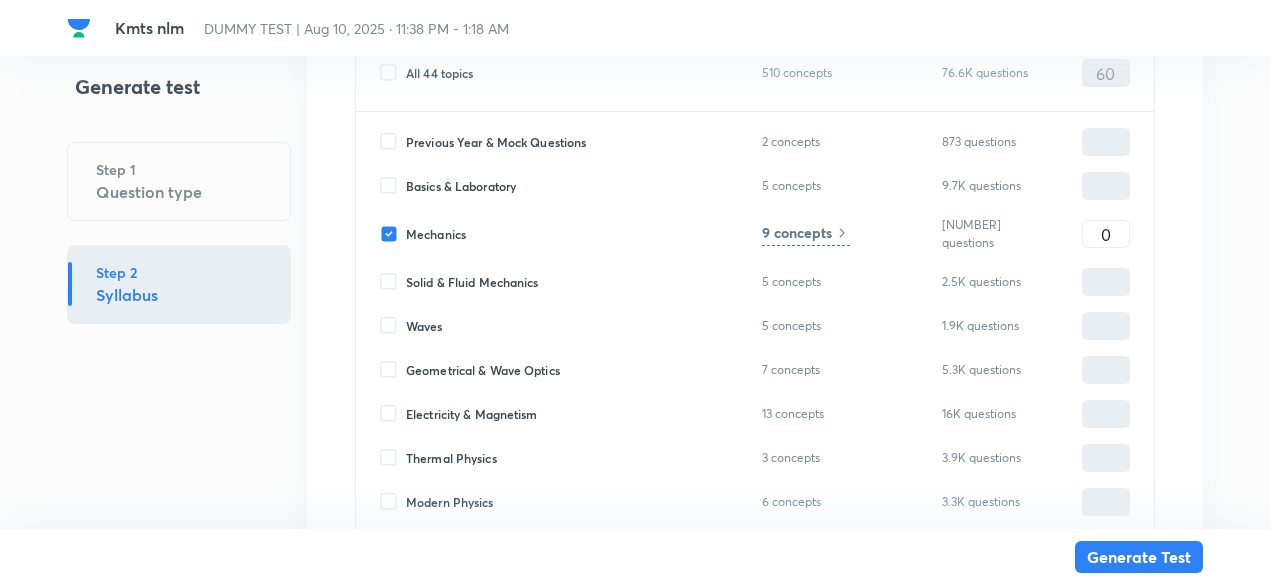 scroll, scrollTop: 499, scrollLeft: 0, axis: vertical 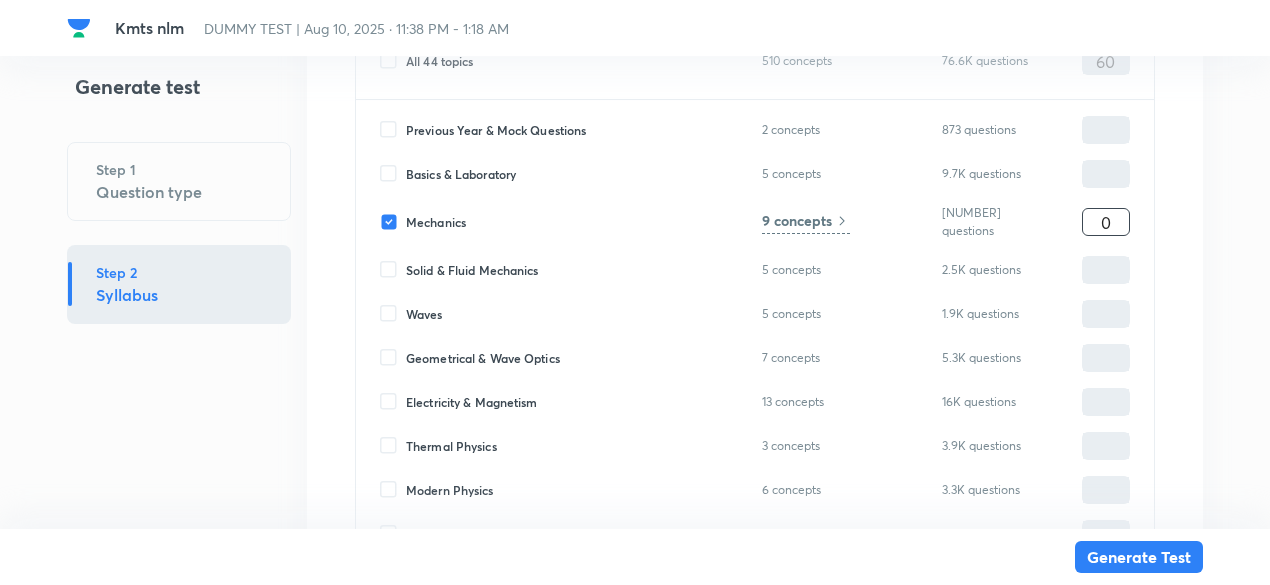 type on "20" 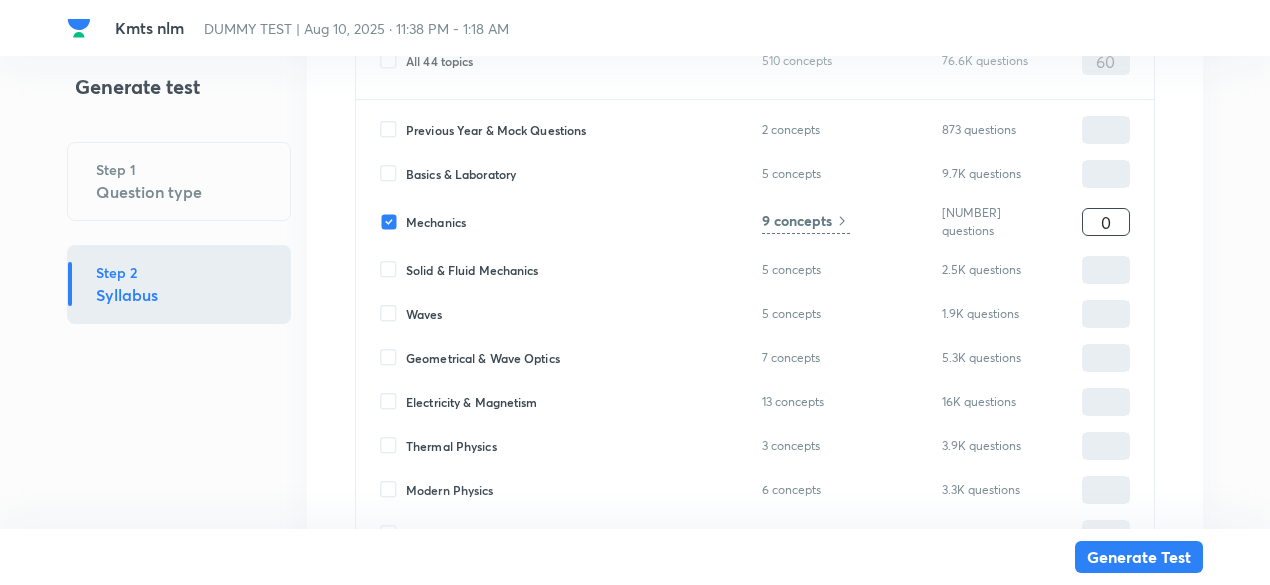 type on "4" 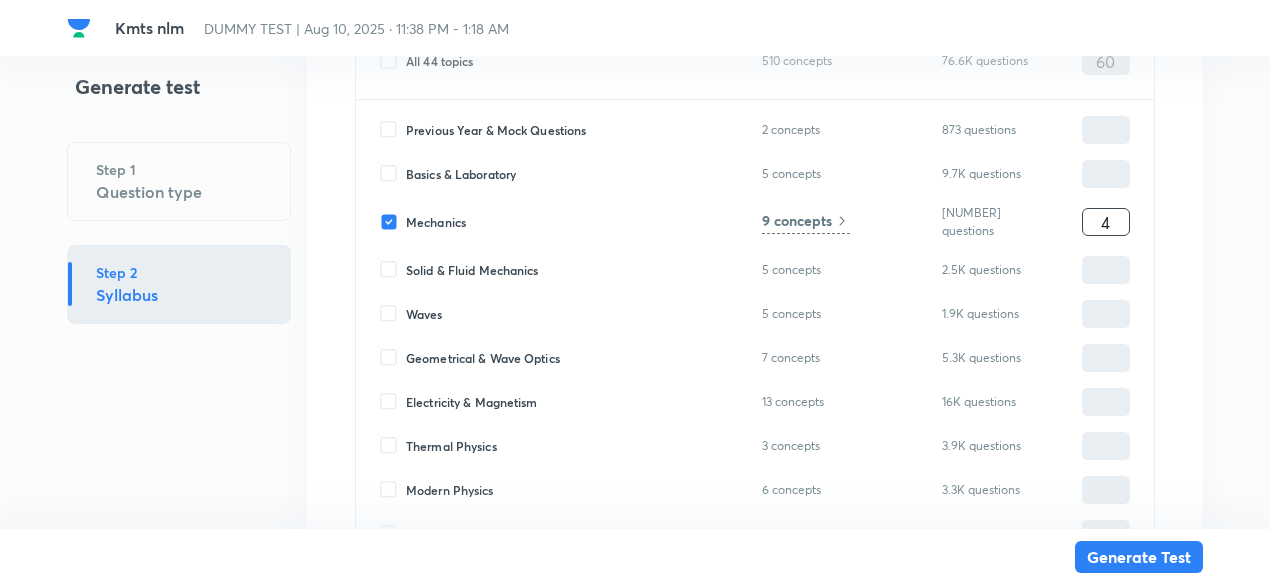 type on "64" 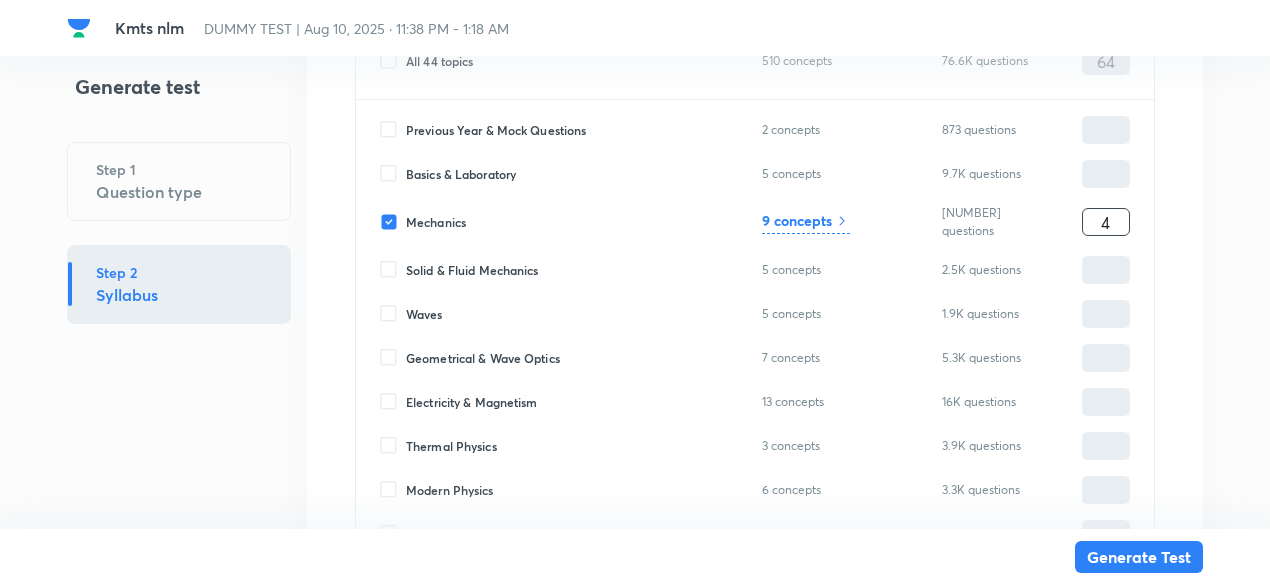 type on "40" 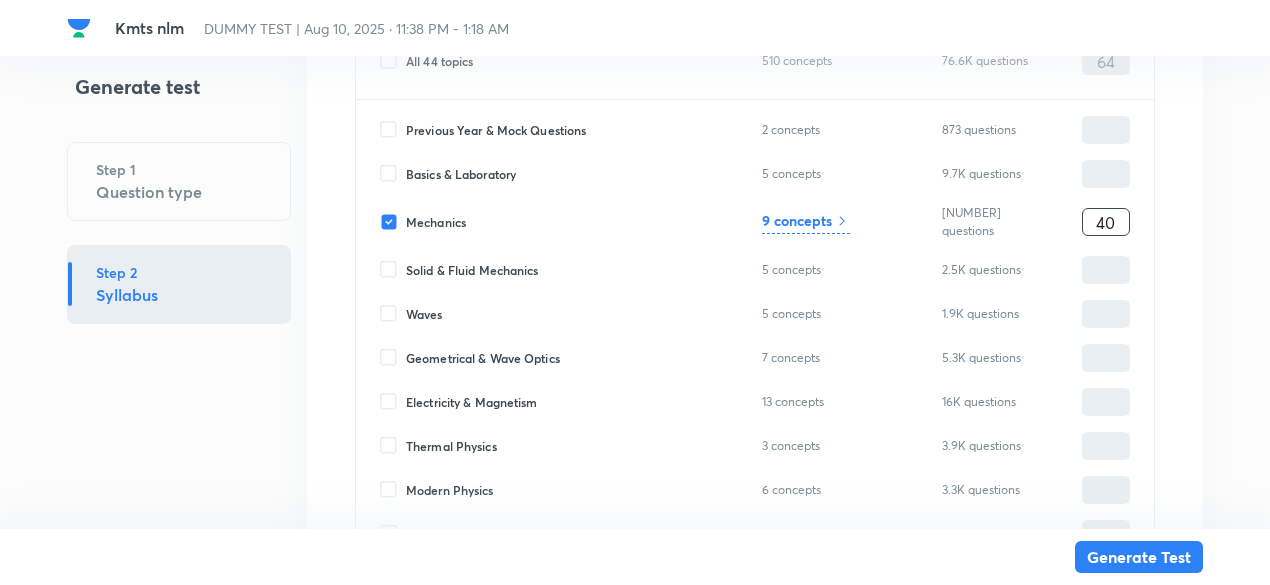 type on "100" 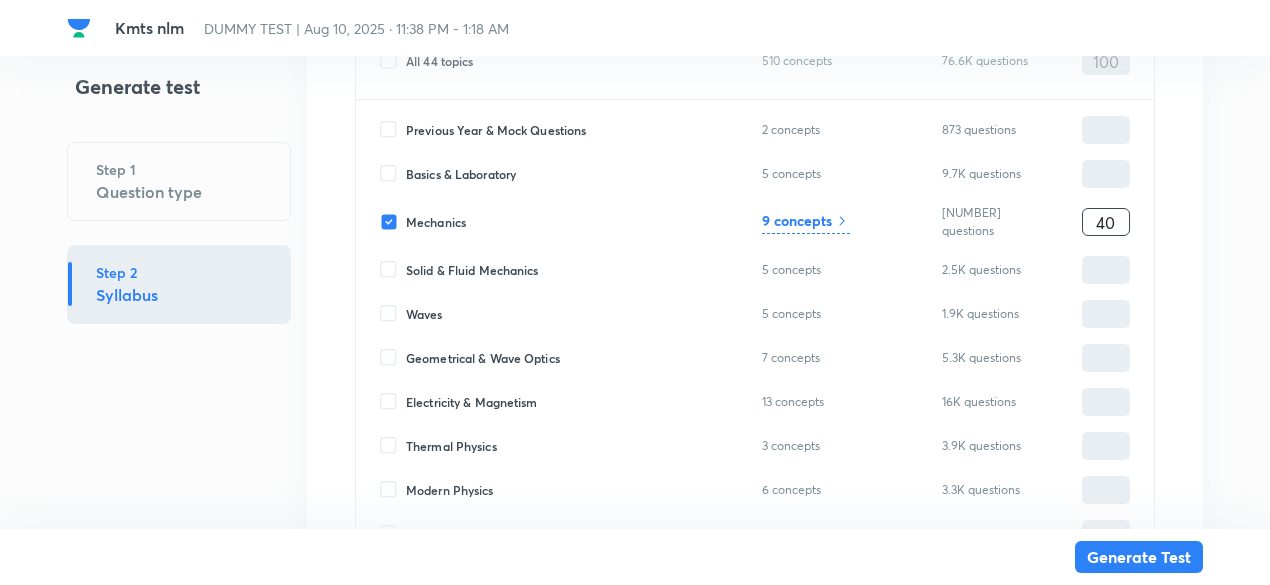 type on "40" 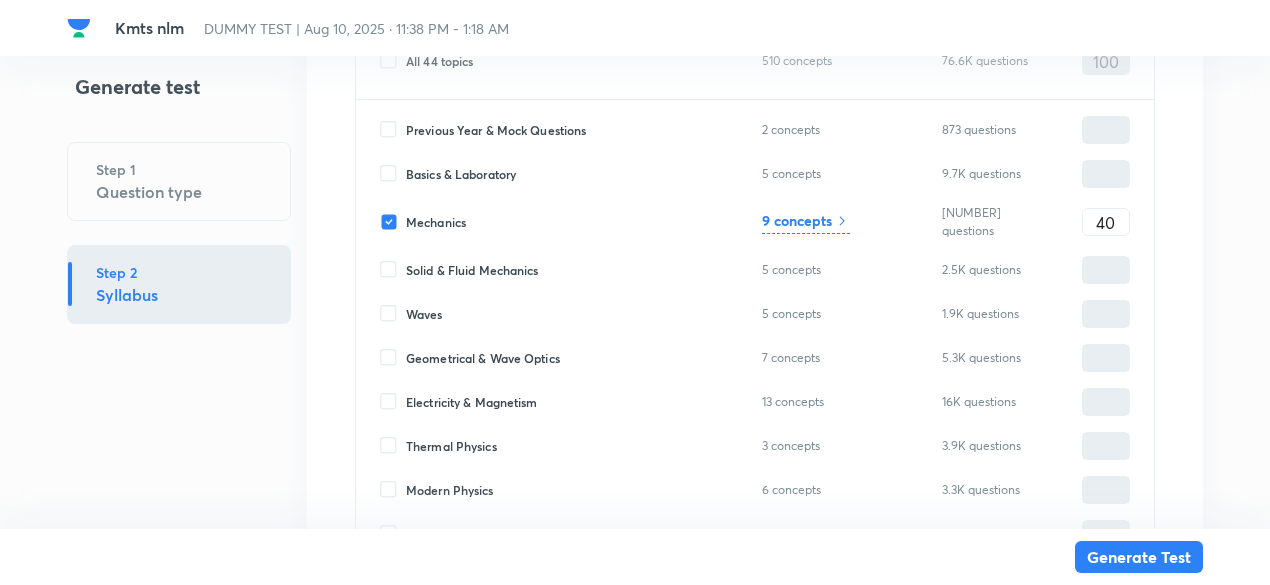 click on "9 concepts" at bounding box center (806, 222) 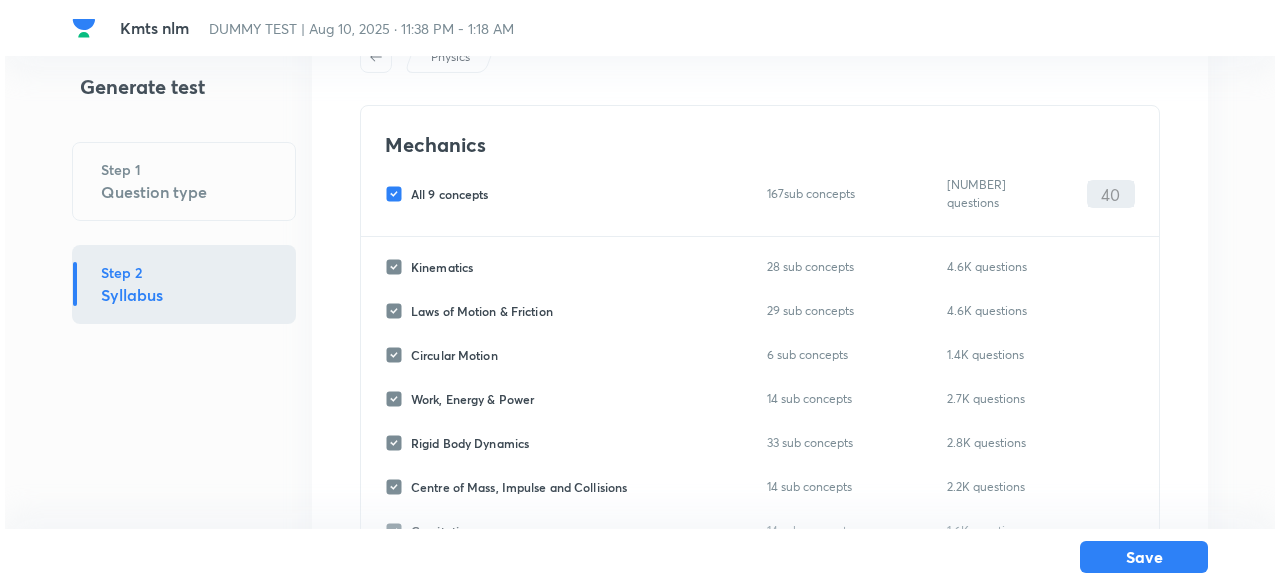 scroll, scrollTop: 96, scrollLeft: 0, axis: vertical 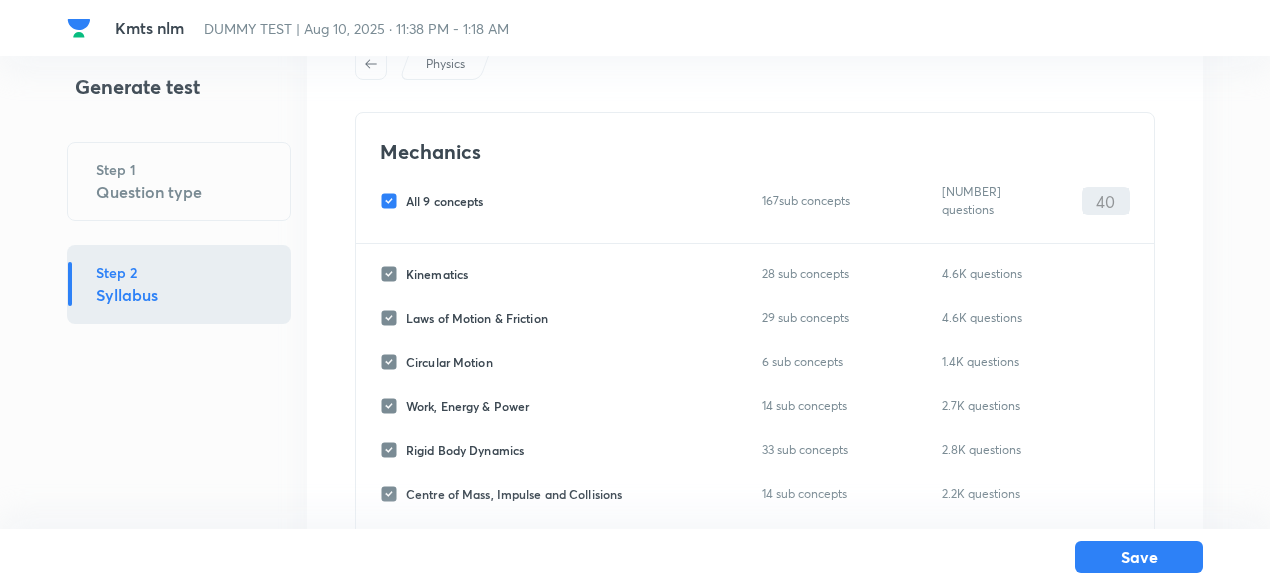 click on "Kinematics" at bounding box center (437, 274) 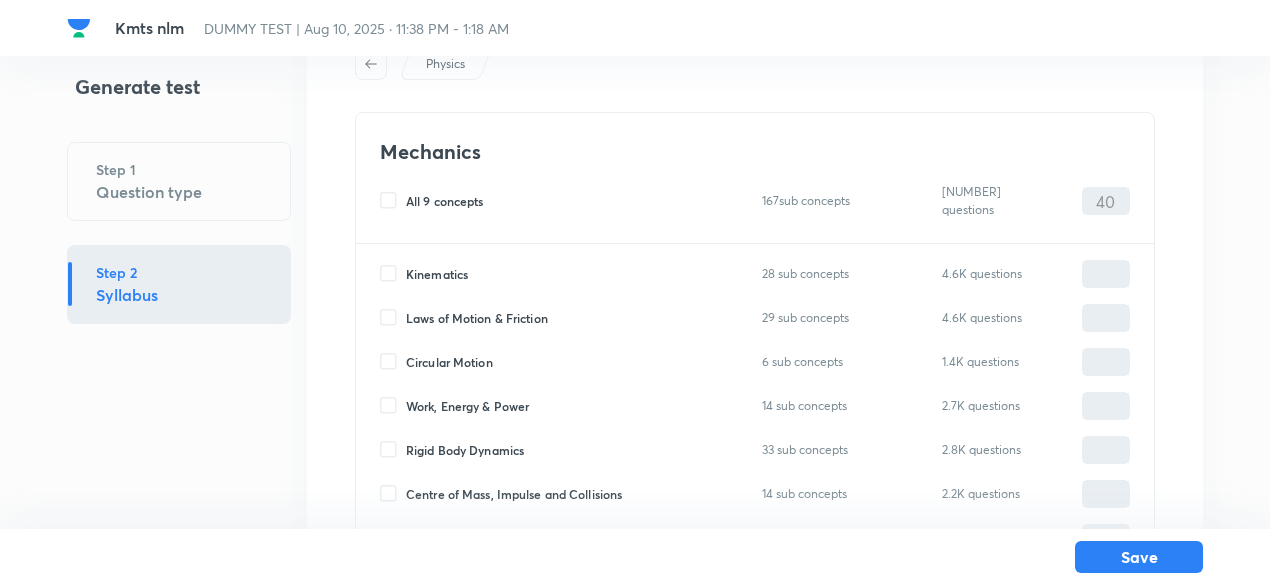 click on "Kinematics" at bounding box center (437, 274) 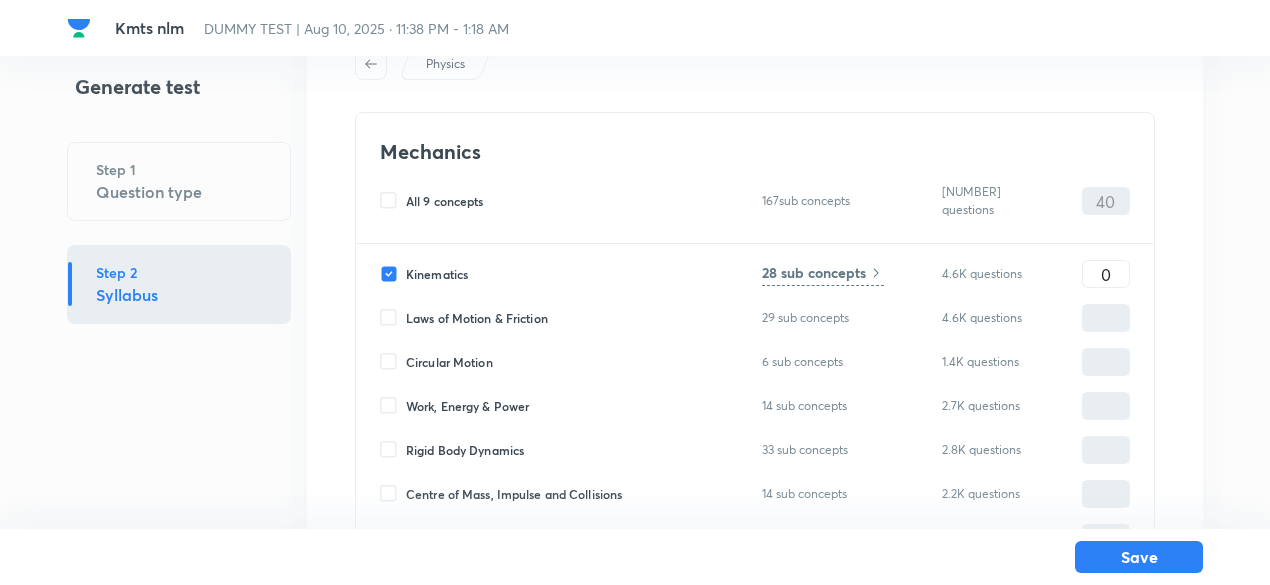 click on "Laws of Motion & Friction" at bounding box center [477, 318] 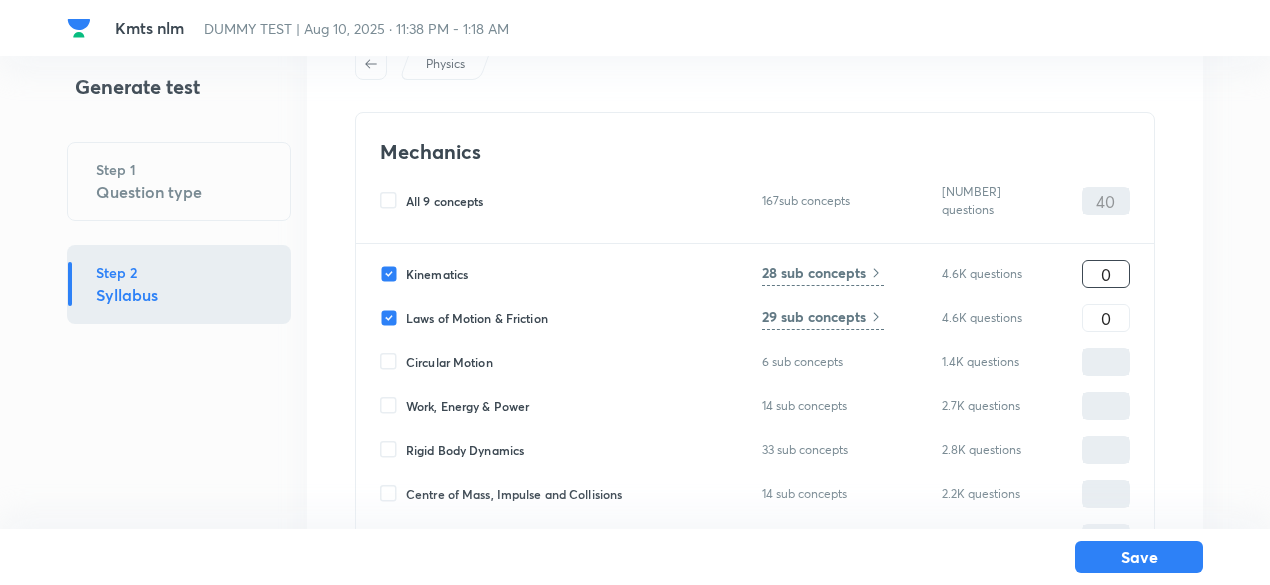 click on "0" at bounding box center [1106, 274] 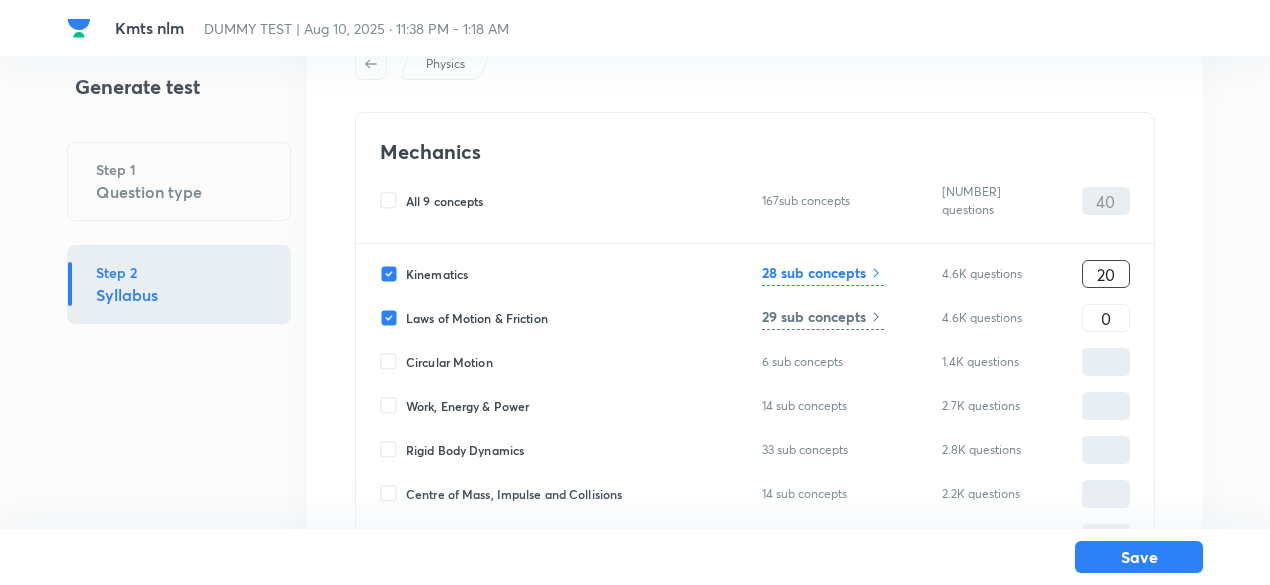 type on "20" 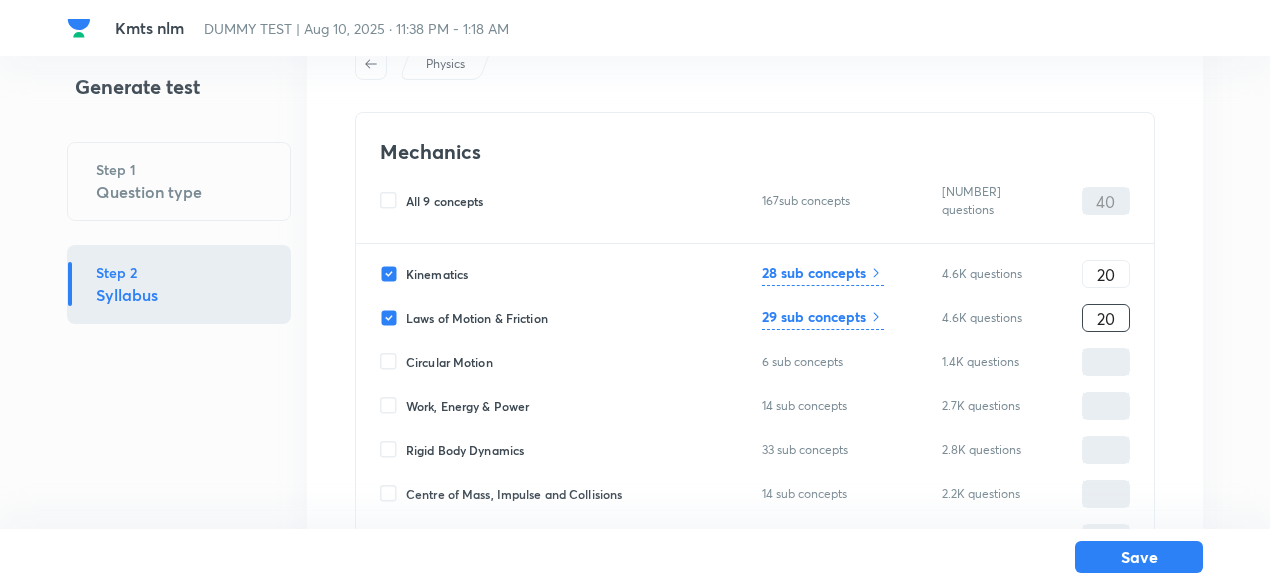 type on "20" 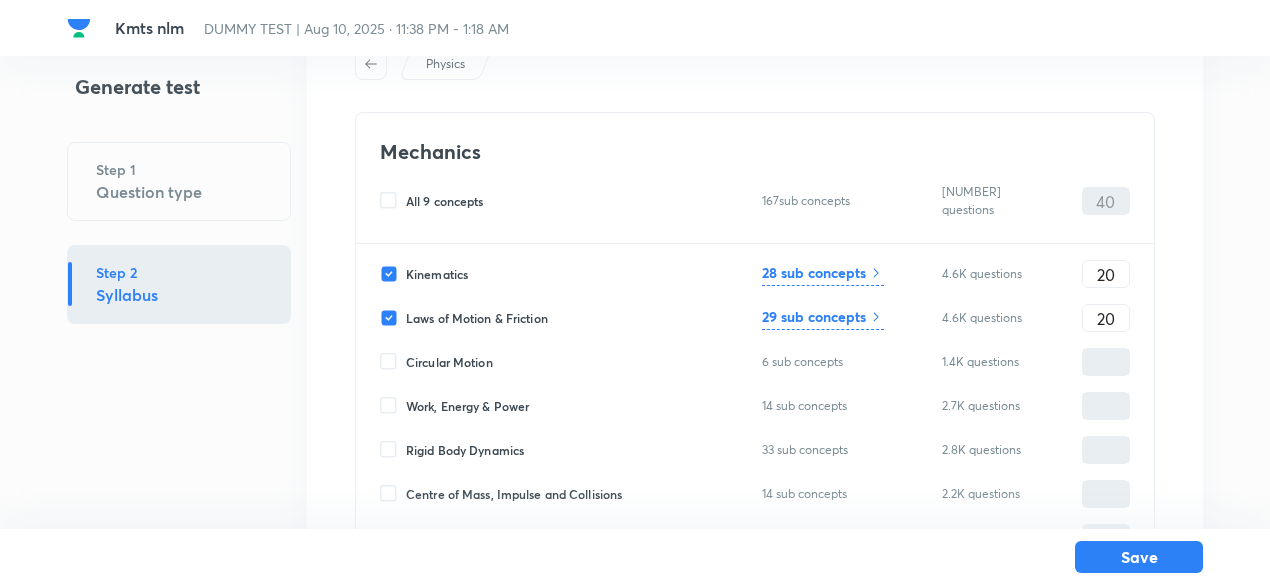 click on "28 sub concepts" at bounding box center (814, 272) 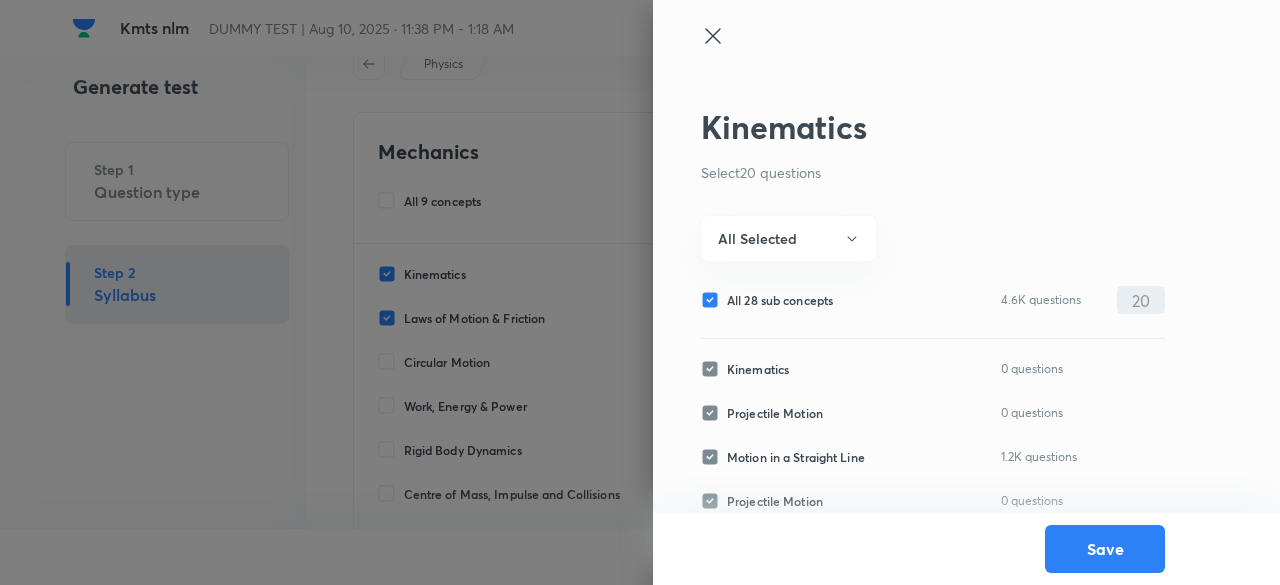 click on "All 28 sub concepts" at bounding box center [780, 300] 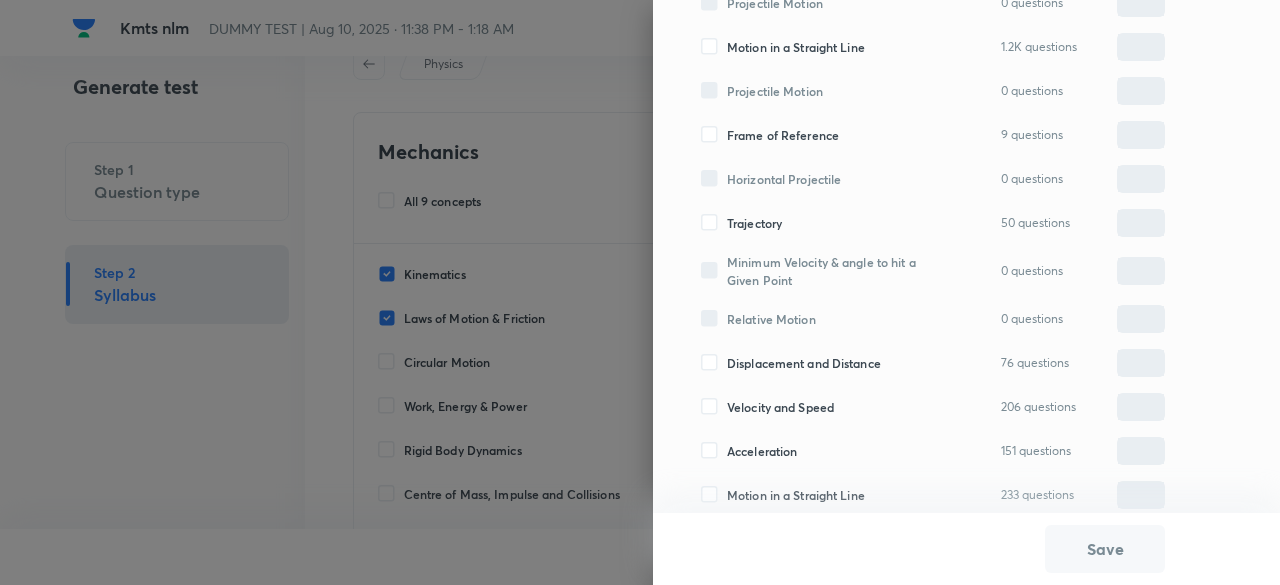 scroll, scrollTop: 413, scrollLeft: 0, axis: vertical 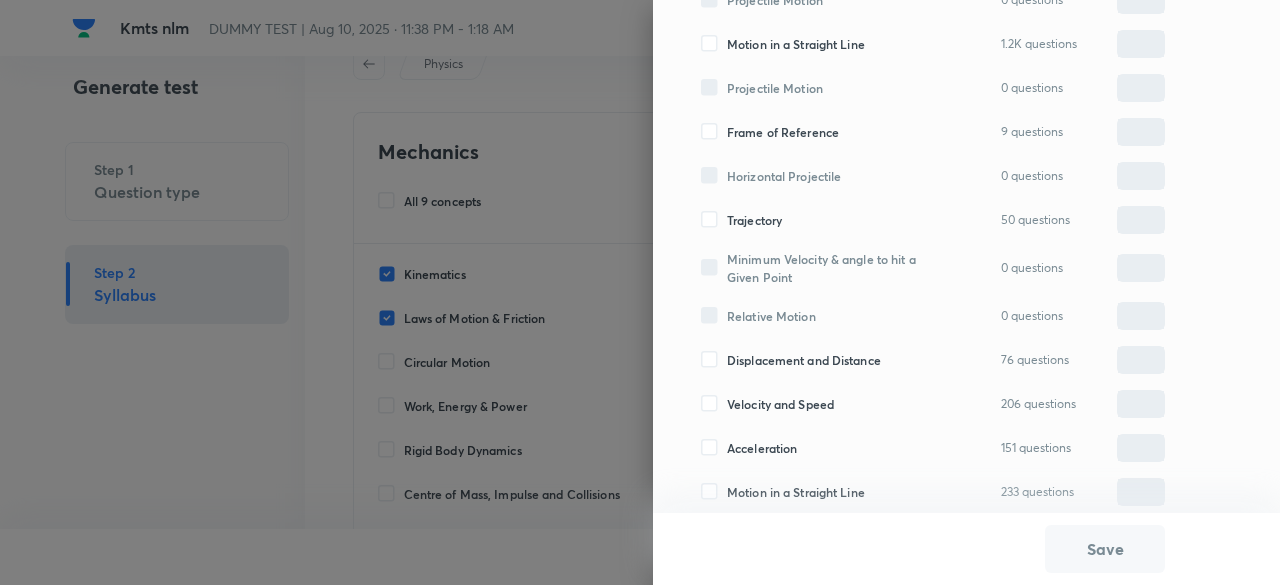 click on "Trajectory" at bounding box center (754, 220) 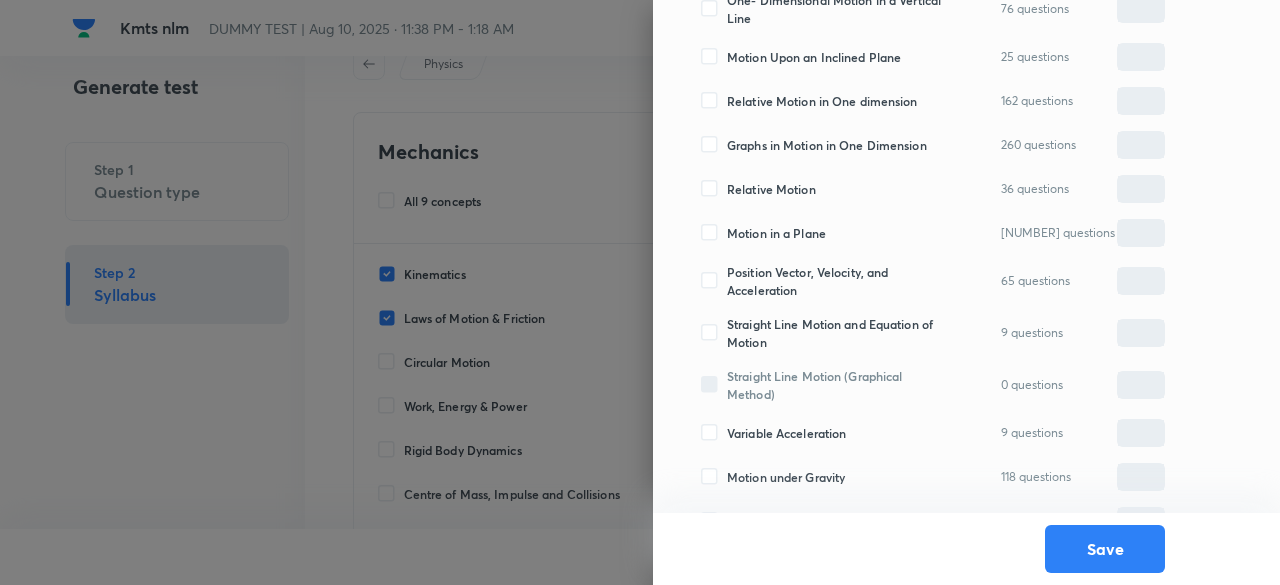 scroll, scrollTop: 952, scrollLeft: 0, axis: vertical 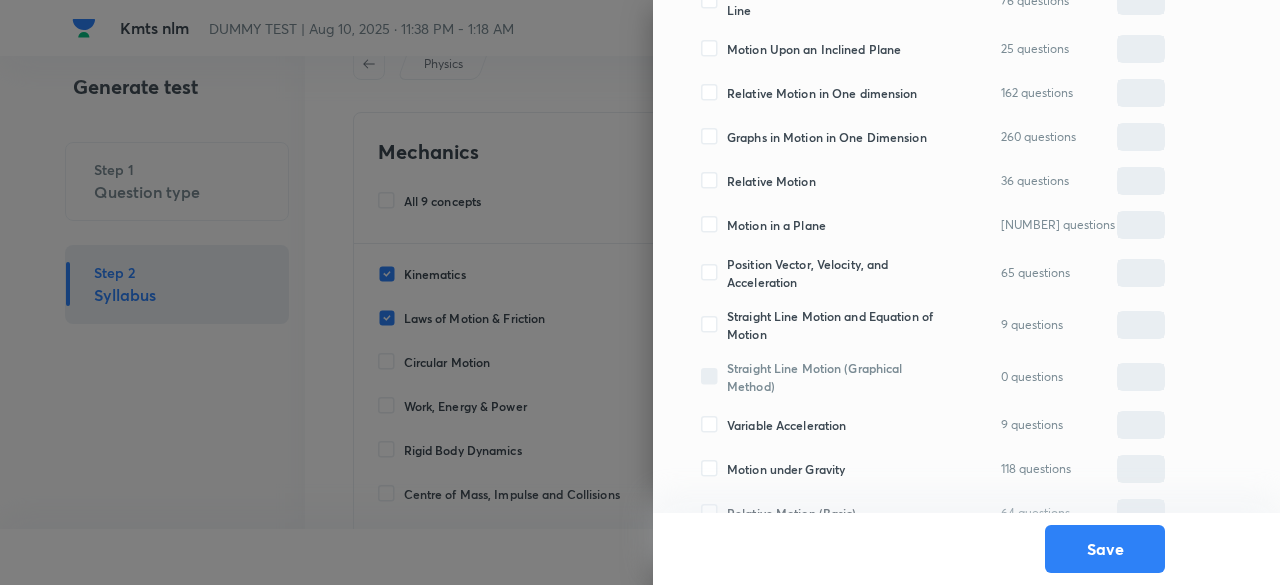 click on "Motion in a Plane" at bounding box center [776, 225] 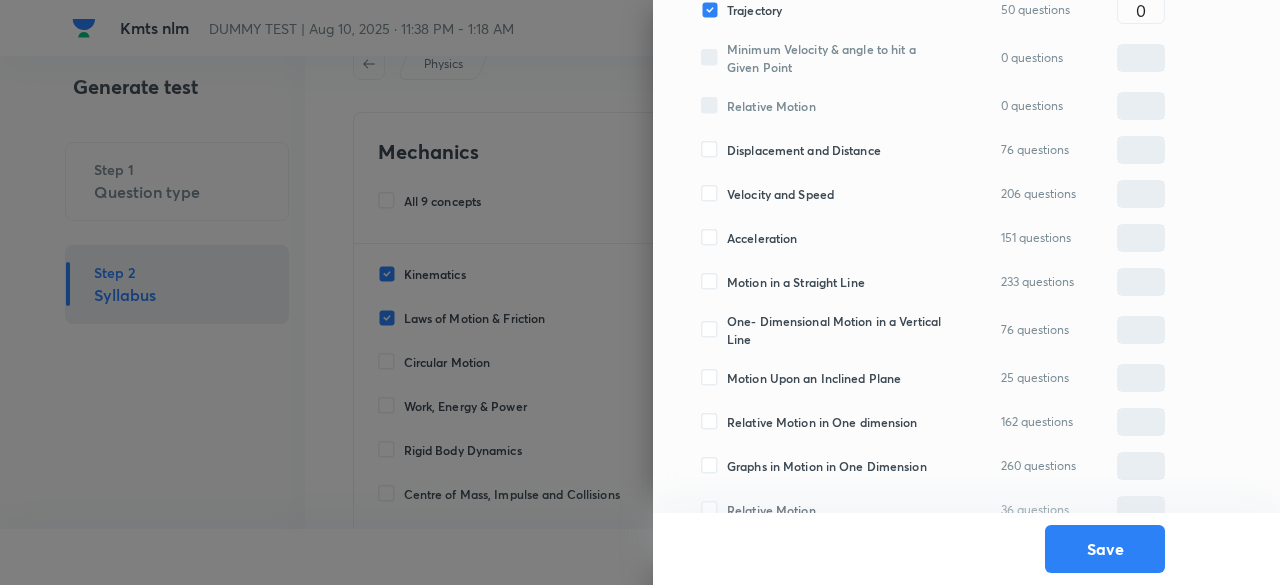 scroll, scrollTop: 509, scrollLeft: 0, axis: vertical 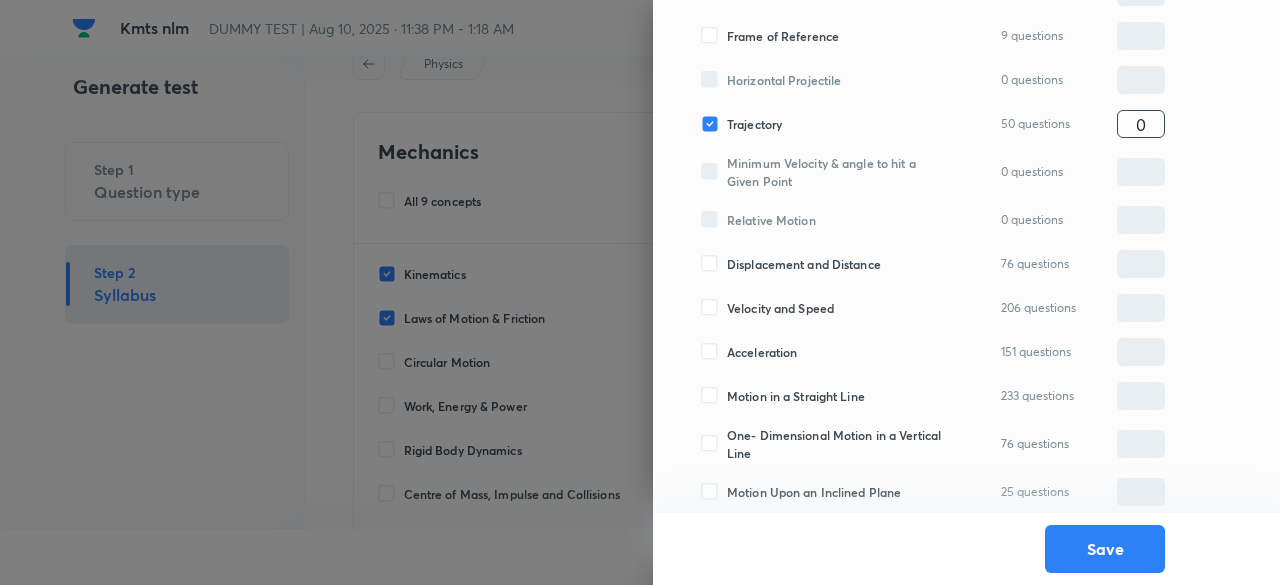 click on "0" at bounding box center [1141, 124] 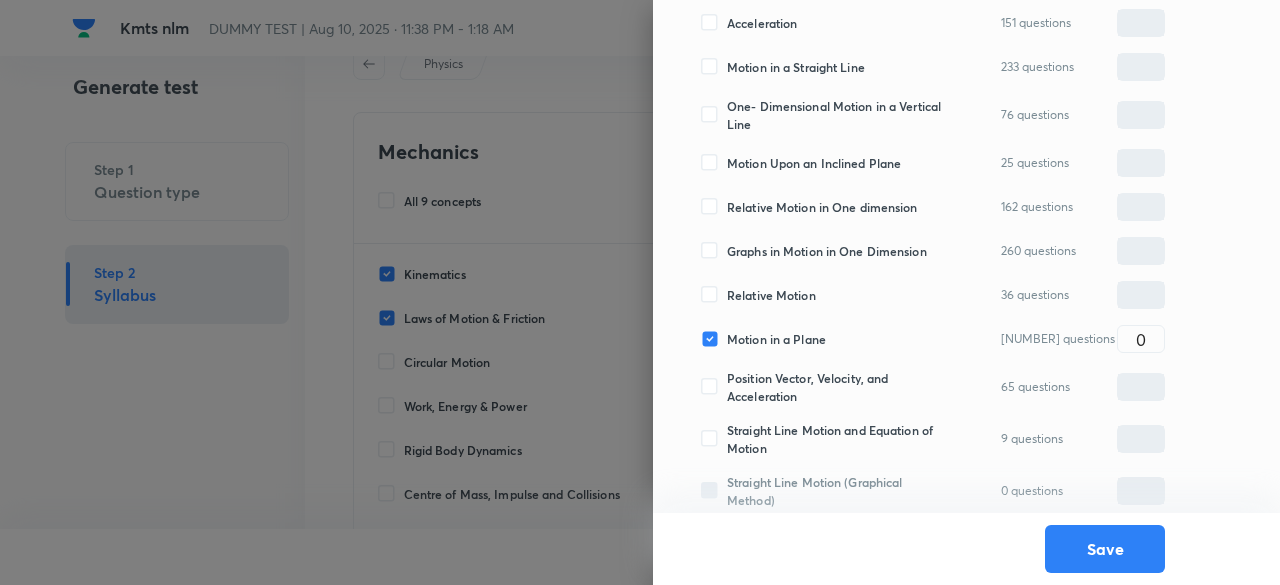 scroll, scrollTop: 847, scrollLeft: 0, axis: vertical 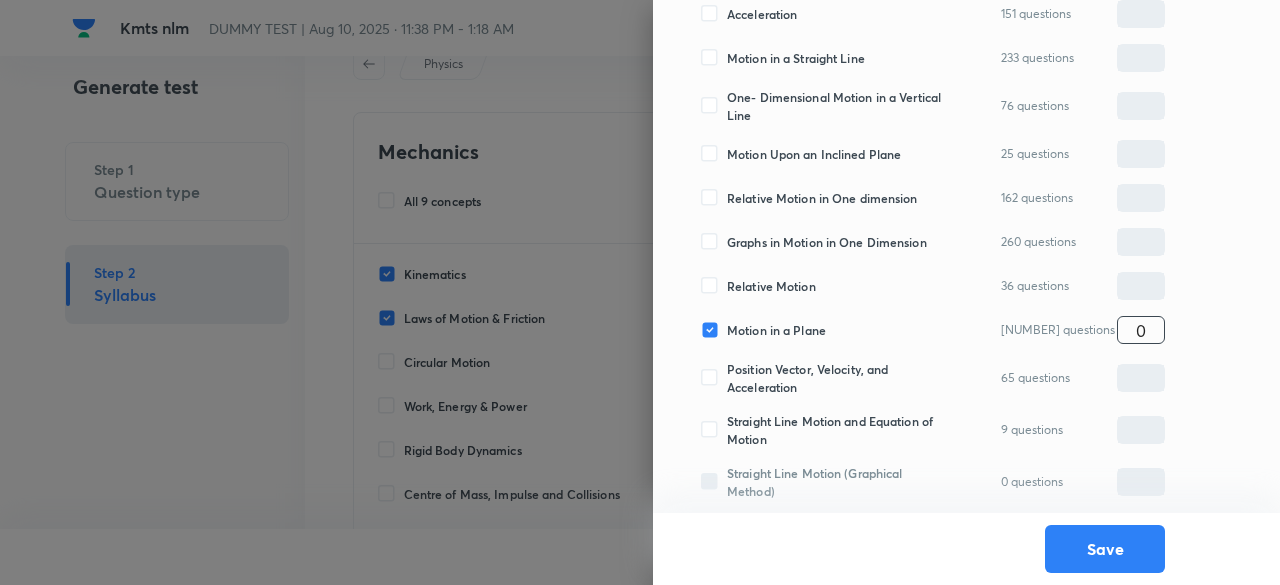 type on "10" 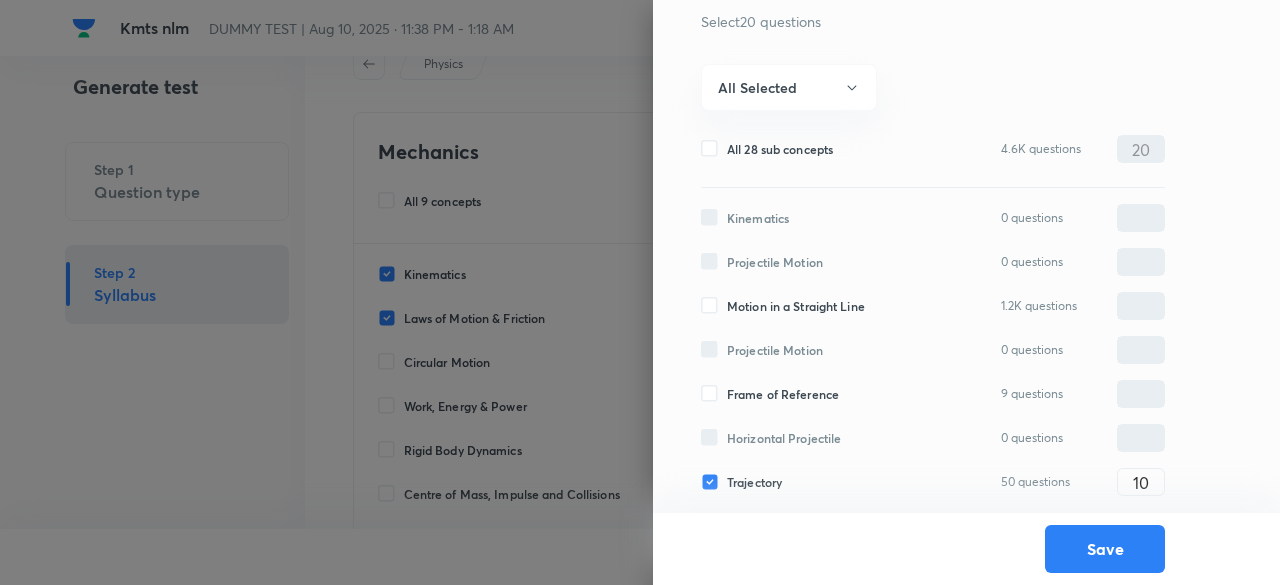 scroll, scrollTop: 152, scrollLeft: 0, axis: vertical 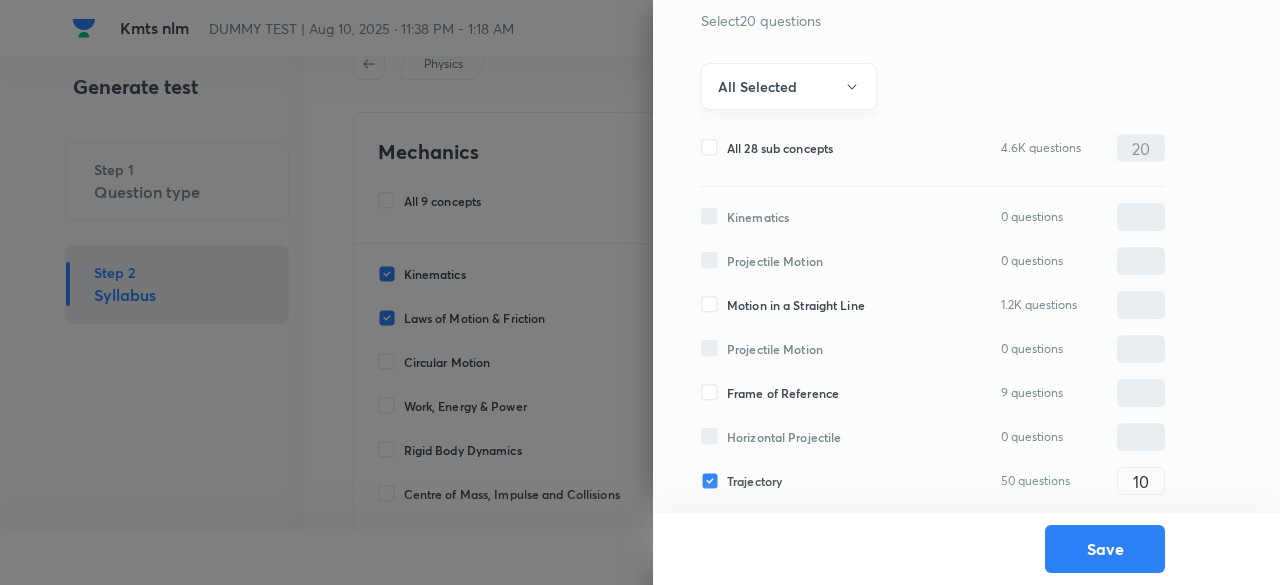 type on "10" 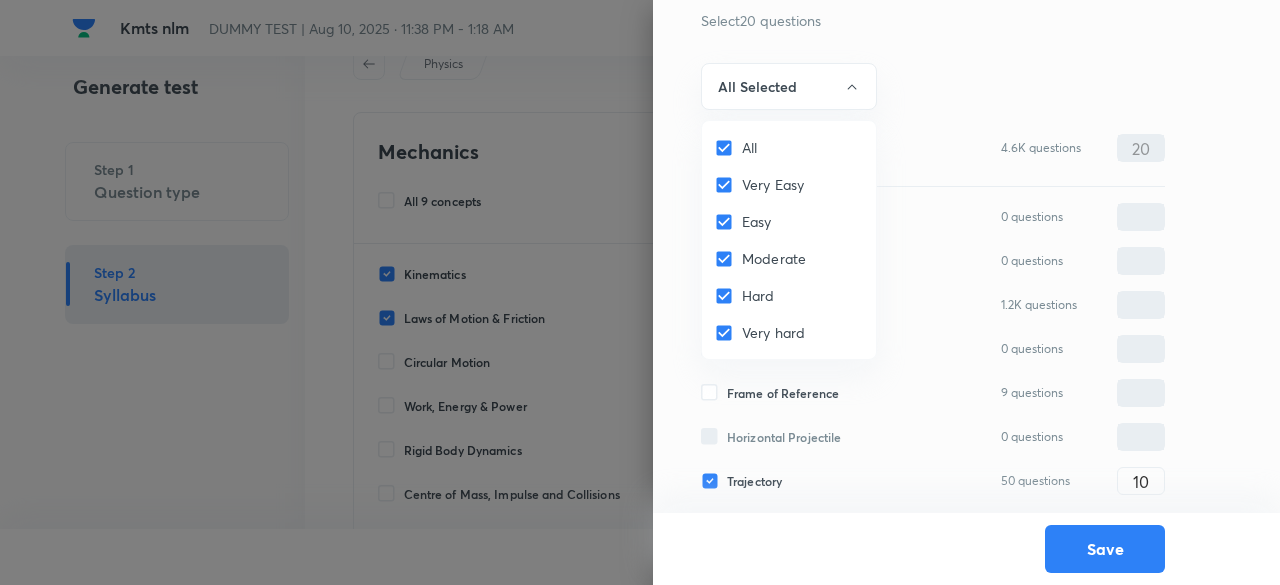 click on "All" at bounding box center [749, 147] 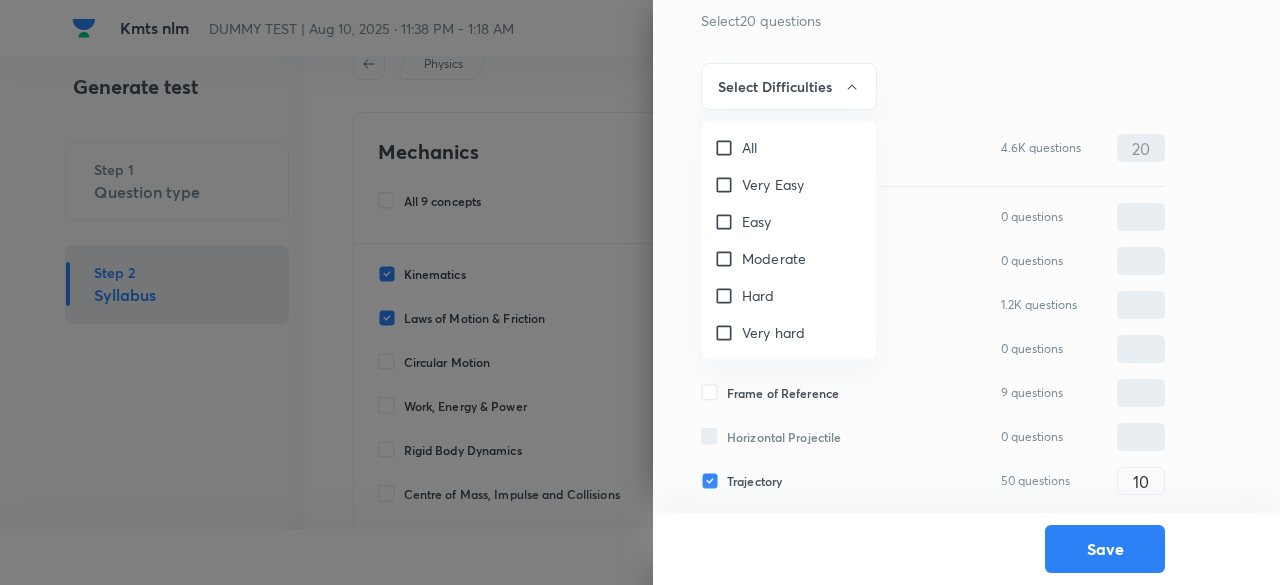 click on "Moderate" at bounding box center [774, 258] 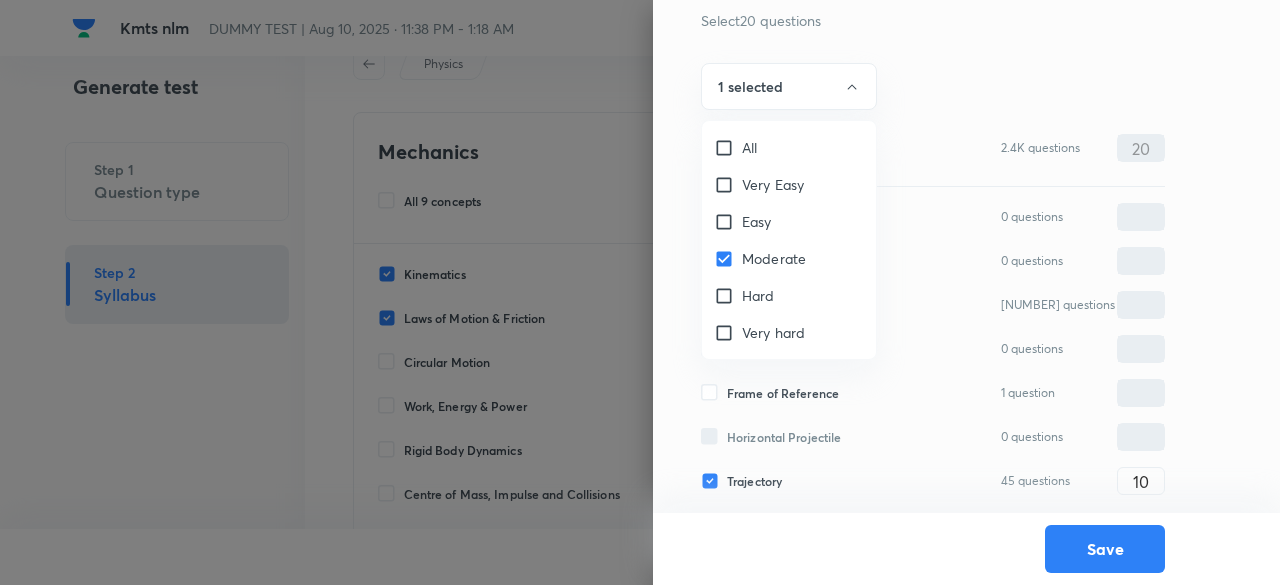 click on "Hard" at bounding box center [758, 295] 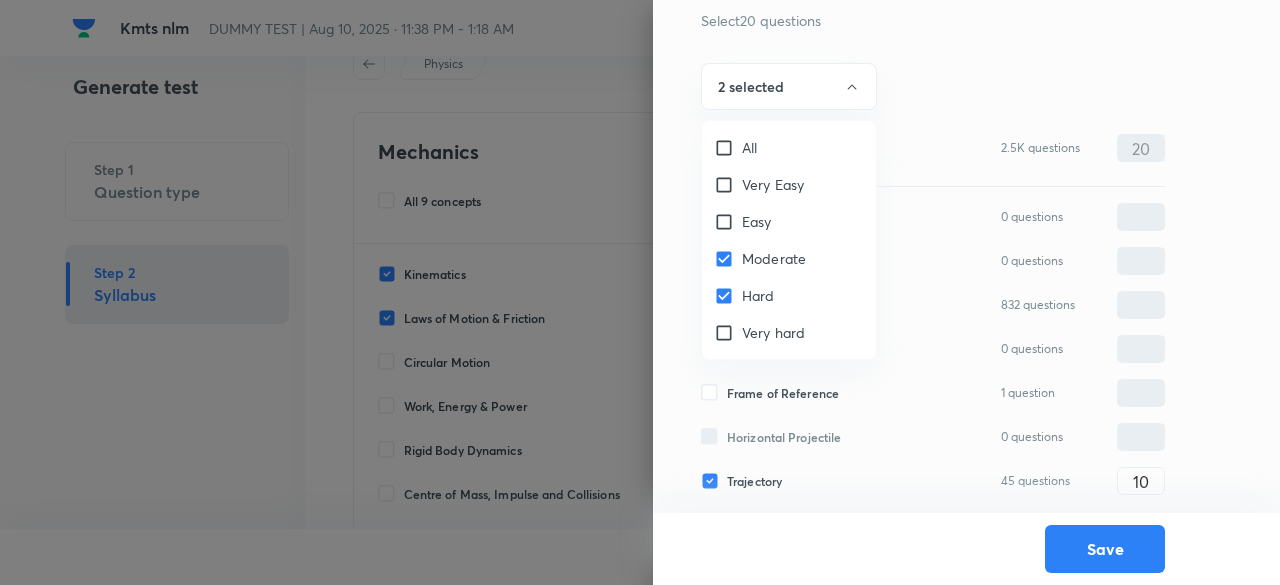 click at bounding box center [640, 292] 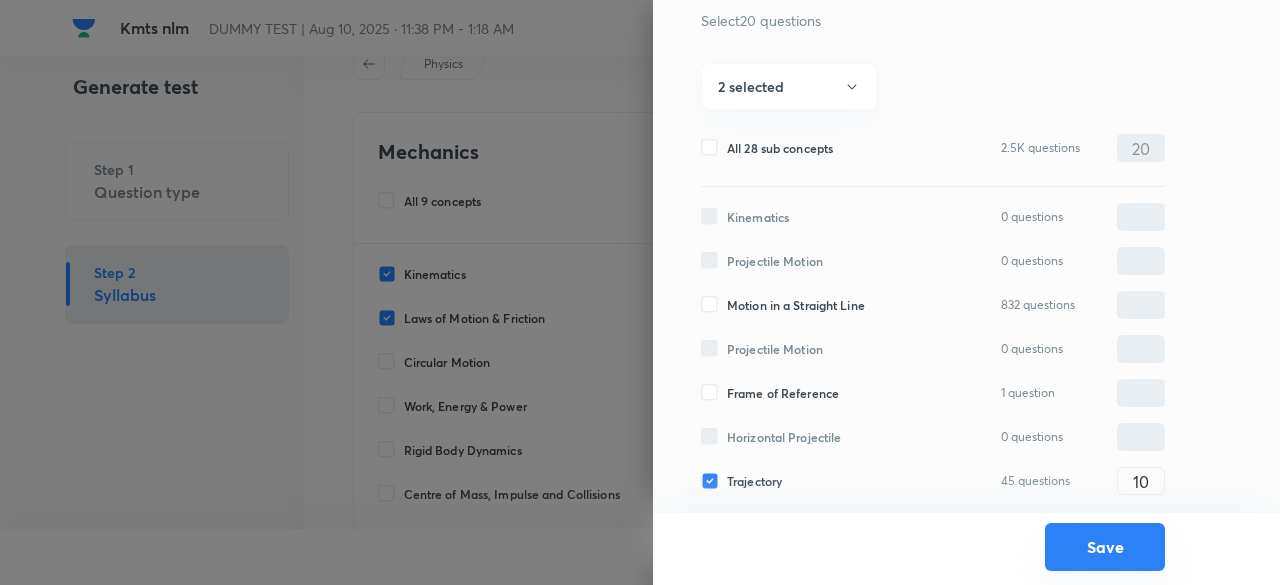 click on "Save" at bounding box center (1105, 547) 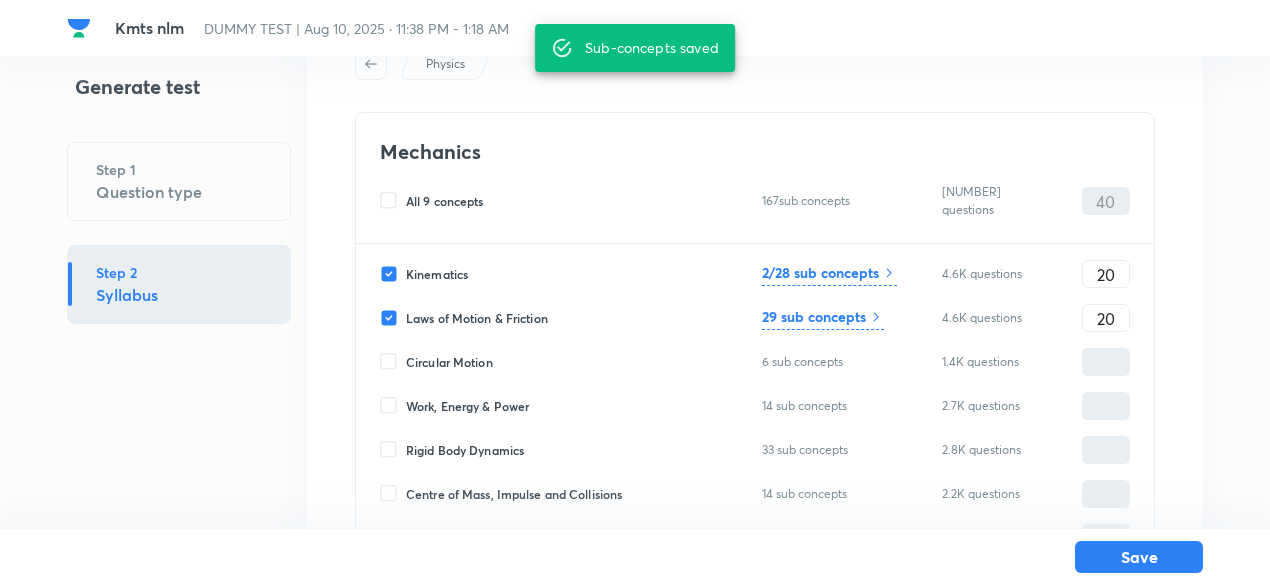 click on "29 sub concepts" at bounding box center (823, 318) 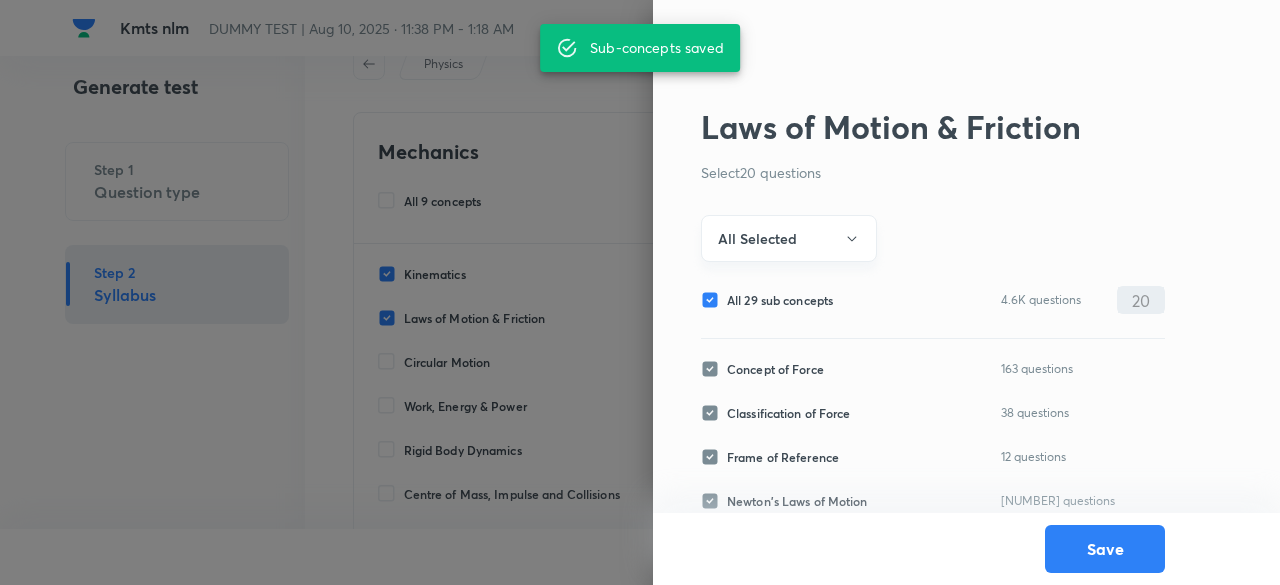 click on "All Selected" at bounding box center (757, 238) 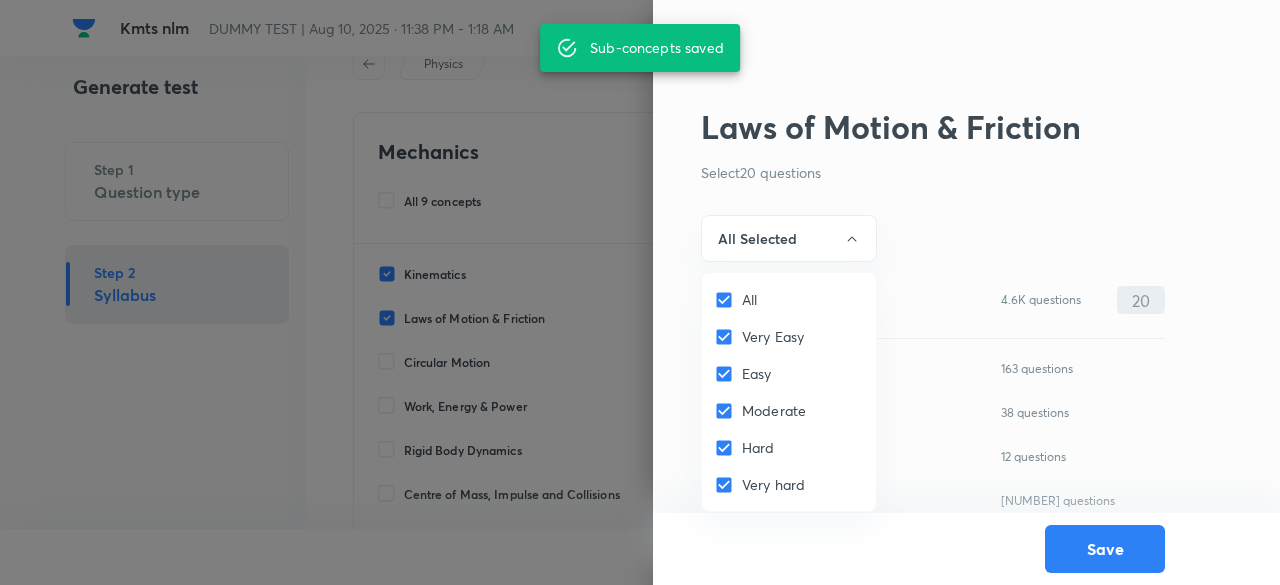 click on "All" at bounding box center [728, 300] 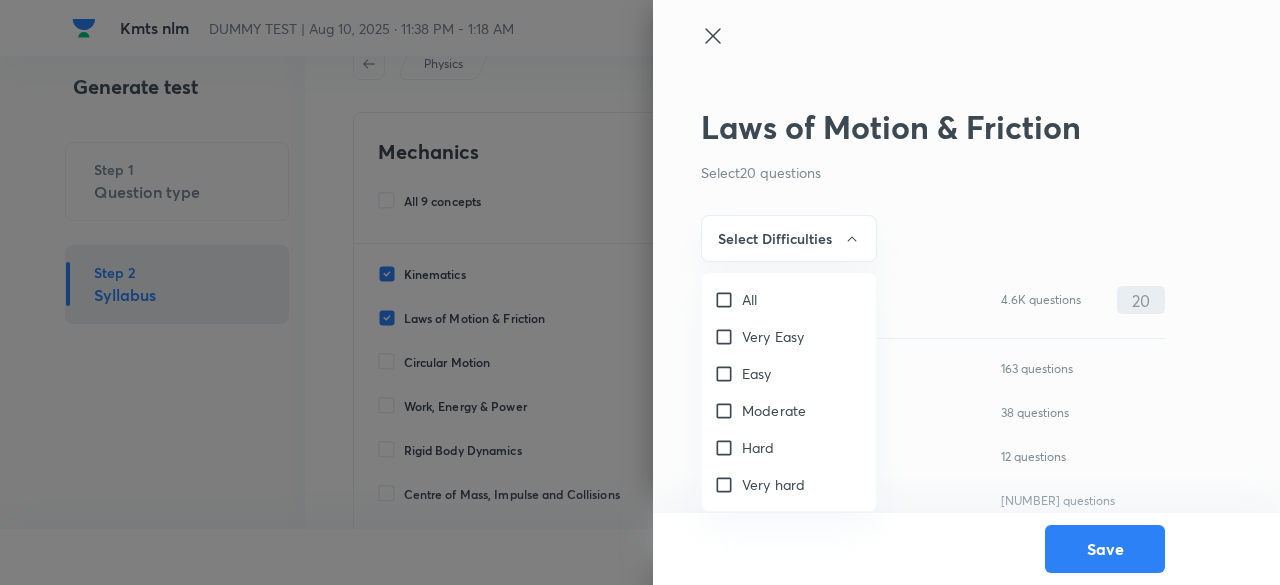 click on "Moderate" at bounding box center (728, 411) 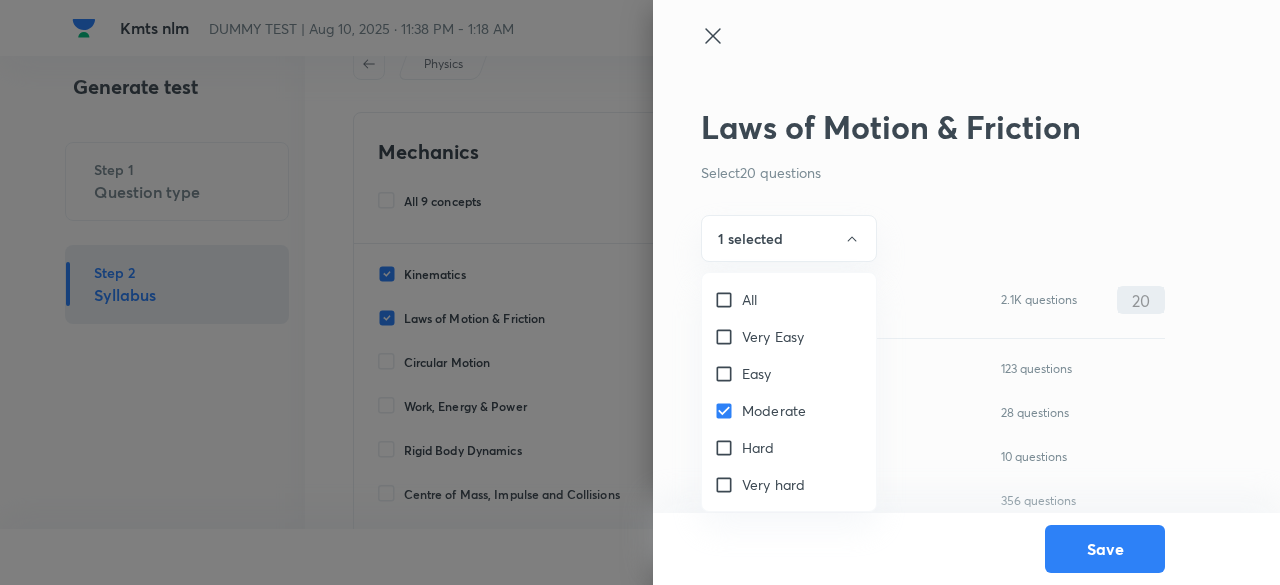click on "Hard" at bounding box center (758, 447) 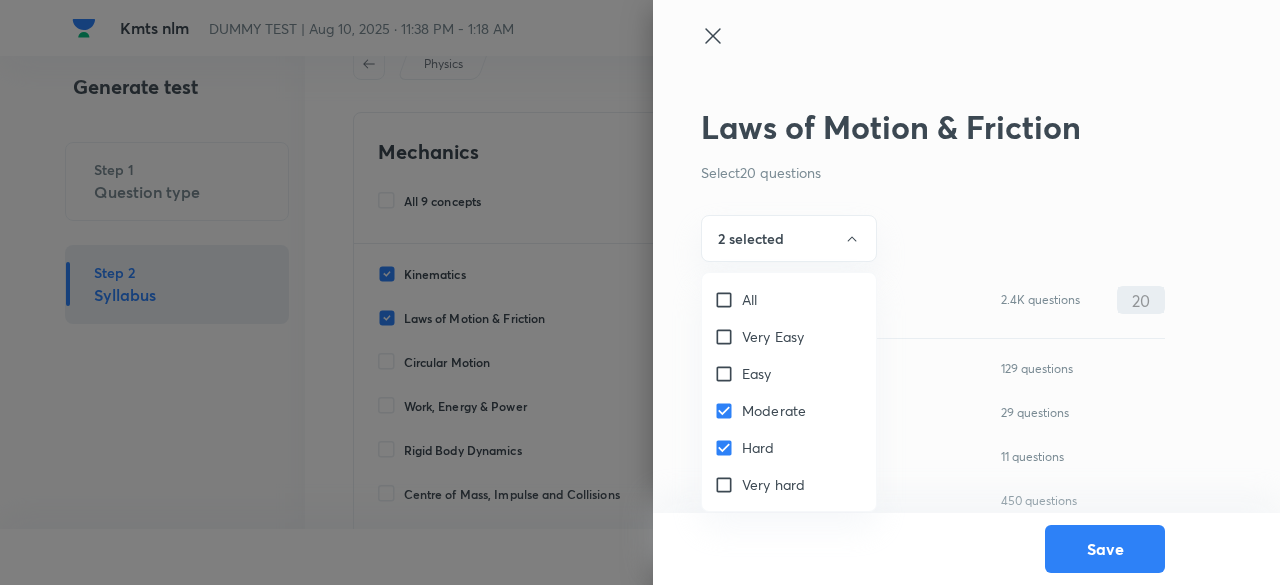 click at bounding box center [640, 292] 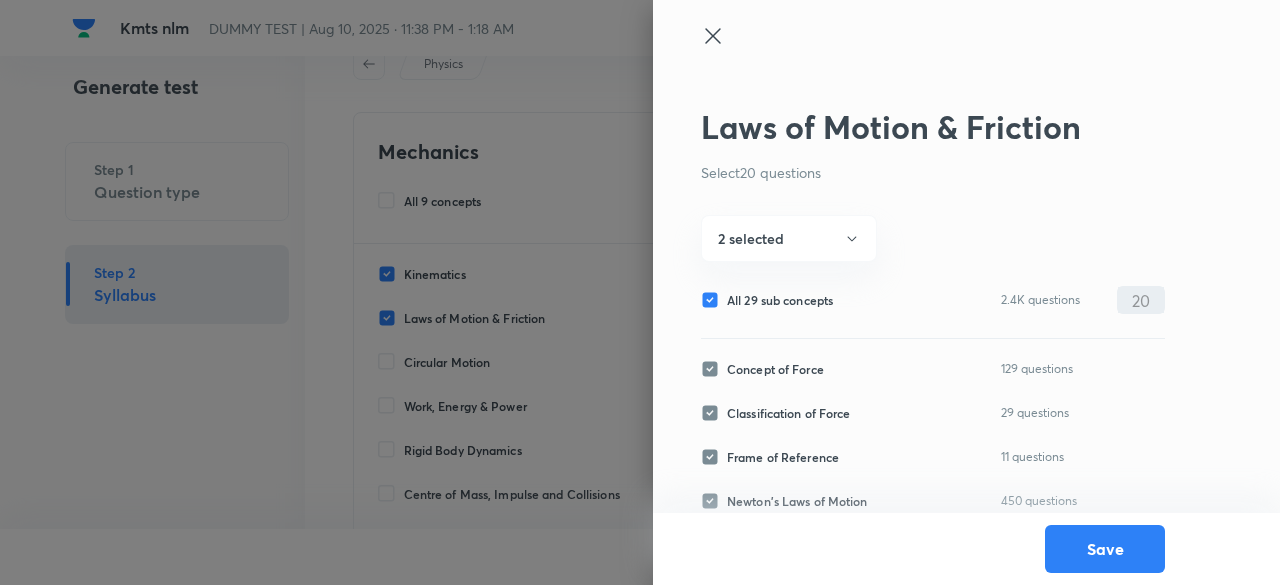 click on "All 29 sub concepts" at bounding box center [780, 300] 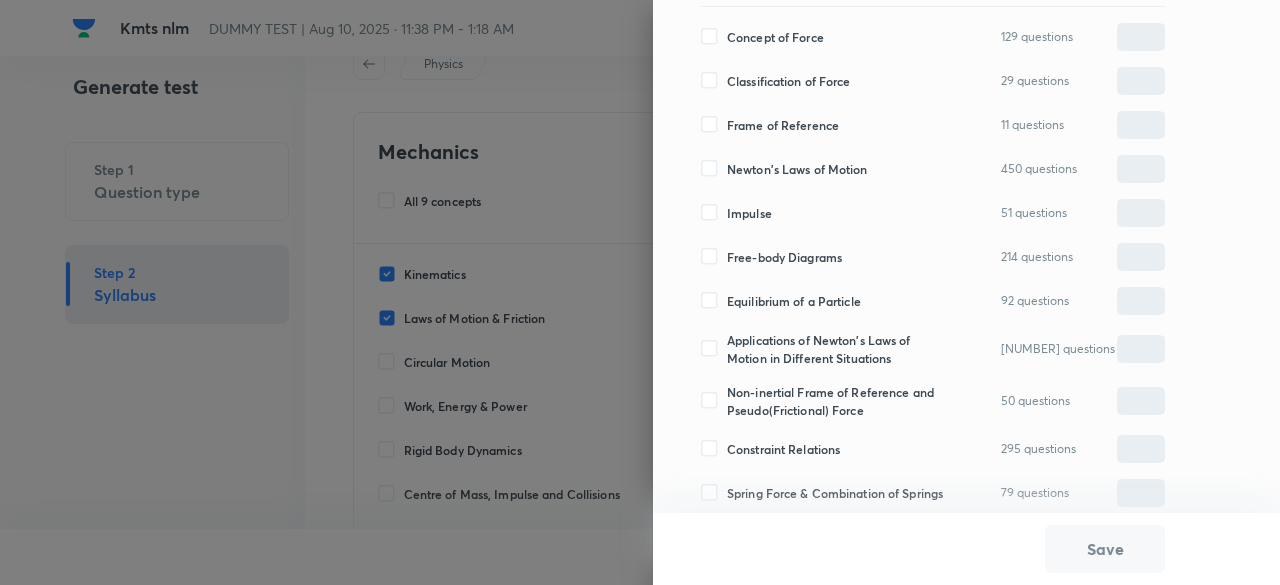 scroll, scrollTop: 338, scrollLeft: 0, axis: vertical 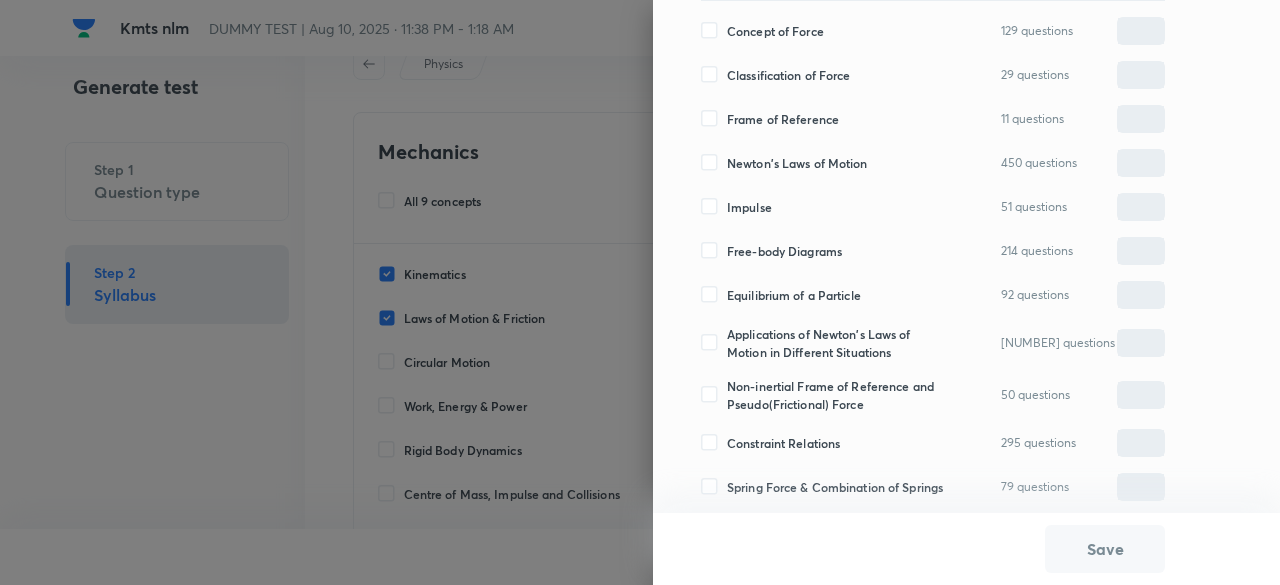 click on "Equilibrium of a Particle" at bounding box center (794, 295) 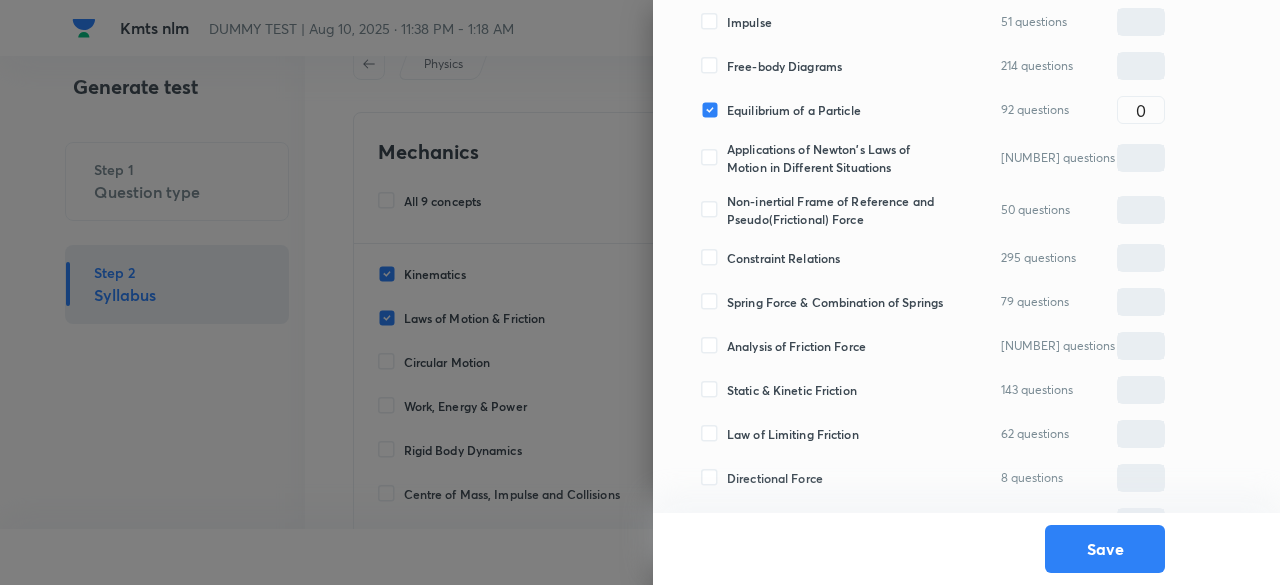 scroll, scrollTop: 526, scrollLeft: 0, axis: vertical 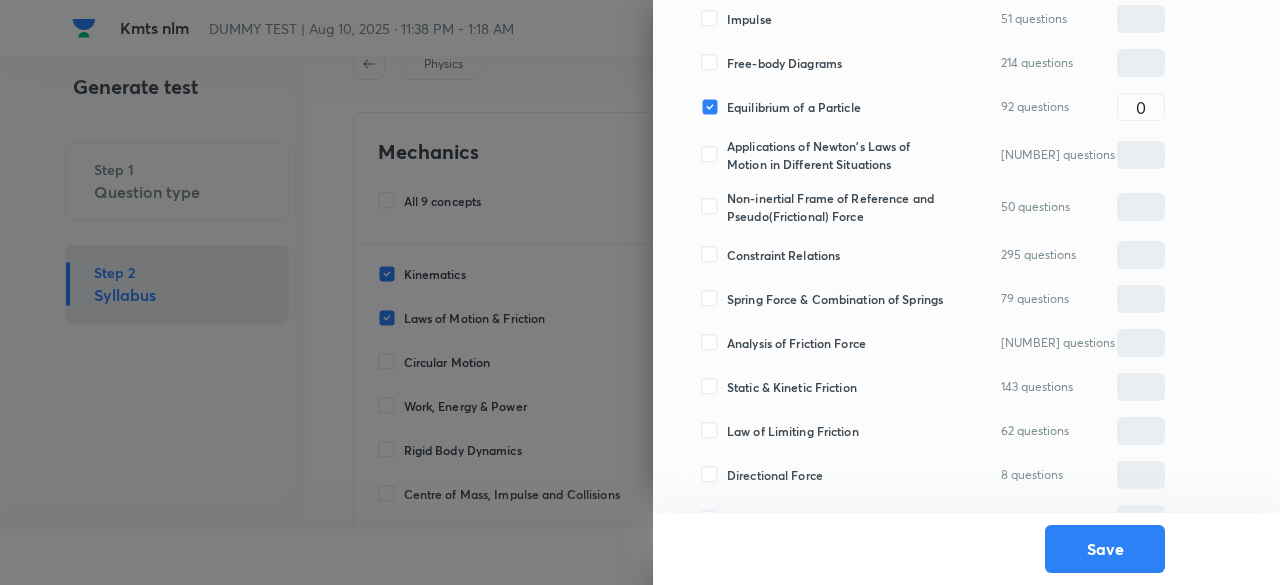 click on "Applications of Newton's Laws of Motion in Different Situations" at bounding box center (836, 155) 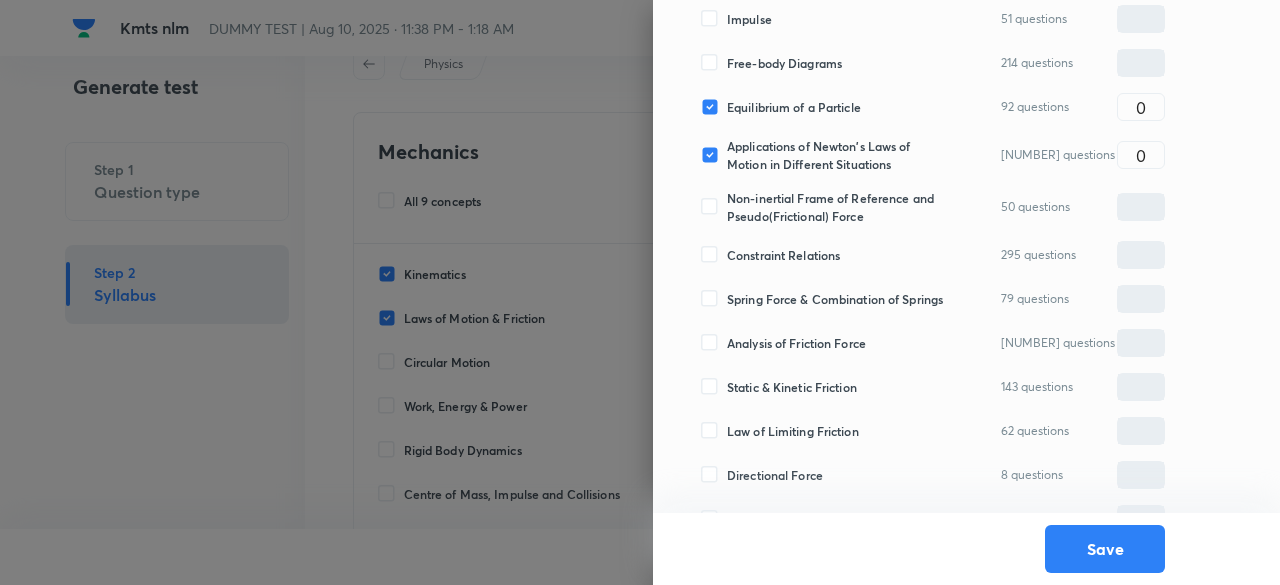 click on "Spring Force & Combination of Springs" at bounding box center [835, 299] 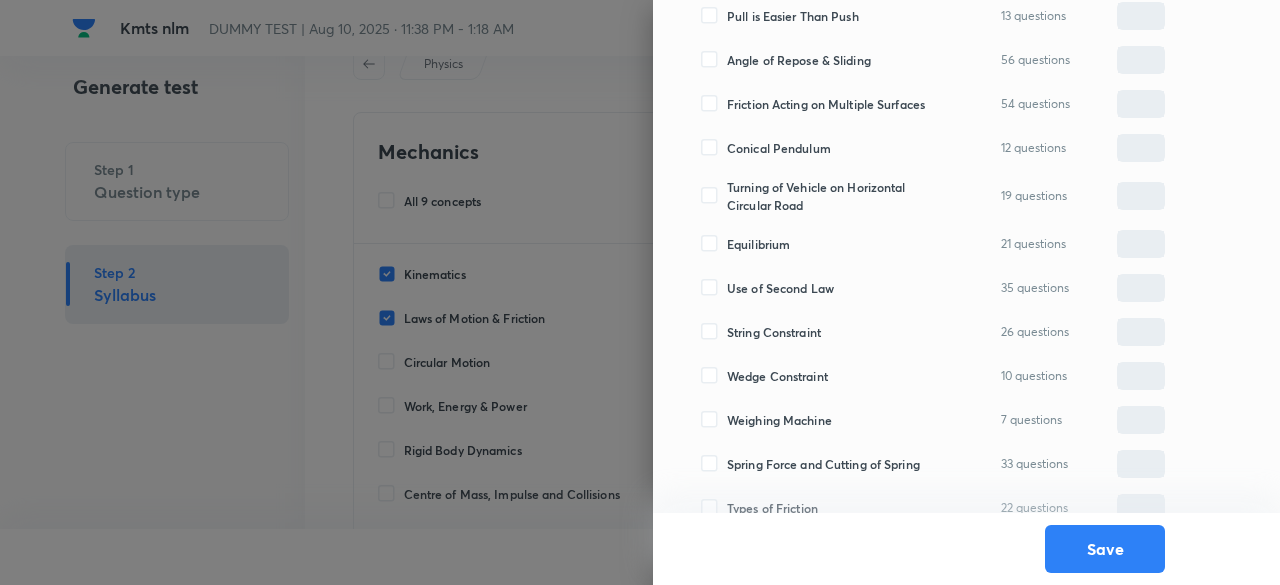 scroll, scrollTop: 1149, scrollLeft: 0, axis: vertical 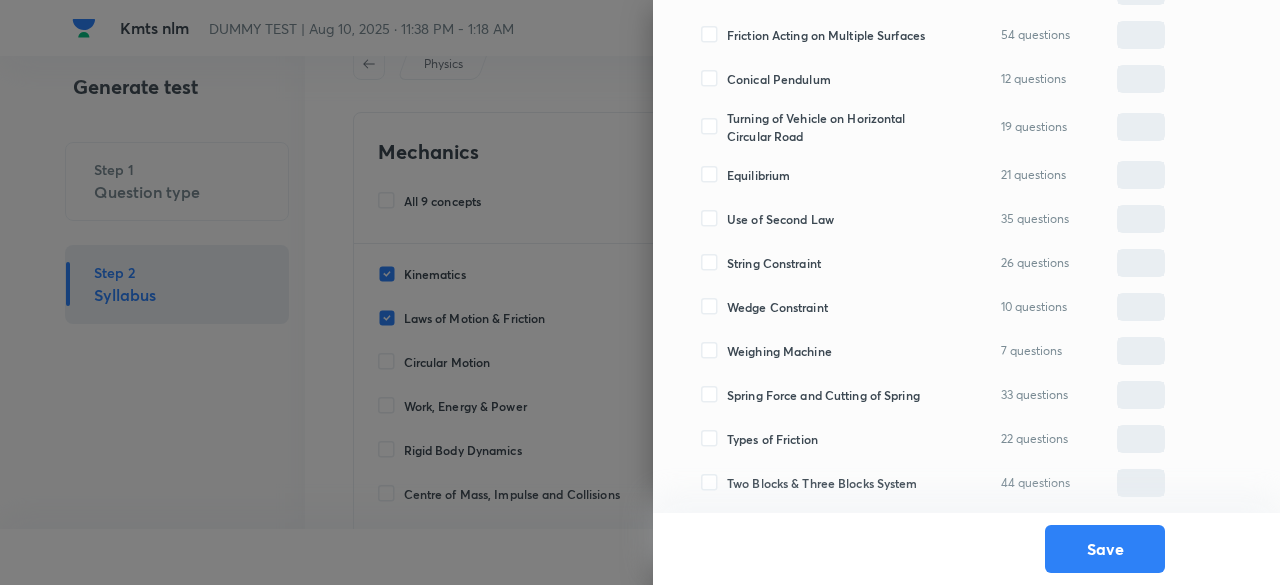 click on "Two Blocks & Three Blocks System" at bounding box center [822, 483] 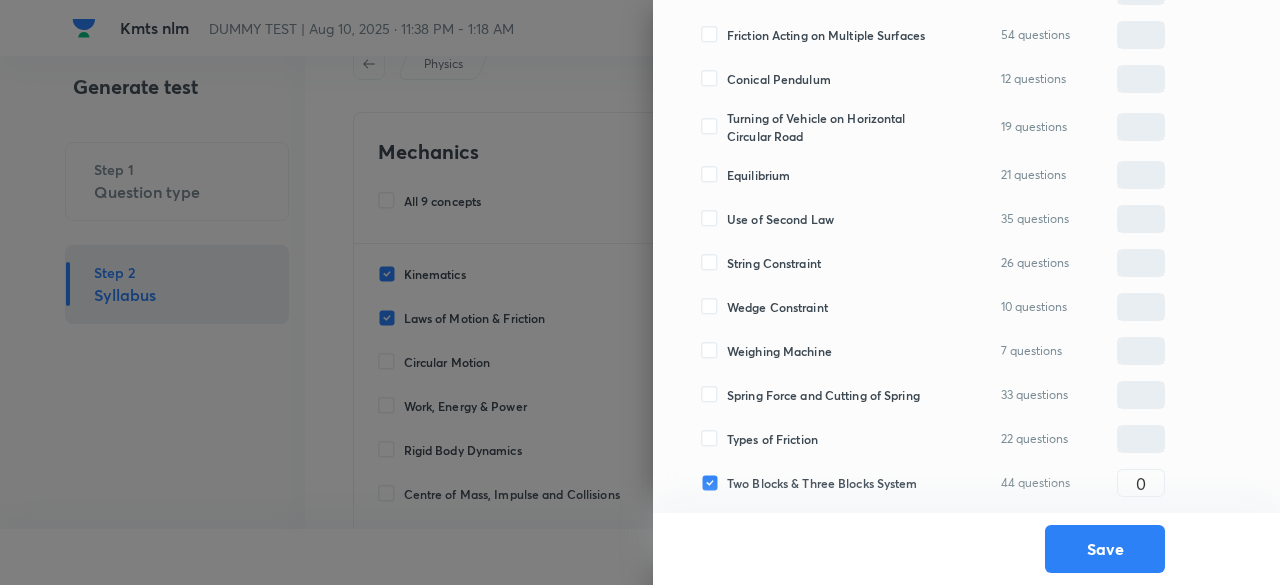 click on "Spring Force and Cutting of Spring" at bounding box center (823, 395) 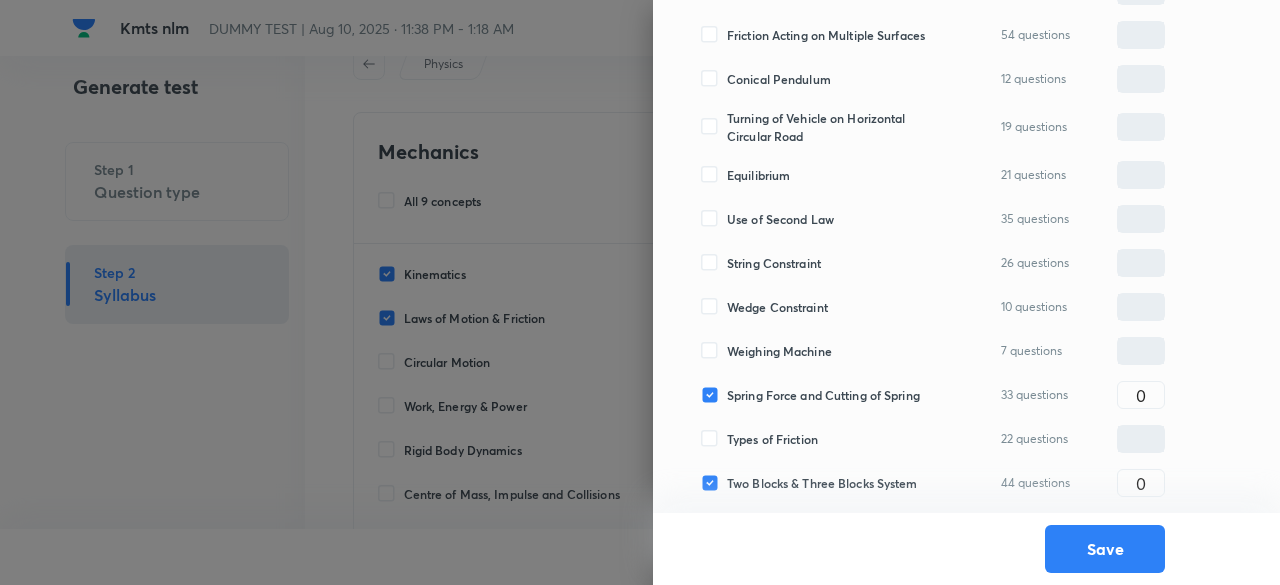 click on "Wedge Constraint" at bounding box center (777, 307) 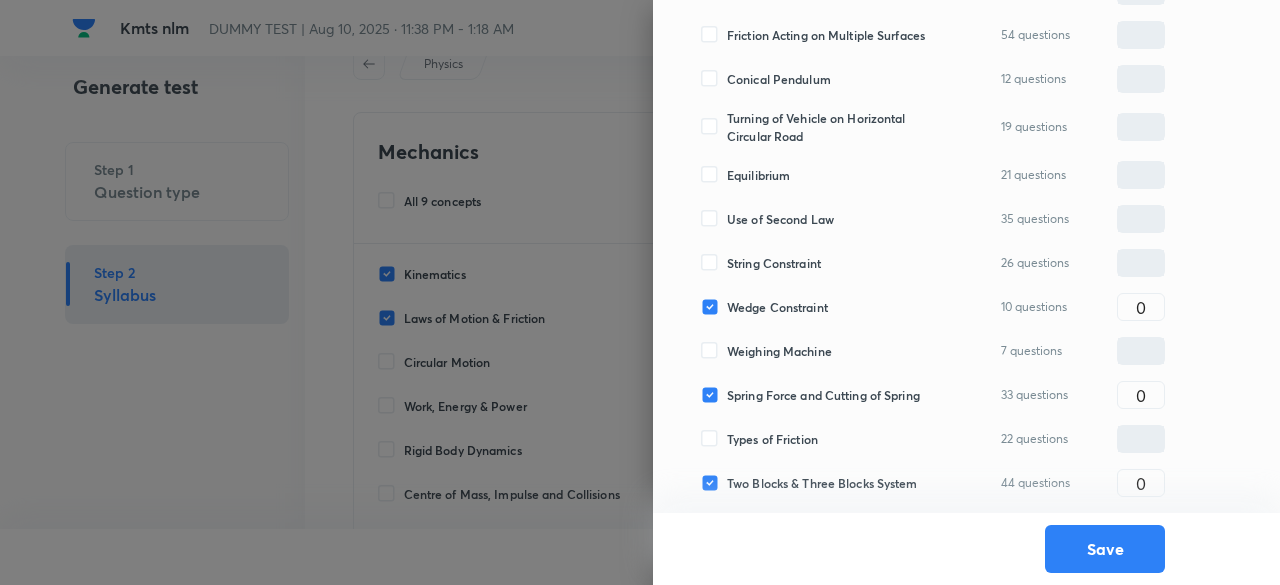 click on "String Constraint" at bounding box center [774, 263] 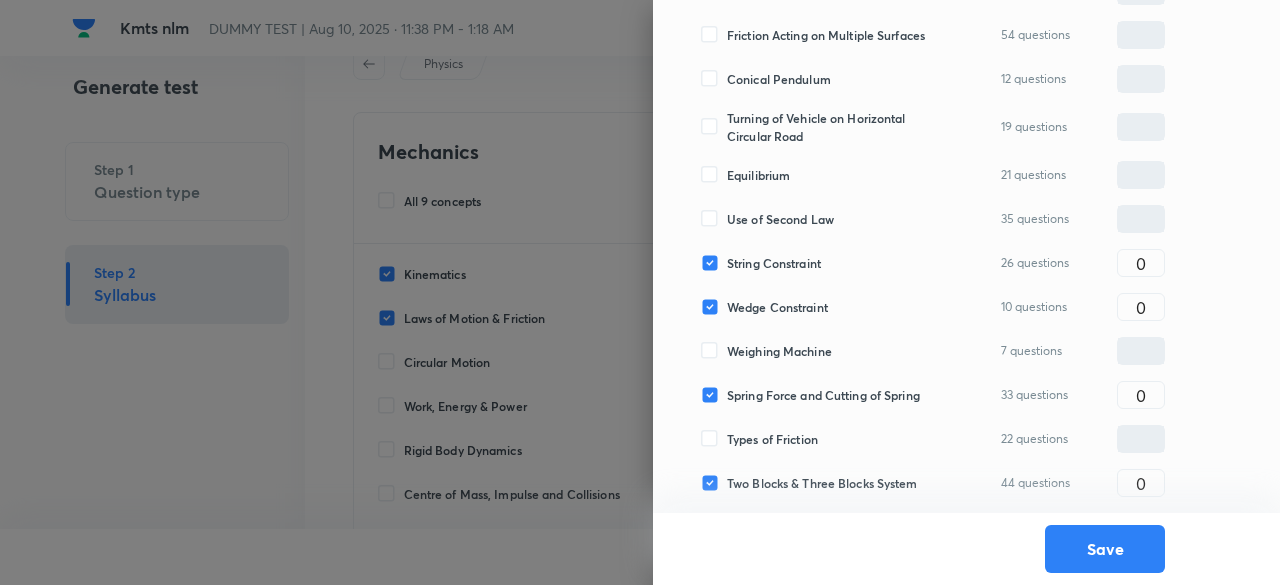 click on "Equilibrium" at bounding box center (758, 175) 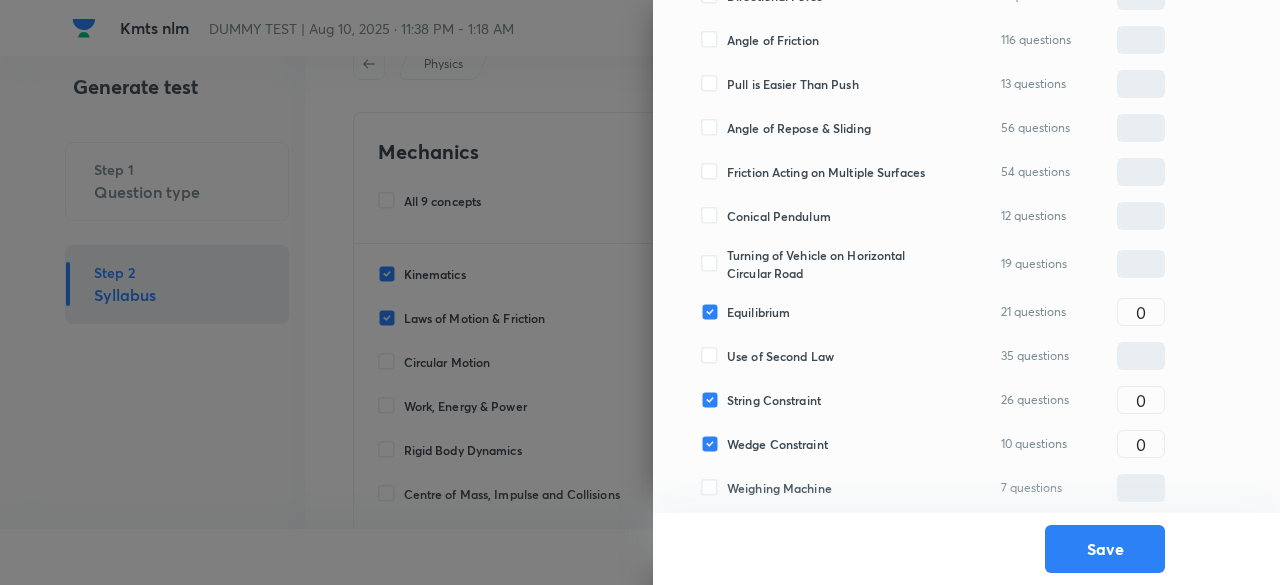 scroll, scrollTop: 1004, scrollLeft: 0, axis: vertical 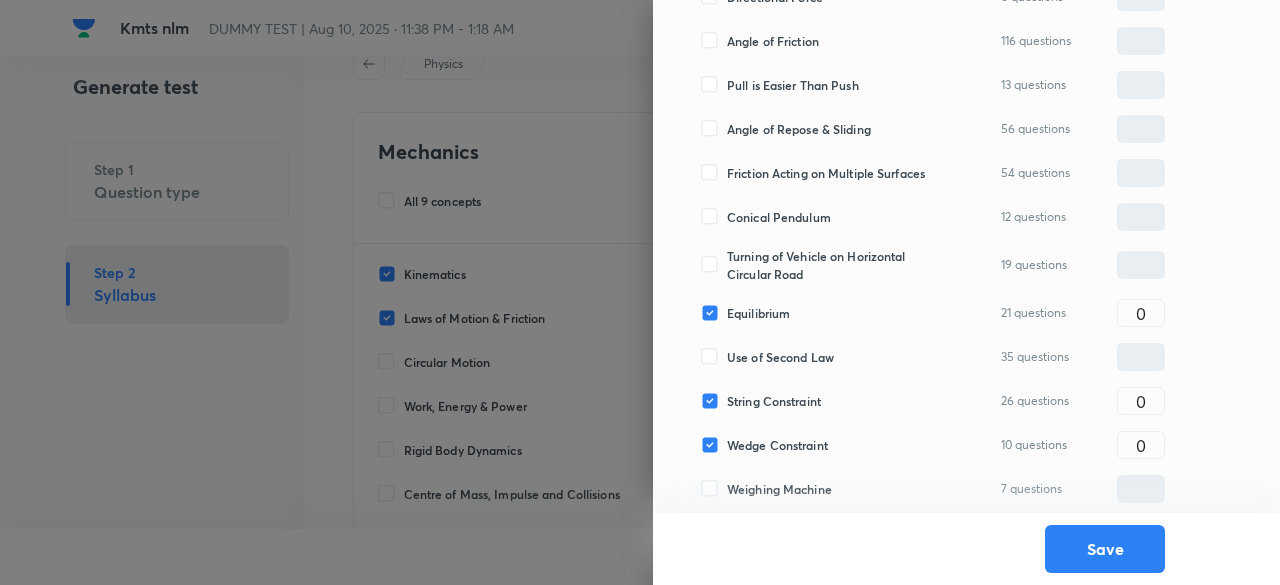 click on "Friction Acting on Multiple Surfaces [NUMBER] questions" at bounding box center (933, 173) 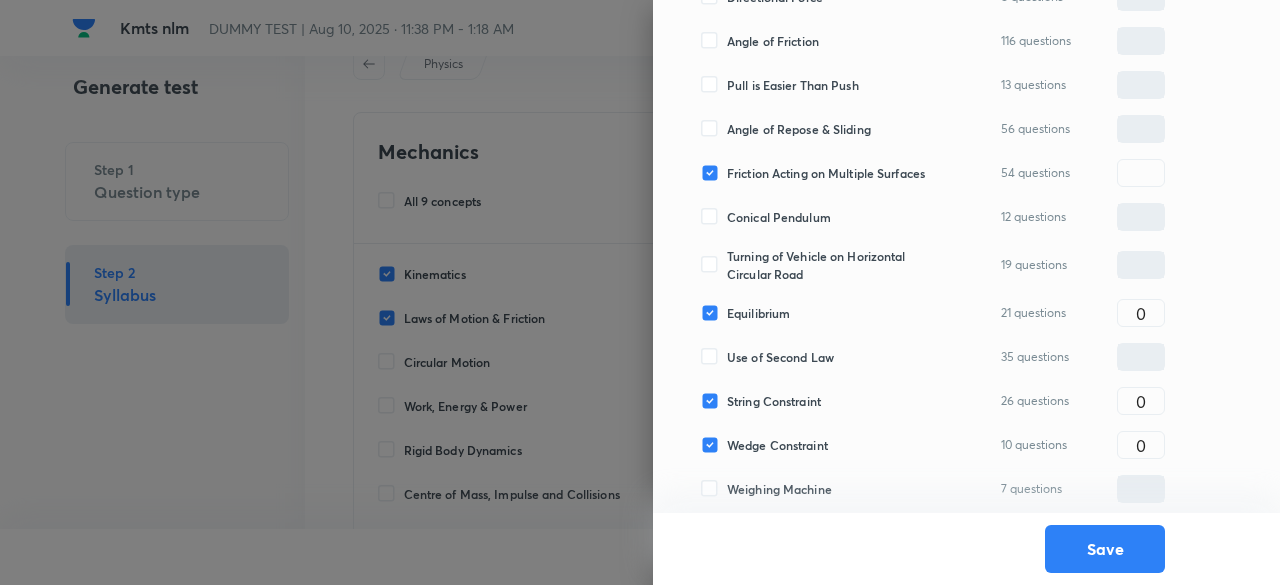 type on "0" 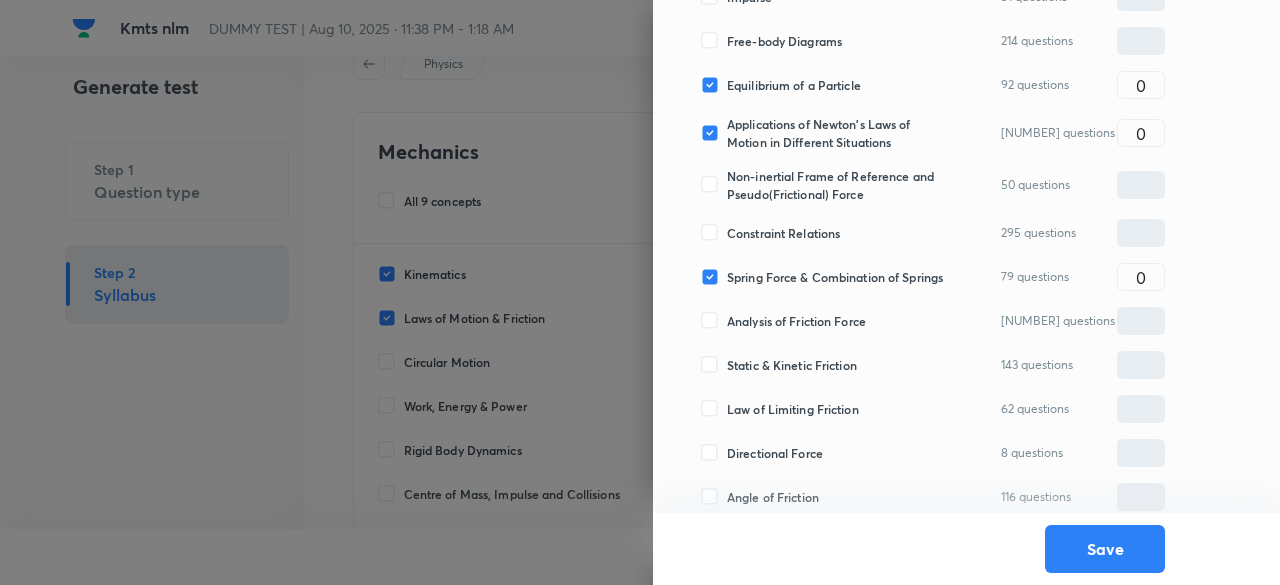 scroll, scrollTop: 554, scrollLeft: 0, axis: vertical 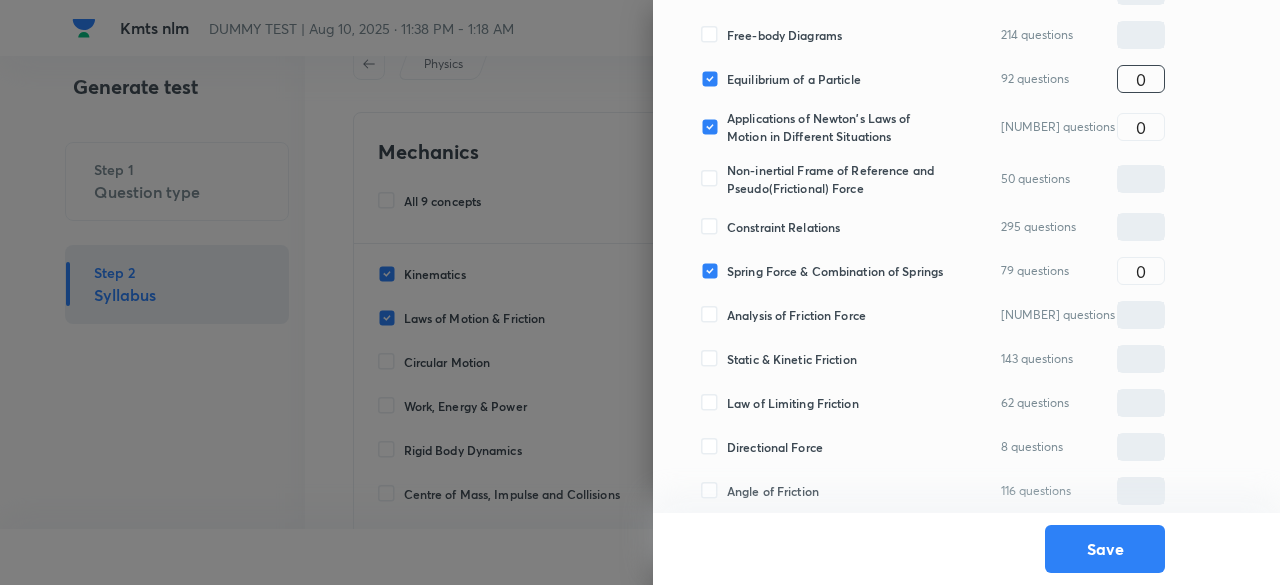 click on "0" at bounding box center [1141, 79] 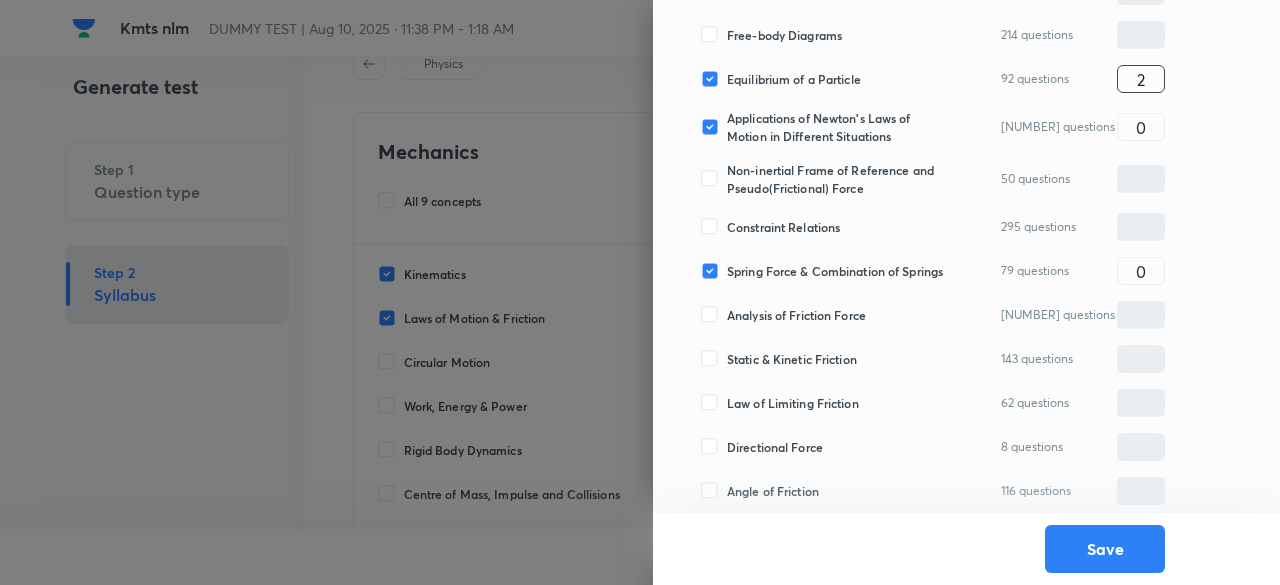 type on "2" 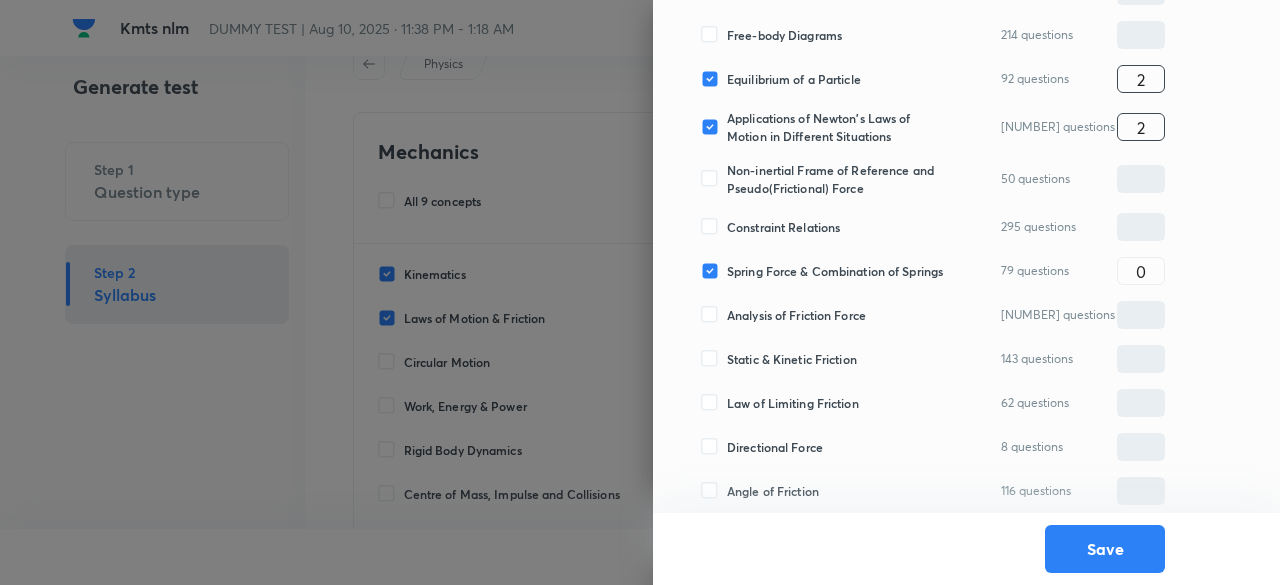 type on "2" 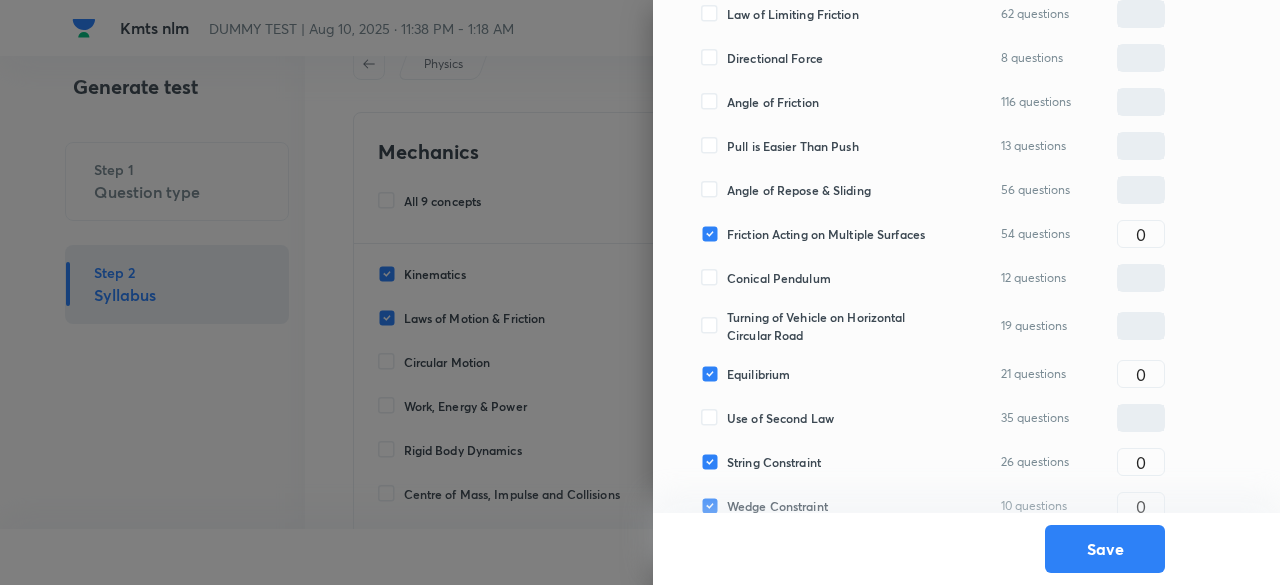 scroll, scrollTop: 955, scrollLeft: 0, axis: vertical 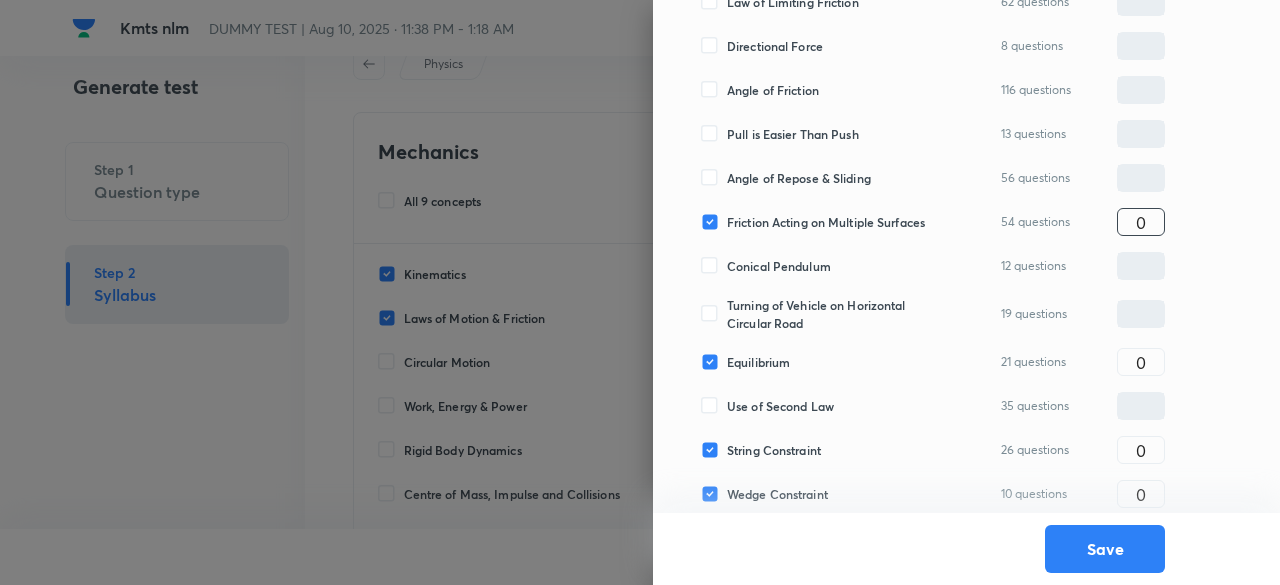 type on "2" 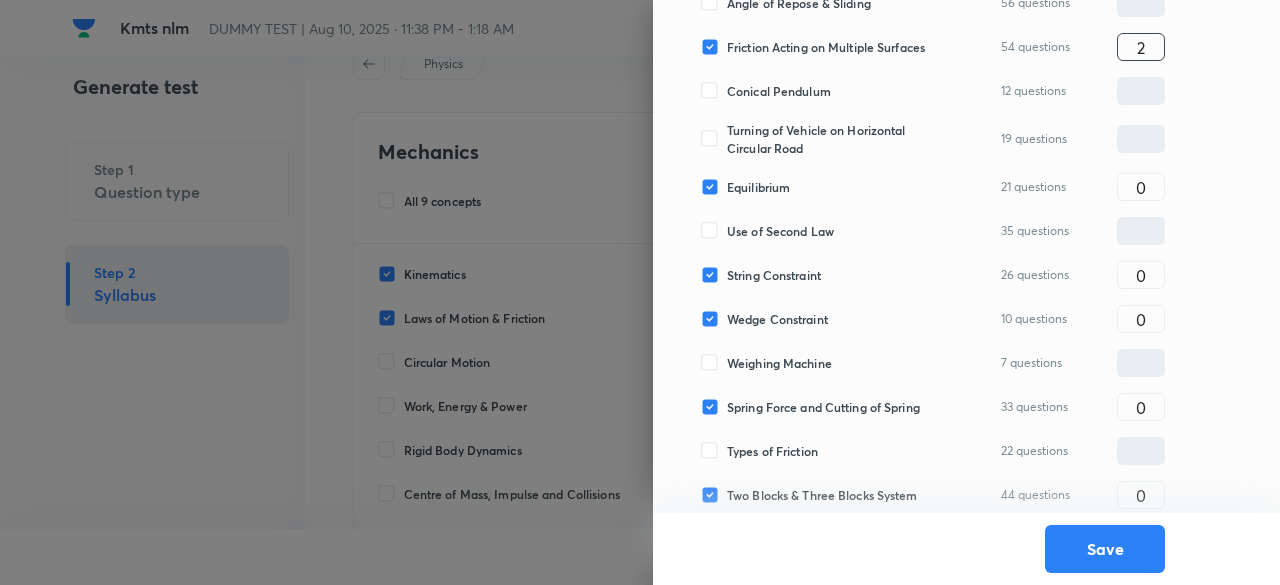 scroll, scrollTop: 1149, scrollLeft: 0, axis: vertical 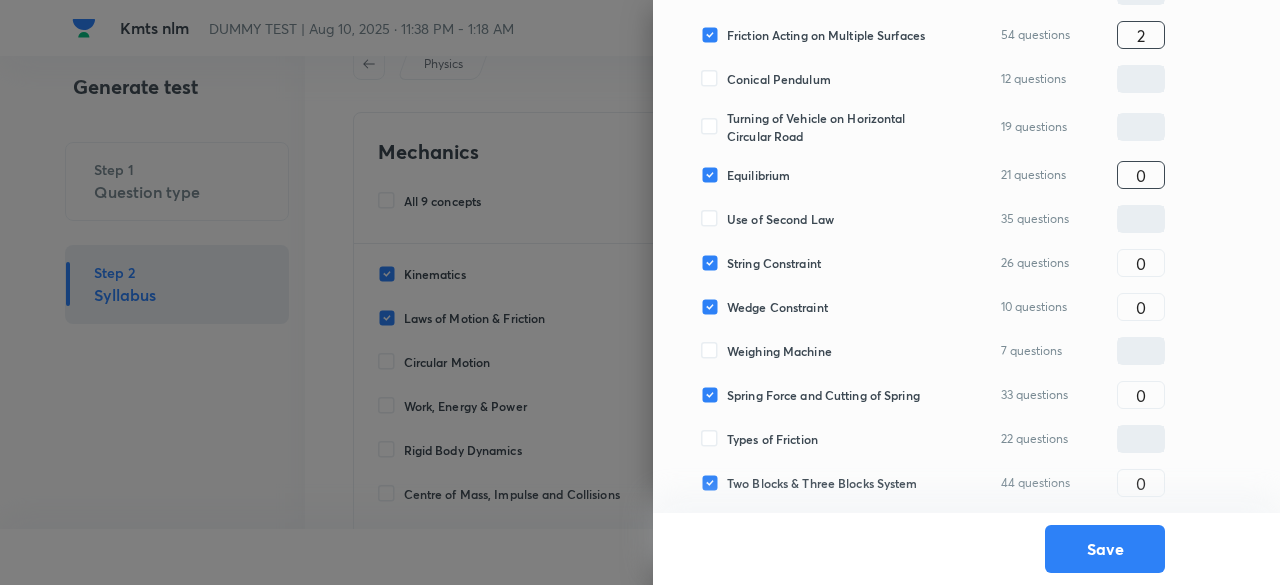 type on "2" 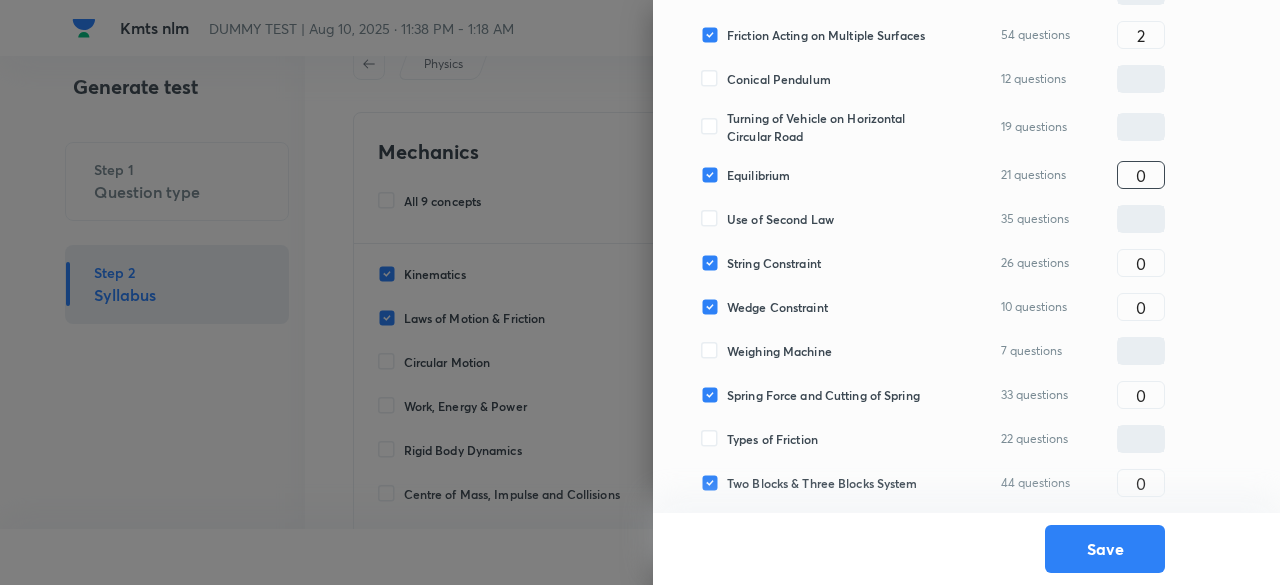 click on "0" at bounding box center [1141, 175] 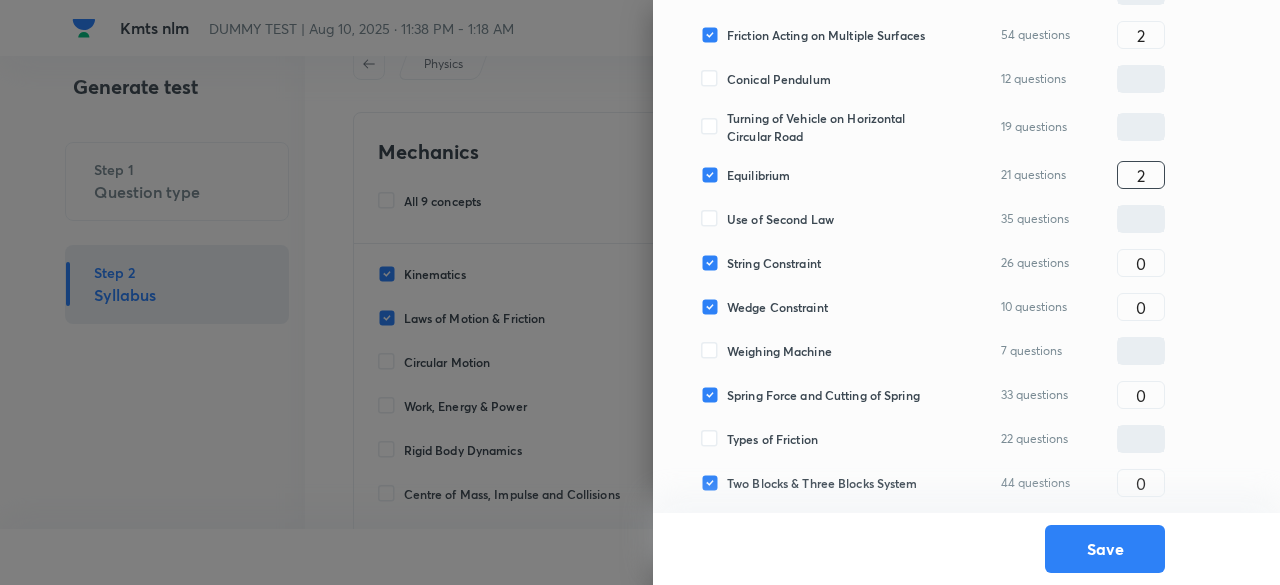 type on "2" 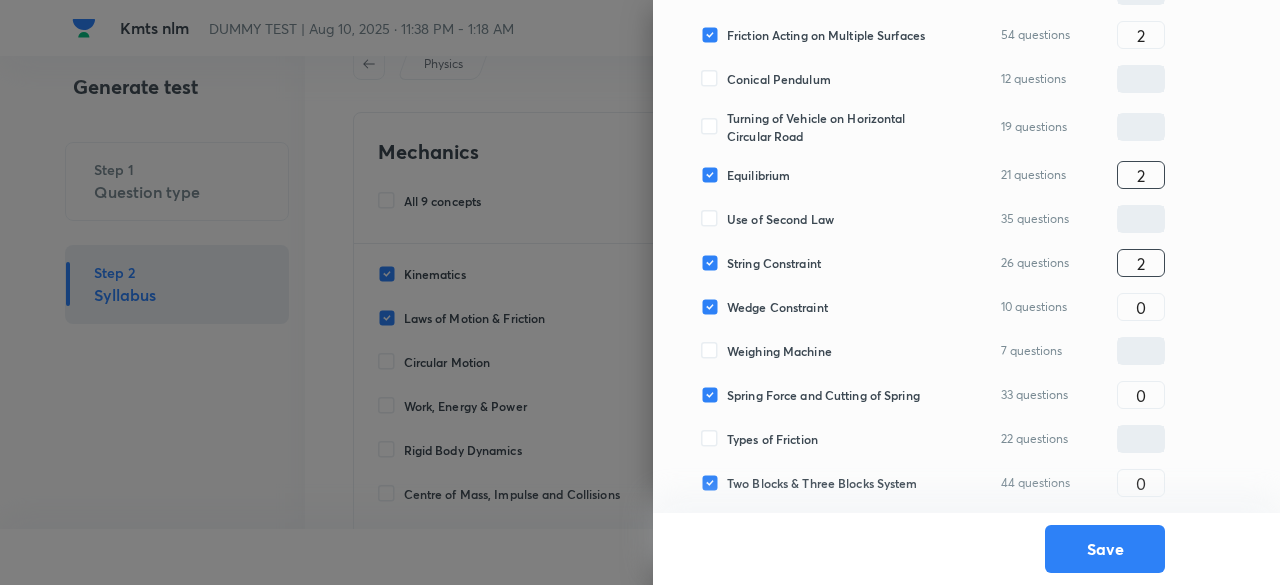 type on "2" 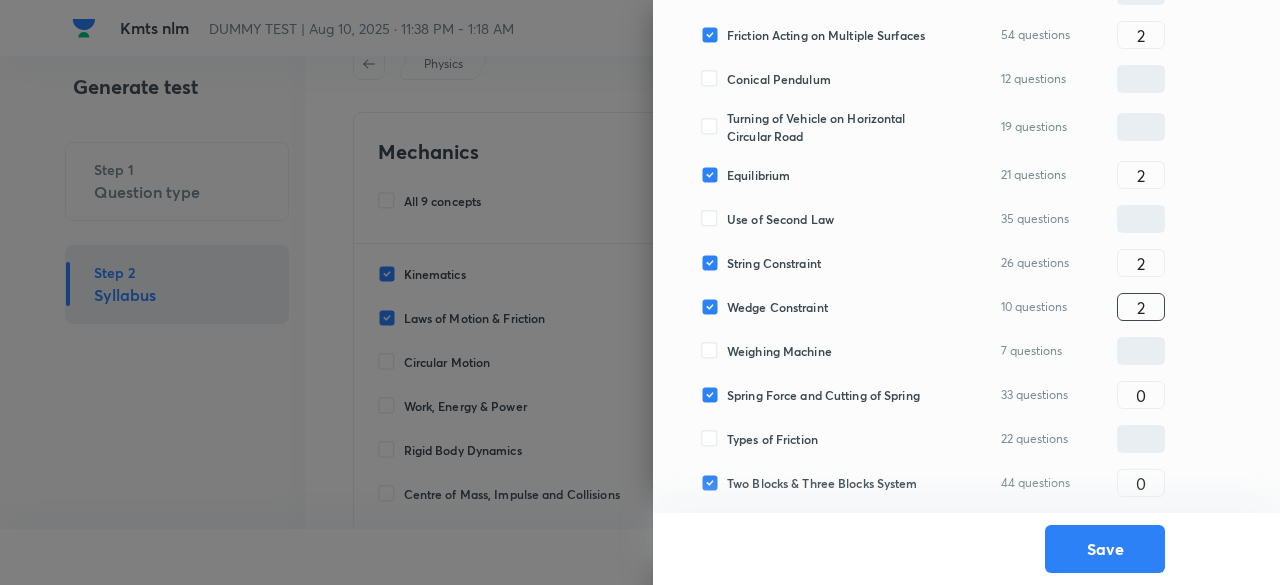 type on "2" 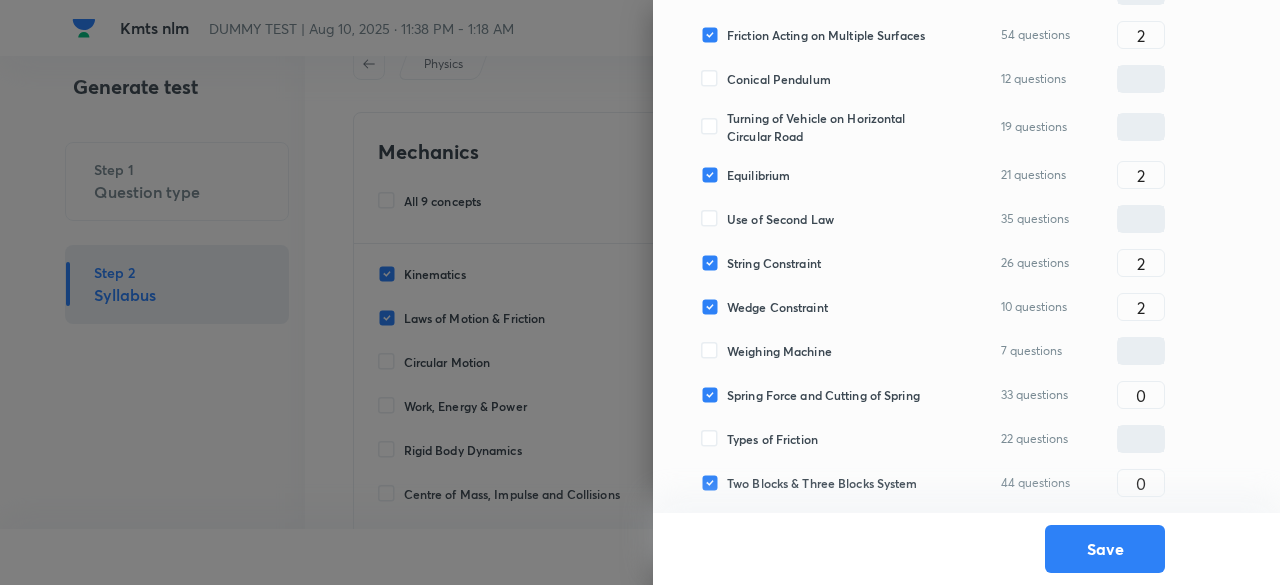 click on "Laws of Motion & Friction Select [NUMBER] questions [NUMBER] selected All [NUMBER] sub concepts [NUMBER] questions [NUMBER] Concept of Force [NUMBER] questions Classification of Force [NUMBER] questions Frame of Reference [NUMBER] questions Newton's Laws of Motion [NUMBER] questions Impulse [NUMBER] questions Free-body Diagrams [NUMBER] questions Equilibrium of a Particle [NUMBER] Applications of Newton's Laws of Motion in Different Situations [NUMBER] Non-inertial Frame of Reference and Pseudo(Frictional) Force [NUMBER] Constraint Relations [NUMBER] Spring Force & Combination of Springs [NUMBER] Analysis of Friction Force [NUMBER] Static & Kinetic Friction [NUMBER] Law of Limiting Friction [NUMBER] Directional Force [NUMBER] Angle of Friction [NUMBER] Pull is Easier Than Push [NUMBER] Angle of Repose & Sliding [NUMBER] Friction Acting on Multiple Surfaces [NUMBER] Conical Pendulum [NUMBER] [NUMBER] questions [NUMBER] [NUMBER]" at bounding box center [966, 292] 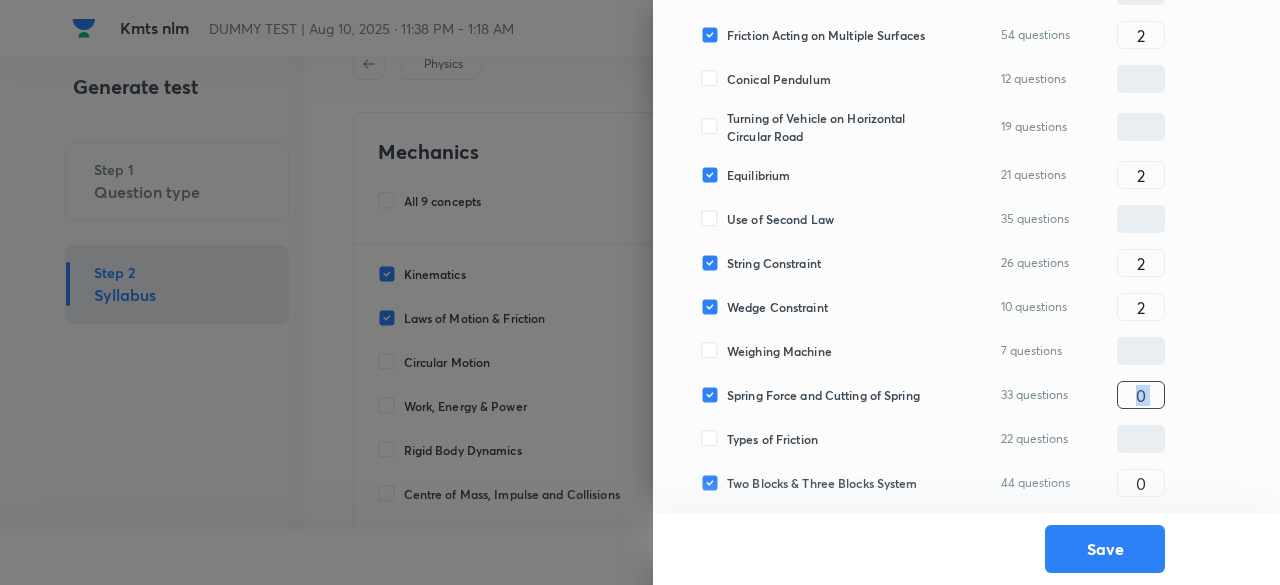 drag, startPoint x: 1166, startPoint y: 401, endPoint x: 1156, endPoint y: 394, distance: 12.206555 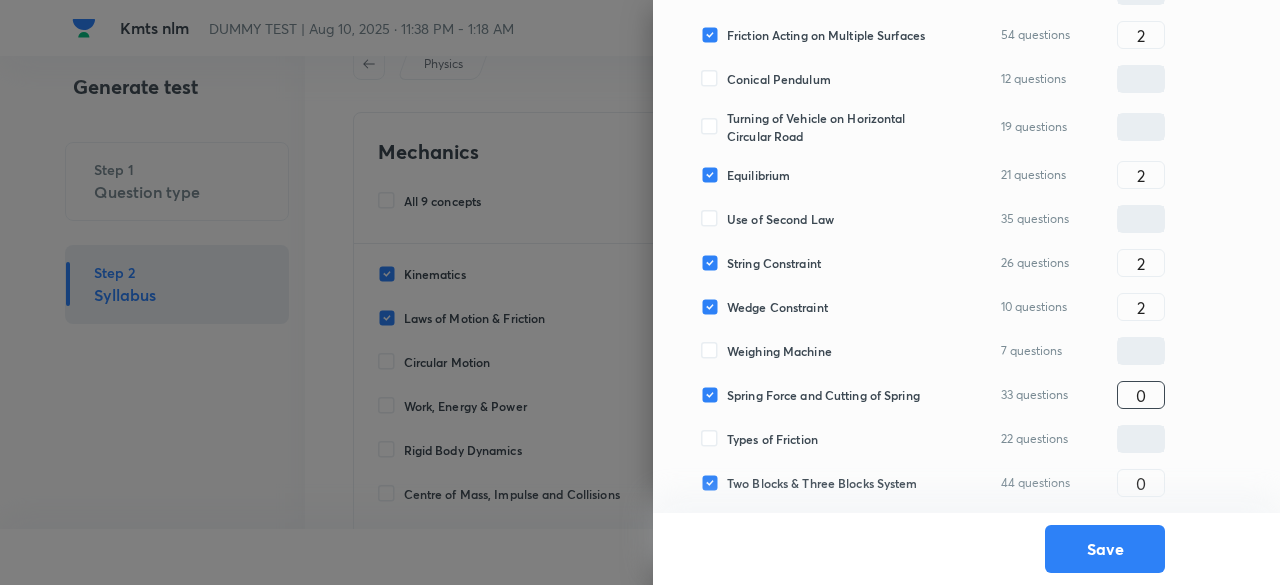 click on "0" at bounding box center (1141, 395) 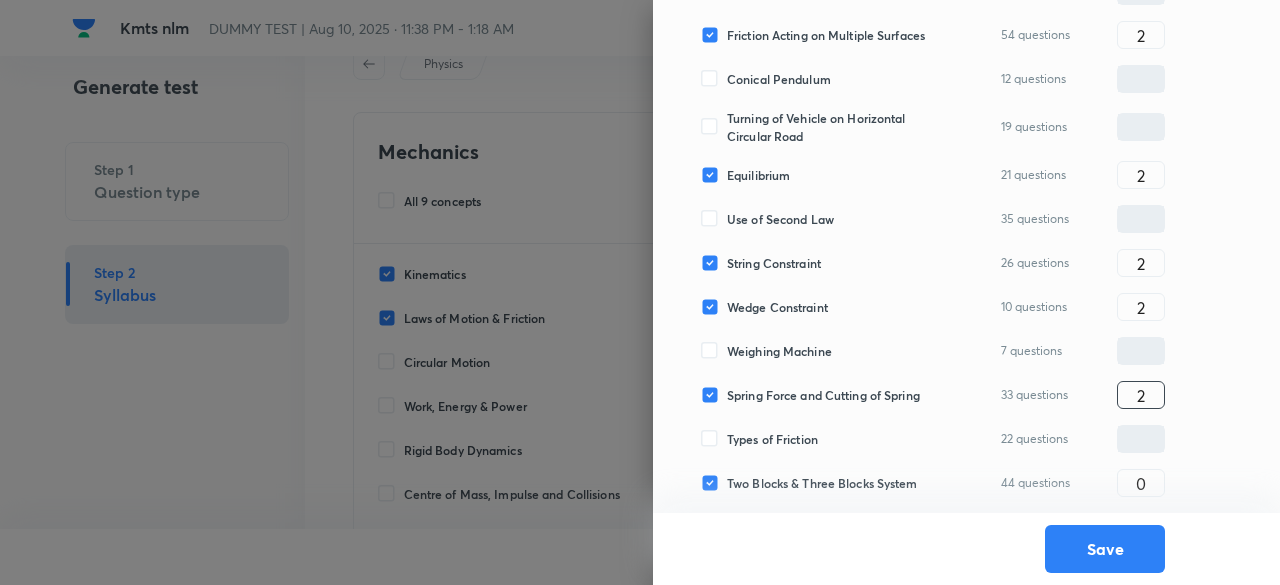 type on "2" 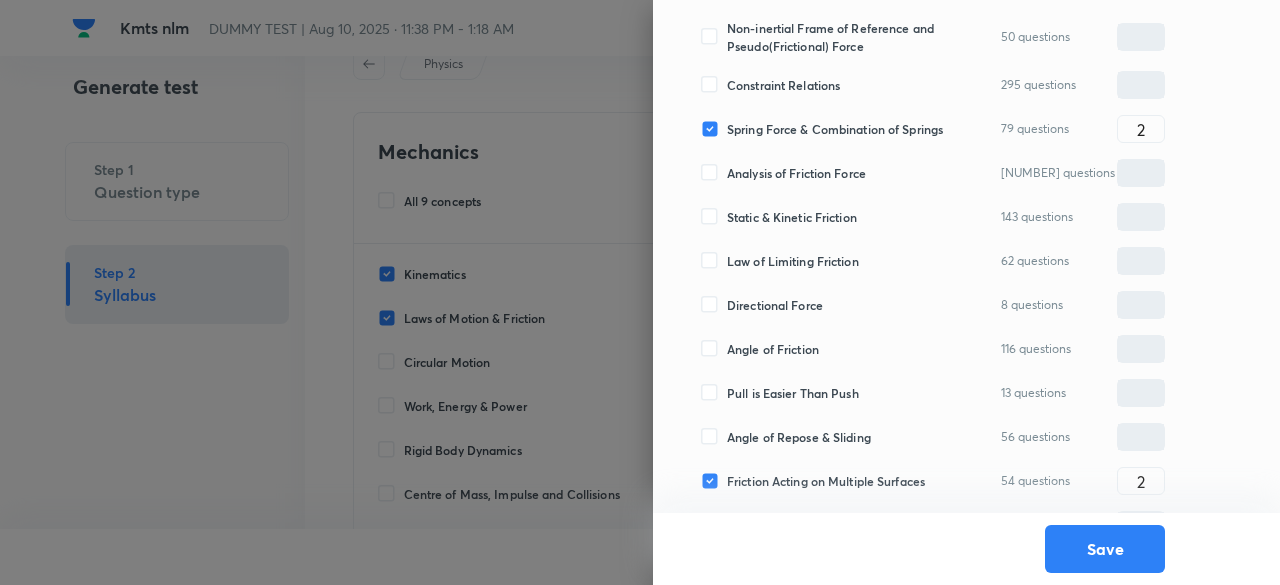 scroll, scrollTop: 695, scrollLeft: 0, axis: vertical 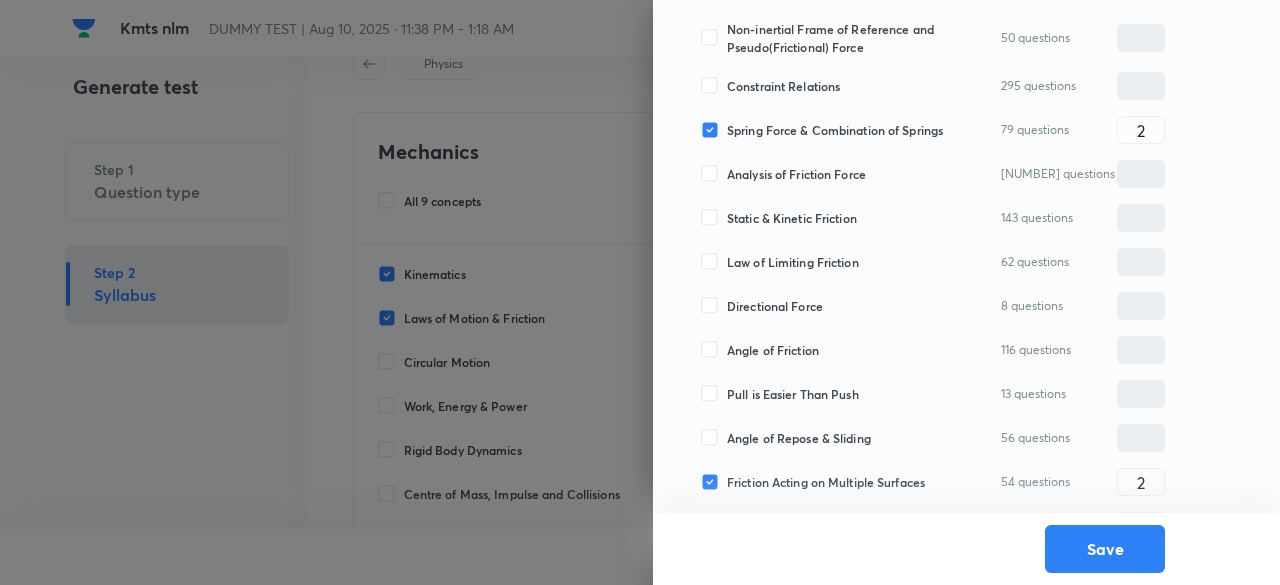 type on "2" 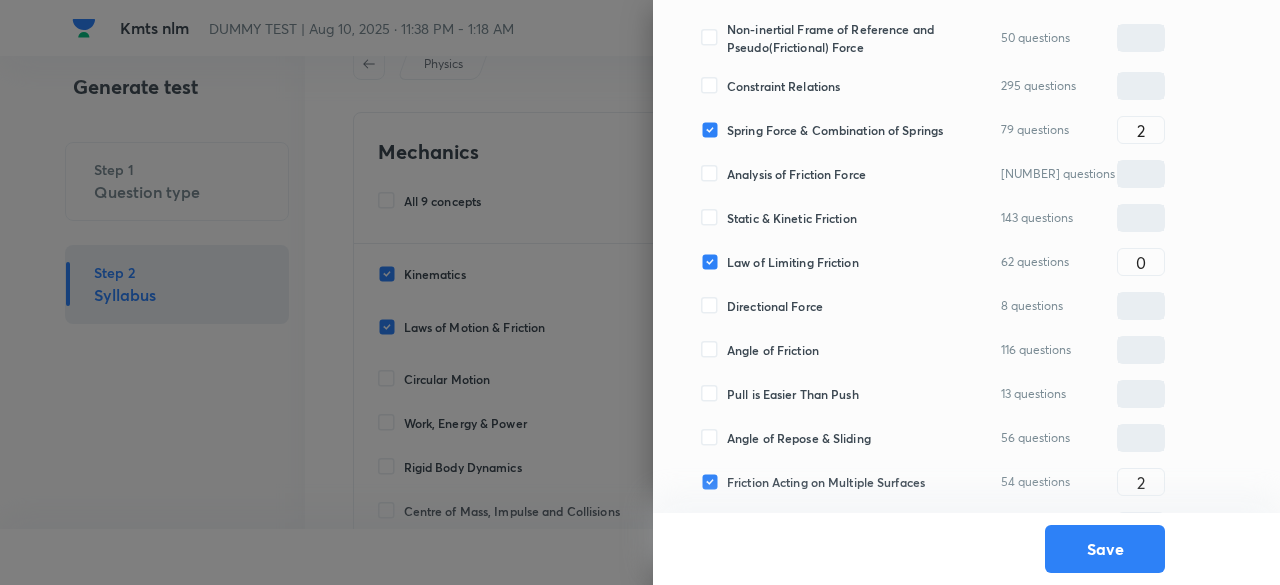click on "0 ​" at bounding box center (1141, 262) 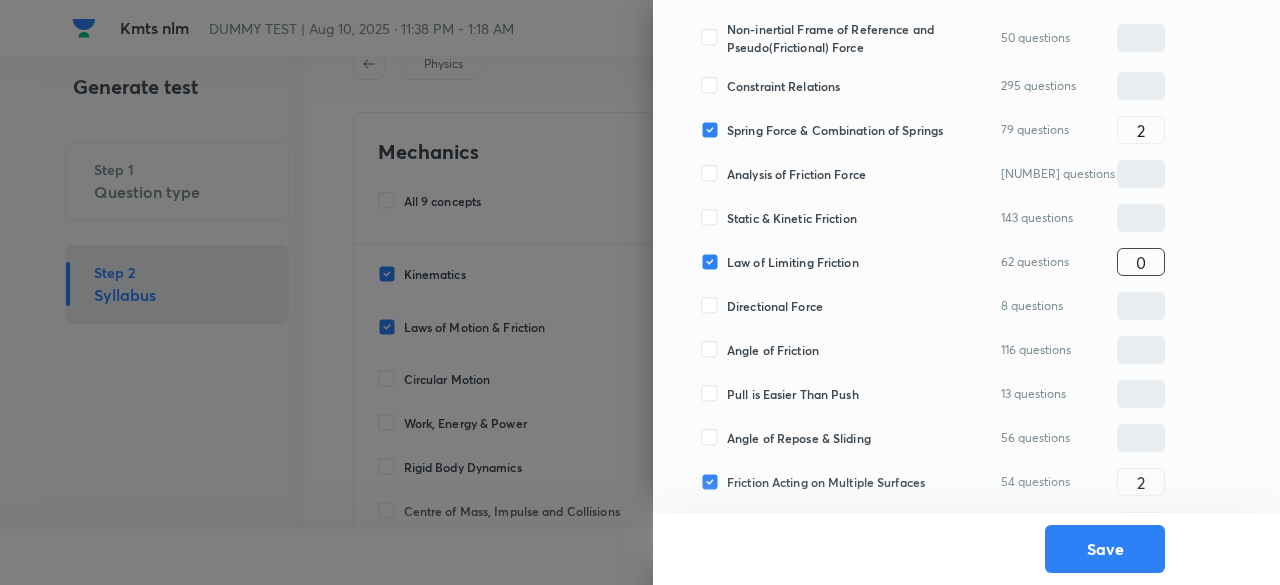 click on "0 ​" at bounding box center (1141, 262) 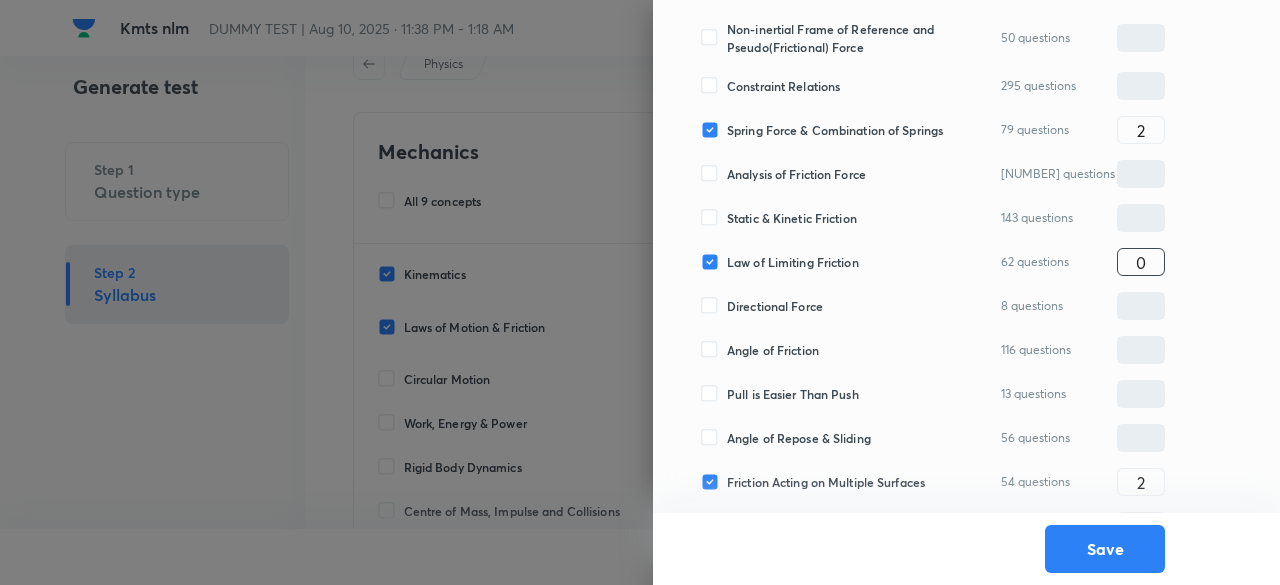click on "0" at bounding box center (1141, 262) 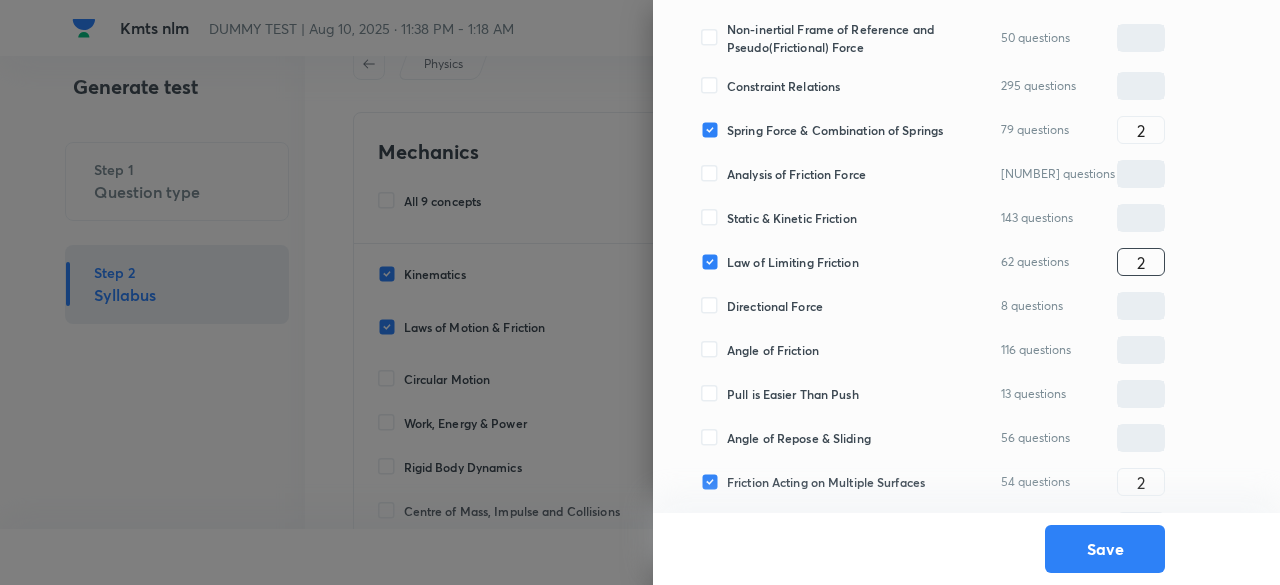 type on "2" 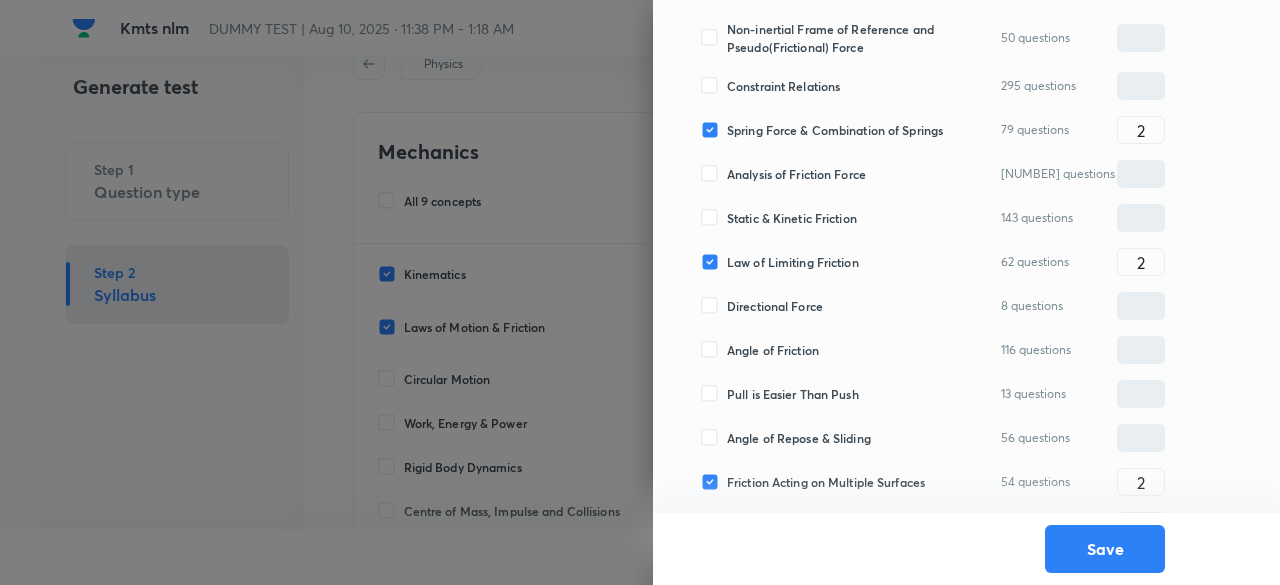 click on "Law of Limiting Friction" at bounding box center [793, 262] 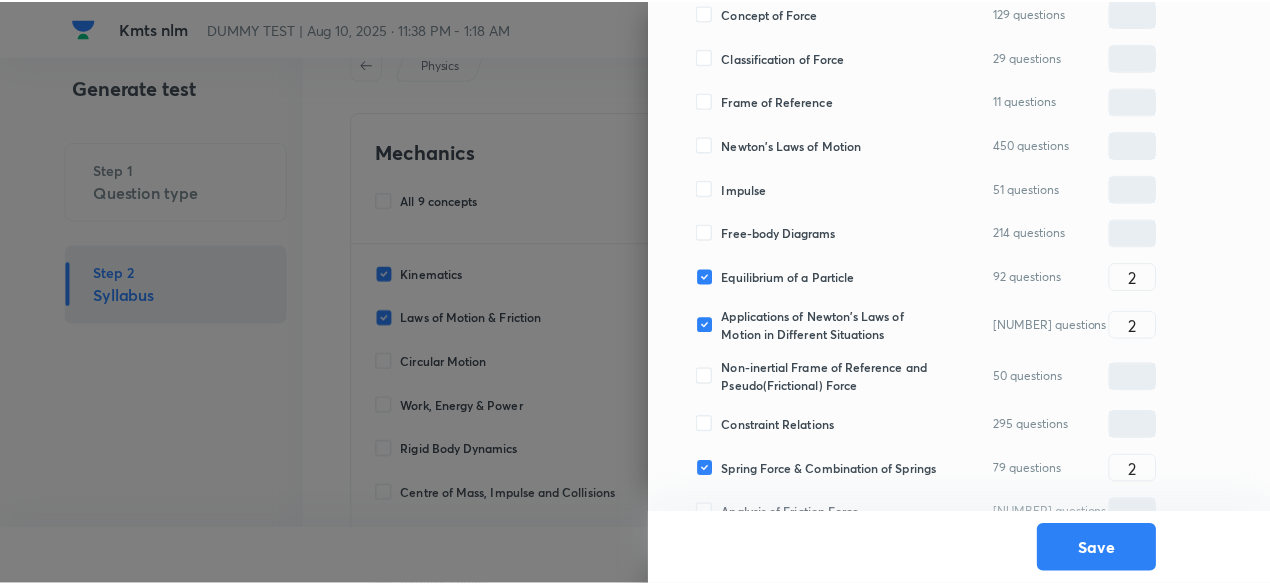scroll, scrollTop: 328, scrollLeft: 0, axis: vertical 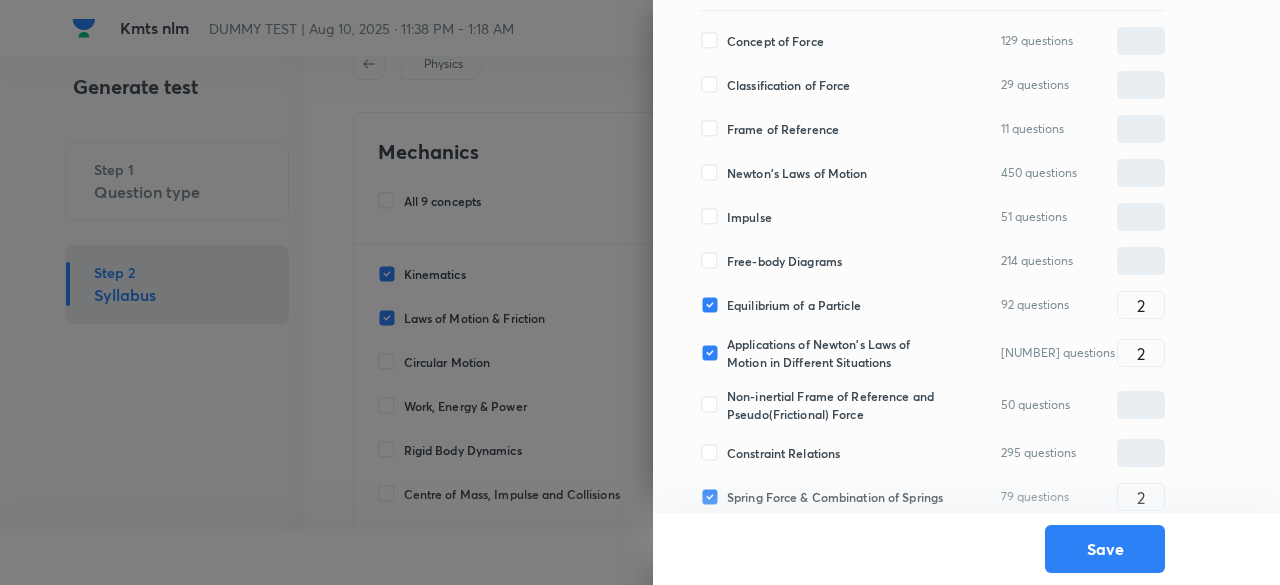 click on "Free-body Diagrams" at bounding box center (784, 261) 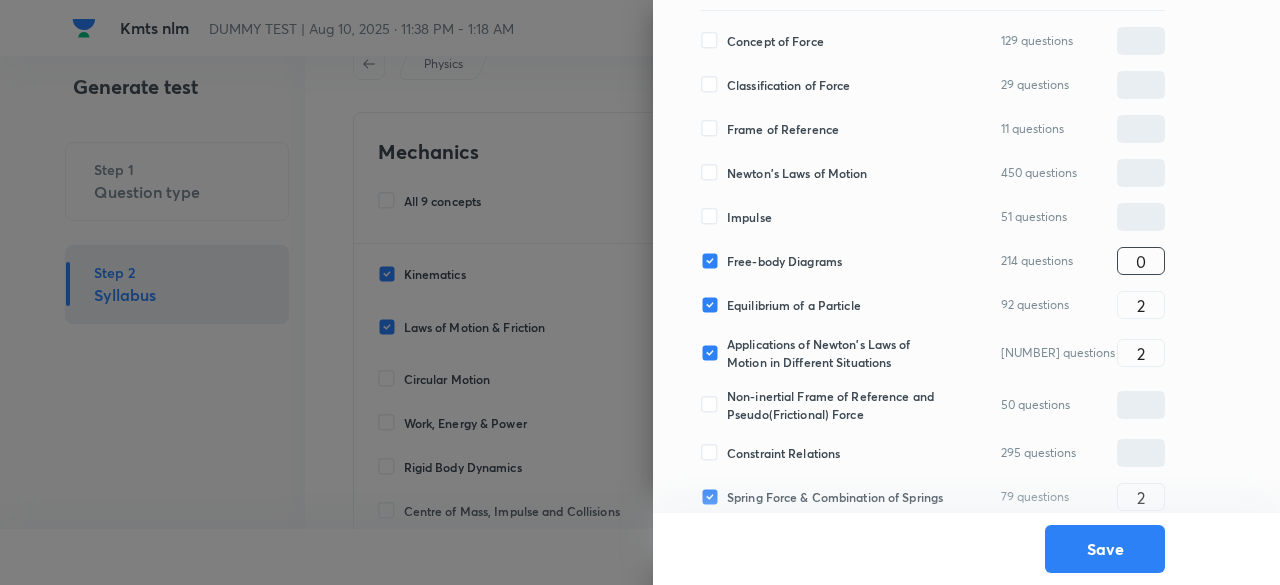 click on "0" at bounding box center [1141, 261] 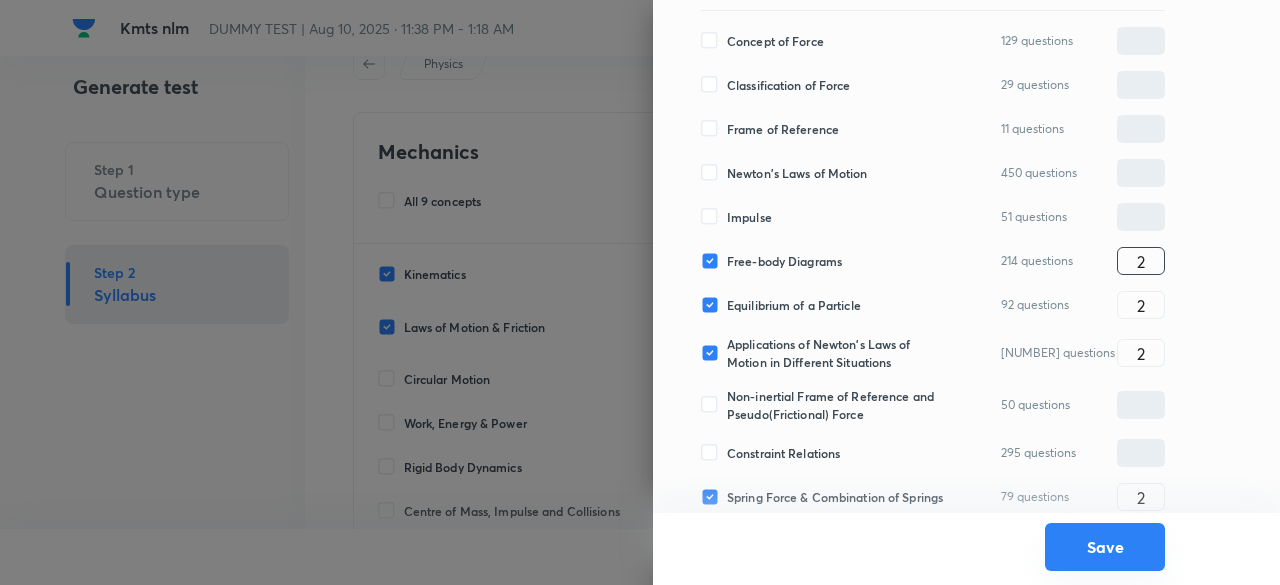 type on "2" 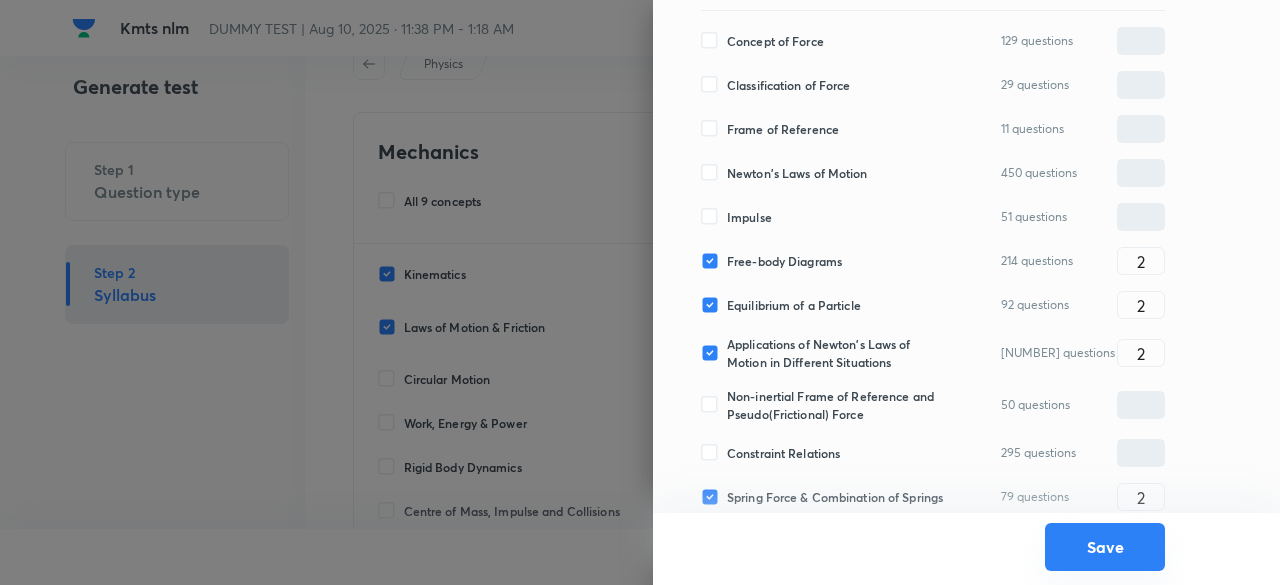 click on "Save" at bounding box center (1105, 547) 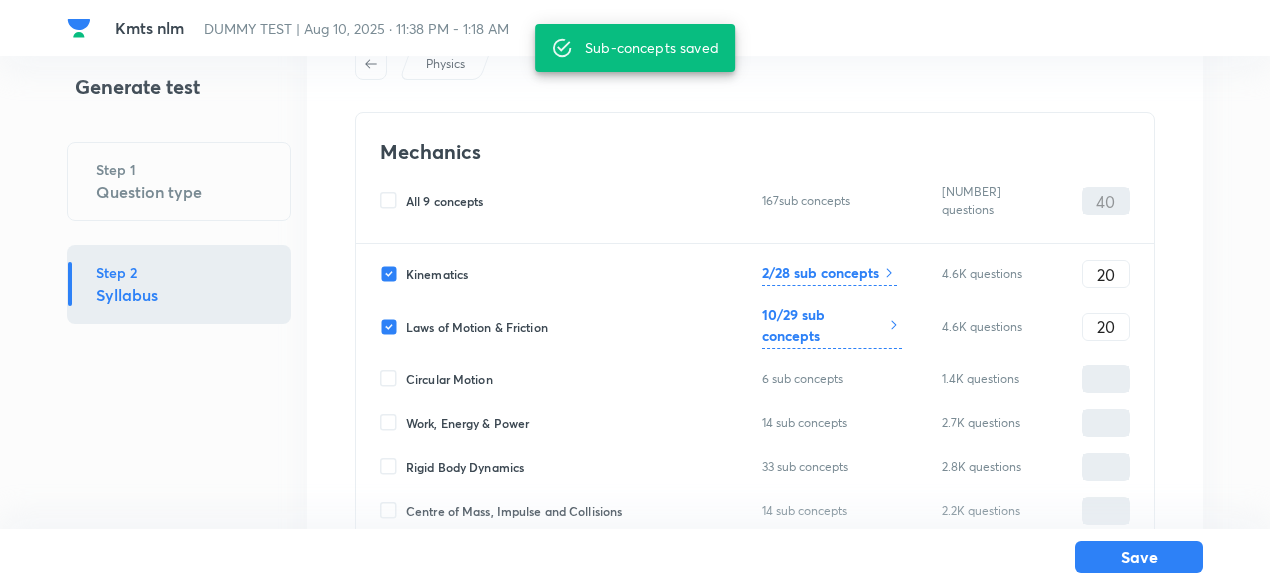 scroll, scrollTop: 359, scrollLeft: 0, axis: vertical 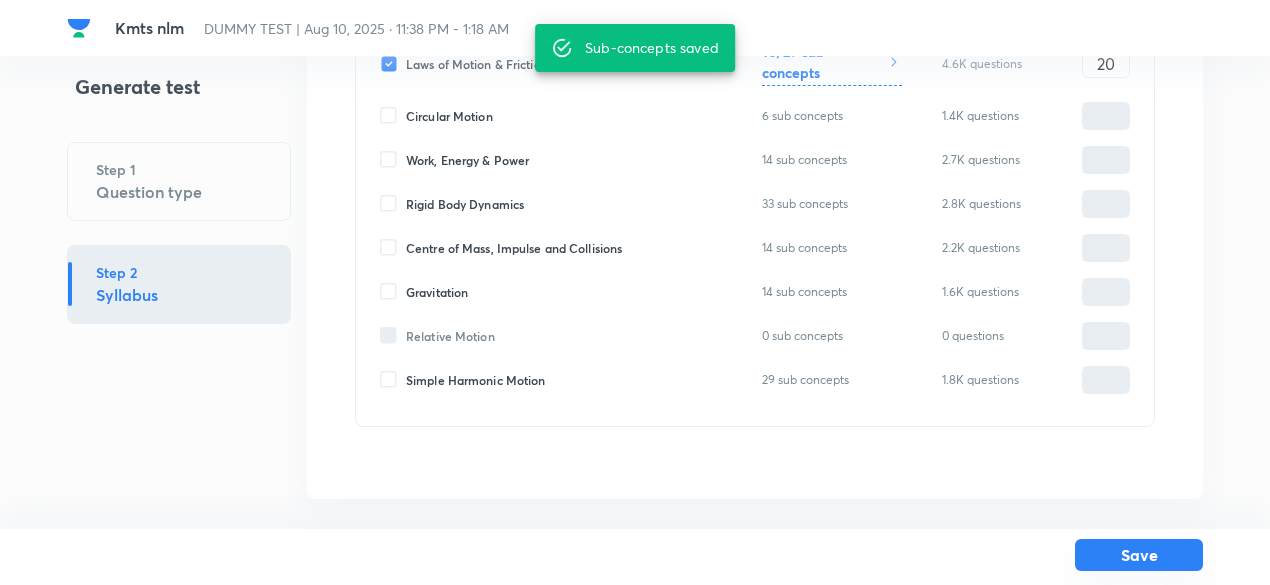 click on "Save" at bounding box center (1139, 555) 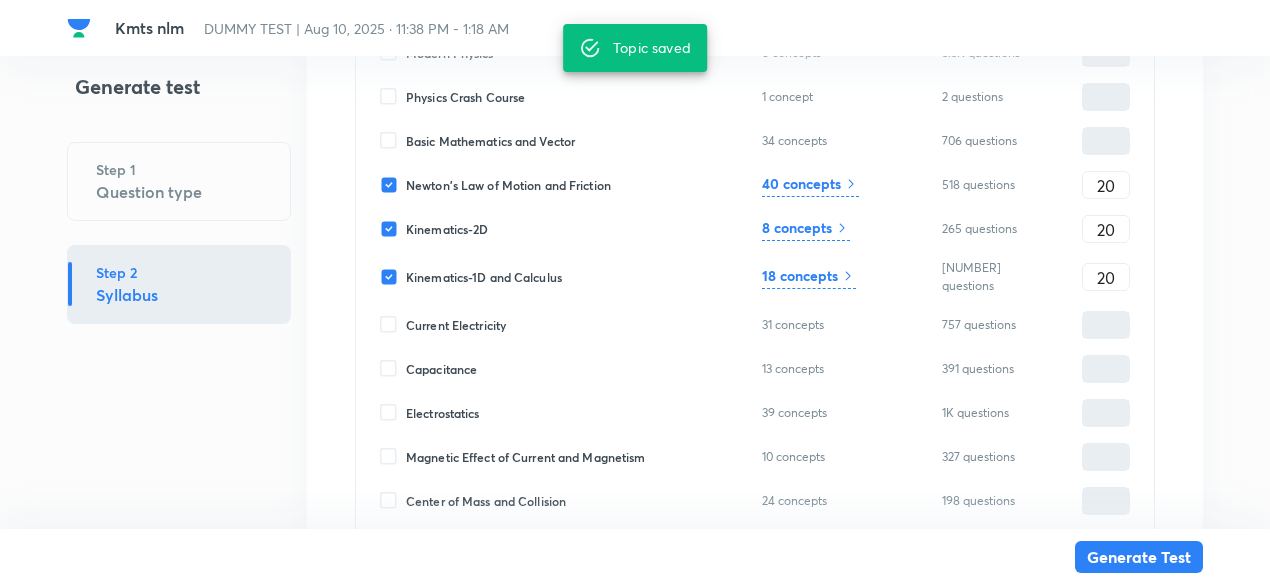 scroll, scrollTop: 937, scrollLeft: 0, axis: vertical 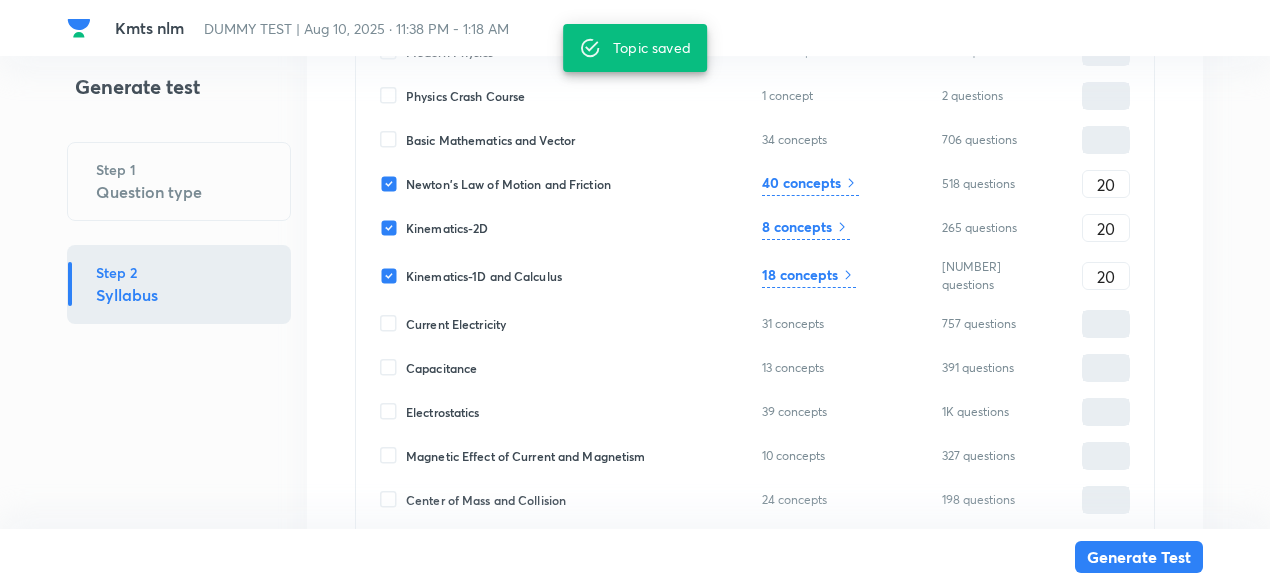 click 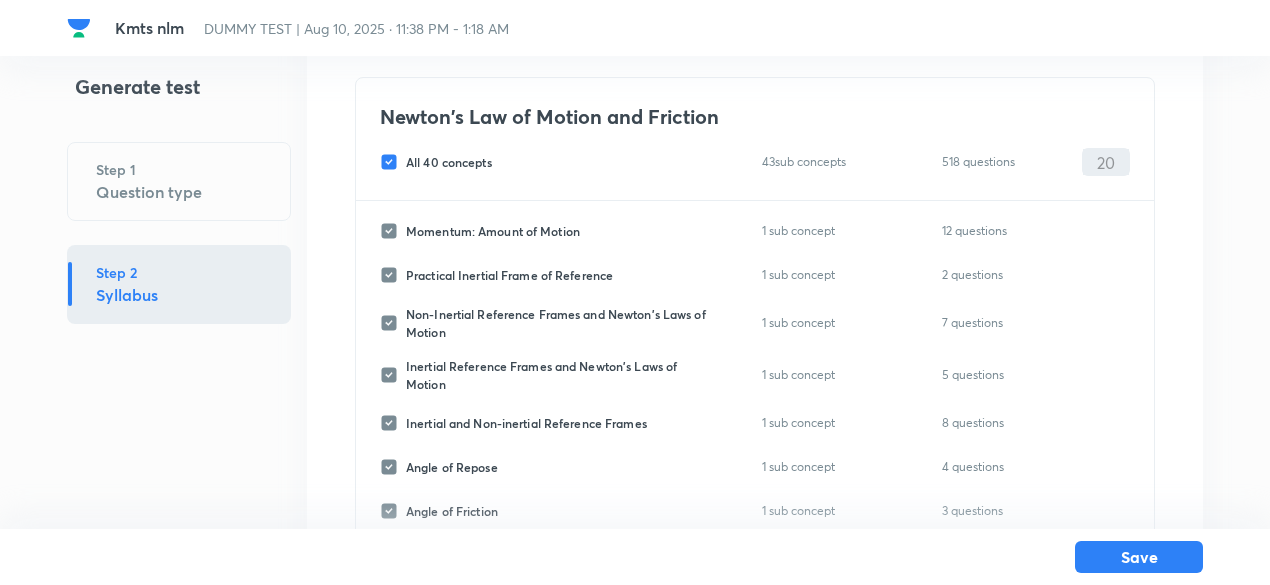scroll, scrollTop: 129, scrollLeft: 0, axis: vertical 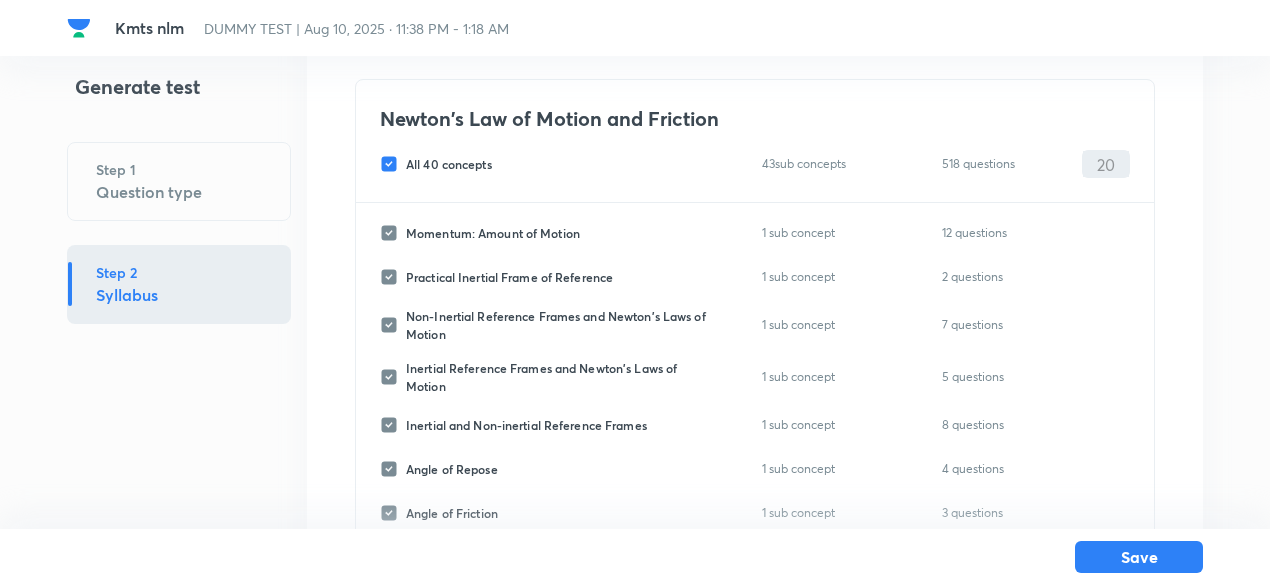 click on "All 40 concepts" at bounding box center [449, 164] 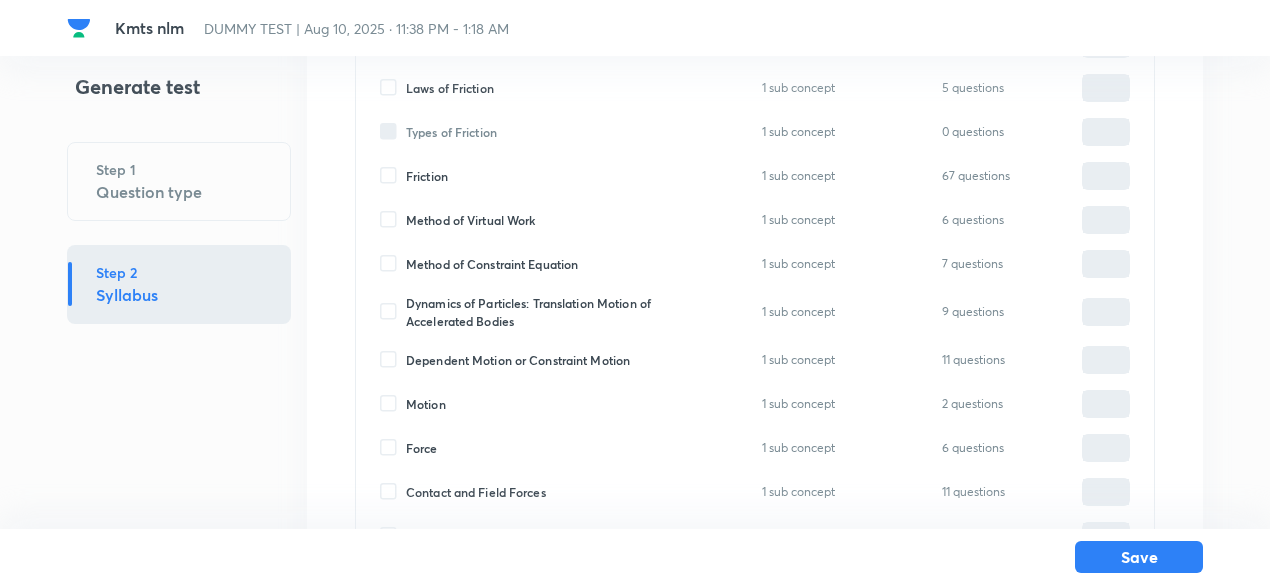 scroll, scrollTop: 599, scrollLeft: 0, axis: vertical 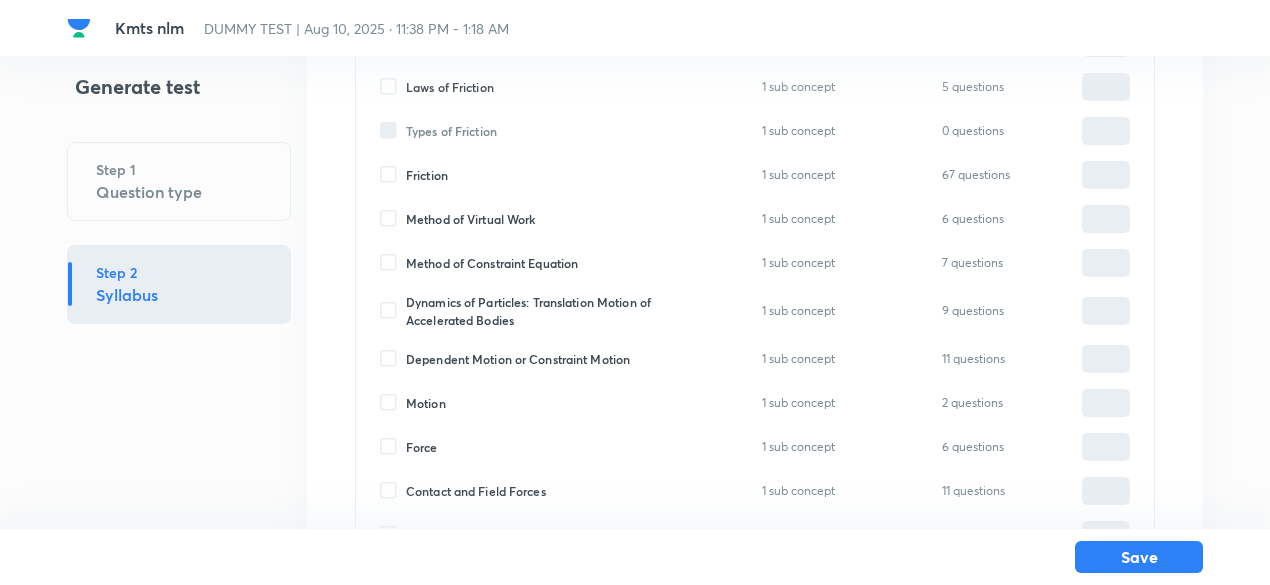 click on "Friction" at bounding box center (427, 175) 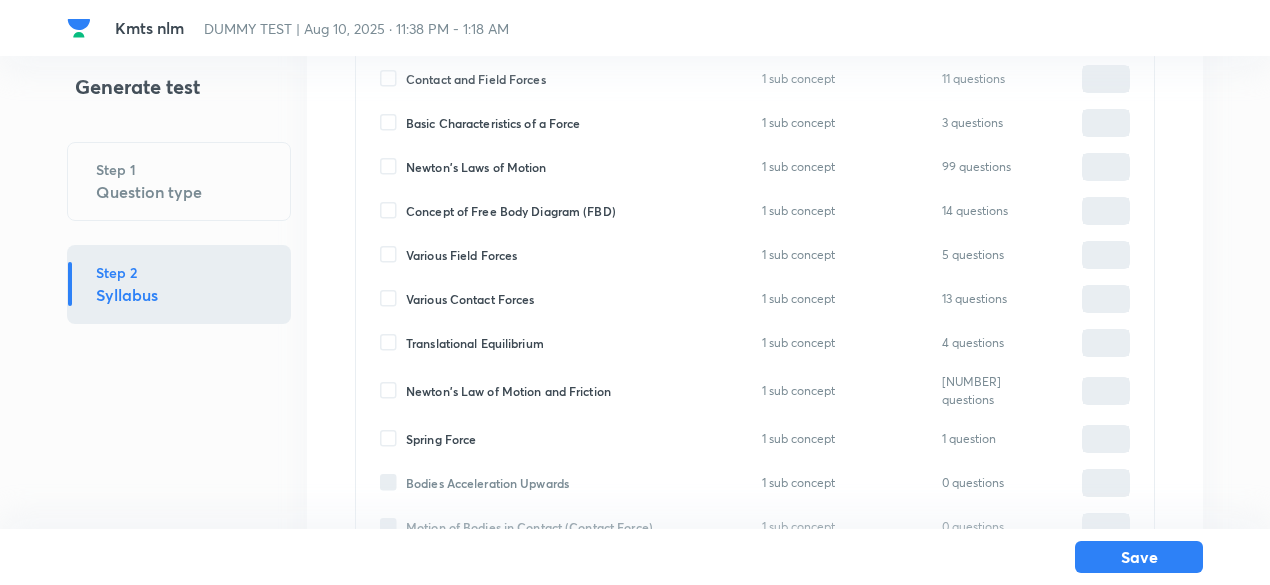 scroll, scrollTop: 1009, scrollLeft: 0, axis: vertical 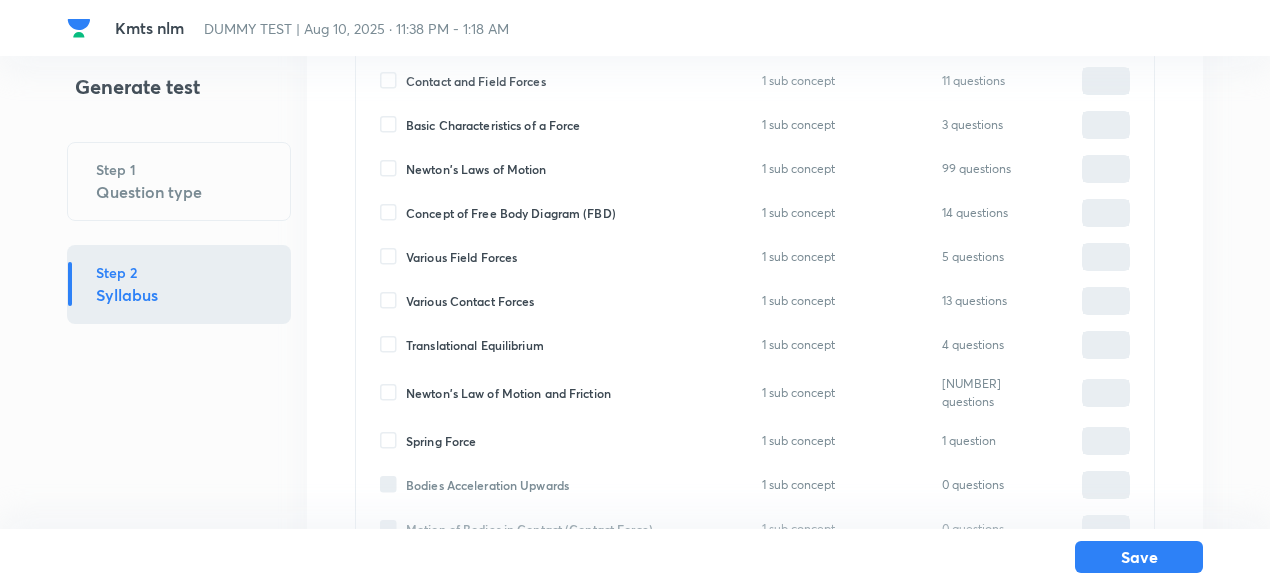 click on "Newton’s Laws of Motion" at bounding box center [476, 169] 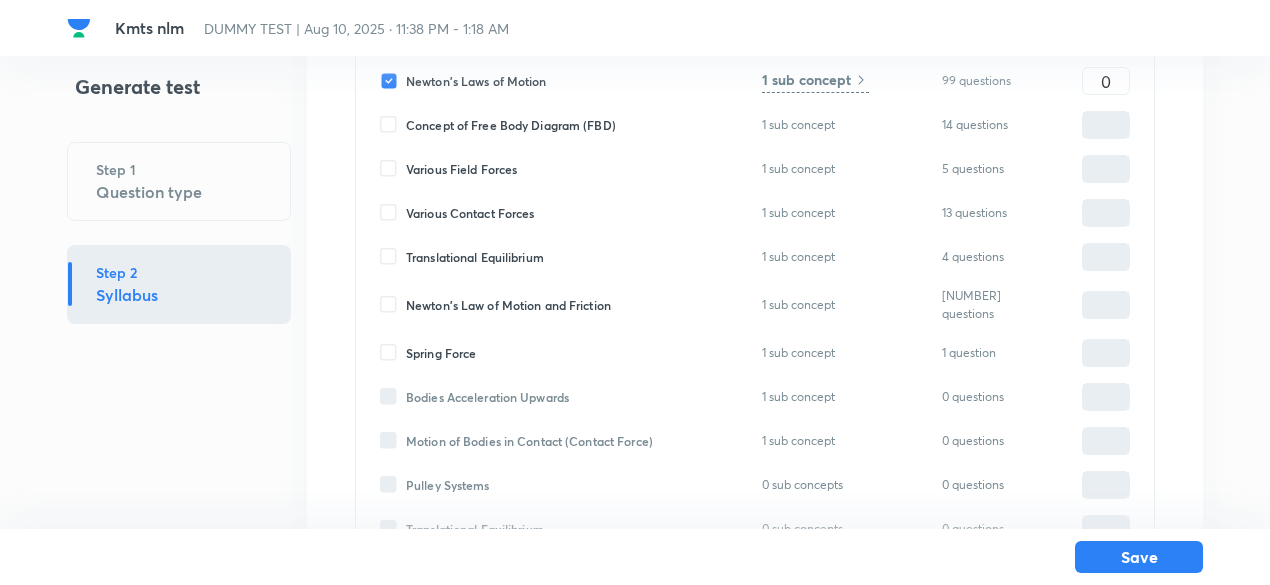 scroll, scrollTop: 1099, scrollLeft: 0, axis: vertical 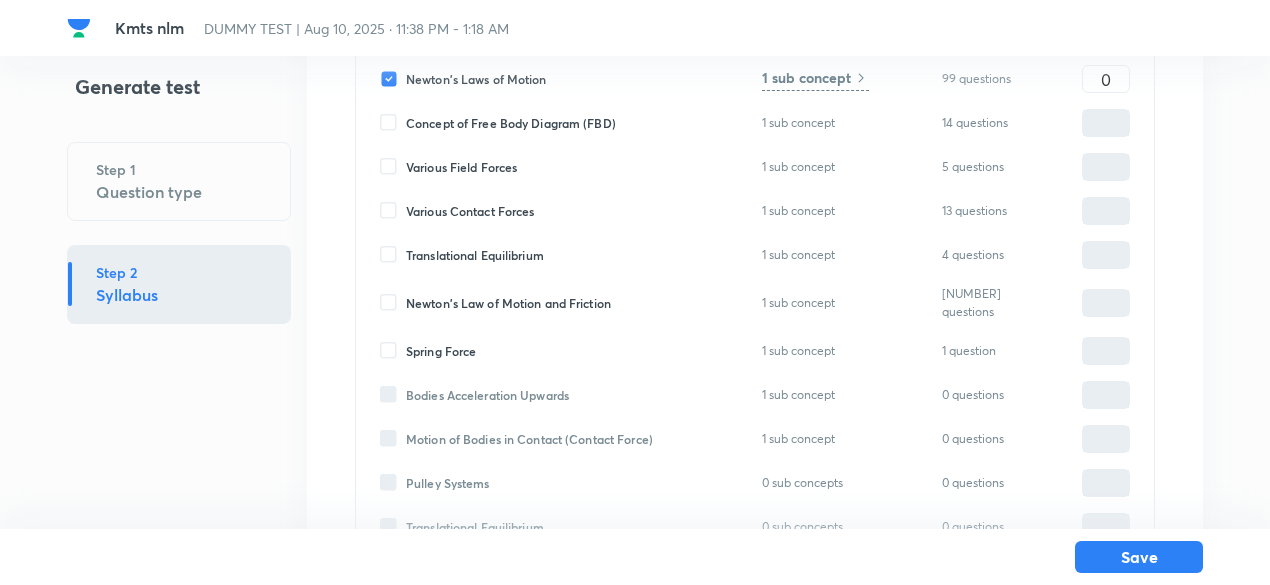 click on "Newton's Law of Motion and Friction" at bounding box center (508, 303) 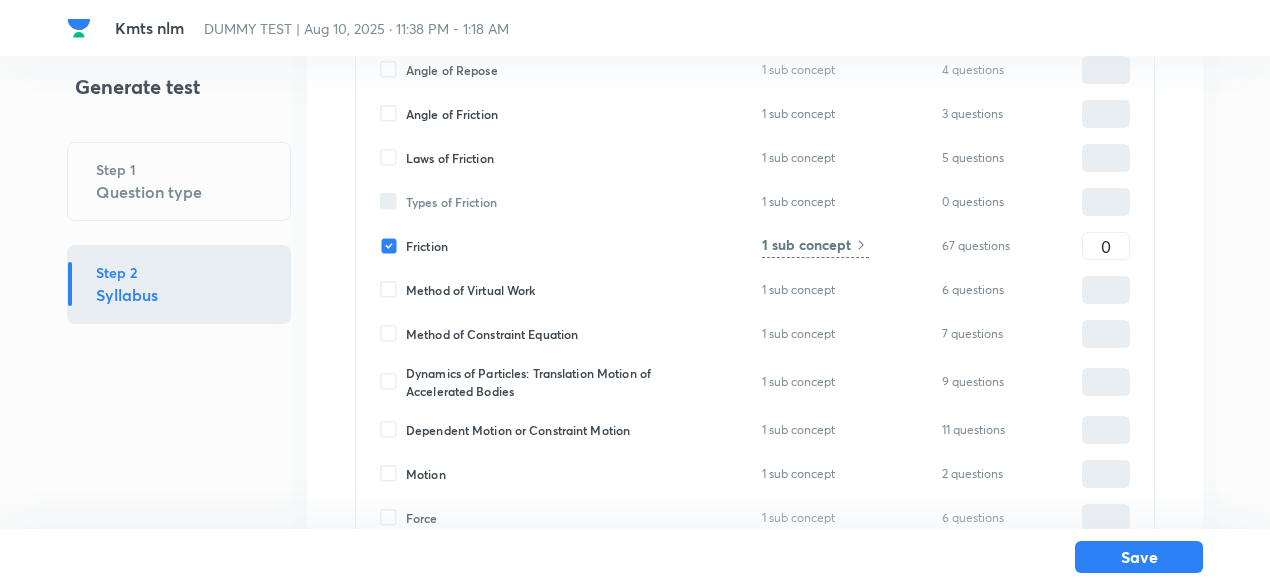 scroll, scrollTop: 532, scrollLeft: 0, axis: vertical 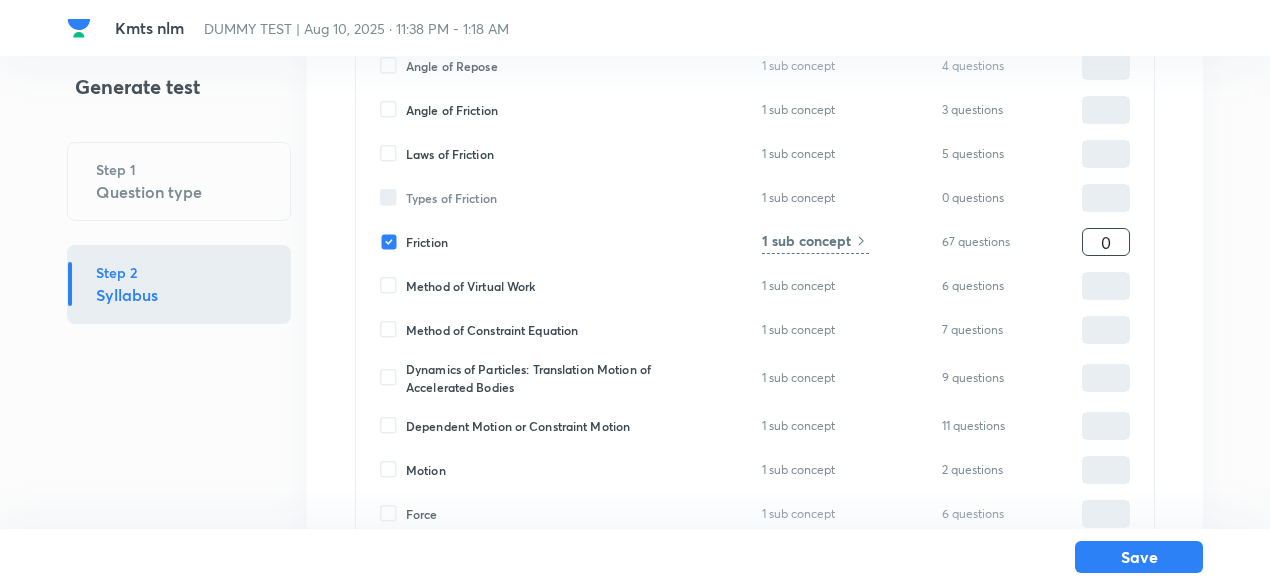 click on "0" at bounding box center [1106, 242] 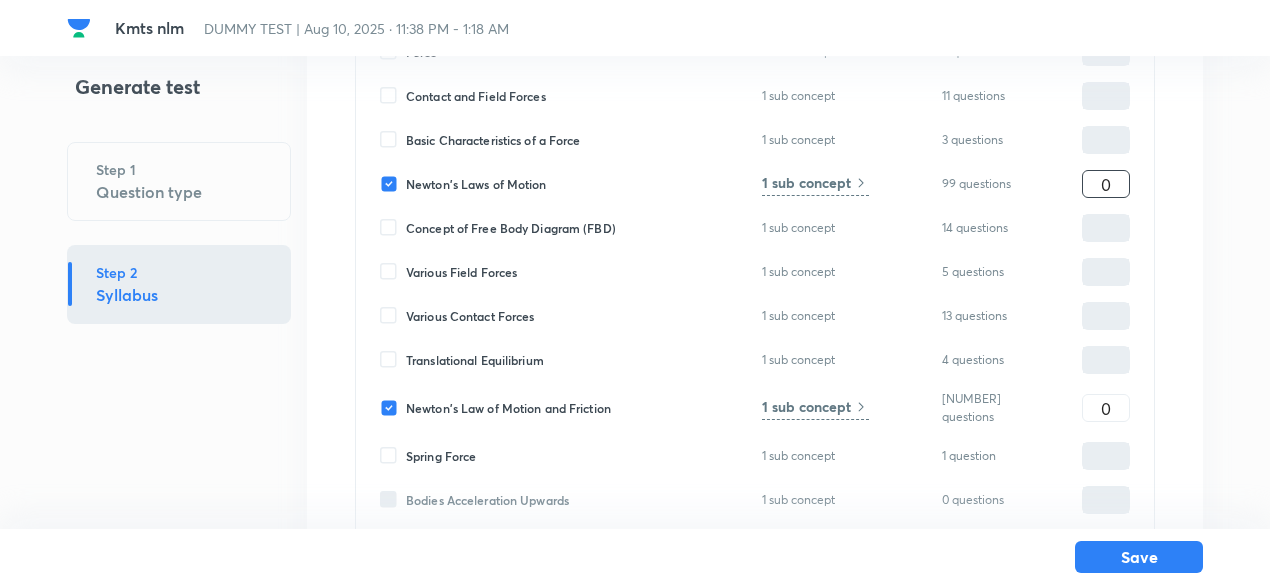 scroll, scrollTop: 986, scrollLeft: 0, axis: vertical 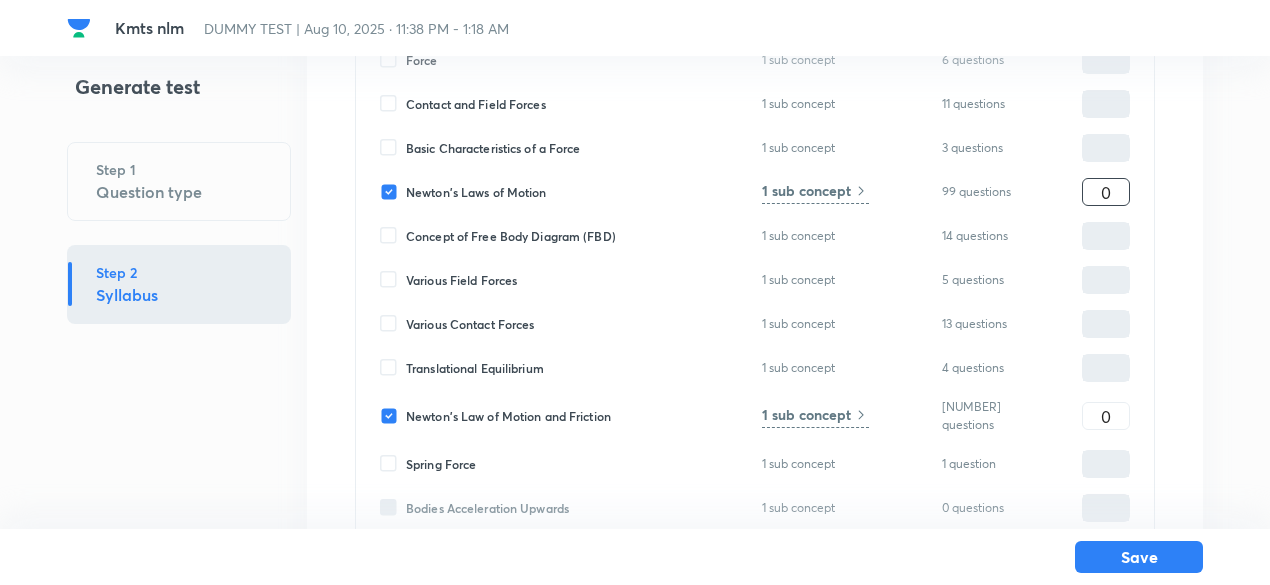 click on "0" at bounding box center (1106, 192) 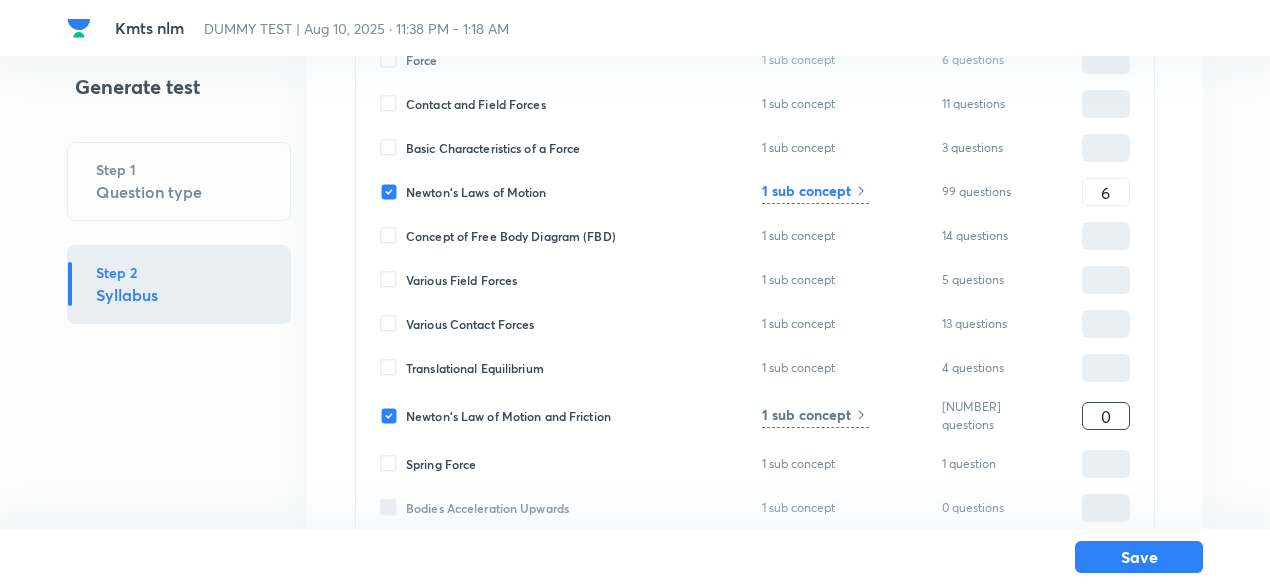 click on "0" at bounding box center [1106, 416] 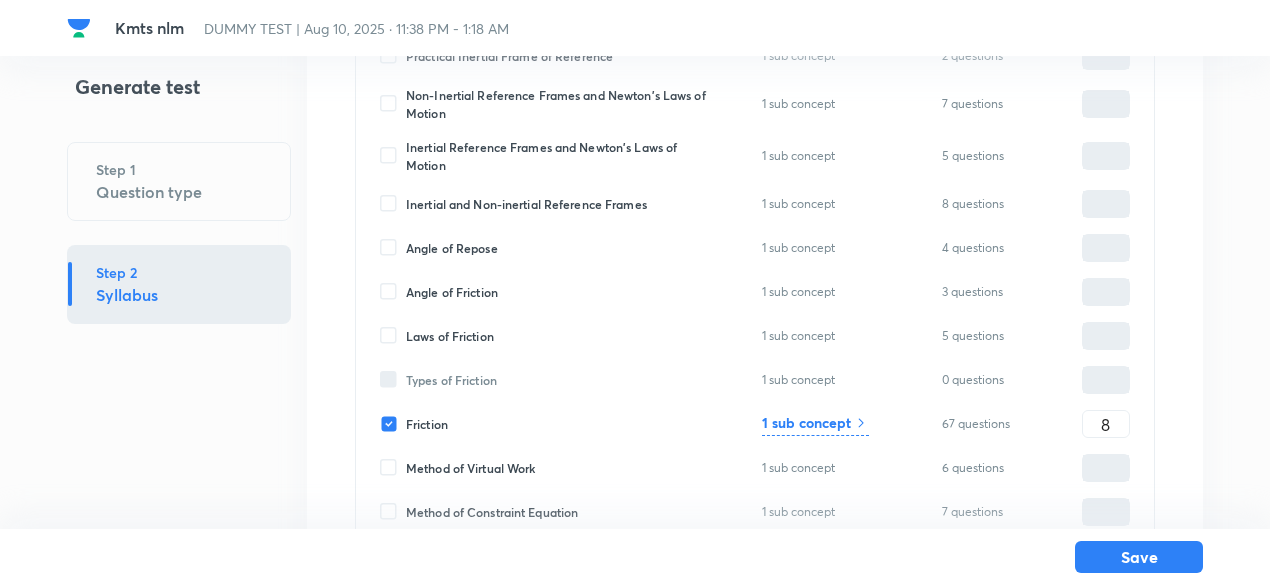 scroll, scrollTop: 348, scrollLeft: 0, axis: vertical 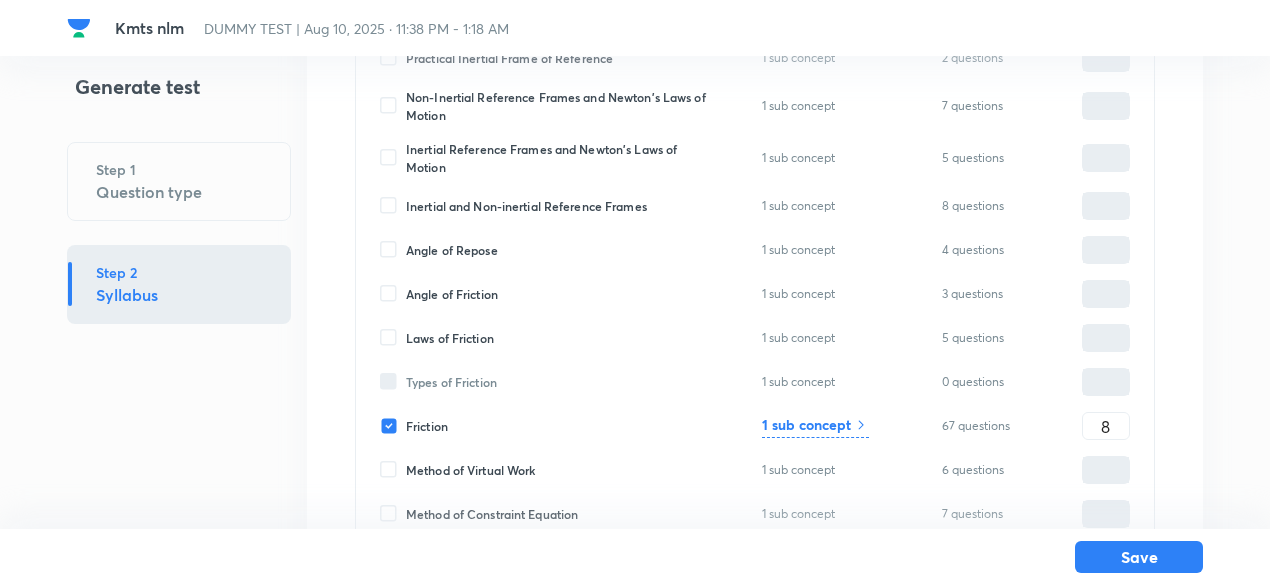 click on "1 sub concept" at bounding box center (806, 424) 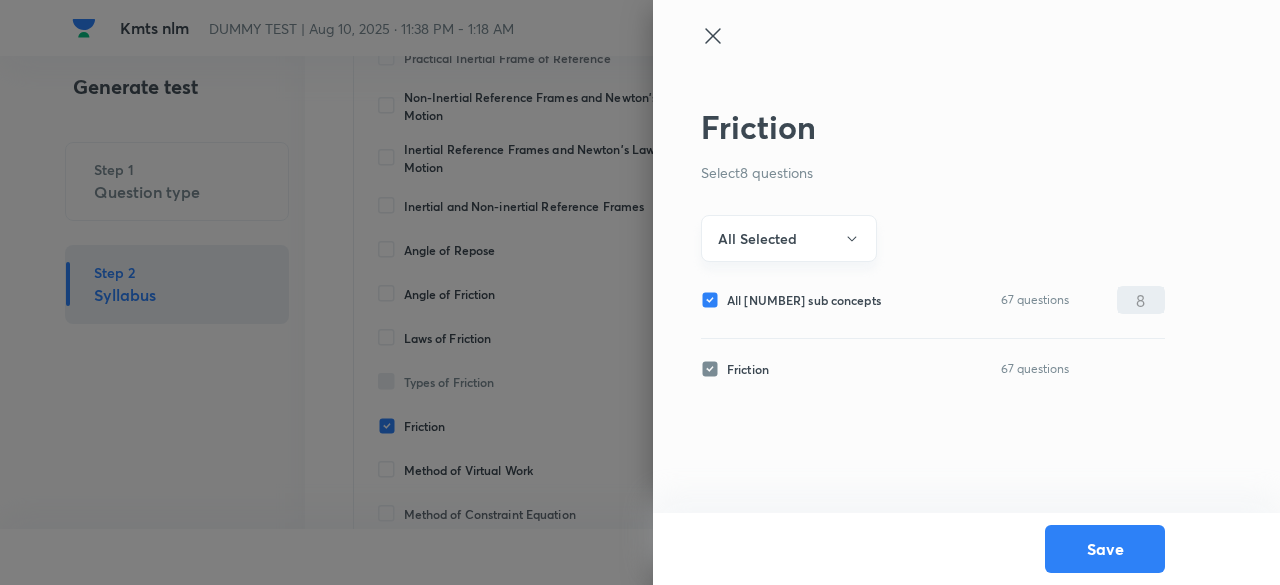 click on "All Selected" at bounding box center (789, 238) 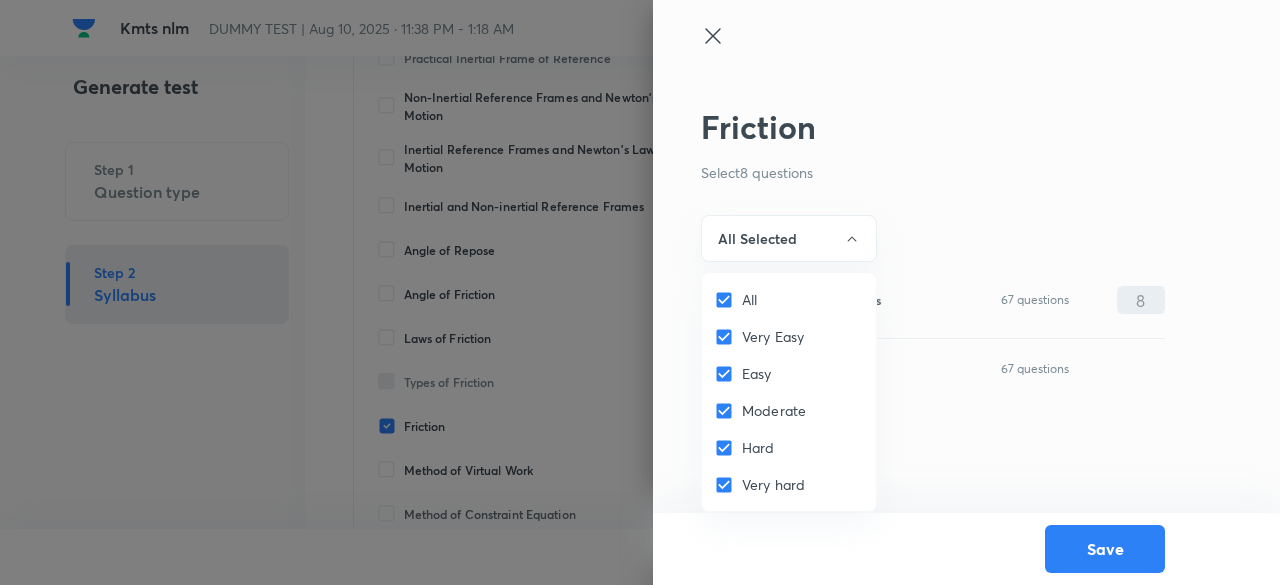 click on "All" at bounding box center (728, 300) 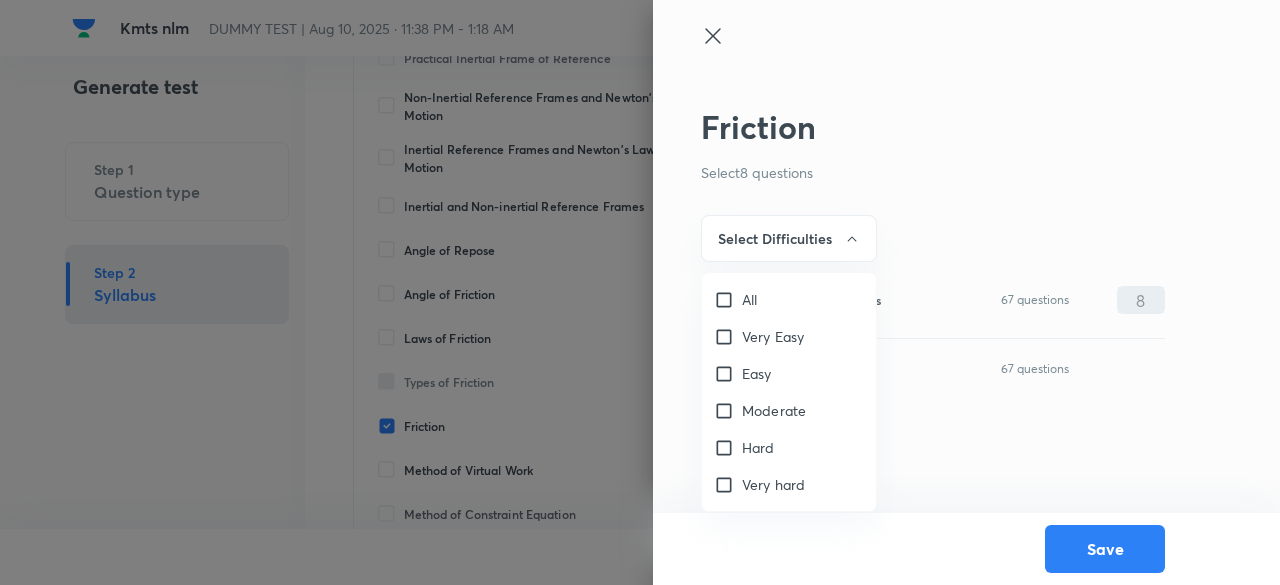 click on "Moderate" at bounding box center [774, 410] 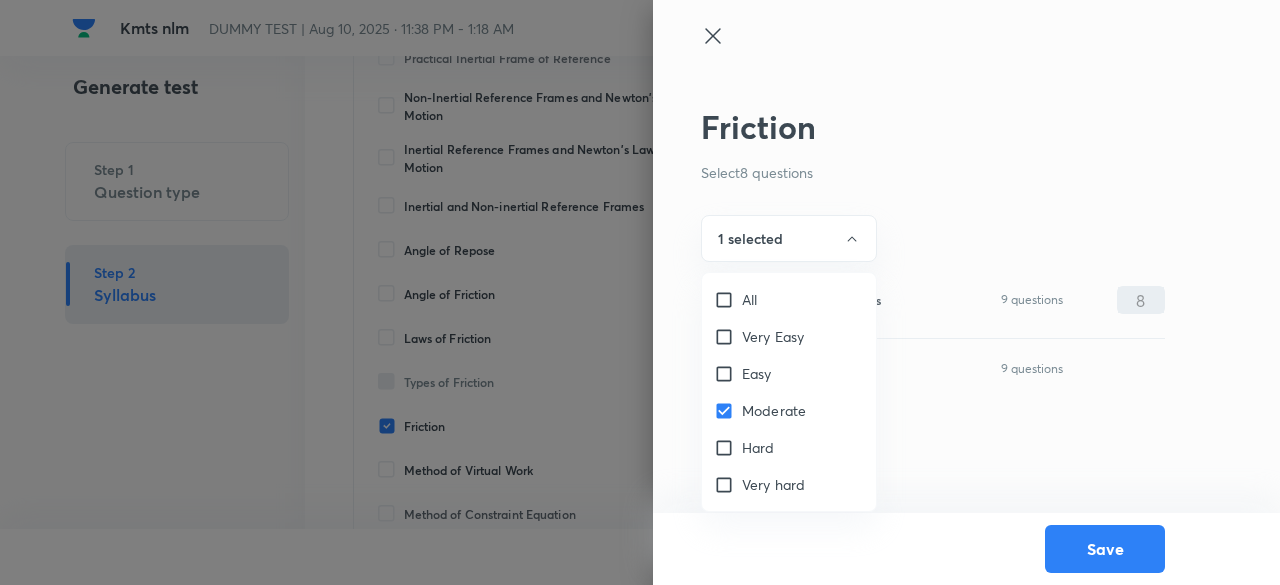 click on "Hard" at bounding box center (758, 447) 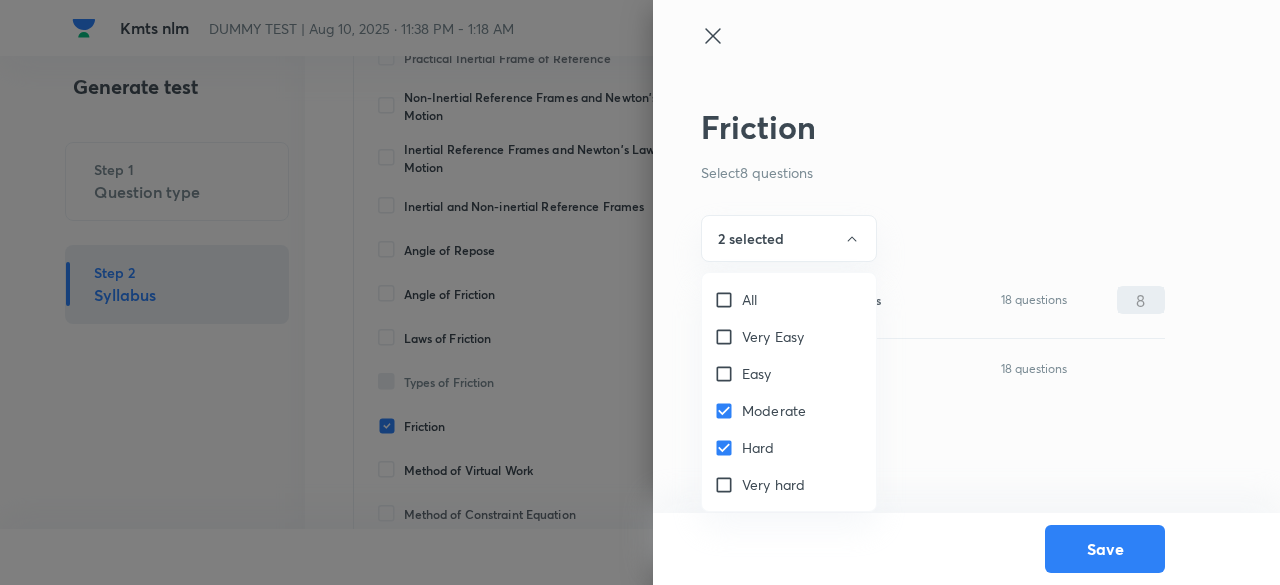 click on "Easy" at bounding box center [728, 374] 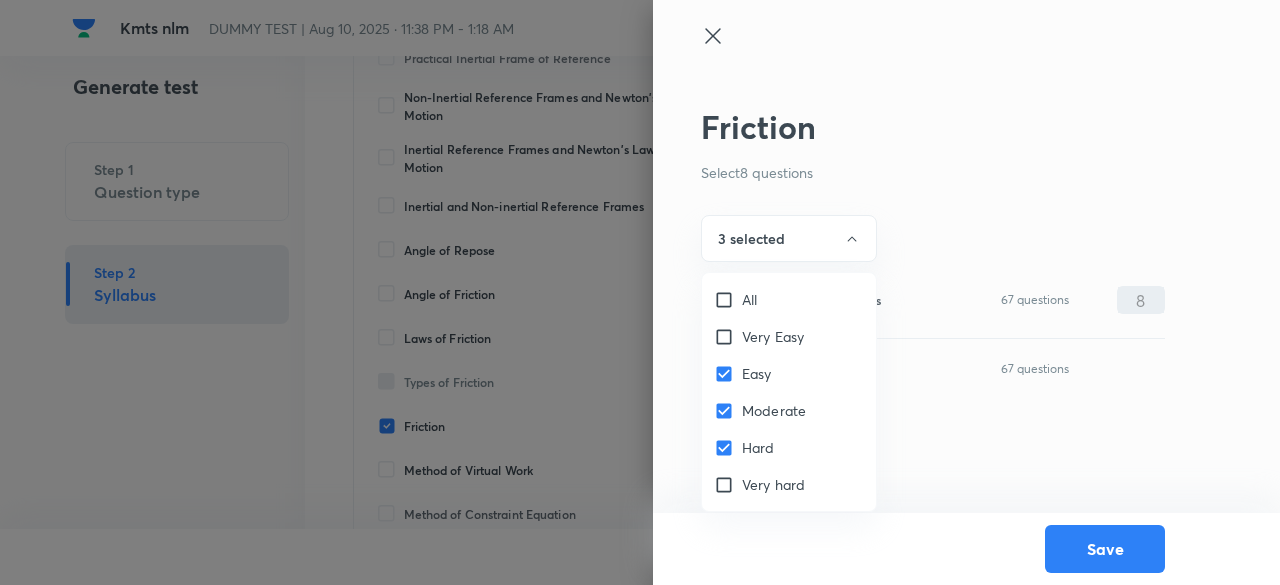click on "All" at bounding box center [728, 300] 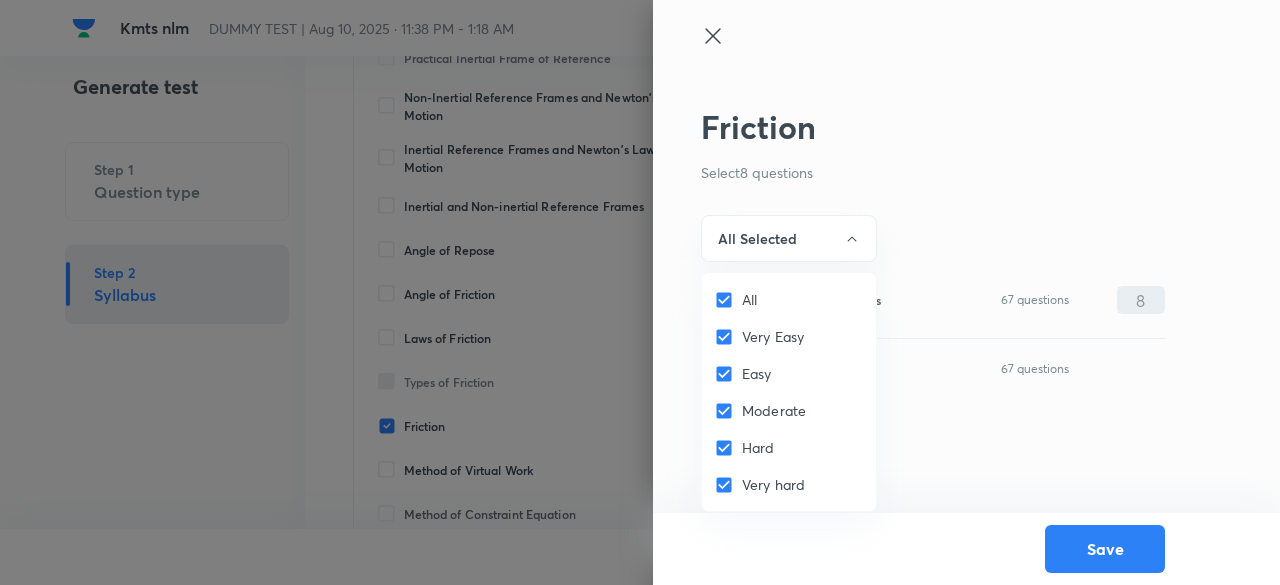 click on "All" at bounding box center (728, 300) 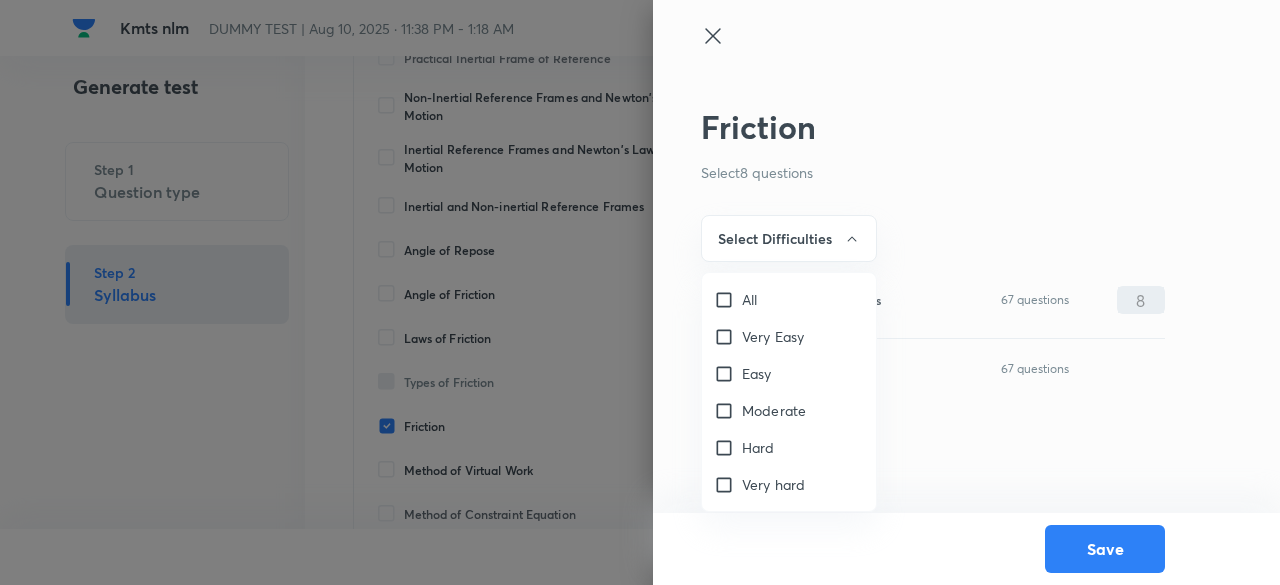 click at bounding box center (640, 292) 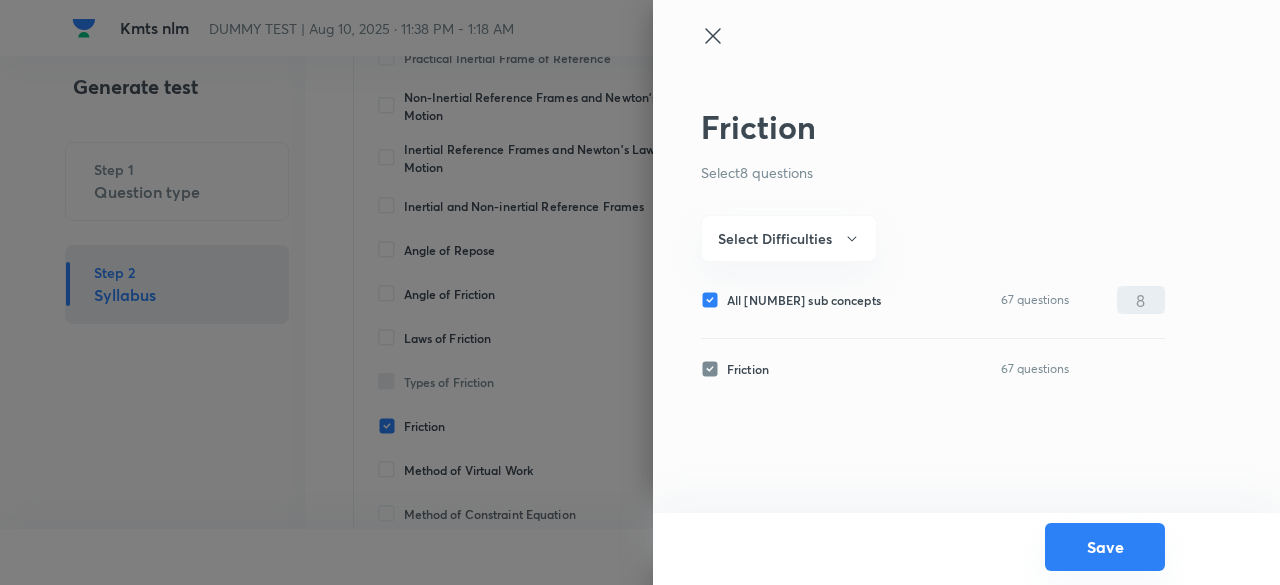 click on "Save" at bounding box center (1105, 547) 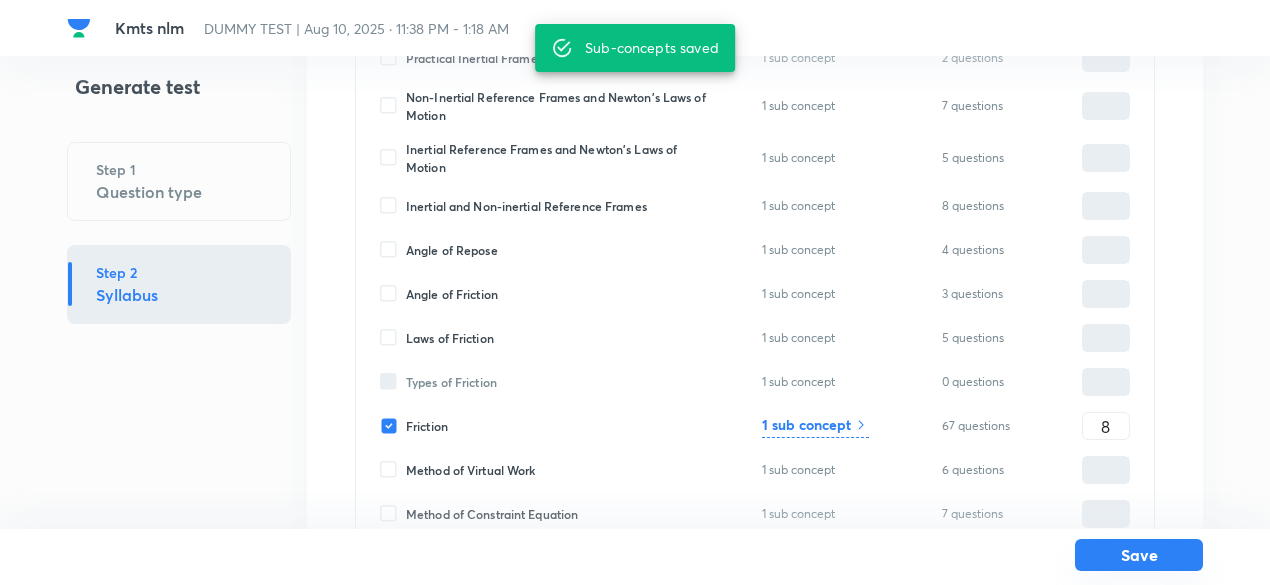 click on "Save" at bounding box center (1139, 555) 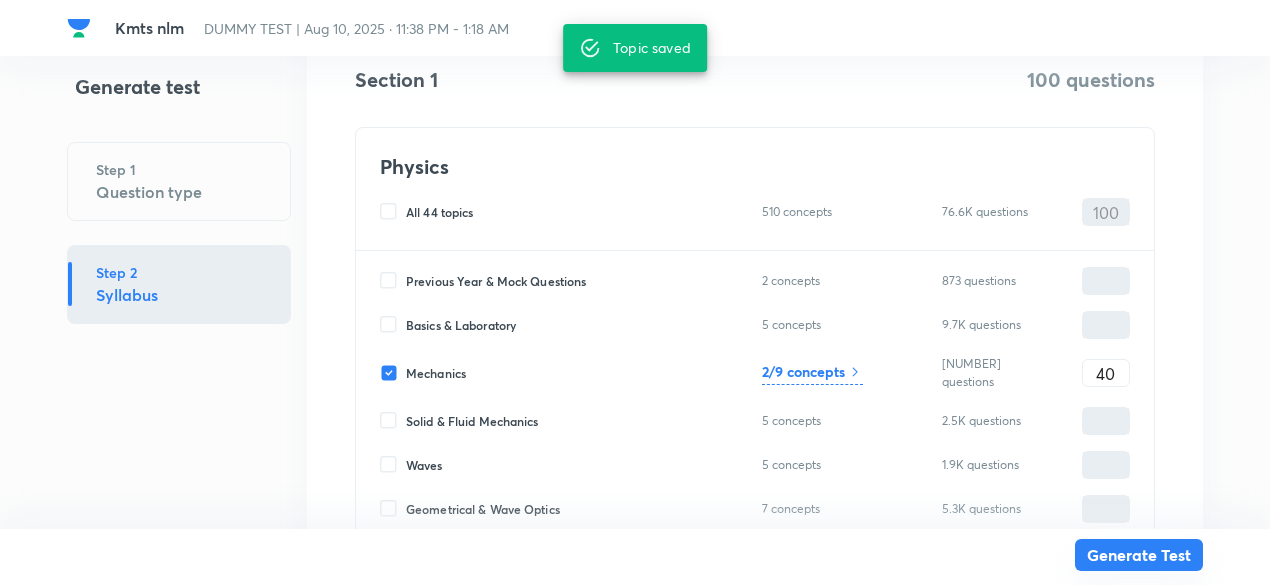 click on "Generate Test" at bounding box center (1139, 555) 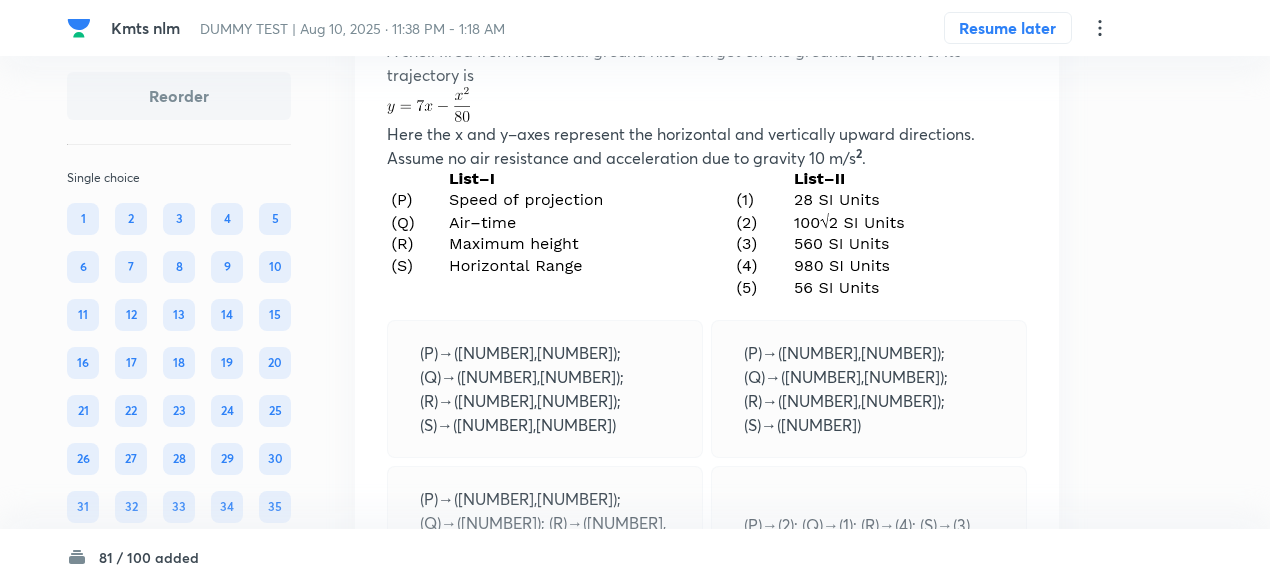 scroll, scrollTop: 282, scrollLeft: 0, axis: vertical 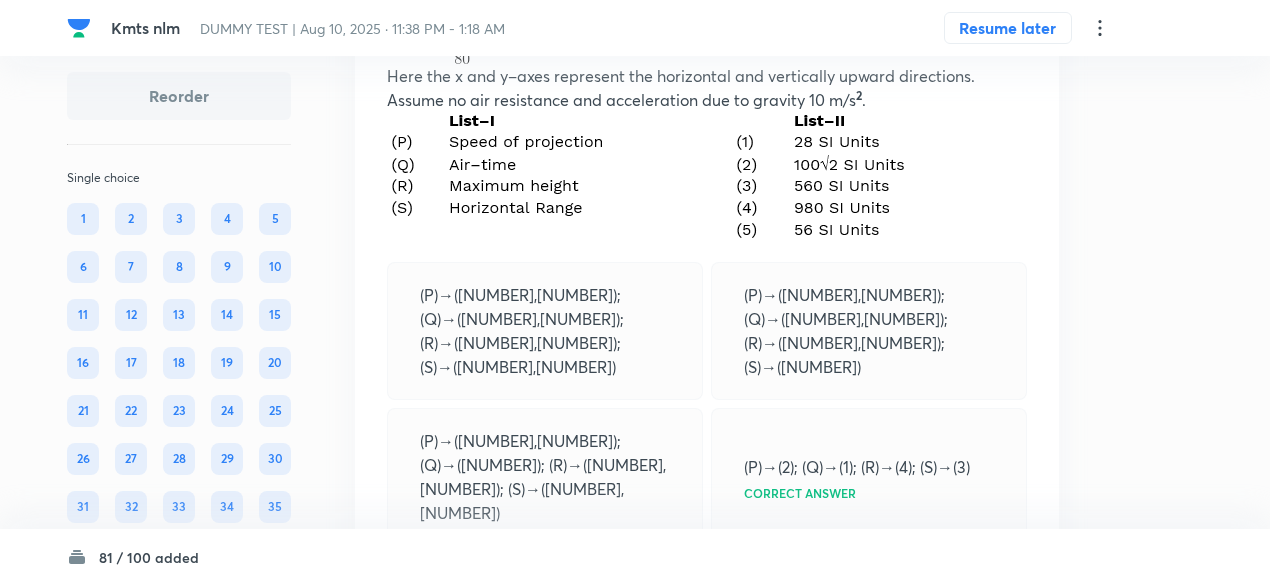 click on "Solution View" at bounding box center (707, 580) 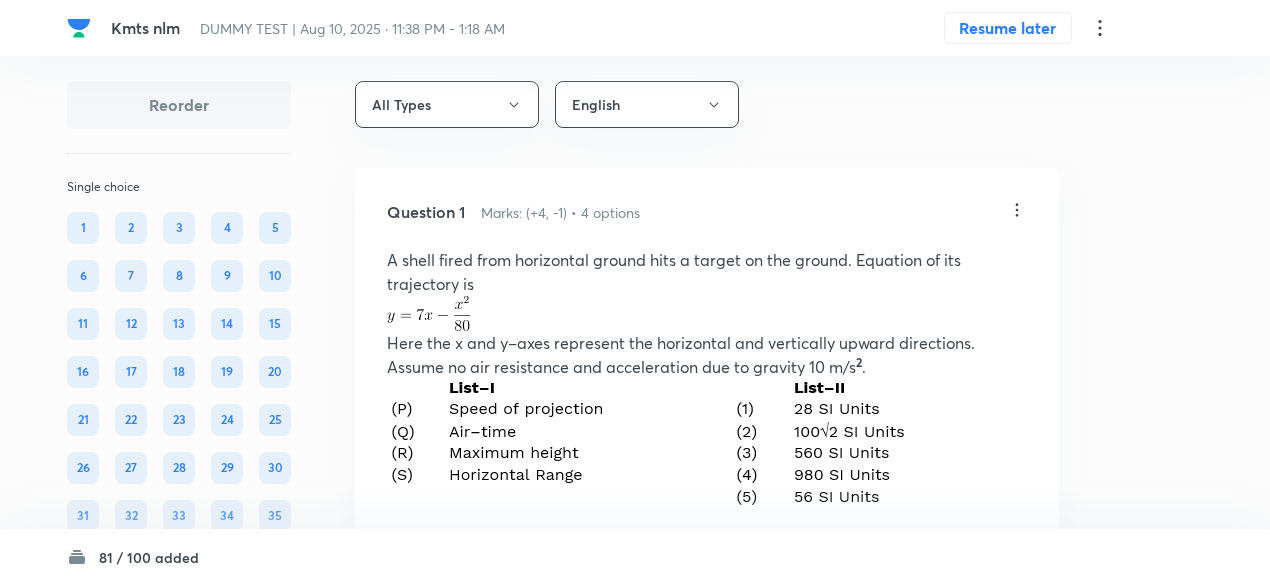 scroll, scrollTop: 12, scrollLeft: 0, axis: vertical 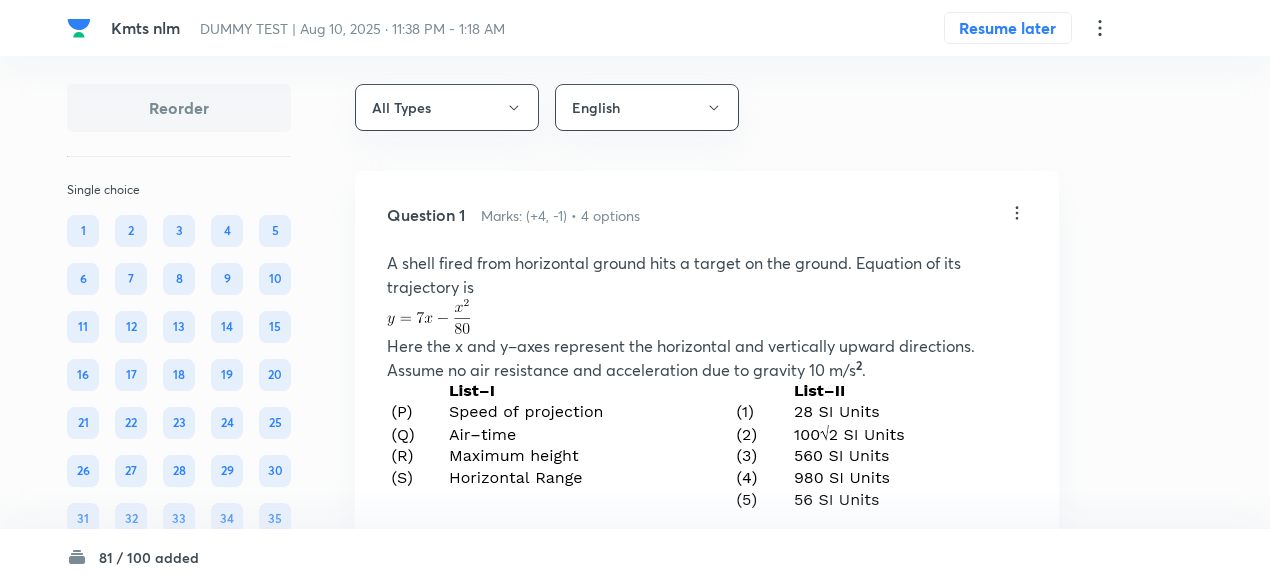 click 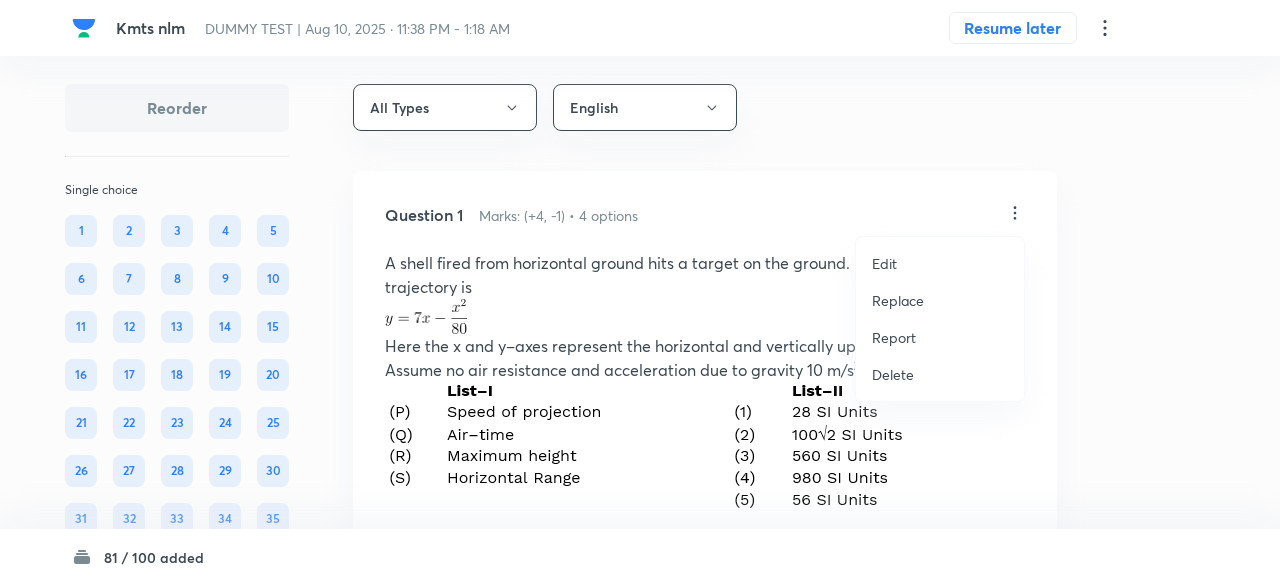 click on "Replace" at bounding box center [898, 300] 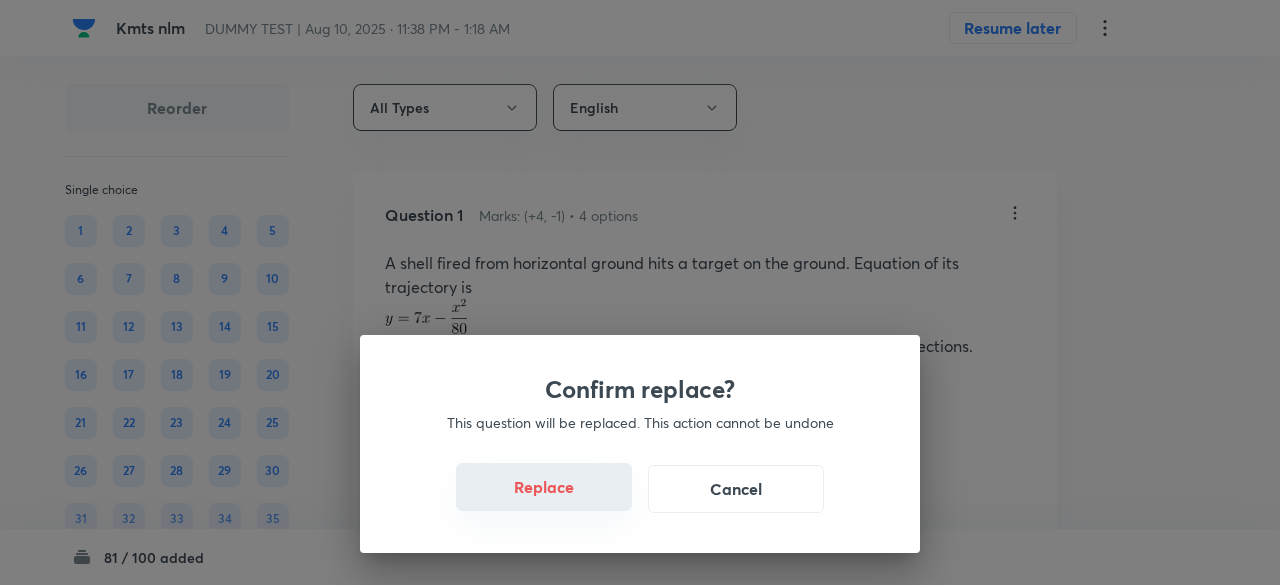 click on "Replace" at bounding box center [544, 487] 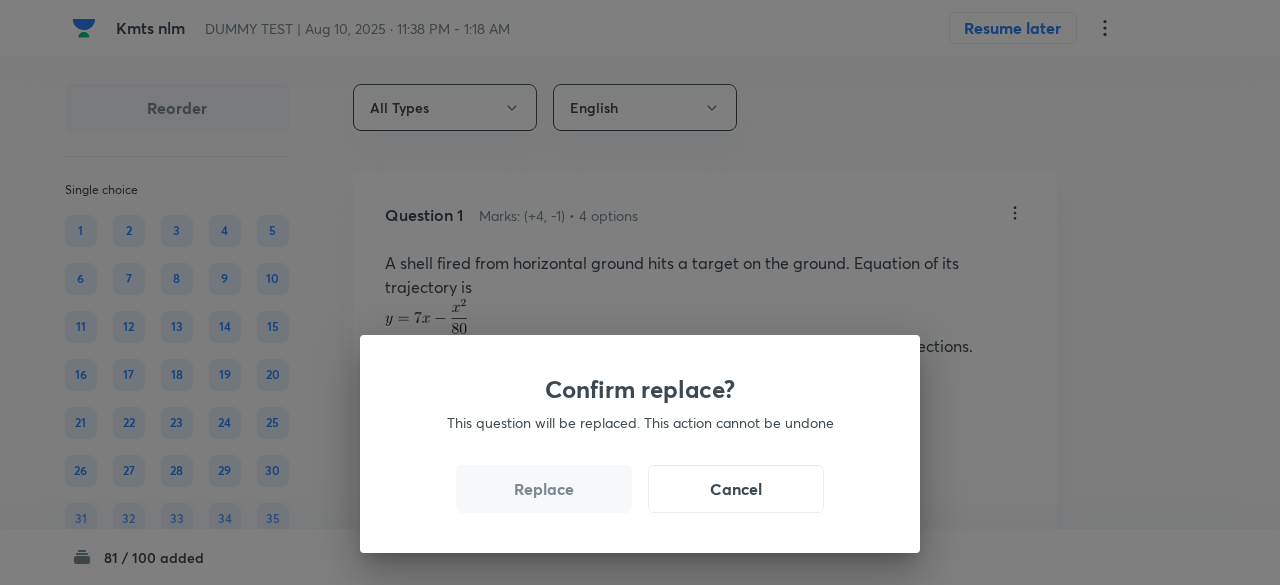 click on "Replace" at bounding box center [544, 489] 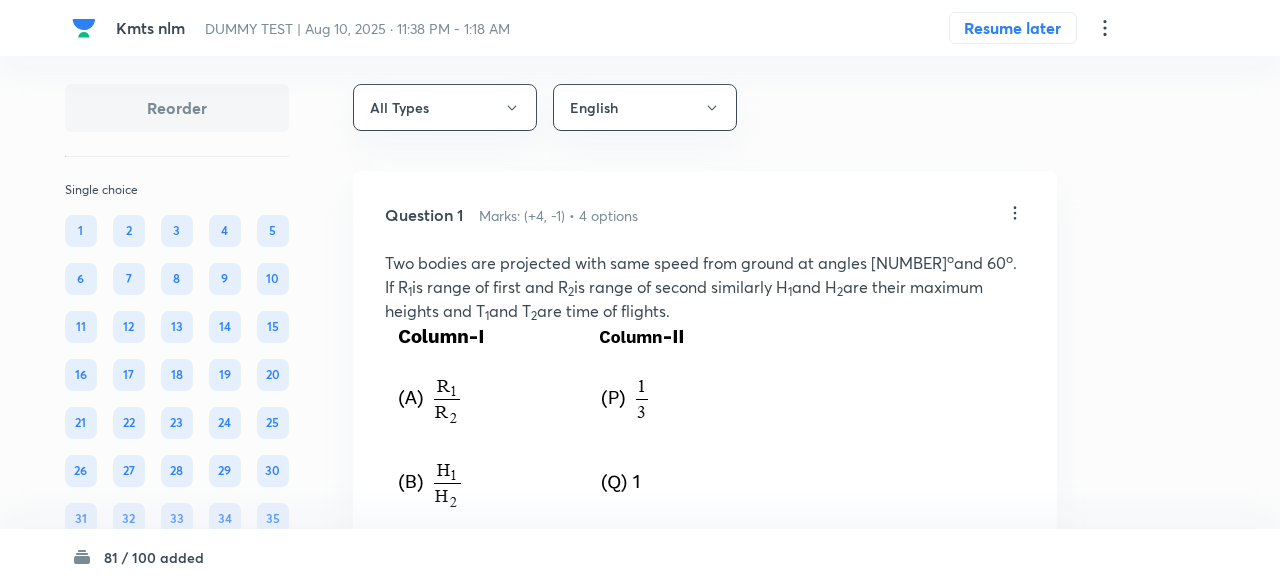 click on "Confirm replace? This question will be replaced. This action cannot be undone Replace Cancel" at bounding box center (640, 292) 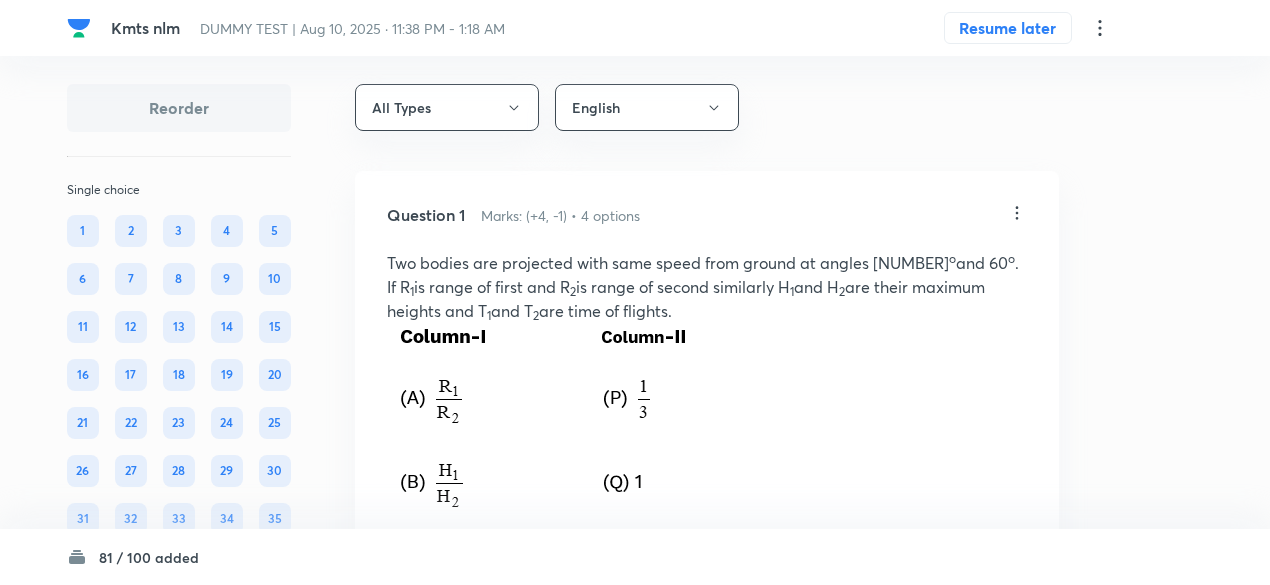 click on "(P)→([NUMBER]); (Q)→([NUMBER]); (R)→([NUMBER]); (S)→([NUMBER])" at bounding box center [545, 828] 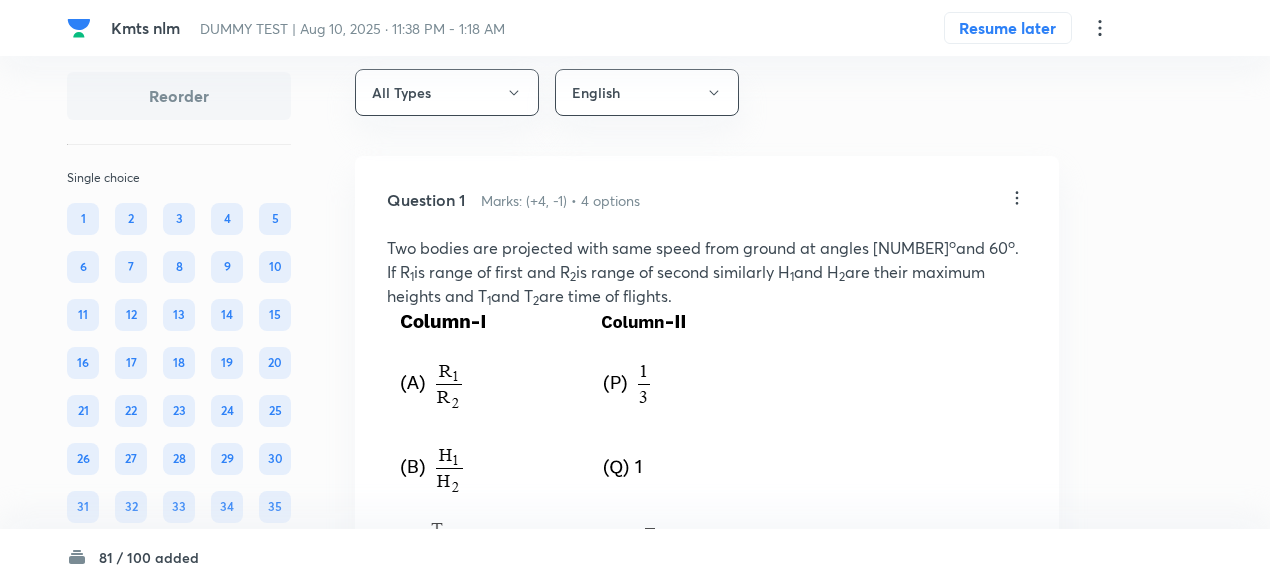 scroll, scrollTop: 0, scrollLeft: 0, axis: both 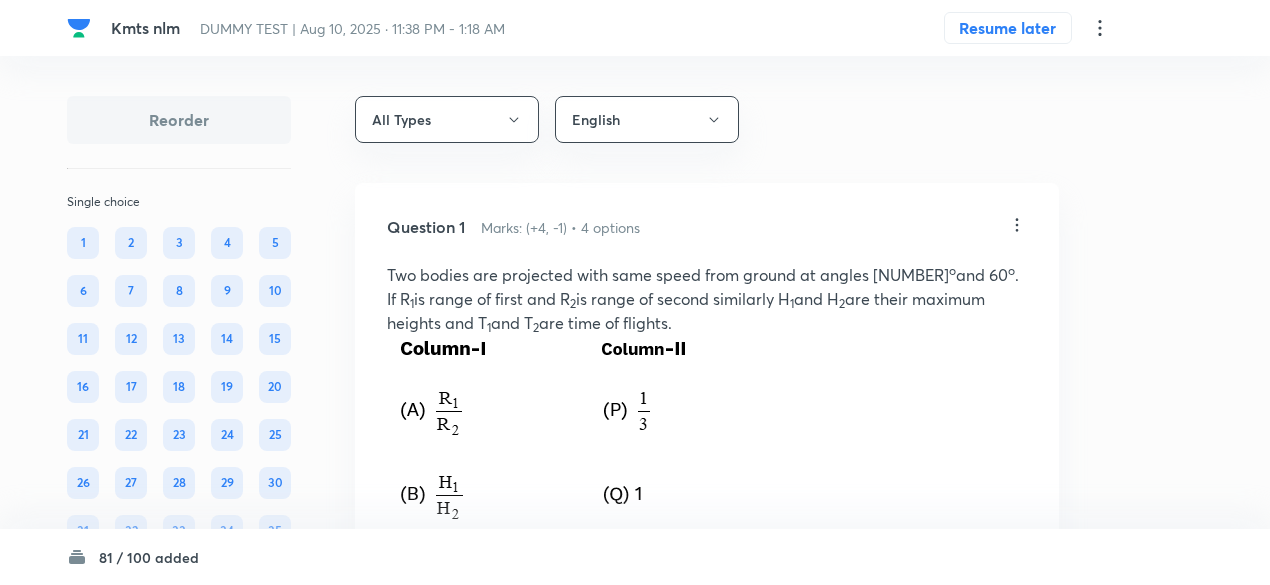 click 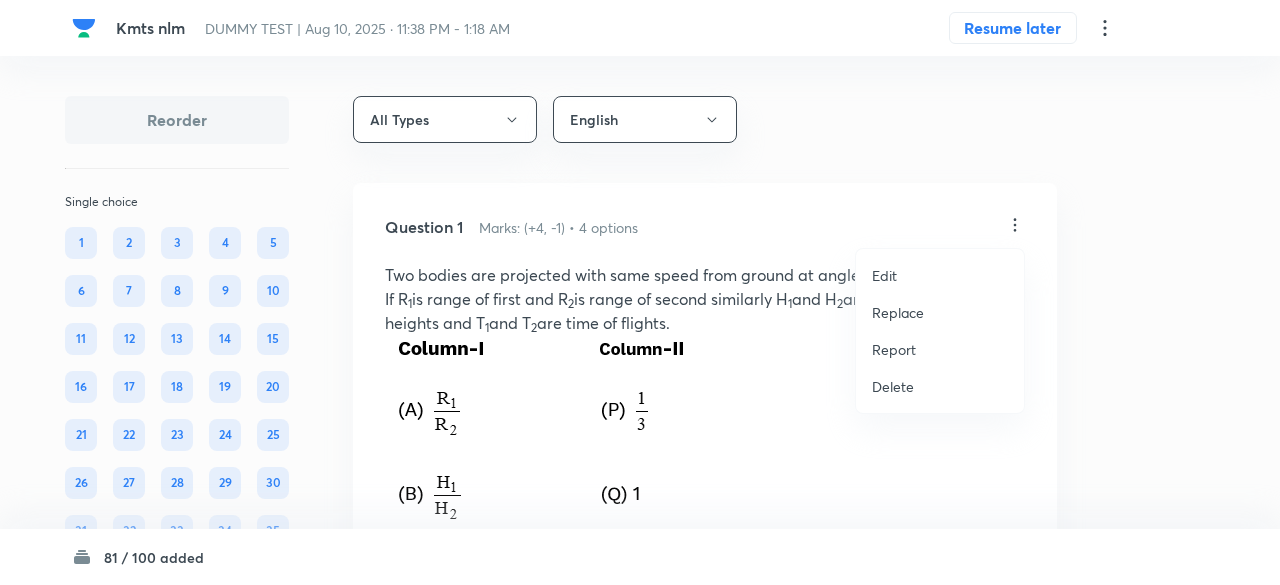 click on "Replace" at bounding box center [898, 312] 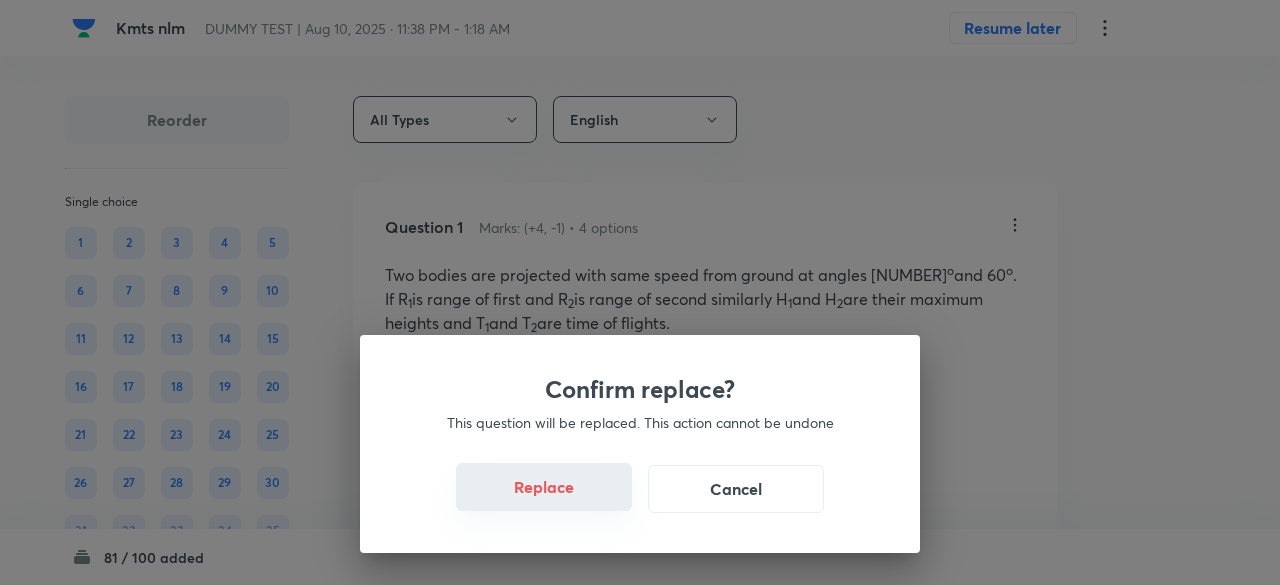click on "Replace" at bounding box center (544, 487) 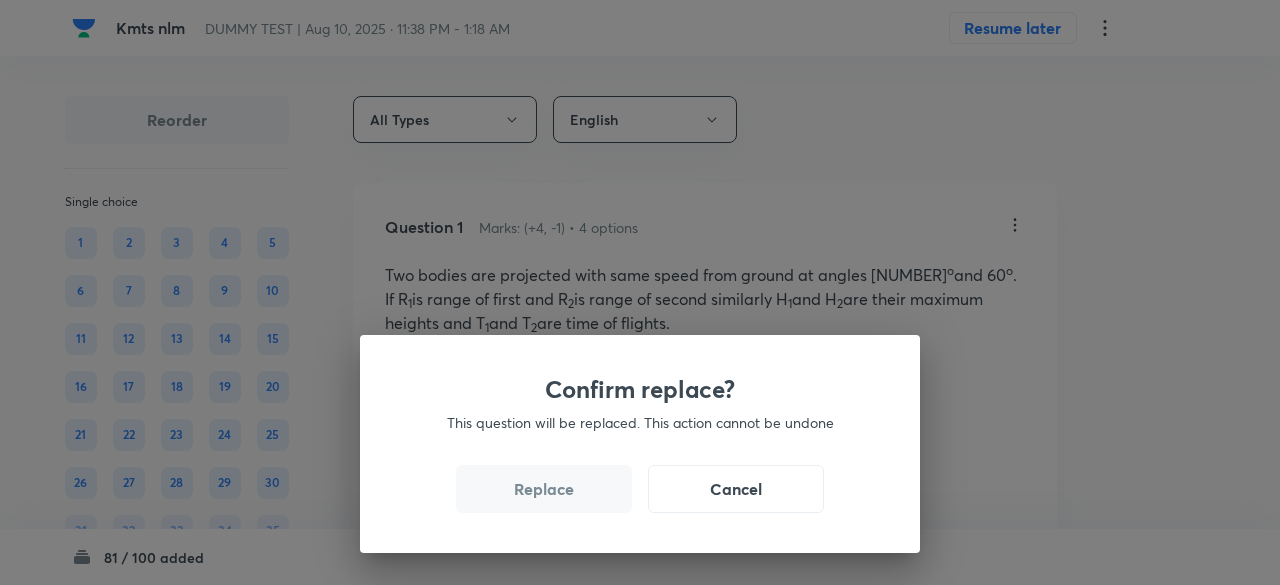 click on "Replace" at bounding box center (544, 489) 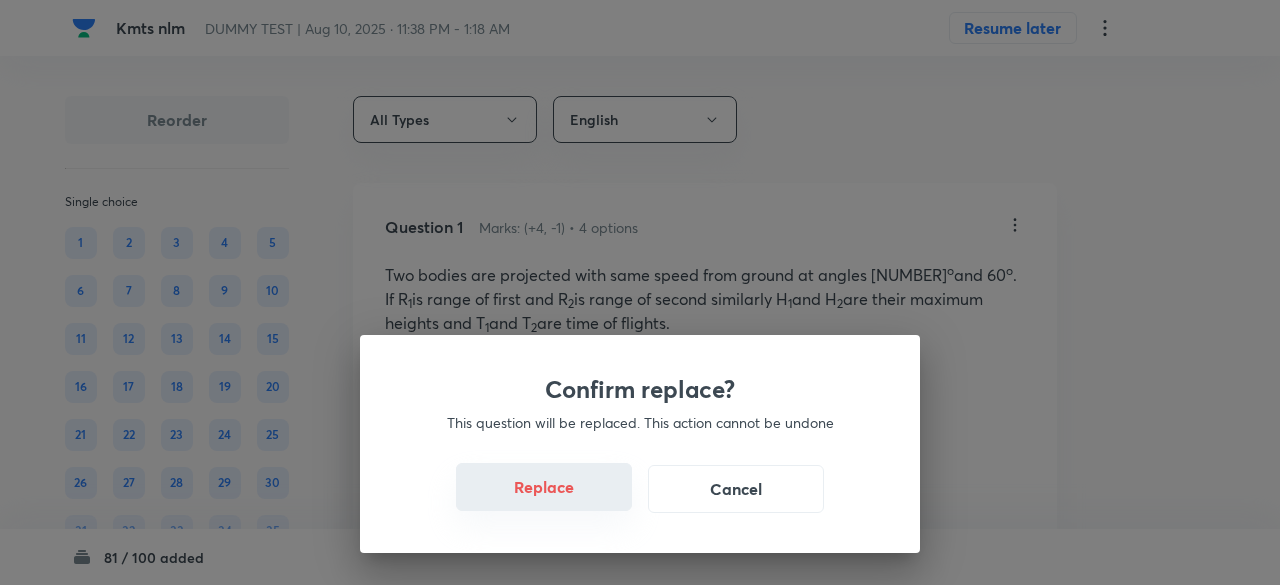 click on "Replace" at bounding box center [544, 487] 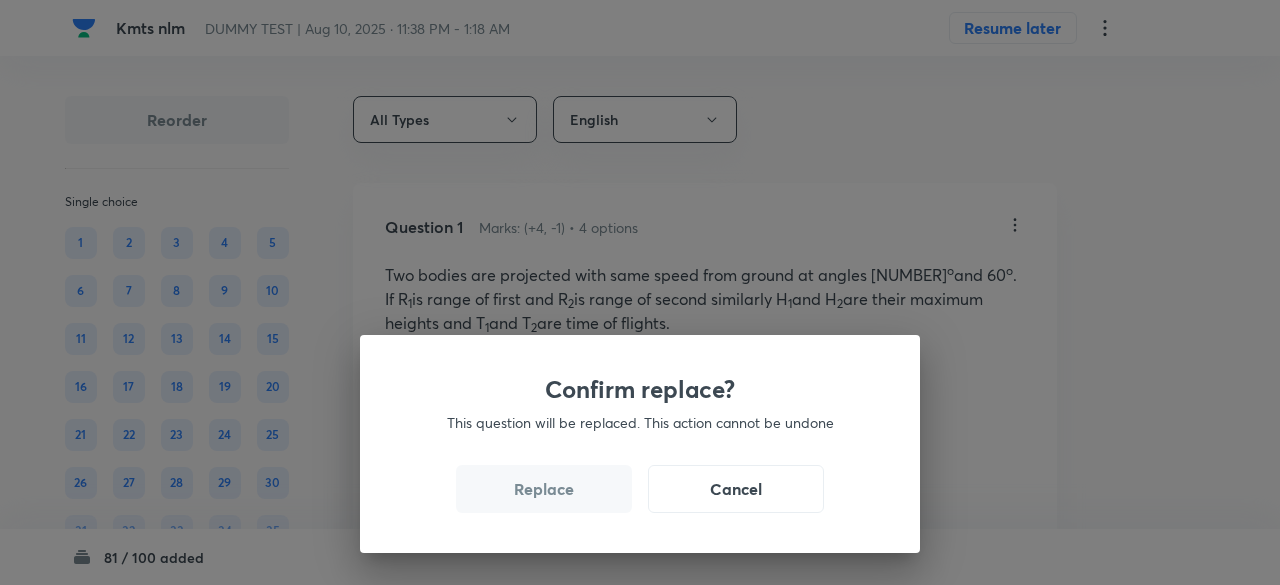click on "Replace" at bounding box center [544, 489] 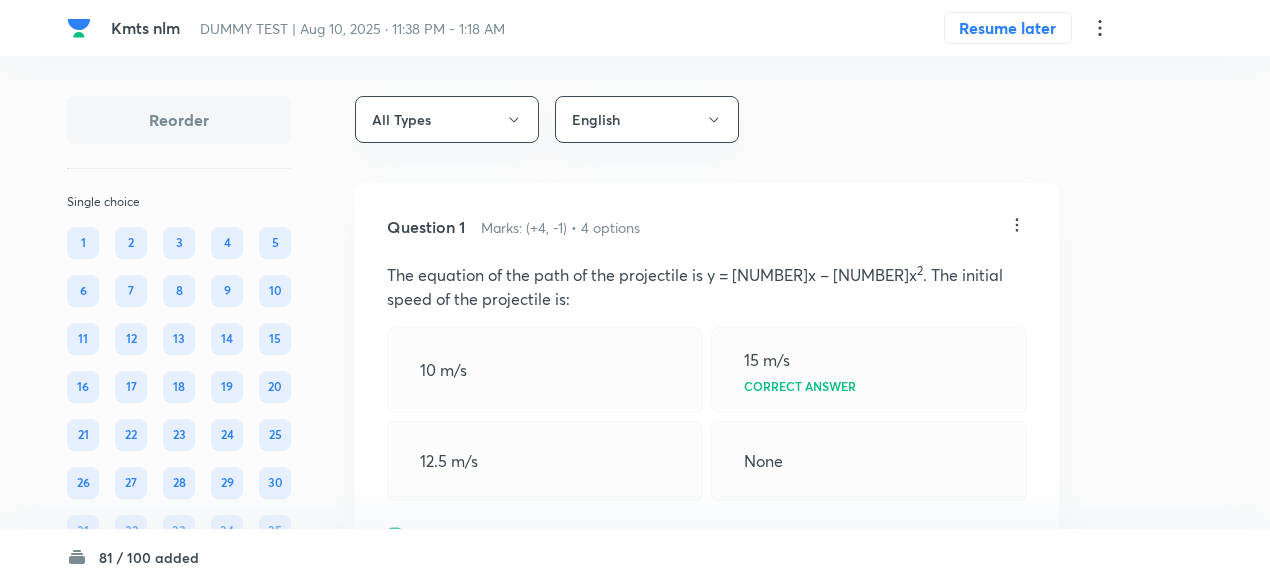 click on "12.5 m/s" at bounding box center (545, 461) 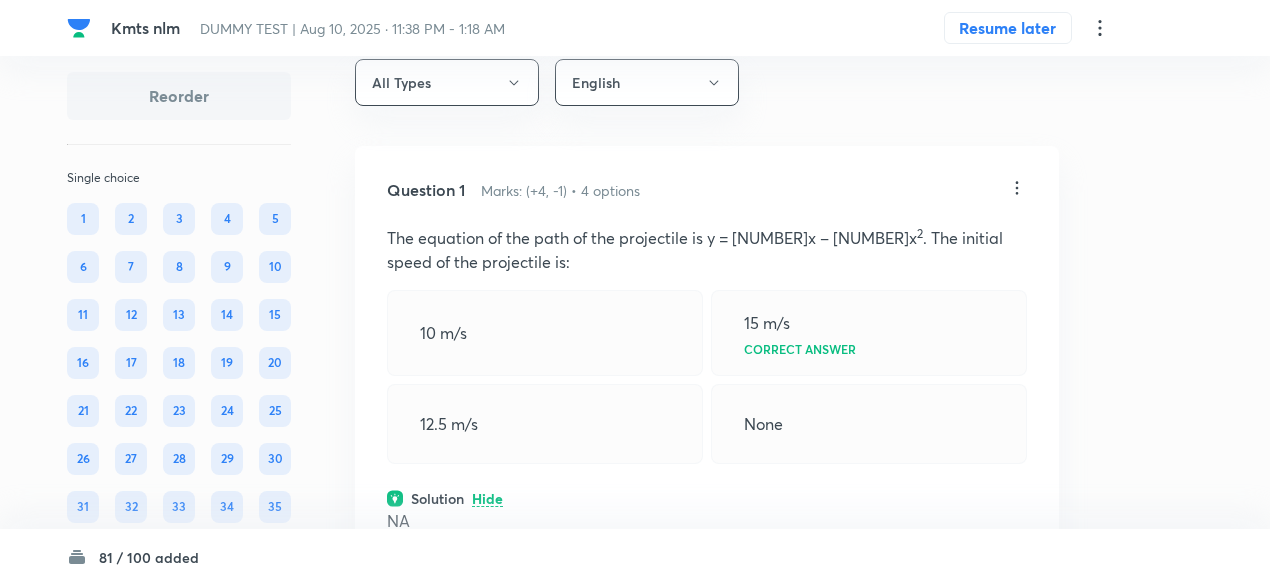 scroll, scrollTop: 36, scrollLeft: 0, axis: vertical 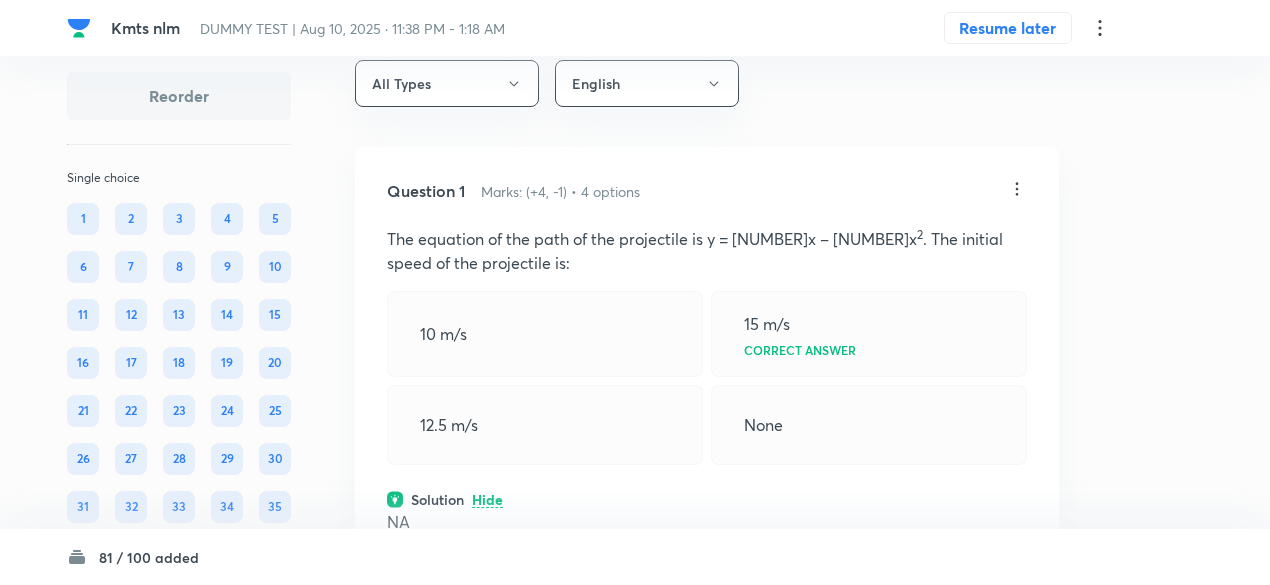 click 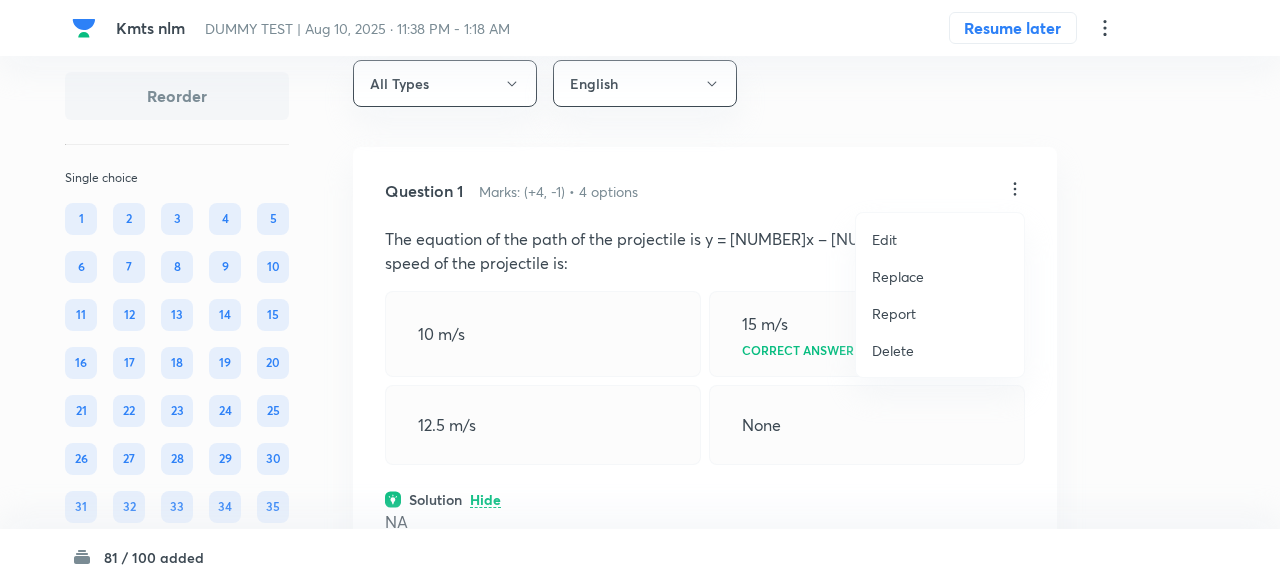 click on "Replace" at bounding box center (898, 276) 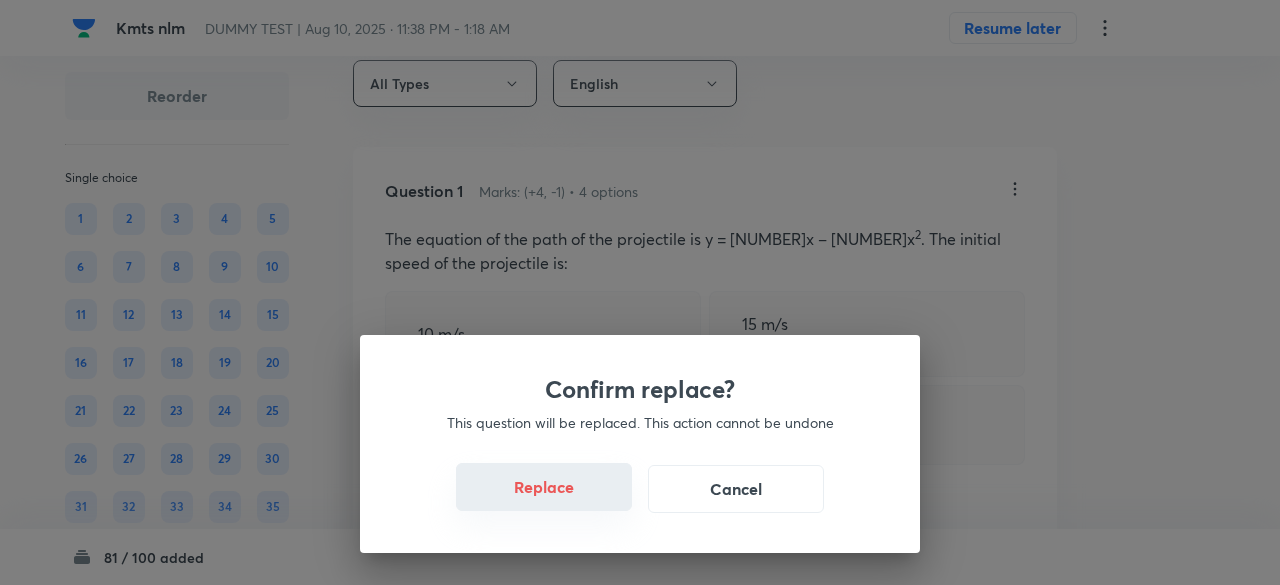 click on "Replace" at bounding box center (544, 487) 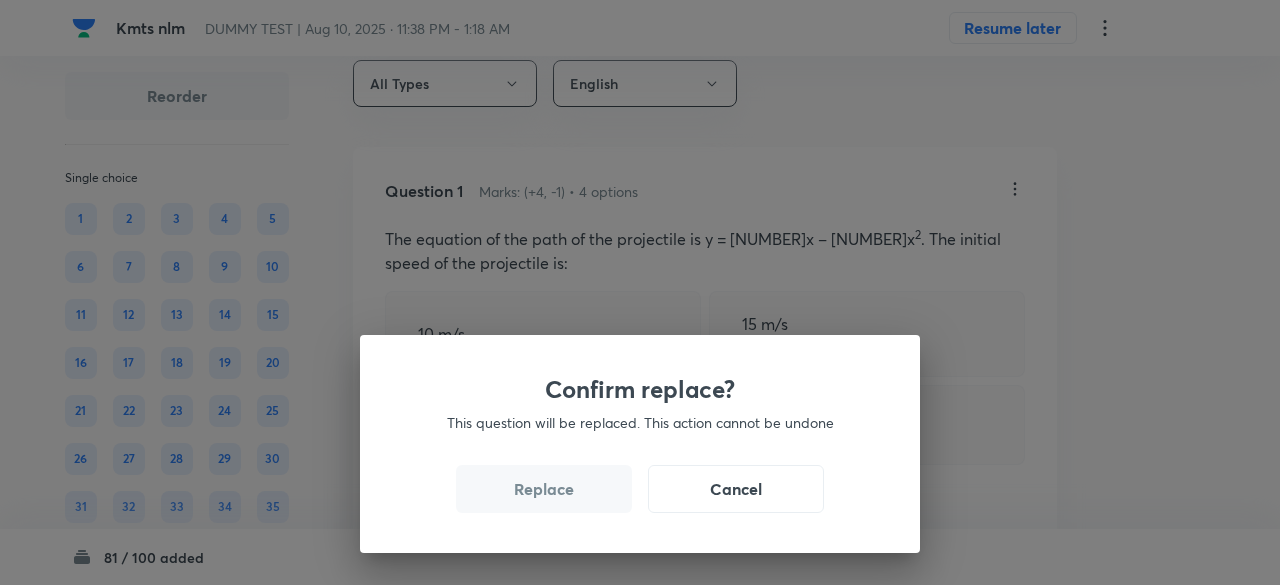 click on "Replace" at bounding box center [544, 489] 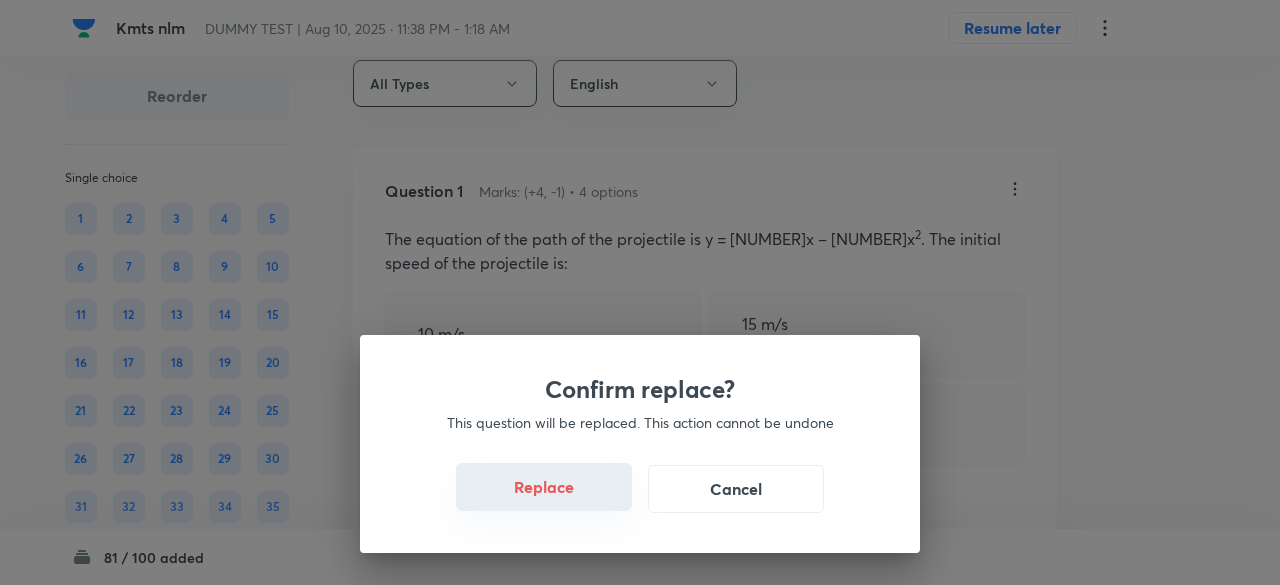 click on "Replace" at bounding box center [544, 487] 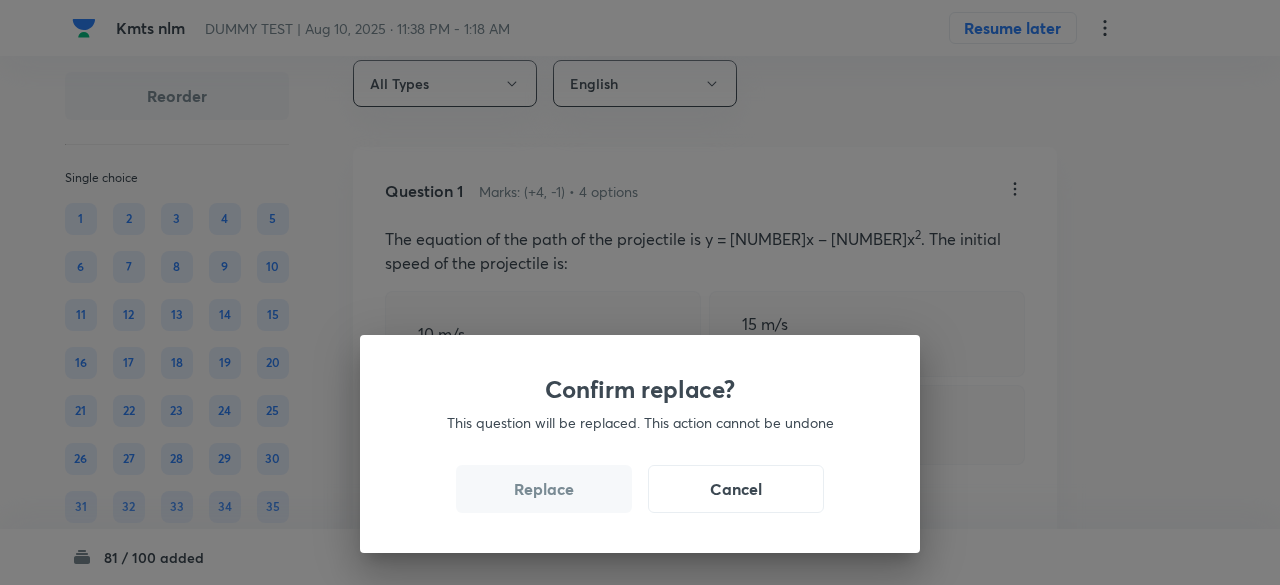 click on "Replace" at bounding box center [544, 489] 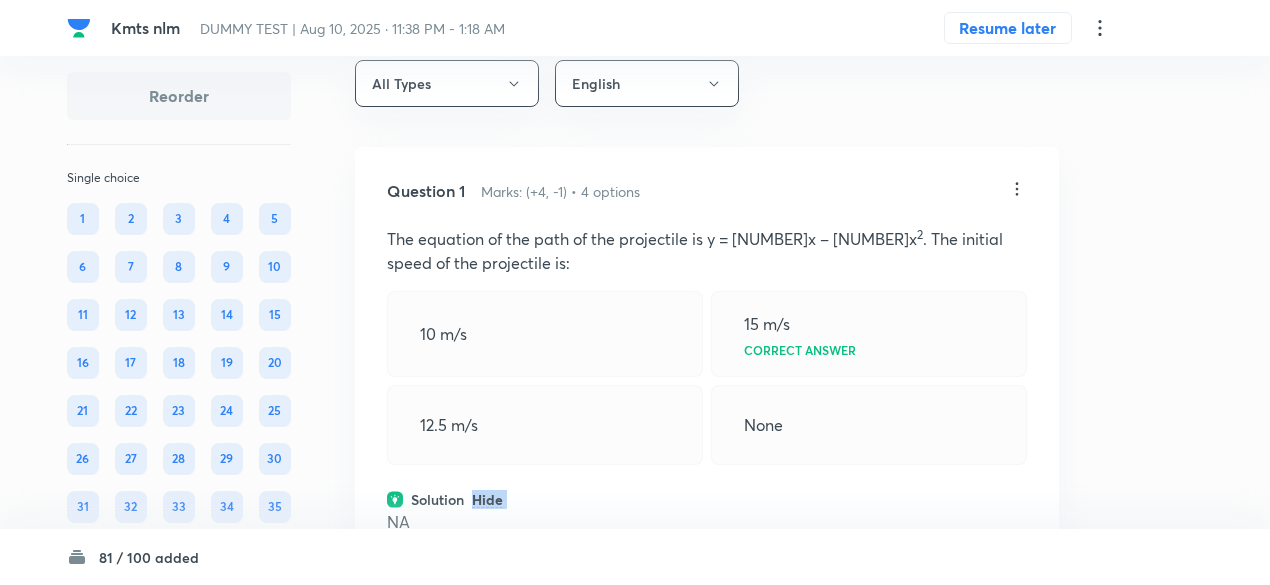 click on "Solution Hide" at bounding box center (707, 499) 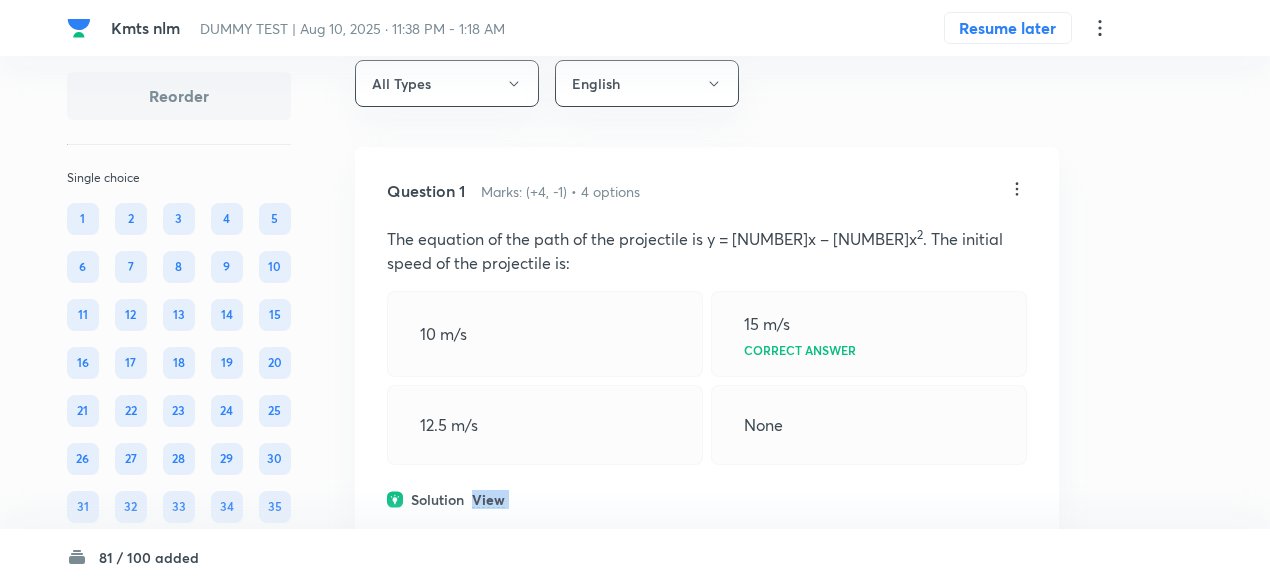 click on "Solution View" at bounding box center (707, 499) 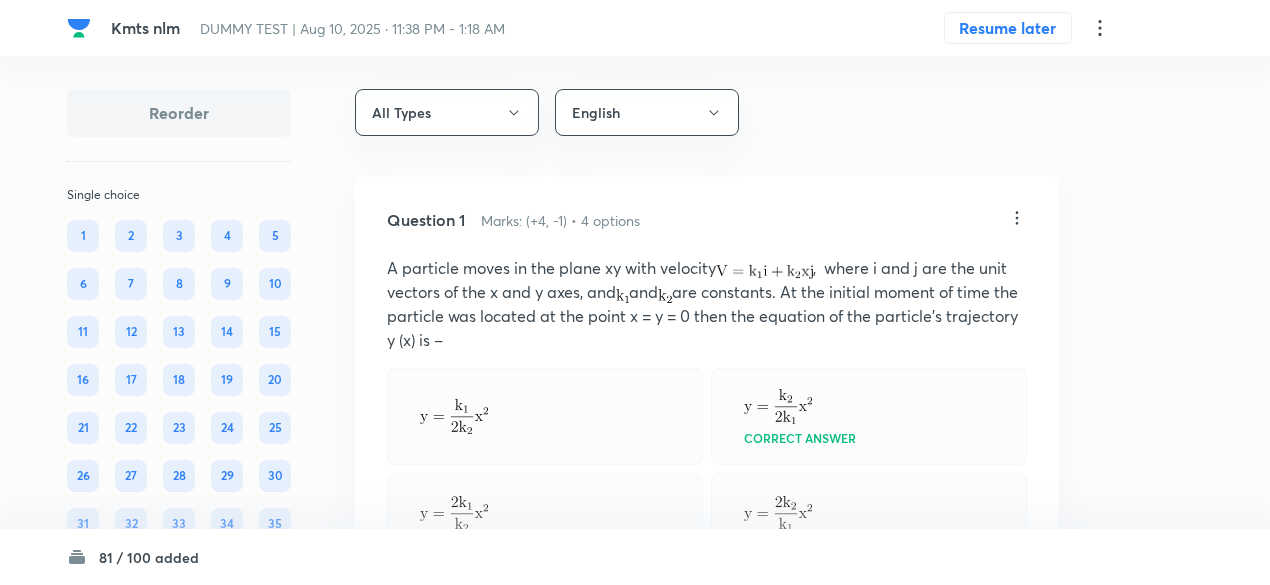 scroll, scrollTop: 5, scrollLeft: 0, axis: vertical 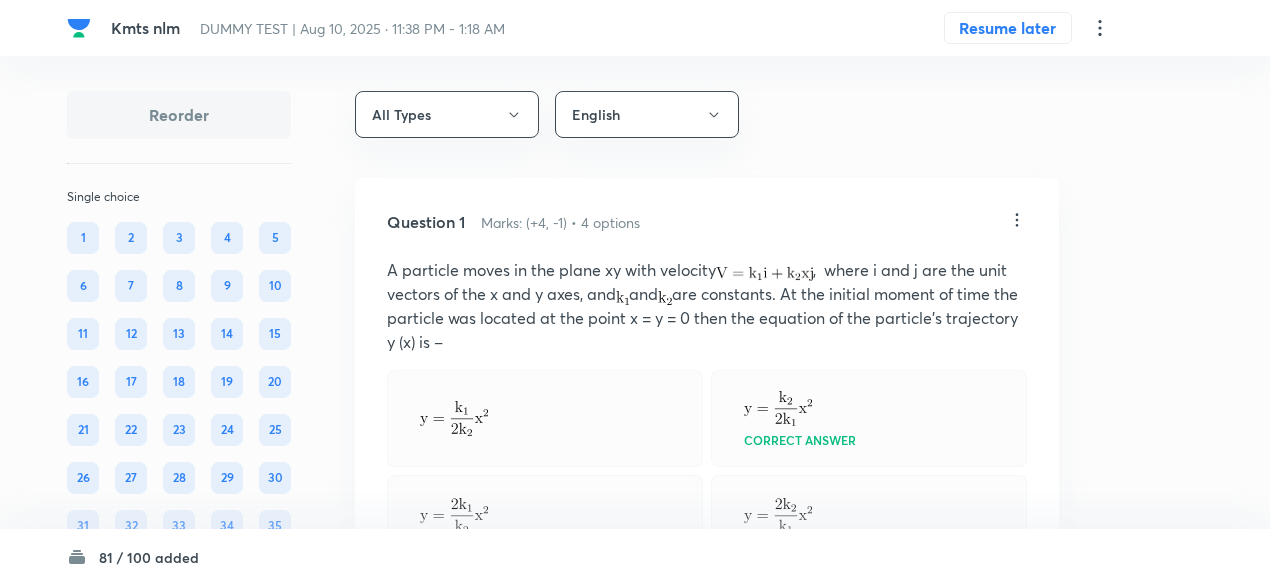 click on "Question 1 Marks: (+4, -1) • 4 options" at bounding box center [697, 222] 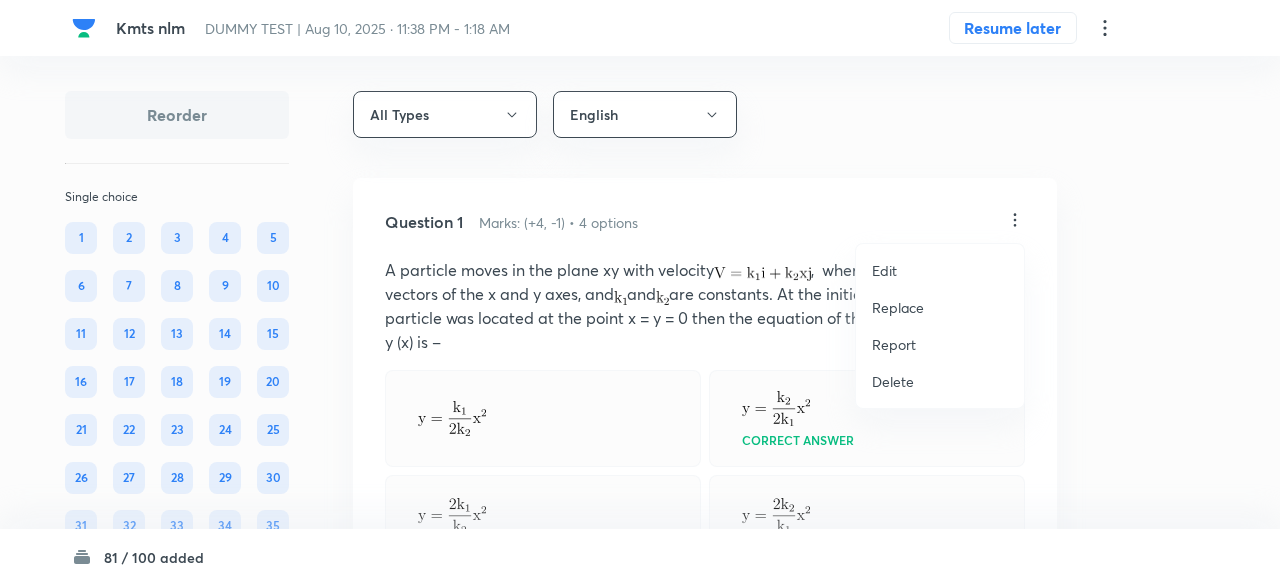 click on "Replace" at bounding box center [898, 307] 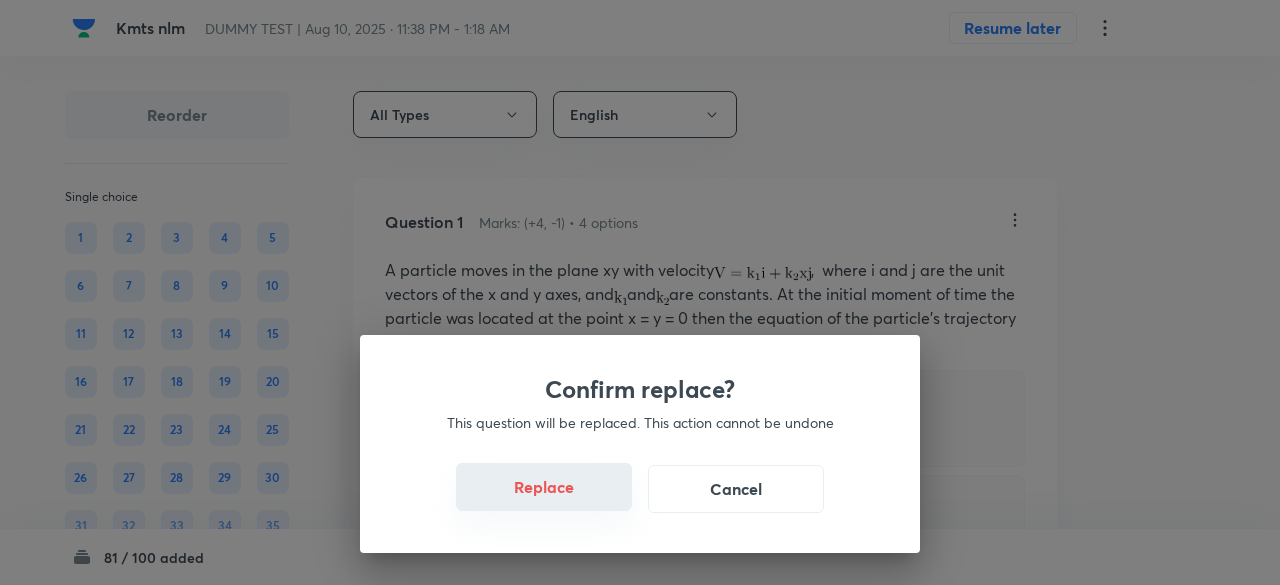 click on "Replace" at bounding box center [544, 487] 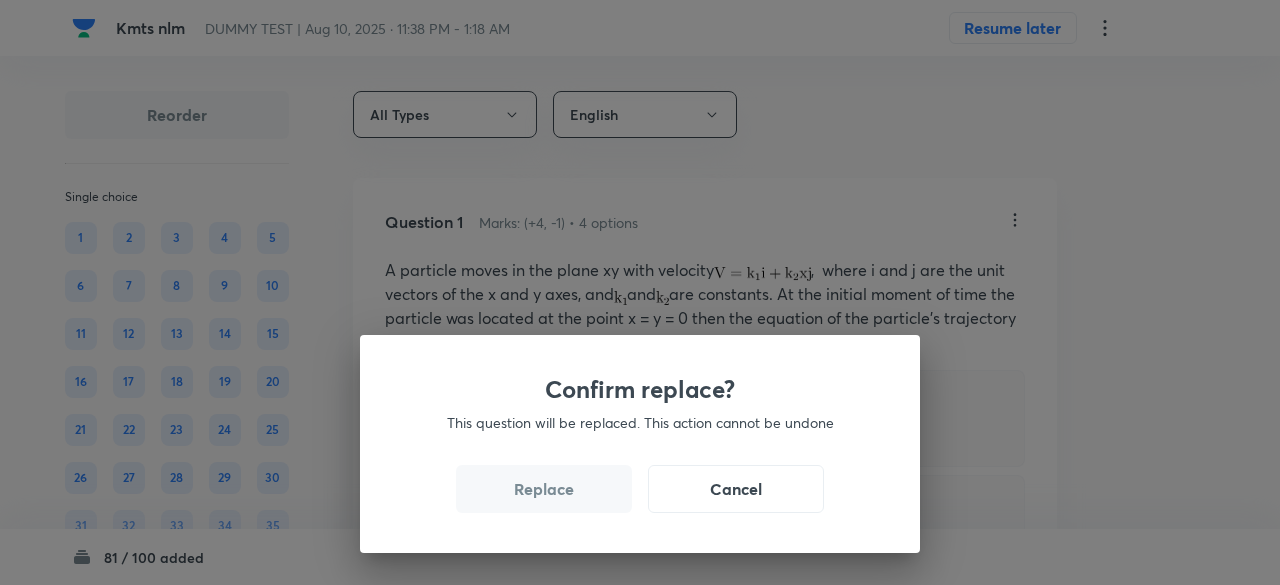 click on "Replace" at bounding box center [544, 489] 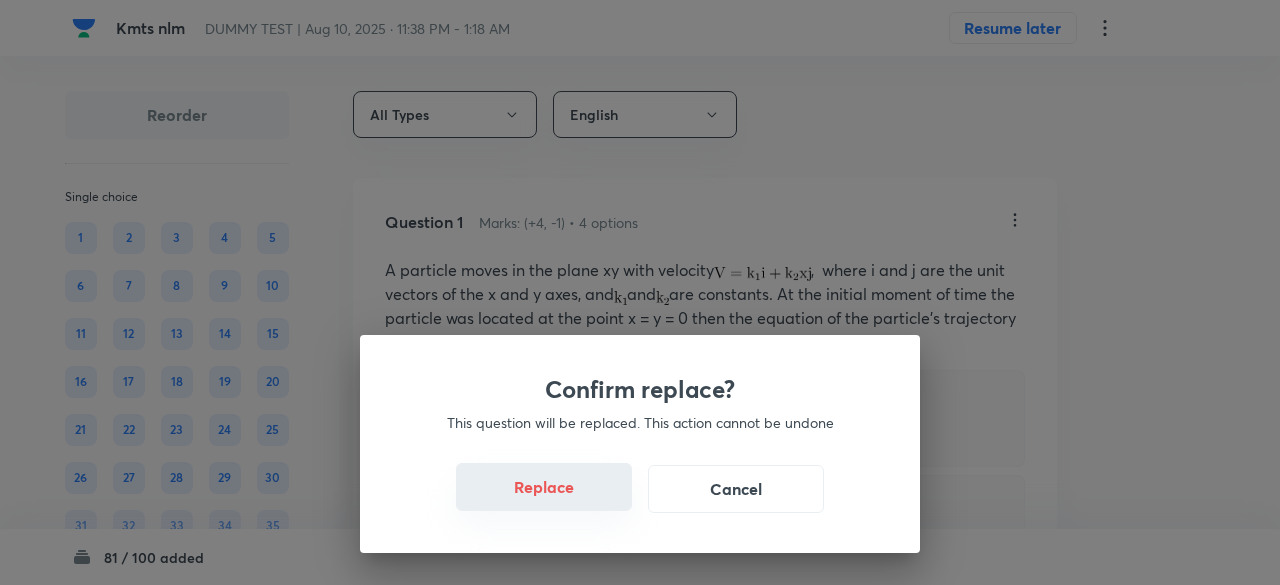 click on "Replace" at bounding box center [544, 487] 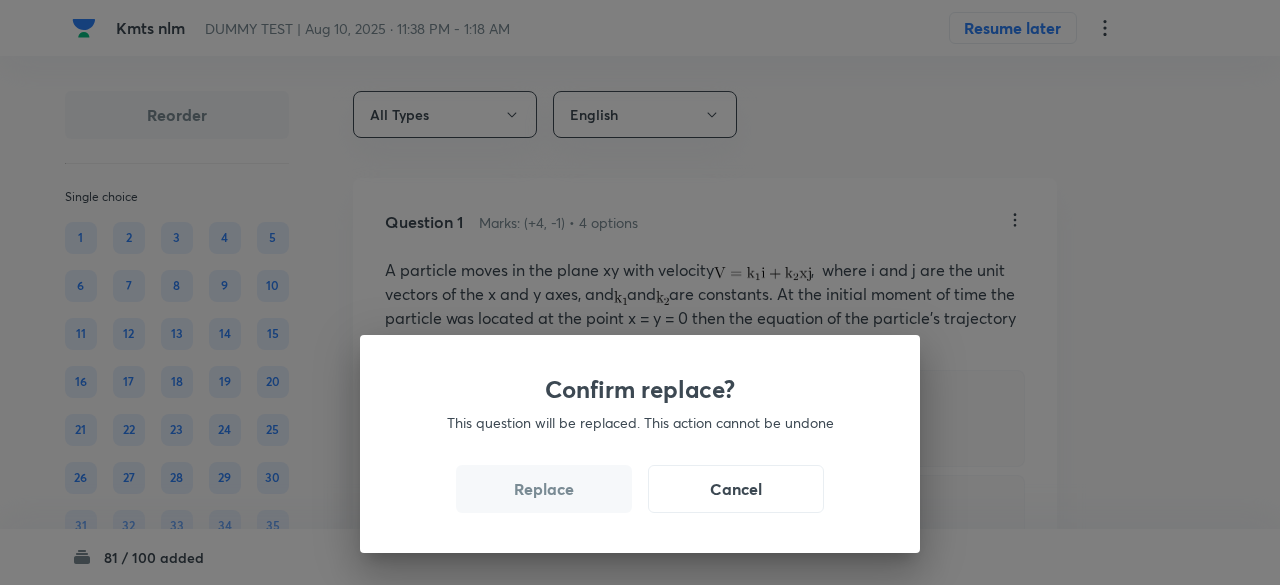 click on "Replace" at bounding box center [544, 489] 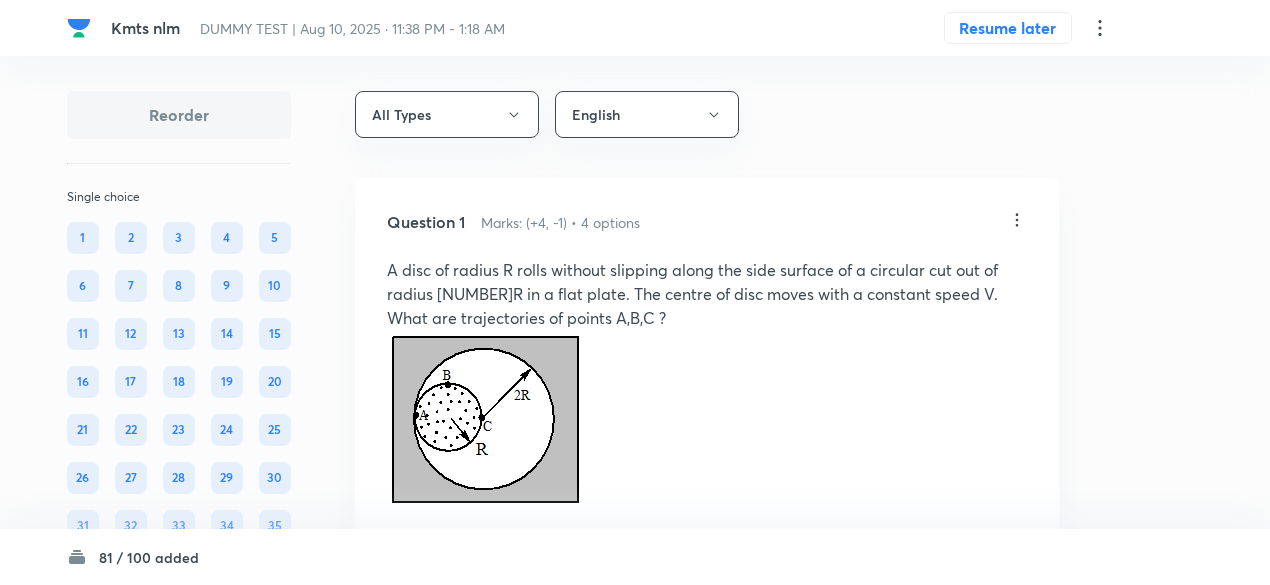 click on "The trajectories of A, B, C are straight lines along the diameters containing them individually. Correct answer The trajectories of A, B are straight lines along the diameters containing them individually and the path of C is curved. The trajectories of B, C are straight lines along the diameters containing them individually and the path of A is curved. The trajectories of A, B, C are curved." at bounding box center [707, 673] 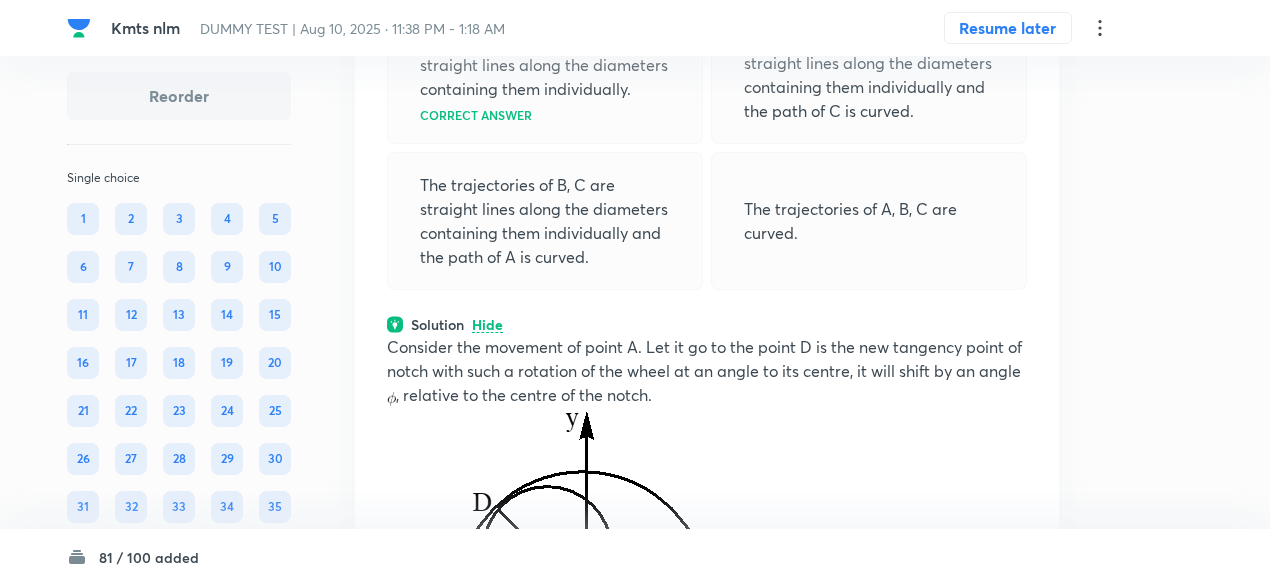 click on "Solution Hide" at bounding box center (707, 324) 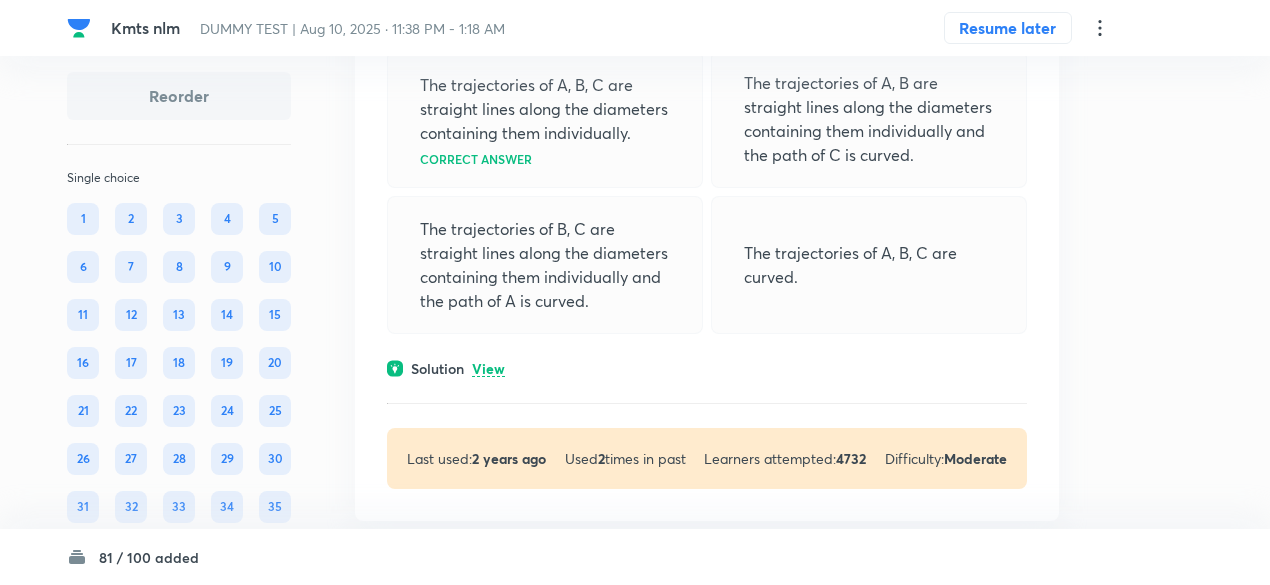 scroll, scrollTop: 457, scrollLeft: 0, axis: vertical 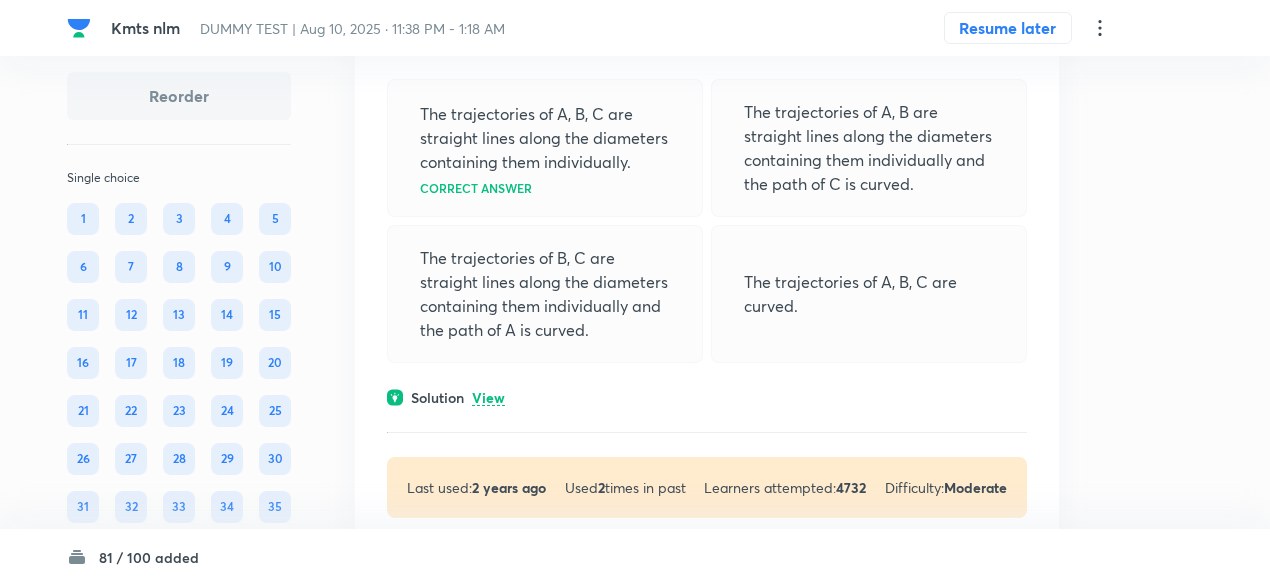 click on "View" at bounding box center [488, 398] 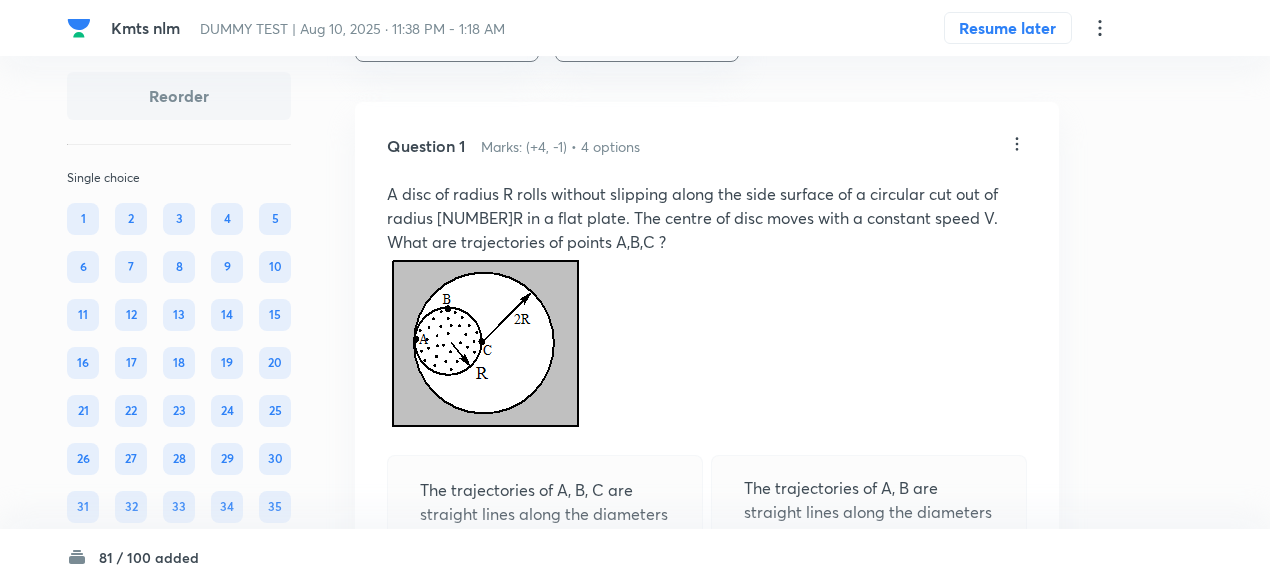 scroll, scrollTop: 79, scrollLeft: 0, axis: vertical 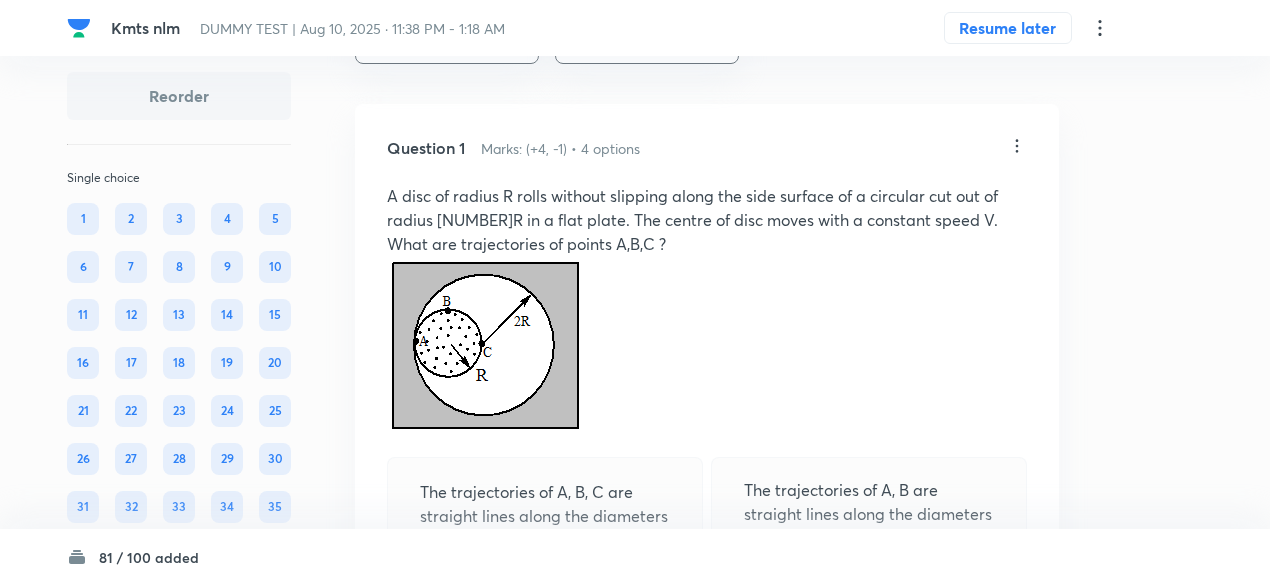 click 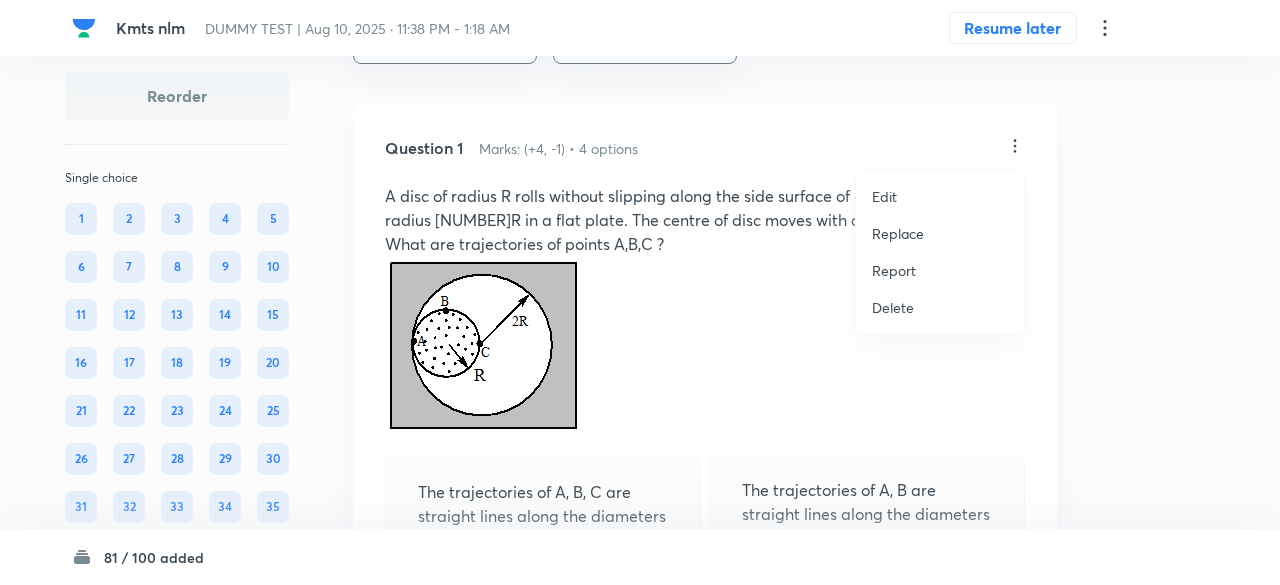 click on "Replace" at bounding box center [898, 233] 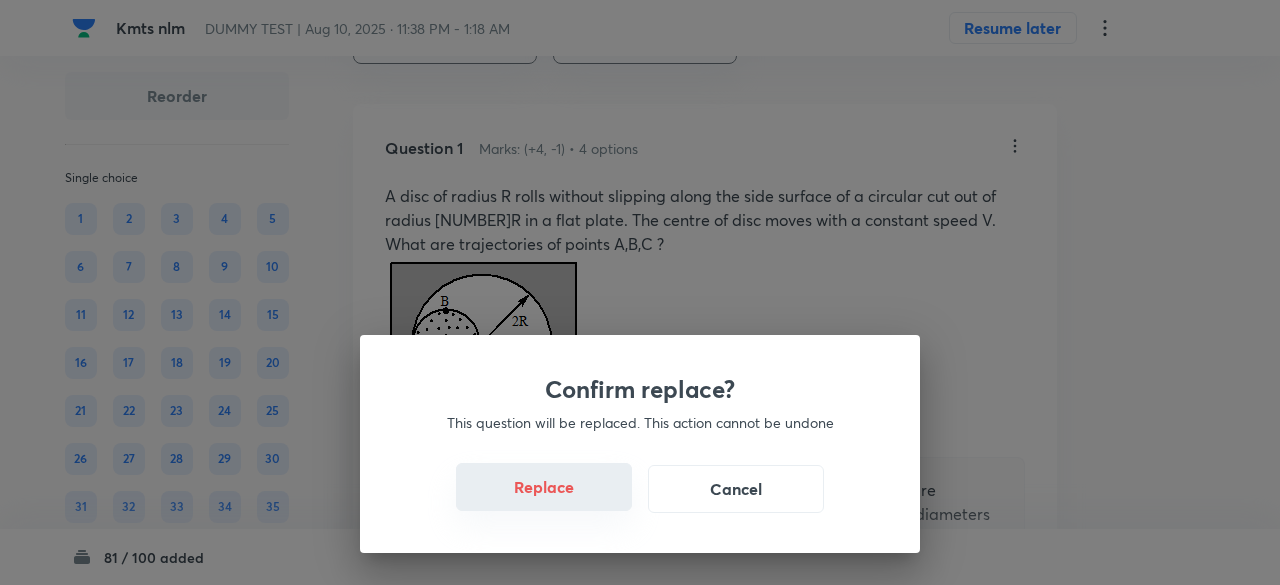 click on "Replace" at bounding box center [544, 487] 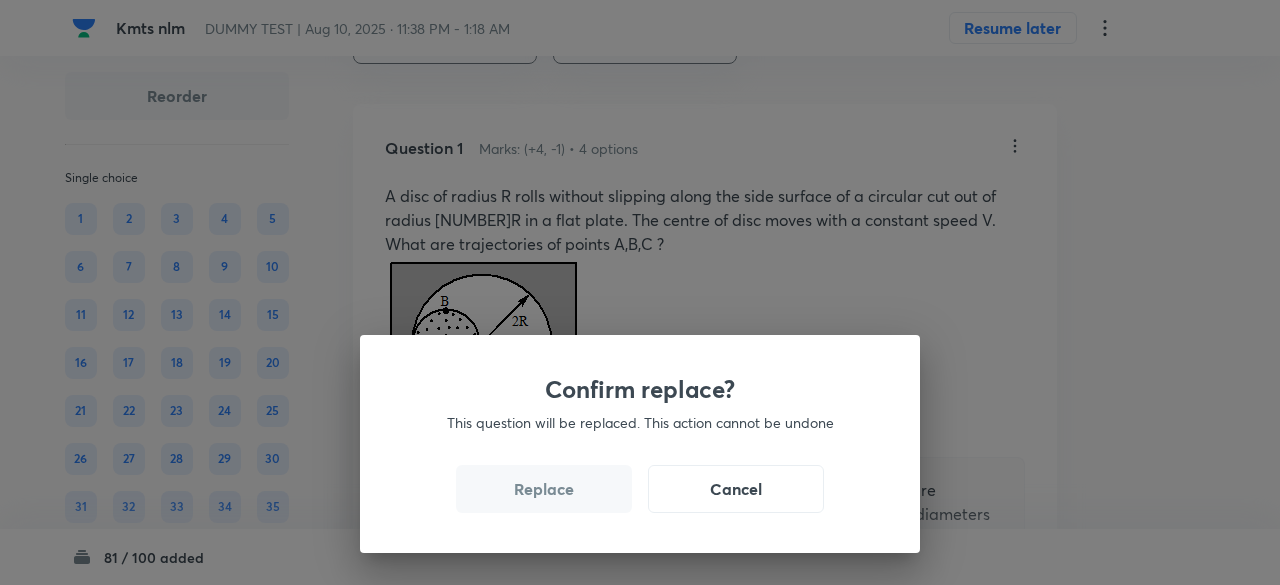 click on "Replace" at bounding box center [544, 489] 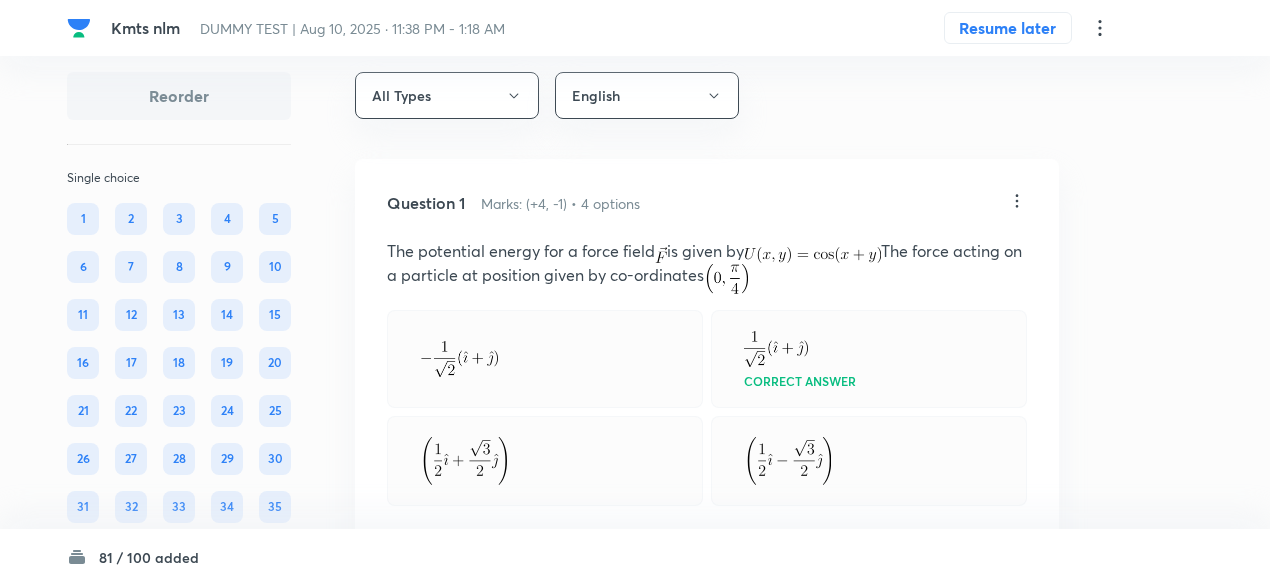 scroll, scrollTop: 0, scrollLeft: 0, axis: both 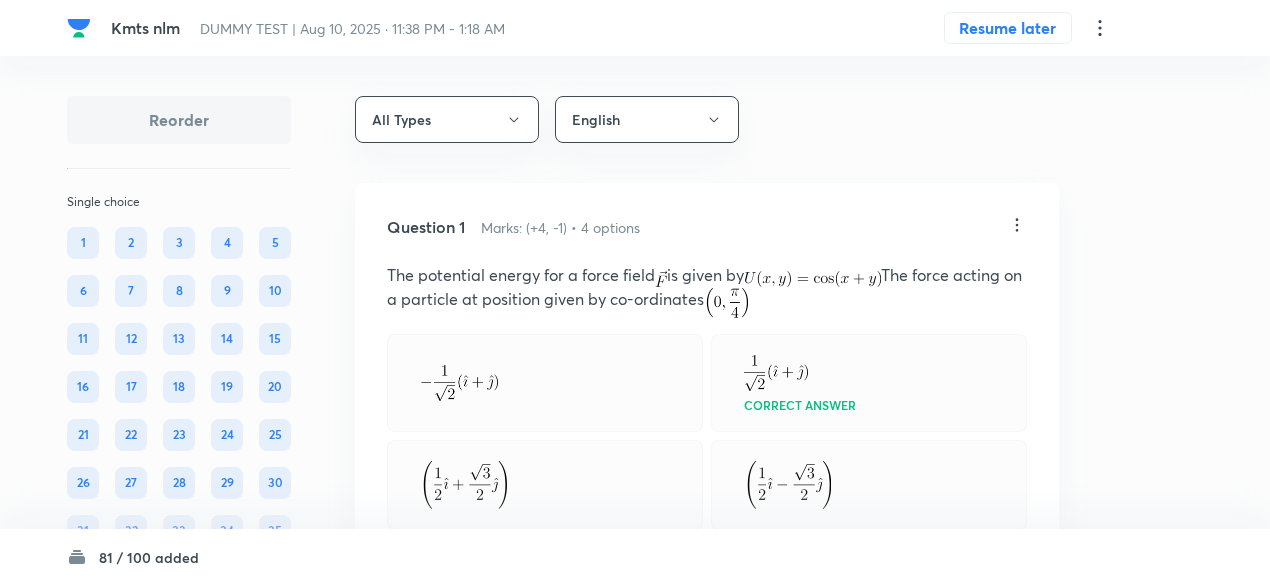 click 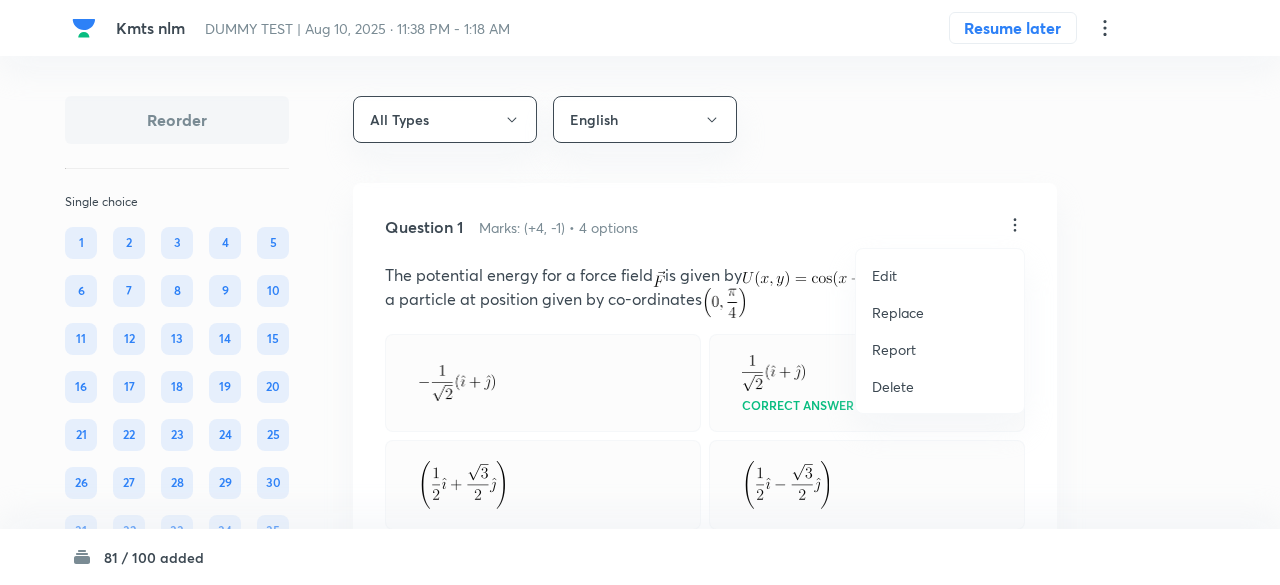 click on "Replace" at bounding box center [898, 312] 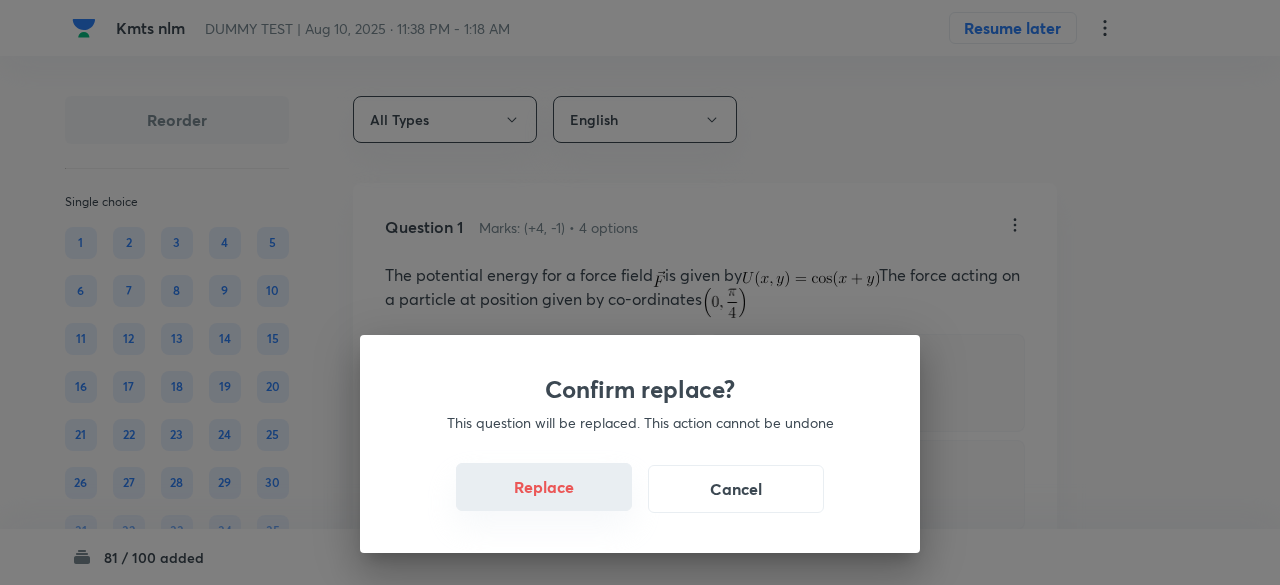 click on "Replace" at bounding box center [544, 487] 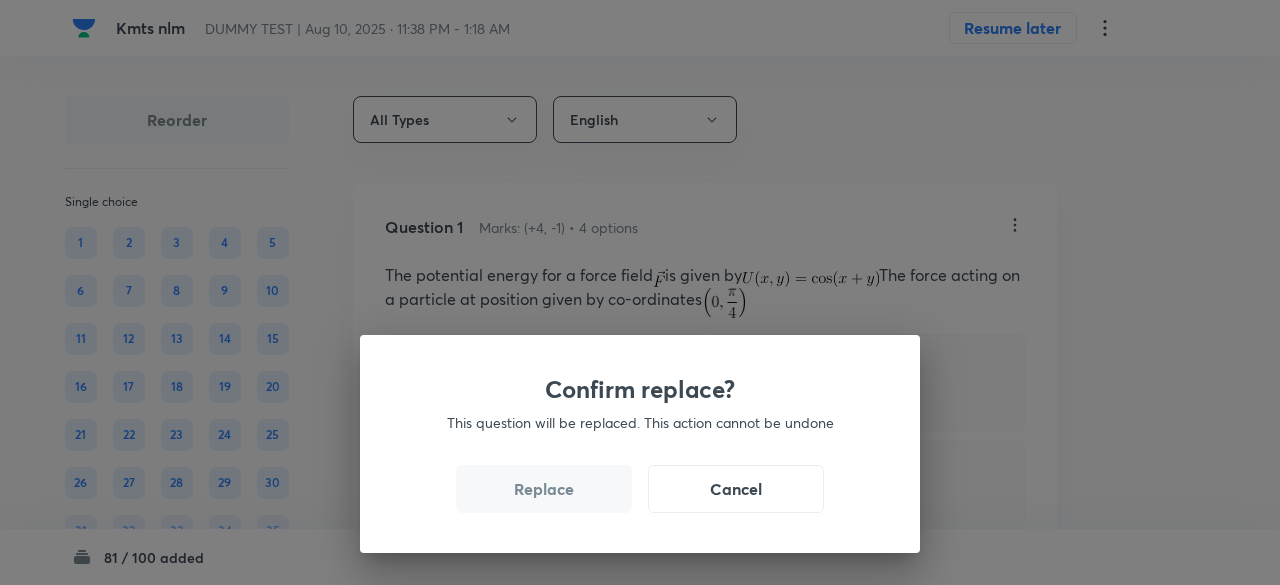 click on "Replace" at bounding box center [544, 489] 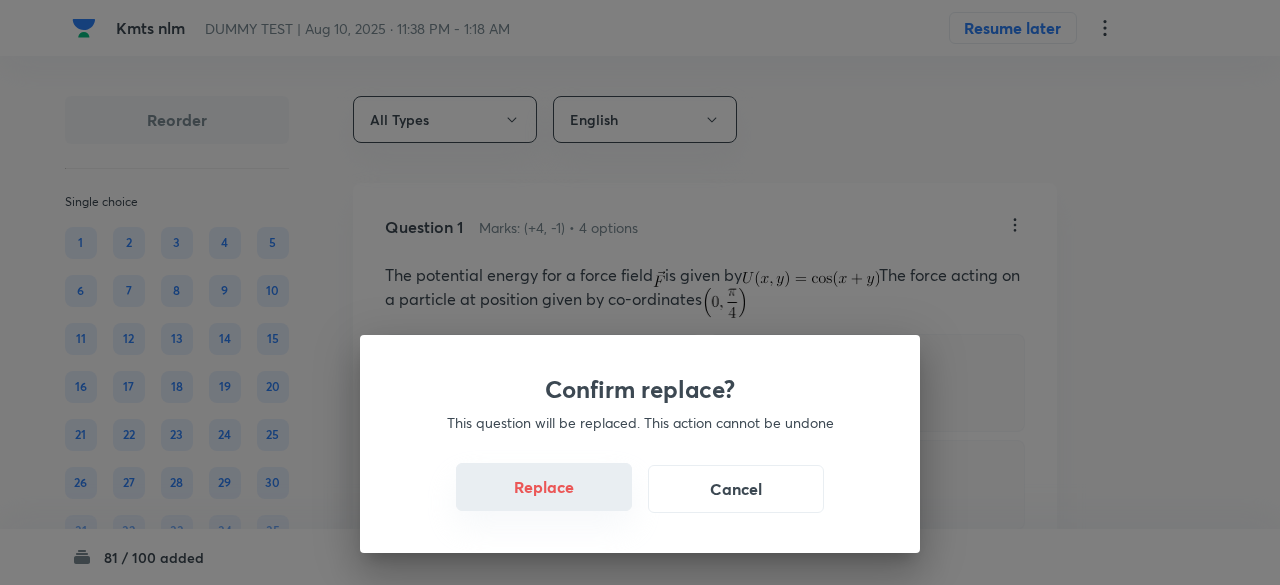 click on "Replace" at bounding box center [544, 487] 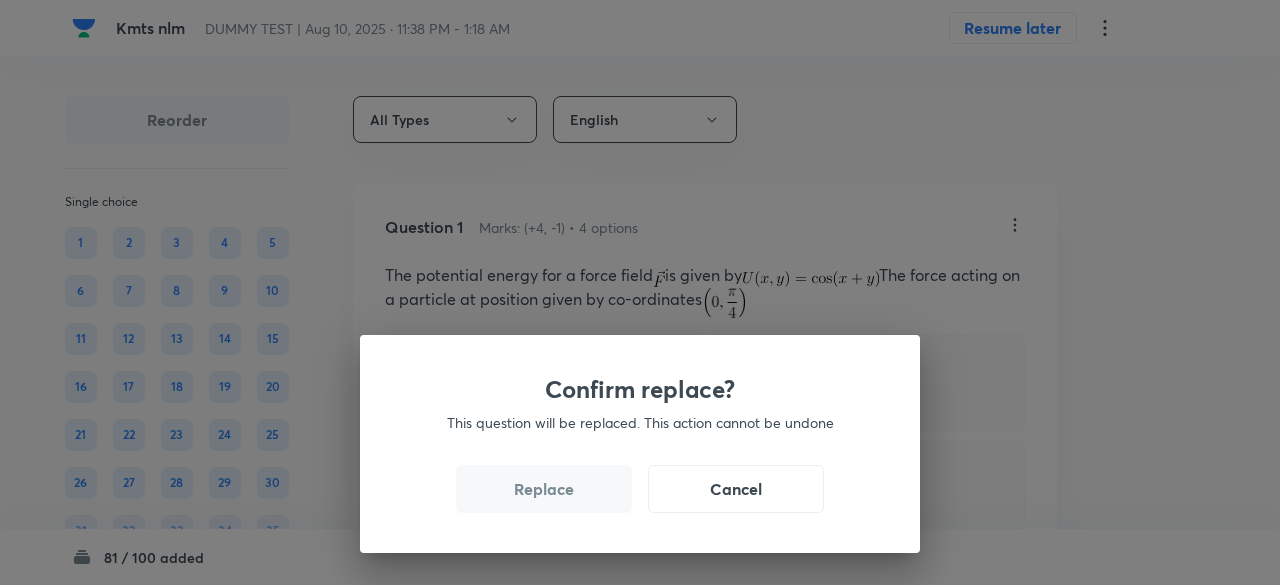 click on "Replace" at bounding box center (544, 489) 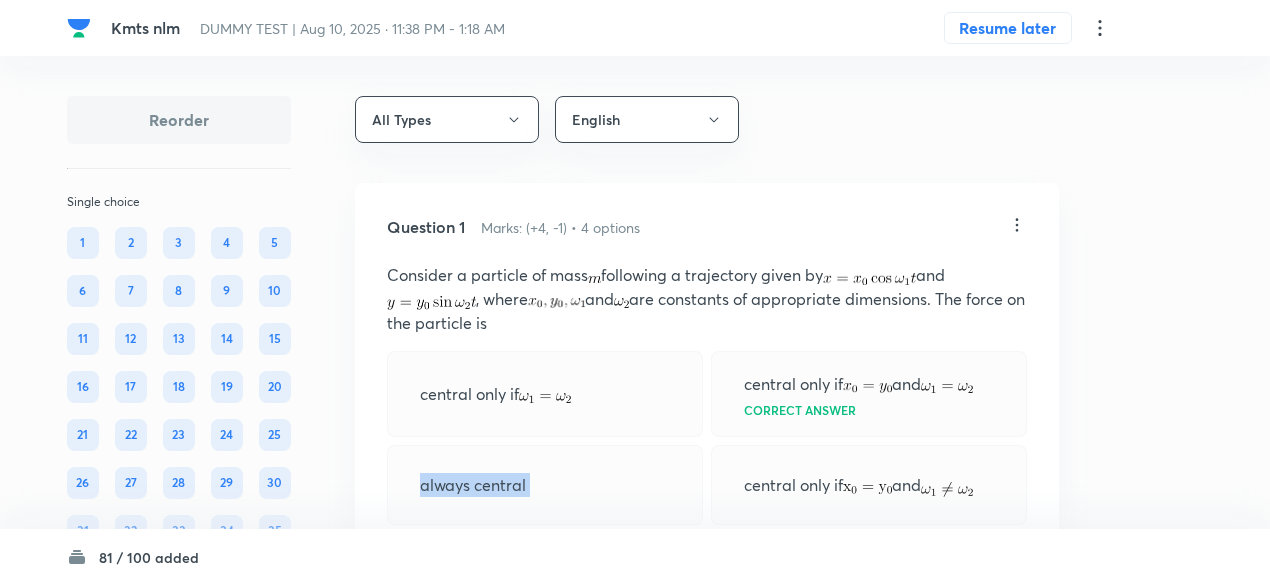 click on "always central" at bounding box center (545, 485) 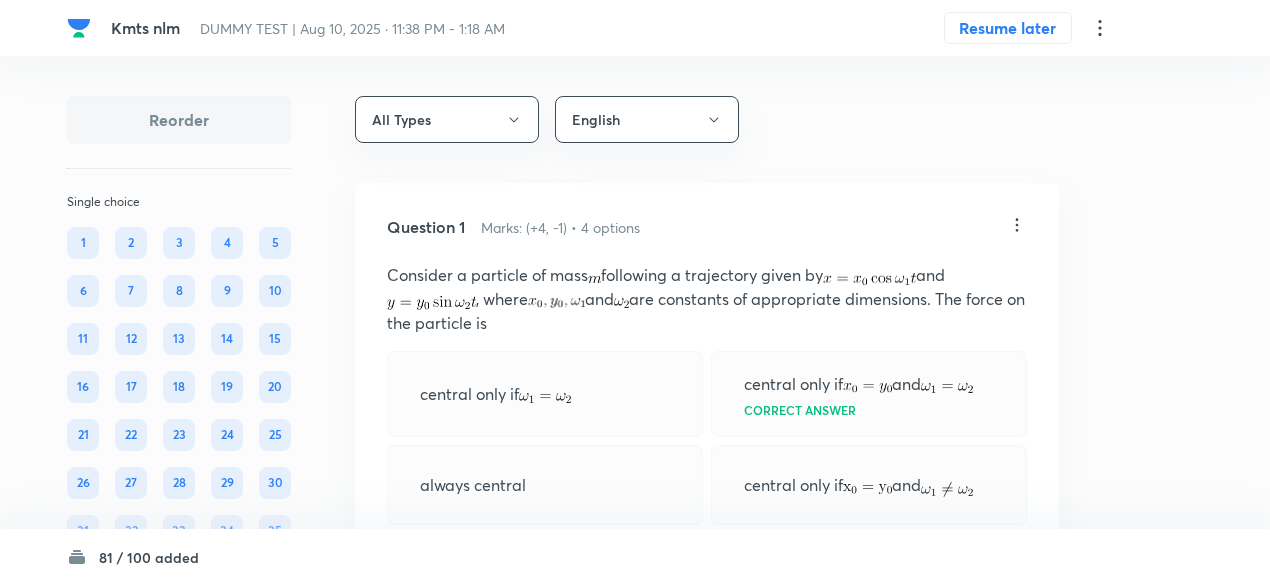 click 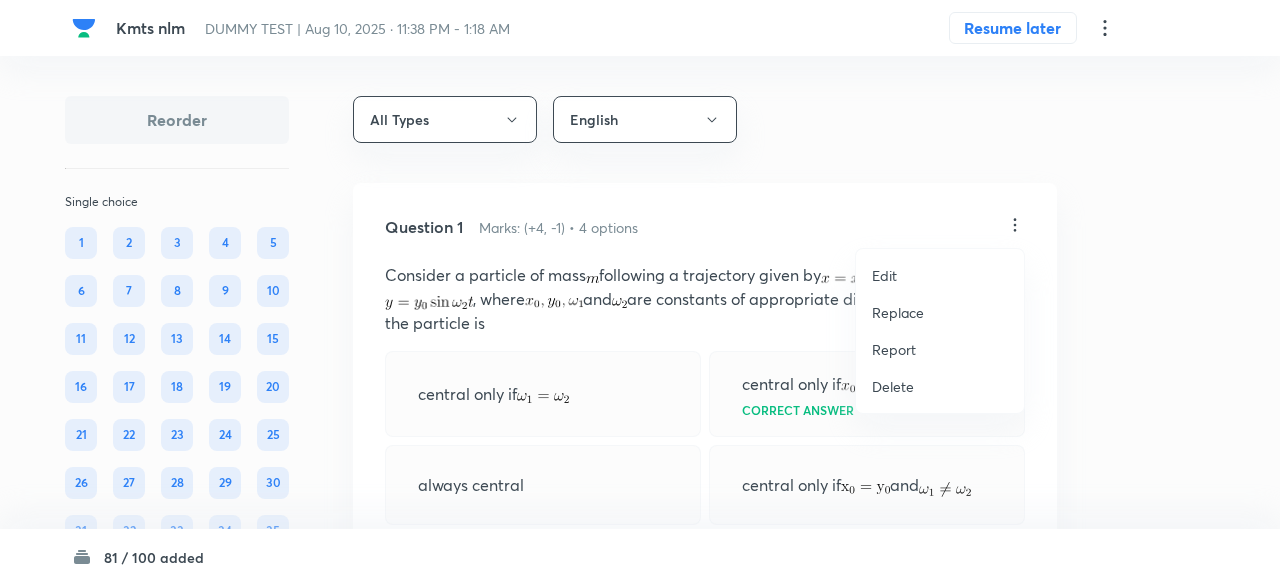 click on "Replace" at bounding box center (898, 312) 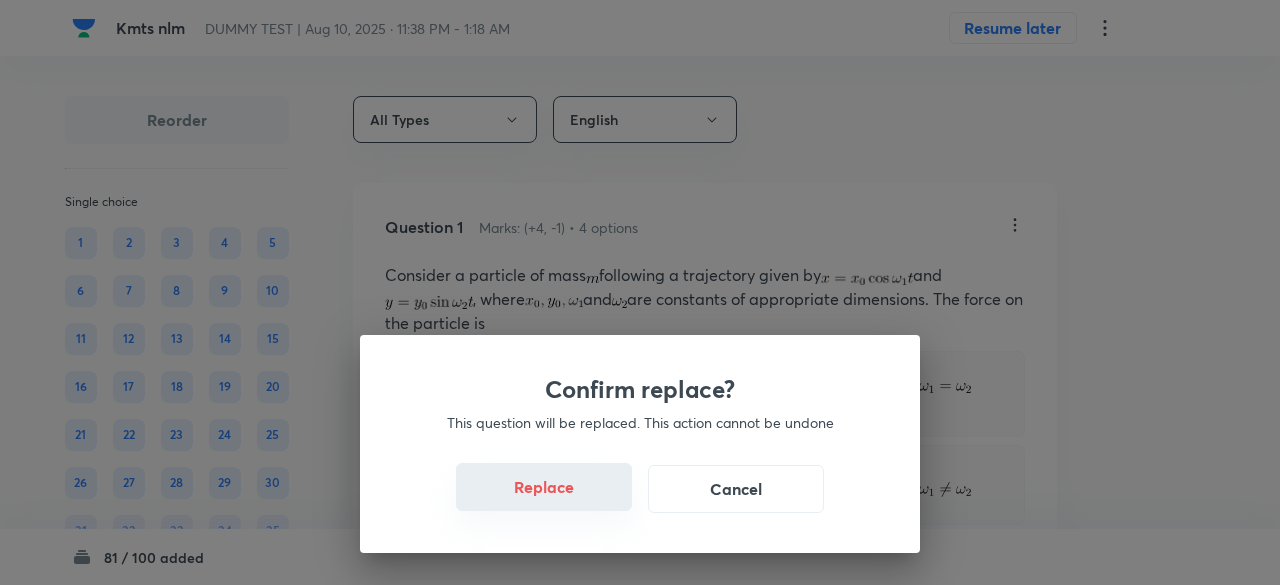 click on "Replace" at bounding box center [544, 487] 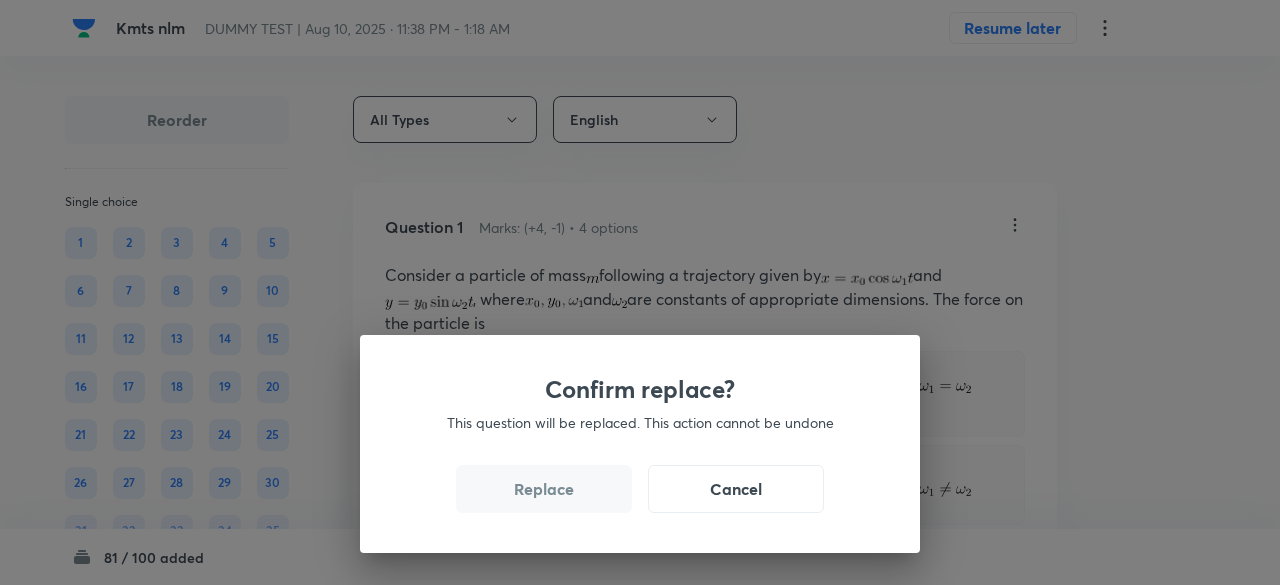 click on "Replace" at bounding box center (544, 489) 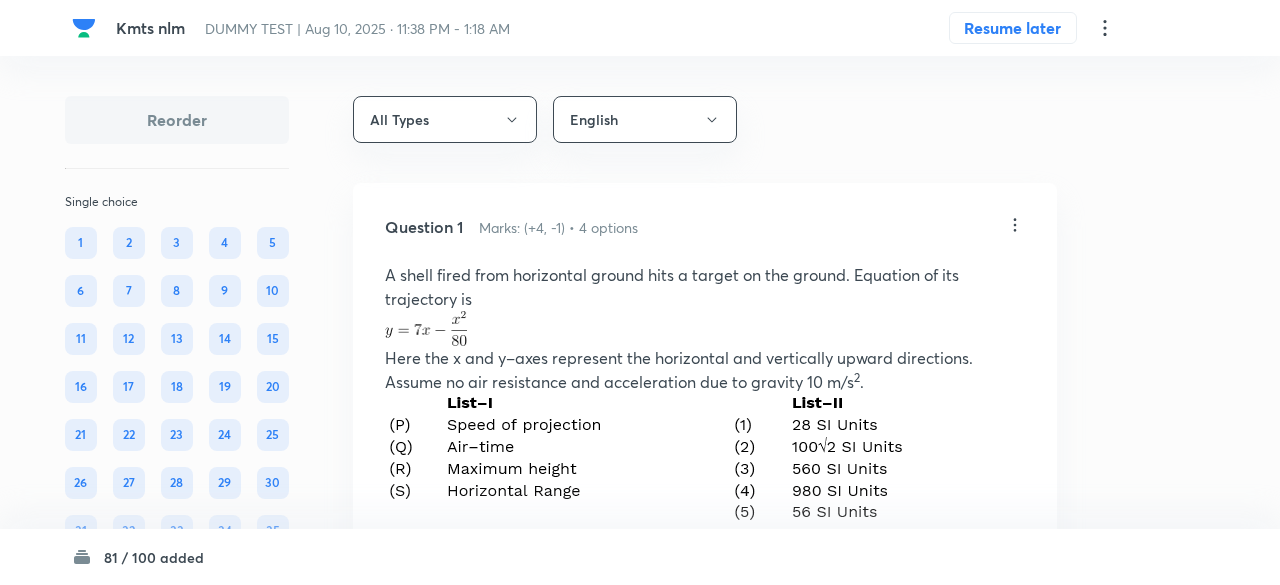 click on "Confirm replace? This question will be replaced. This action cannot be undone Replace Cancel" at bounding box center [640, 877] 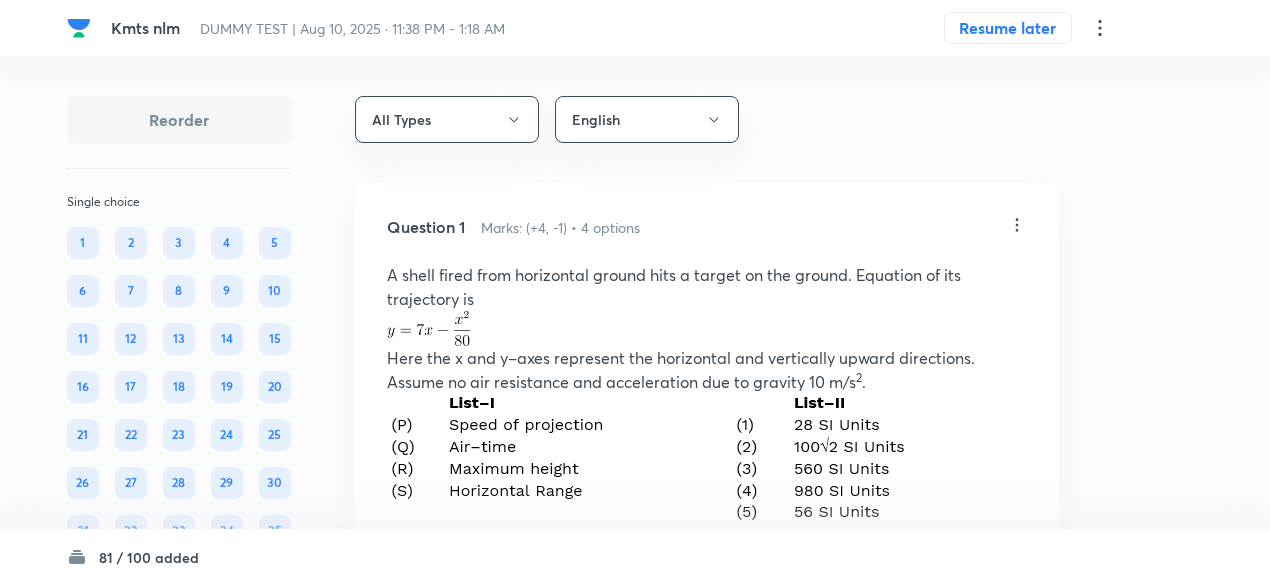 click on "(P)→([NUMBER],[NUMBER]); (Q)→([NUMBER],[NUMBER]); (R)→([NUMBER],[NUMBER]); (S)→([NUMBER],[NUMBER])" at bounding box center [545, 615] 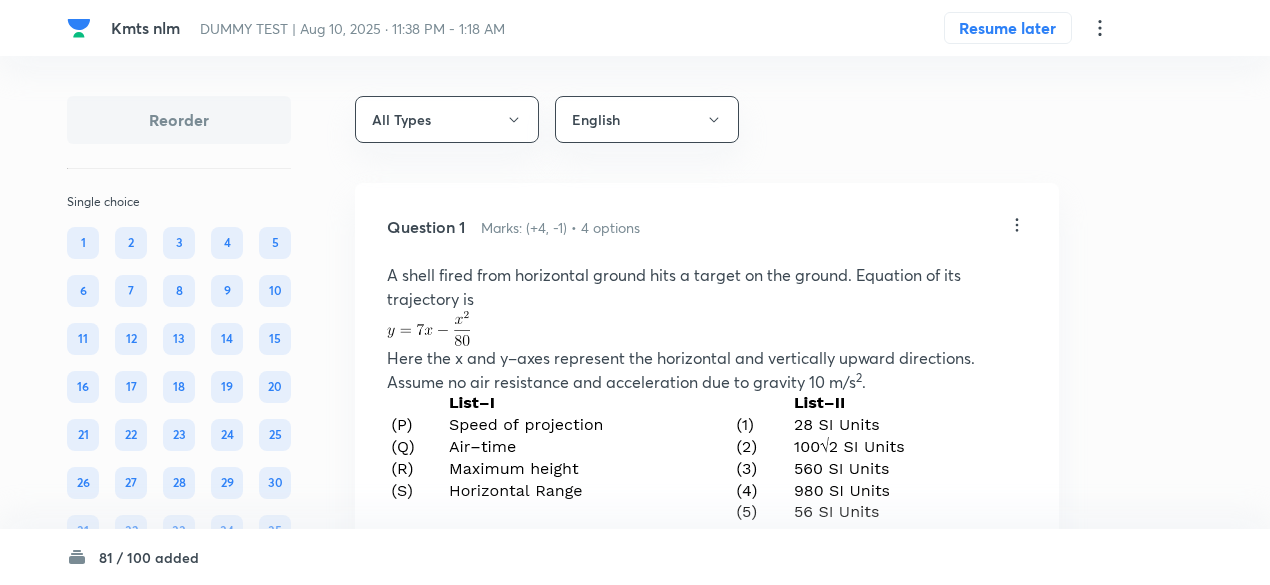 click 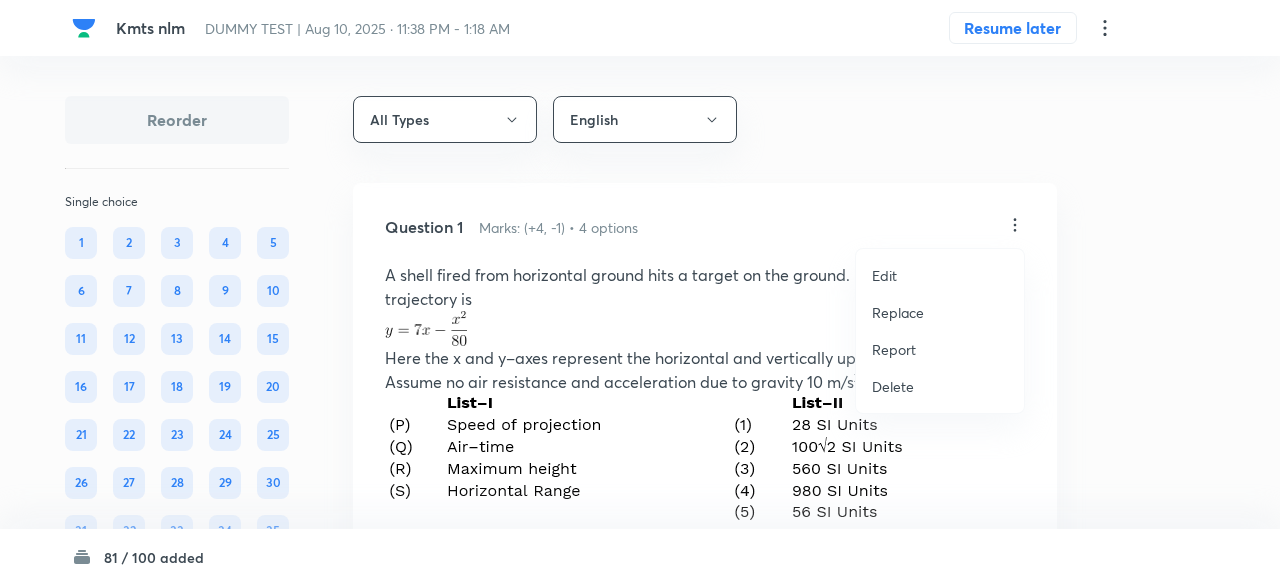 click on "Replace" at bounding box center [898, 312] 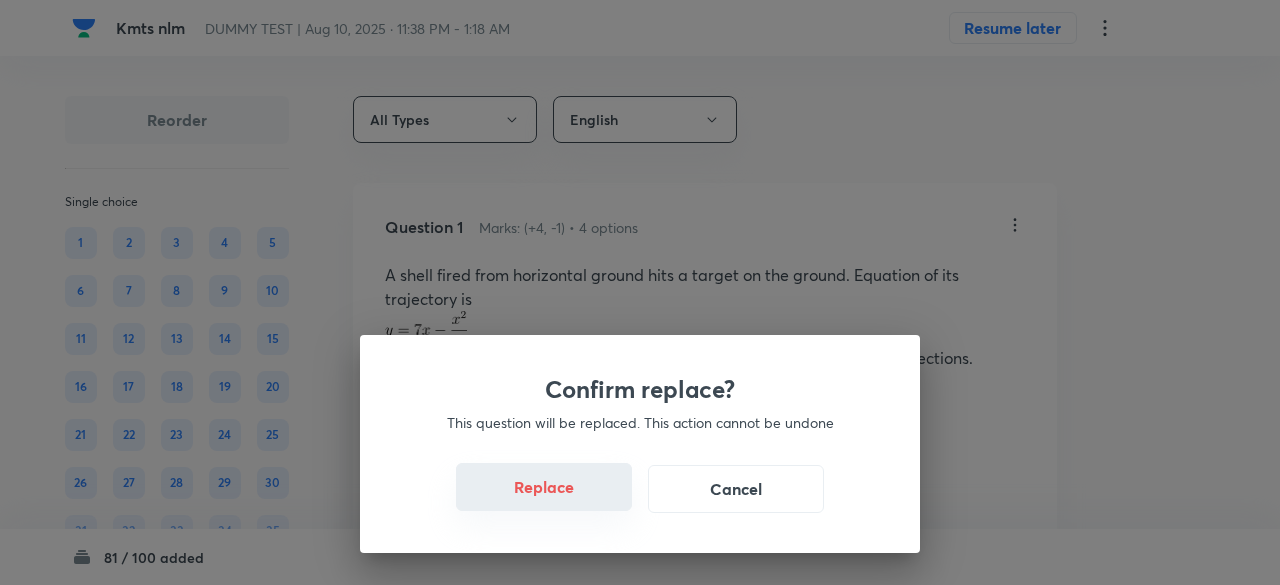 click on "Replace" at bounding box center (544, 487) 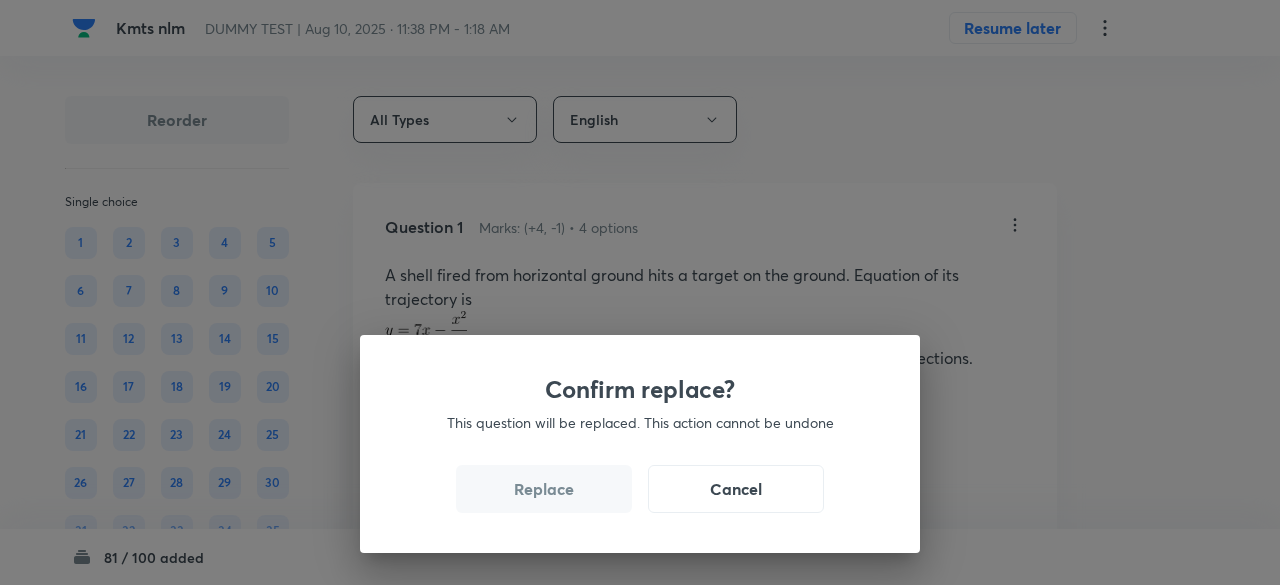 click on "Replace" at bounding box center (544, 489) 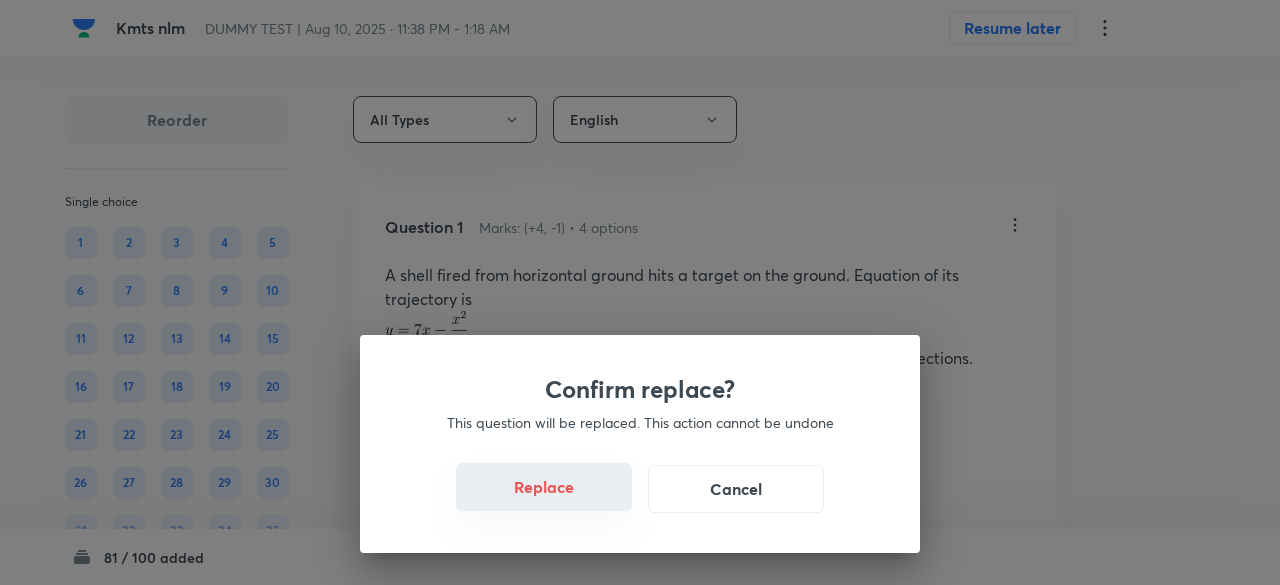 click on "Replace" at bounding box center [544, 487] 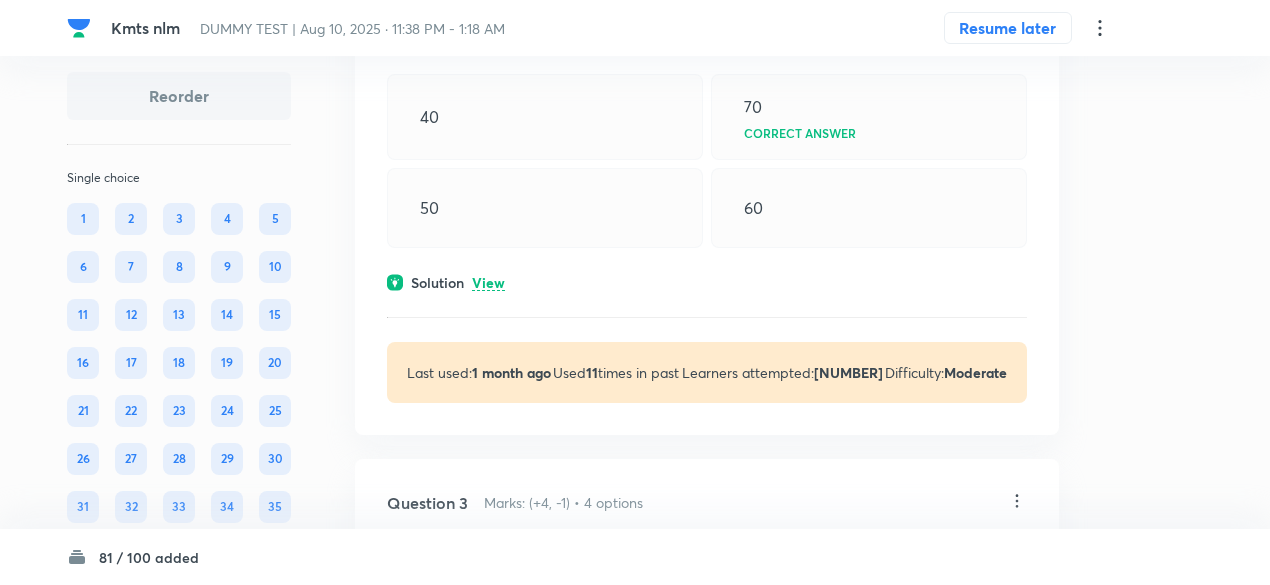 scroll, scrollTop: 1361, scrollLeft: 0, axis: vertical 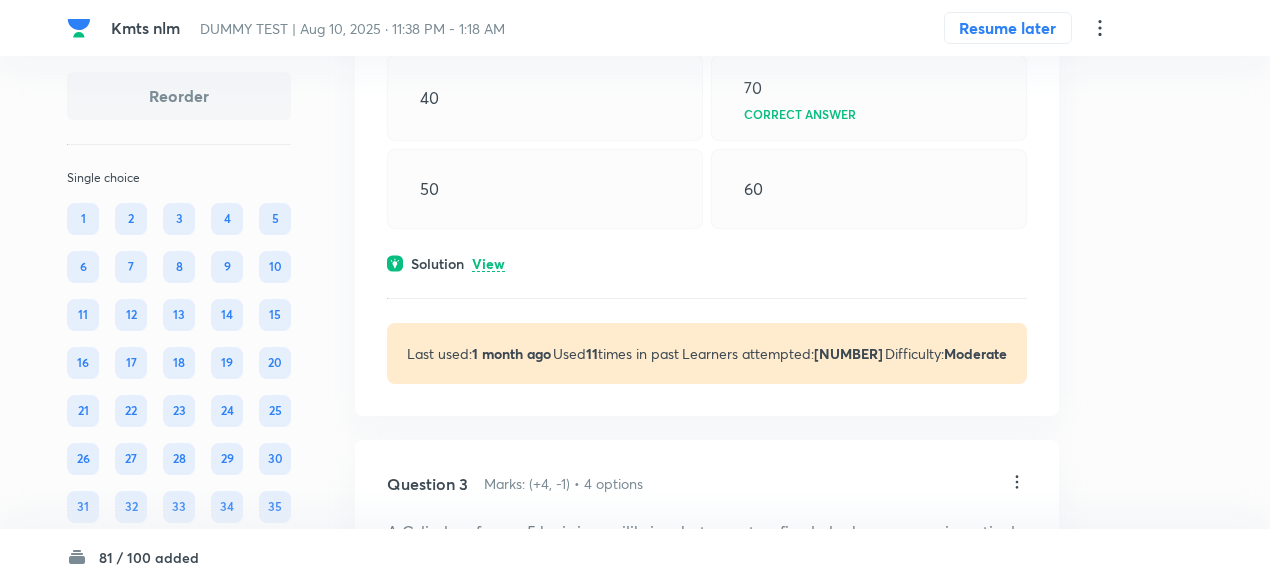 click on "View" at bounding box center (488, 264) 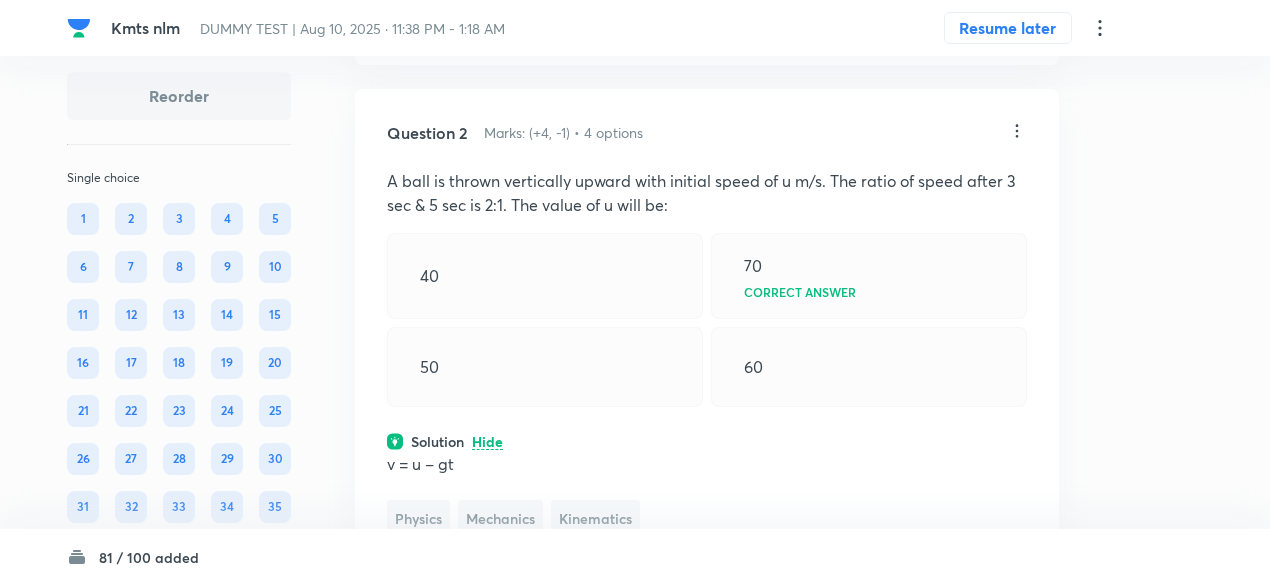 scroll, scrollTop: 1178, scrollLeft: 0, axis: vertical 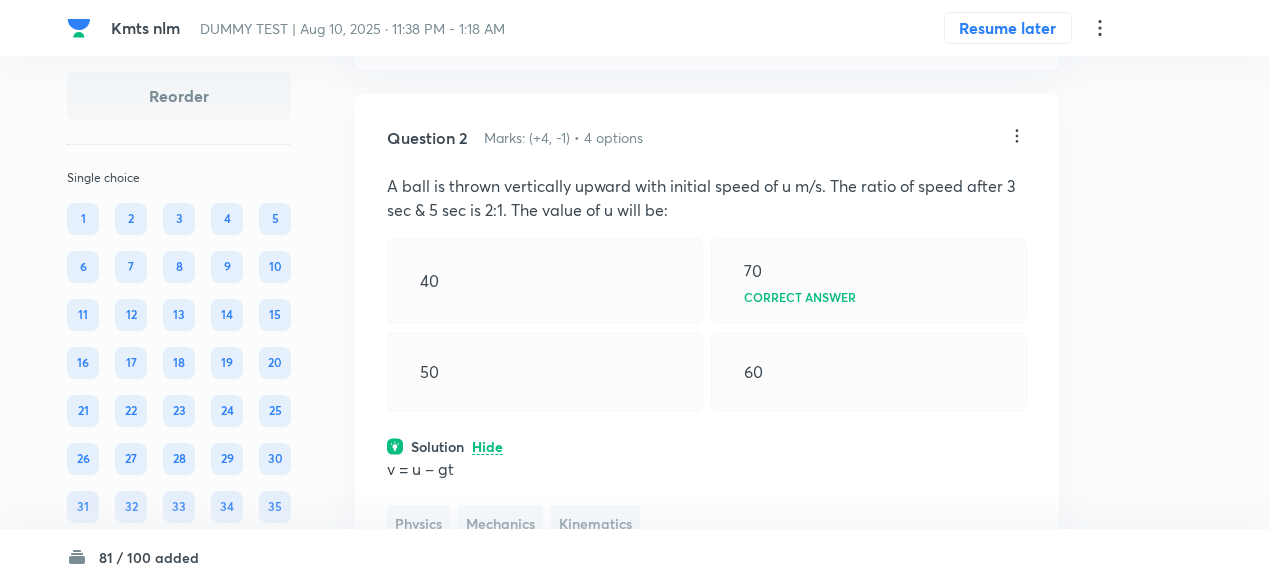 click 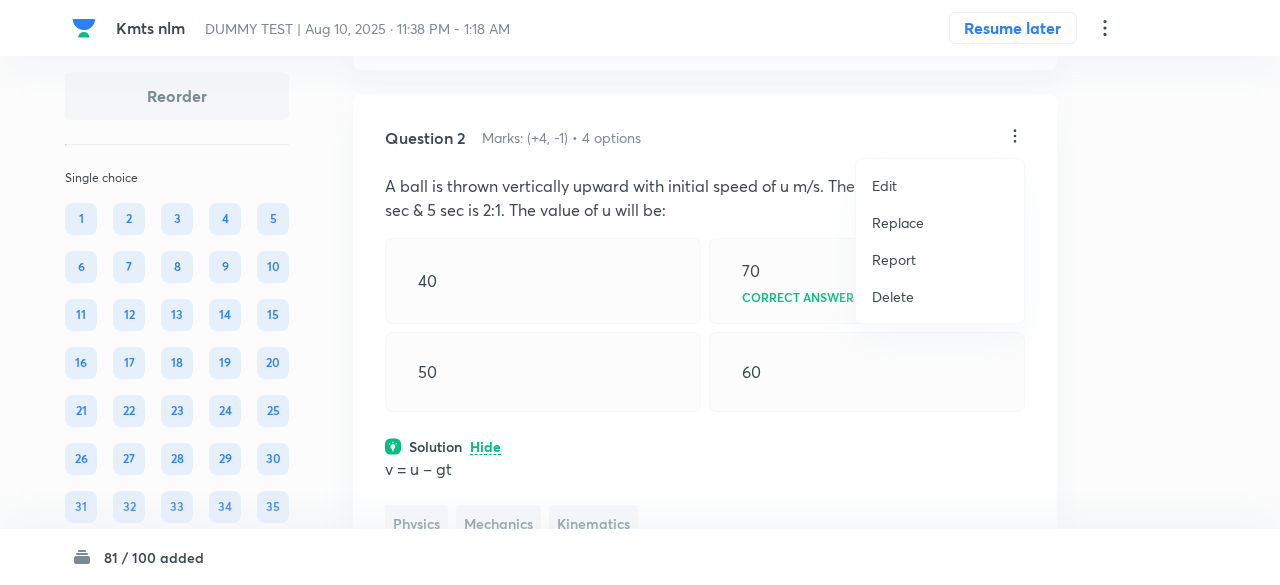 click on "Replace" at bounding box center (898, 222) 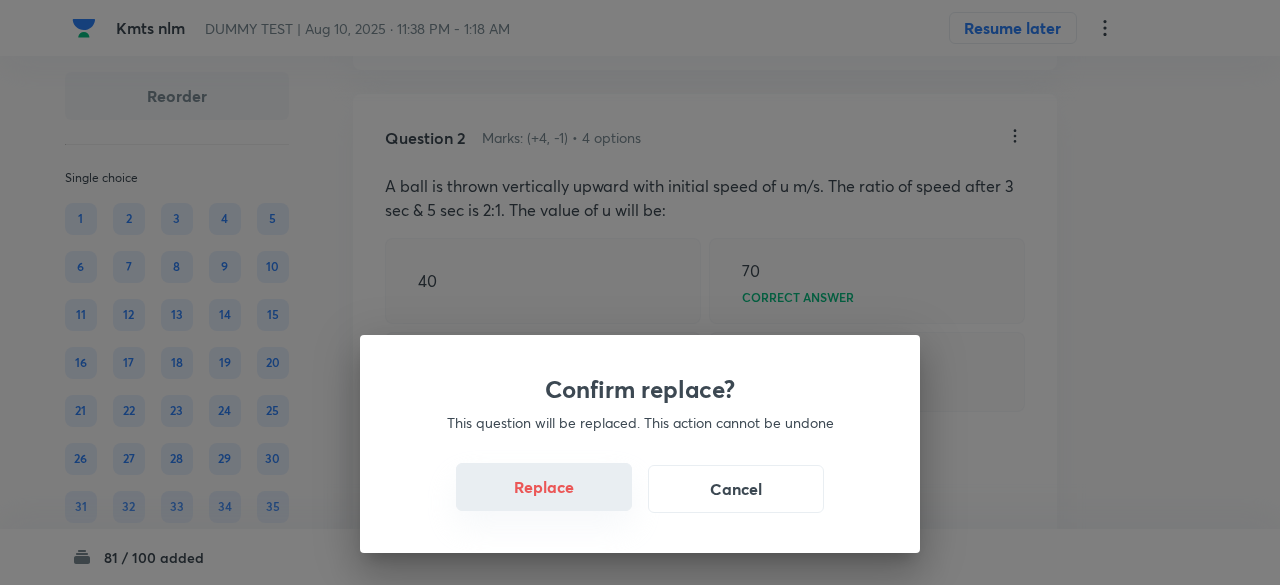 click on "Replace" at bounding box center [544, 487] 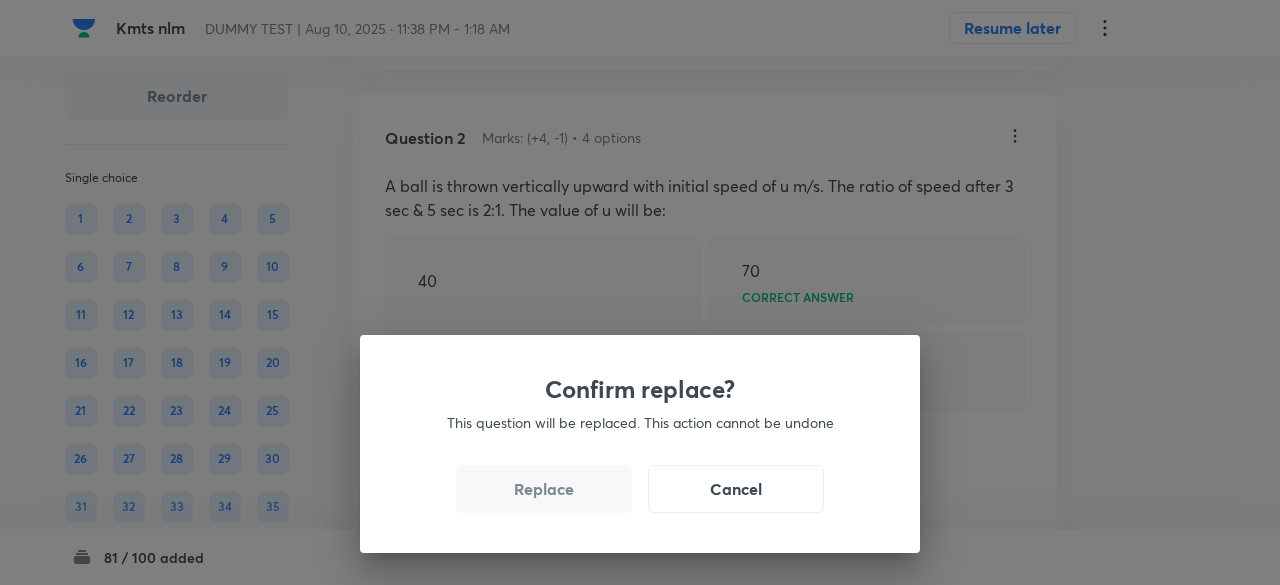 click on "Replace" at bounding box center [544, 489] 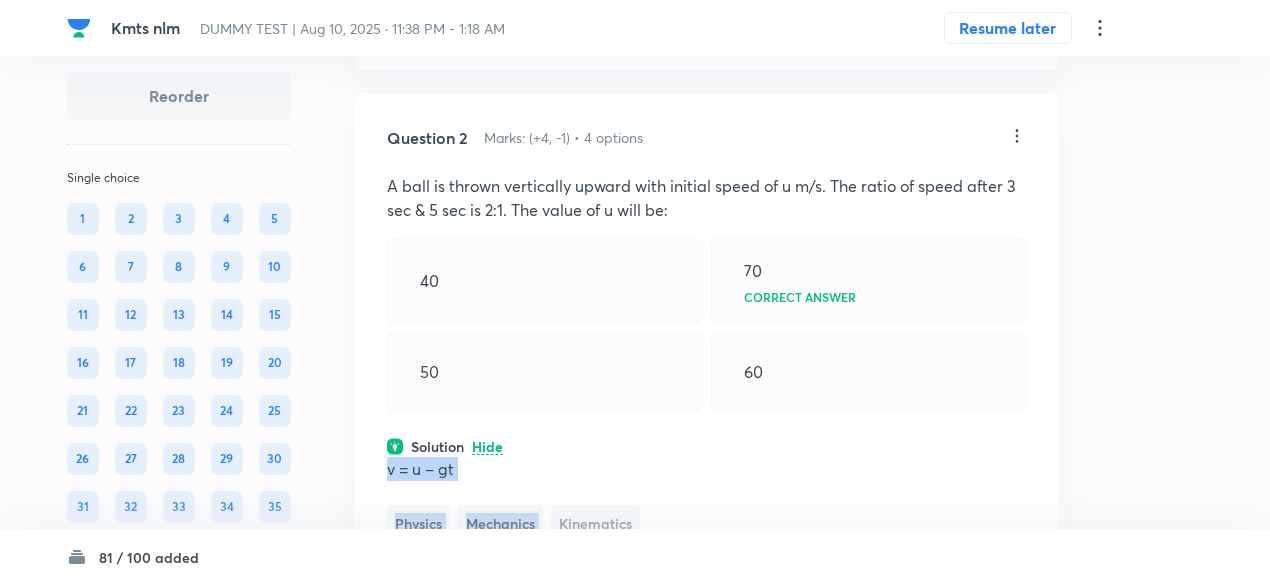 click on "Kinematics" at bounding box center (595, 523) 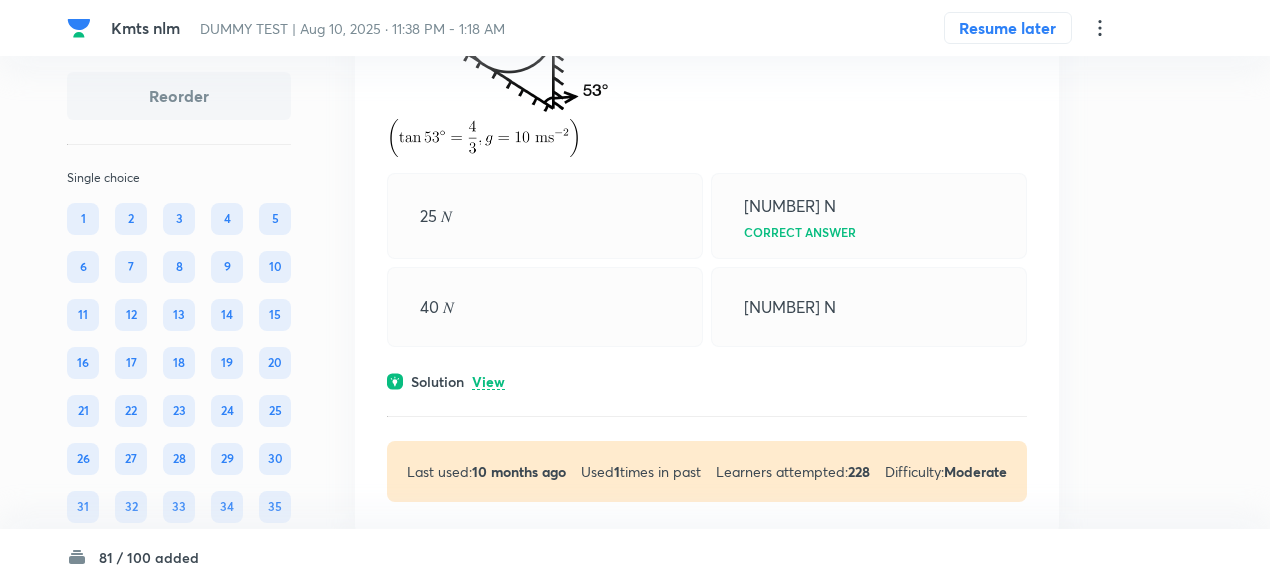 scroll, scrollTop: 2187, scrollLeft: 0, axis: vertical 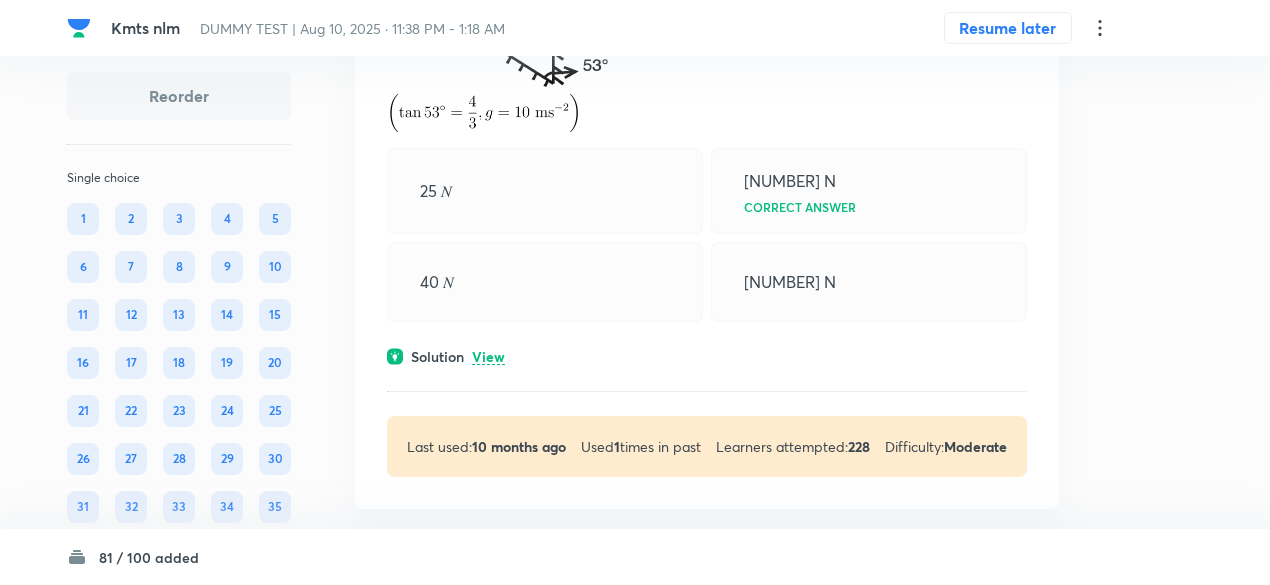 click on "View" at bounding box center [488, 357] 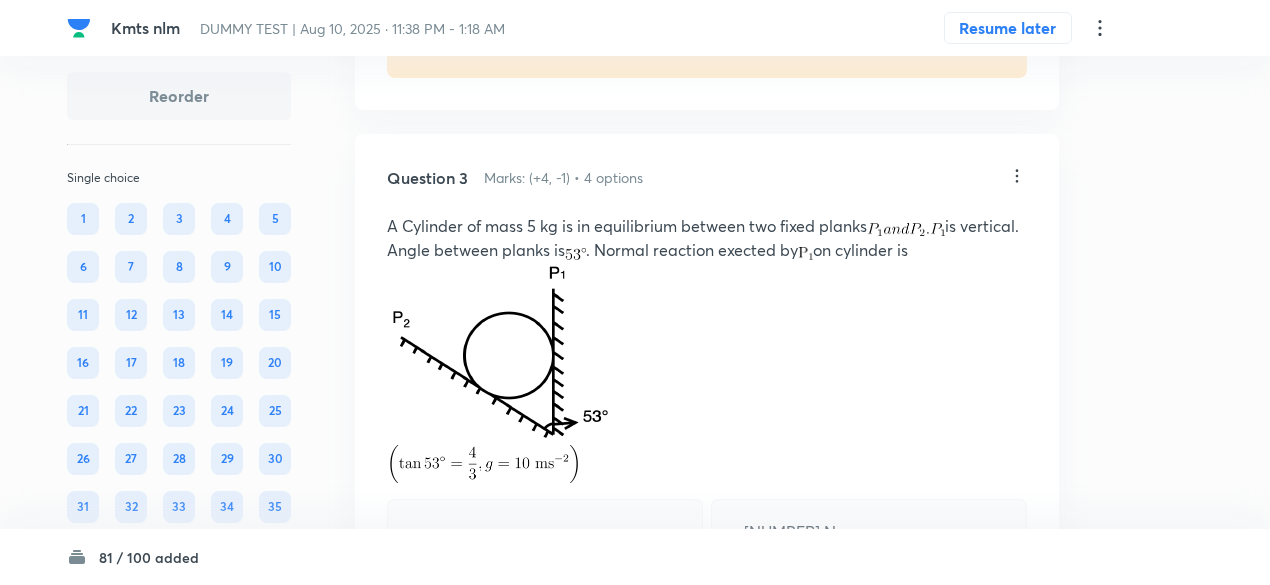 scroll, scrollTop: 1832, scrollLeft: 0, axis: vertical 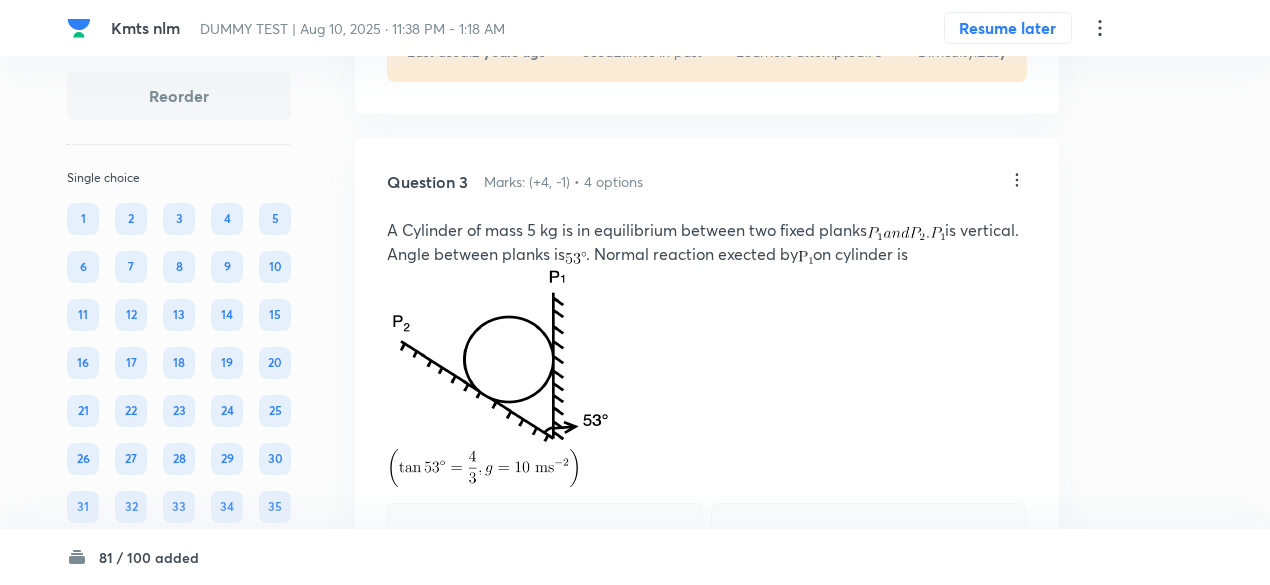 click 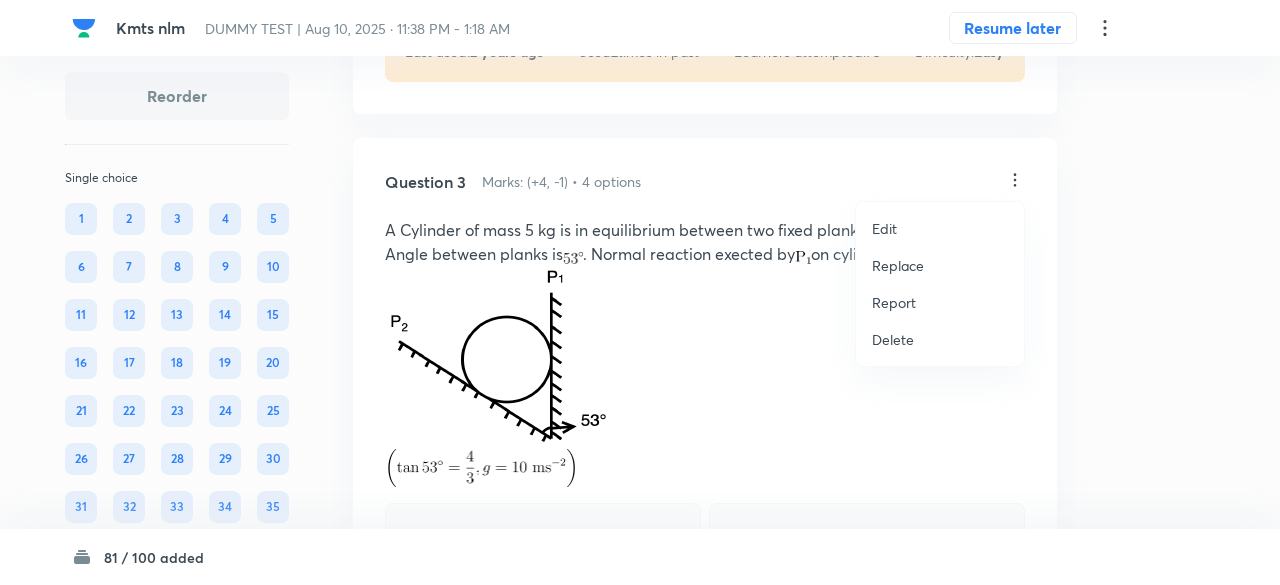 click on "Replace" at bounding box center [940, 265] 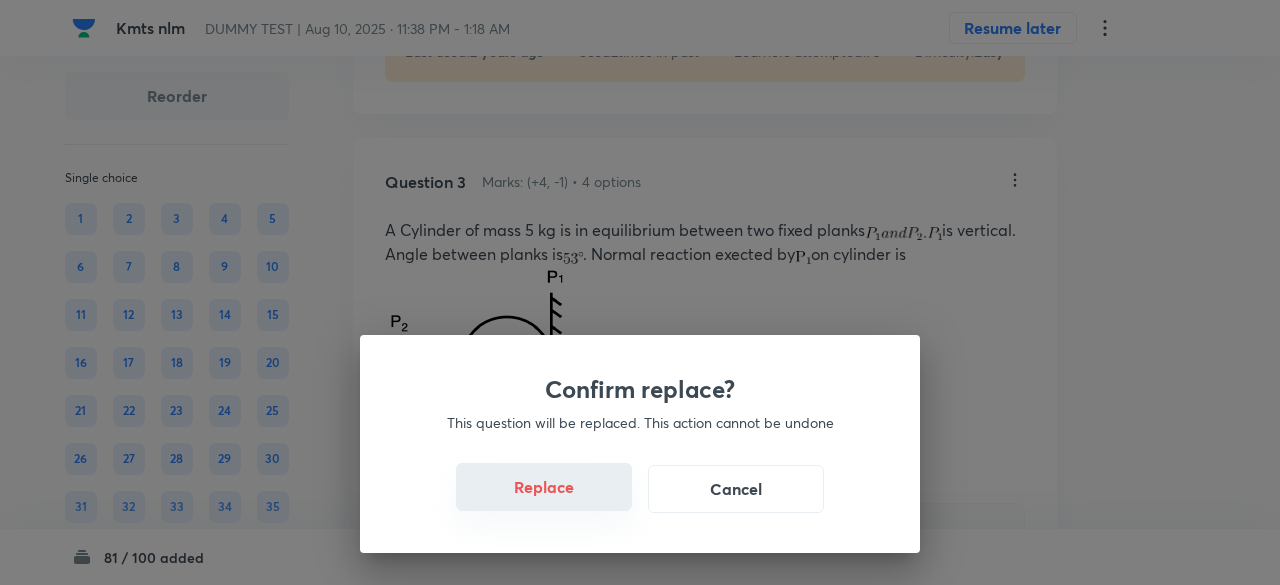 click on "Replace" at bounding box center [544, 487] 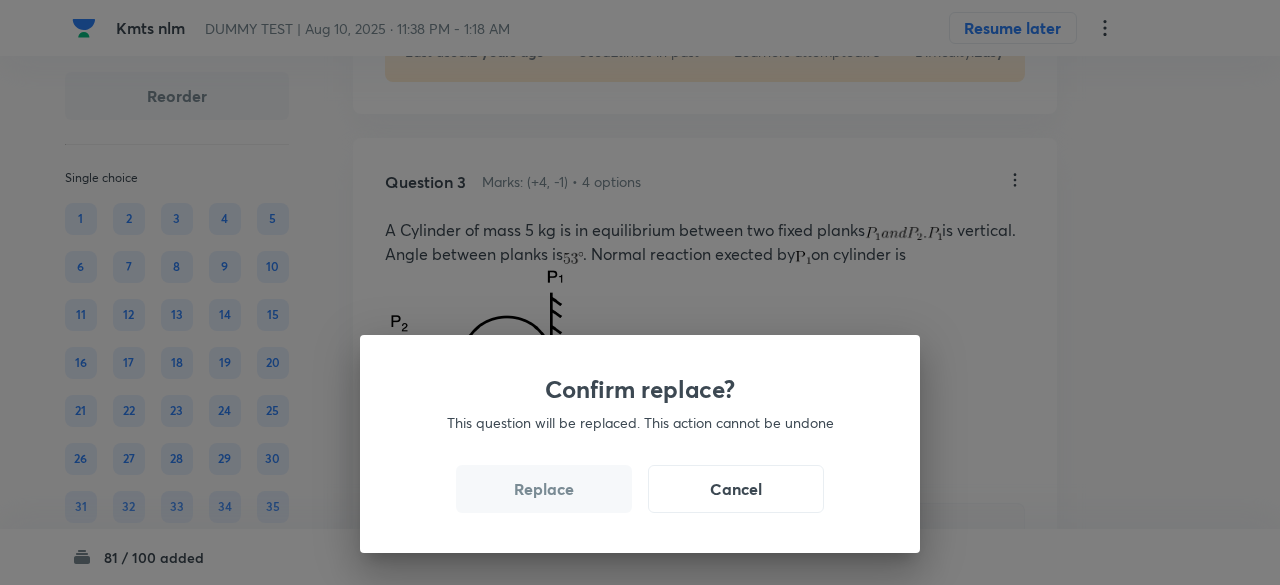 click on "Replace" at bounding box center (544, 489) 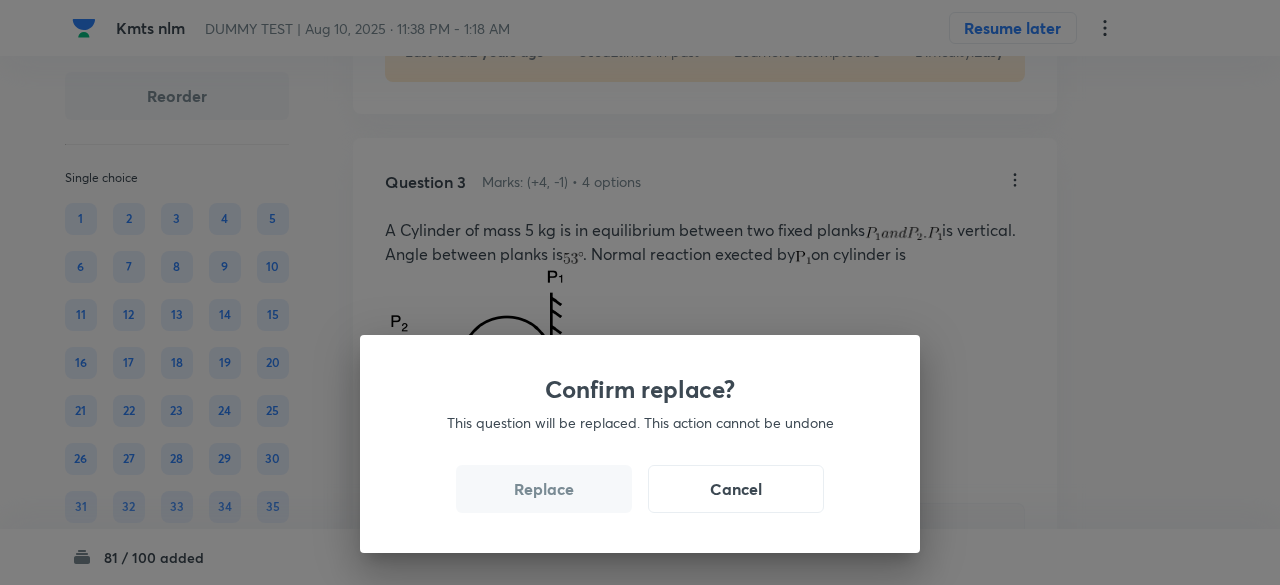 click on "Replace" at bounding box center (544, 489) 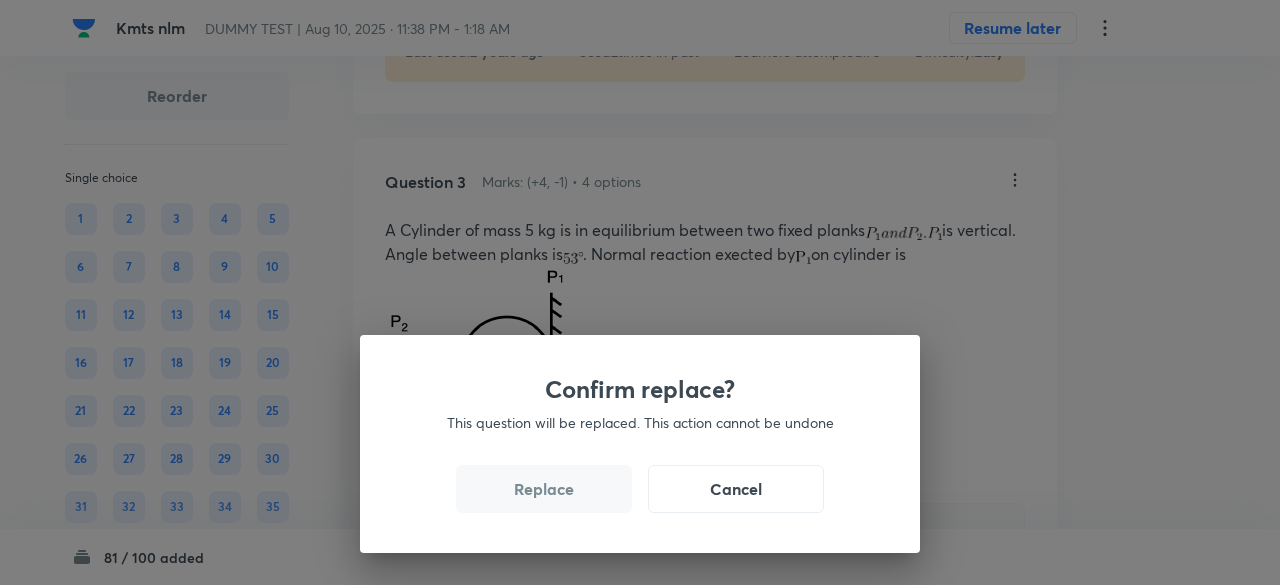 click on "Replace" at bounding box center (544, 489) 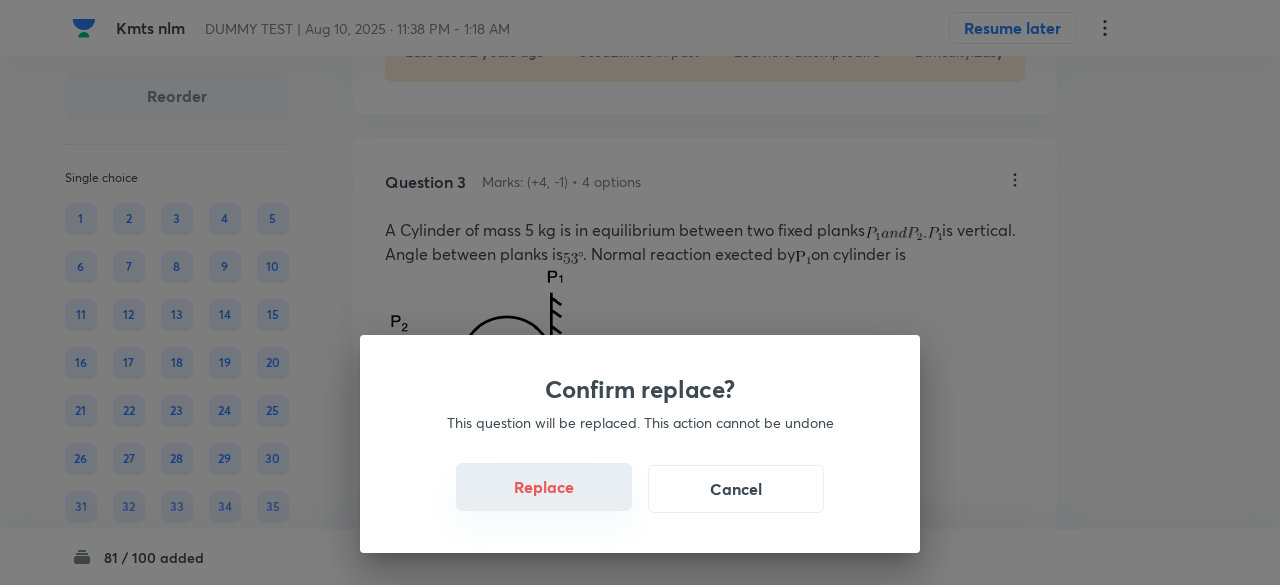 click on "Replace" at bounding box center [544, 487] 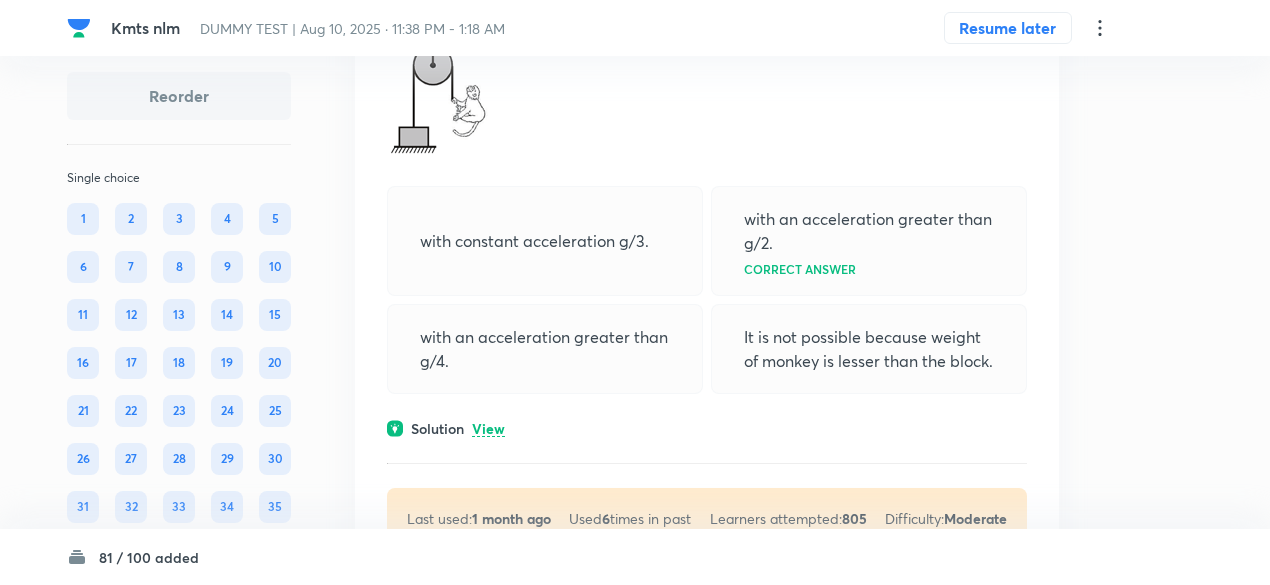 scroll, scrollTop: 3177, scrollLeft: 0, axis: vertical 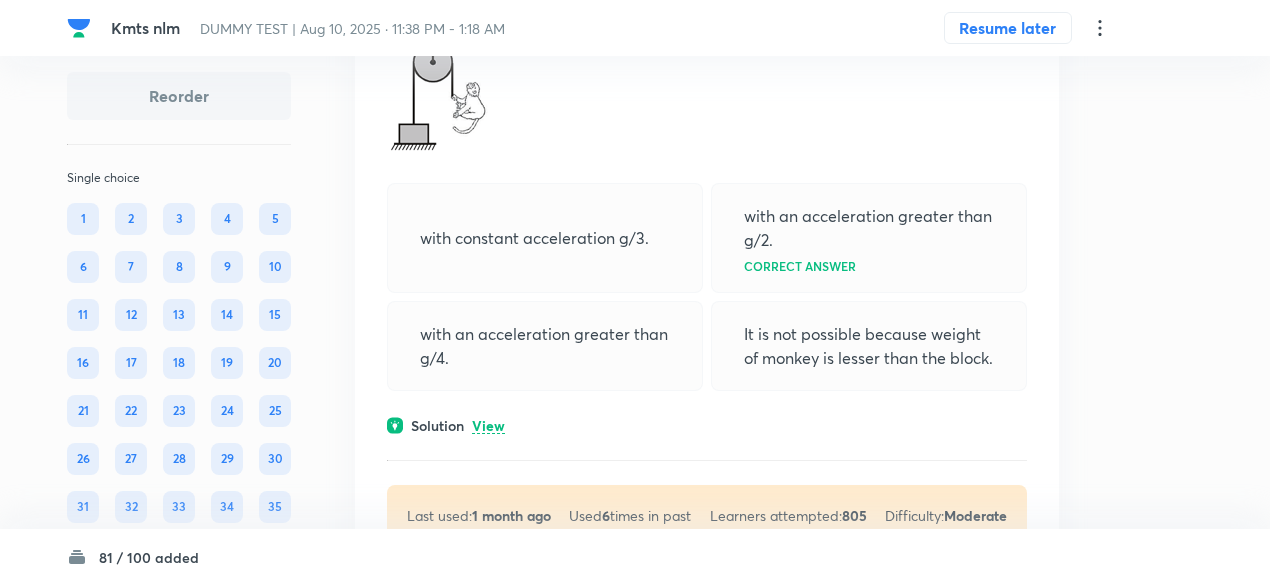 click on "View" at bounding box center (488, 426) 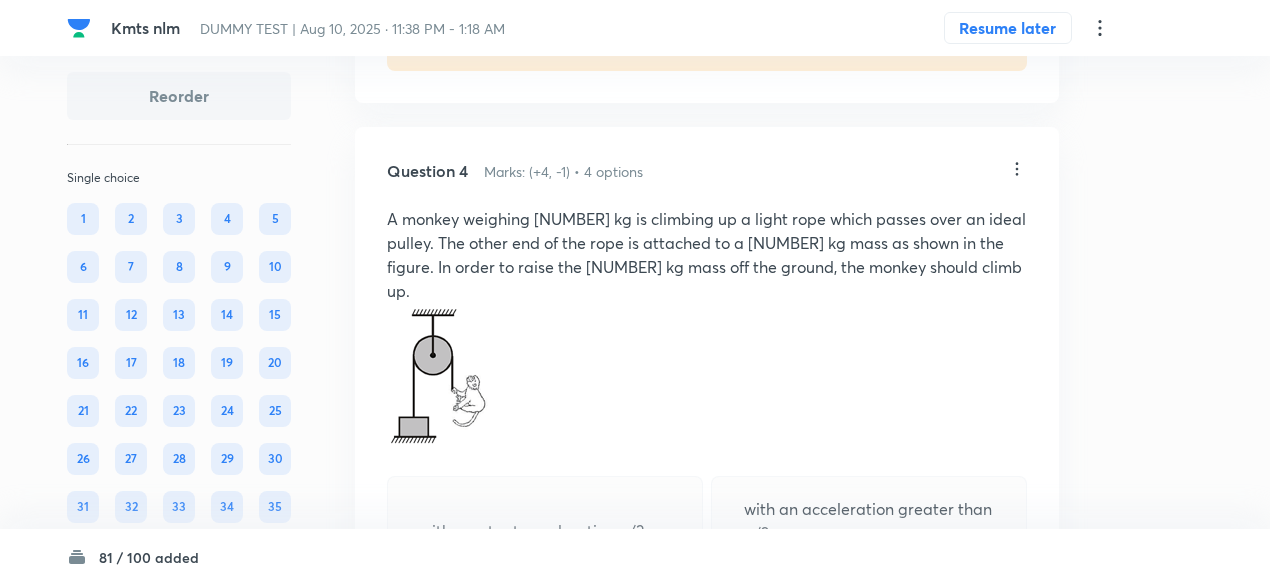 scroll, scrollTop: 2883, scrollLeft: 0, axis: vertical 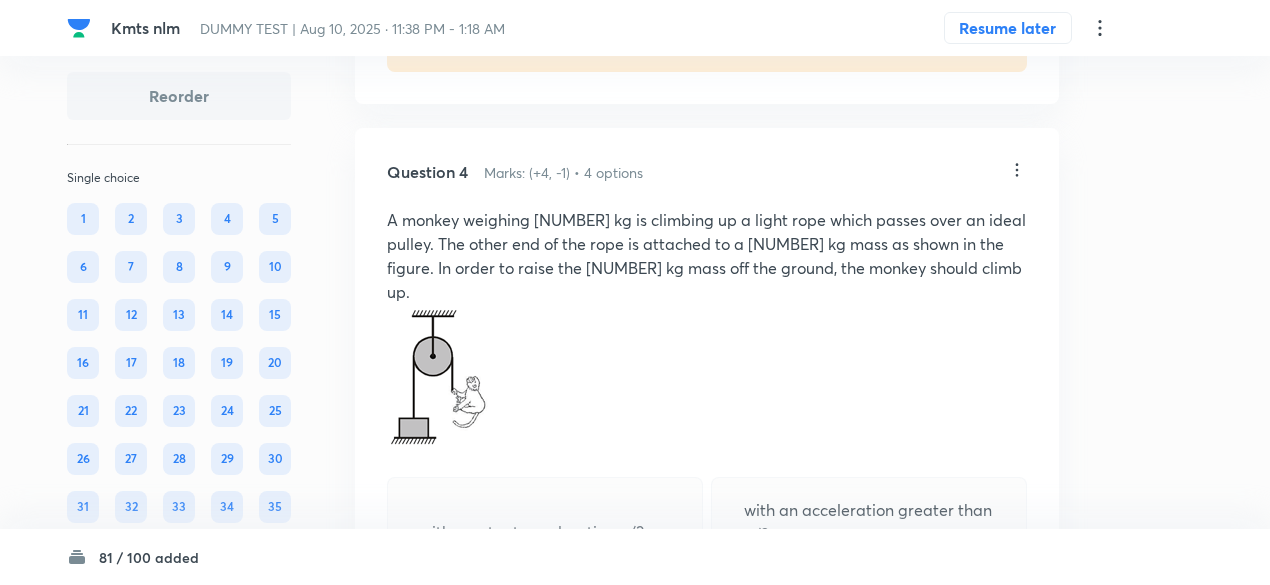 click 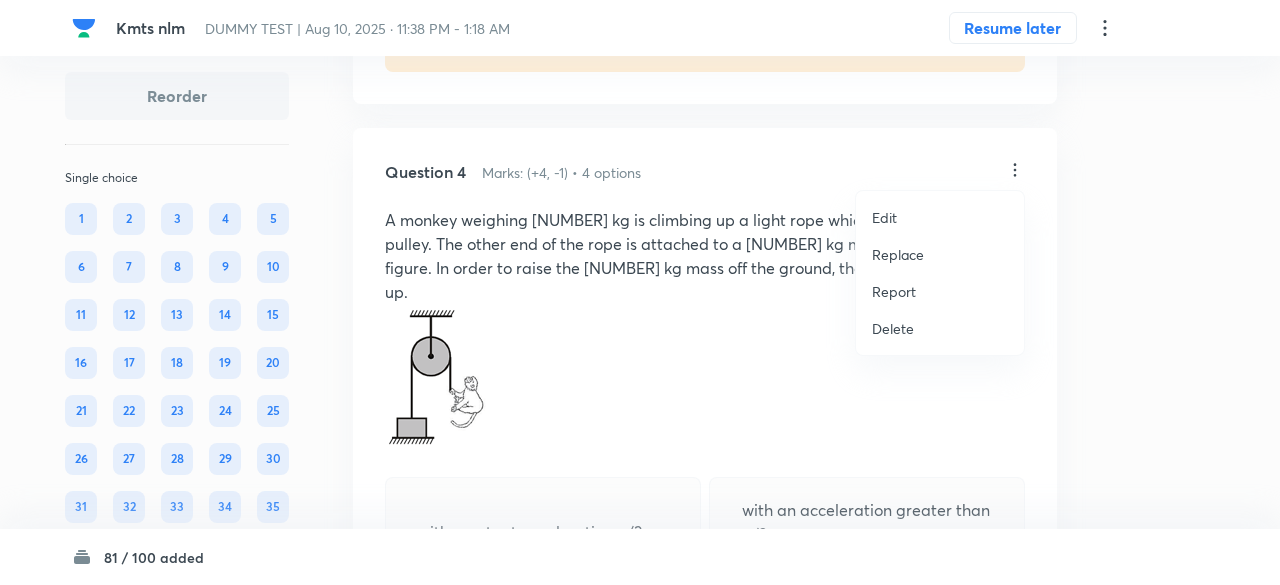 click on "Replace" at bounding box center [898, 254] 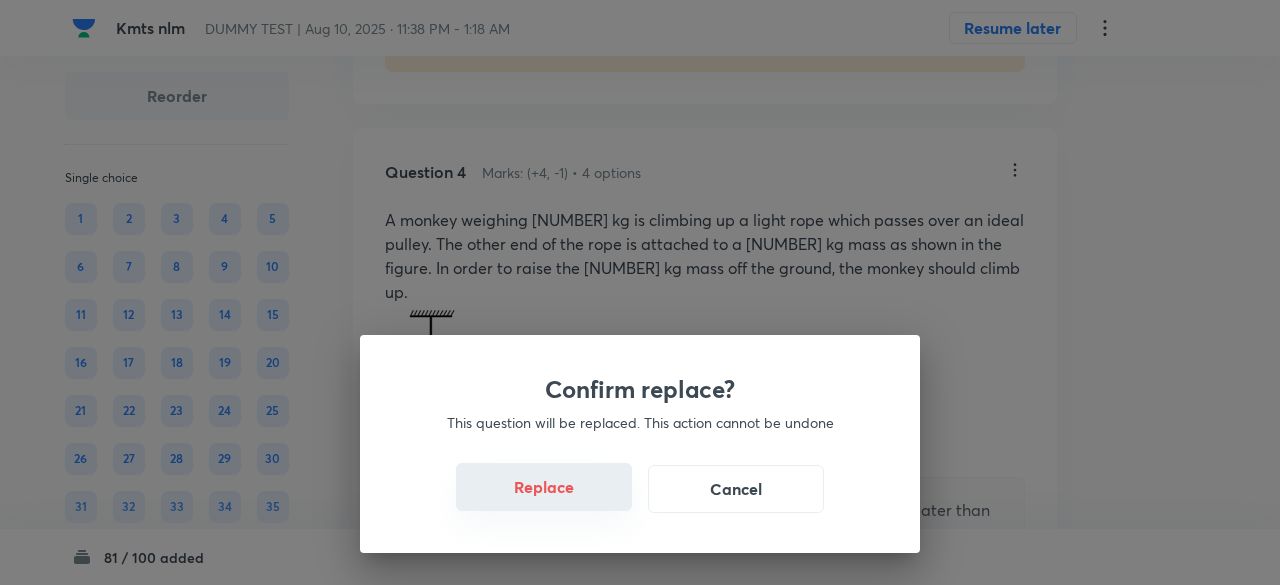 click on "Replace" at bounding box center [544, 487] 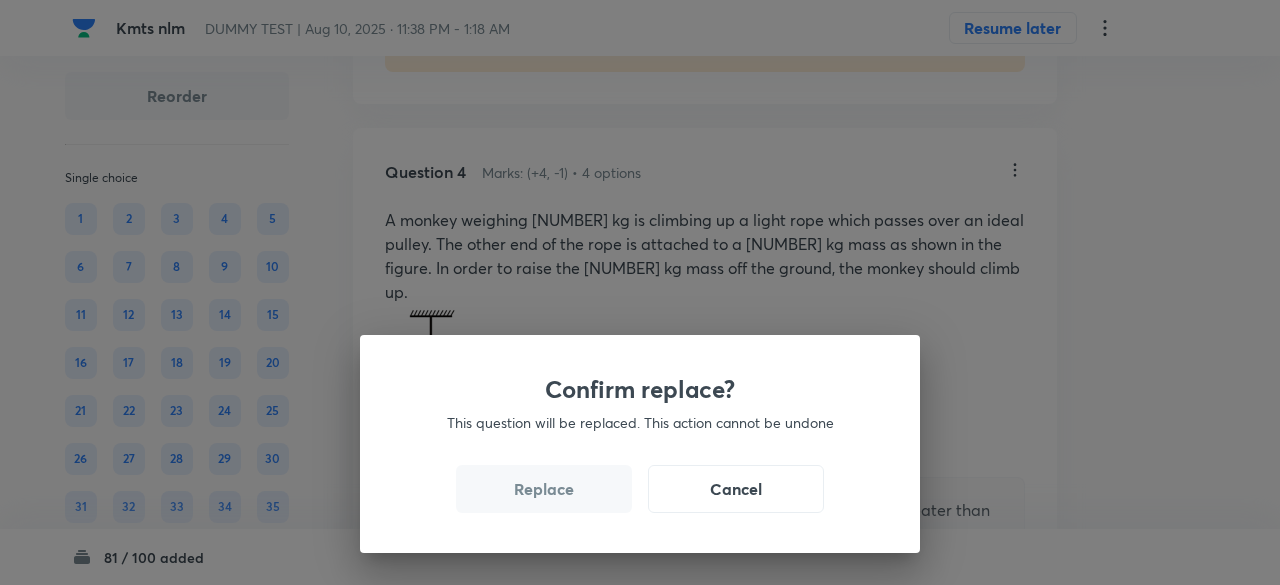 click on "Replace" at bounding box center [544, 489] 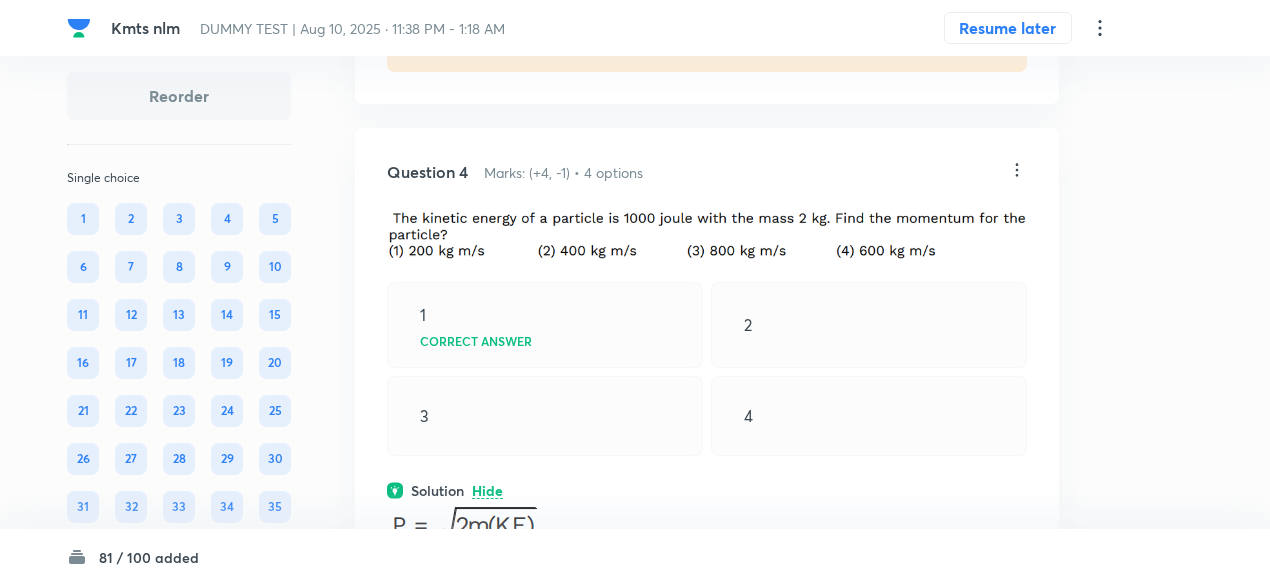 click 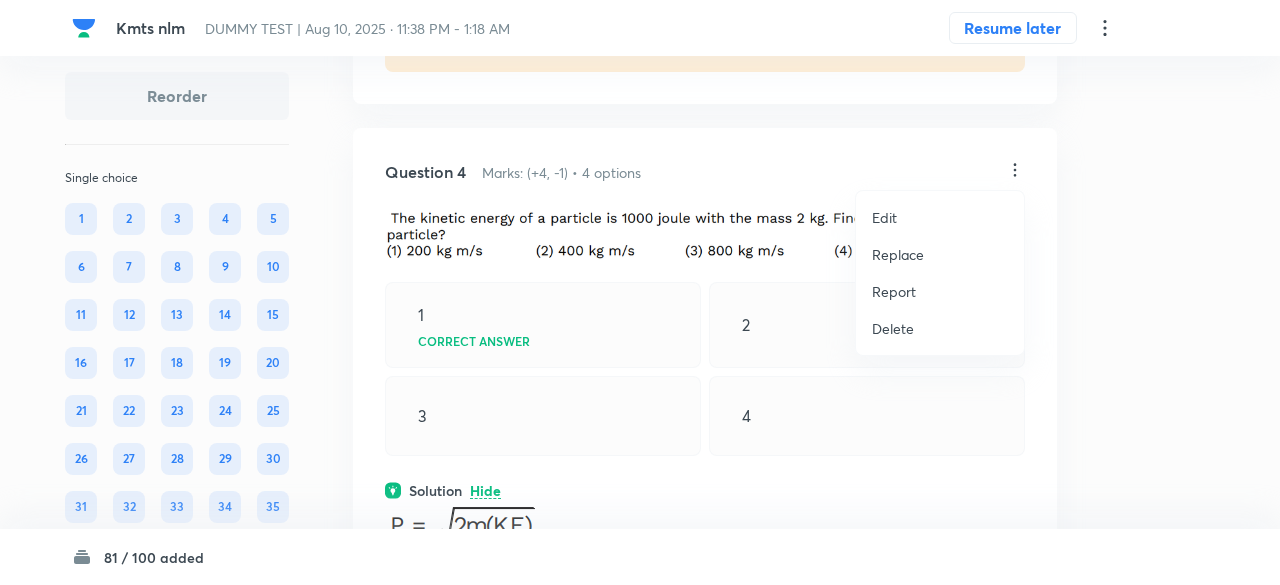 click on "Replace" at bounding box center [898, 254] 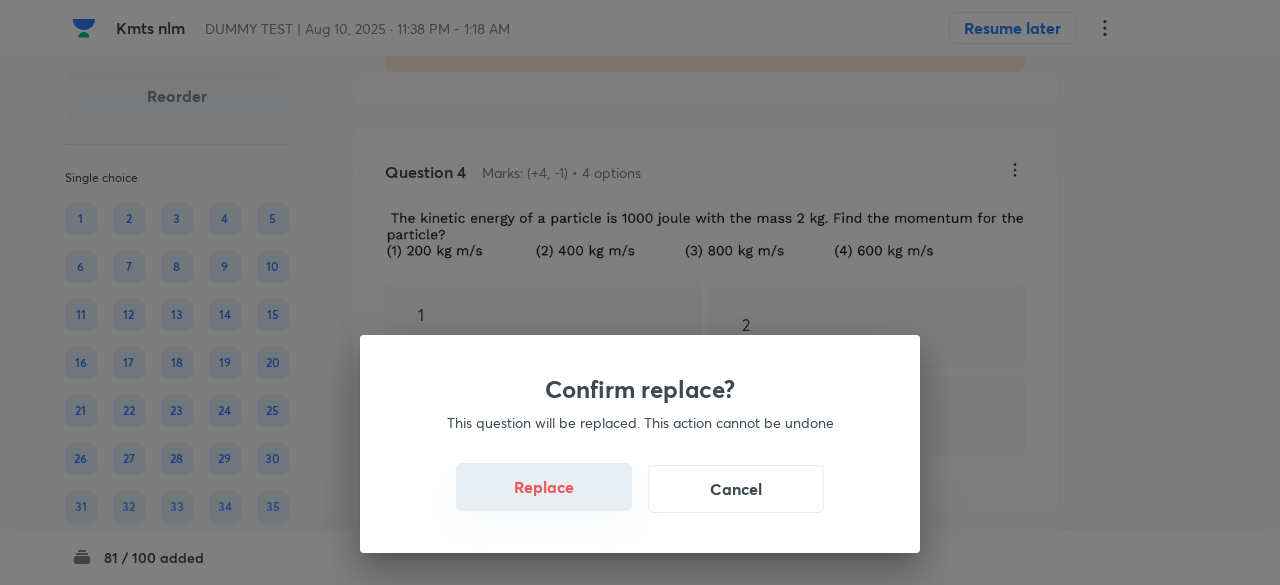 click on "Replace" at bounding box center (544, 487) 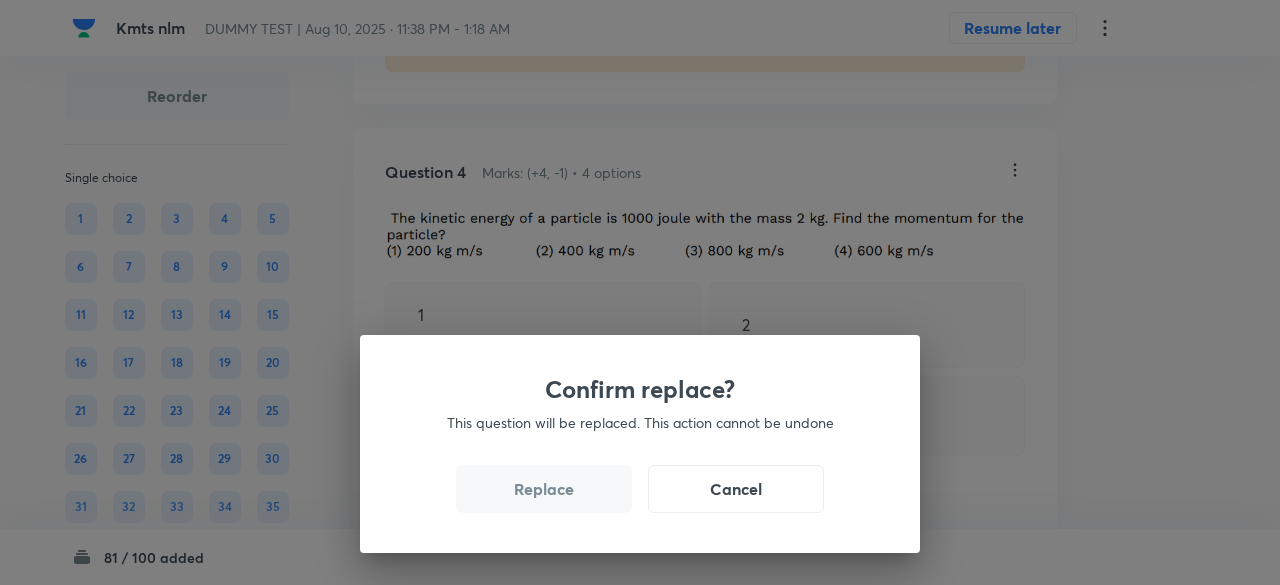 click on "Replace" at bounding box center [544, 489] 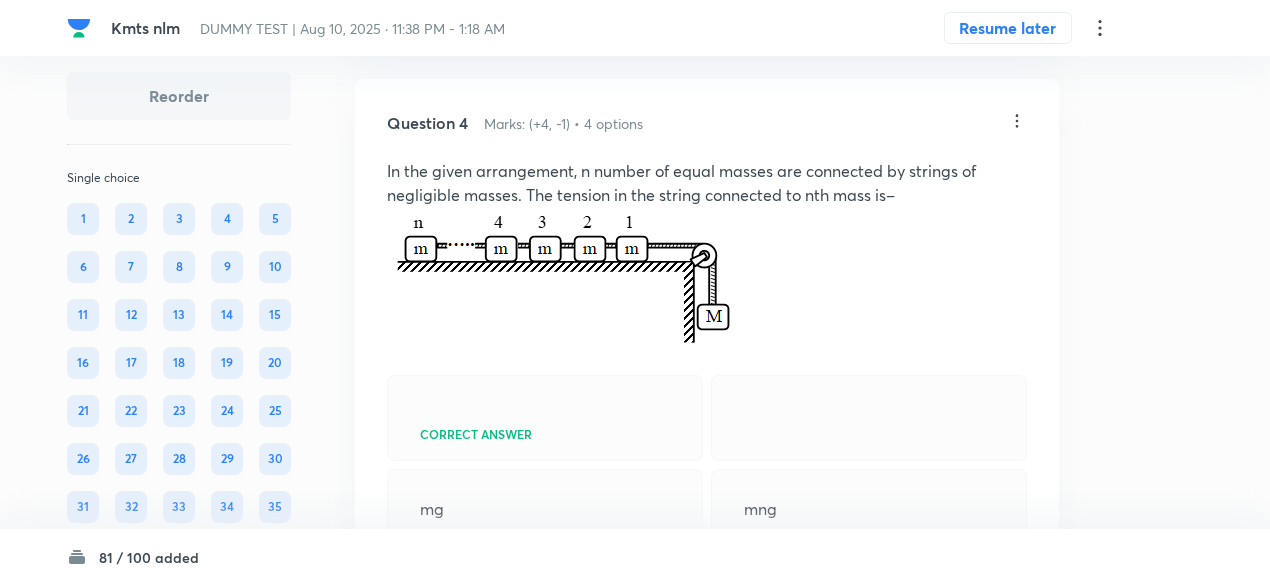 scroll, scrollTop: 2931, scrollLeft: 0, axis: vertical 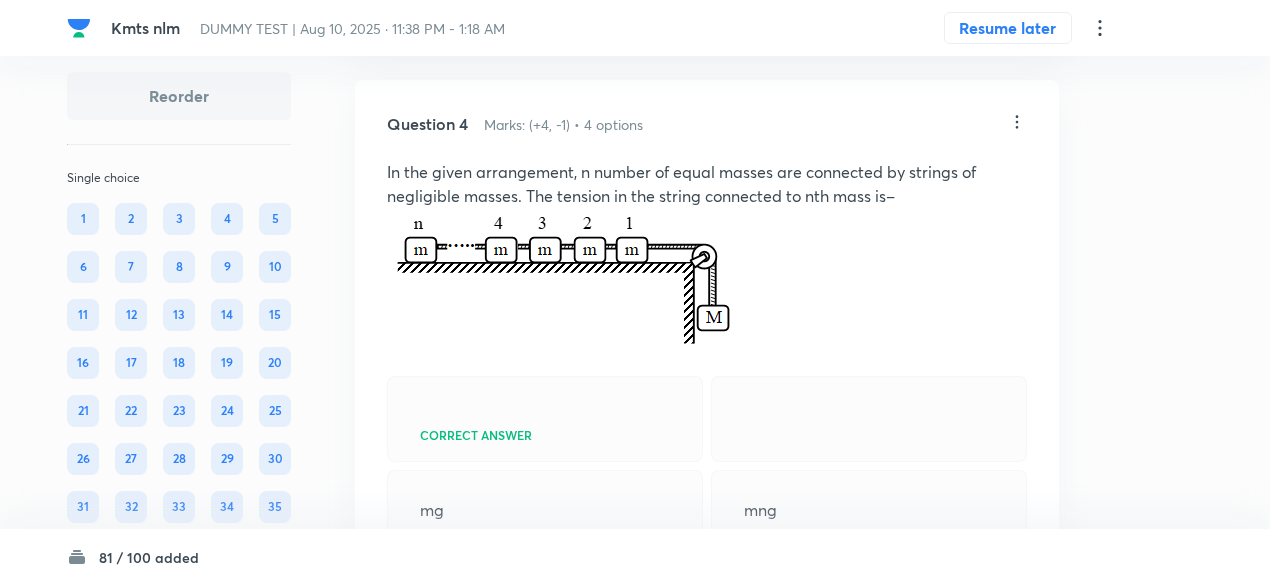 click on "In the given arrangement, n number of equal masses are connected by strings of negligible masses. The tension in the string connected to nth mass is–" at bounding box center (707, 184) 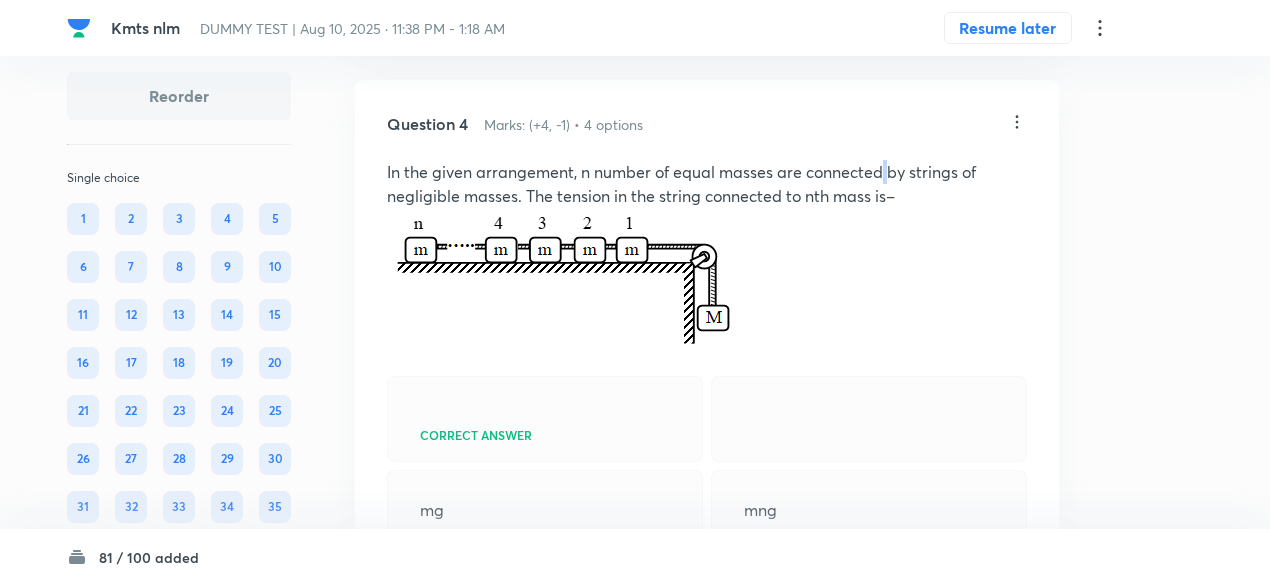 click on "In the given arrangement, n number of equal masses are connected by strings of negligible masses. The tension in the string connected to nth mass is–" at bounding box center (707, 184) 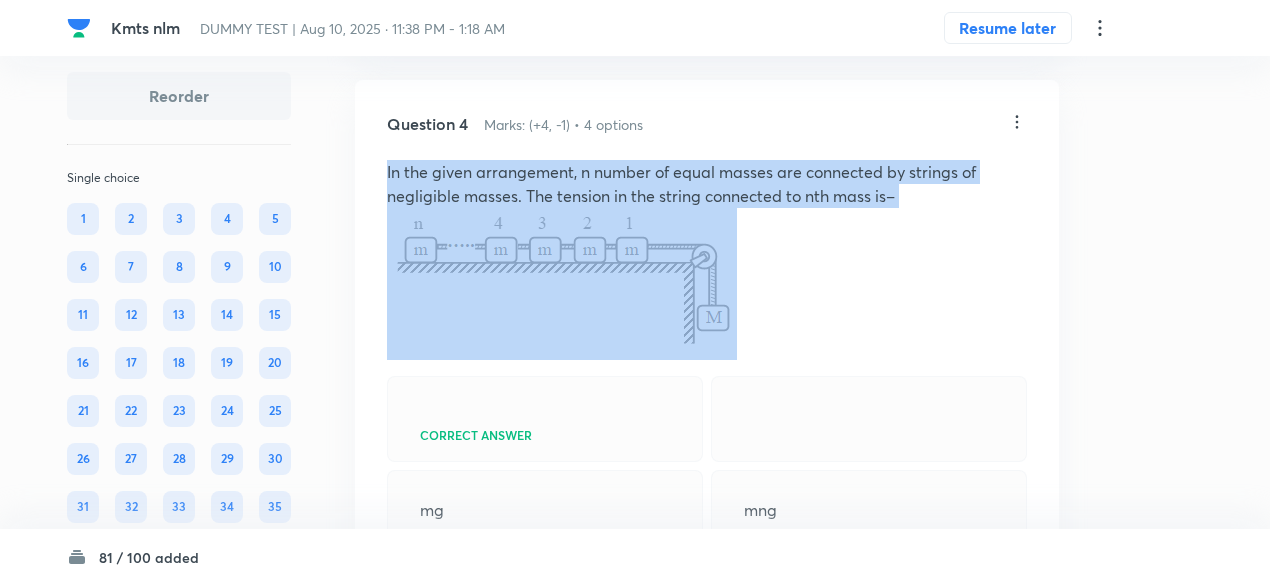 click on "In the given arrangement, n number of equal masses are connected by strings of negligible masses. The tension in the string connected to nth mass is–" at bounding box center (707, 184) 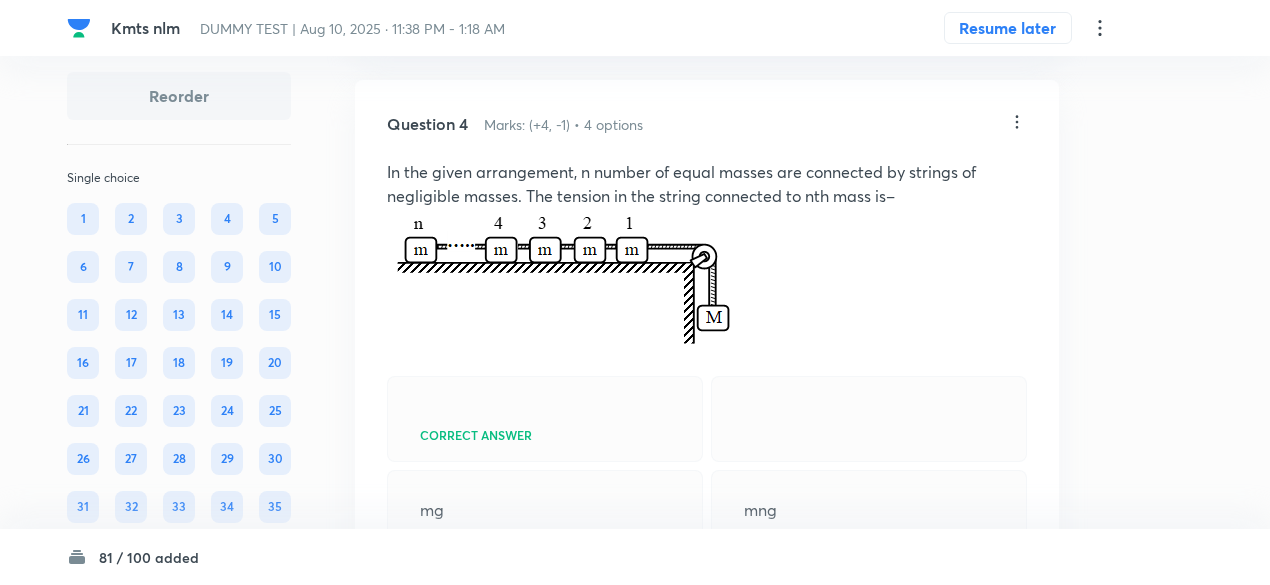 click 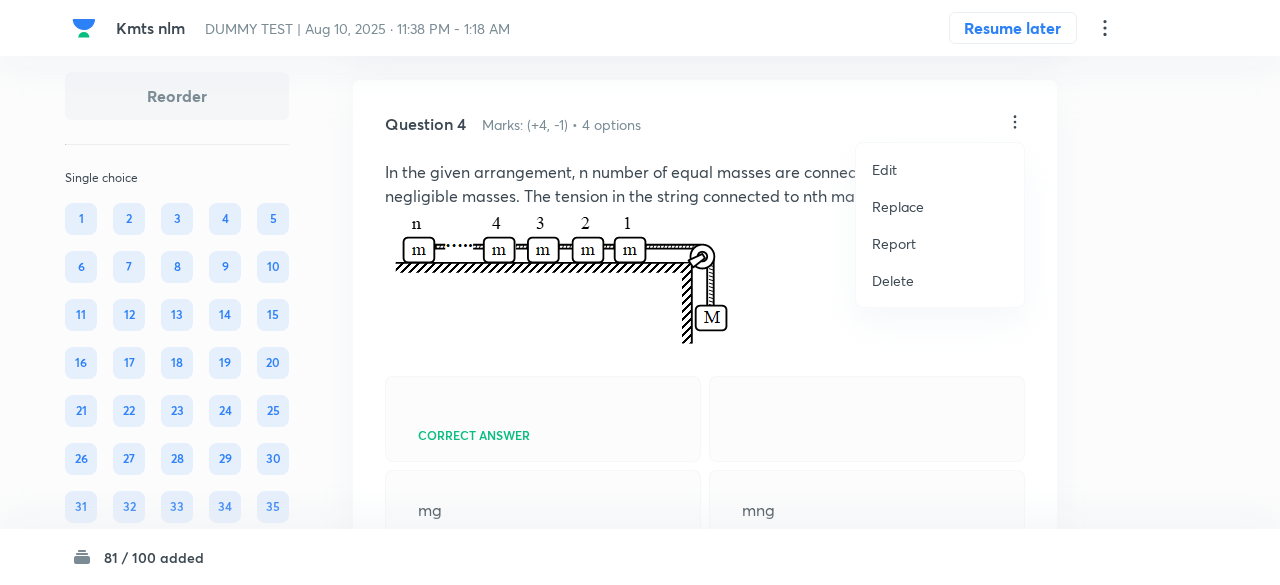 click on "Replace" at bounding box center (898, 206) 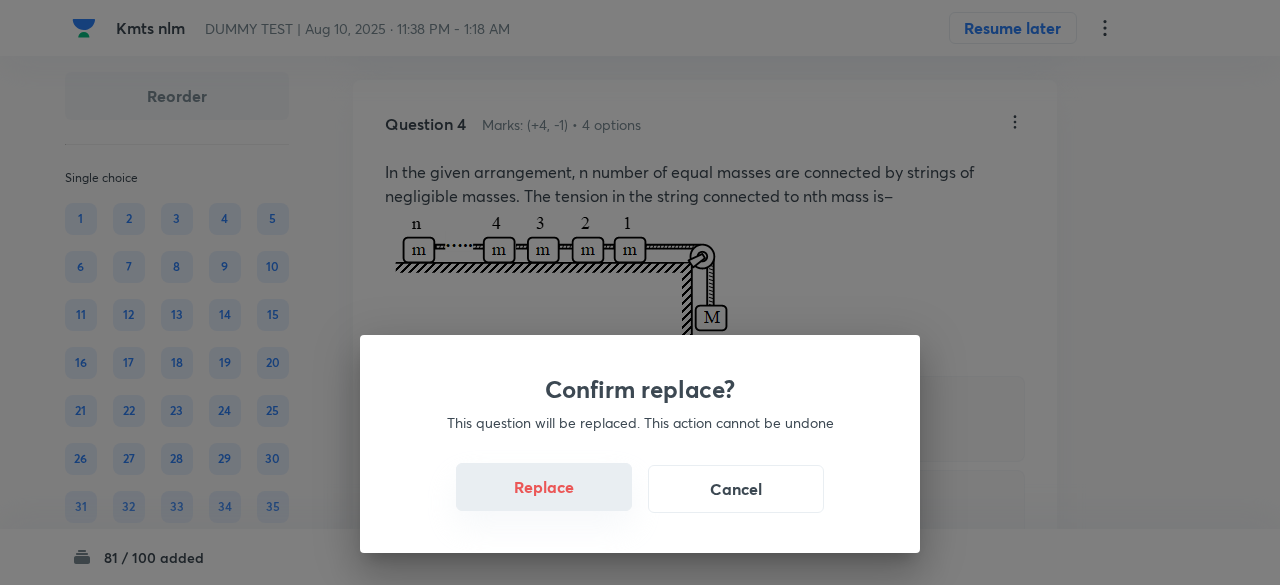 click on "Replace" at bounding box center [544, 487] 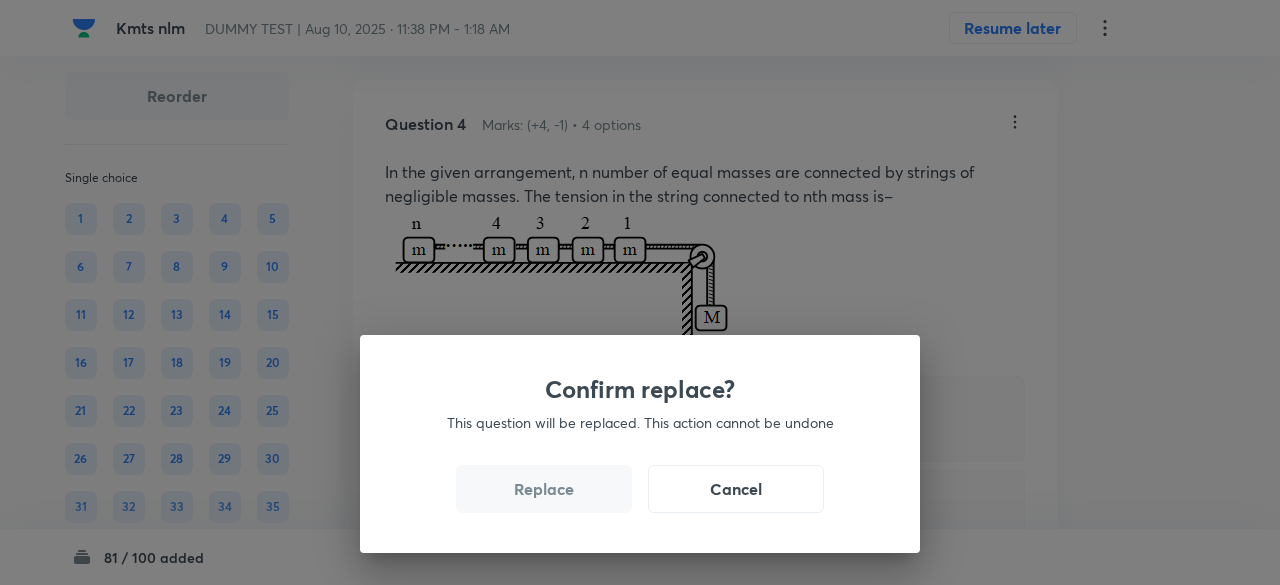 click on "Replace" at bounding box center [544, 489] 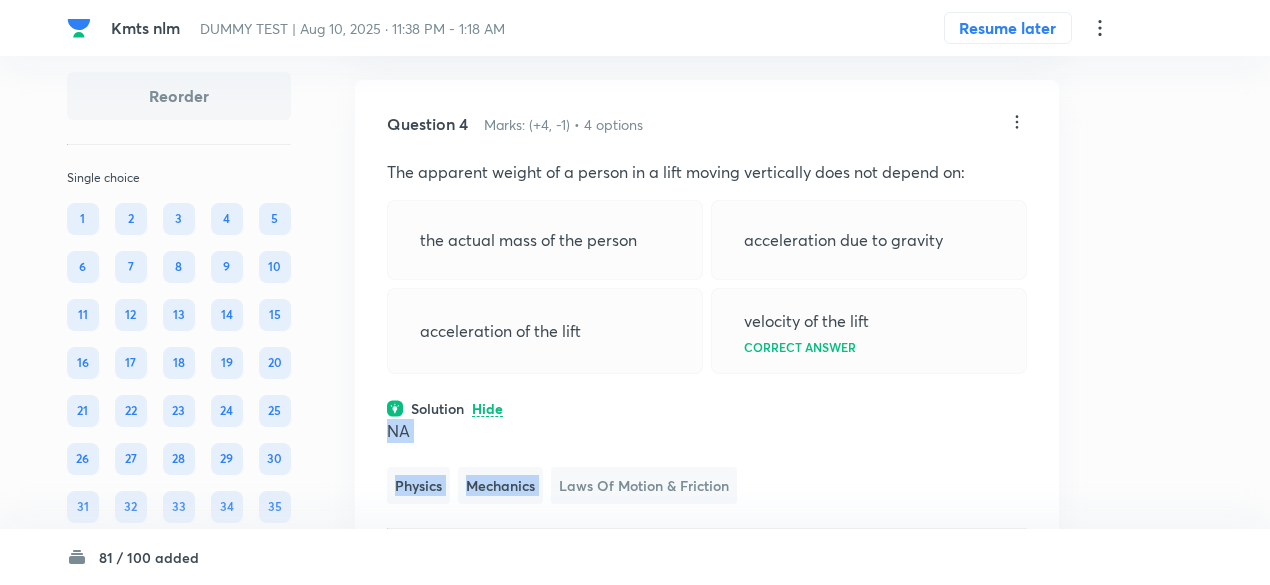 click on "Laws of Motion & Friction" at bounding box center [644, 485] 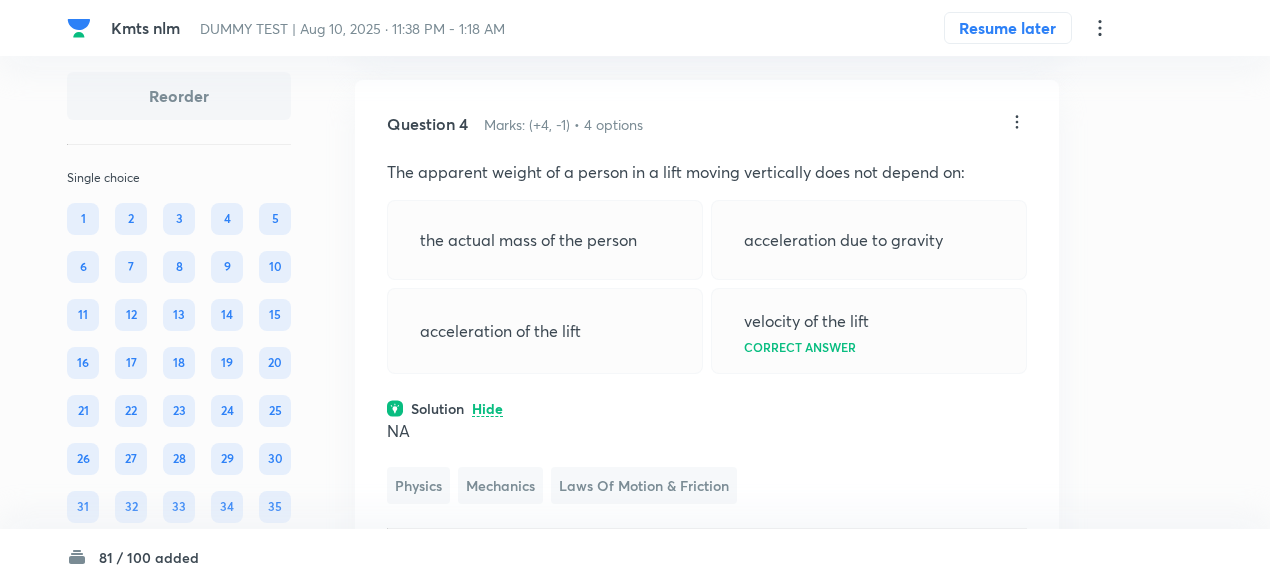 click 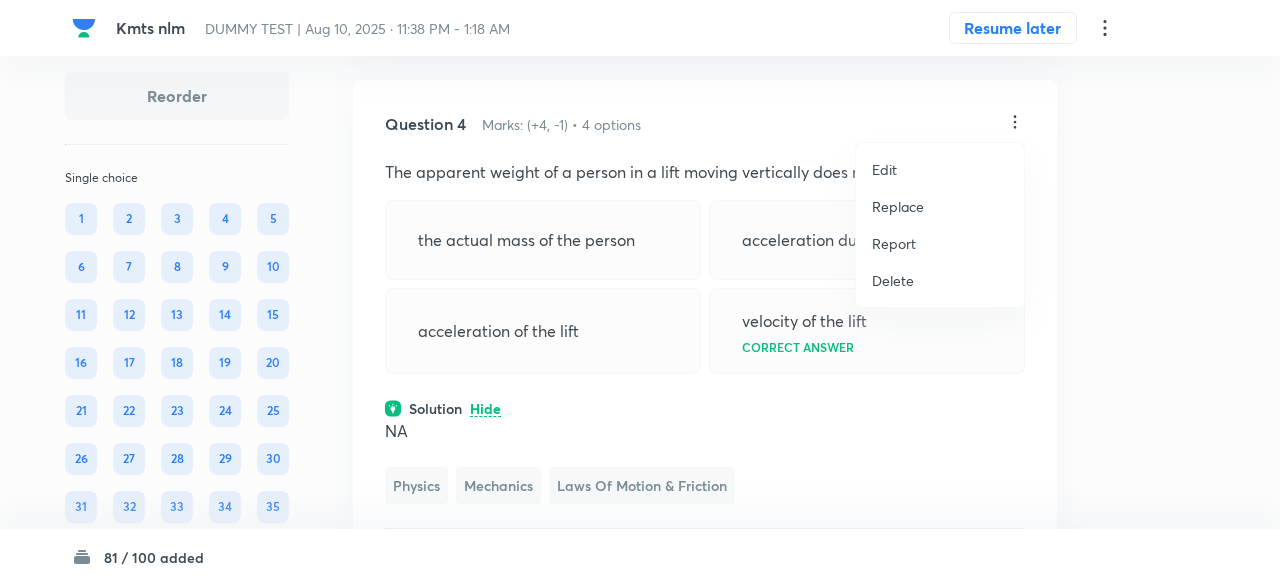 click on "Replace" at bounding box center (898, 206) 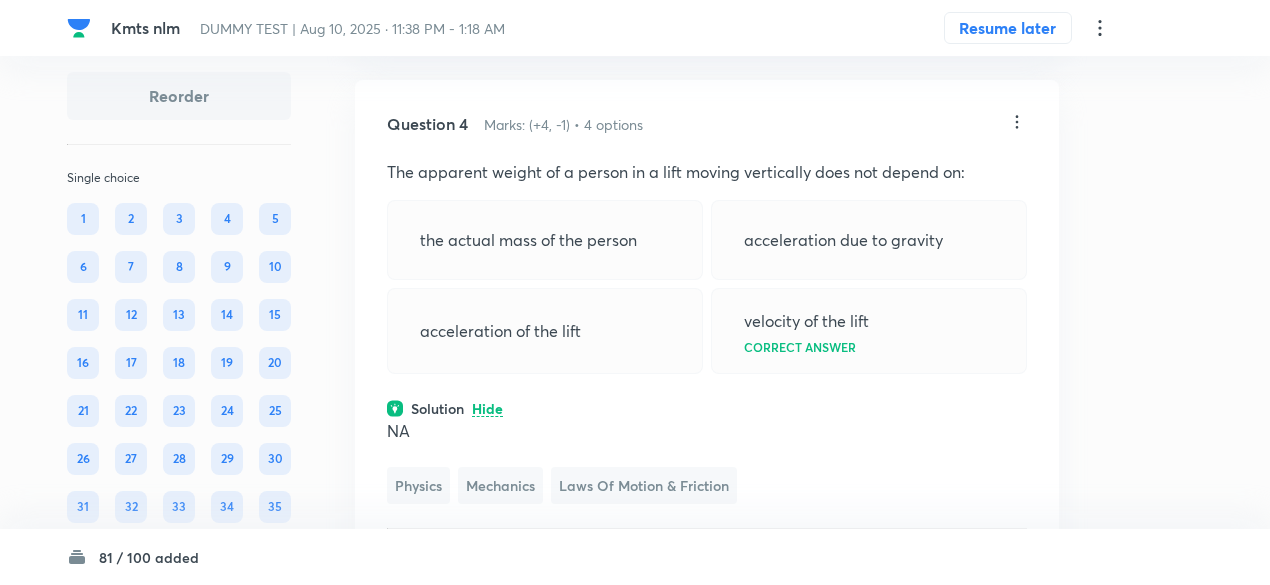 click 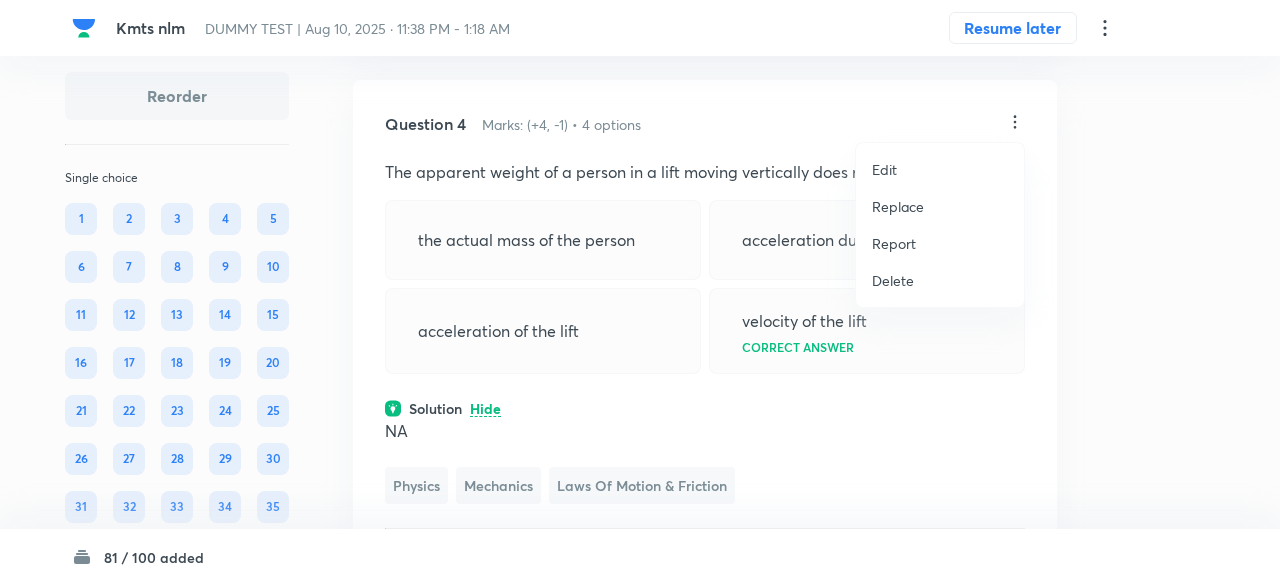 click on "Replace" at bounding box center (898, 206) 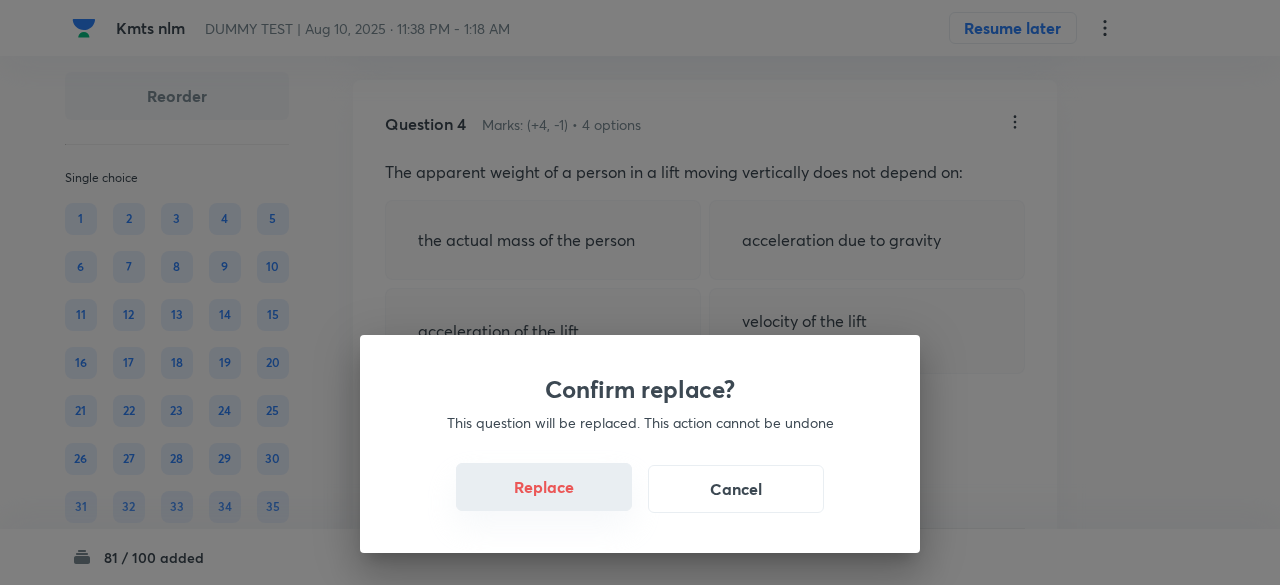 click on "Replace" at bounding box center [544, 487] 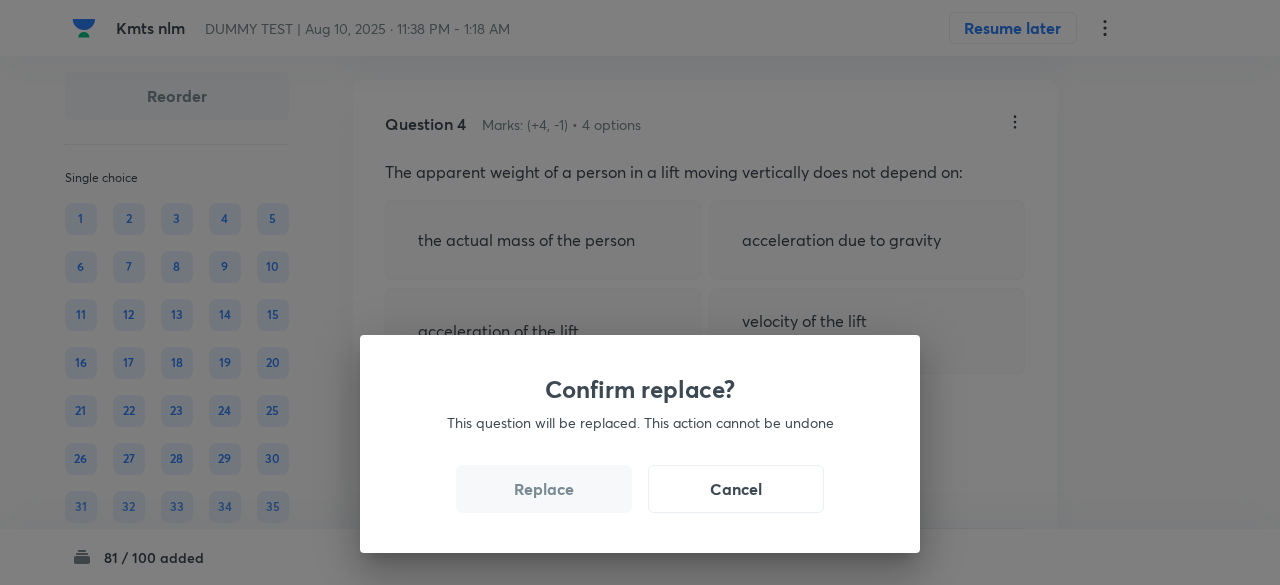 click on "Replace" at bounding box center (544, 489) 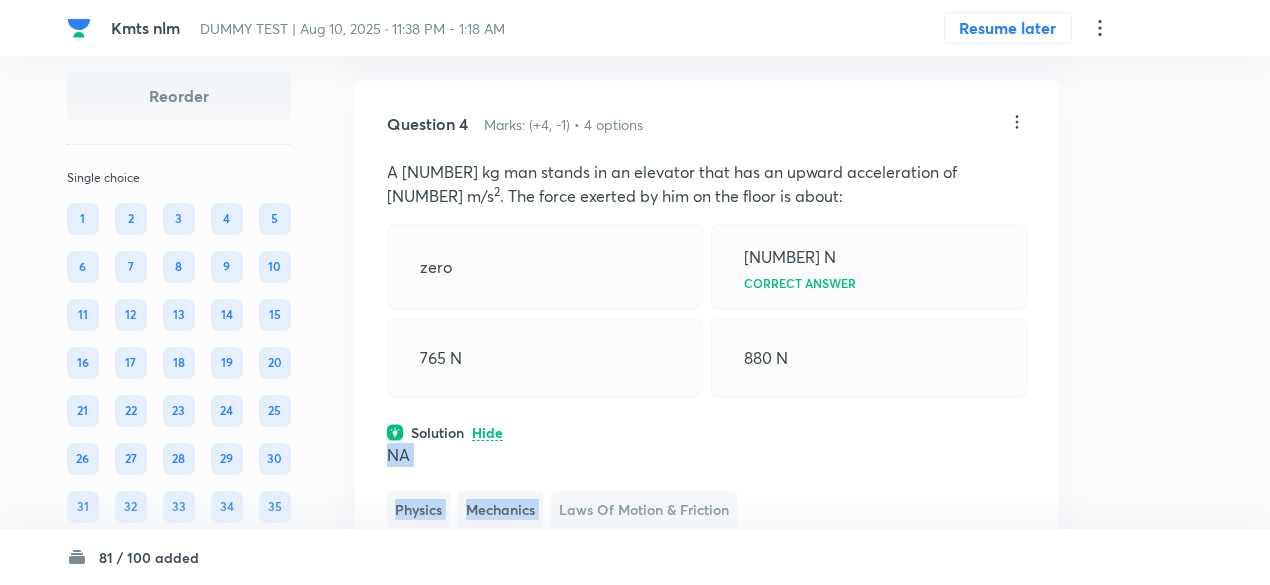 click on "Laws of Motion & Friction" at bounding box center (644, 509) 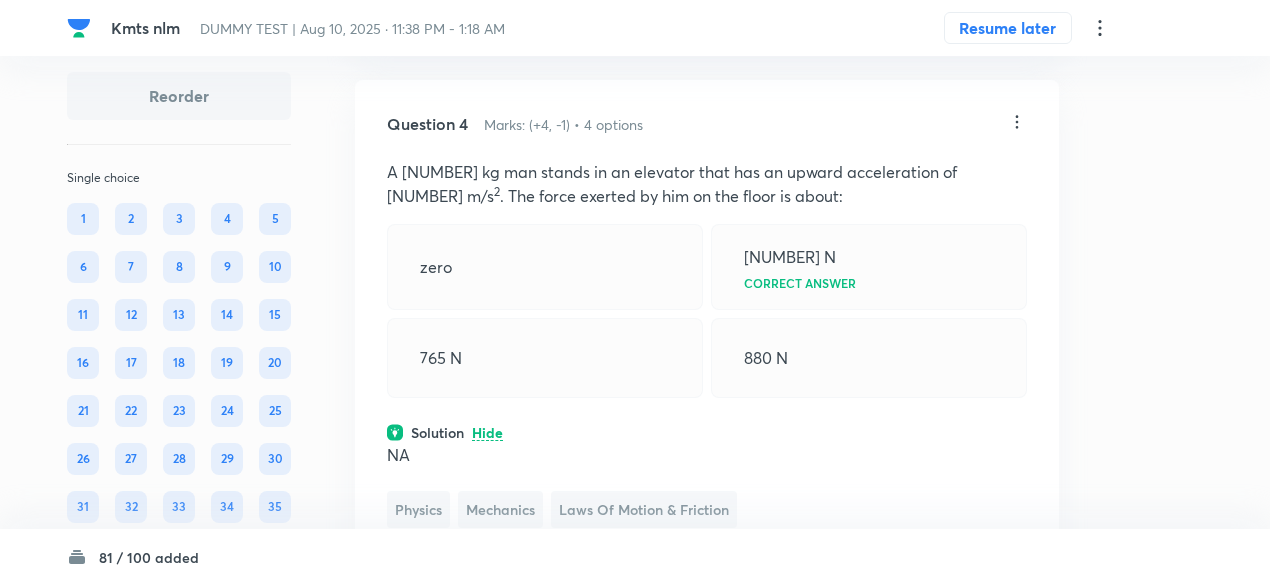 click 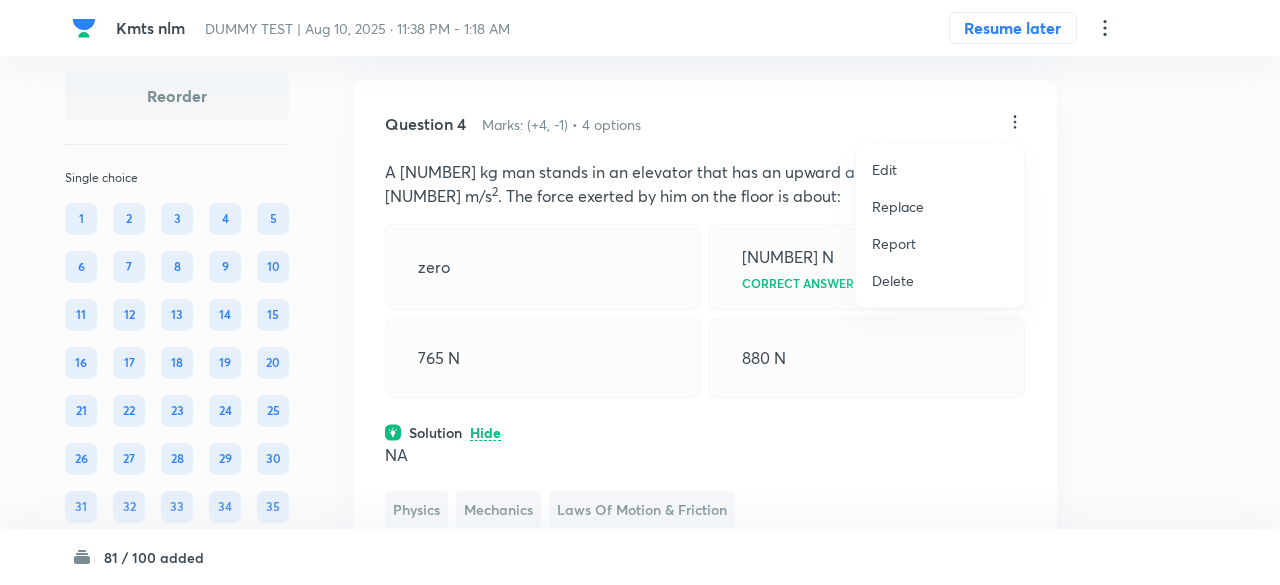 click on "Replace" at bounding box center (940, 206) 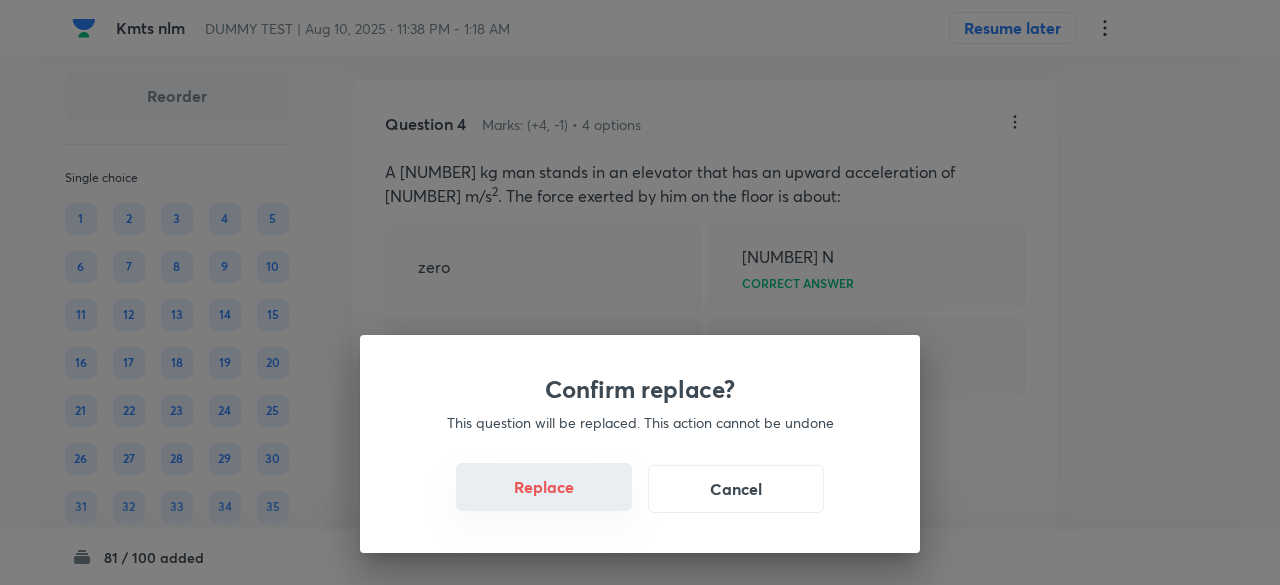click on "Replace" at bounding box center [544, 487] 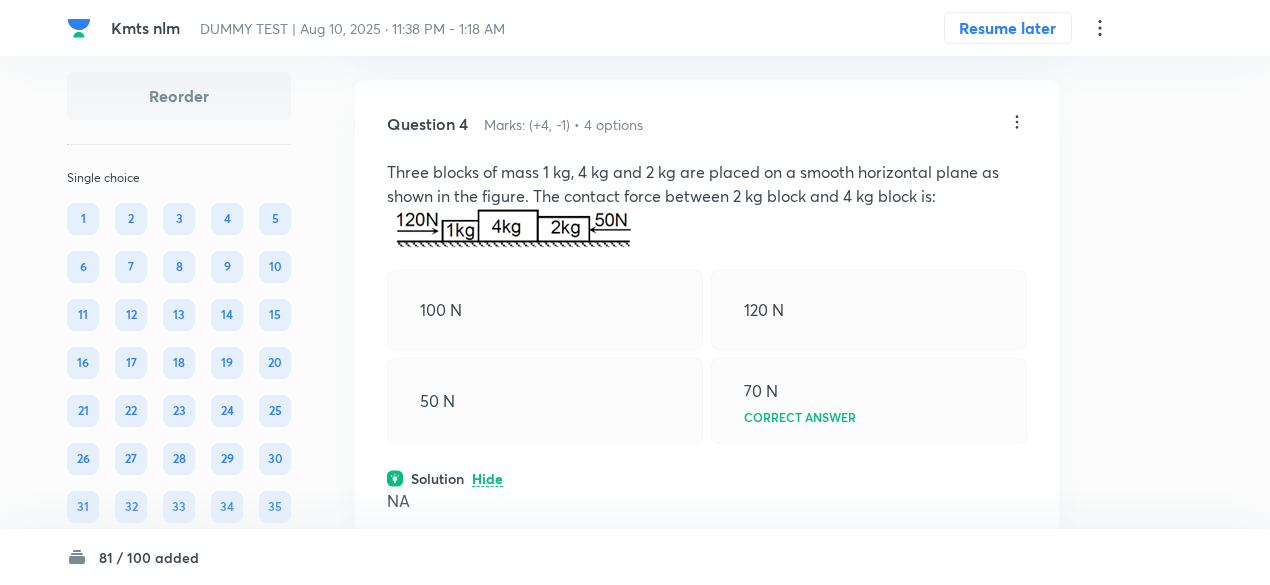 click on "Three blocks of mass 1 kg, 4 kg and 2 kg are placed on a smooth horizontal plane as shown in the figure. The contact force between 2 kg block and 4 kg block is:" at bounding box center [707, 184] 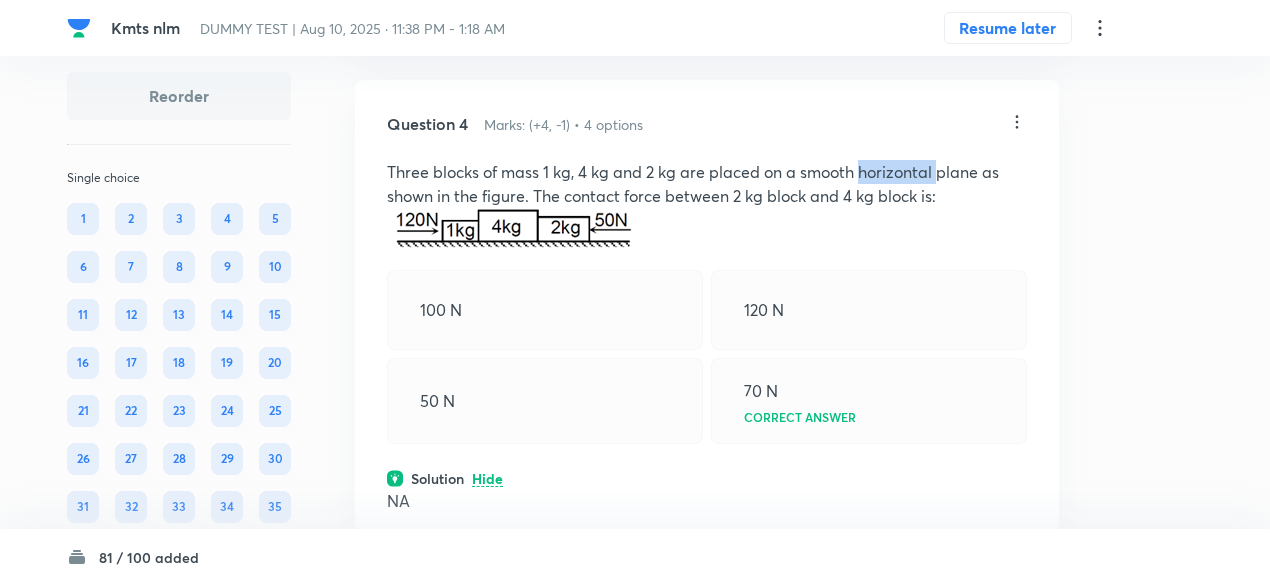 click on "Three blocks of mass 1 kg, 4 kg and 2 kg are placed on a smooth horizontal plane as shown in the figure. The contact force between 2 kg block and 4 kg block is:" at bounding box center (707, 184) 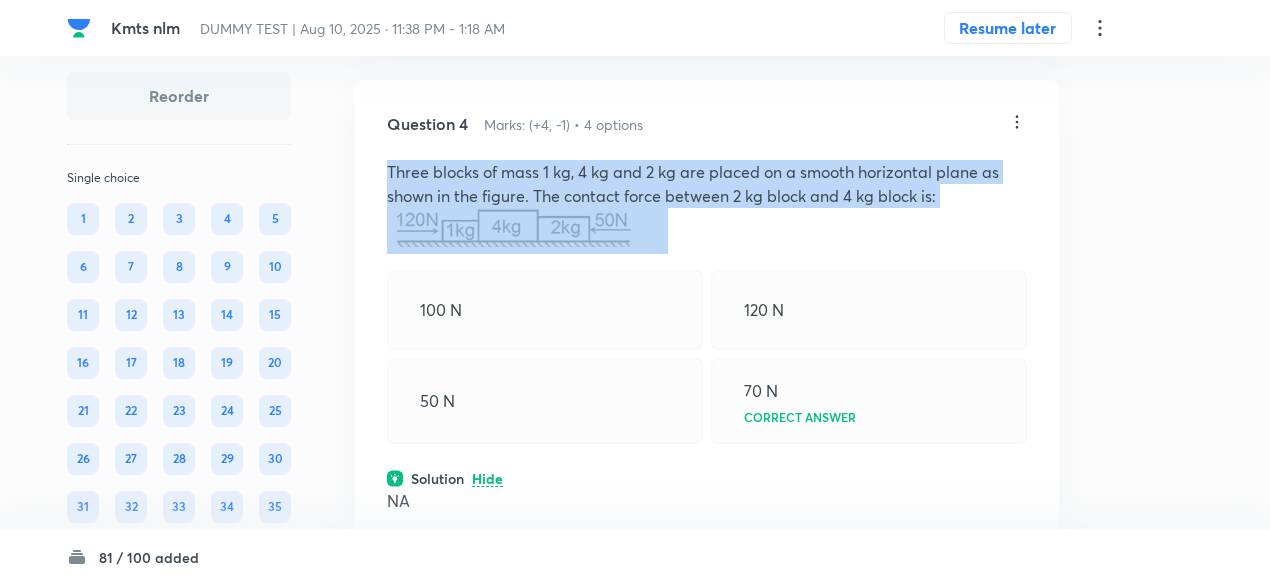 click on "Three blocks of mass 1 kg, 4 kg and 2 kg are placed on a smooth horizontal plane as shown in the figure. The contact force between 2 kg block and 4 kg block is:" at bounding box center (707, 184) 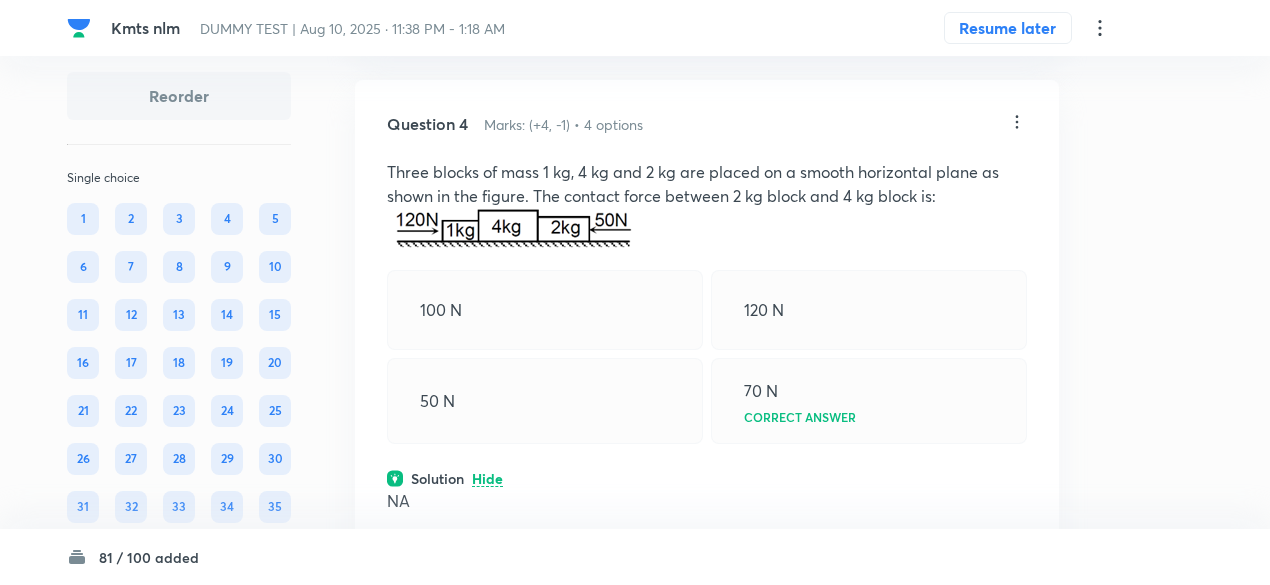 click 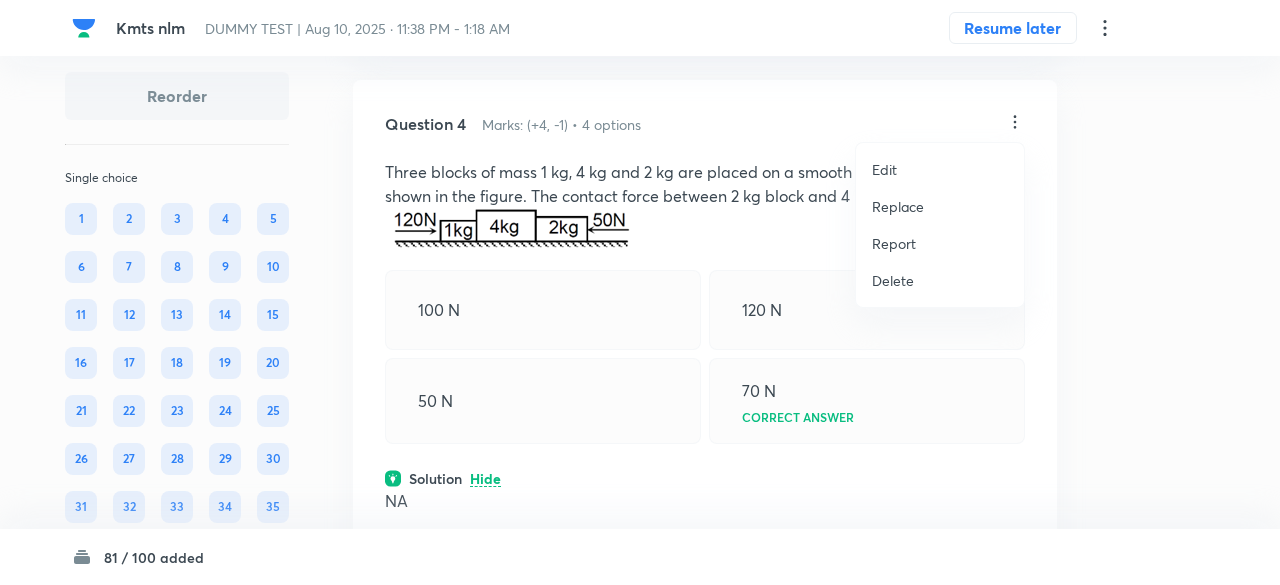 click on "Replace" at bounding box center (898, 206) 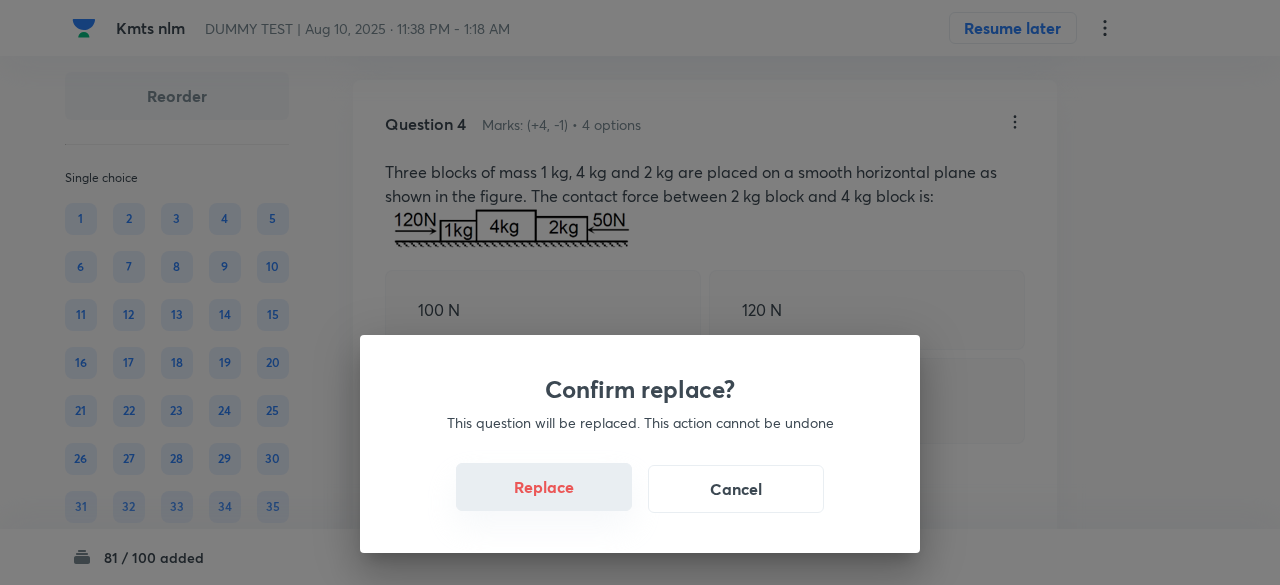 click on "Replace" at bounding box center [544, 487] 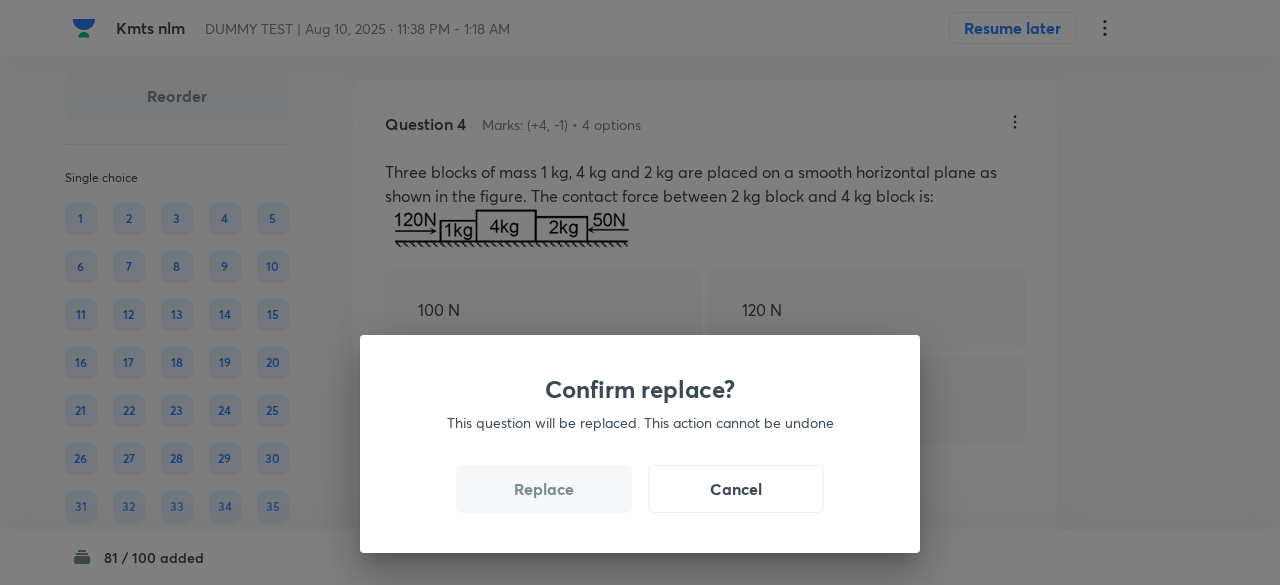 click on "Replace" at bounding box center [544, 489] 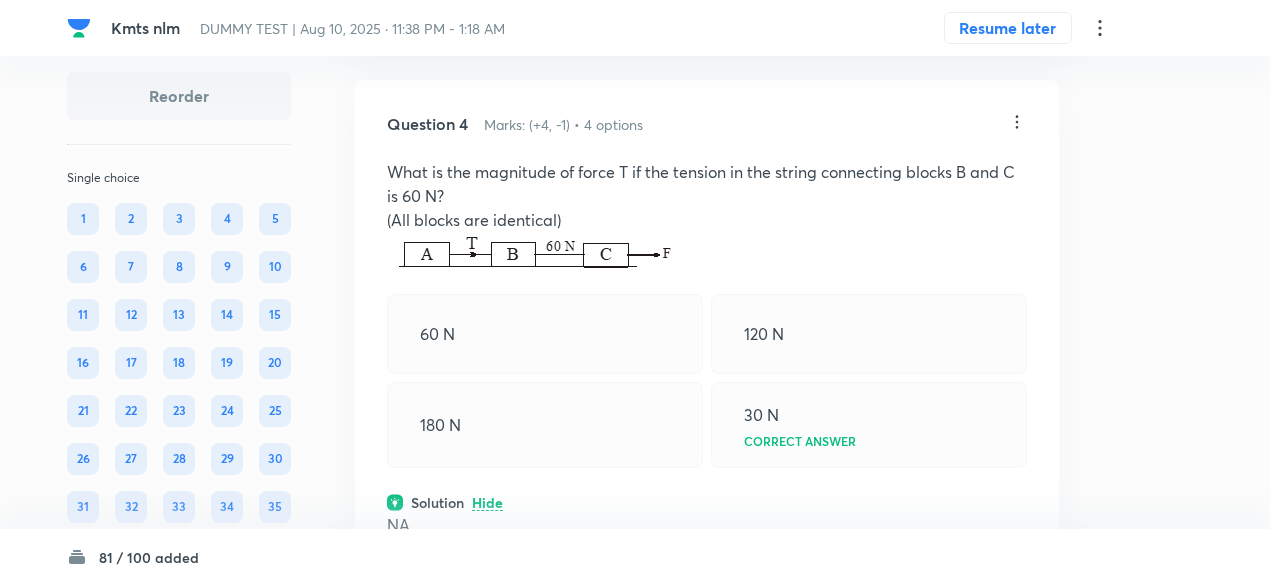 click on "What is the magnitude of force T if the tension in the string connecting blocks B and C is 60 N?" at bounding box center [707, 184] 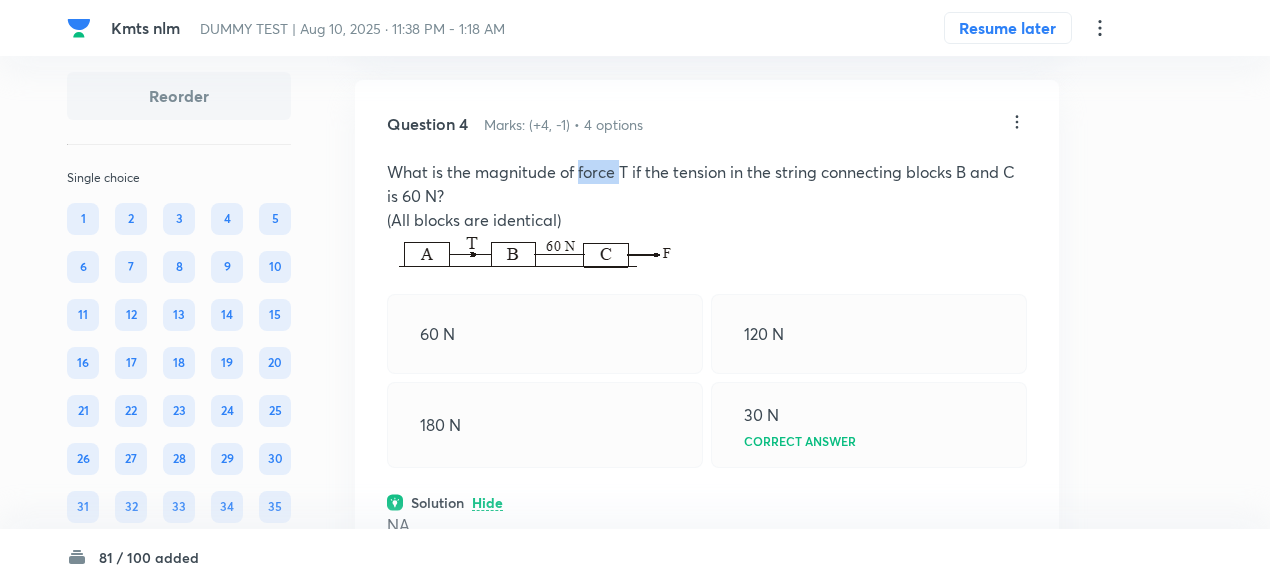 click on "What is the magnitude of force T if the tension in the string connecting blocks B and C is 60 N?" at bounding box center [707, 184] 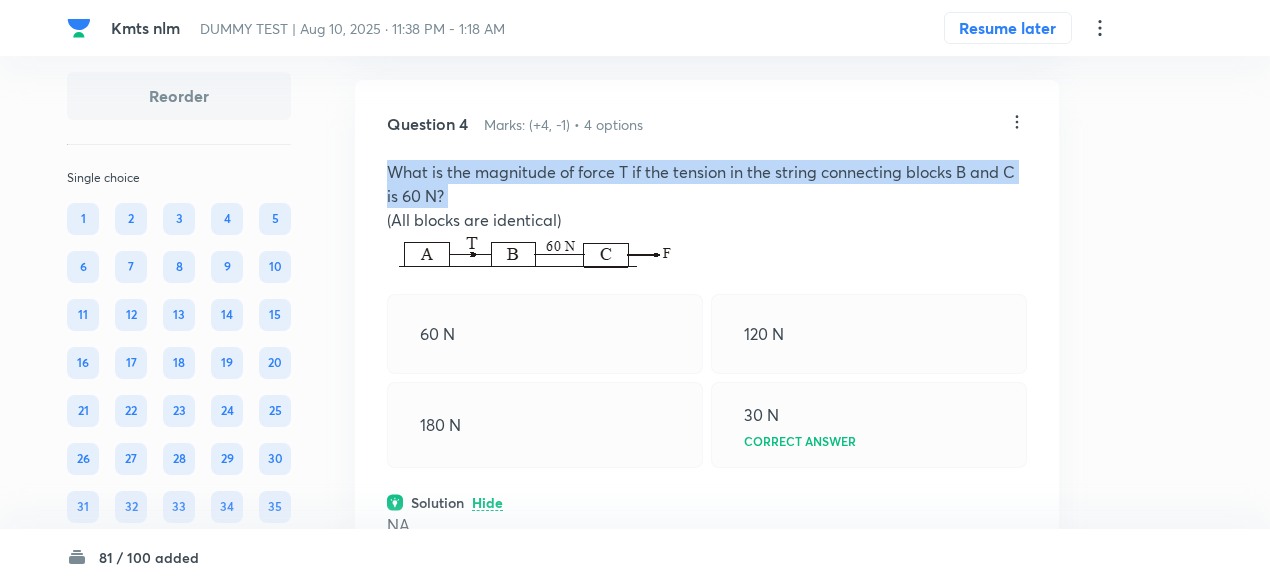 click on "What is the magnitude of force T if the tension in the string connecting blocks B and C is 60 N?" at bounding box center [707, 184] 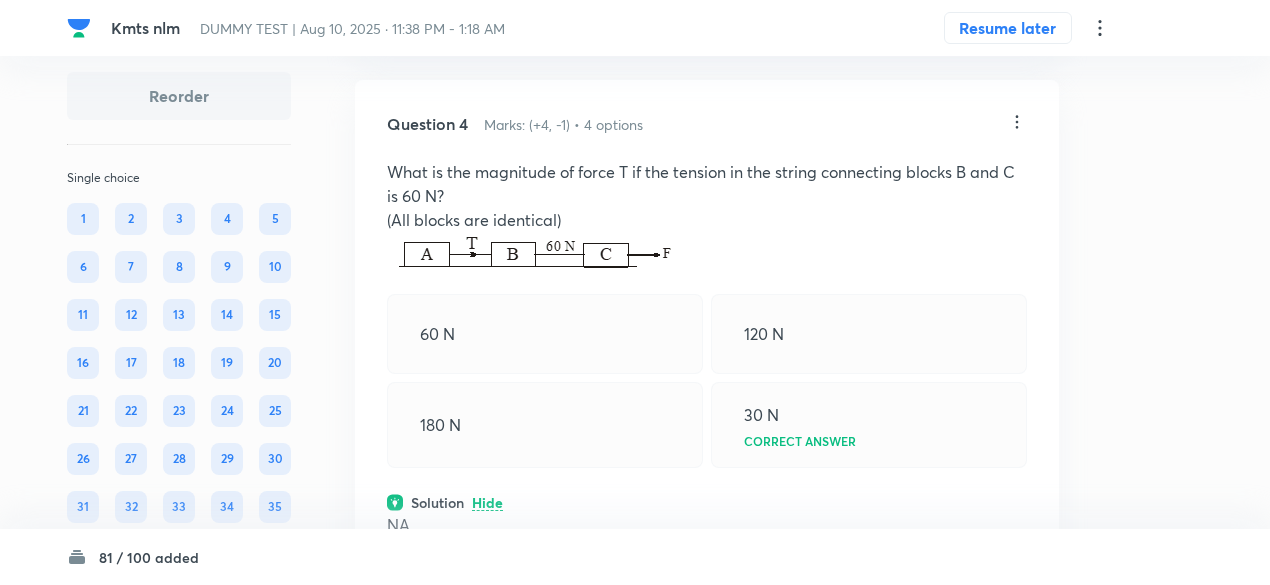 click 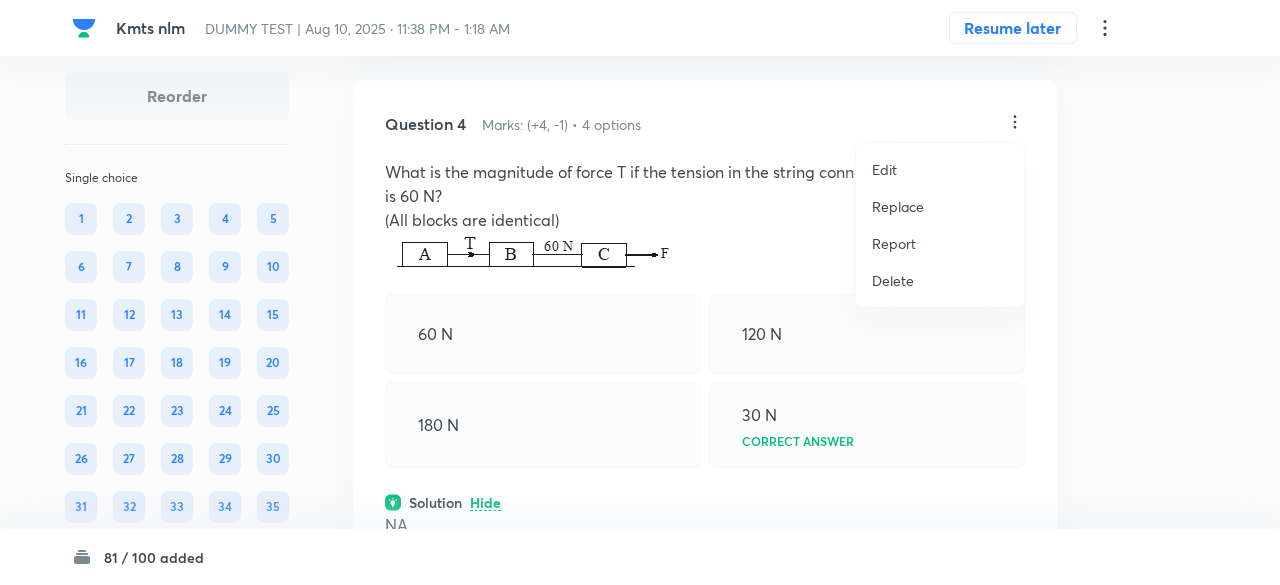 click on "Replace" at bounding box center [898, 206] 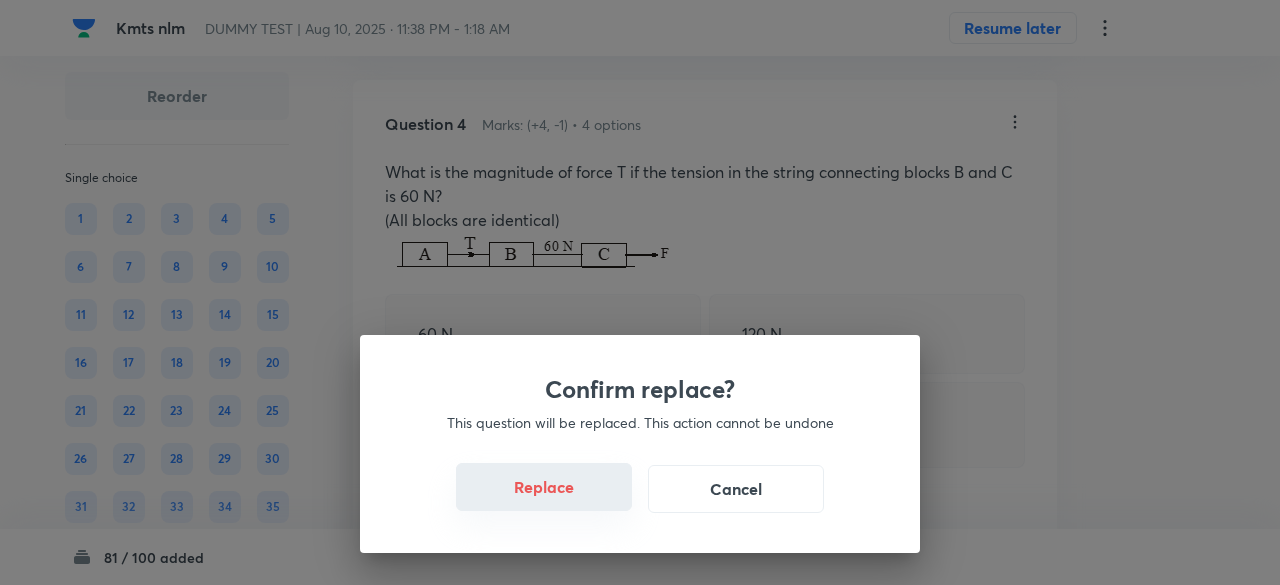 click on "Replace" at bounding box center [544, 487] 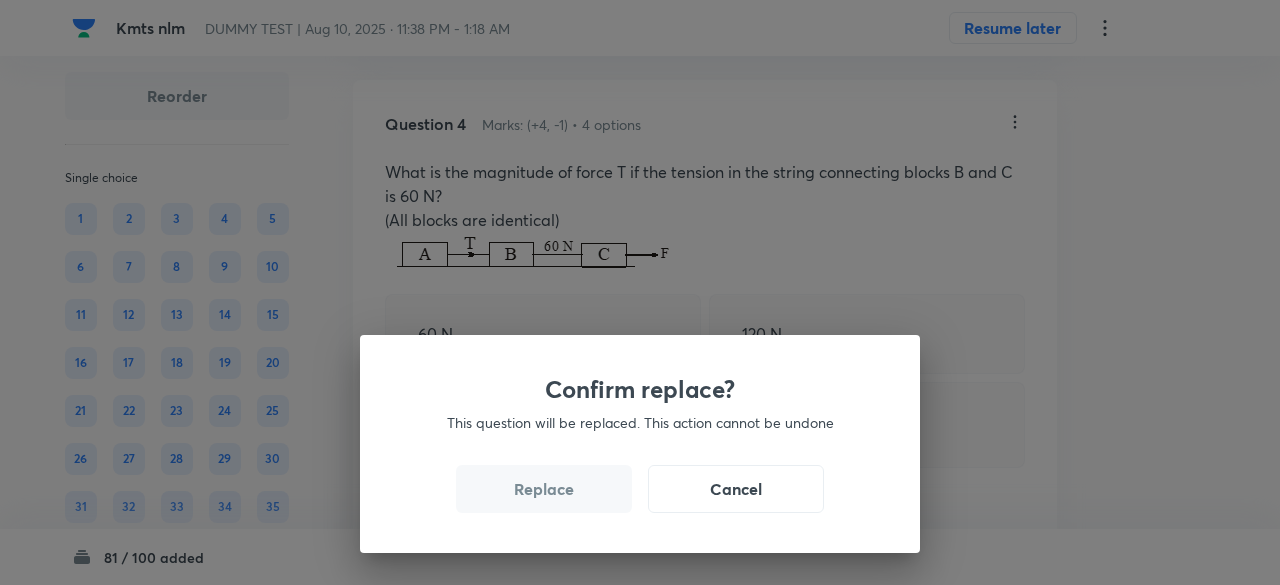 click on "Replace" at bounding box center [544, 489] 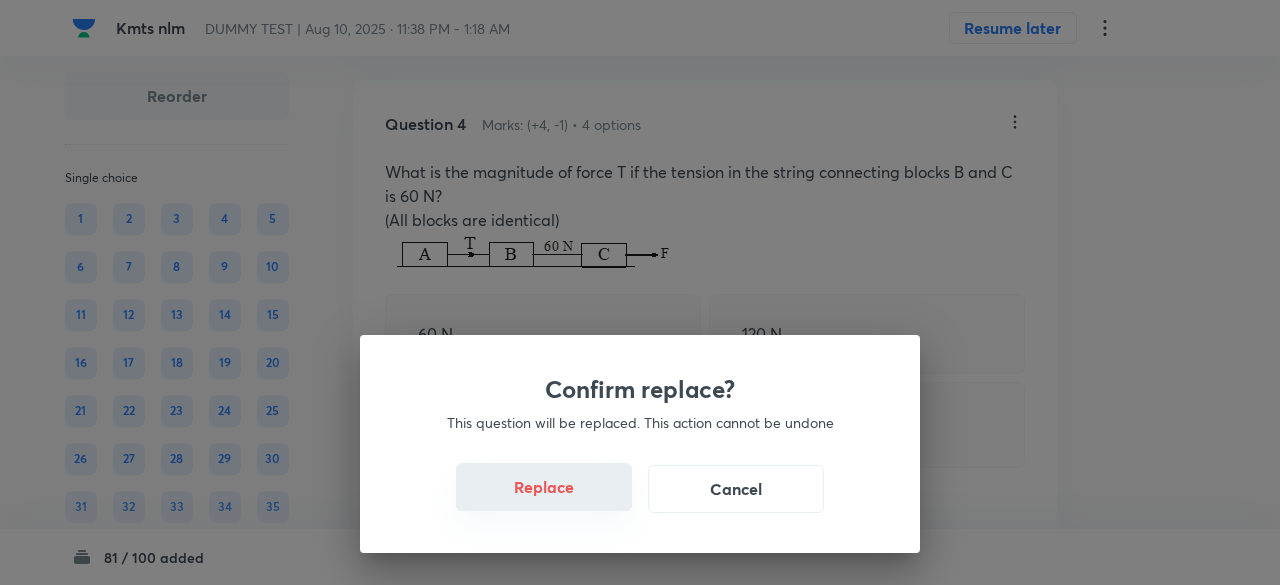 click on "Replace" at bounding box center (544, 487) 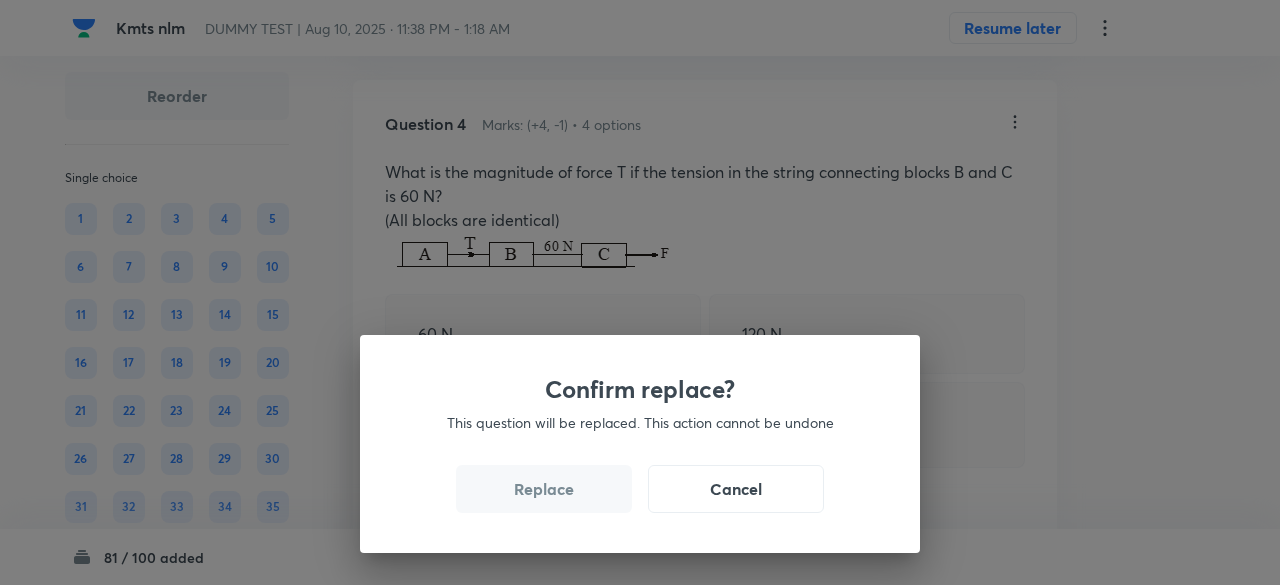 click on "Replace" at bounding box center (544, 489) 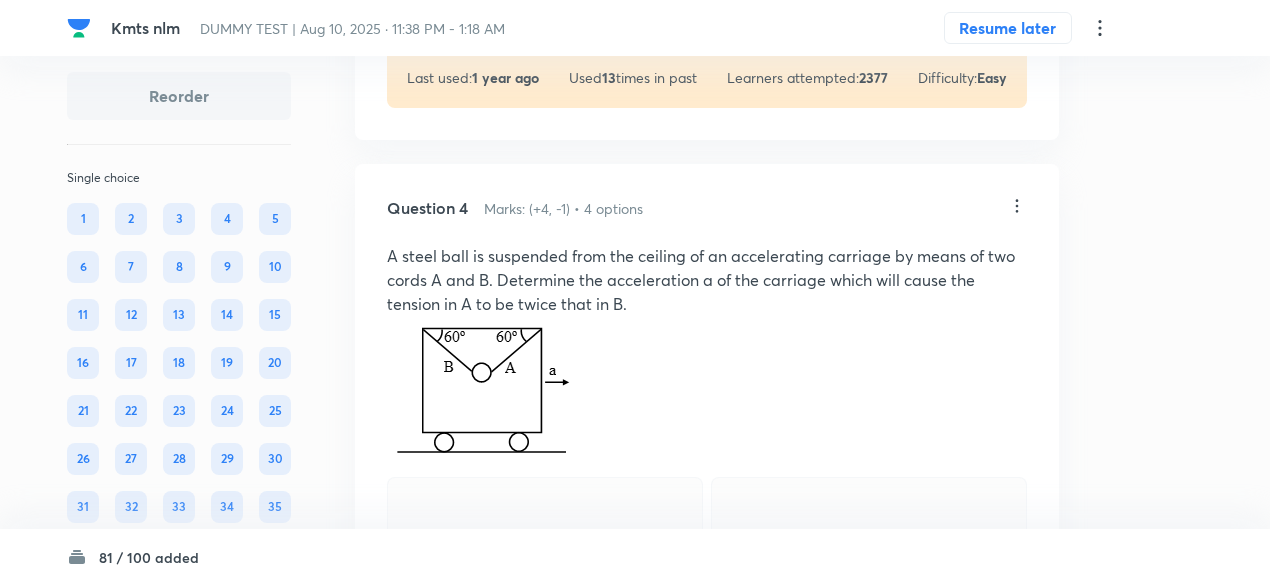 scroll, scrollTop: 2846, scrollLeft: 0, axis: vertical 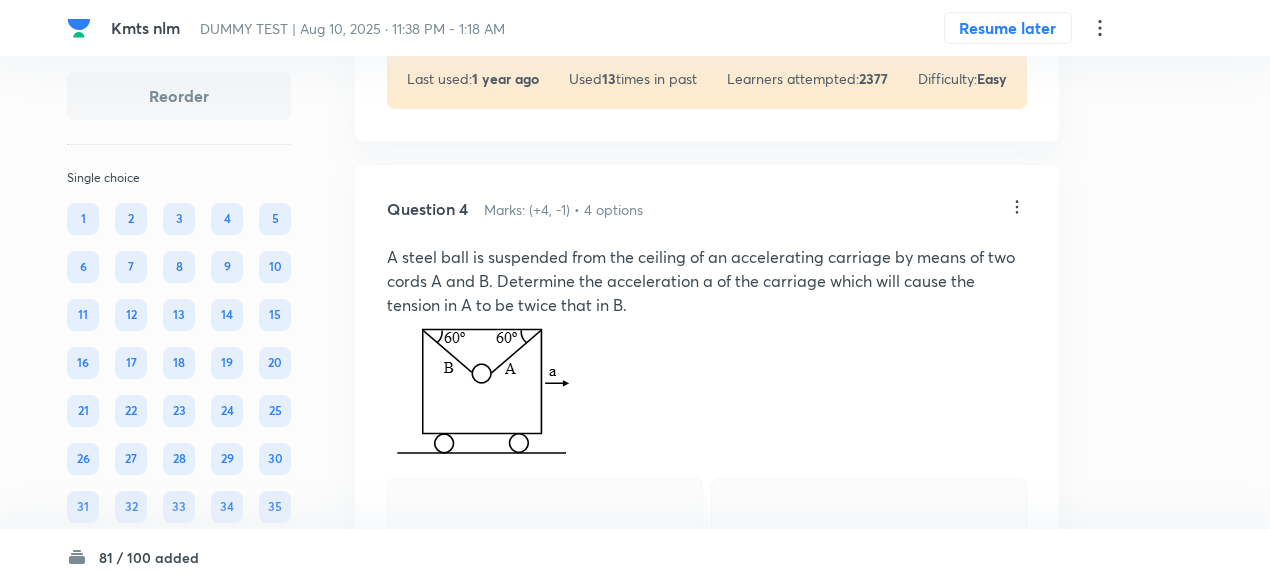 click 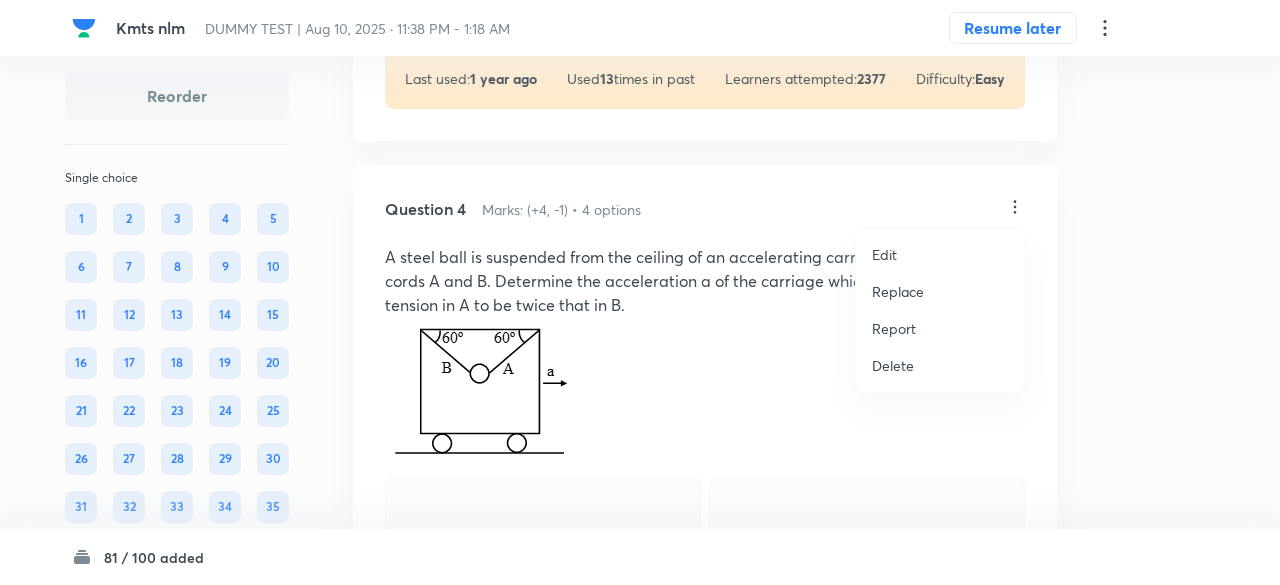 click on "Replace" at bounding box center (898, 291) 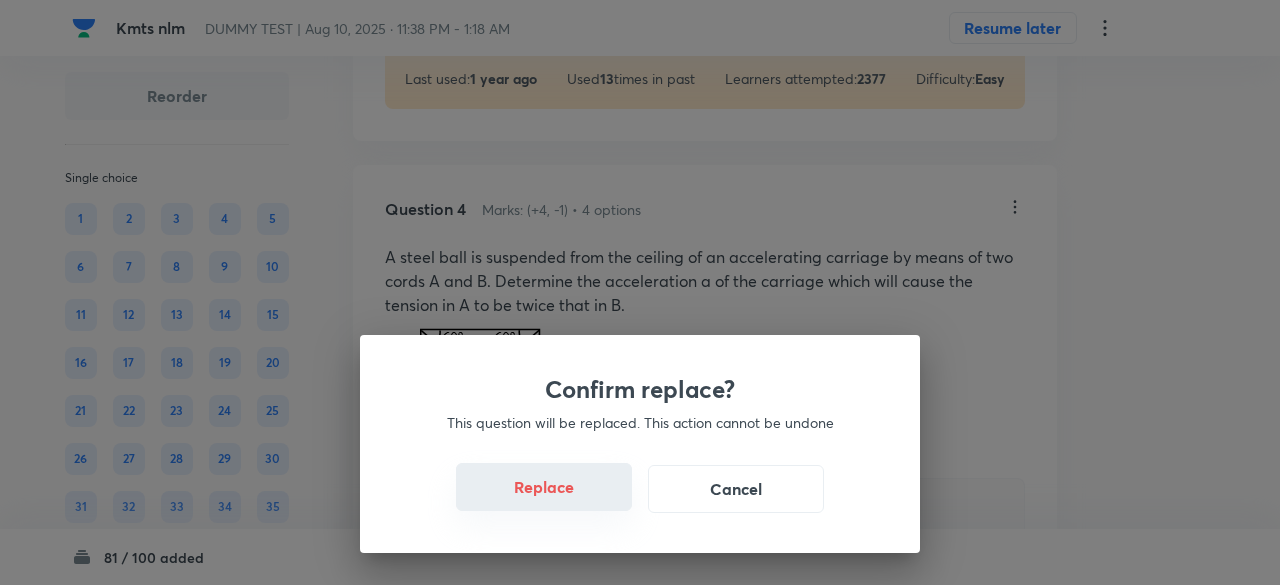 click on "Replace" at bounding box center (544, 487) 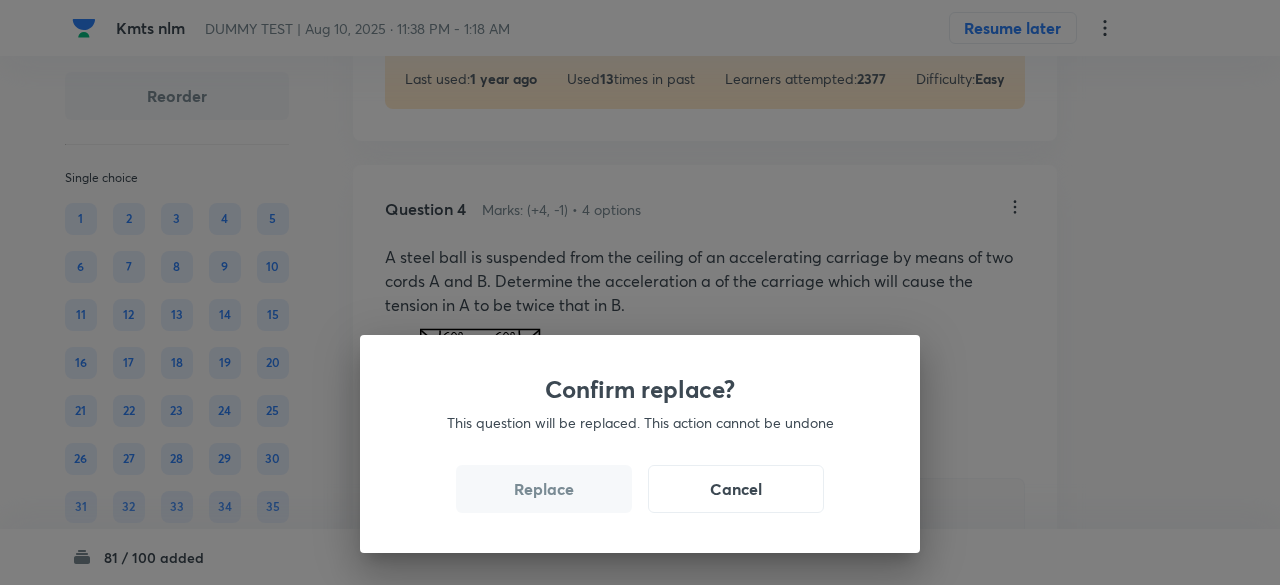 click on "Replace" at bounding box center [544, 489] 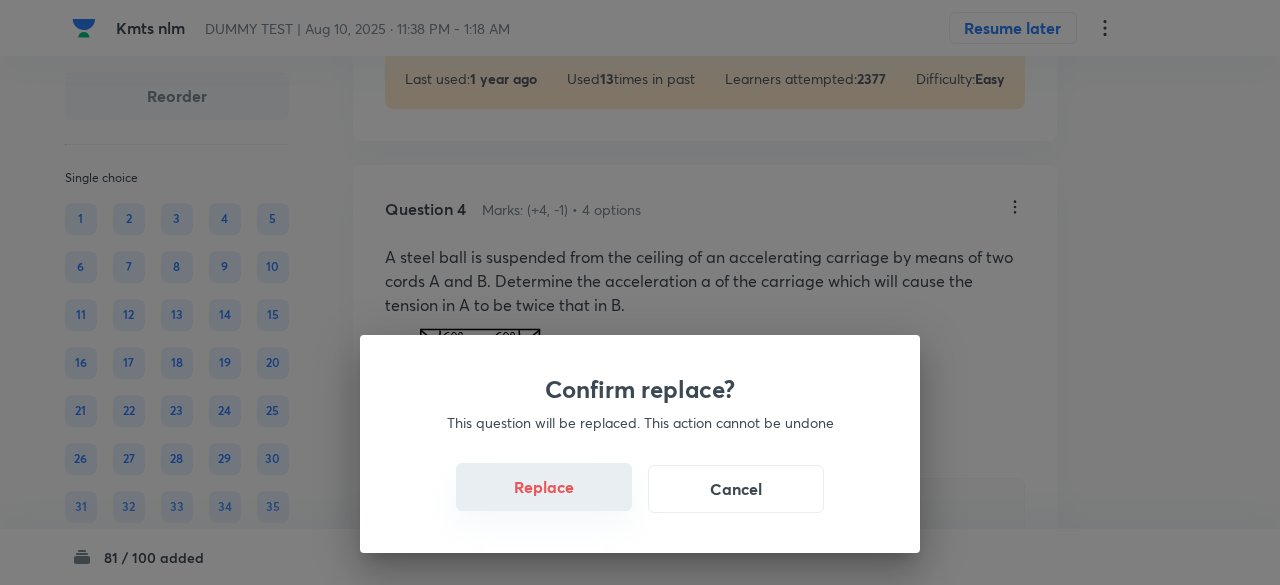 click on "Replace" at bounding box center [544, 487] 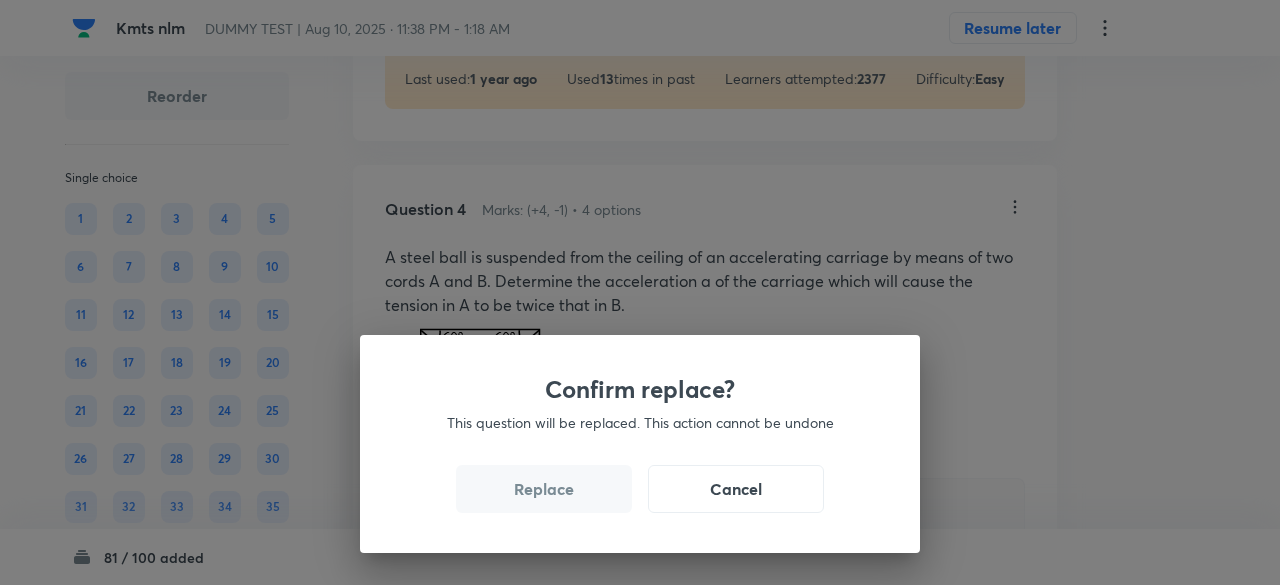 click on "Replace" at bounding box center (544, 489) 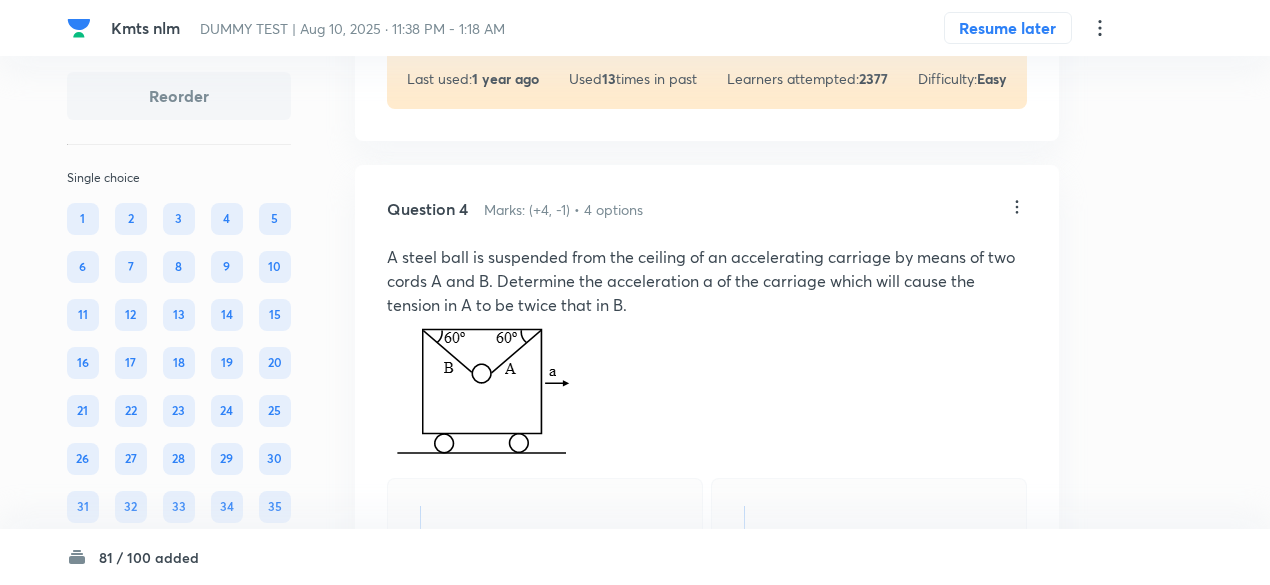 click on "Correct answer" at bounding box center (707, 565) 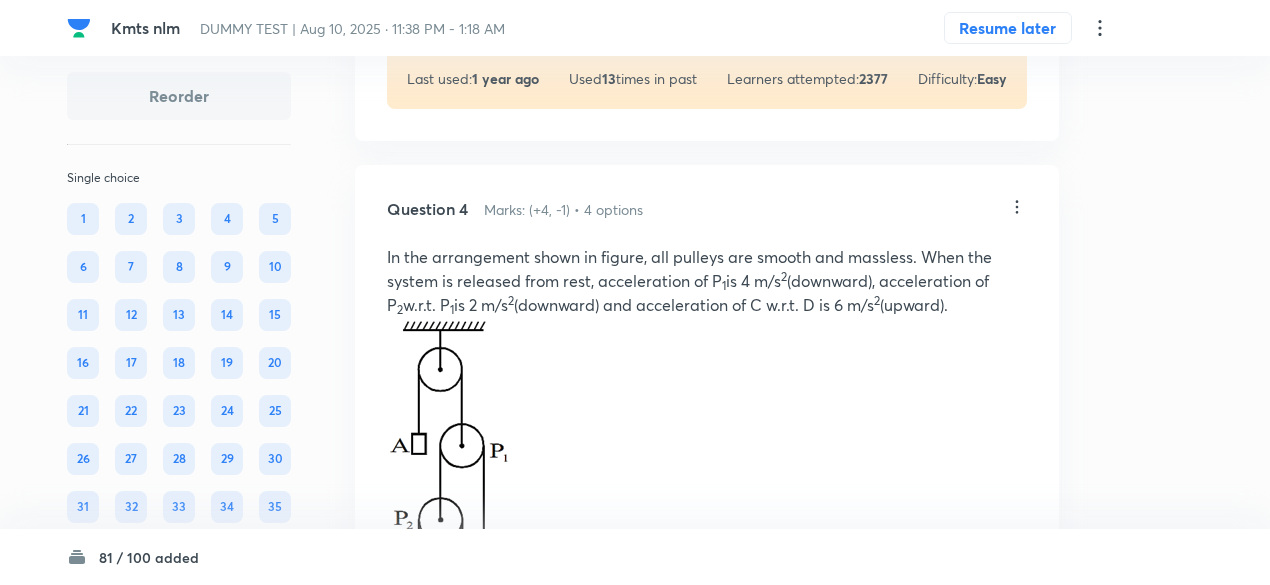 click at bounding box center [707, 470] 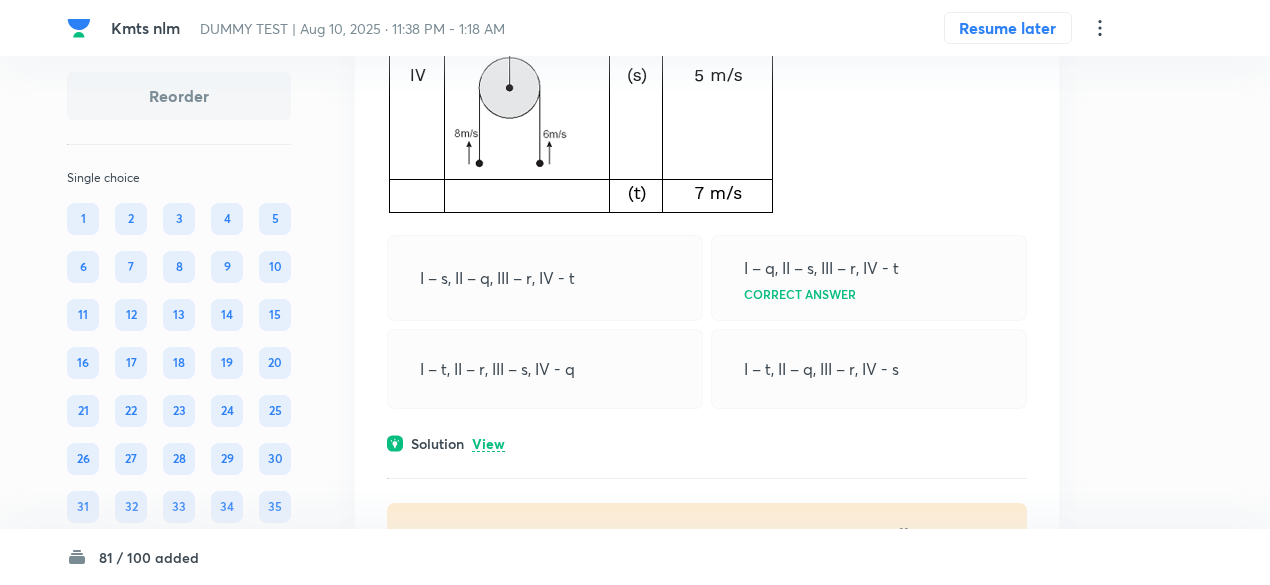 scroll, scrollTop: 4922, scrollLeft: 0, axis: vertical 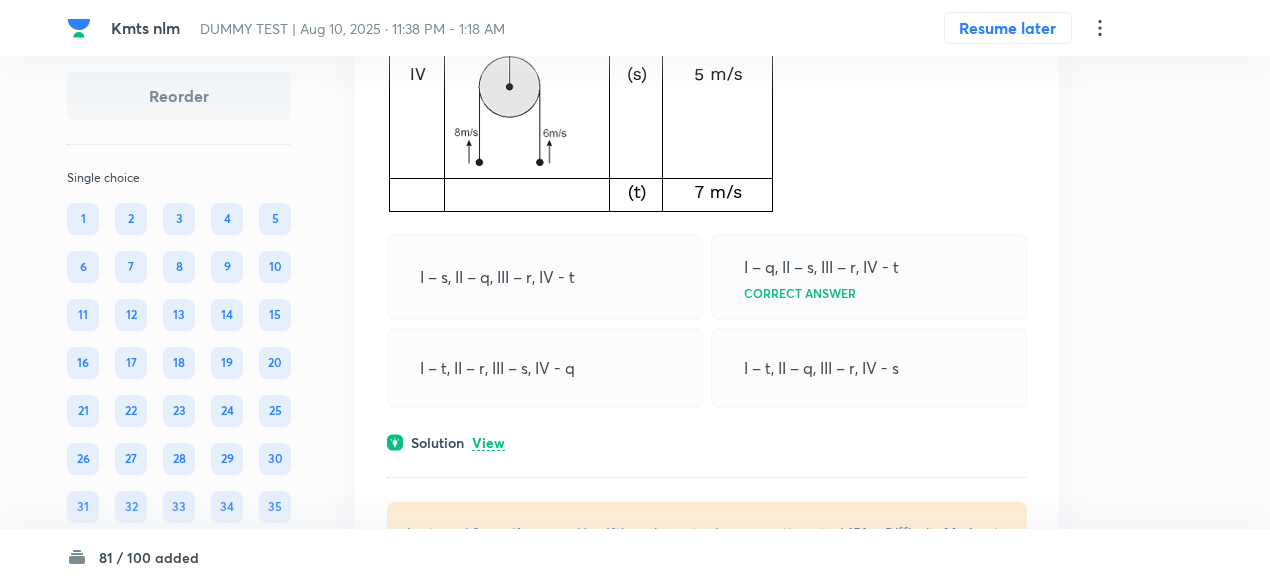 click on "View" at bounding box center (488, 443) 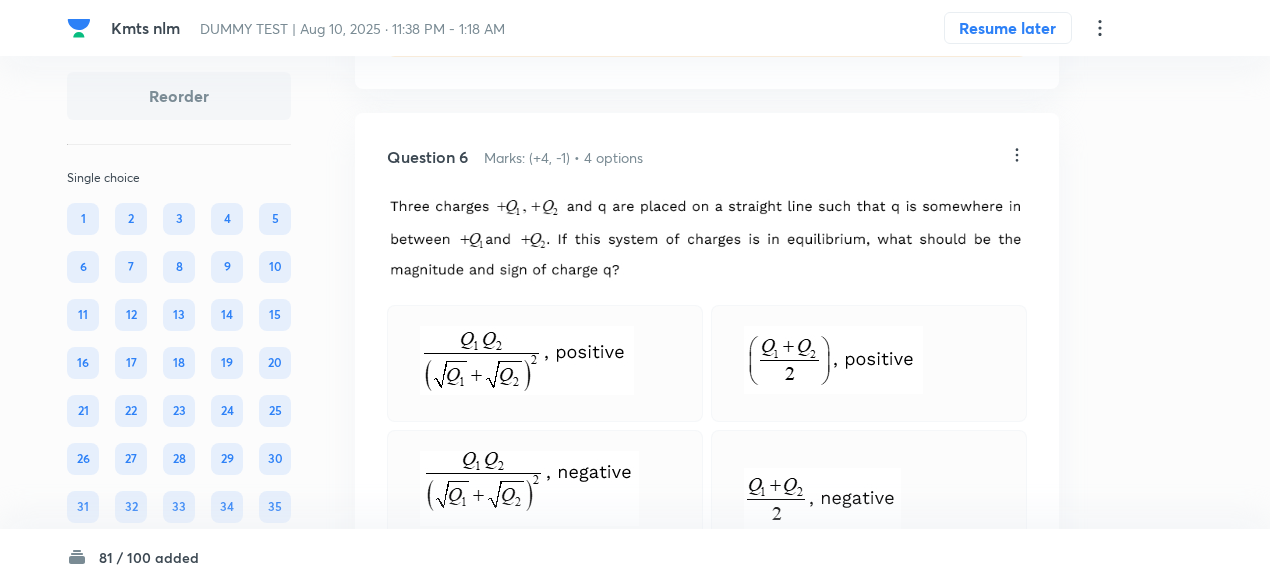 scroll, scrollTop: 5771, scrollLeft: 0, axis: vertical 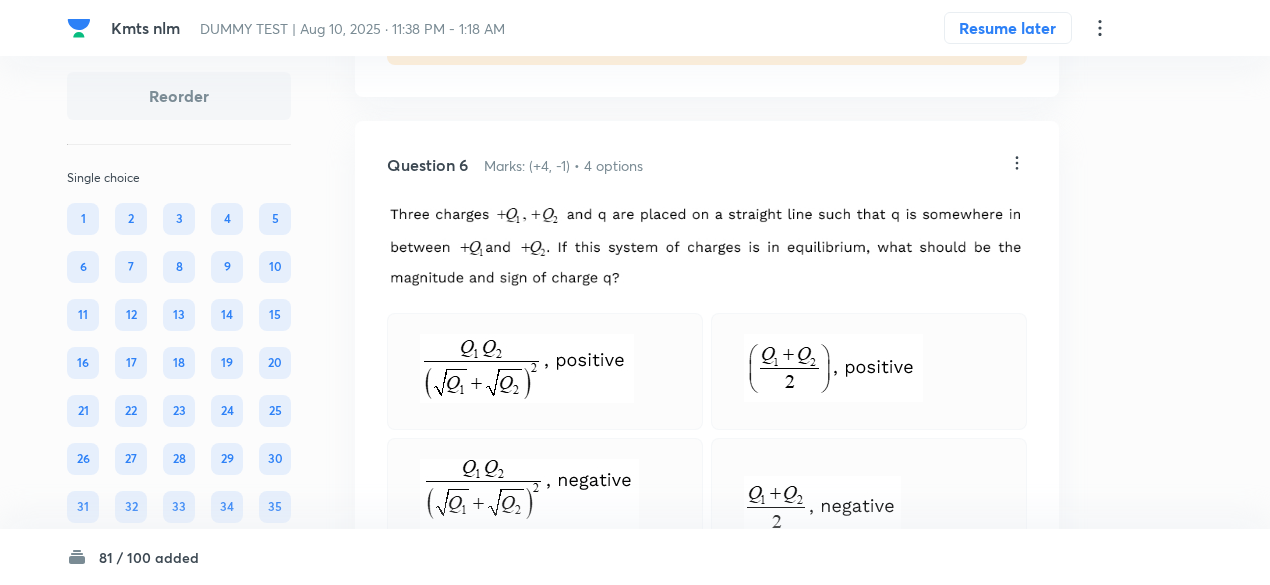 click 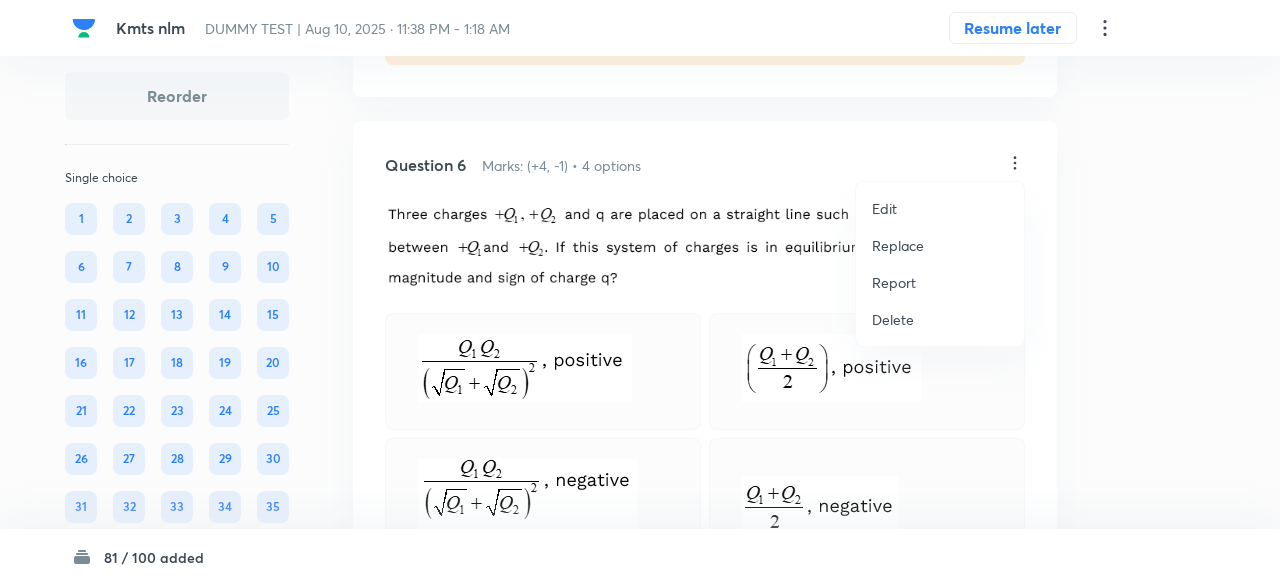 click on "Replace" at bounding box center [898, 245] 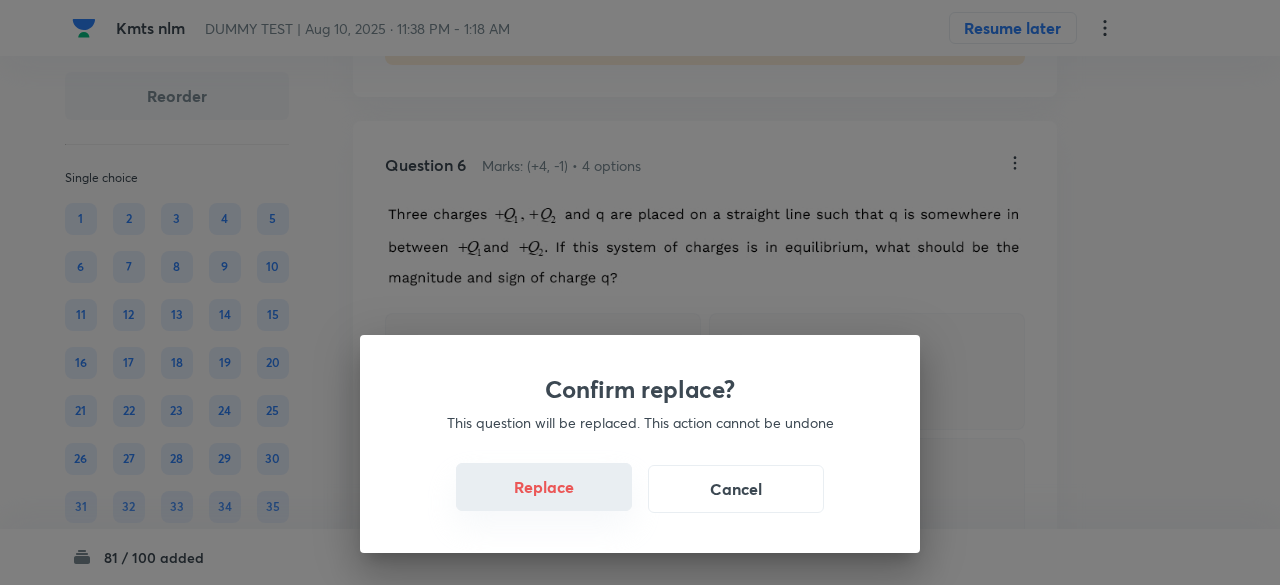 click on "Replace" at bounding box center [544, 487] 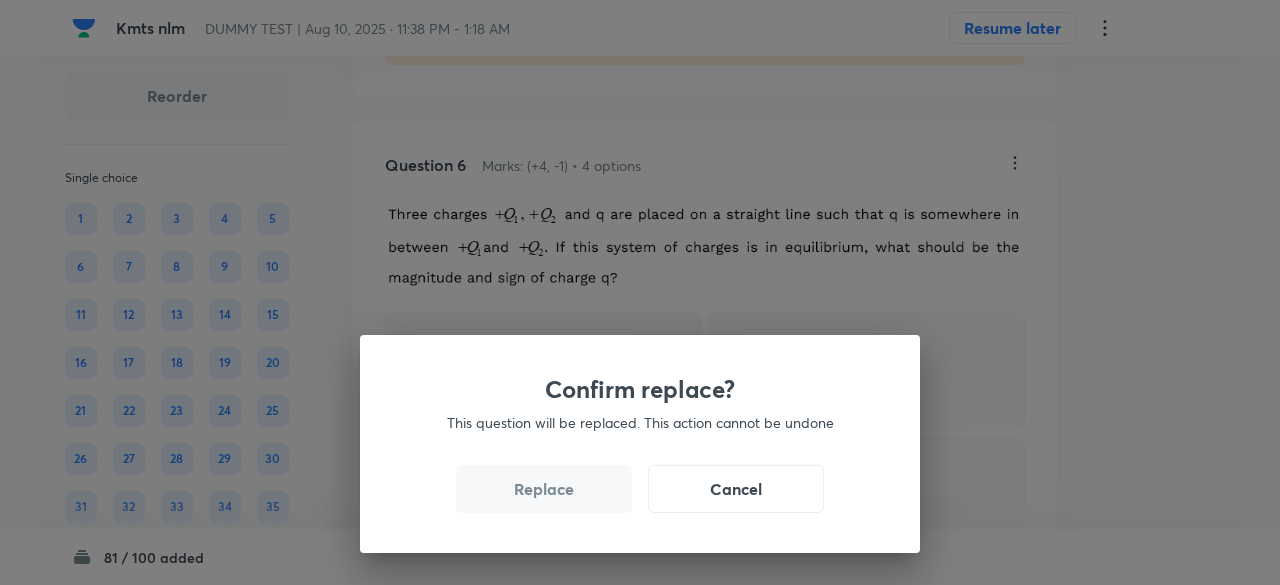 click on "Replace" at bounding box center (544, 489) 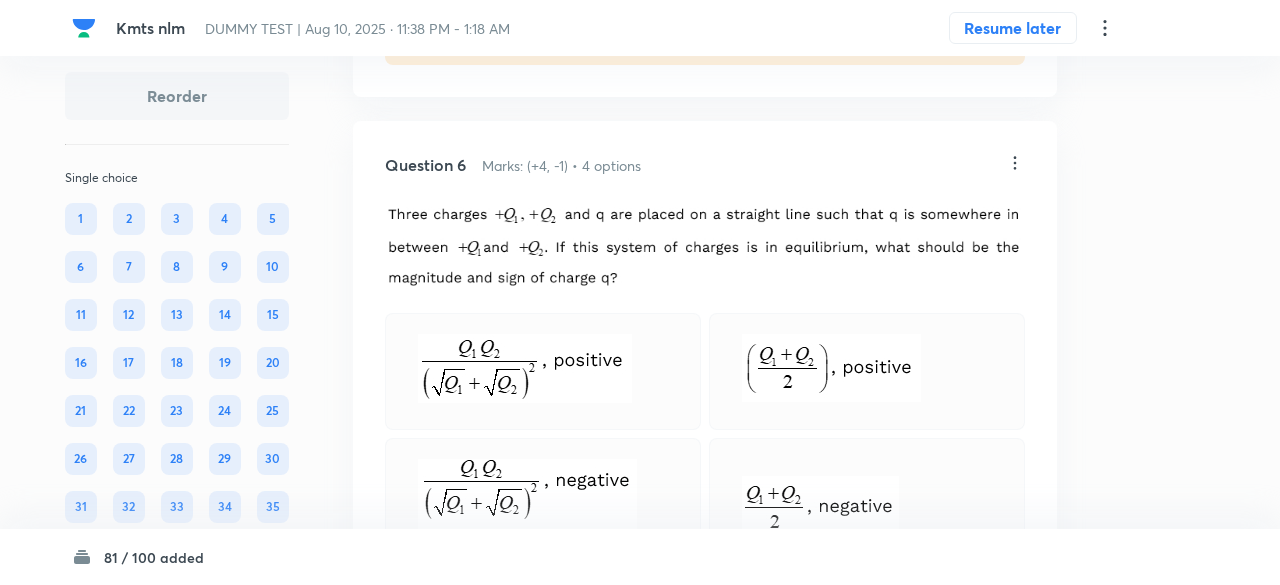 click on "Confirm replace? This question will be replaced. This action cannot be undone Replace Cancel" at bounding box center [640, 292] 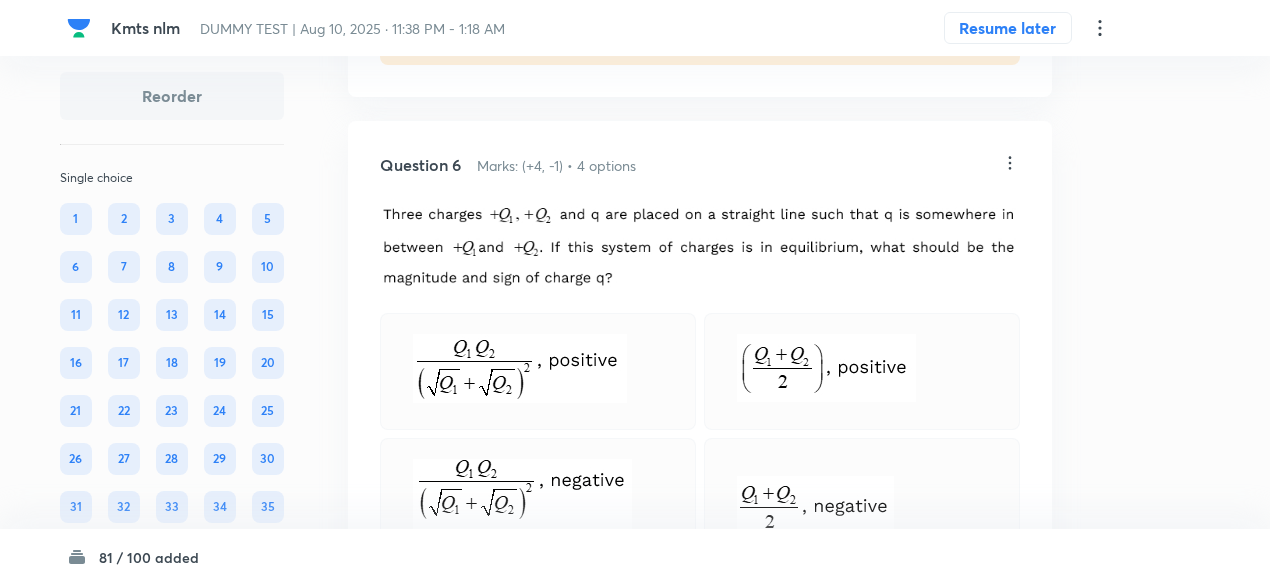 click at bounding box center [522, 496] 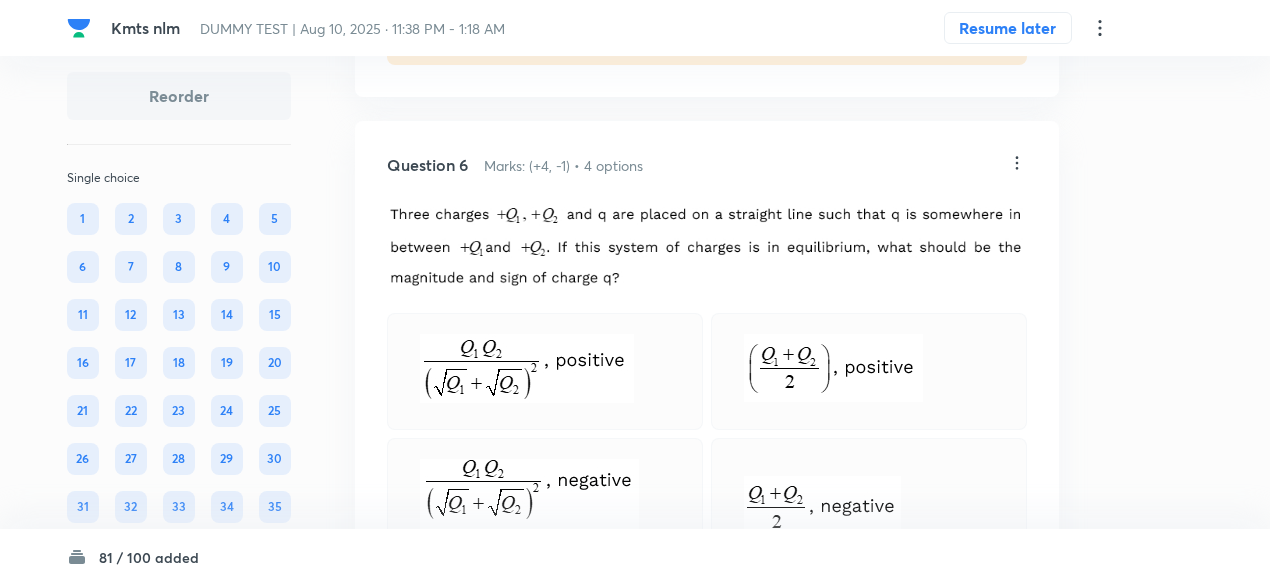 click at bounding box center (529, 496) 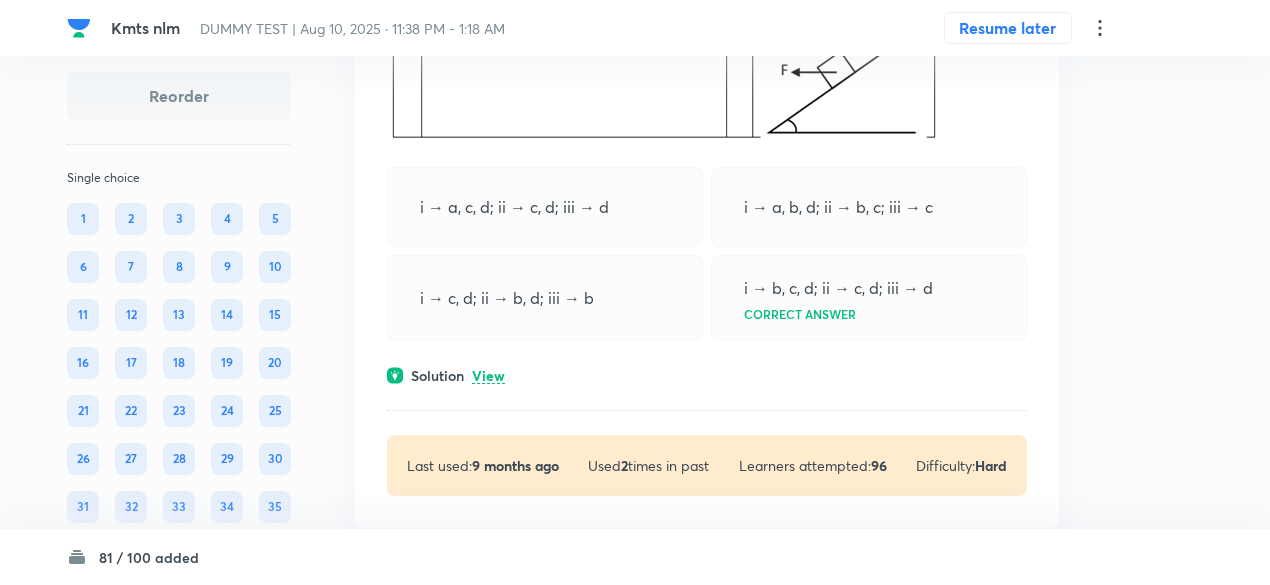 scroll, scrollTop: 6407, scrollLeft: 0, axis: vertical 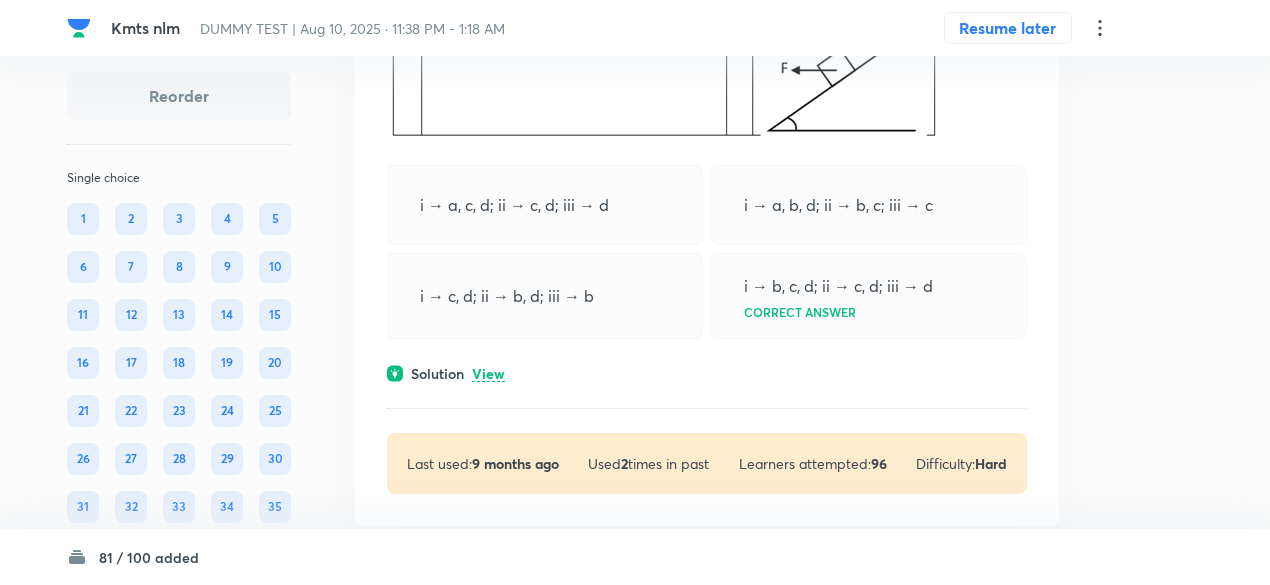click on "View" at bounding box center (488, 374) 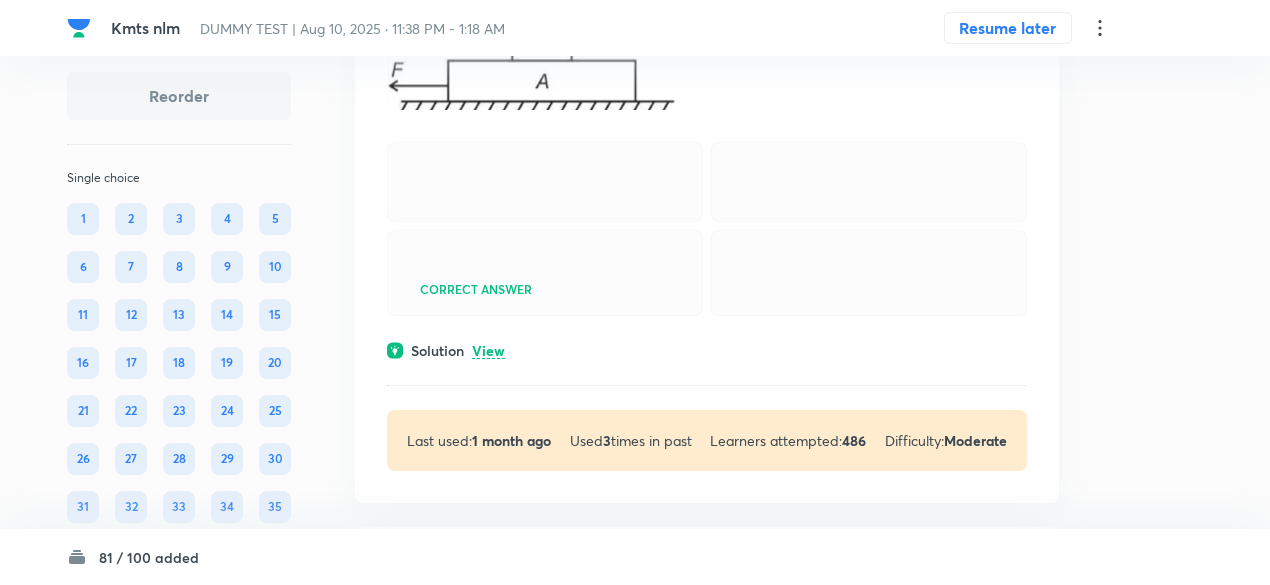 scroll, scrollTop: 8665, scrollLeft: 0, axis: vertical 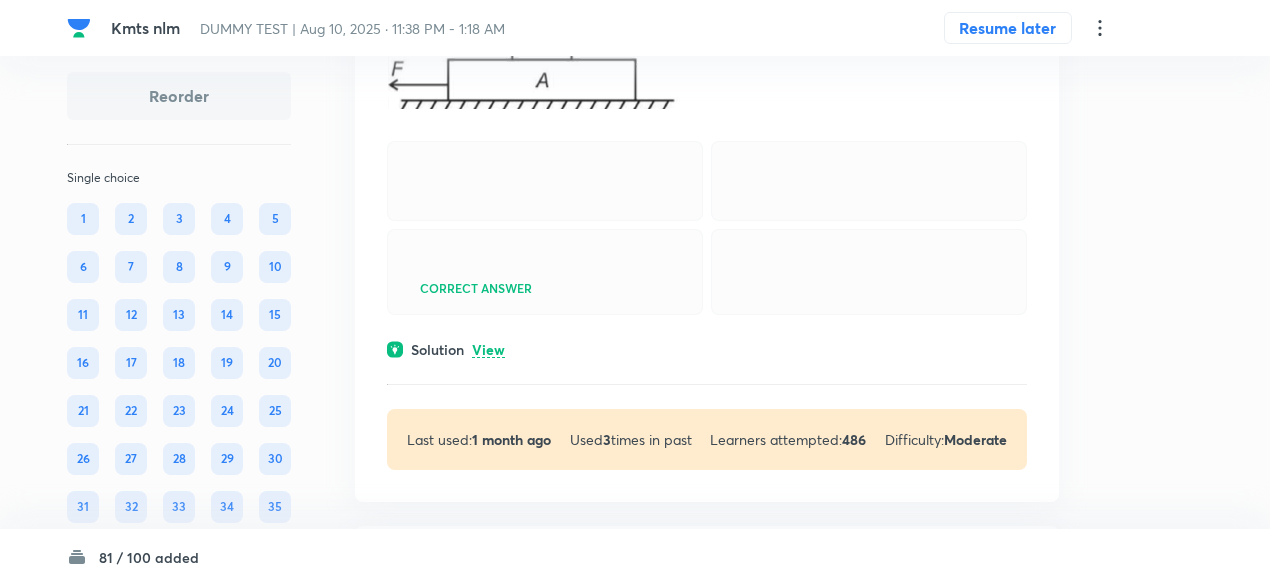 click on "View" at bounding box center (488, 350) 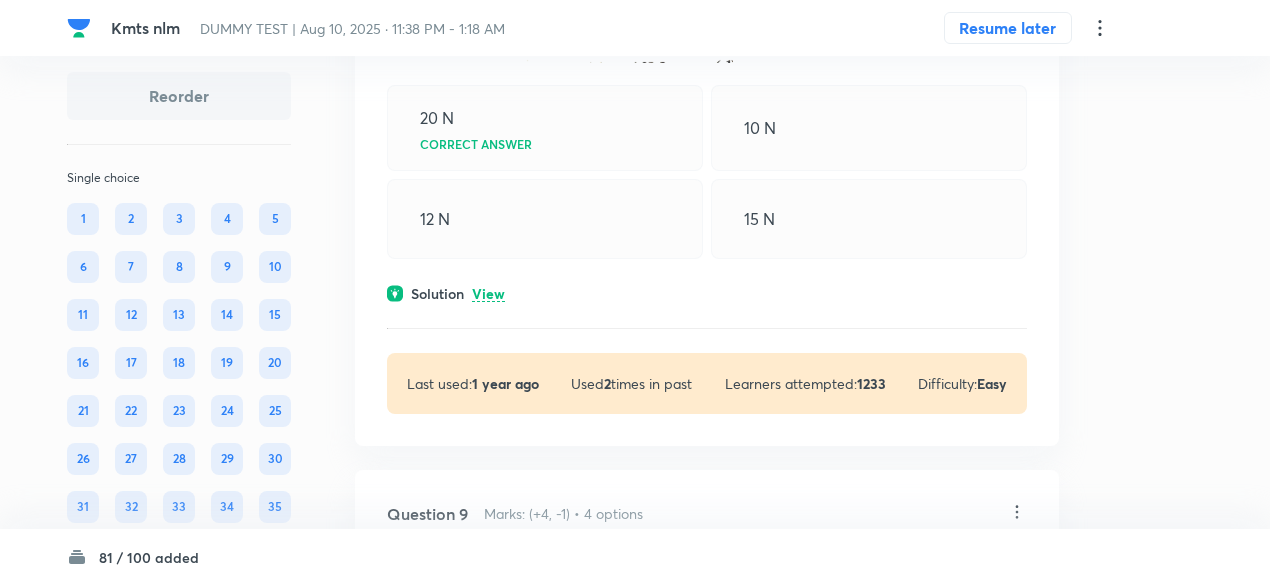 scroll, scrollTop: 9645, scrollLeft: 0, axis: vertical 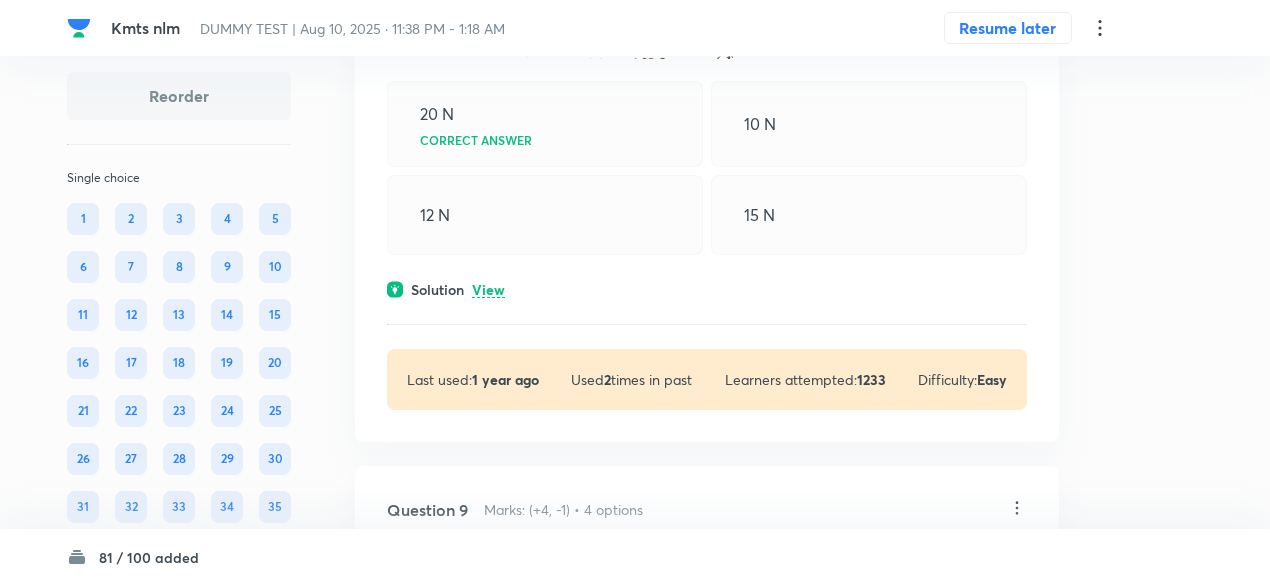 click on "View" at bounding box center [488, 290] 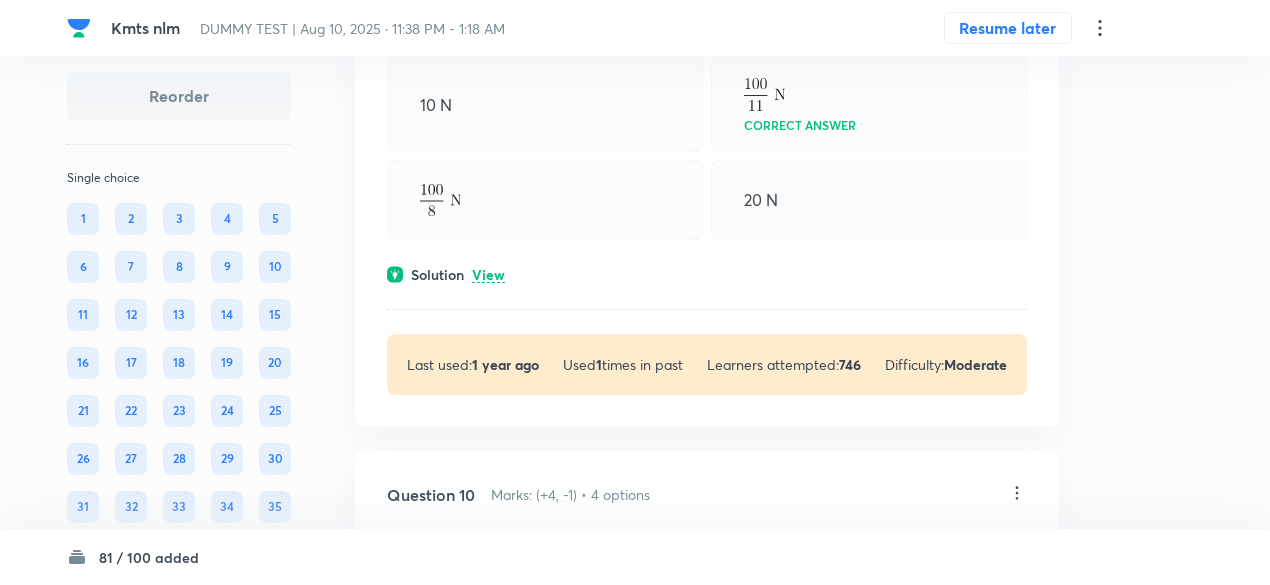 scroll, scrollTop: 10791, scrollLeft: 0, axis: vertical 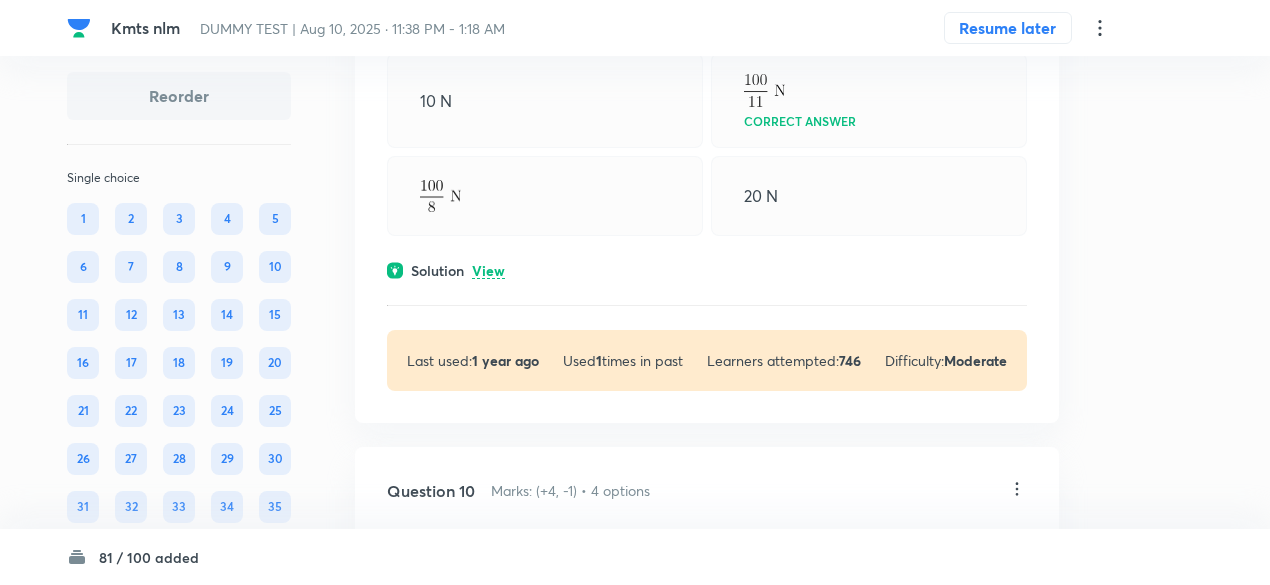click on "View" at bounding box center [488, 271] 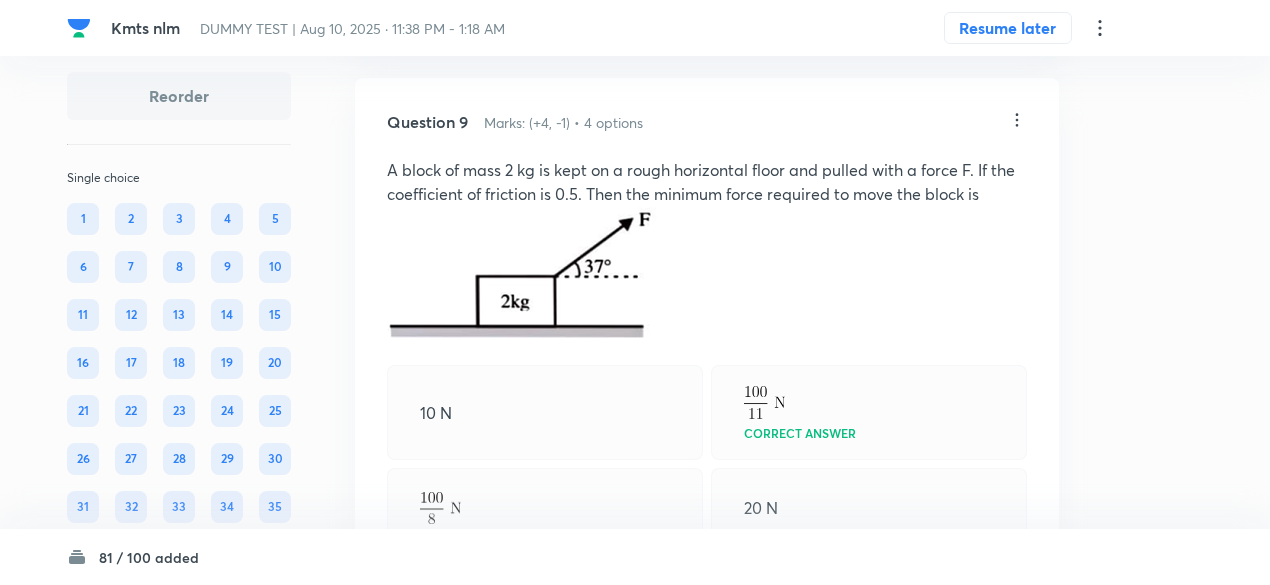 scroll, scrollTop: 10477, scrollLeft: 0, axis: vertical 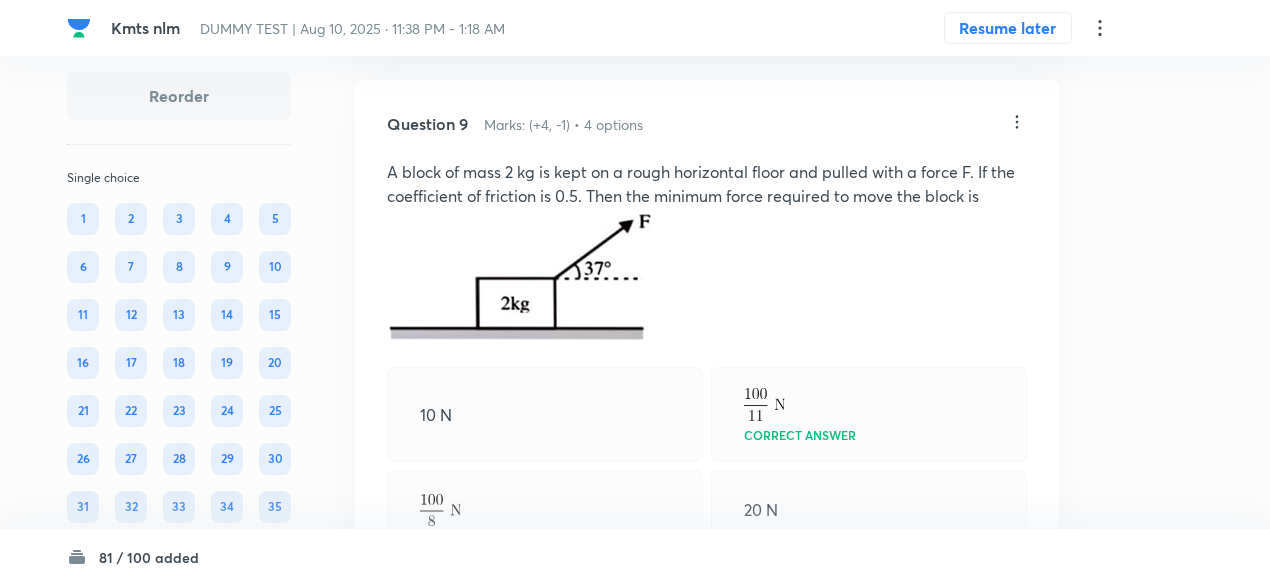 click 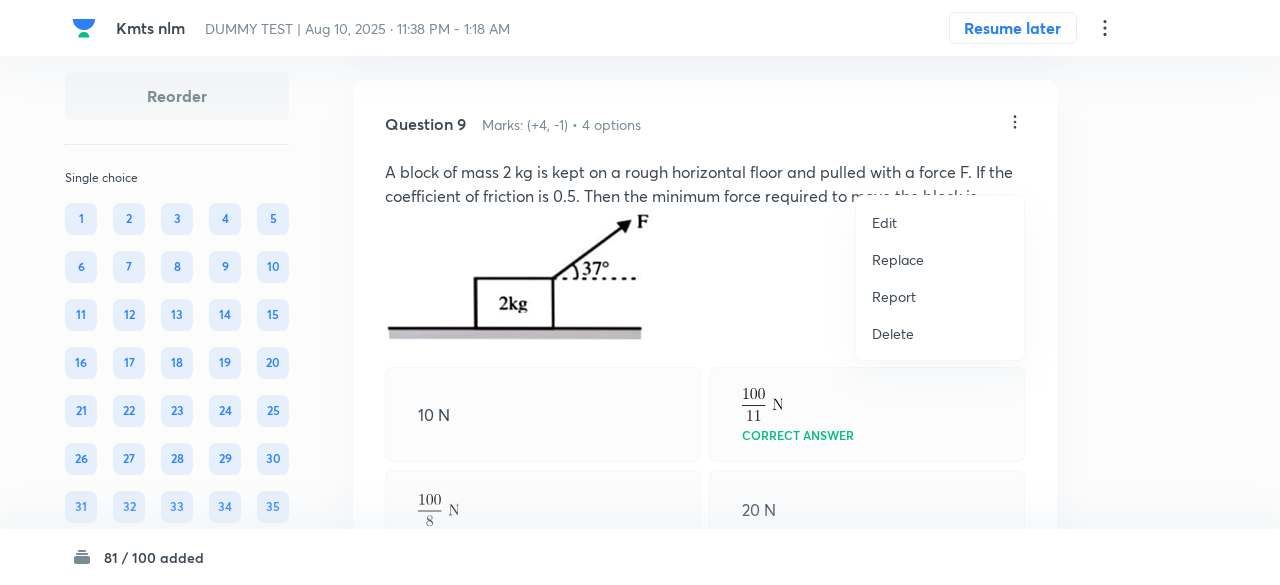 click on "Replace" at bounding box center [898, 259] 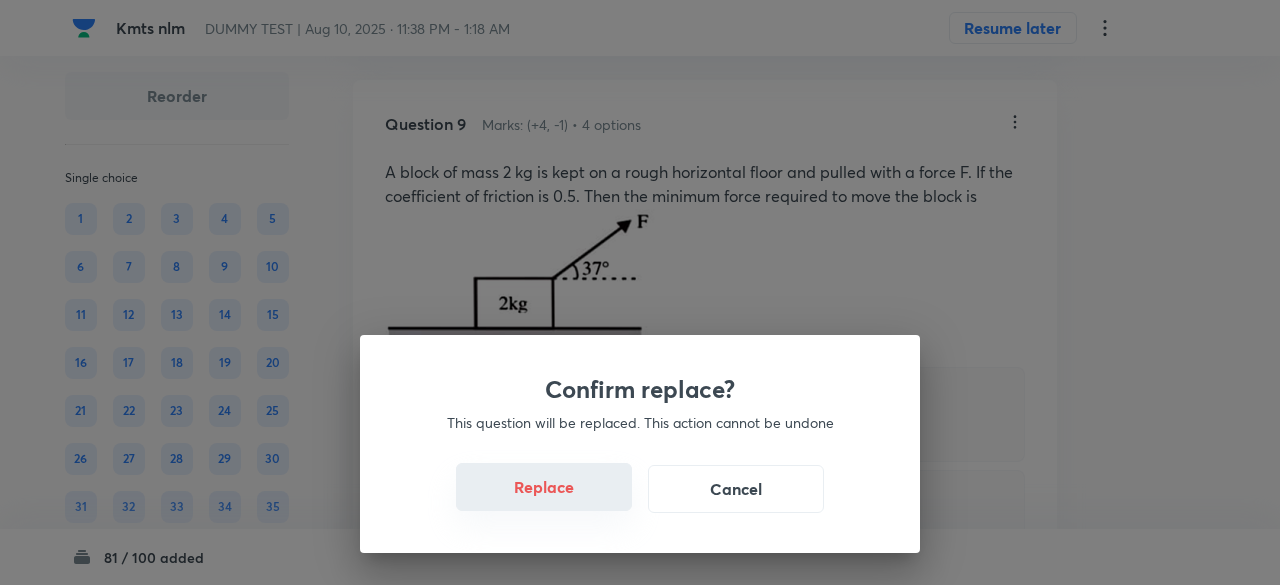 click on "Replace" at bounding box center [544, 487] 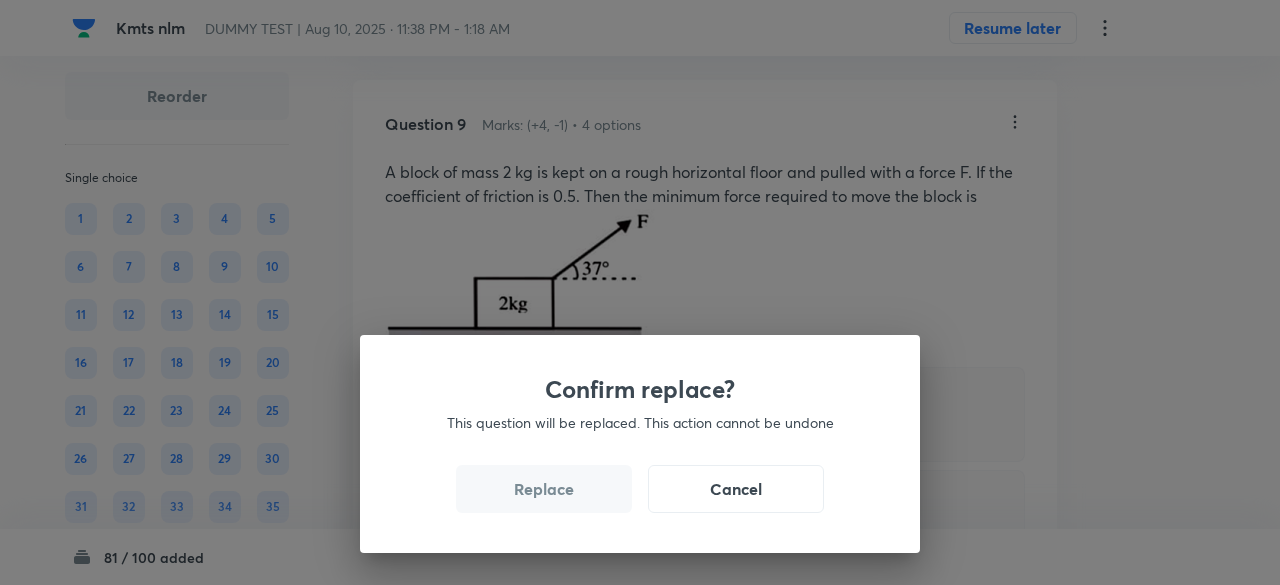 click on "Replace" at bounding box center (544, 489) 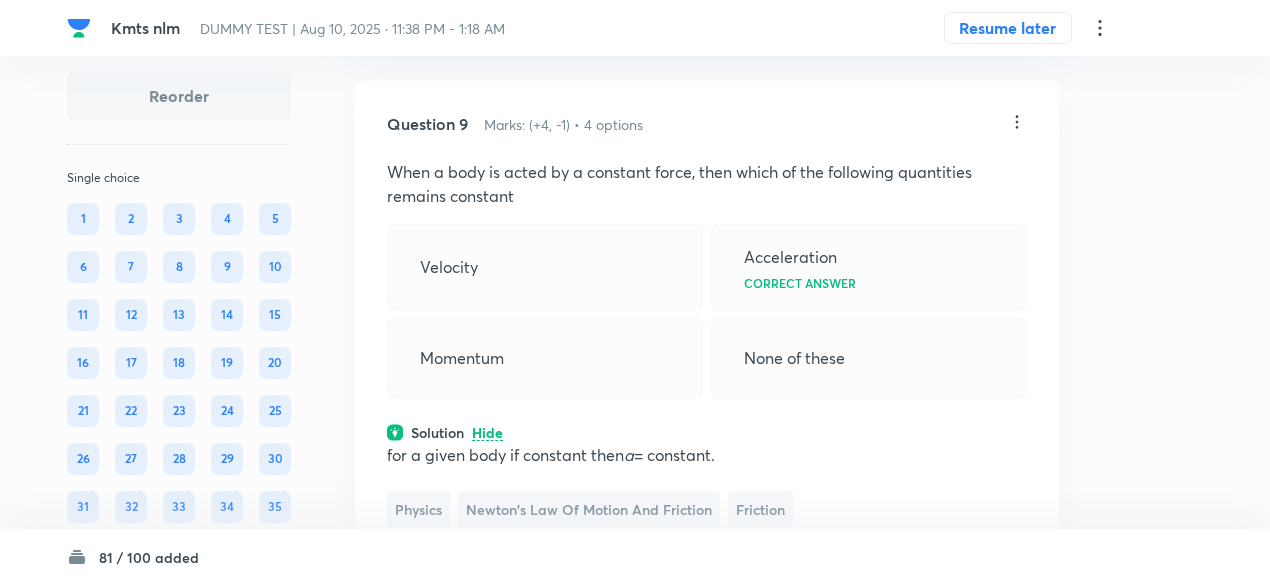click 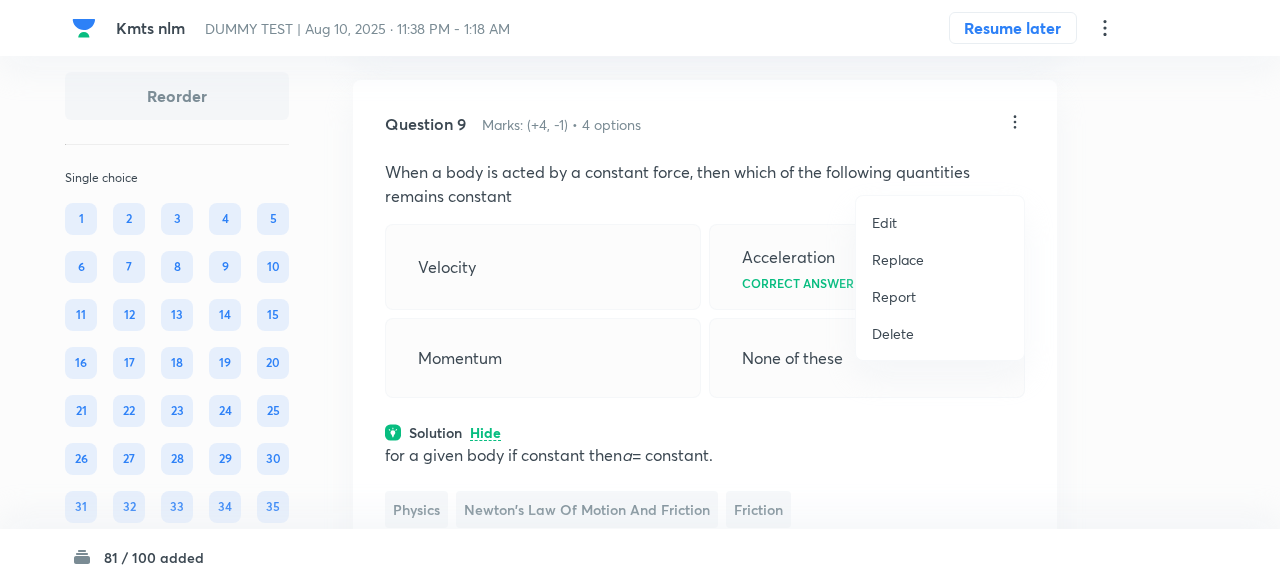 click on "Replace" at bounding box center (898, 259) 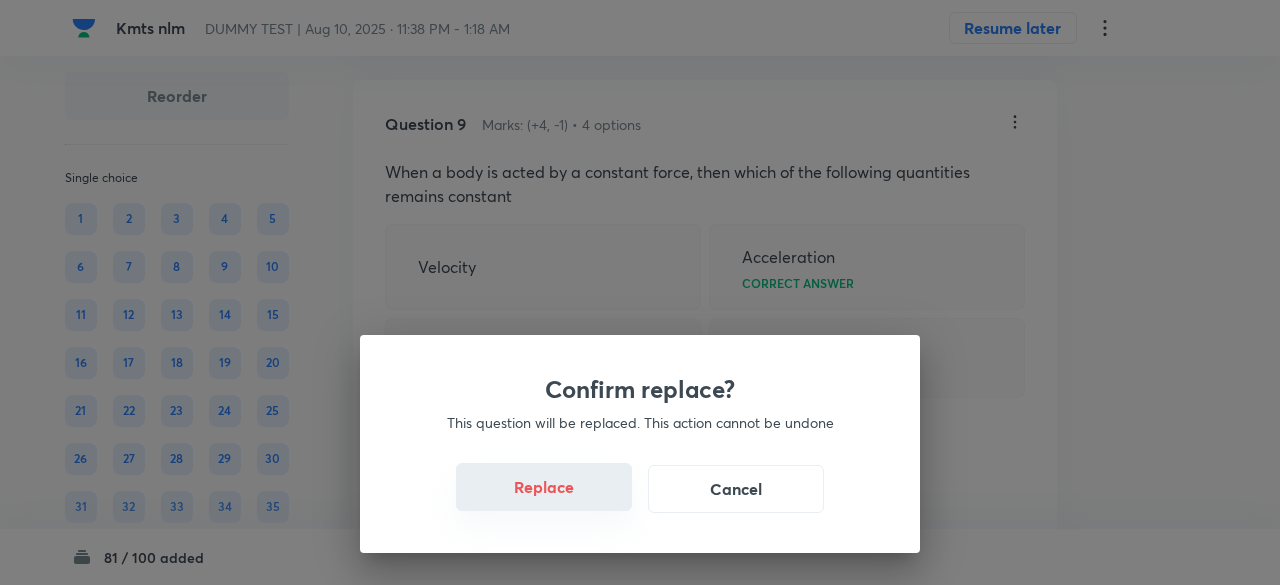 click on "Replace" at bounding box center [544, 487] 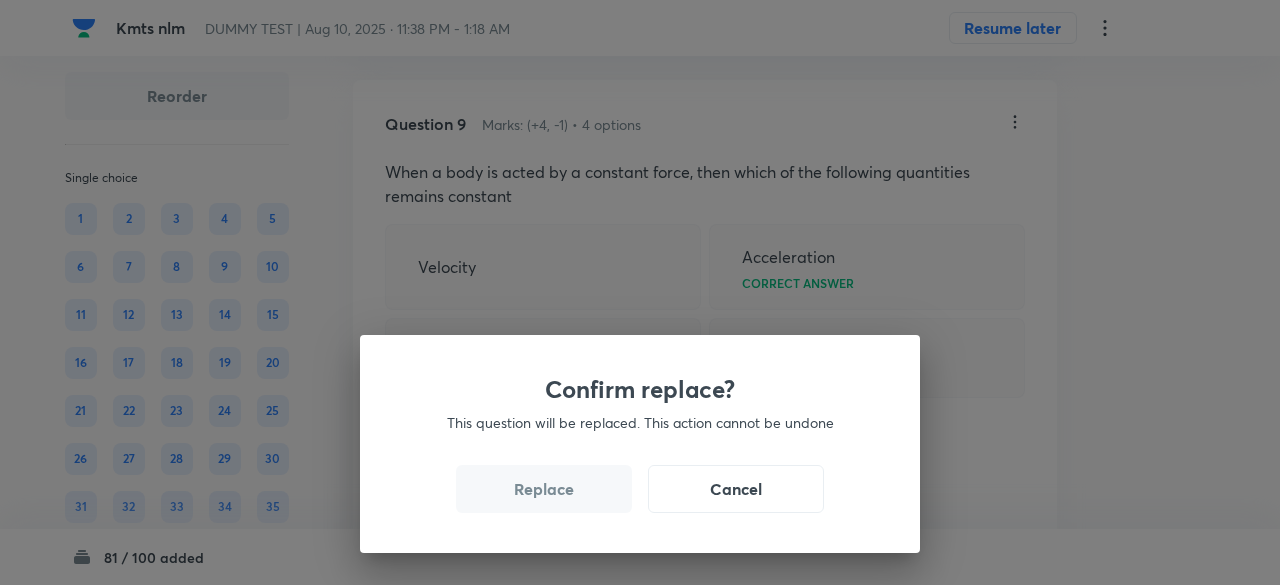 click on "Replace" at bounding box center (544, 489) 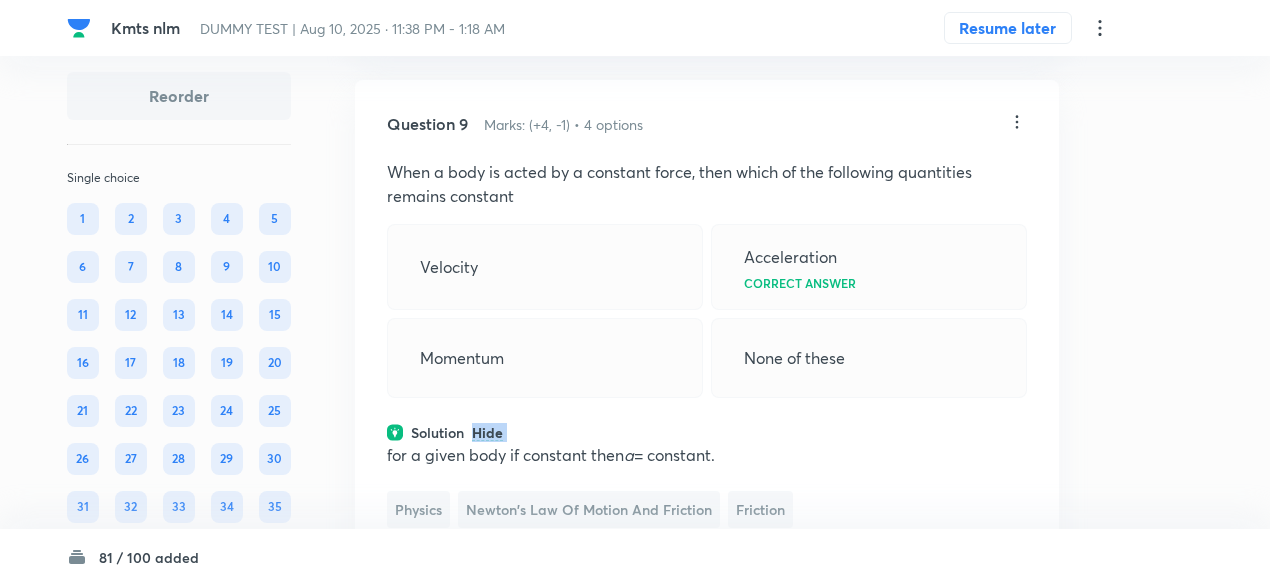 click on "Solution Hide" at bounding box center (707, 432) 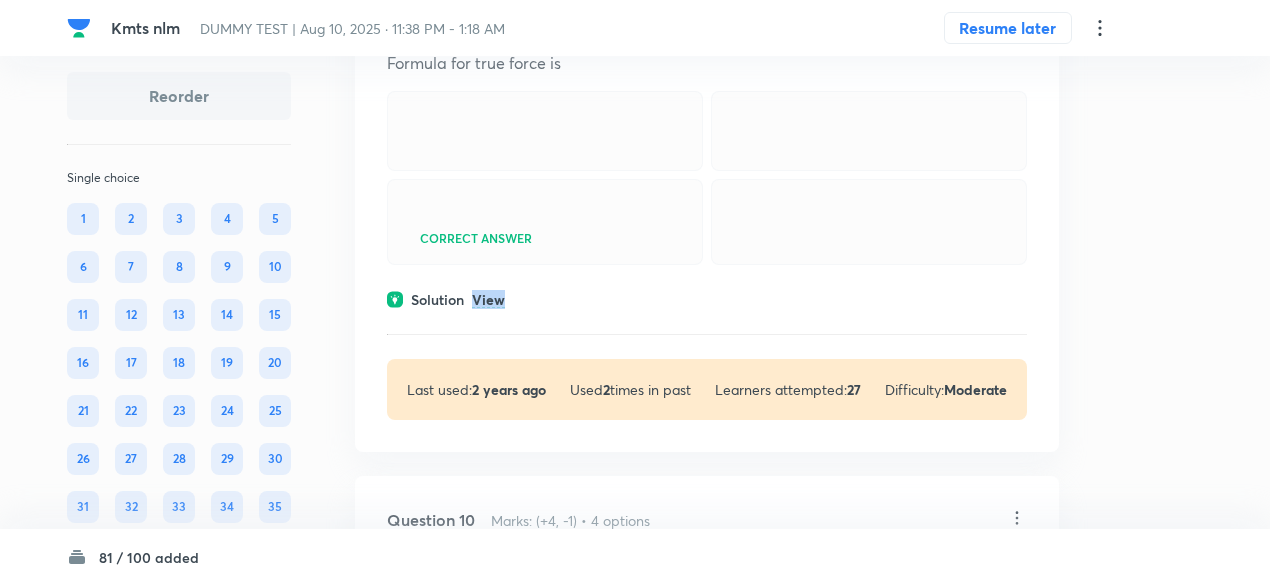 scroll, scrollTop: 10585, scrollLeft: 0, axis: vertical 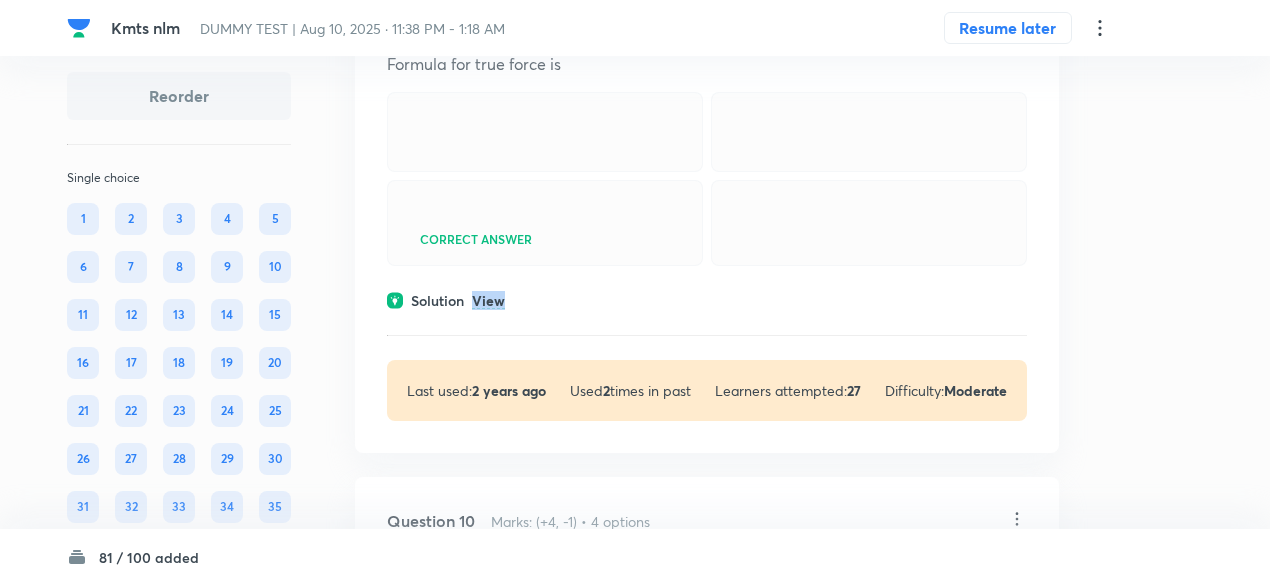 click on "Solution View" at bounding box center [707, 300] 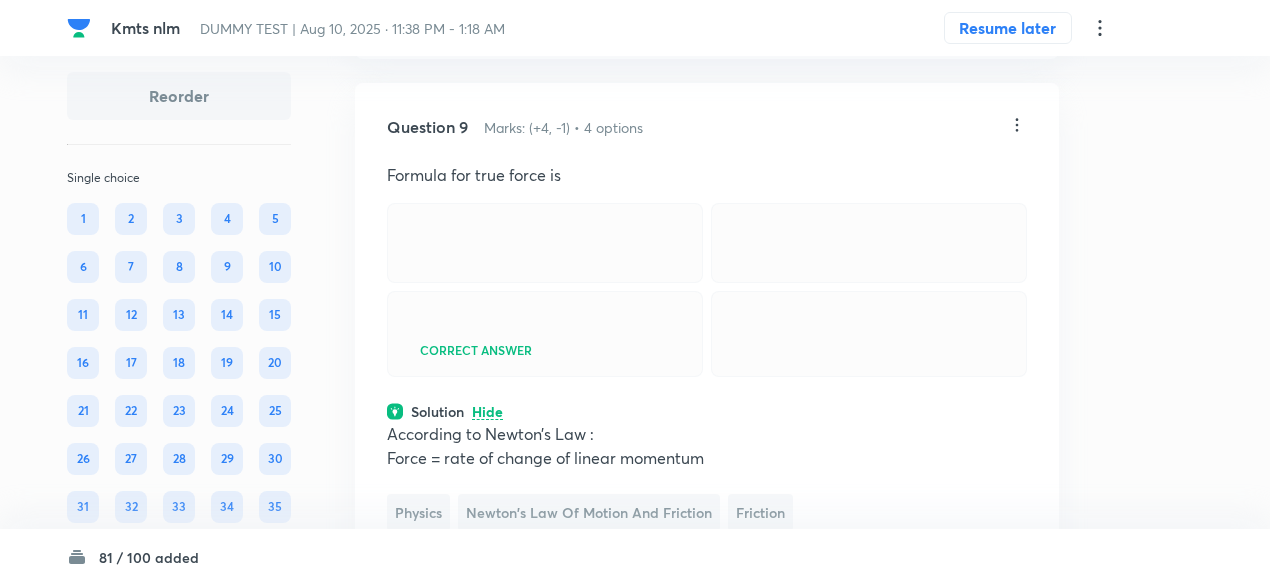 scroll, scrollTop: 10473, scrollLeft: 0, axis: vertical 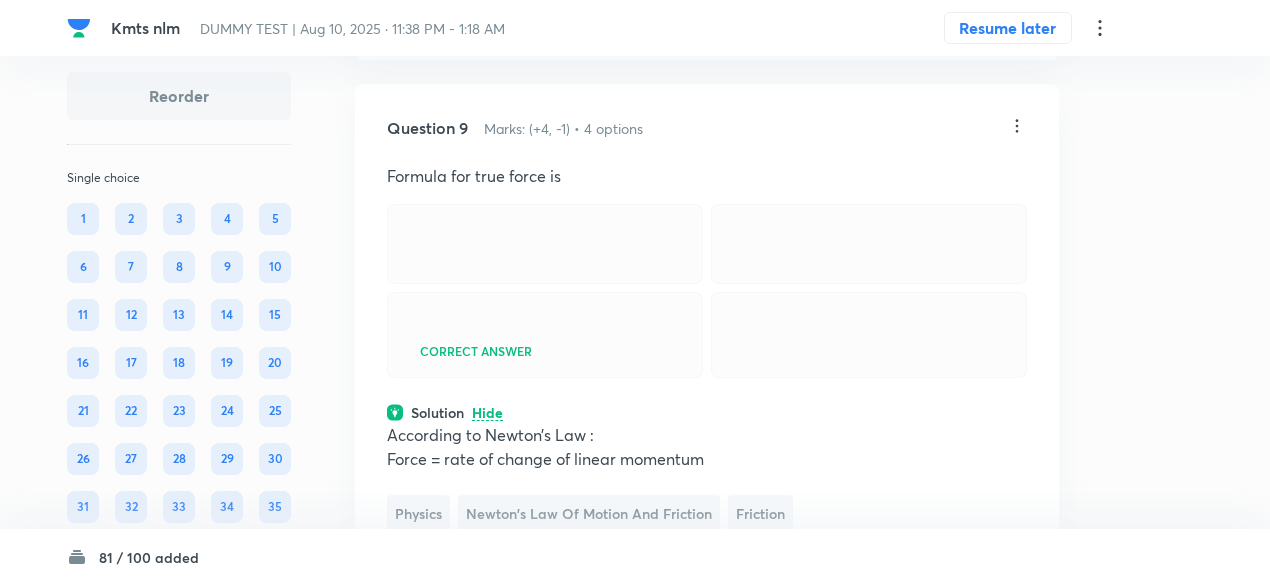 click 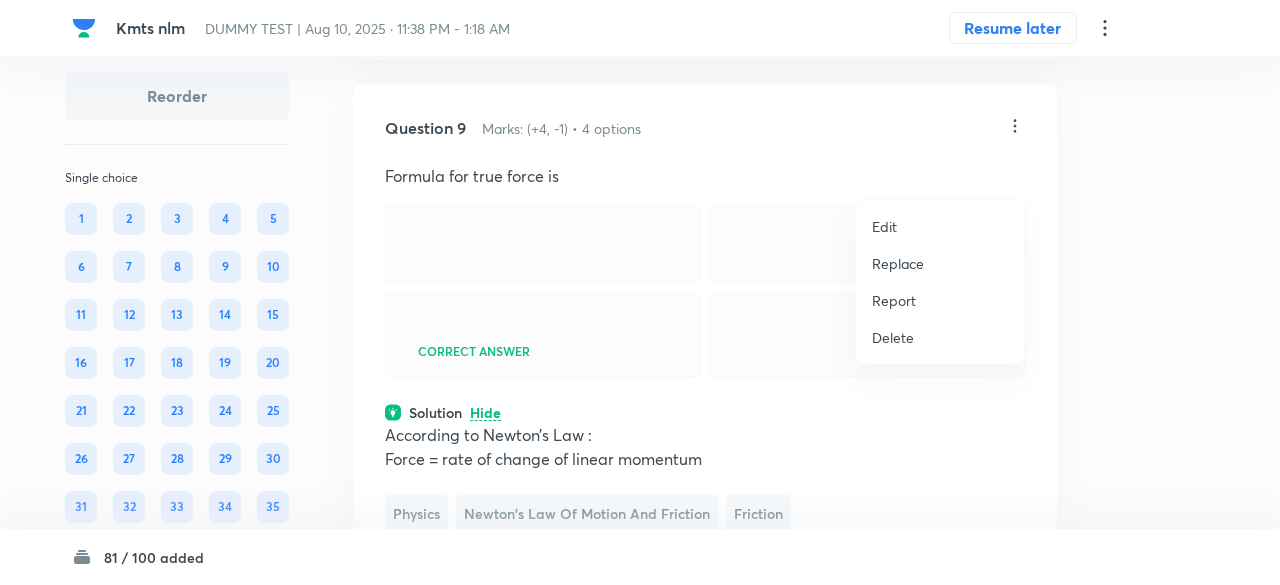 click on "Replace" at bounding box center (898, 263) 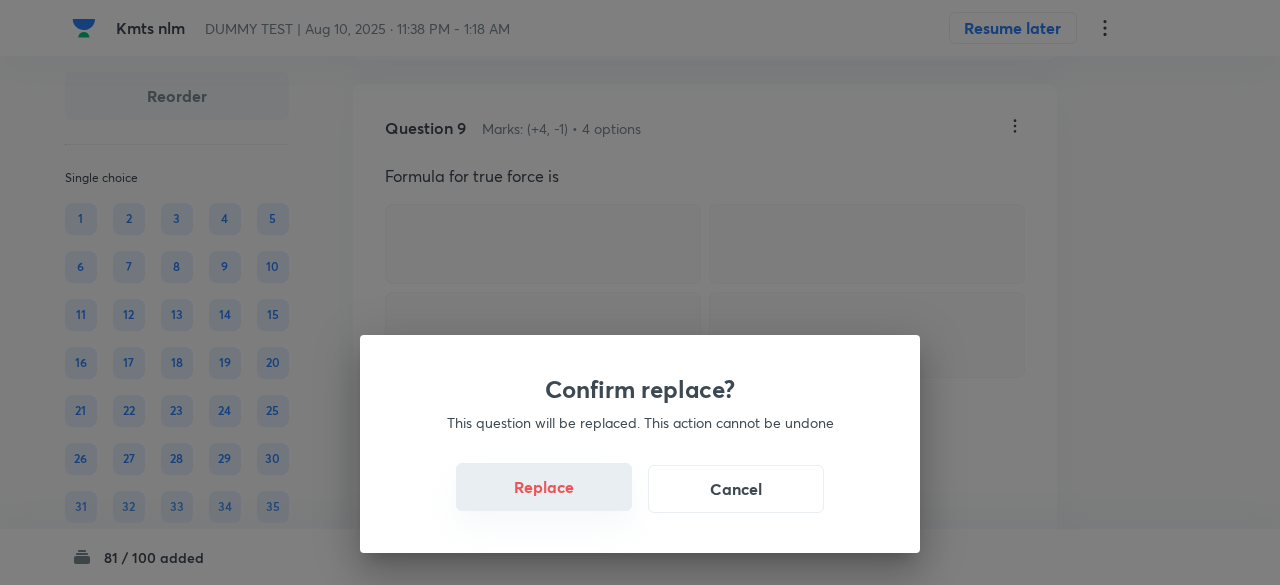 click on "Replace" at bounding box center [544, 487] 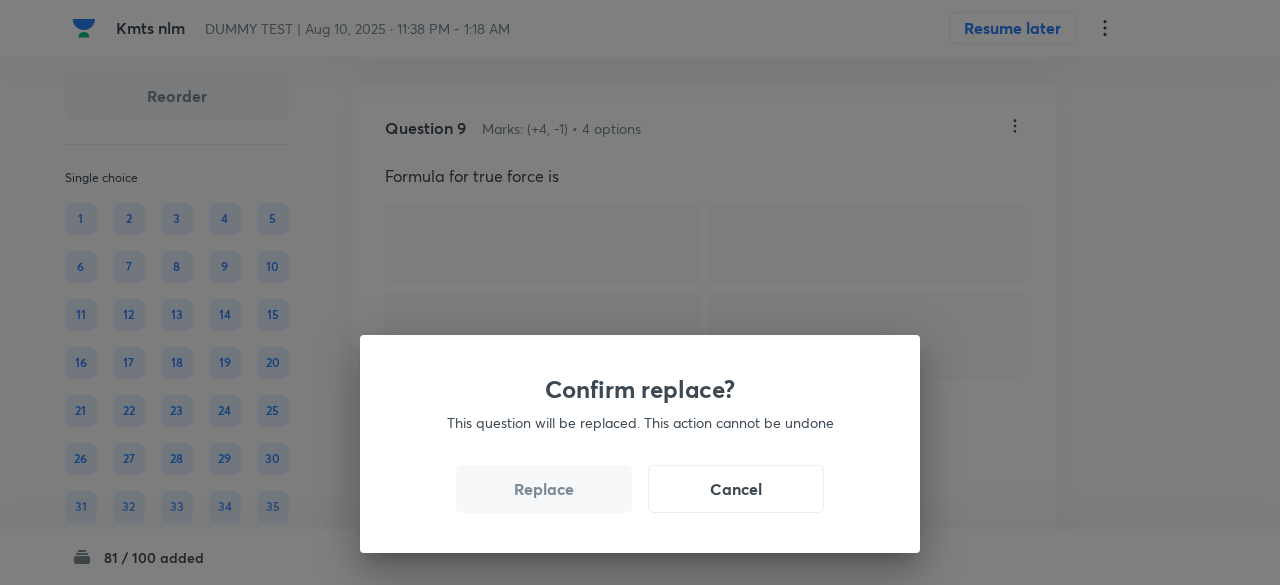 click on "Replace" at bounding box center [544, 489] 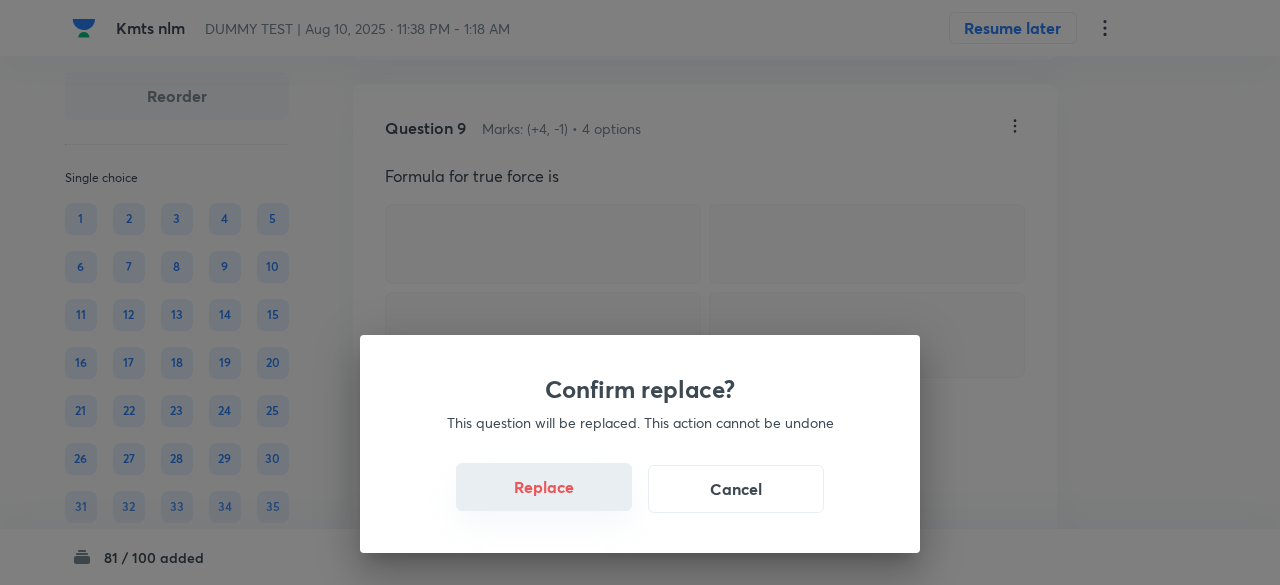 click on "Replace" at bounding box center [544, 487] 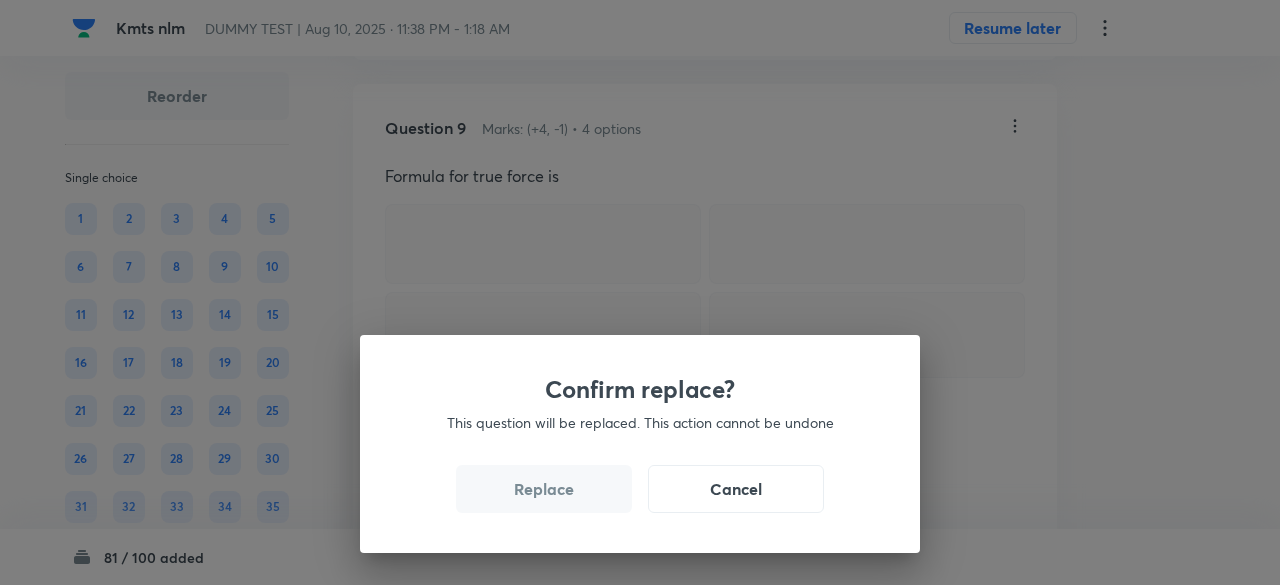 click on "Replace" at bounding box center (544, 489) 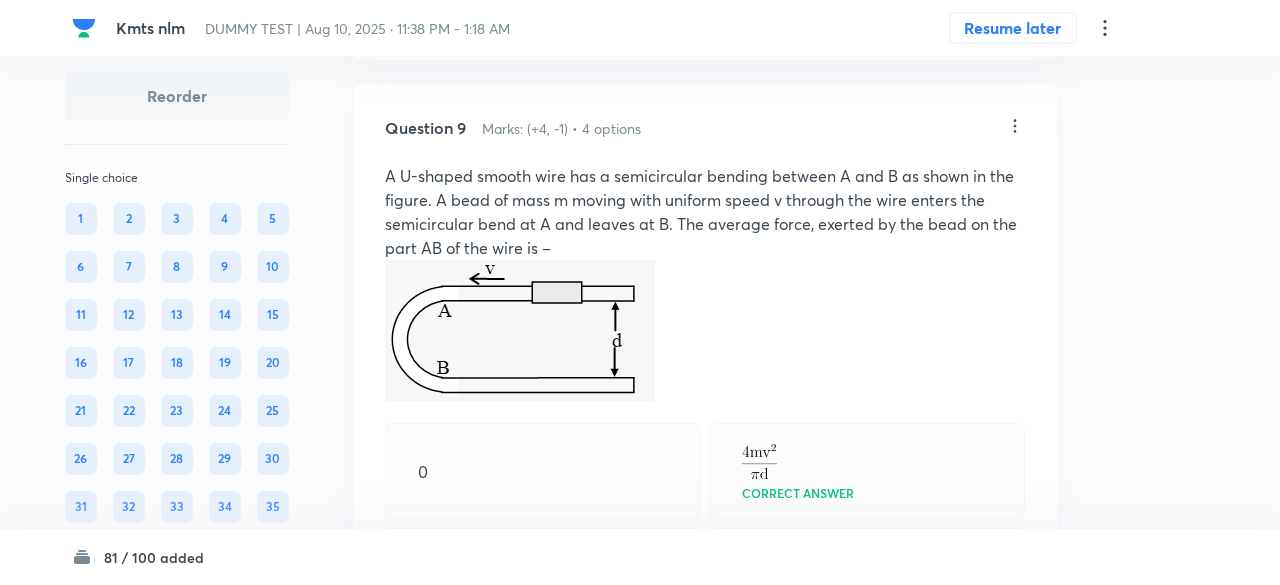 click on "Confirm replace? This question will be replaced. This action cannot be undone Replace Cancel" at bounding box center [640, 877] 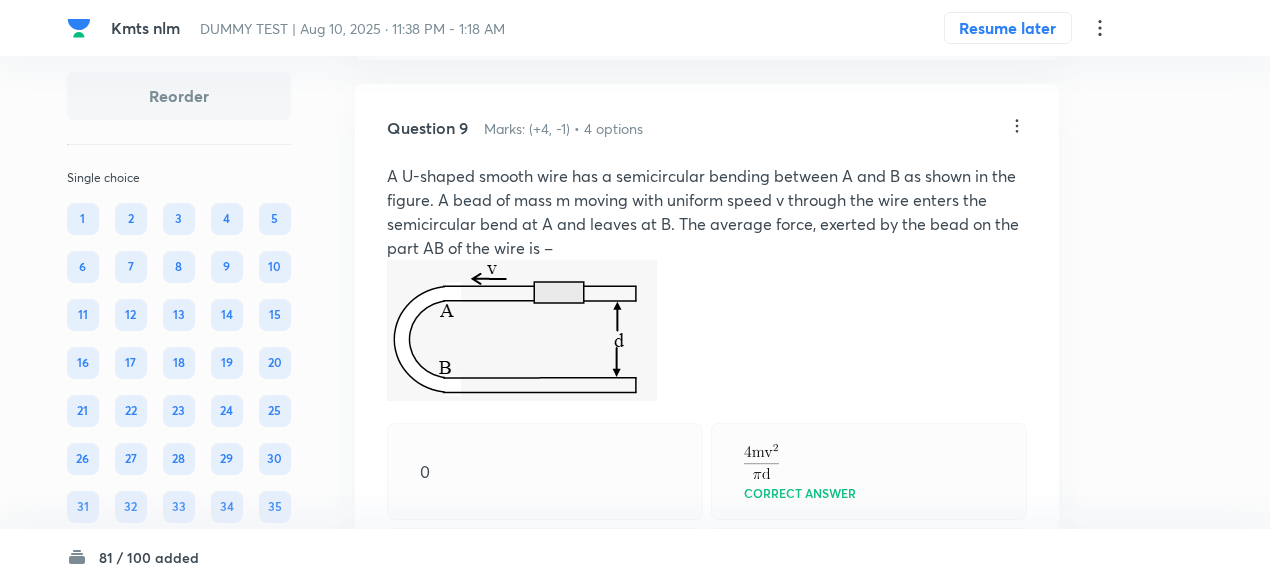 click at bounding box center (545, 568) 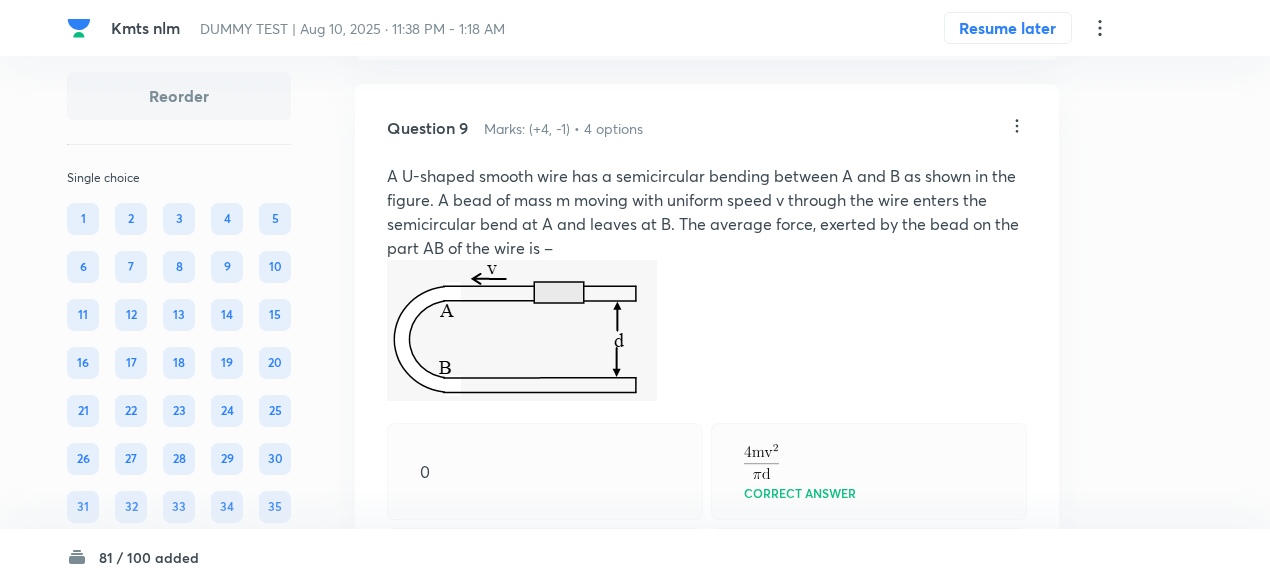 click at bounding box center [522, 330] 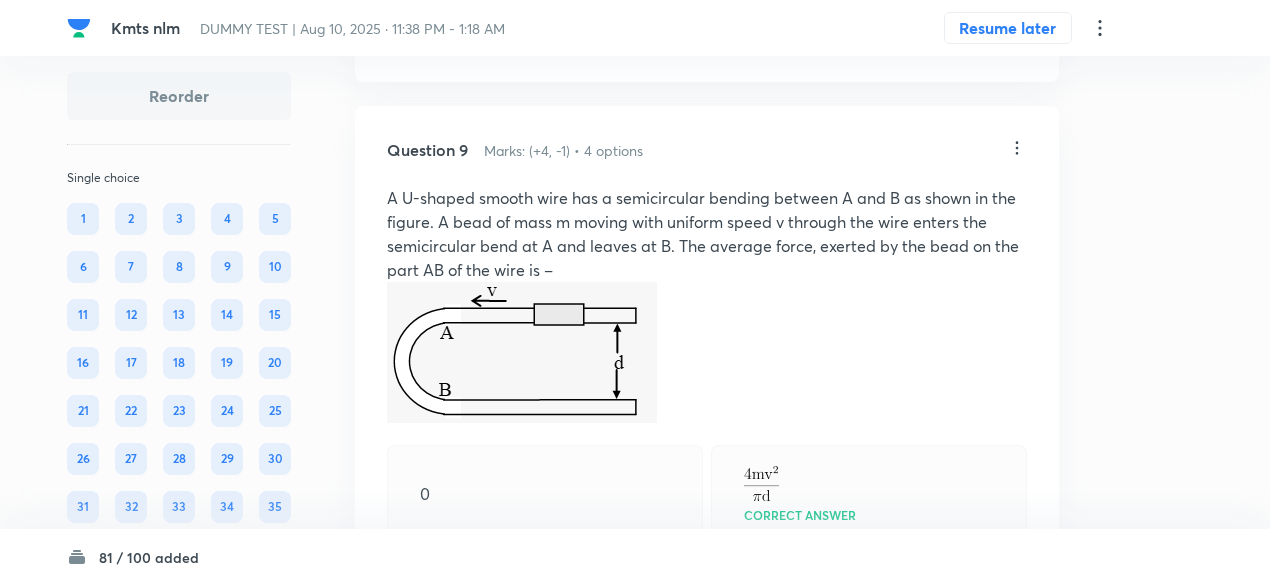 scroll, scrollTop: 10449, scrollLeft: 0, axis: vertical 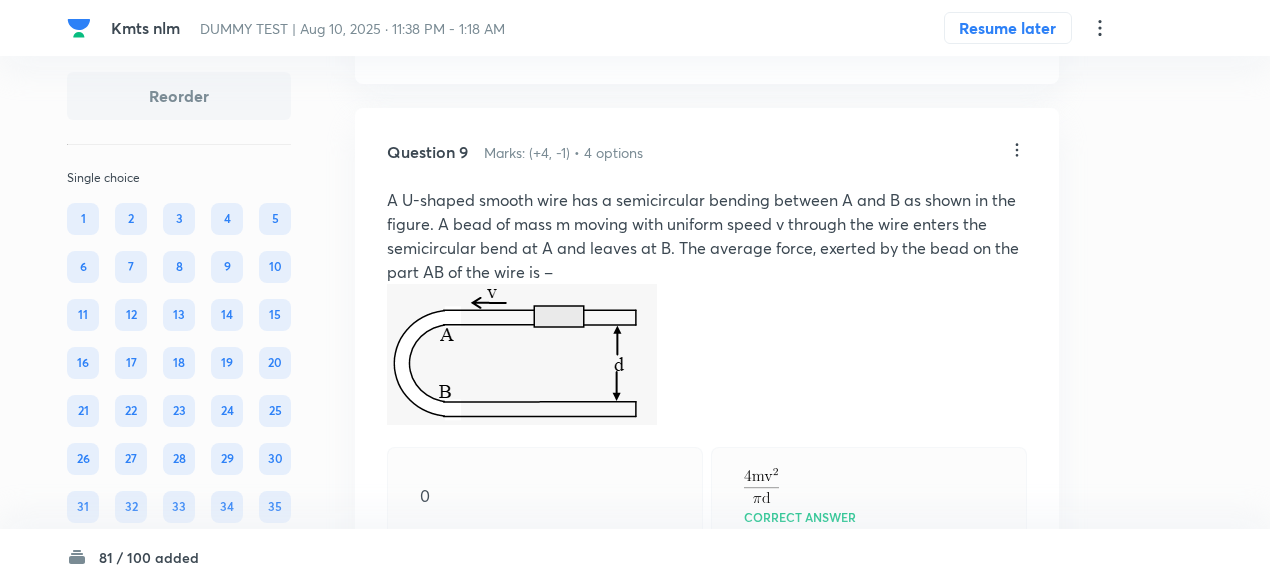 click 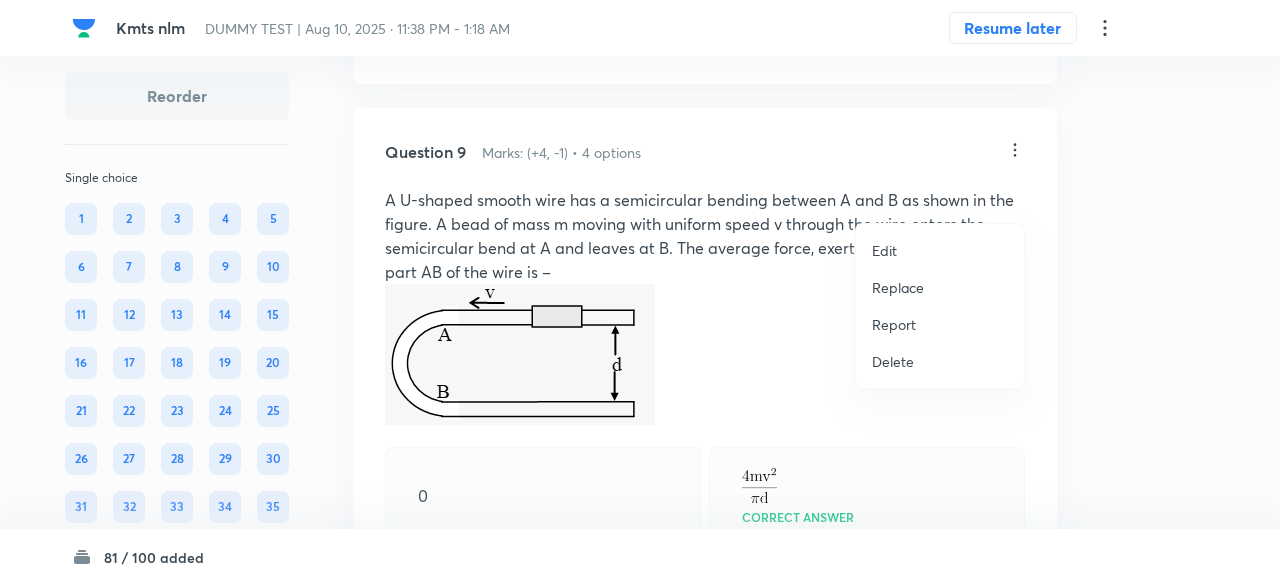 click on "Replace" at bounding box center [898, 287] 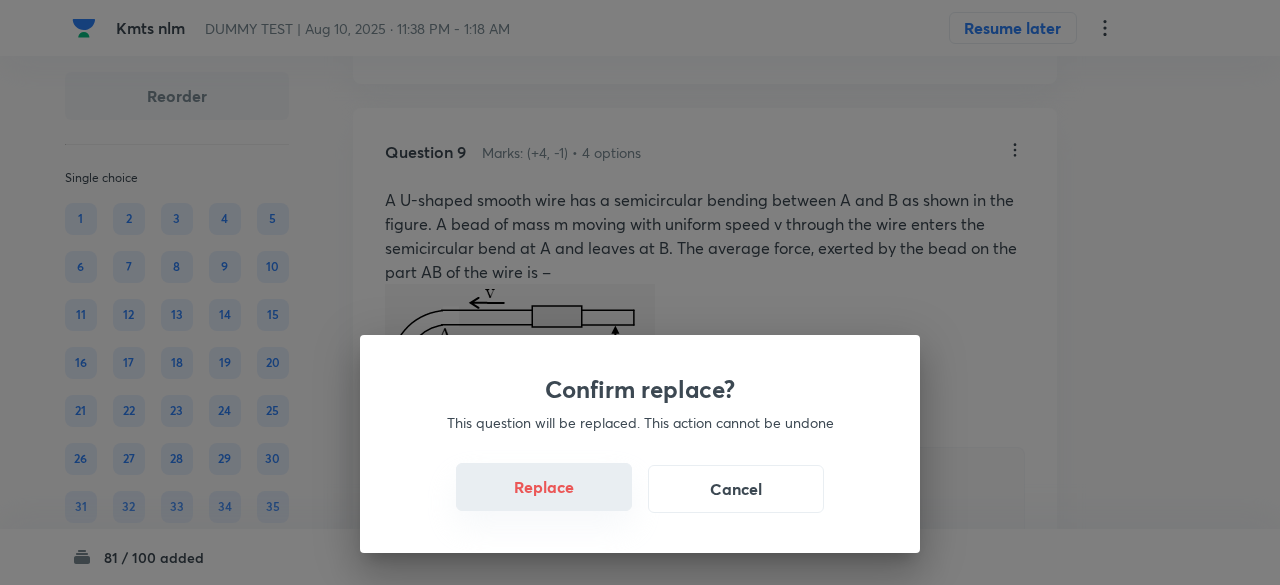 click on "Replace" at bounding box center (544, 487) 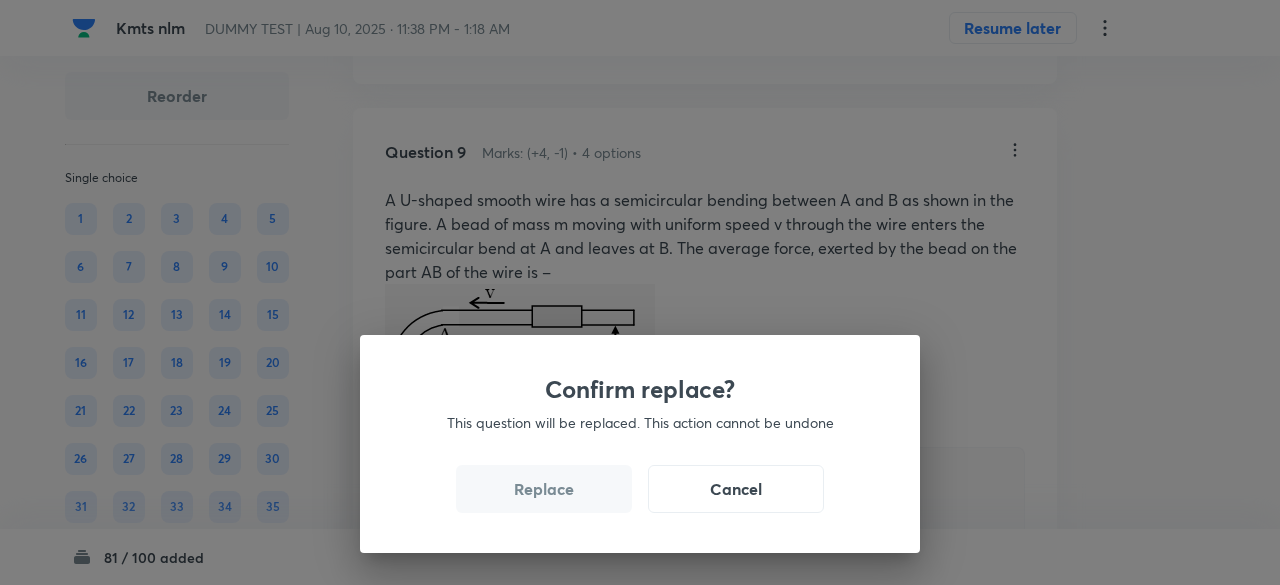 click on "Replace" at bounding box center [544, 489] 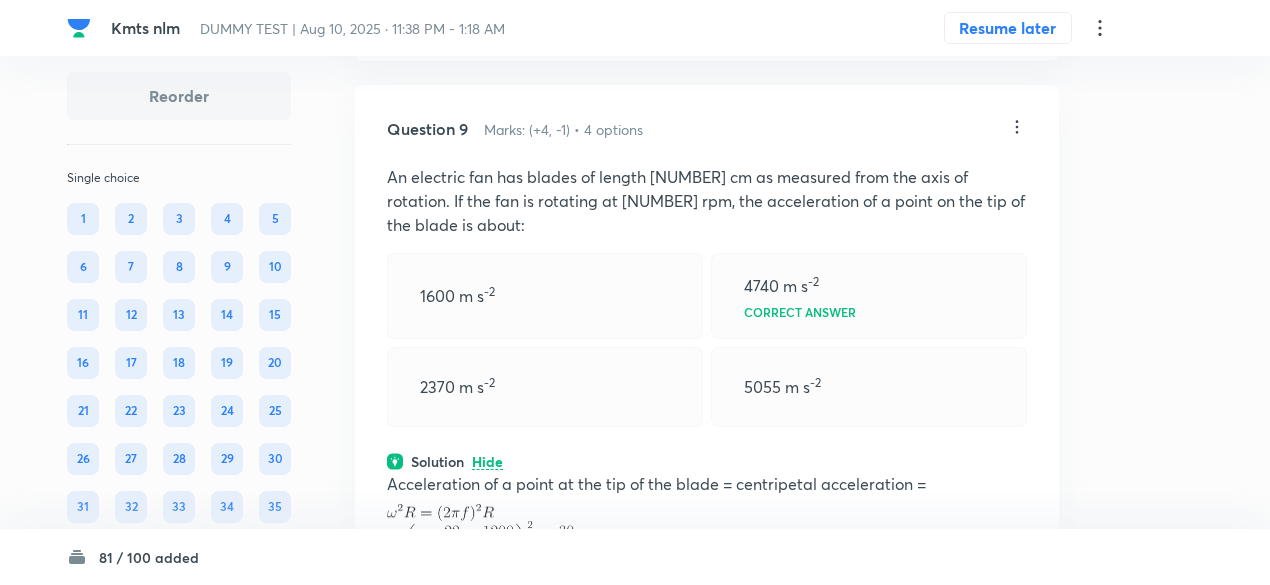 scroll, scrollTop: 10471, scrollLeft: 0, axis: vertical 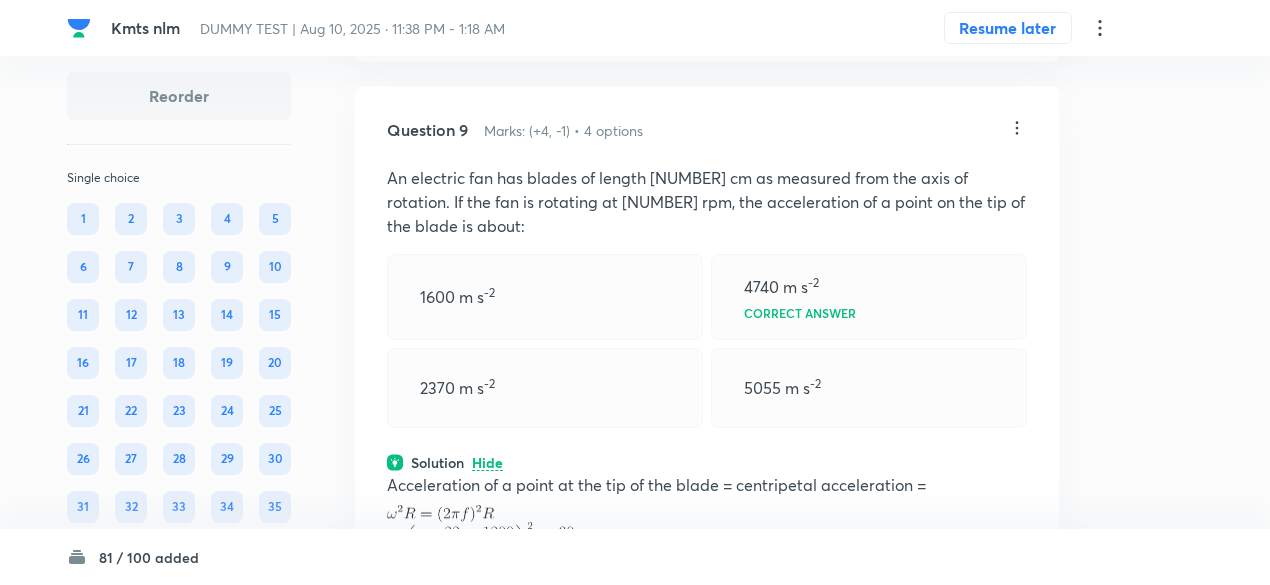 click 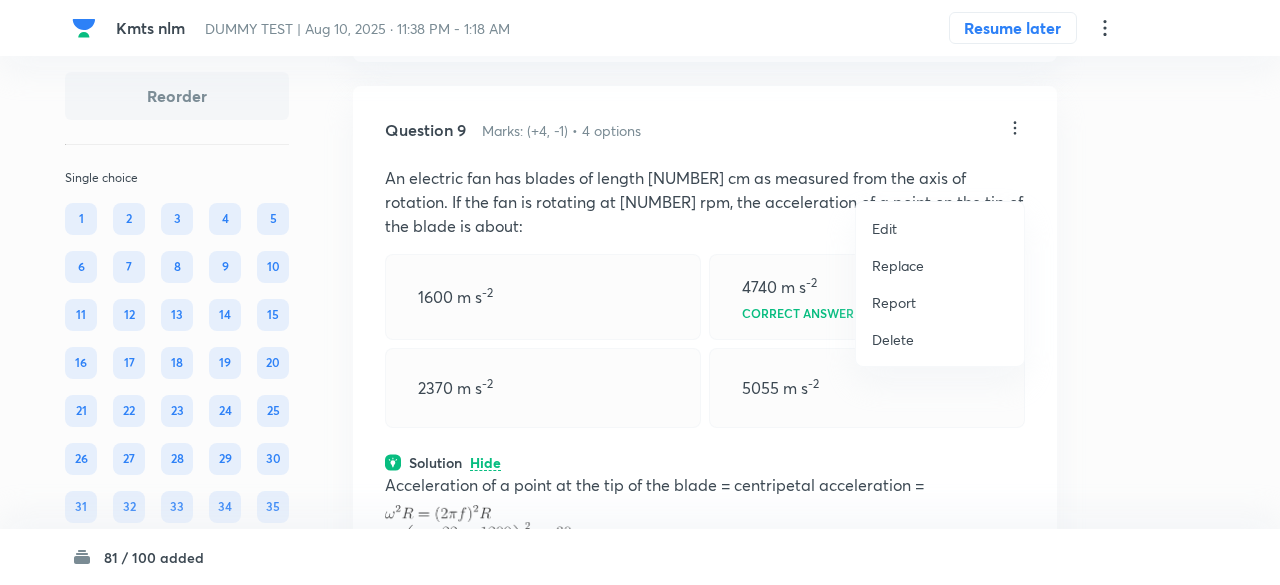 click on "Replace" at bounding box center (898, 265) 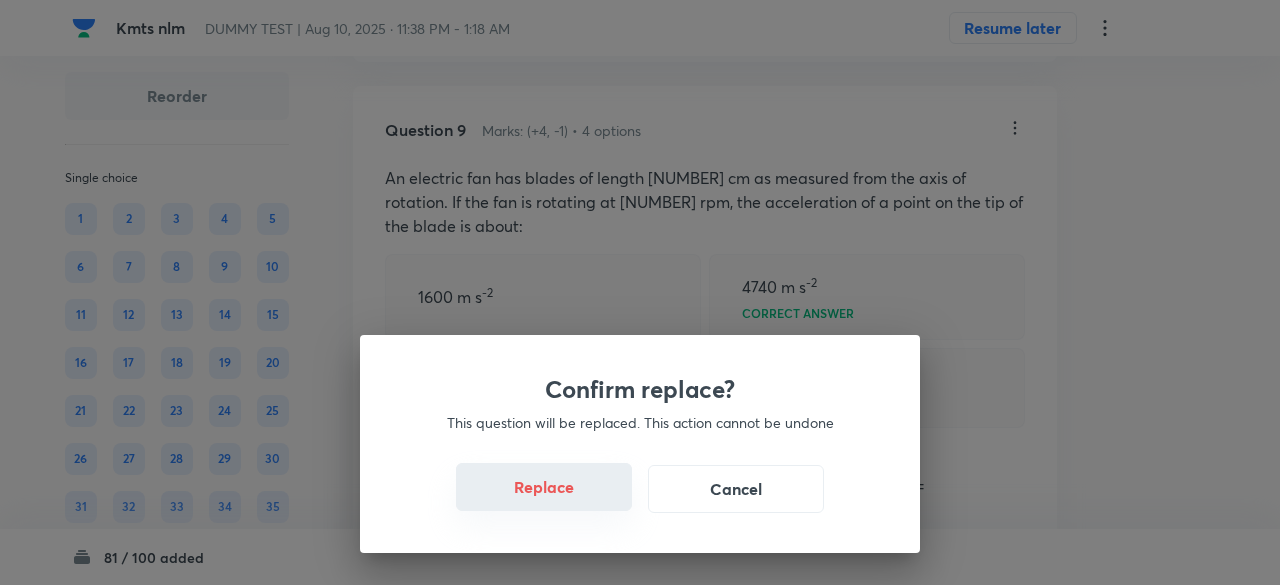 click on "Replace" at bounding box center (544, 487) 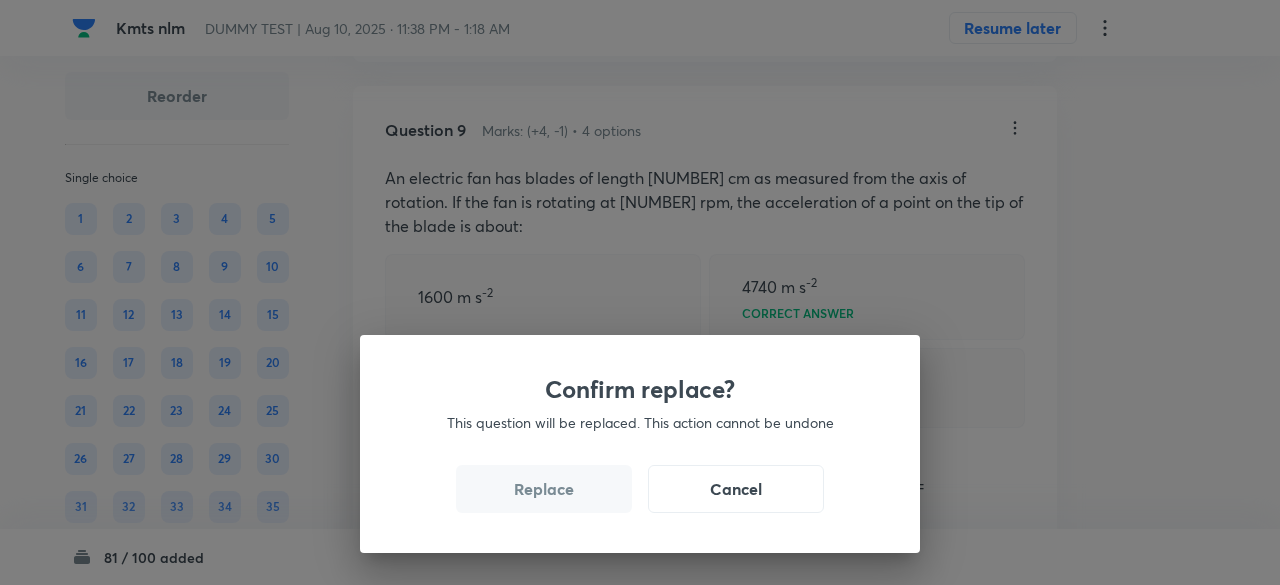 click on "Replace" at bounding box center (544, 489) 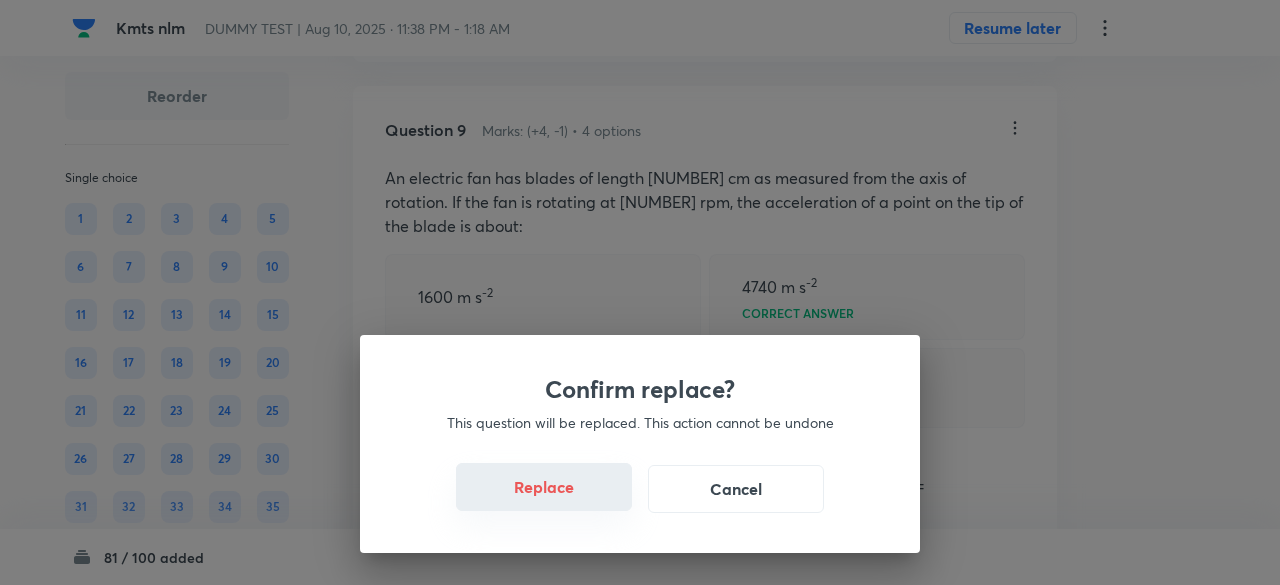 click on "Replace" at bounding box center (544, 487) 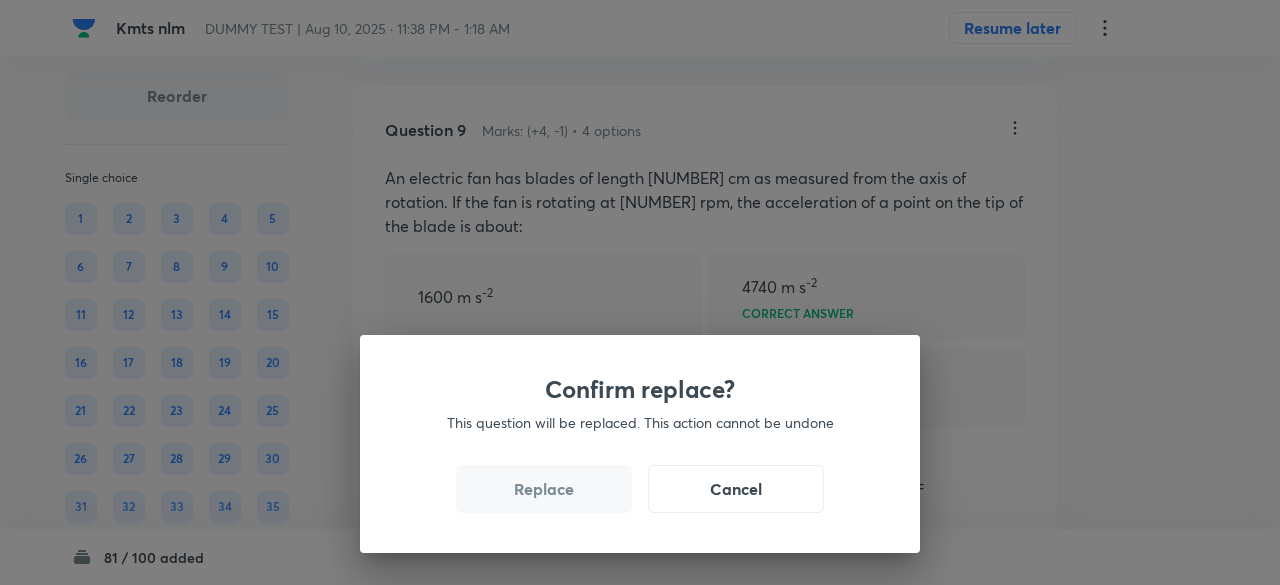 click on "Replace" at bounding box center [544, 489] 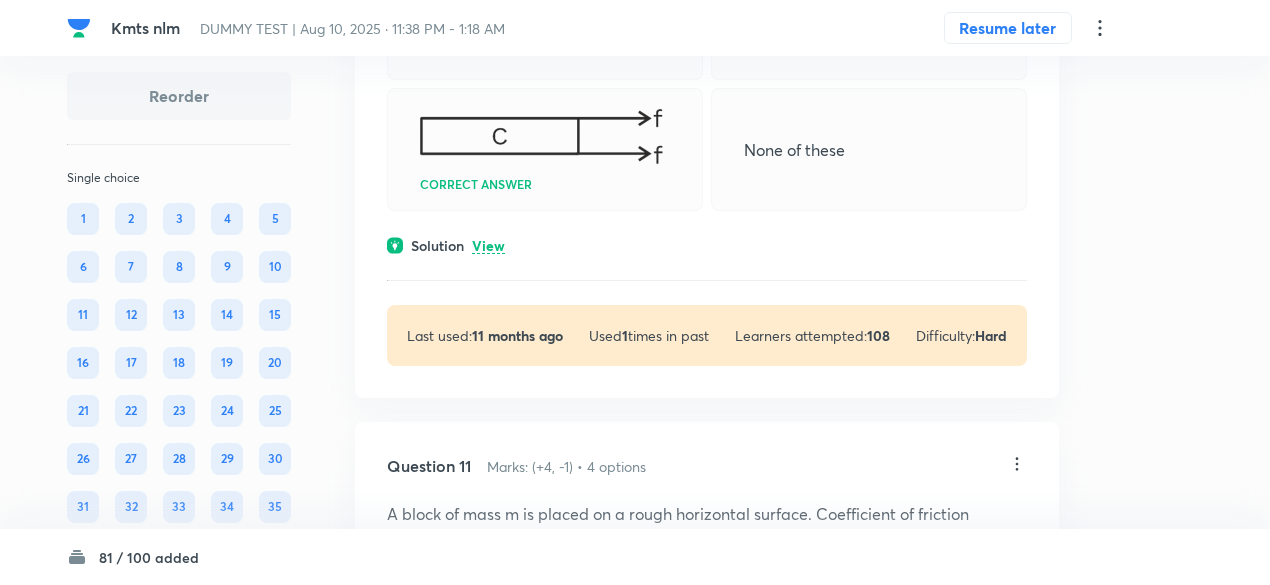 scroll, scrollTop: 12190, scrollLeft: 0, axis: vertical 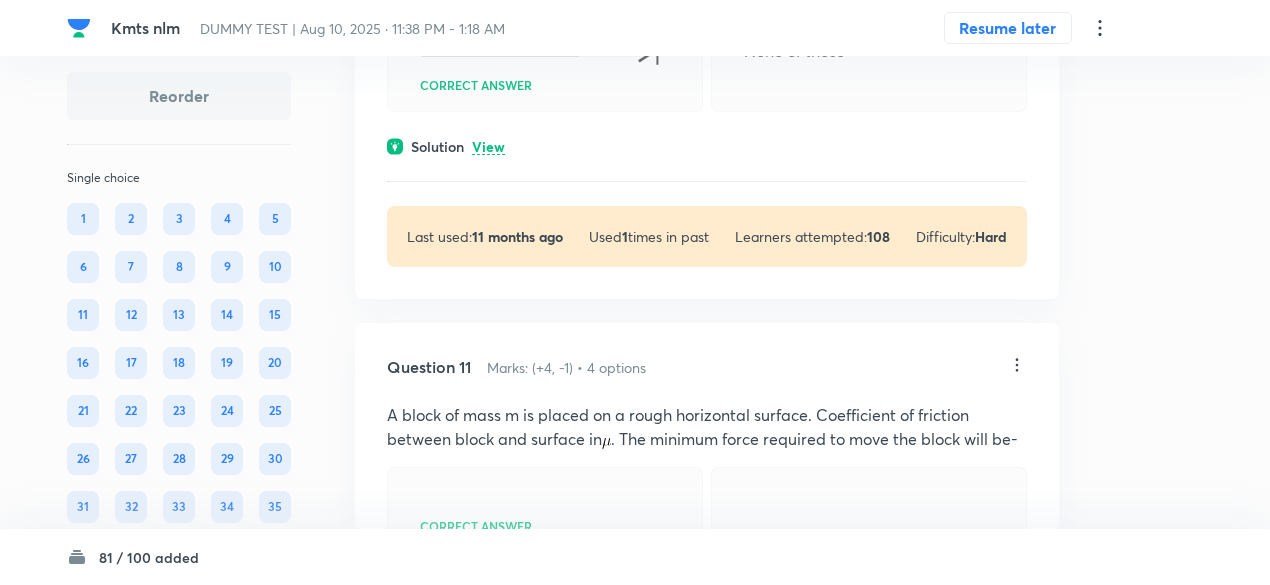 click on "View" at bounding box center (488, 147) 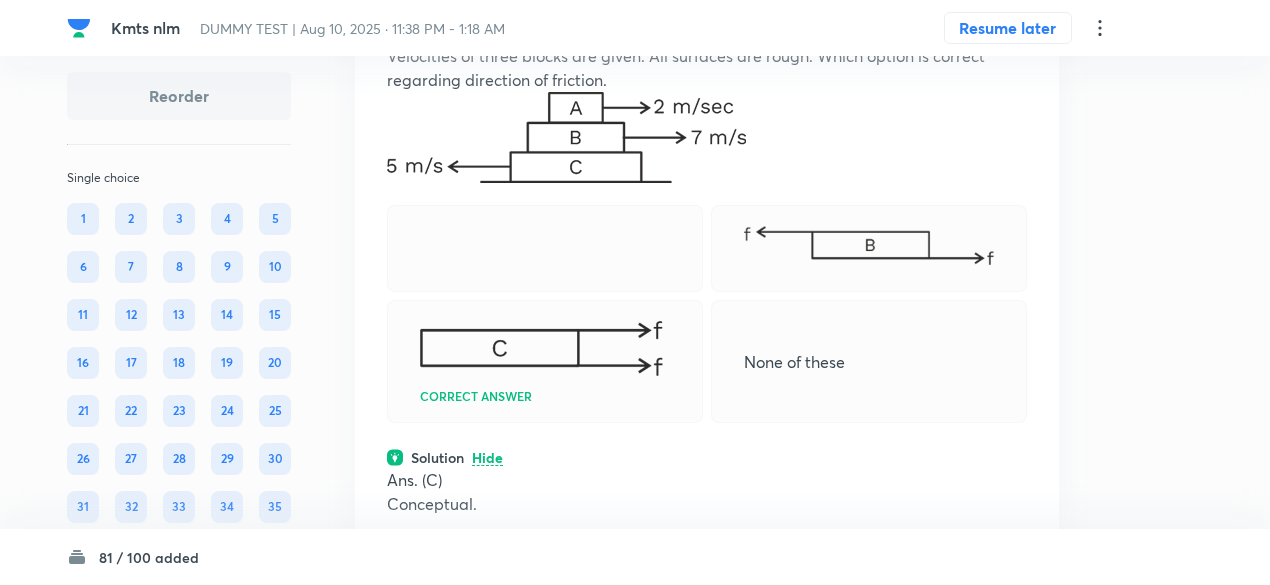 scroll, scrollTop: 11878, scrollLeft: 0, axis: vertical 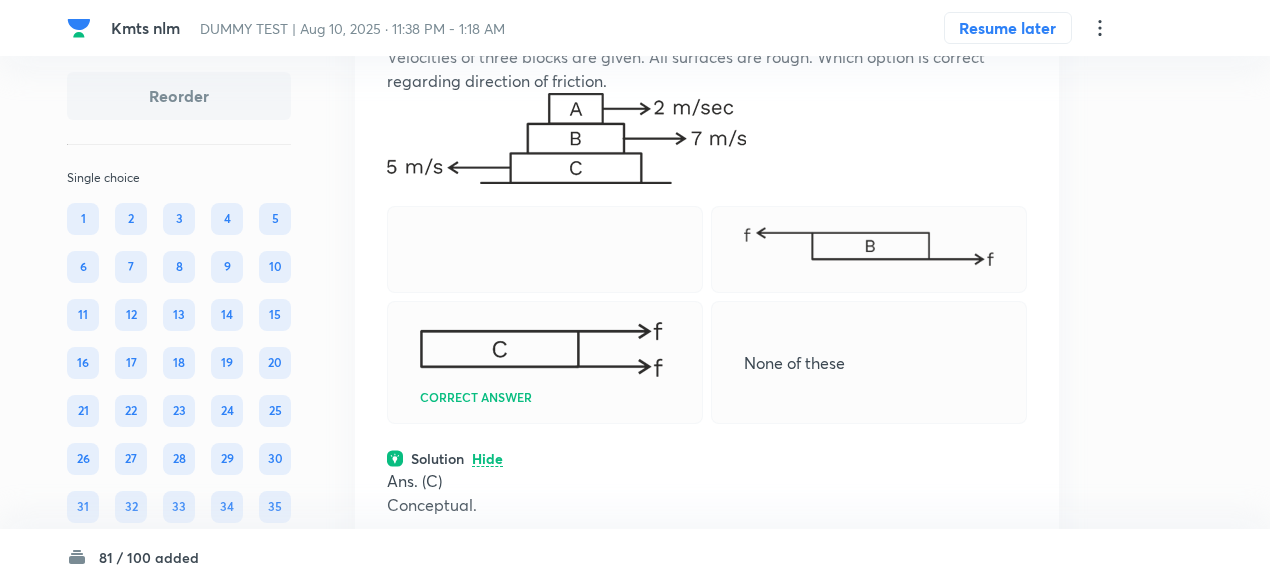 click on "Velocities of three blocks are given. All surfaces are rough. Which option is correct regarding direction of friction." at bounding box center (707, 69) 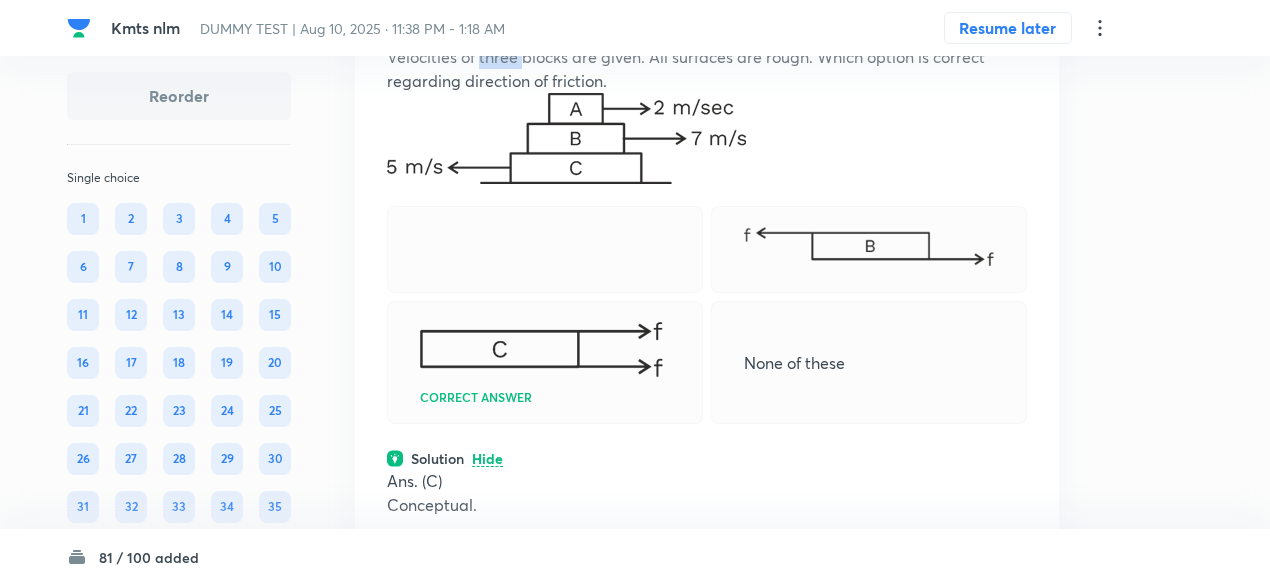 click on "Velocities of three blocks are given. All surfaces are rough. Which option is correct regarding direction of friction." at bounding box center [707, 69] 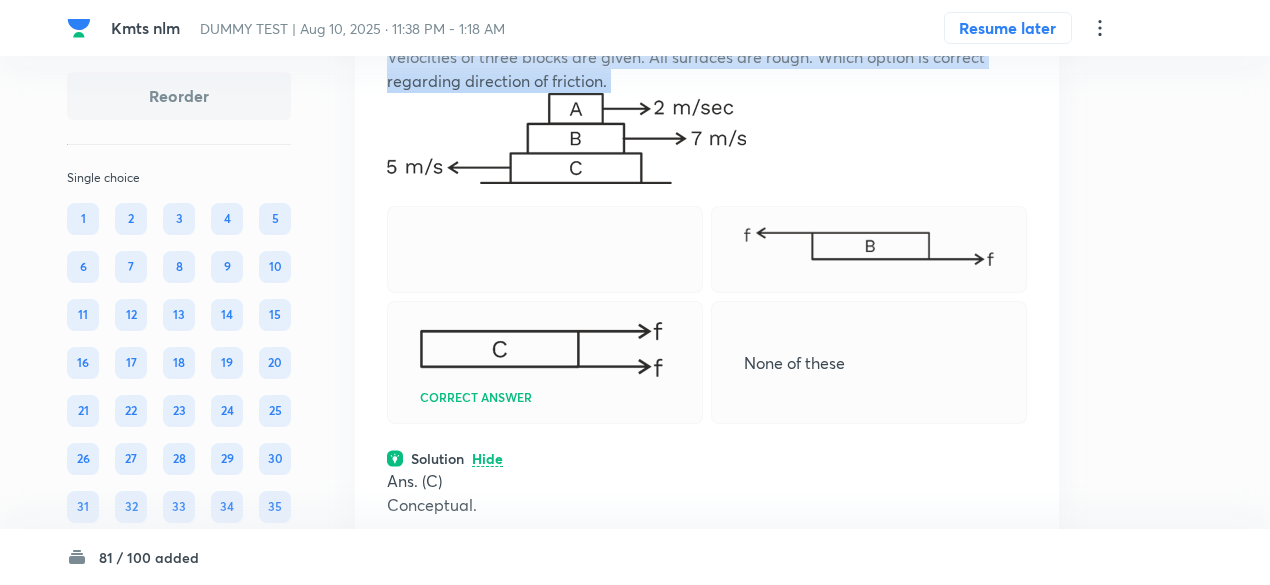 click on "Velocities of three blocks are given. All surfaces are rough. Which option is correct regarding direction of friction." at bounding box center (707, 69) 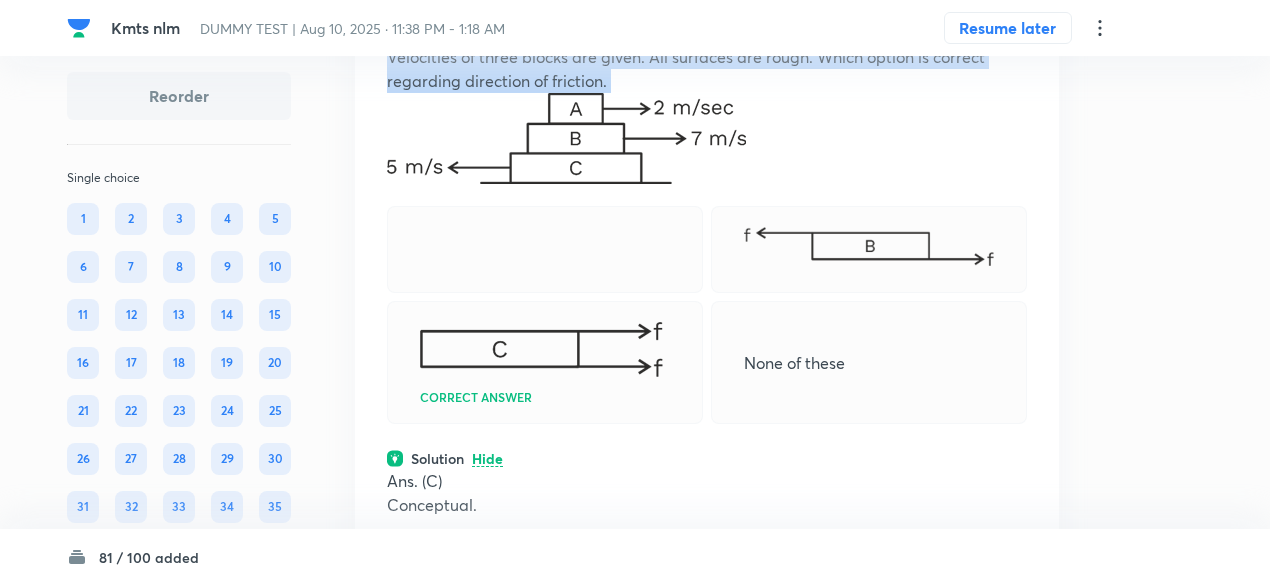 copy on "Velocities of three blocks are given. All surfaces are rough. Which option is correct regarding direction of friction." 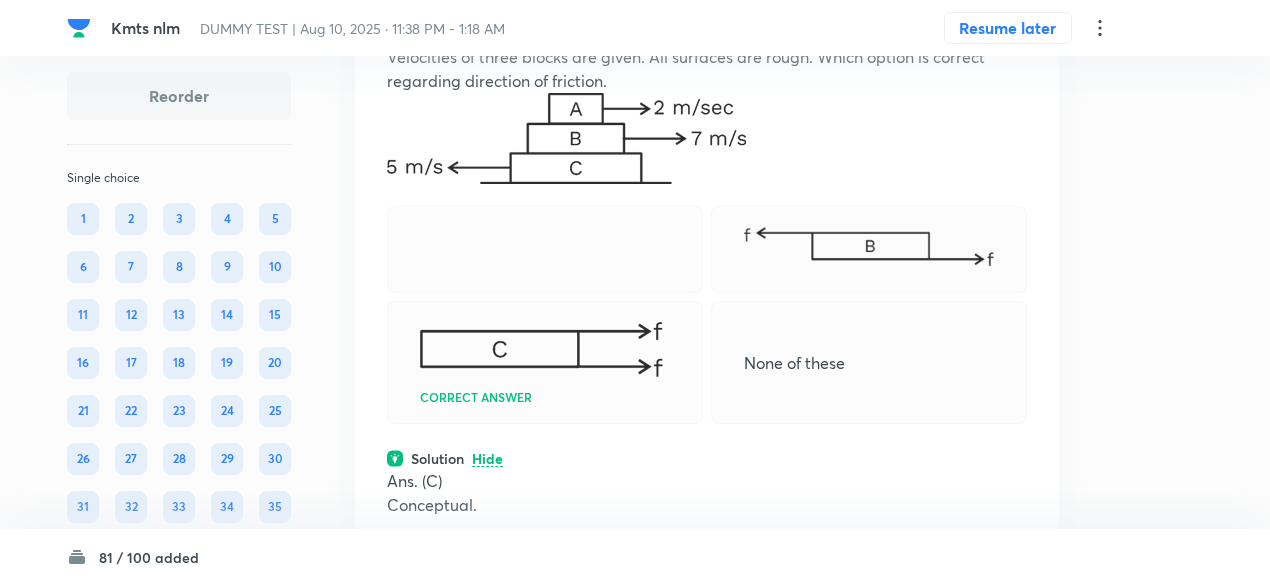 click 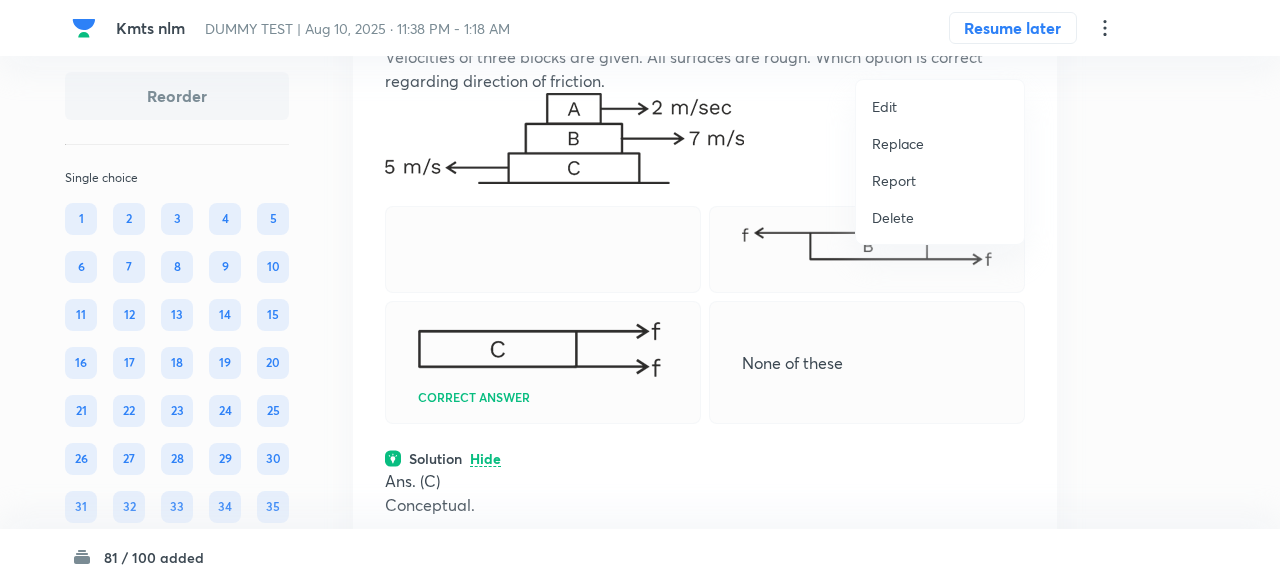 click on "Replace" at bounding box center [898, 143] 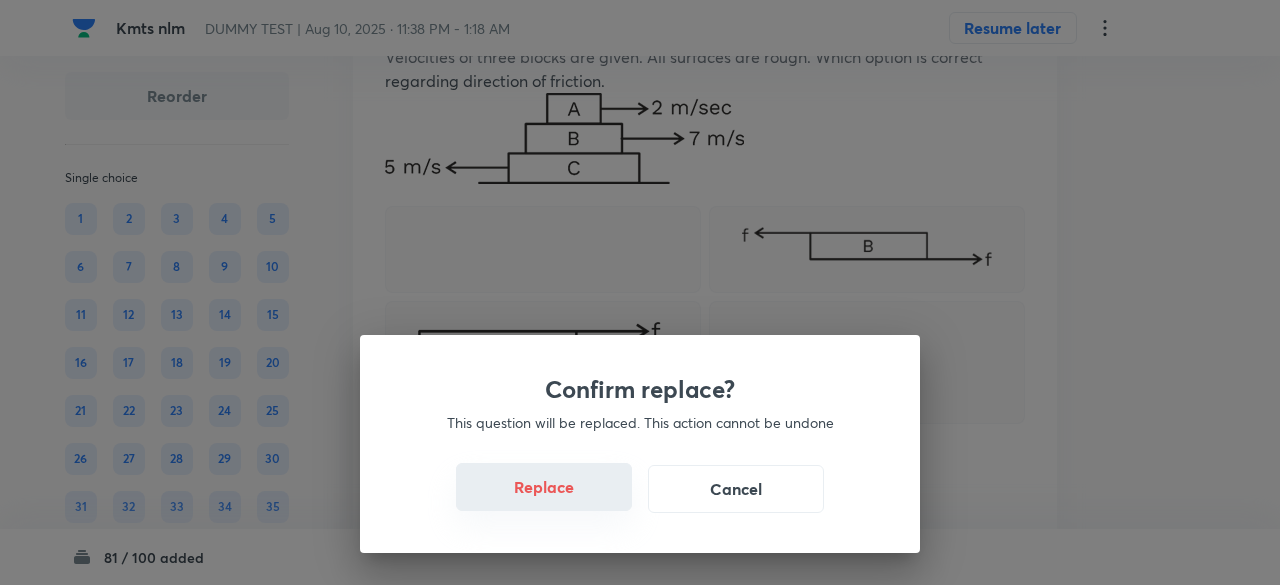 click on "Replace" at bounding box center (544, 487) 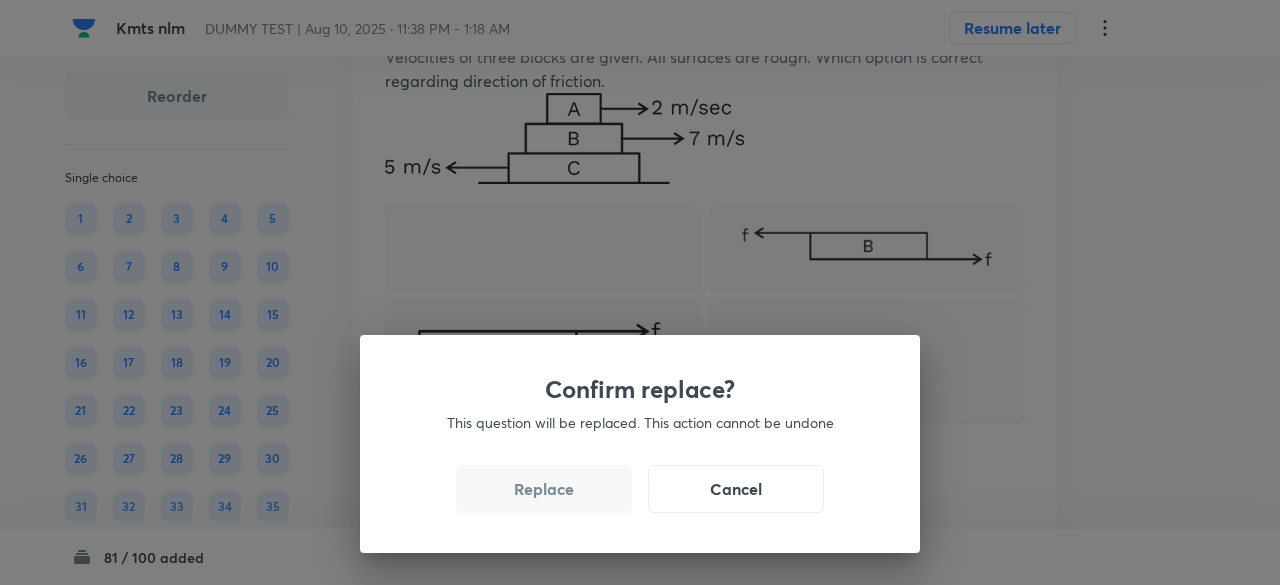 click on "Replace" at bounding box center [544, 489] 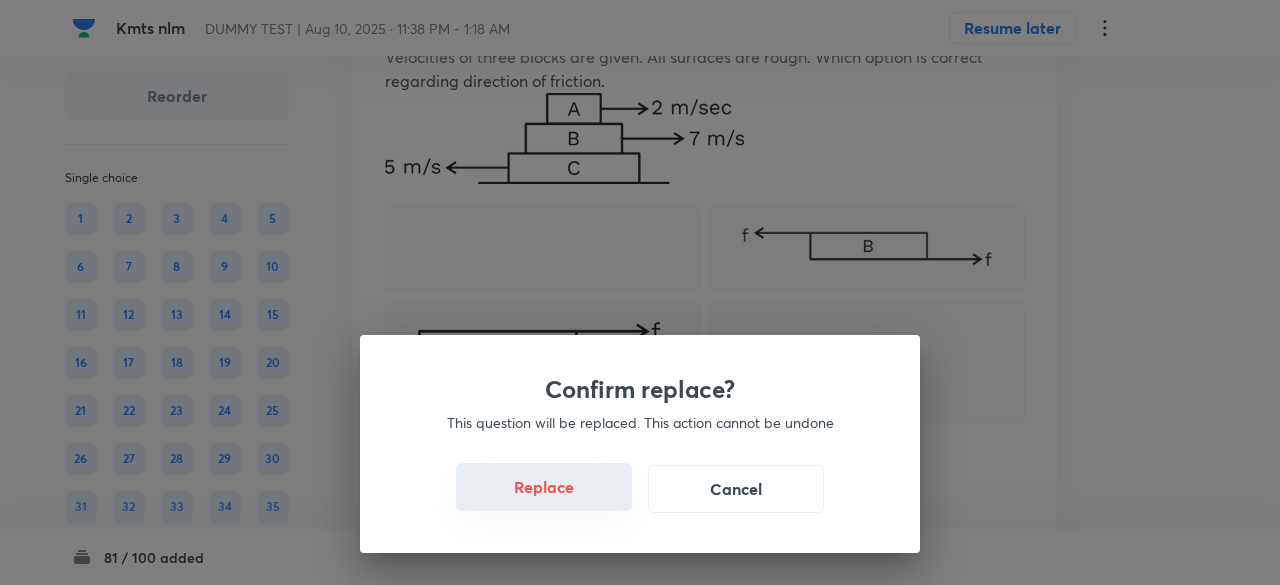 click on "Replace" at bounding box center (544, 487) 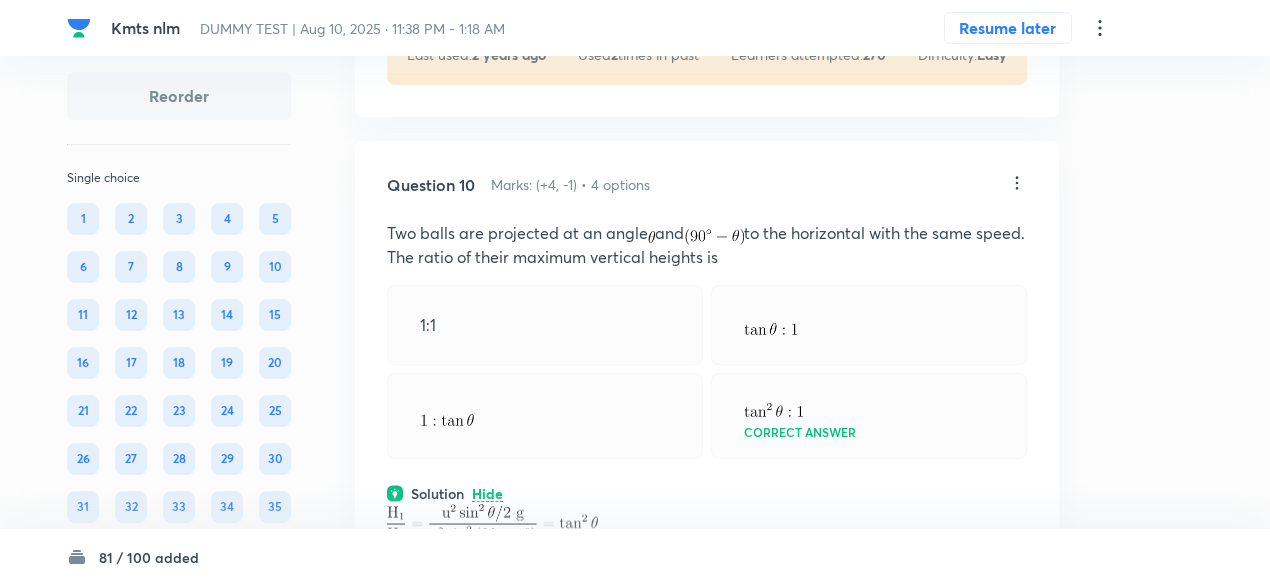scroll, scrollTop: 11695, scrollLeft: 0, axis: vertical 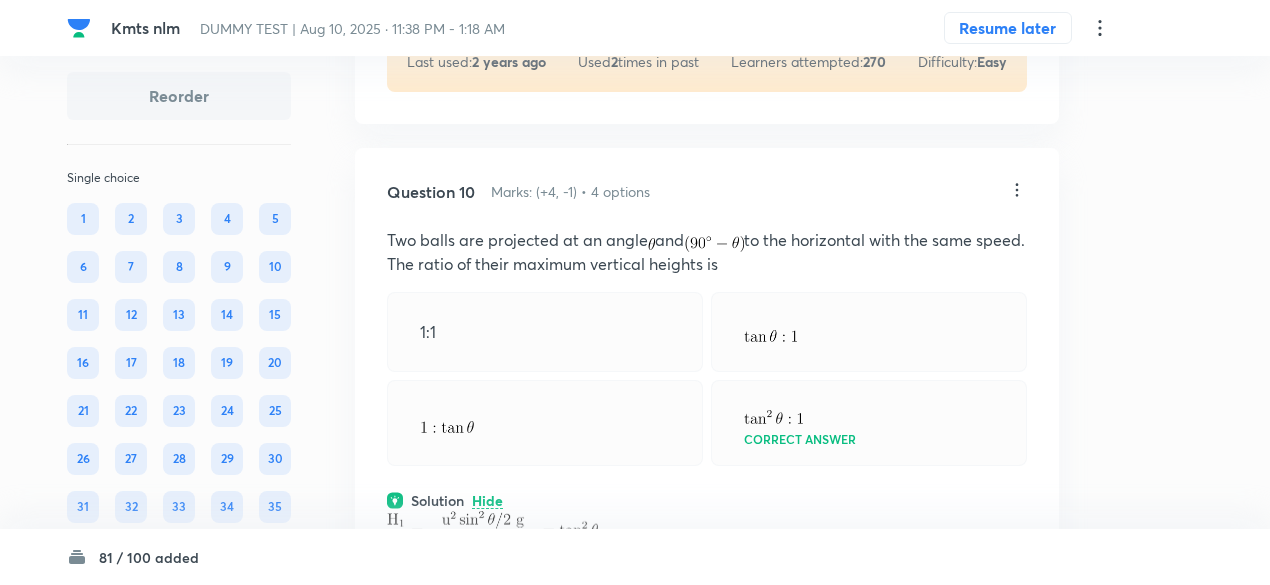 click 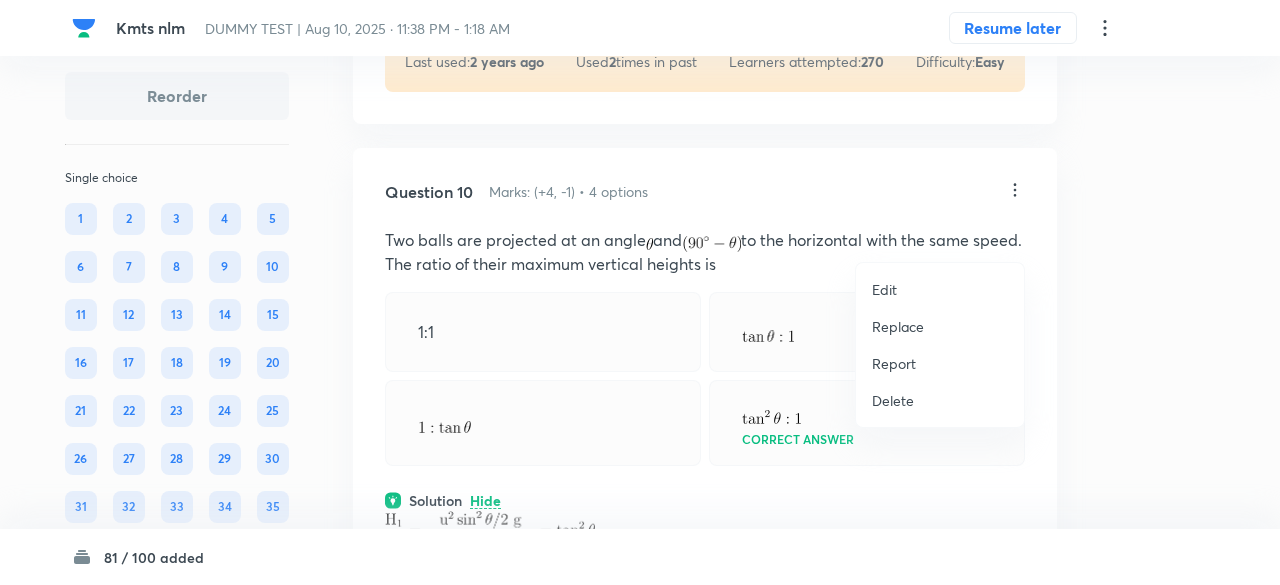 click on "Replace" at bounding box center [898, 326] 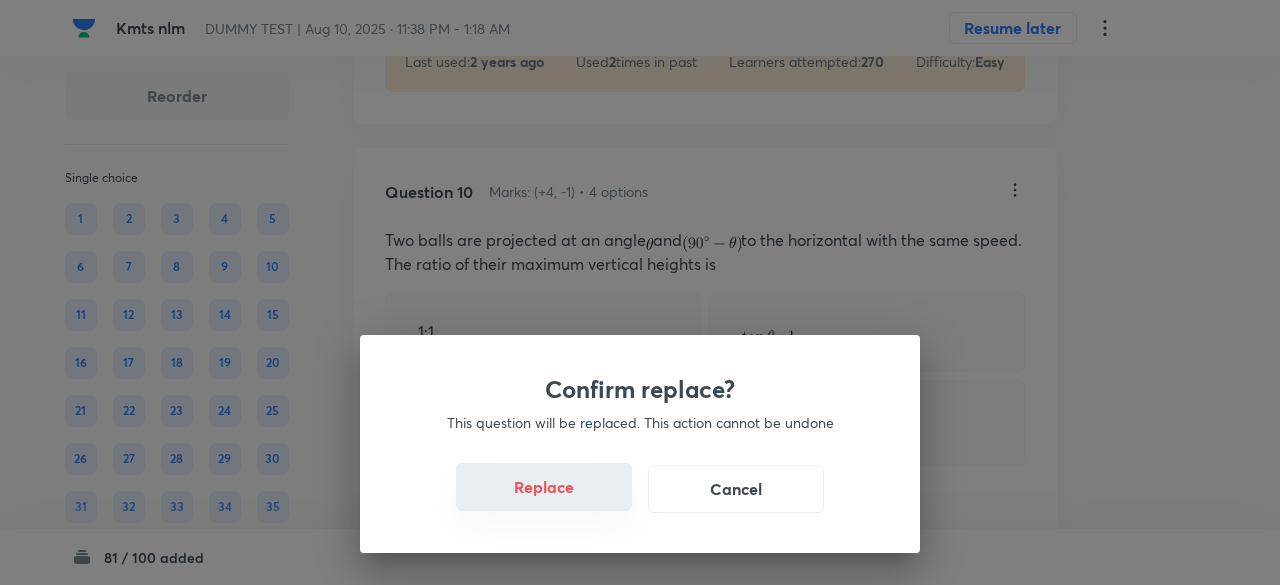 click on "Replace" at bounding box center (544, 487) 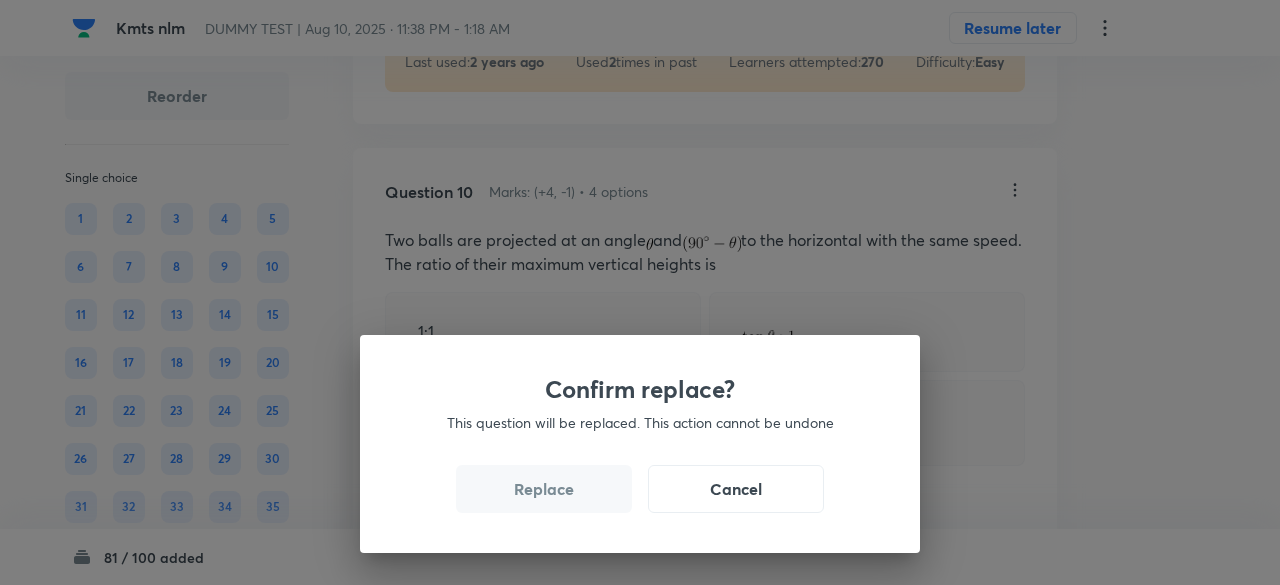 click on "Replace" at bounding box center (544, 489) 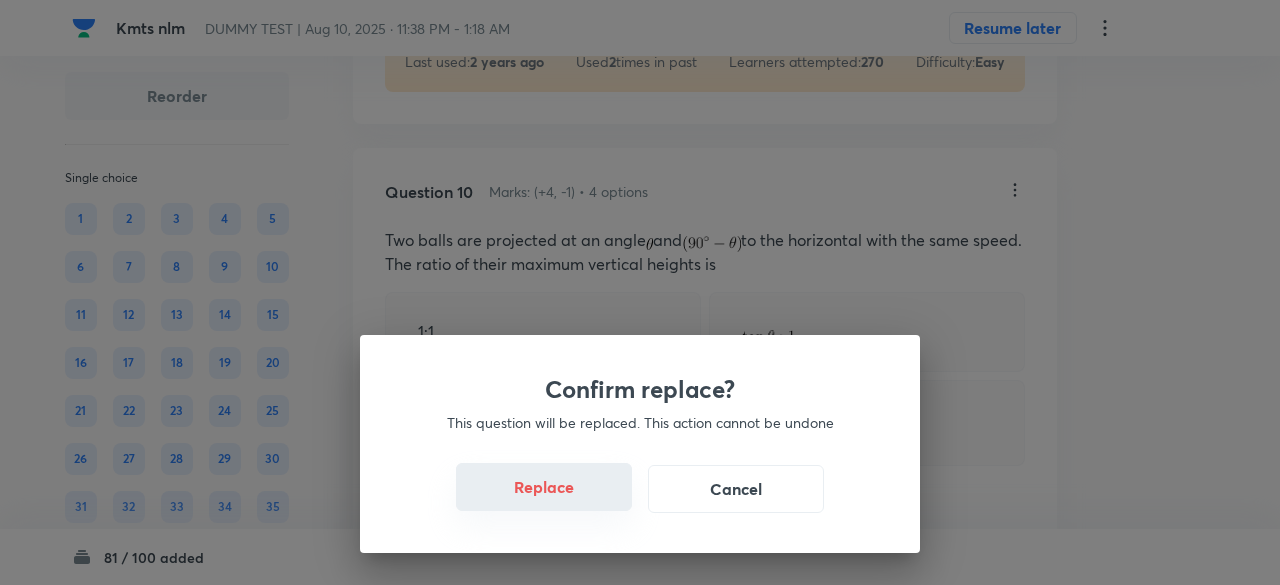 click on "Replace" at bounding box center [544, 487] 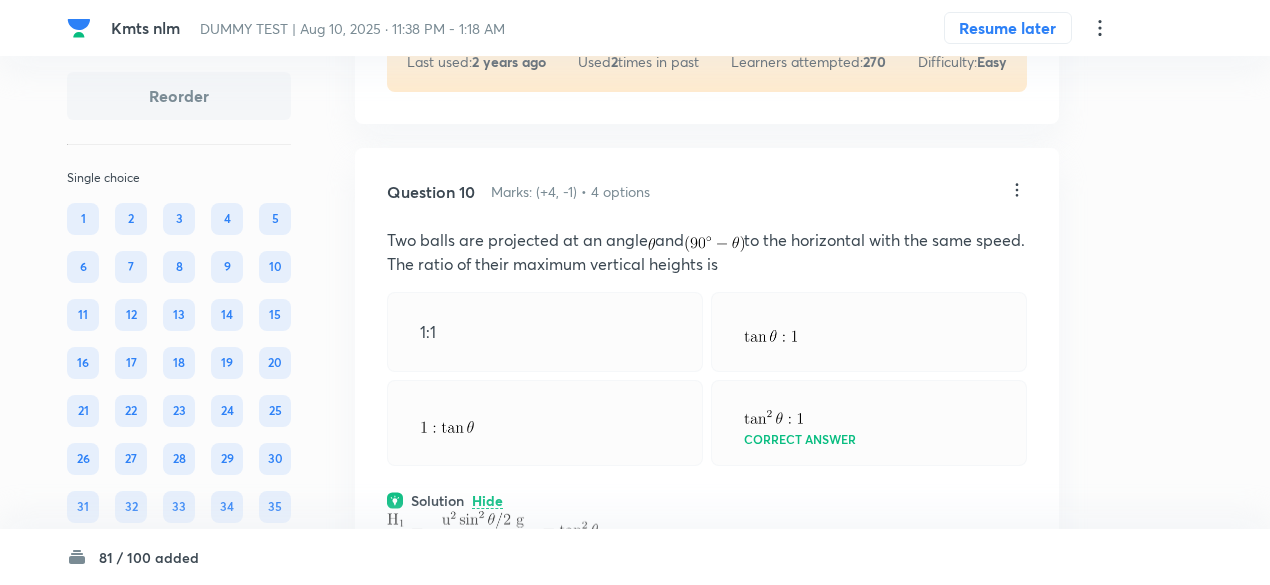 click on "81 / 100 added" at bounding box center (635, 557) 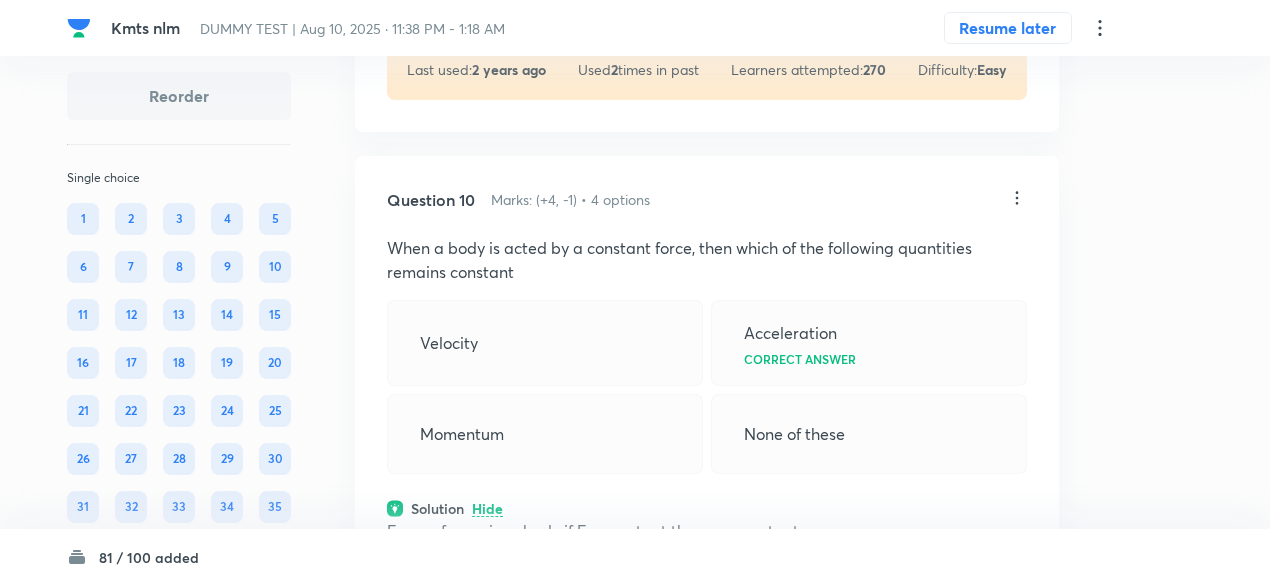 scroll, scrollTop: 11678, scrollLeft: 0, axis: vertical 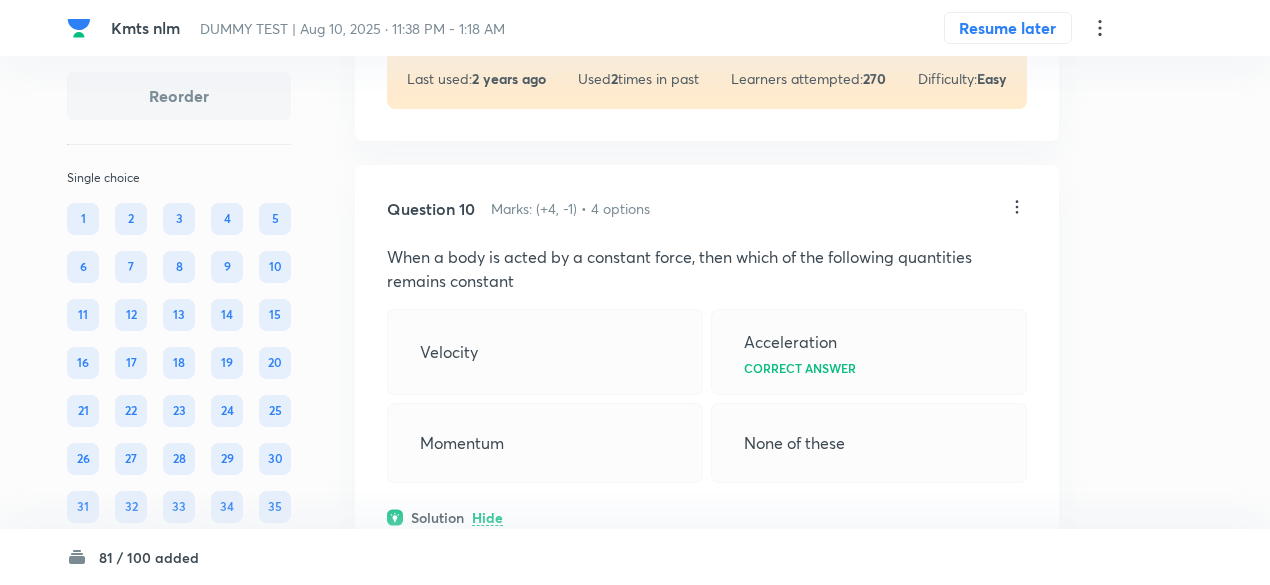 click 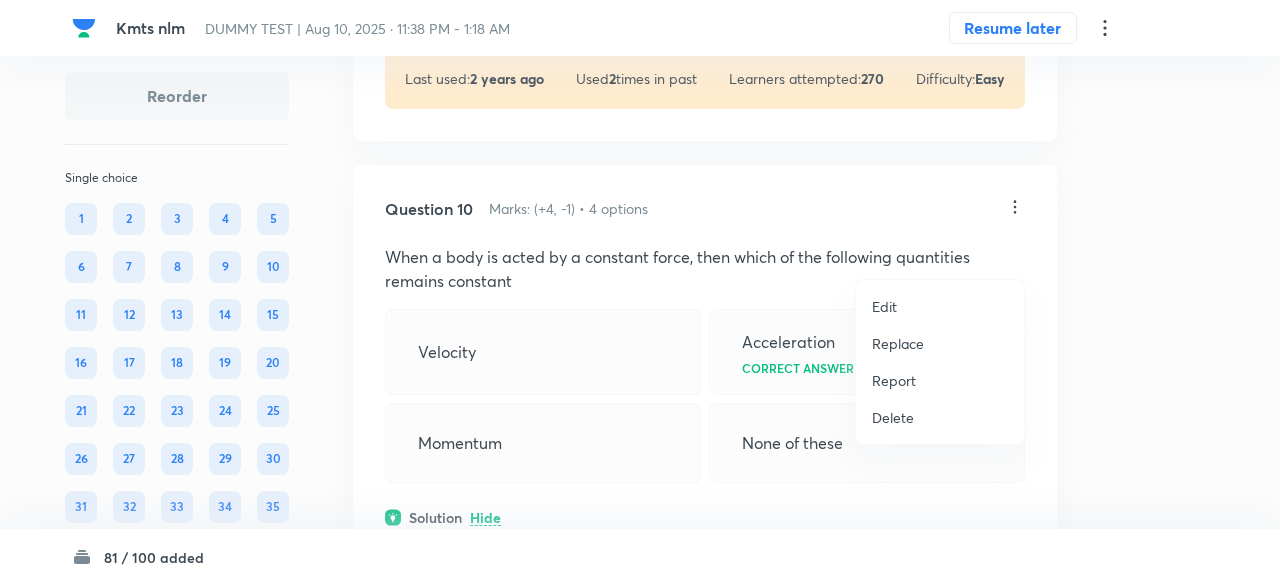 click on "Replace" at bounding box center [898, 343] 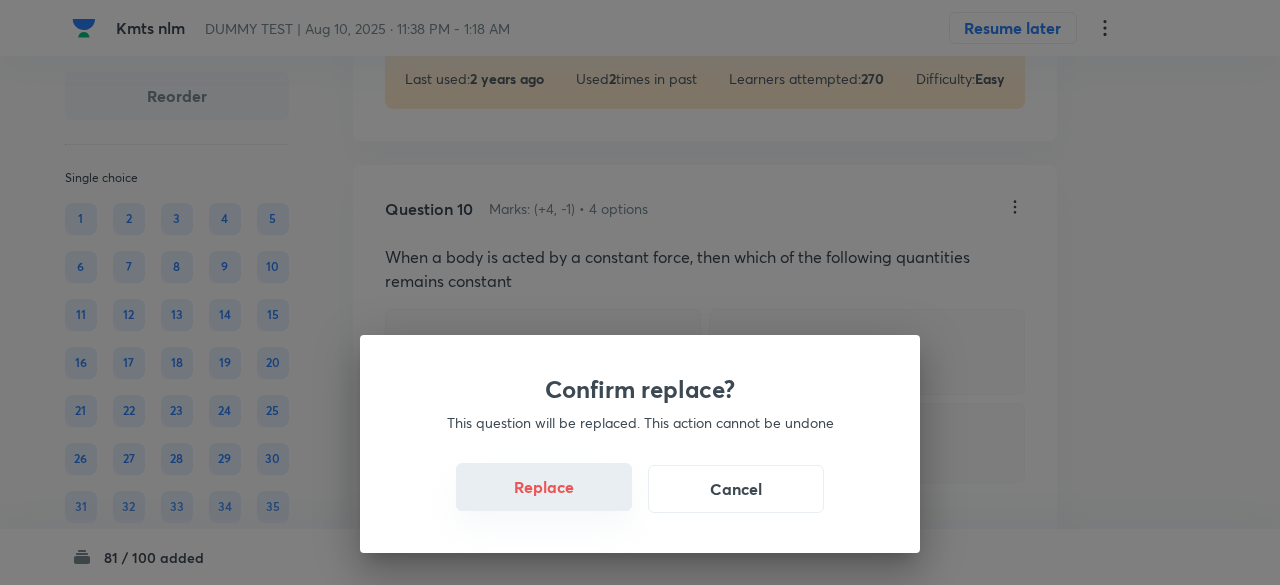 click on "Replace" at bounding box center [544, 487] 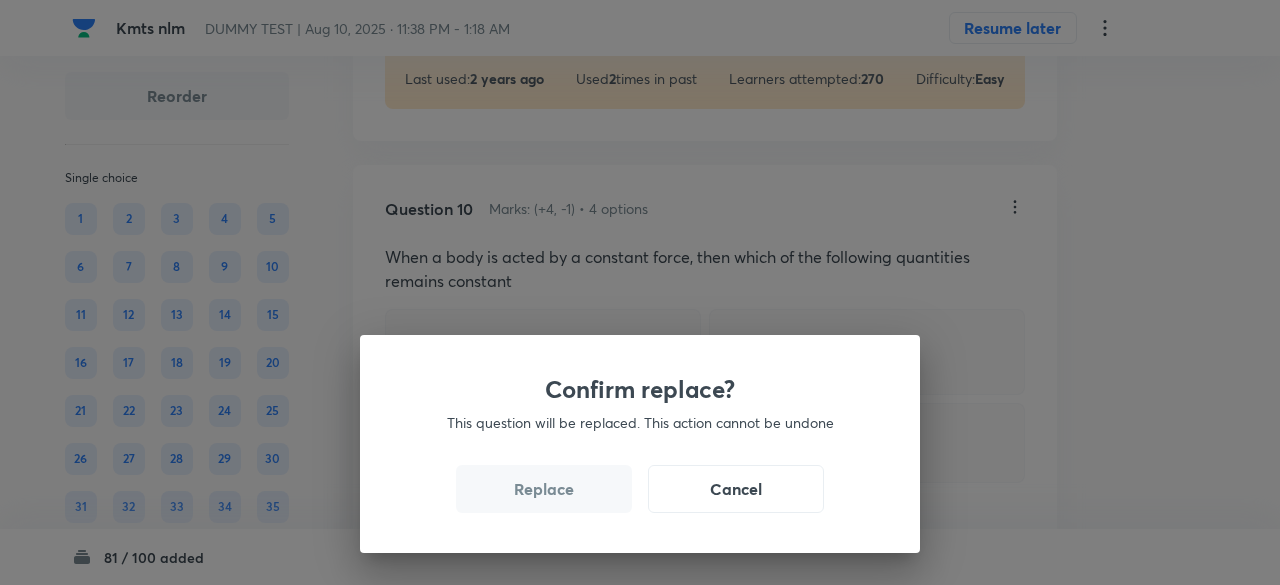 click on "Replace" at bounding box center [544, 489] 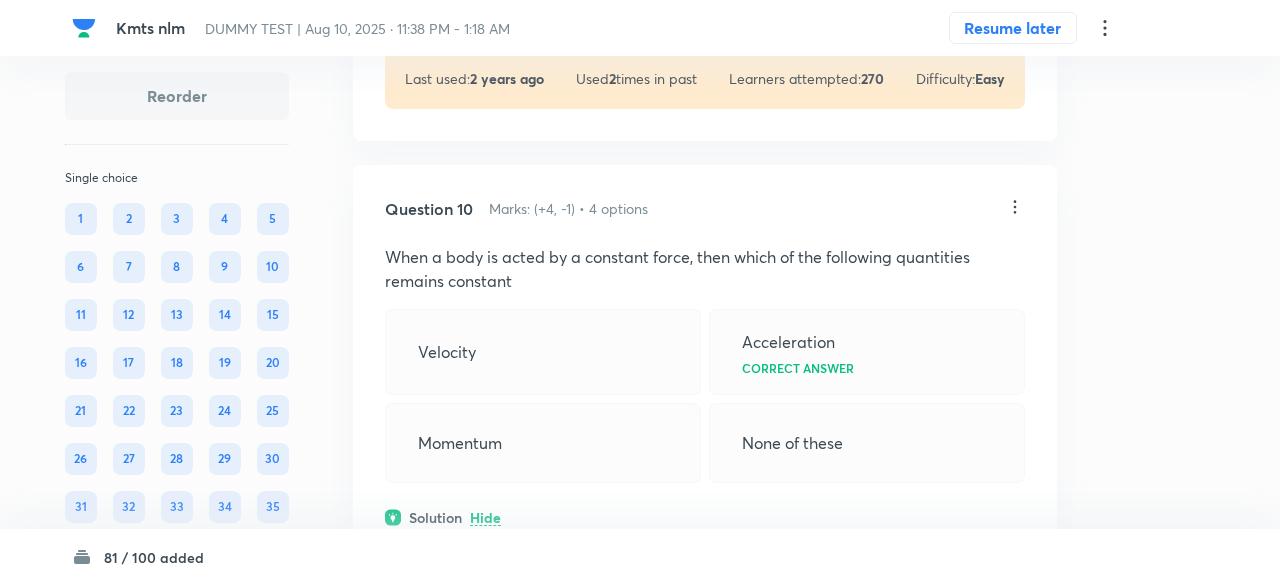 click on "Confirm replace? This question will be replaced. This action cannot be undone Replace Cancel" at bounding box center [640, 1029] 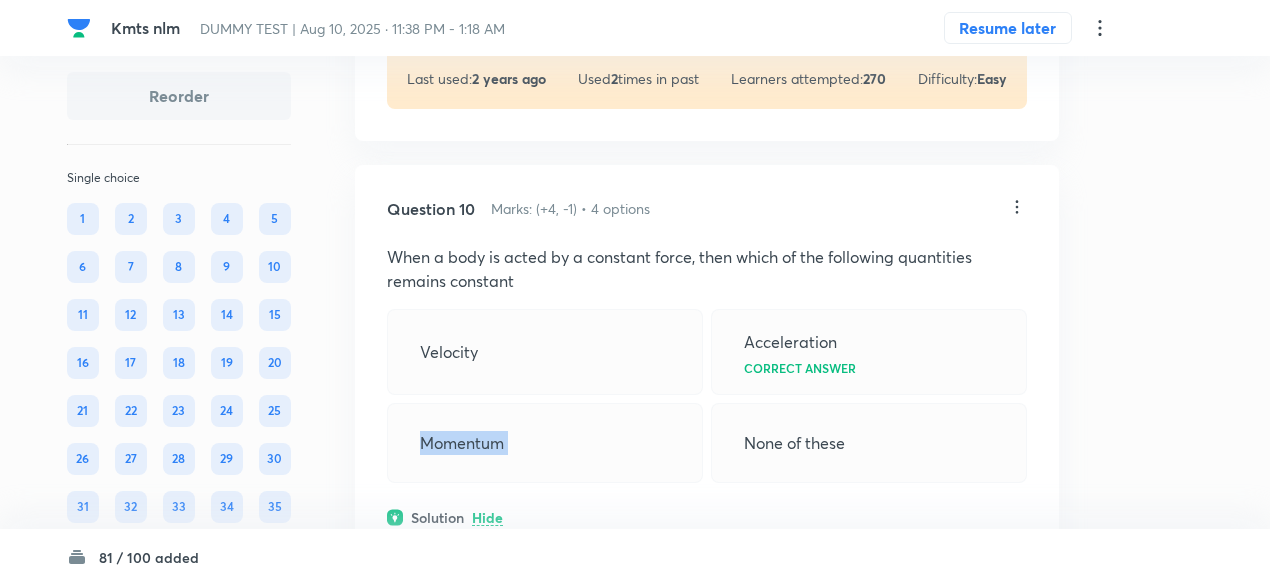 click on "Momentum" at bounding box center [545, 443] 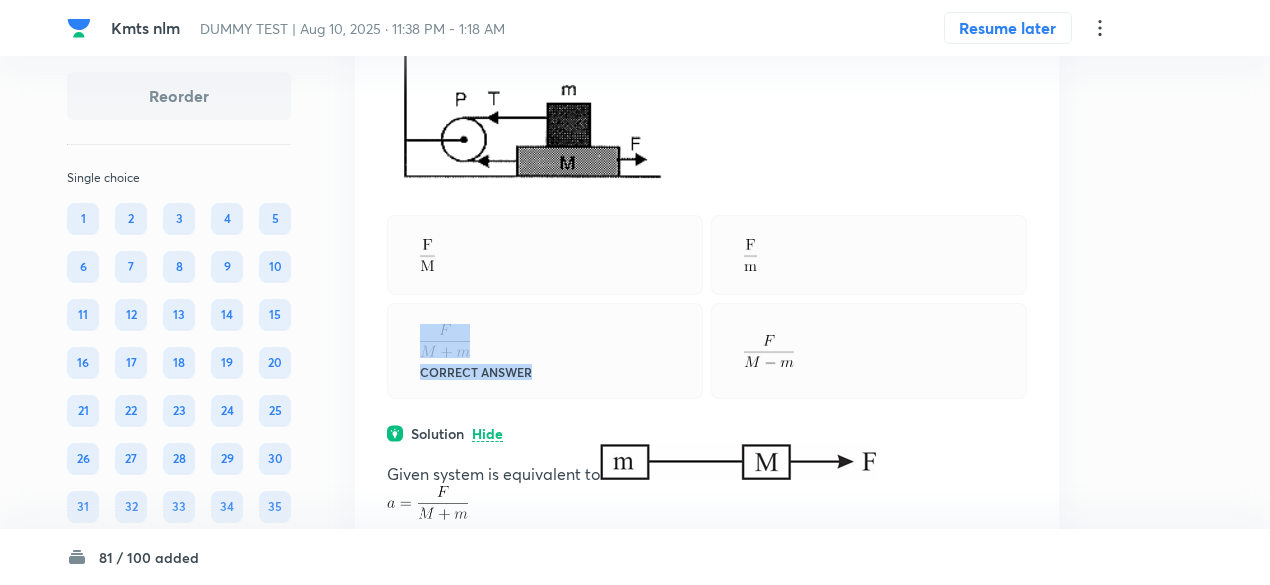 scroll, scrollTop: 11951, scrollLeft: 0, axis: vertical 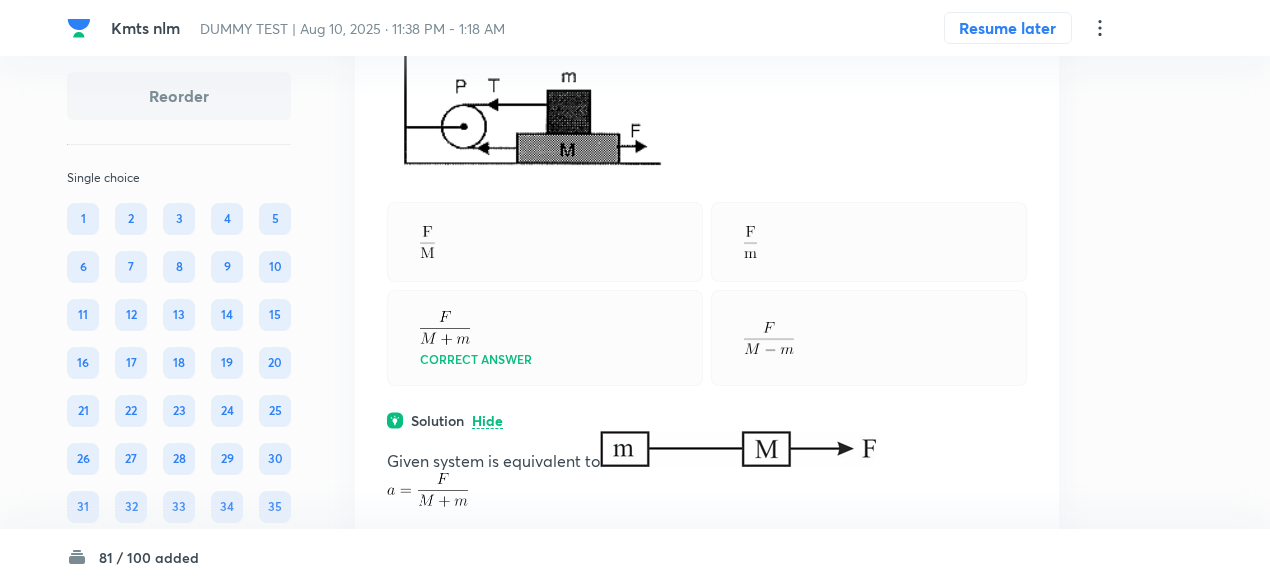 click on "Correct answer" at bounding box center (707, 294) 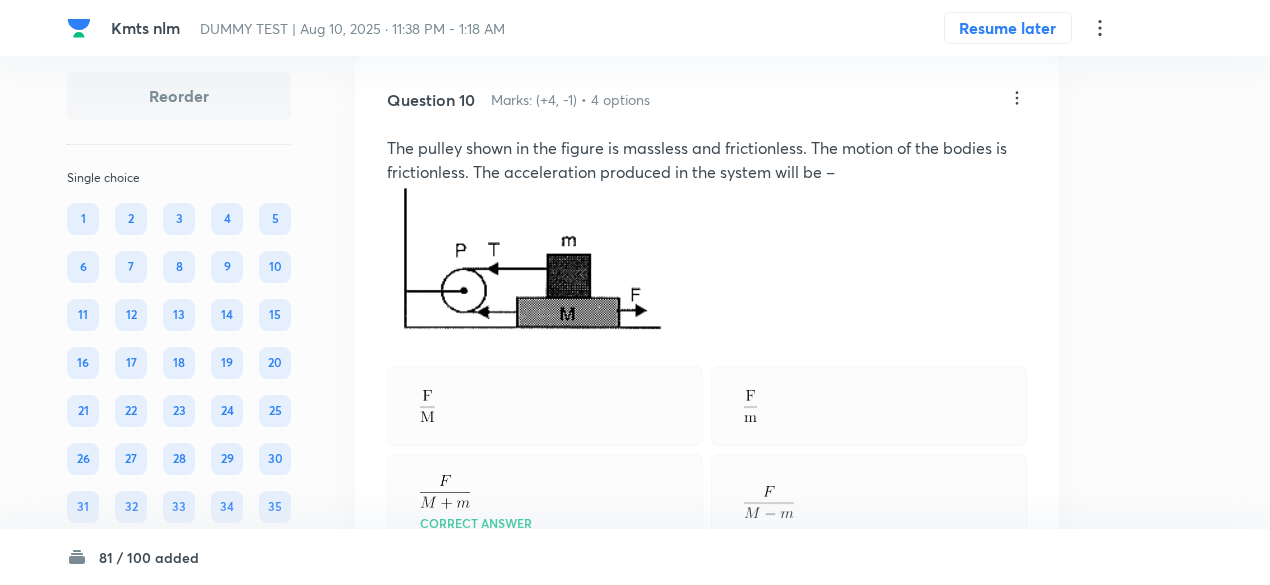 scroll, scrollTop: 11785, scrollLeft: 0, axis: vertical 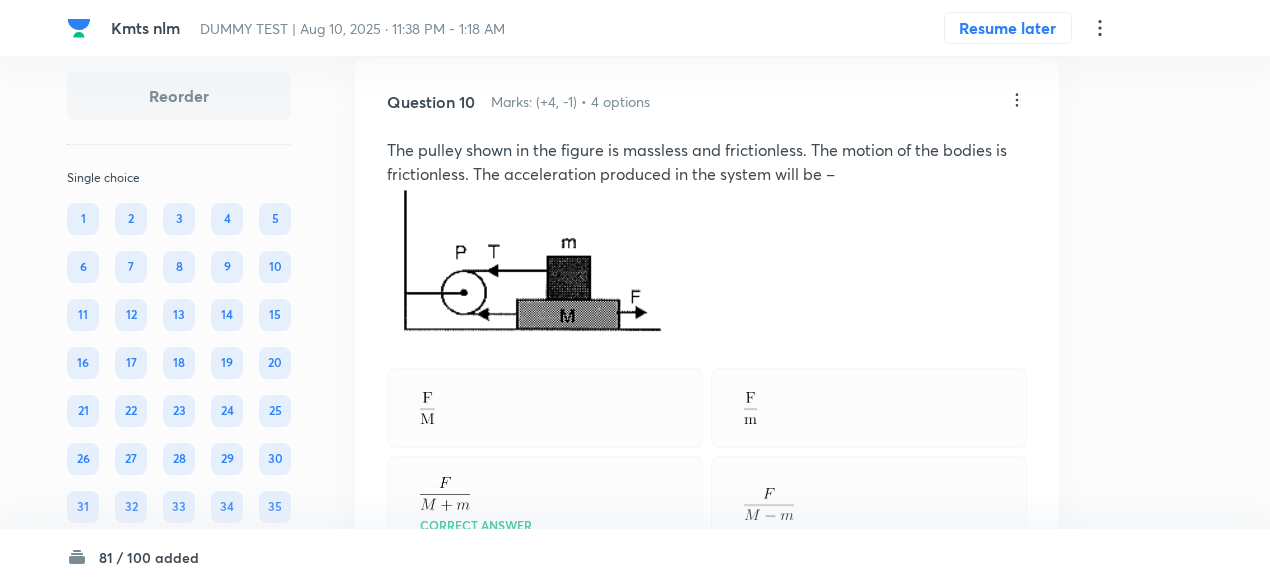 click 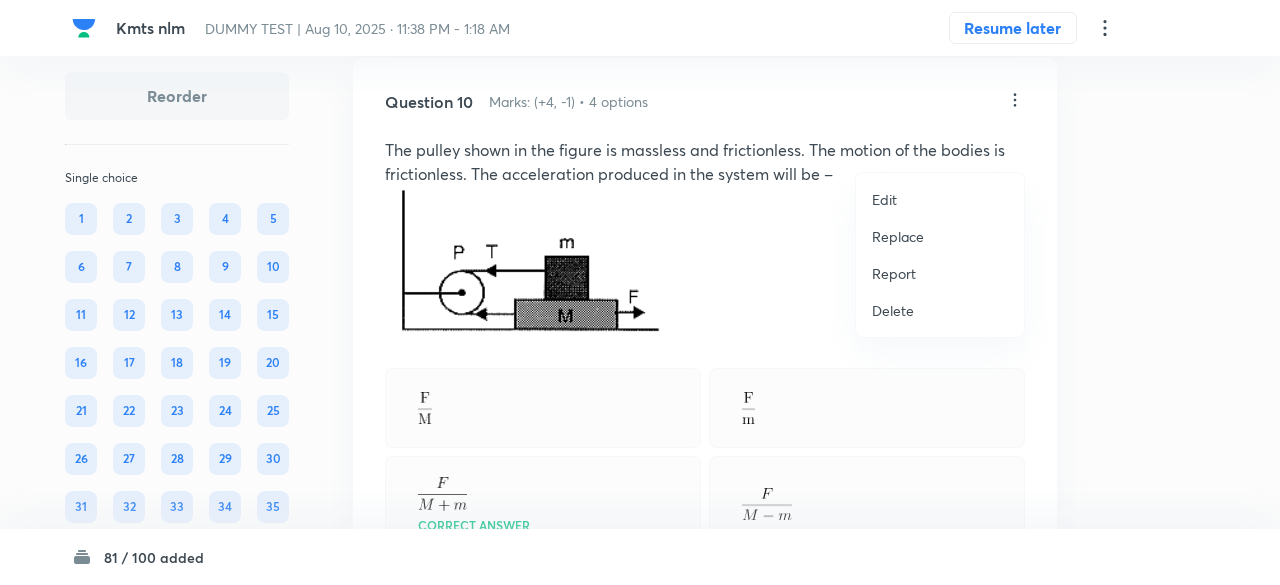 click on "Replace" at bounding box center [898, 236] 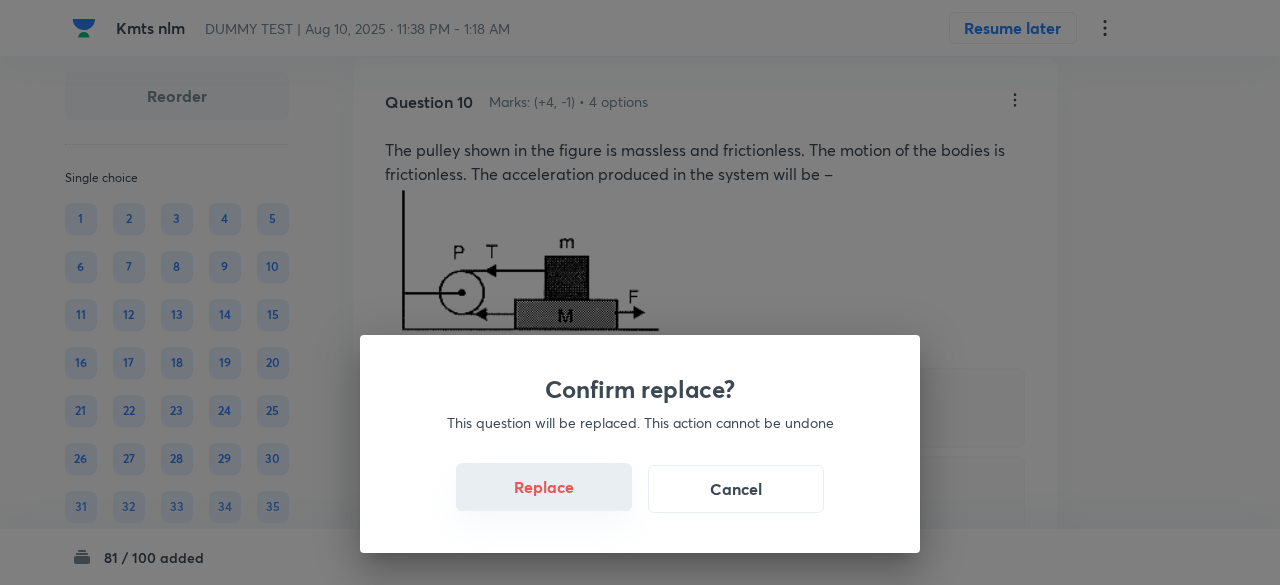 click on "Replace" at bounding box center (544, 487) 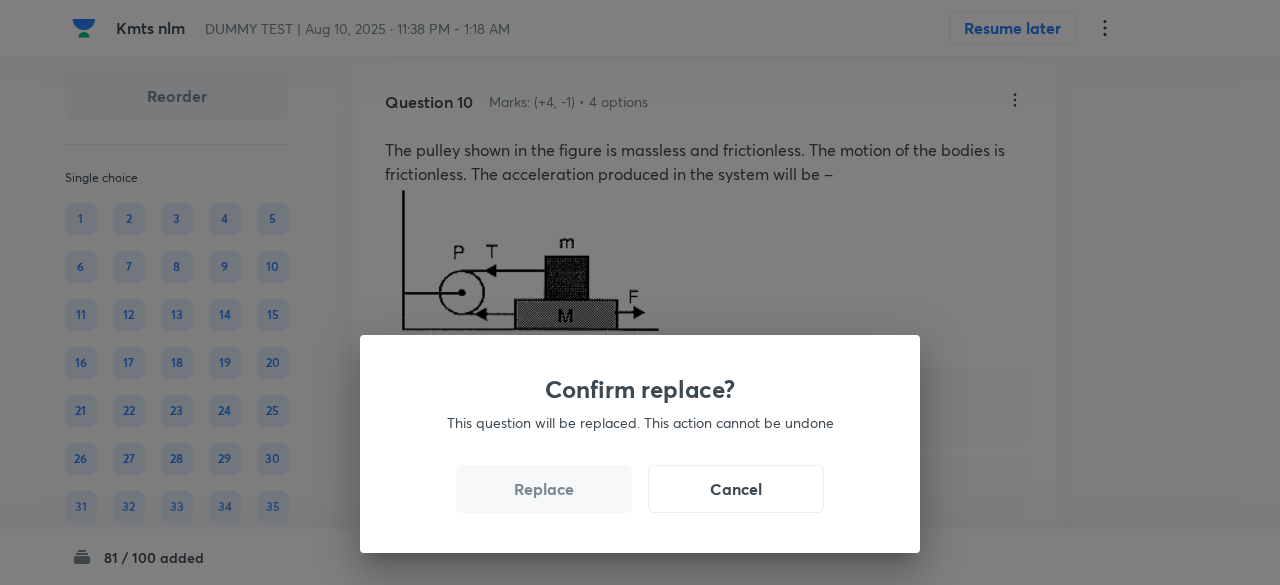 click on "Replace" at bounding box center [544, 489] 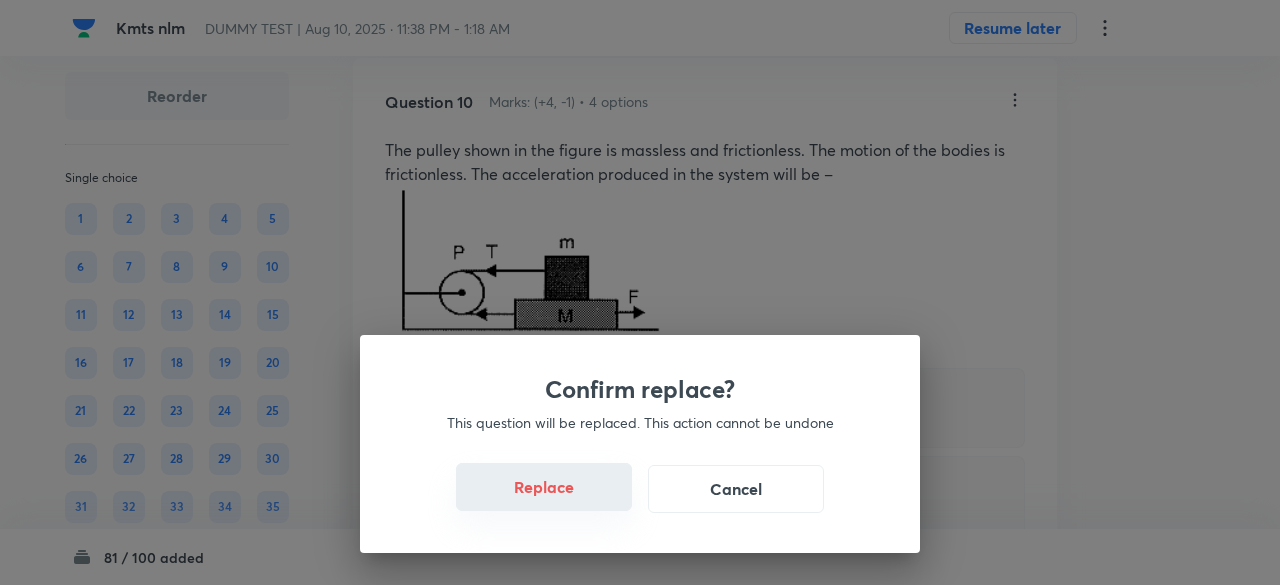 click on "Replace" at bounding box center [544, 487] 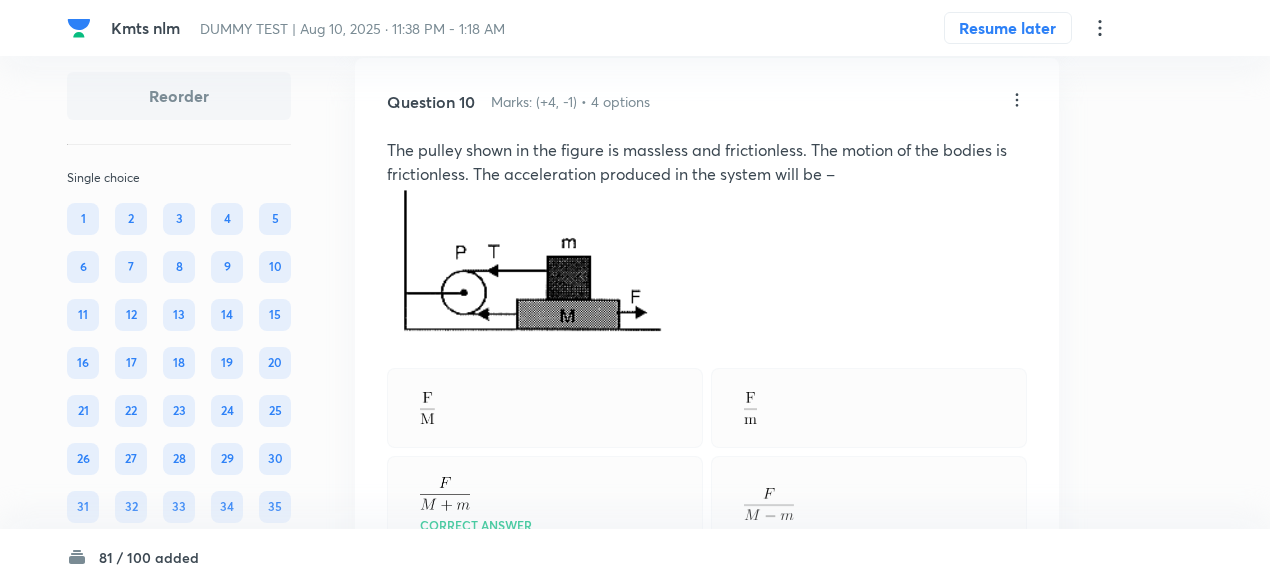 click on "Correct answer" at bounding box center [707, 460] 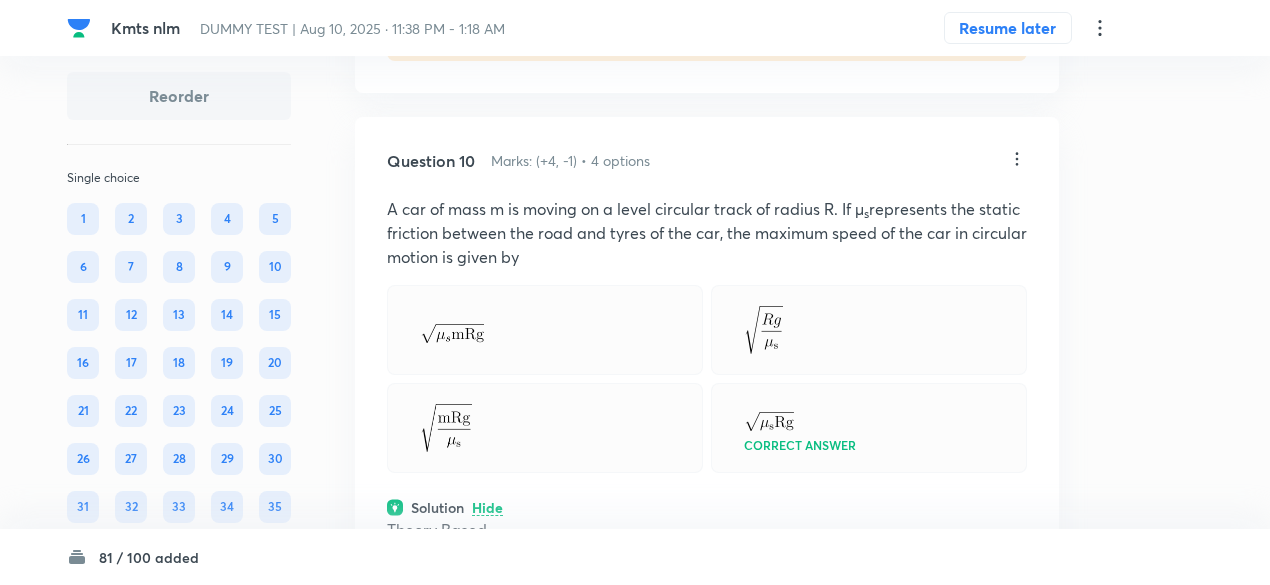 scroll, scrollTop: 11710, scrollLeft: 0, axis: vertical 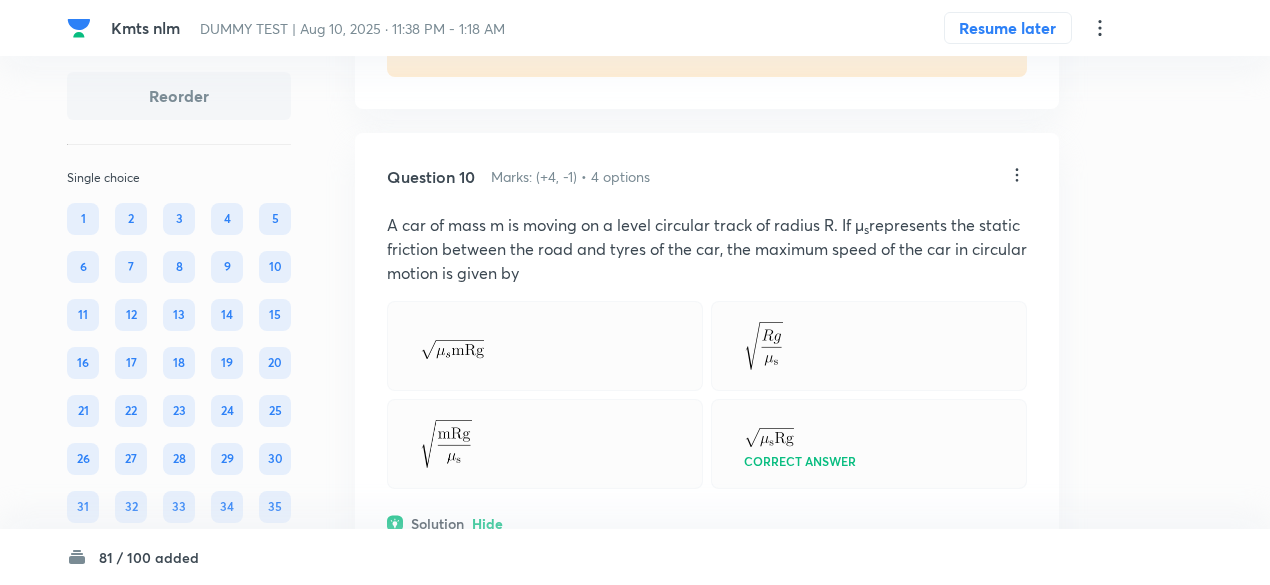 click 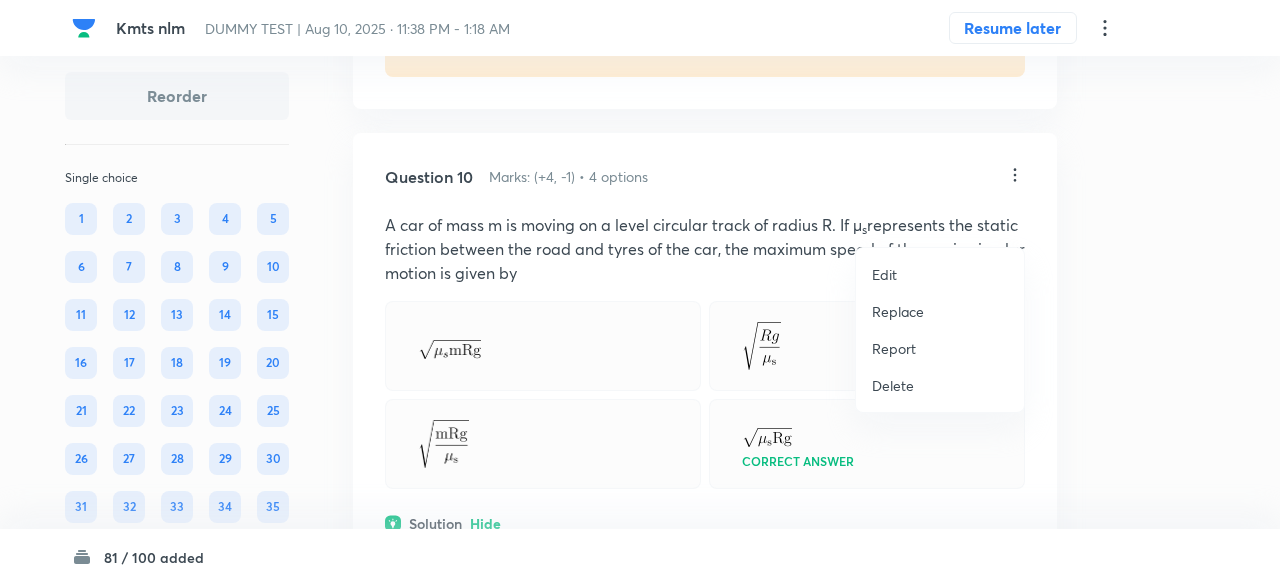 click on "Replace" at bounding box center (898, 311) 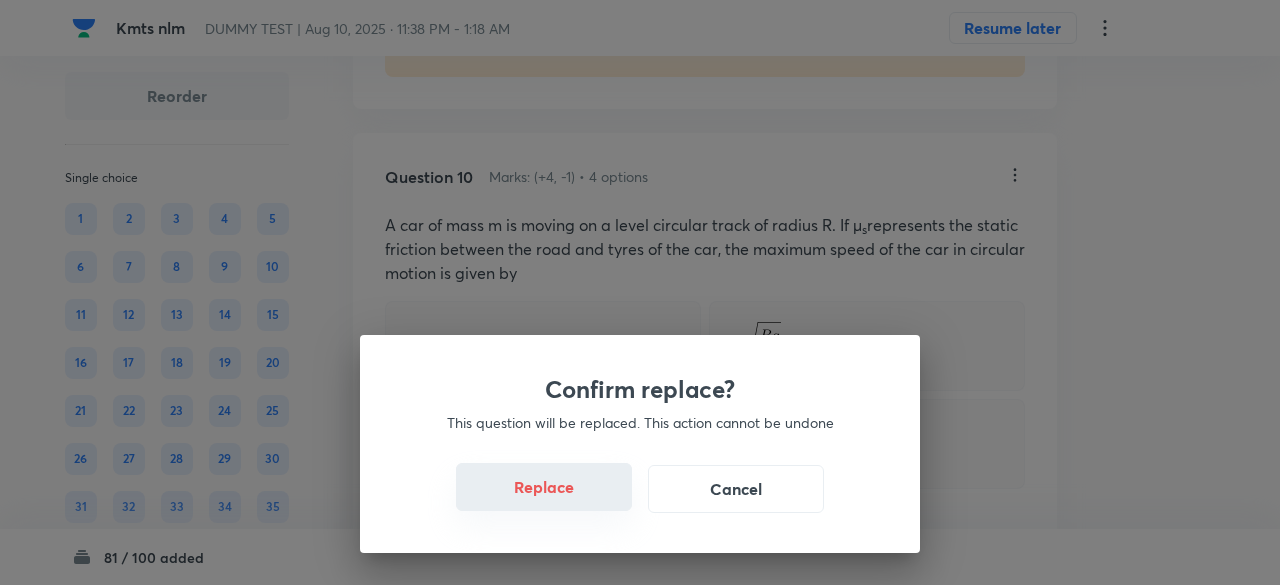 click on "Replace" at bounding box center [544, 487] 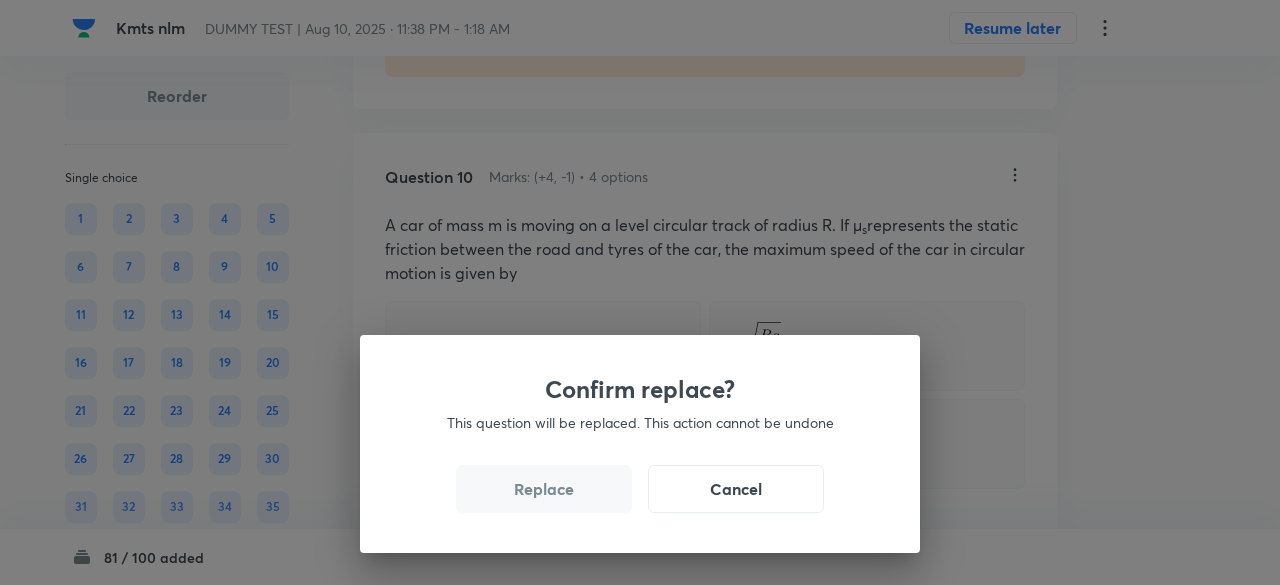 click on "Replace" at bounding box center (544, 489) 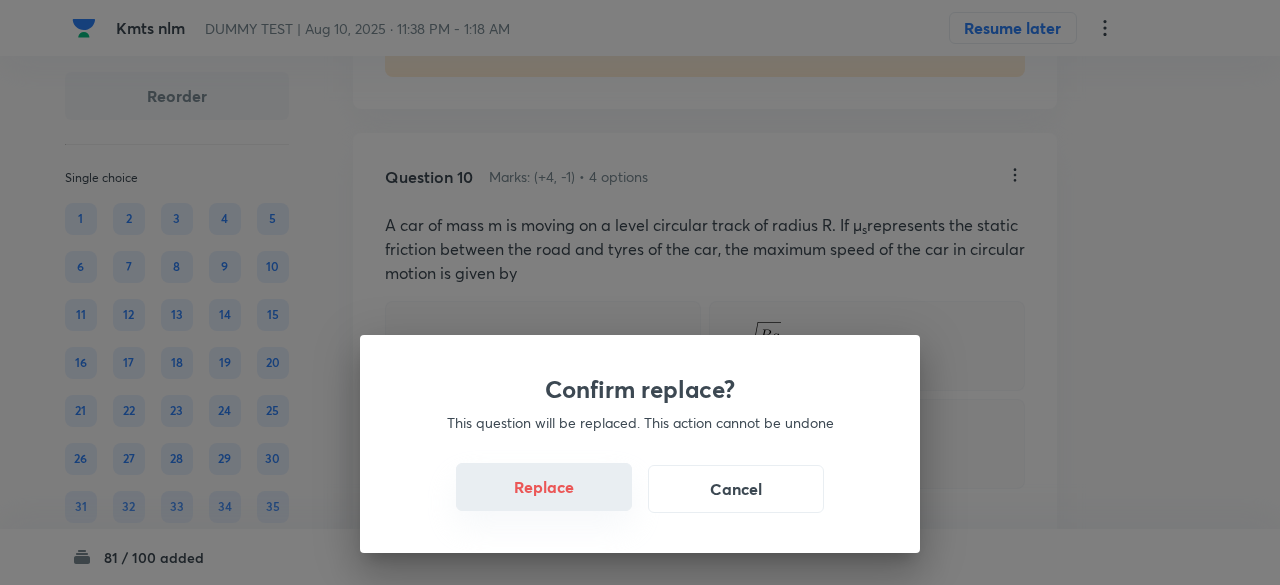 click on "Replace" at bounding box center [544, 487] 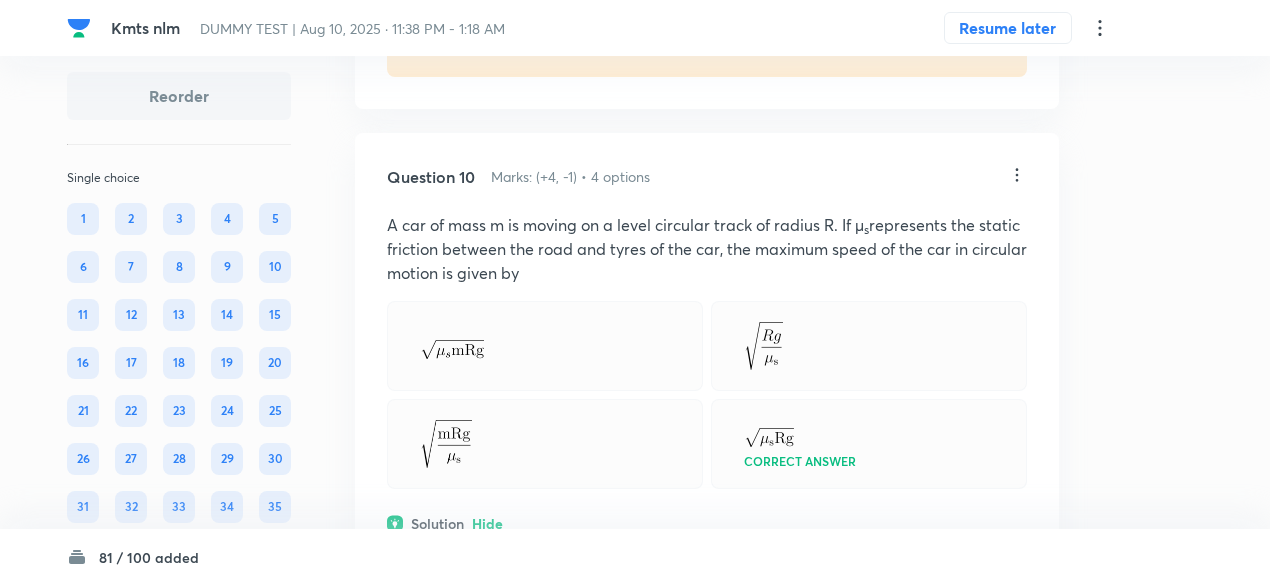 click at bounding box center (545, 444) 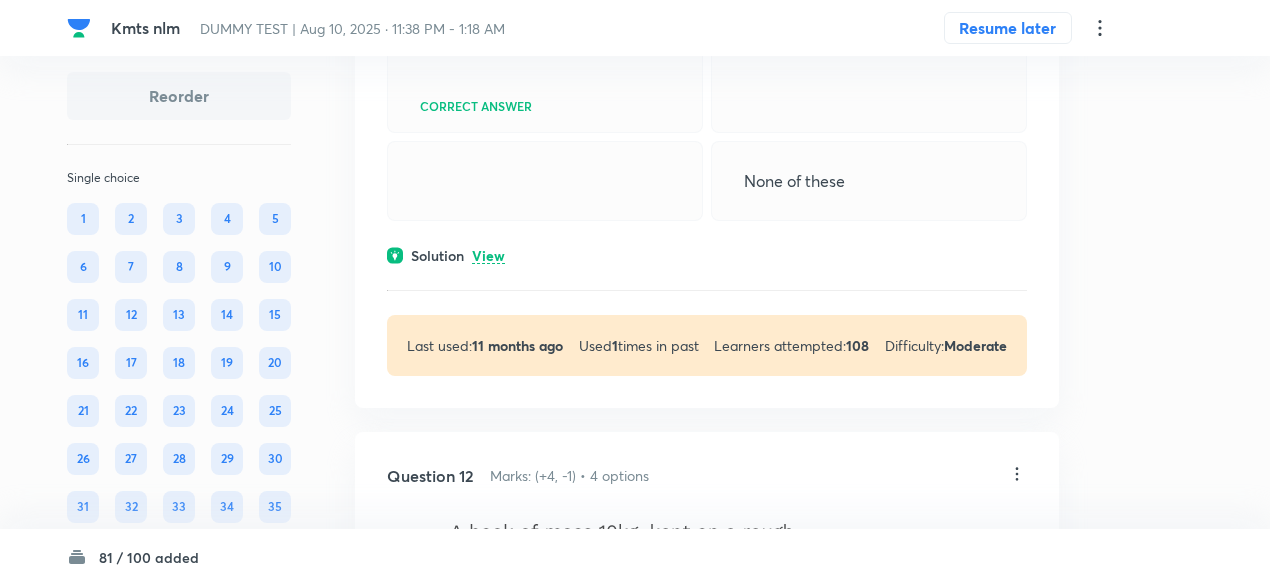 scroll, scrollTop: 12852, scrollLeft: 0, axis: vertical 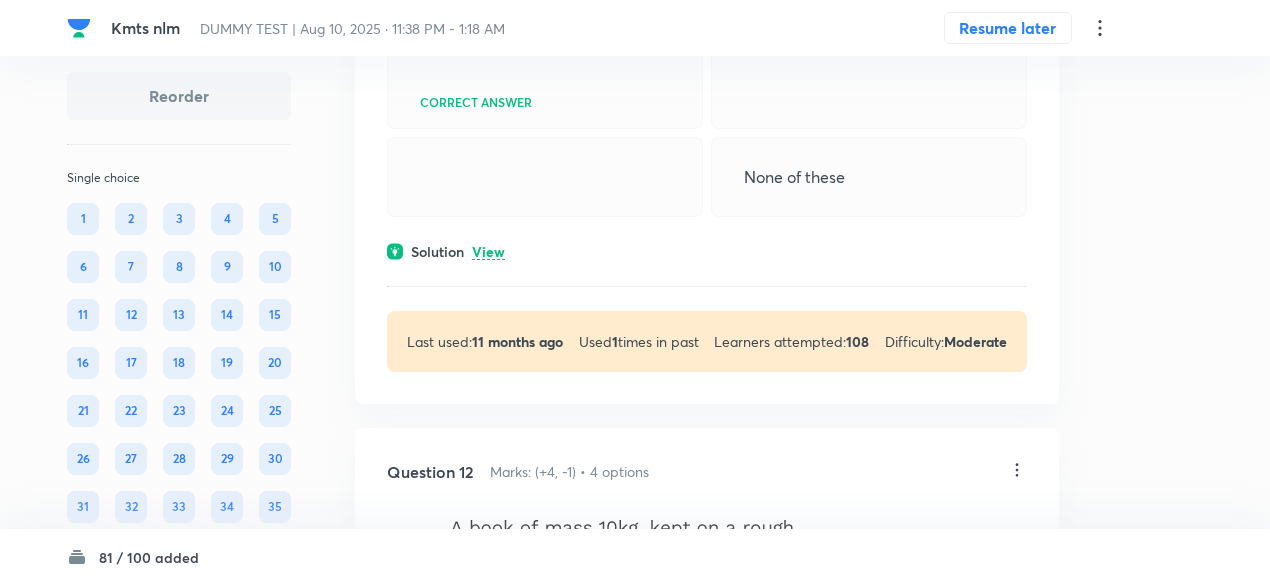click on "View" at bounding box center [488, 252] 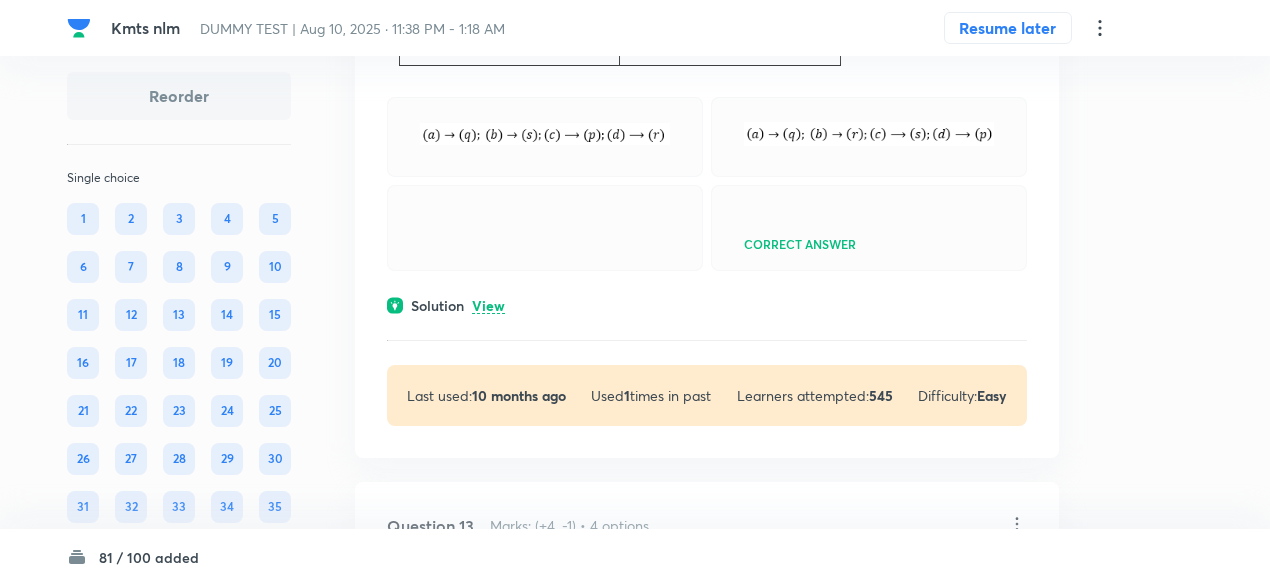 scroll, scrollTop: 14451, scrollLeft: 0, axis: vertical 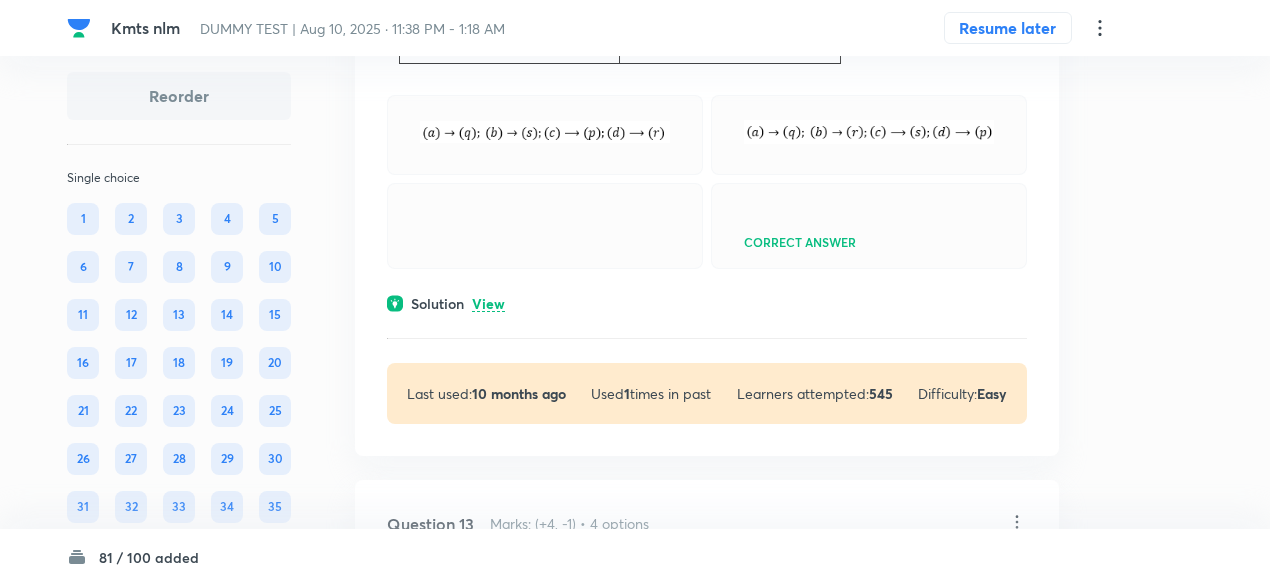 click on "View" at bounding box center [488, 304] 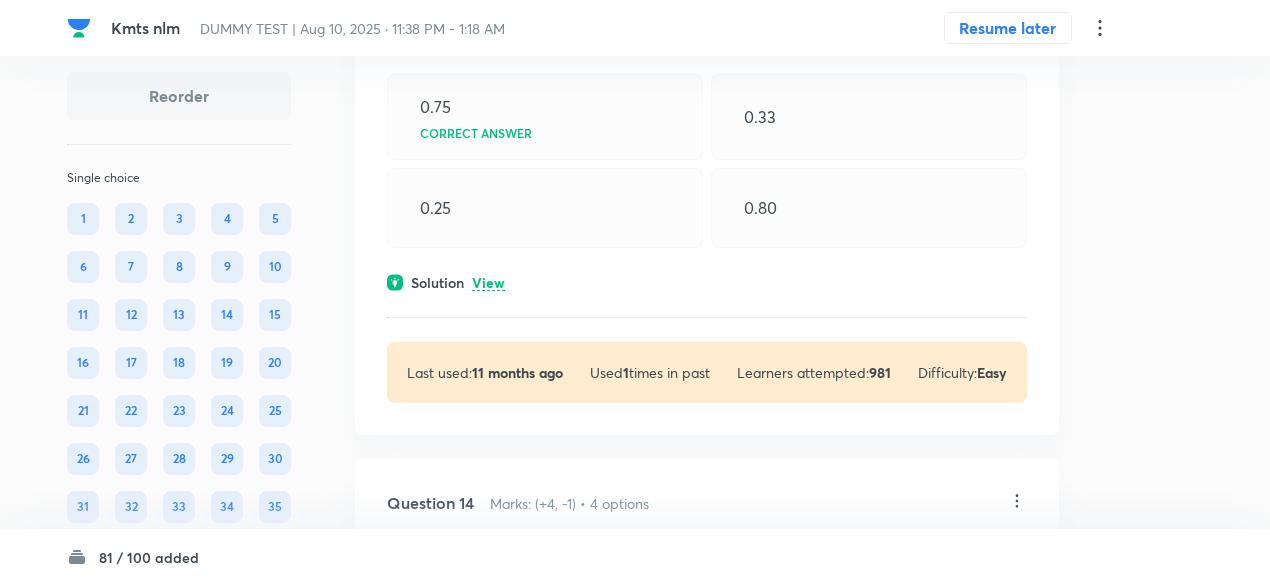 scroll, scrollTop: 15620, scrollLeft: 0, axis: vertical 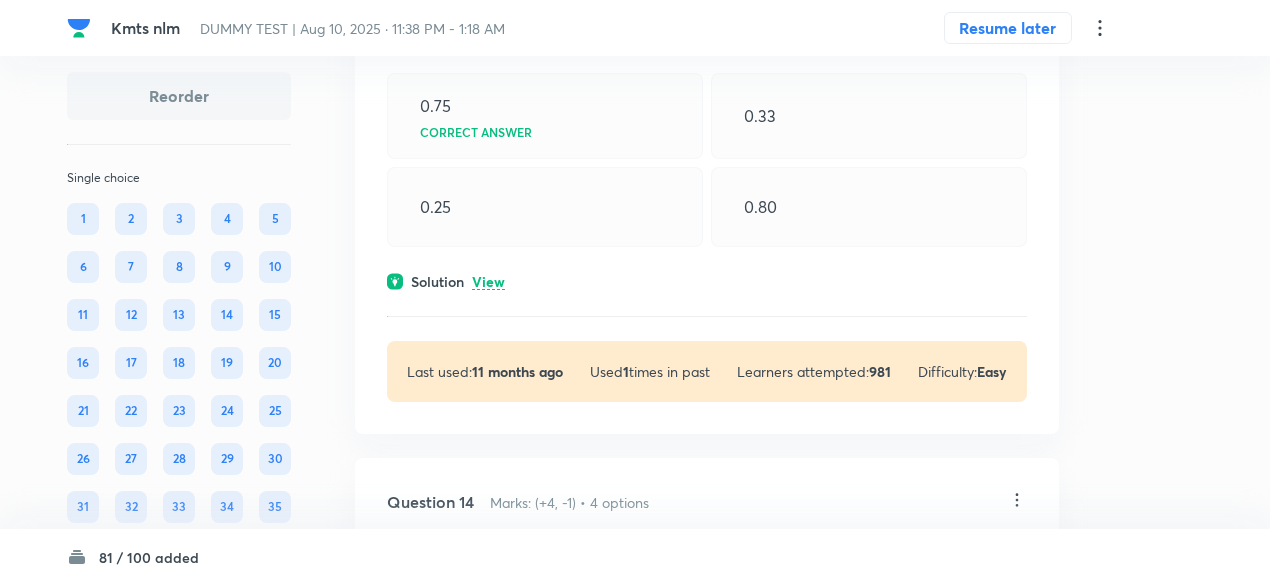 click on "Solution View" at bounding box center [707, 281] 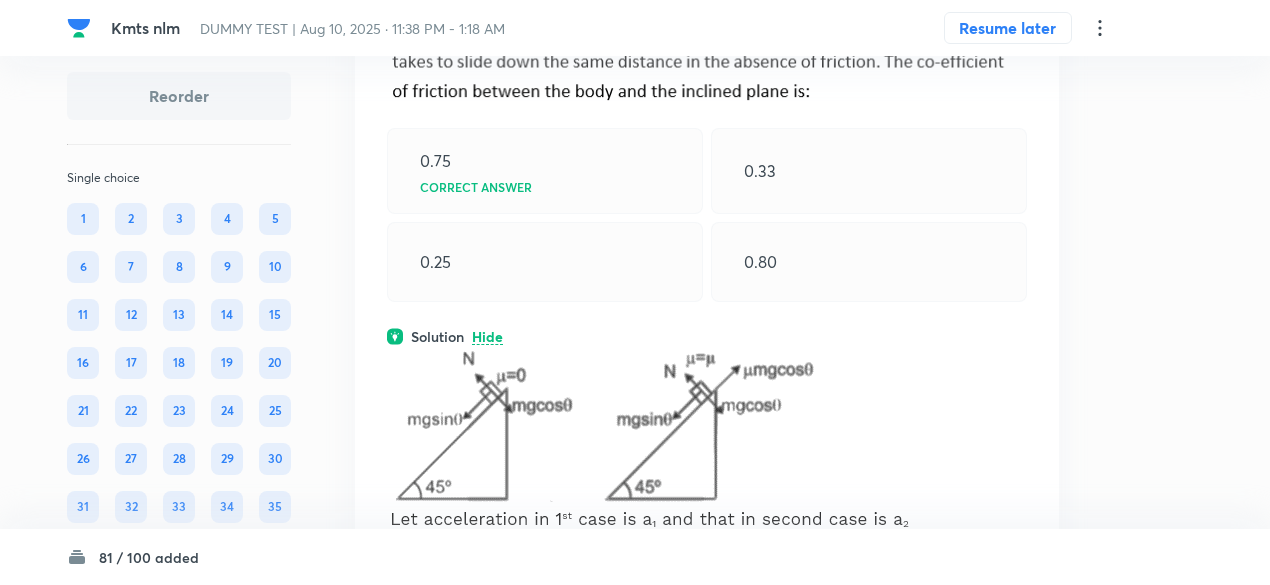 scroll, scrollTop: 15564, scrollLeft: 0, axis: vertical 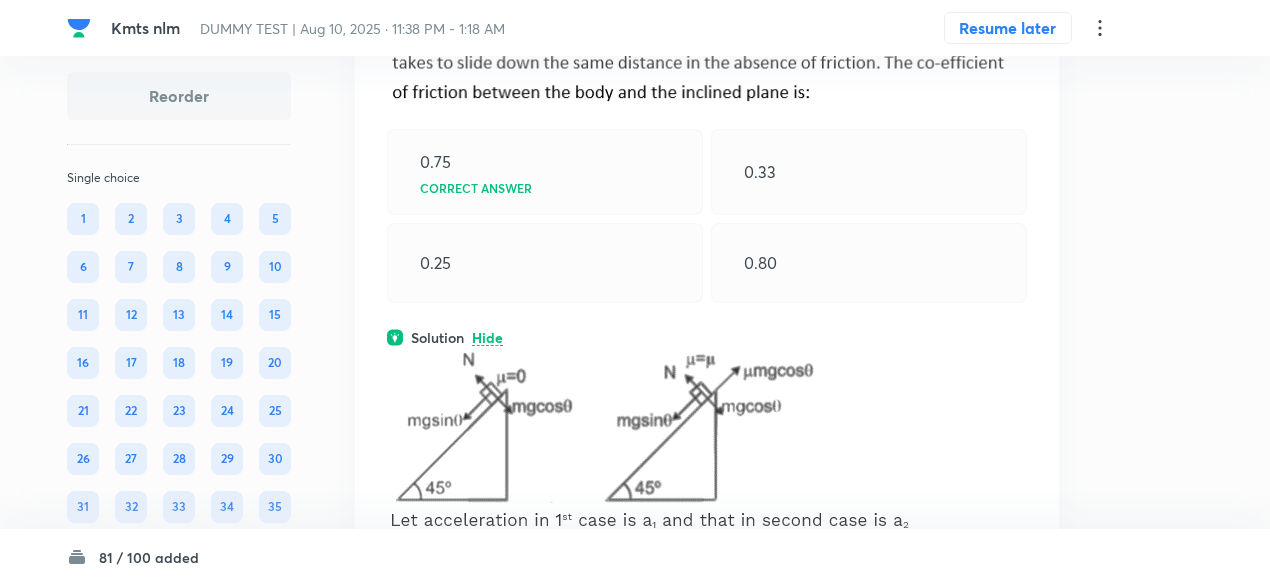 click on "Question 13 Marks: (+4, -1) • 4 options 0.75 Correct answer 0.33 0.25 0.80 Solution Hide Physics Newton's Law of Motion and Friction Newton’s Laws of Motion Last used:  11 months ago Used  1  times in past Learners attempted:  981 Difficulty: Easy" at bounding box center [707, 444] 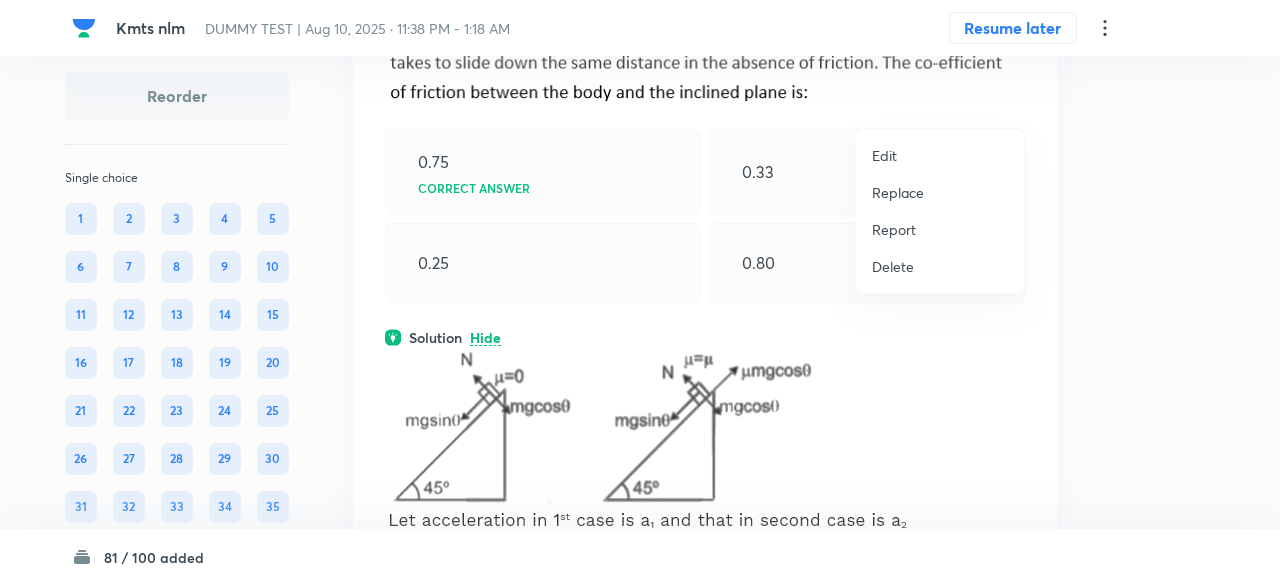 click on "Replace" at bounding box center (940, 192) 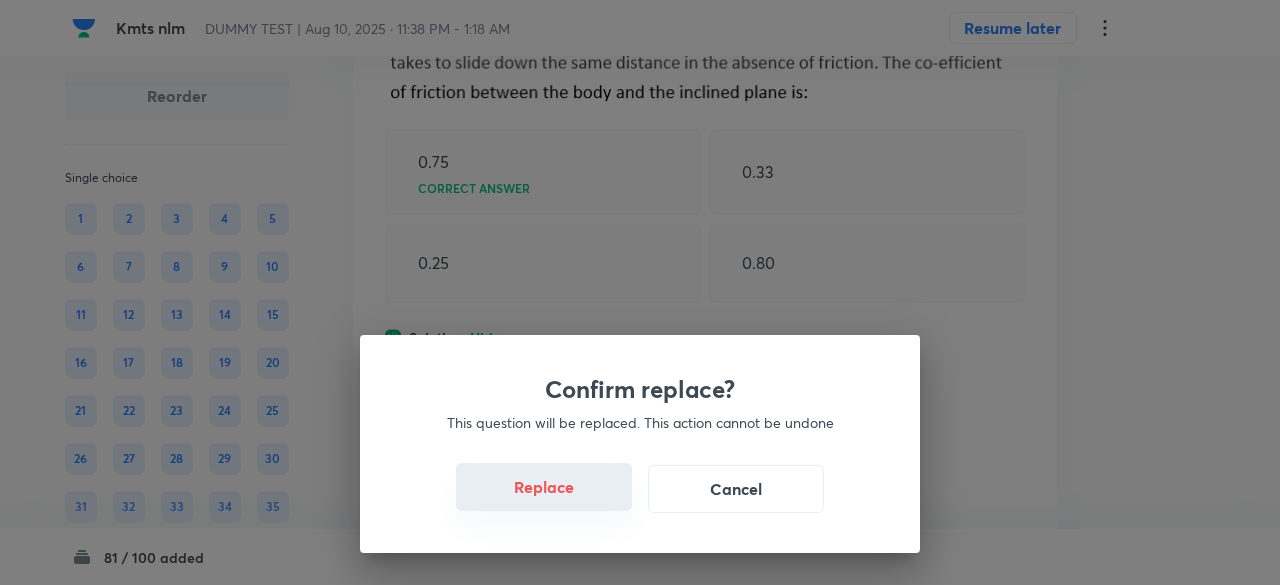 click on "Replace" at bounding box center (544, 487) 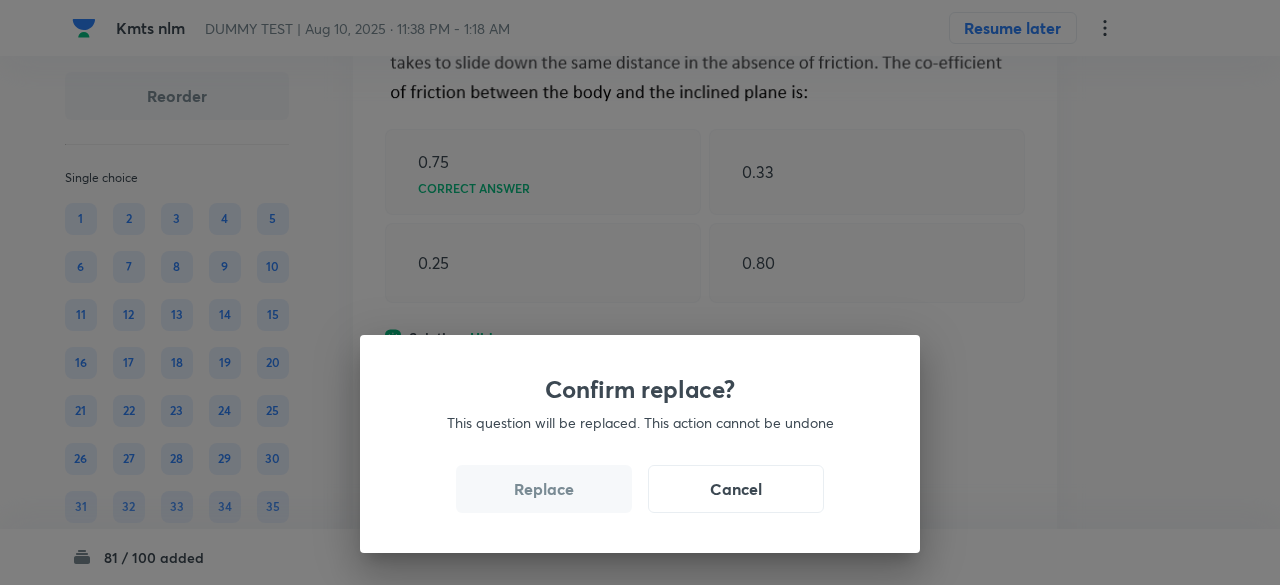 click on "Replace" at bounding box center [544, 489] 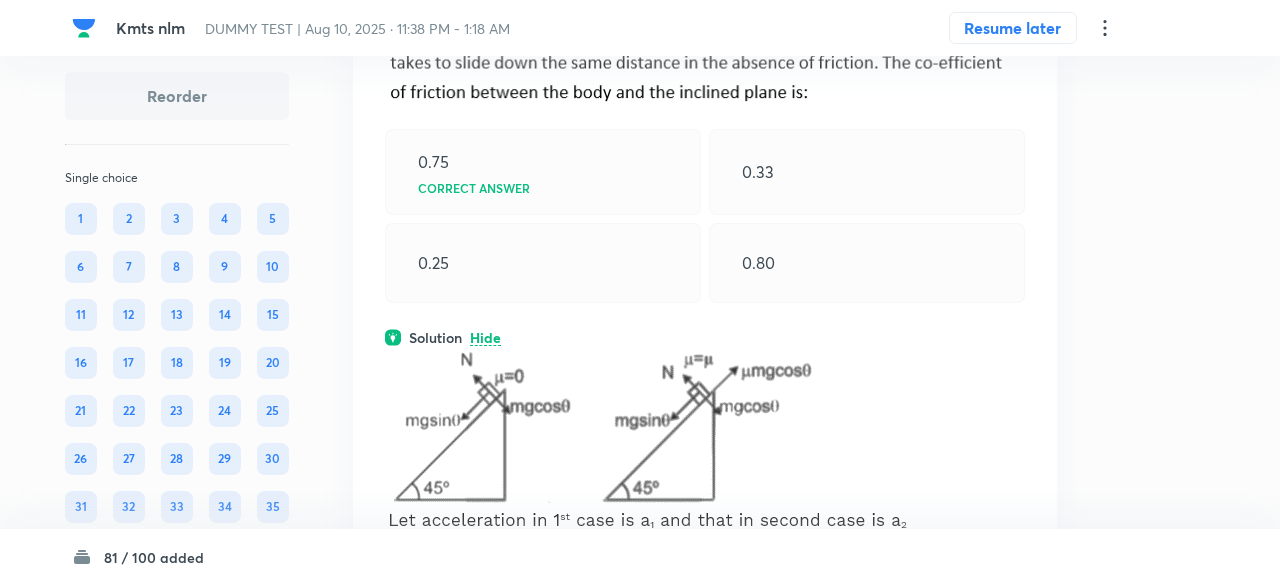 click on "Confirm replace? This question will be replaced. This action cannot be undone Replace Cancel" at bounding box center [640, 292] 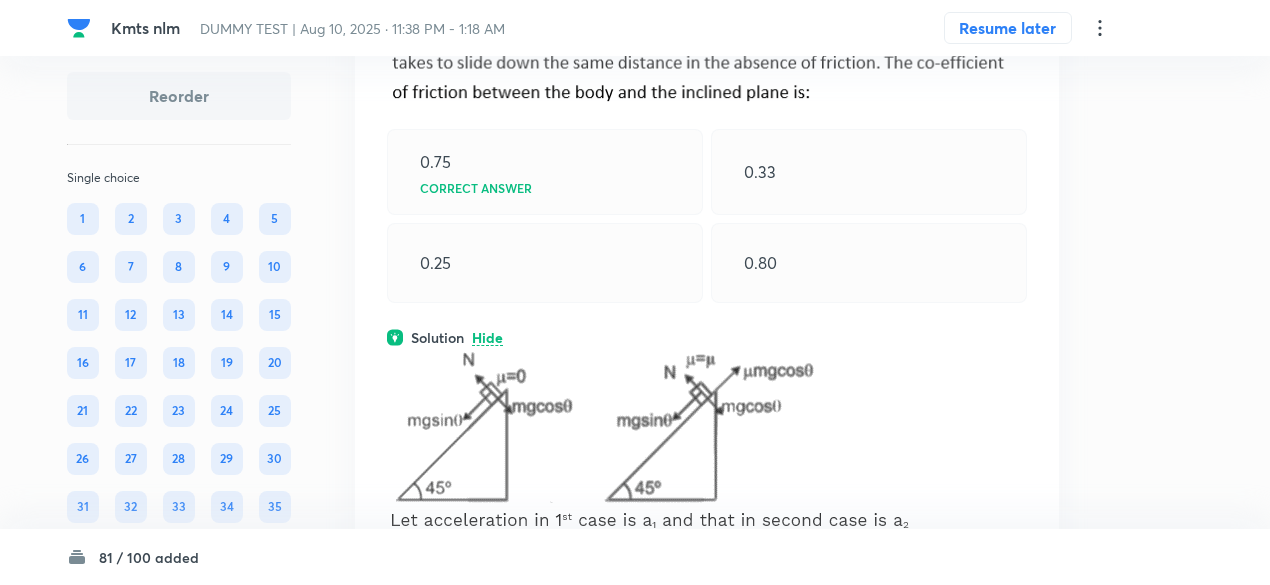 click at bounding box center [604, 425] 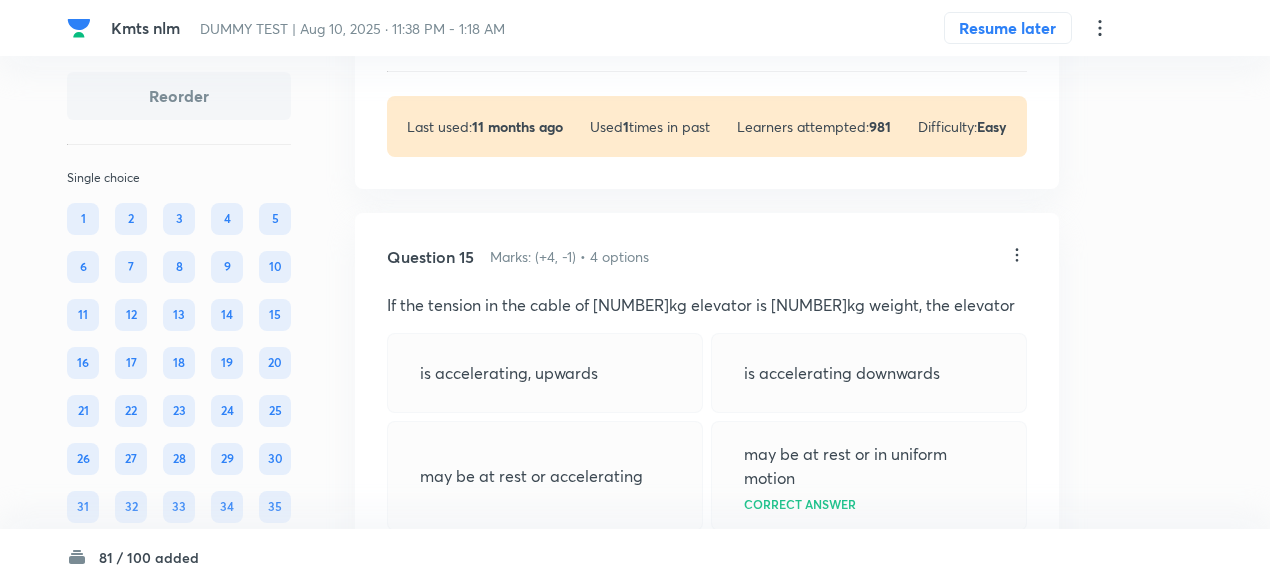scroll, scrollTop: 16832, scrollLeft: 0, axis: vertical 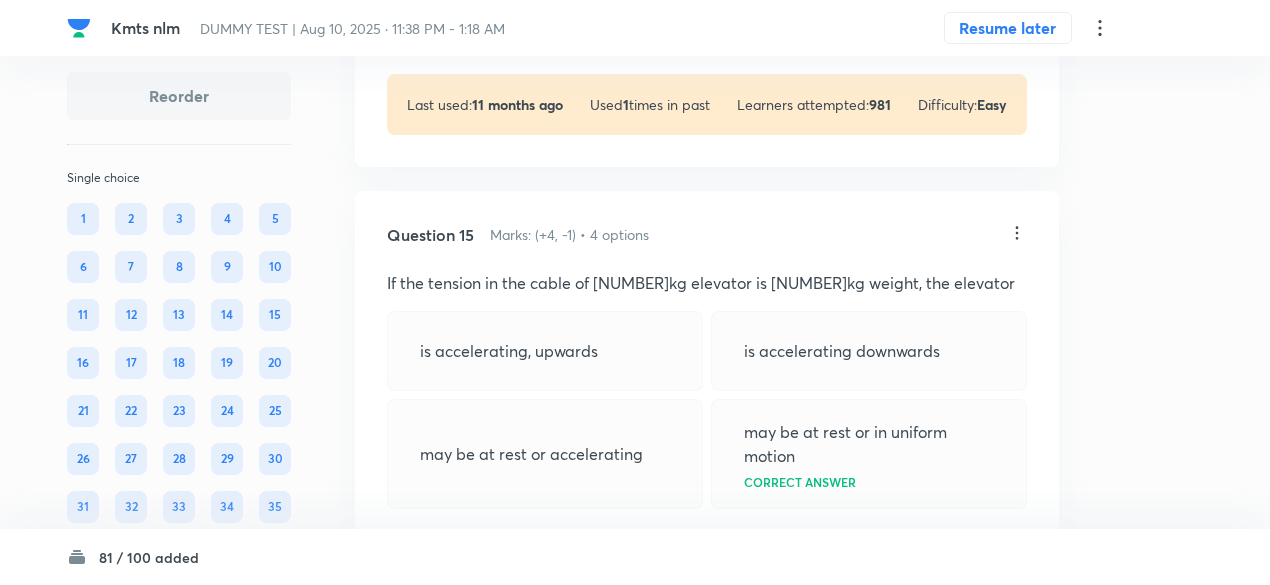 click on "View" at bounding box center [488, 15] 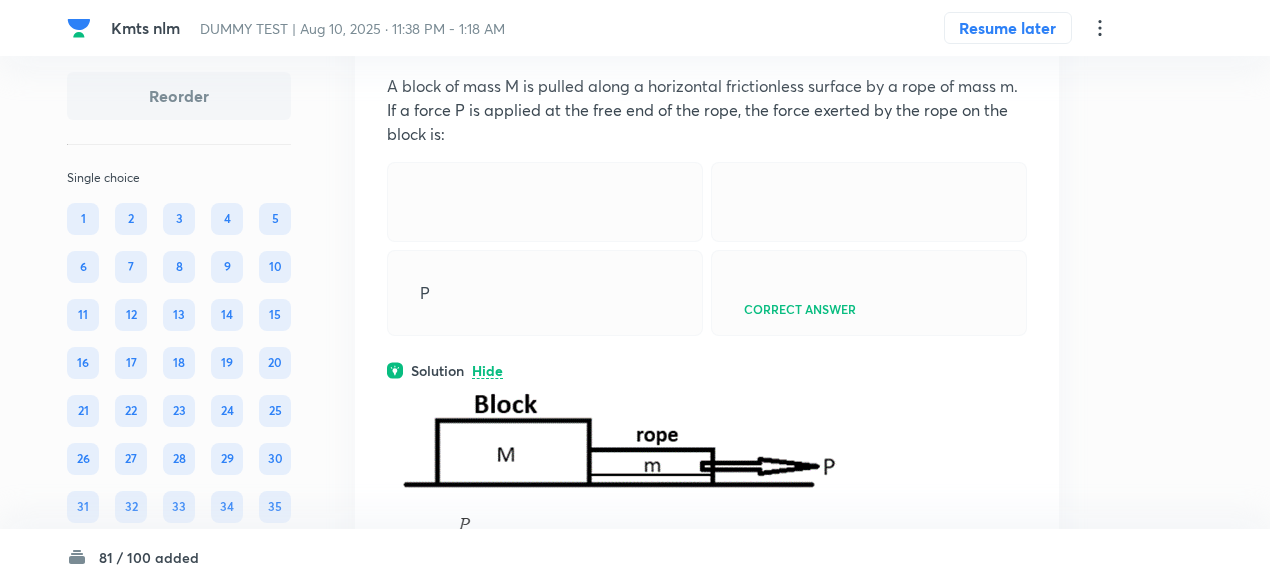 scroll, scrollTop: 16477, scrollLeft: 0, axis: vertical 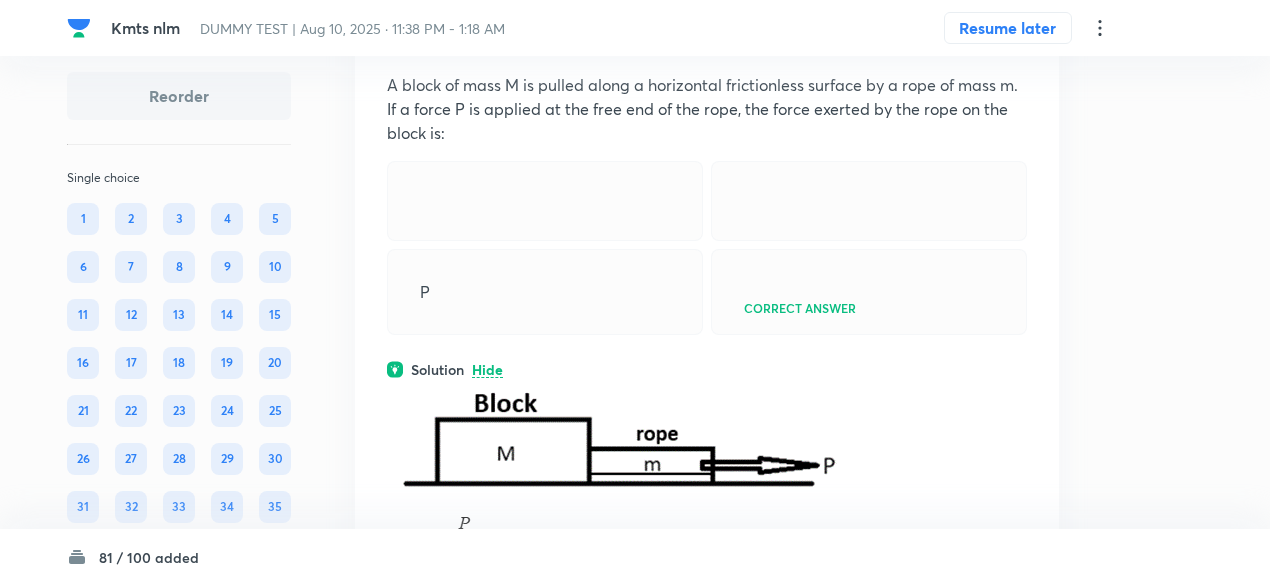 click 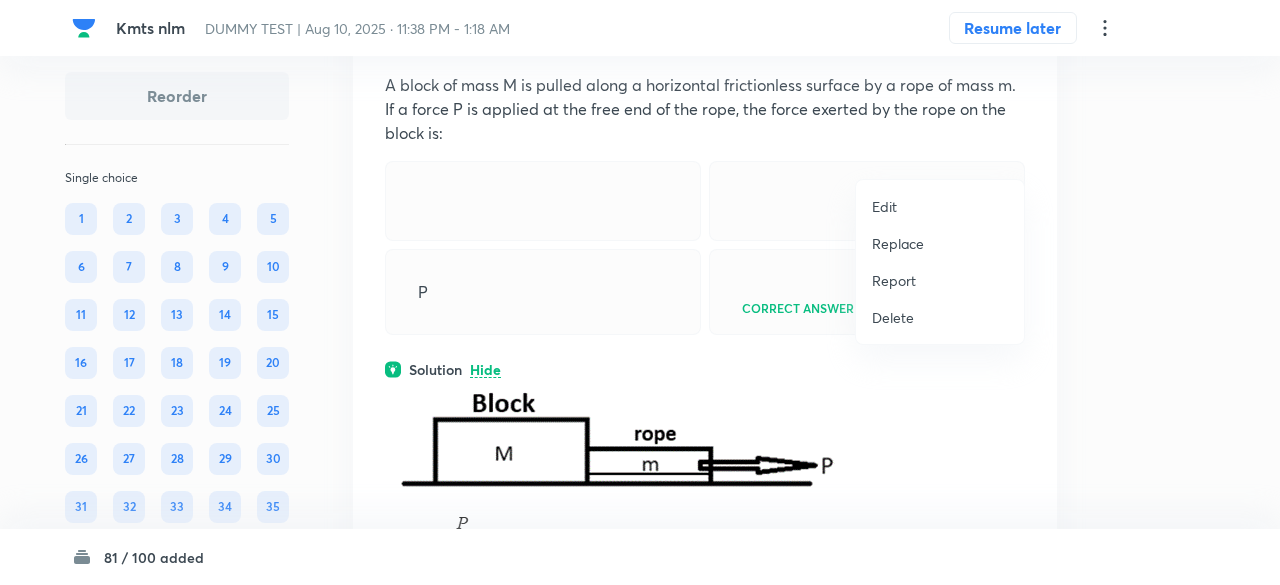 click on "Replace" at bounding box center (898, 243) 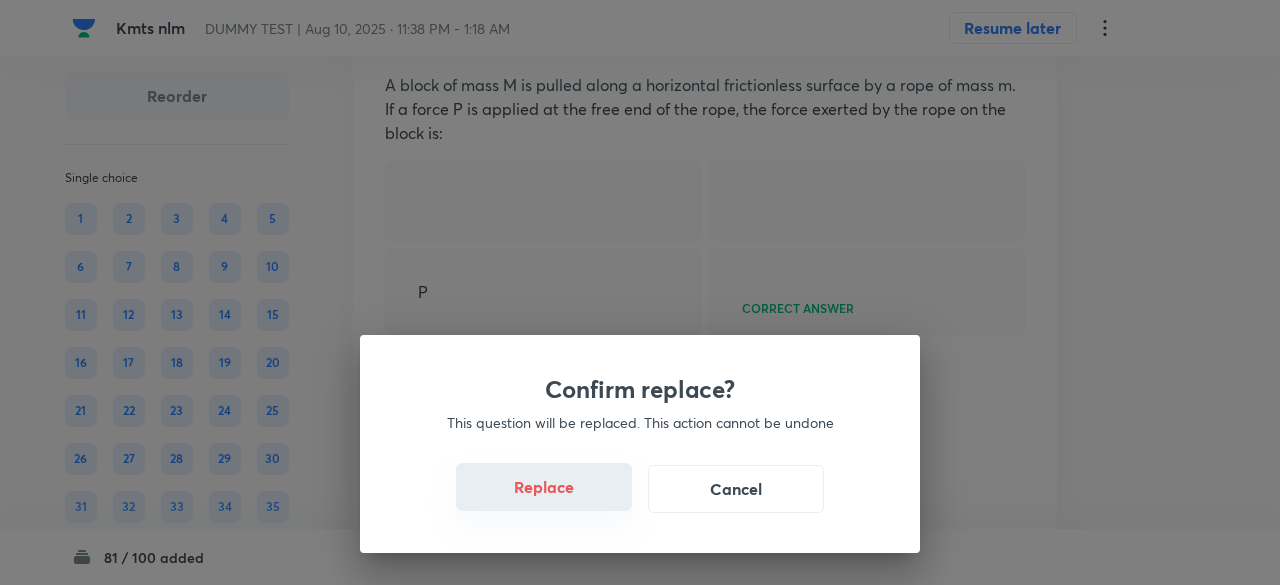 click on "Replace" at bounding box center (544, 487) 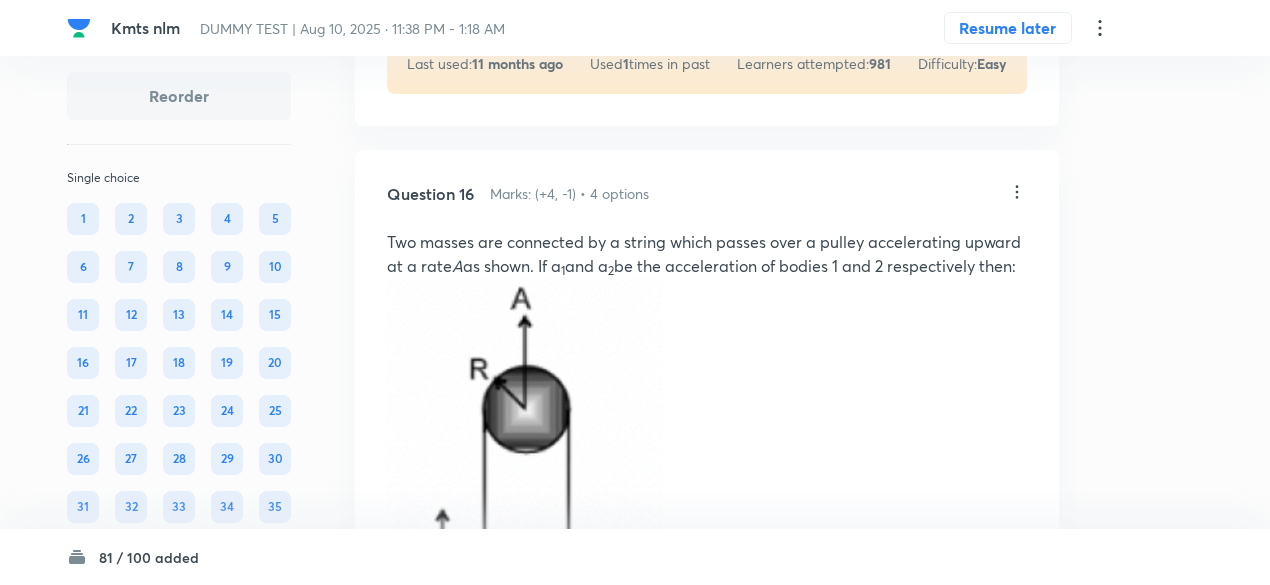 scroll, scrollTop: 17759, scrollLeft: 0, axis: vertical 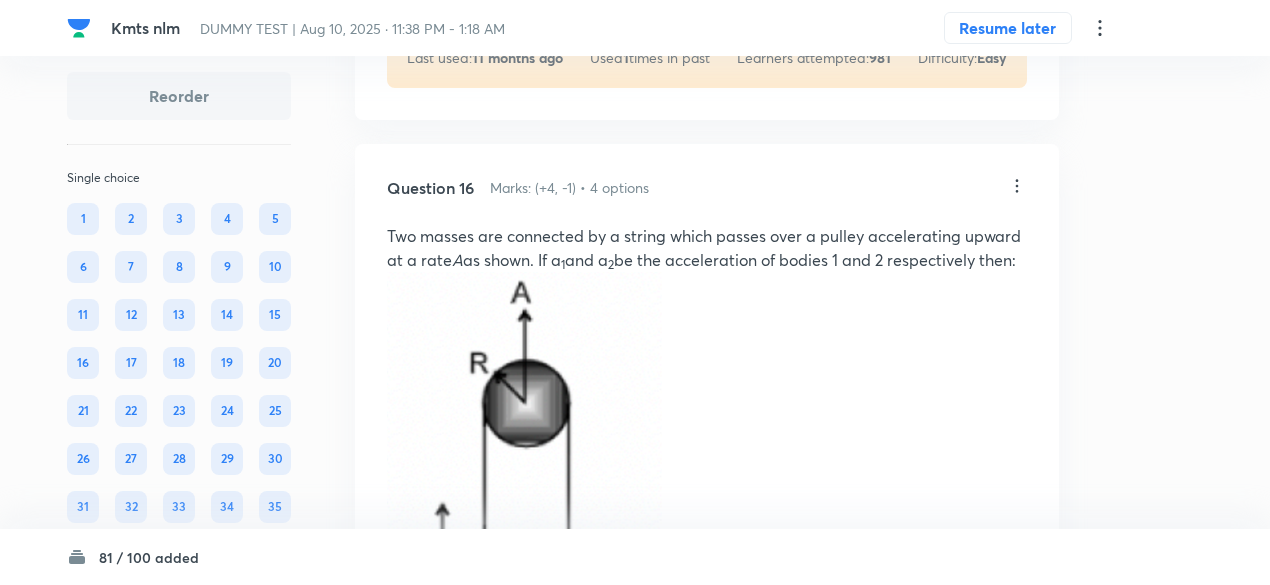 click on "View" at bounding box center (488, -32) 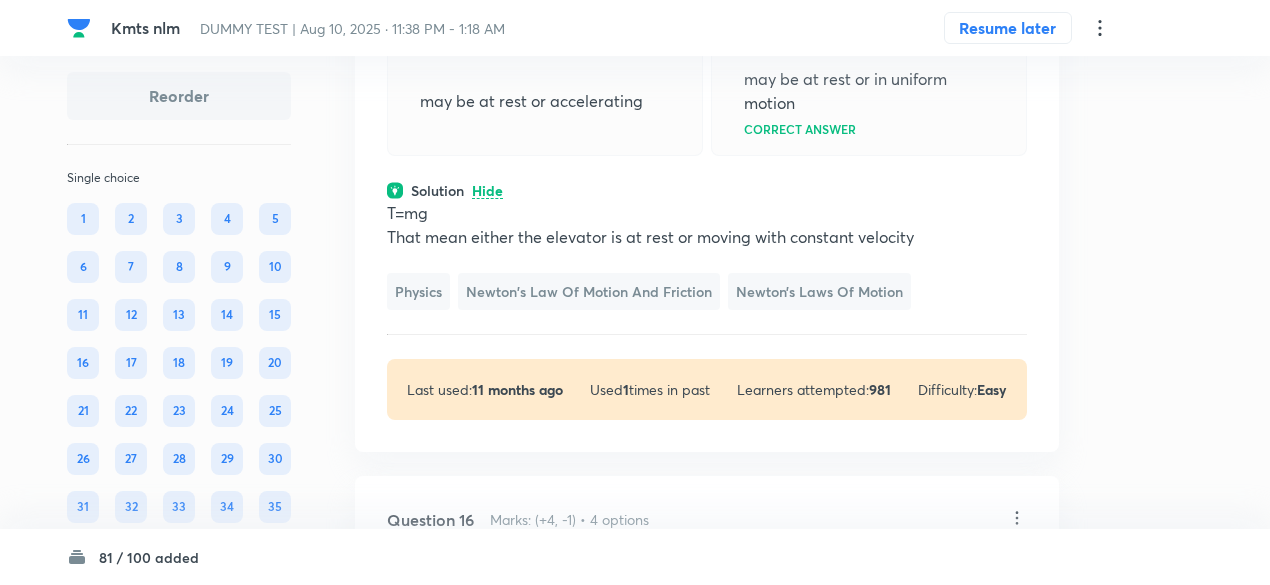 scroll, scrollTop: 17522, scrollLeft: 0, axis: vertical 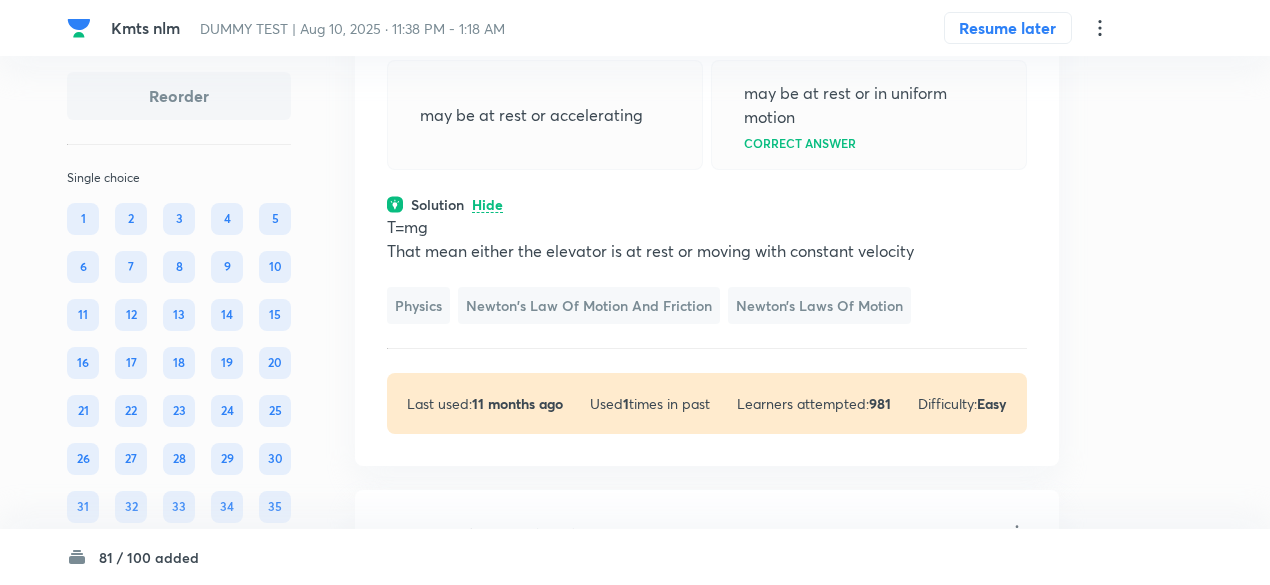click 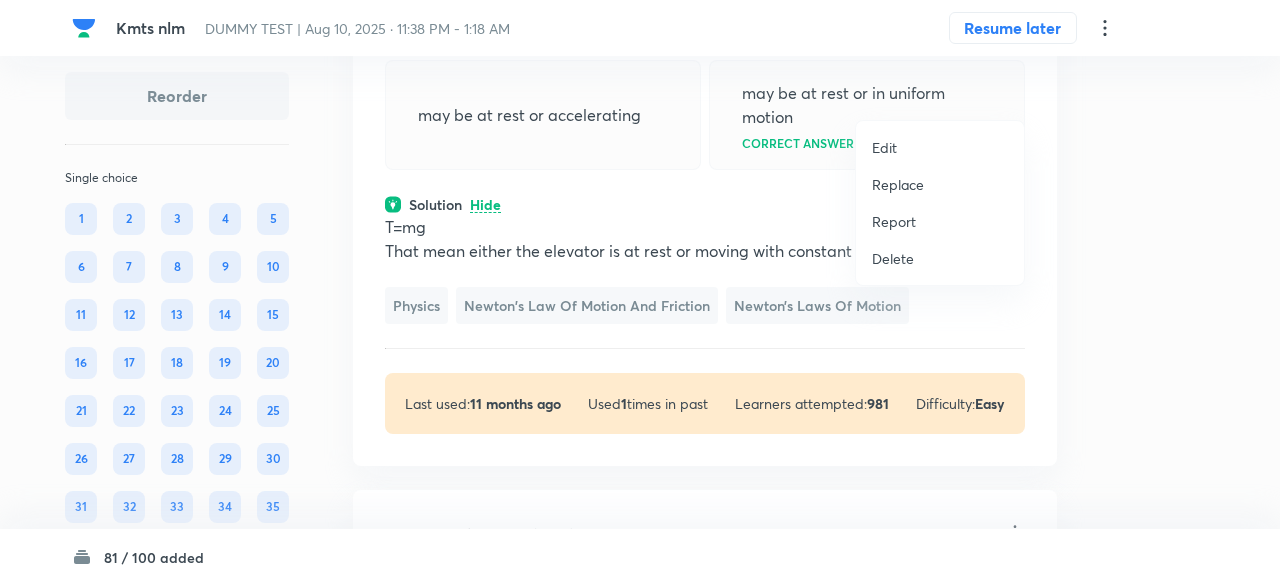 click on "Replace" at bounding box center (898, 184) 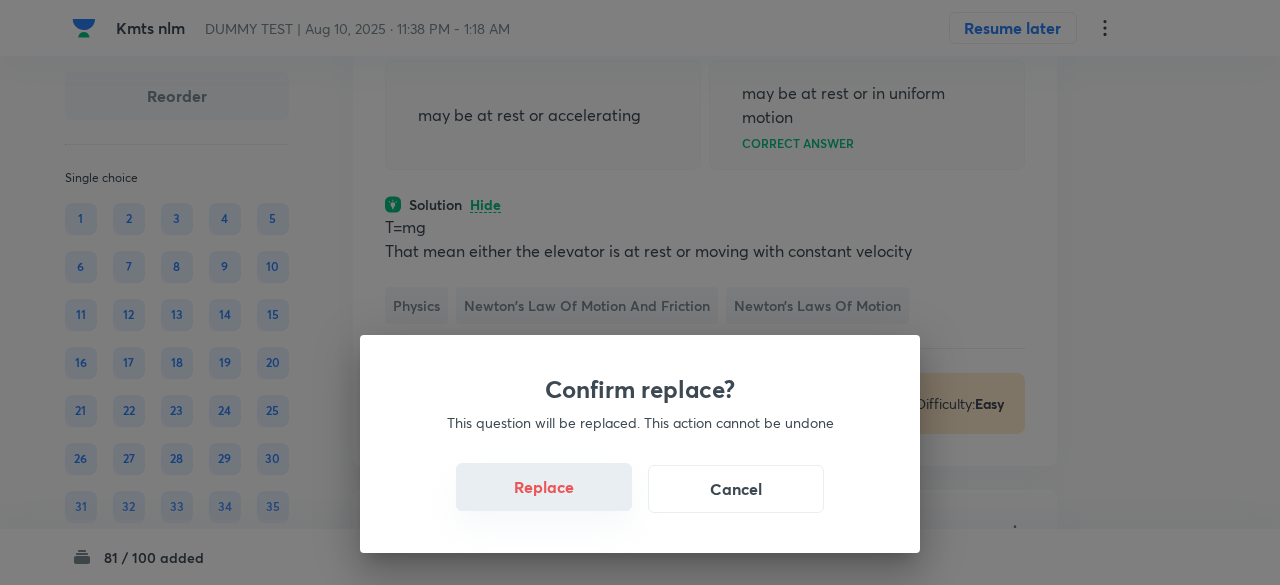 click on "Replace" at bounding box center [544, 487] 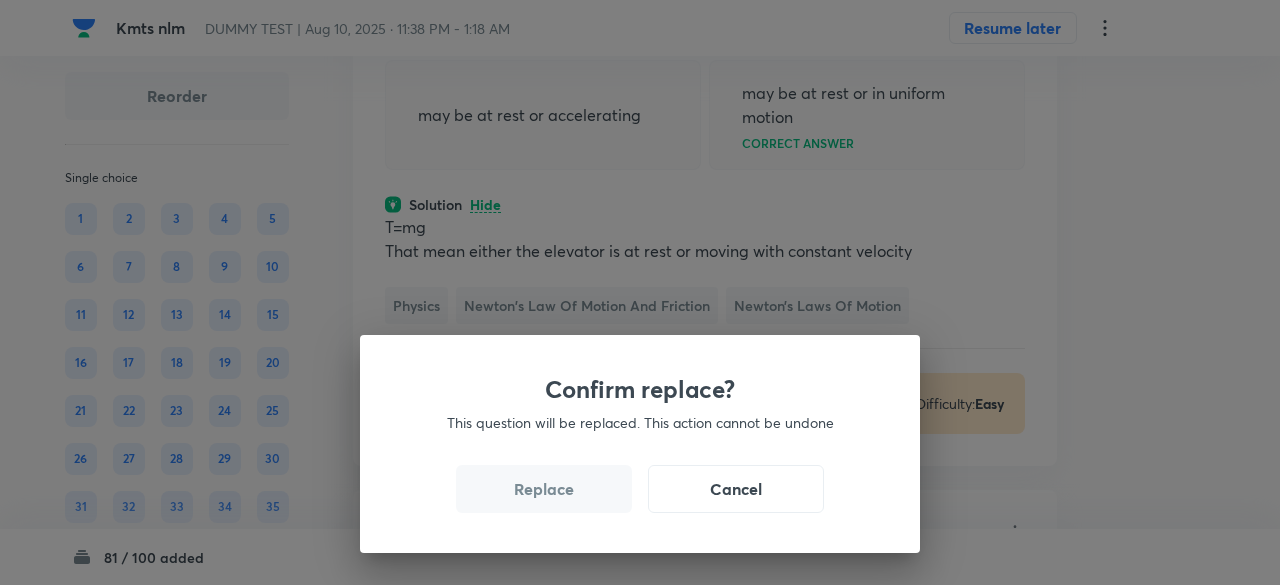 click on "Replace" at bounding box center [544, 489] 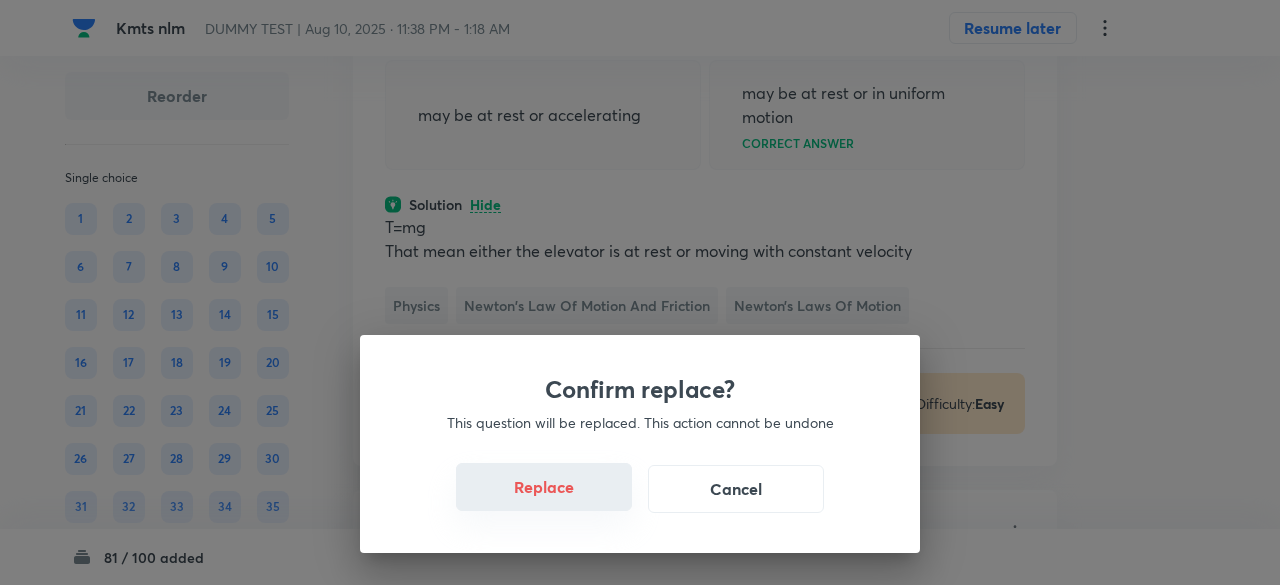 click on "Replace" at bounding box center (544, 487) 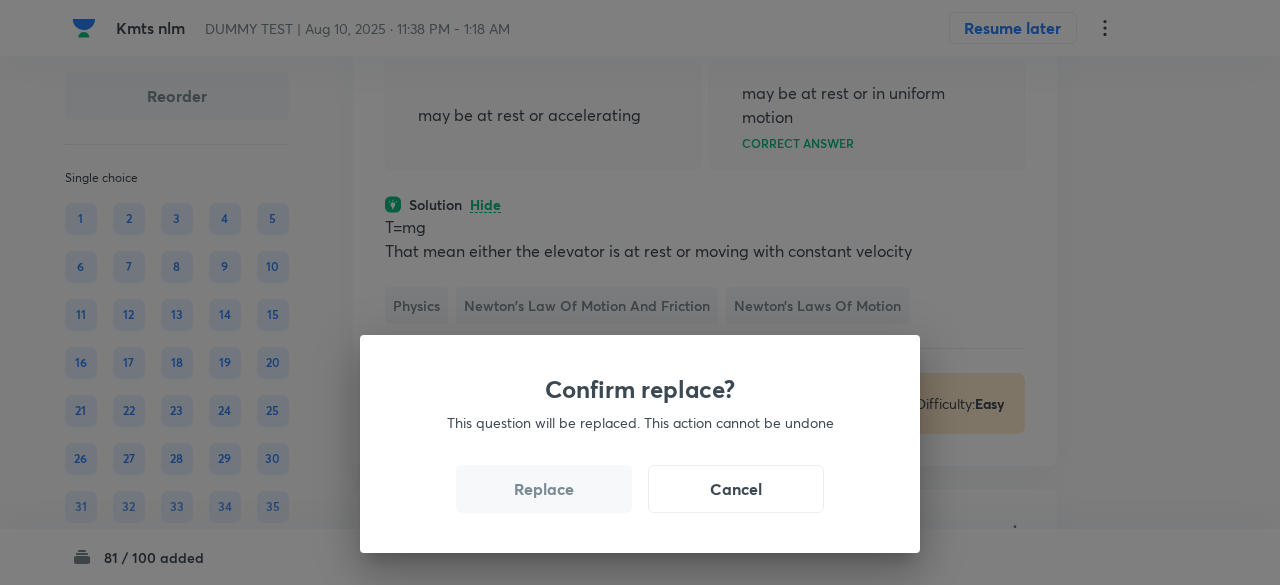 click on "Replace" at bounding box center [544, 489] 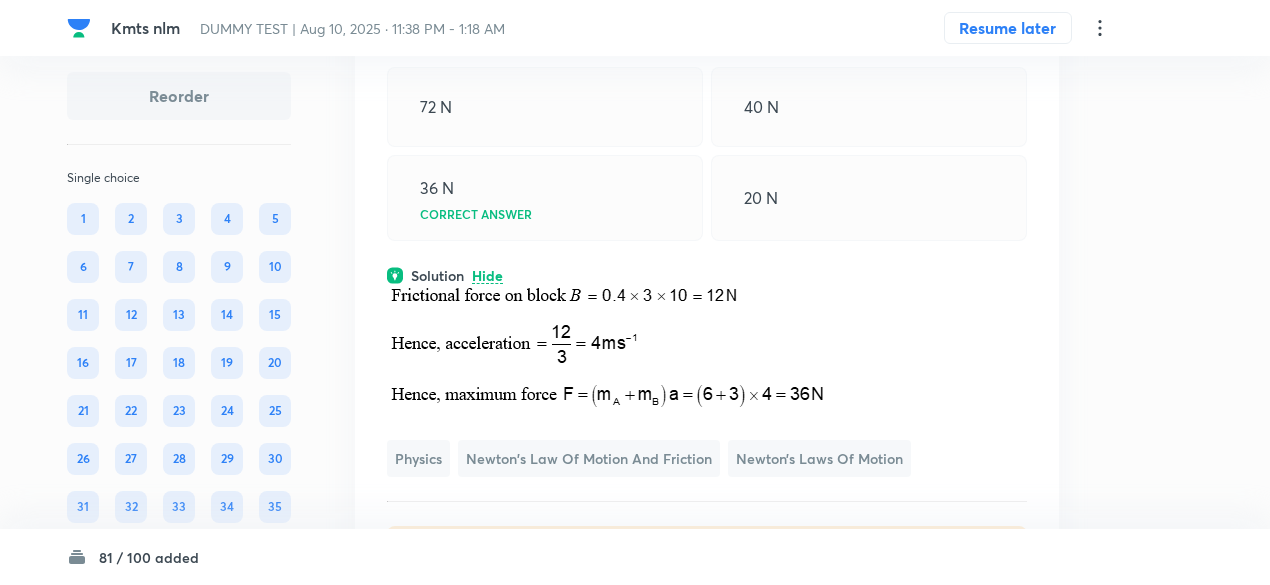 scroll, scrollTop: 17497, scrollLeft: 0, axis: vertical 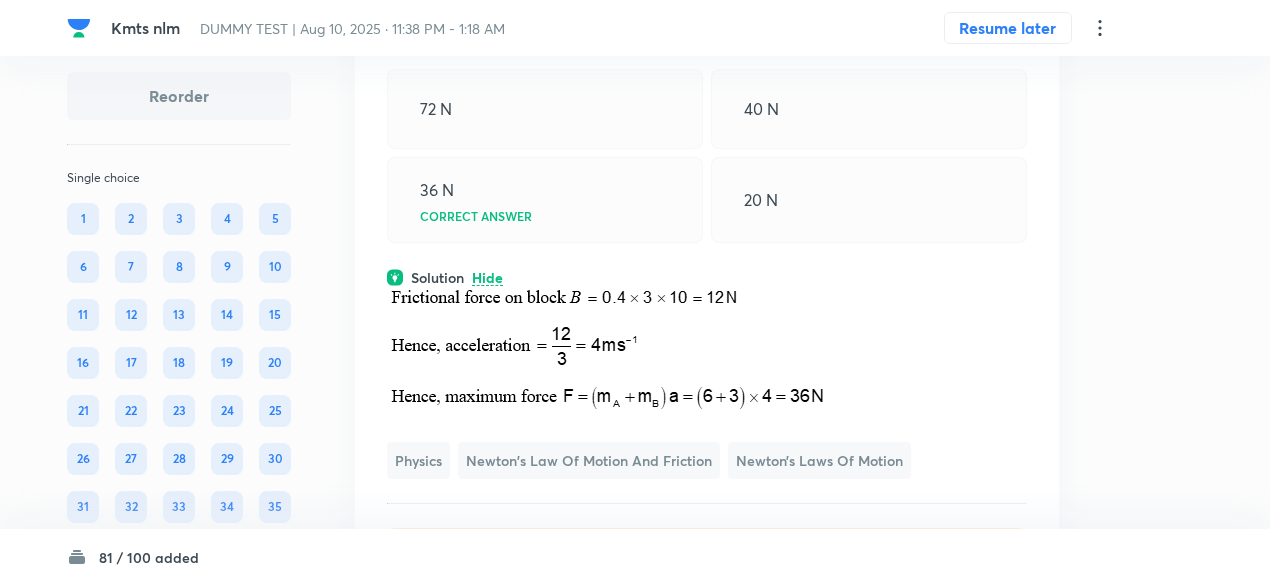click 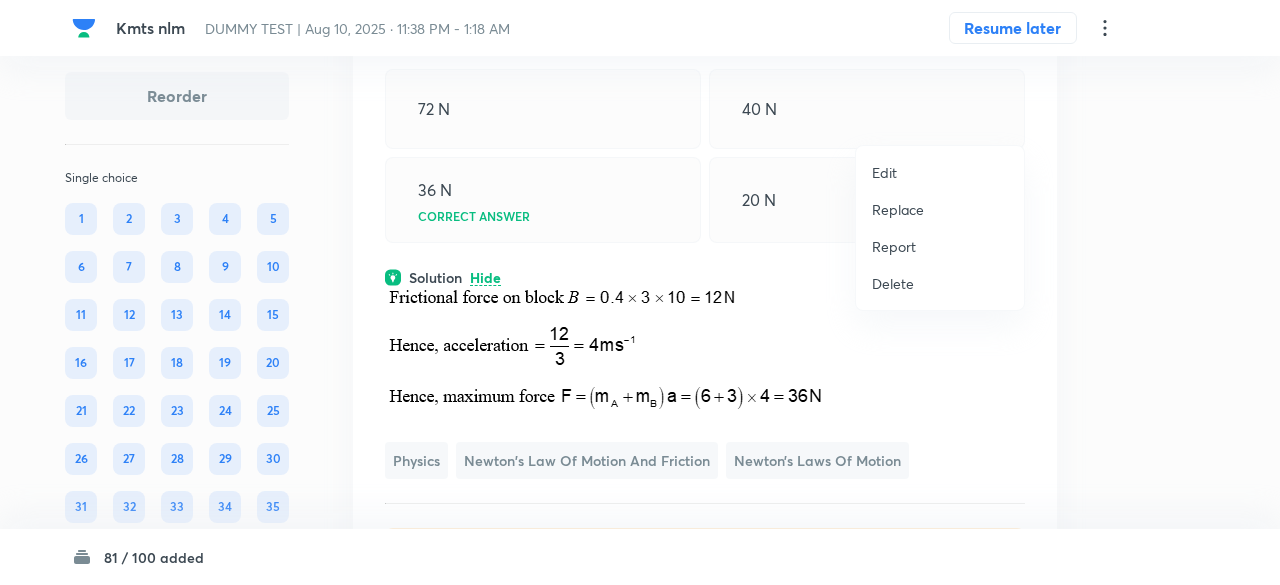 click on "Replace" at bounding box center (898, 209) 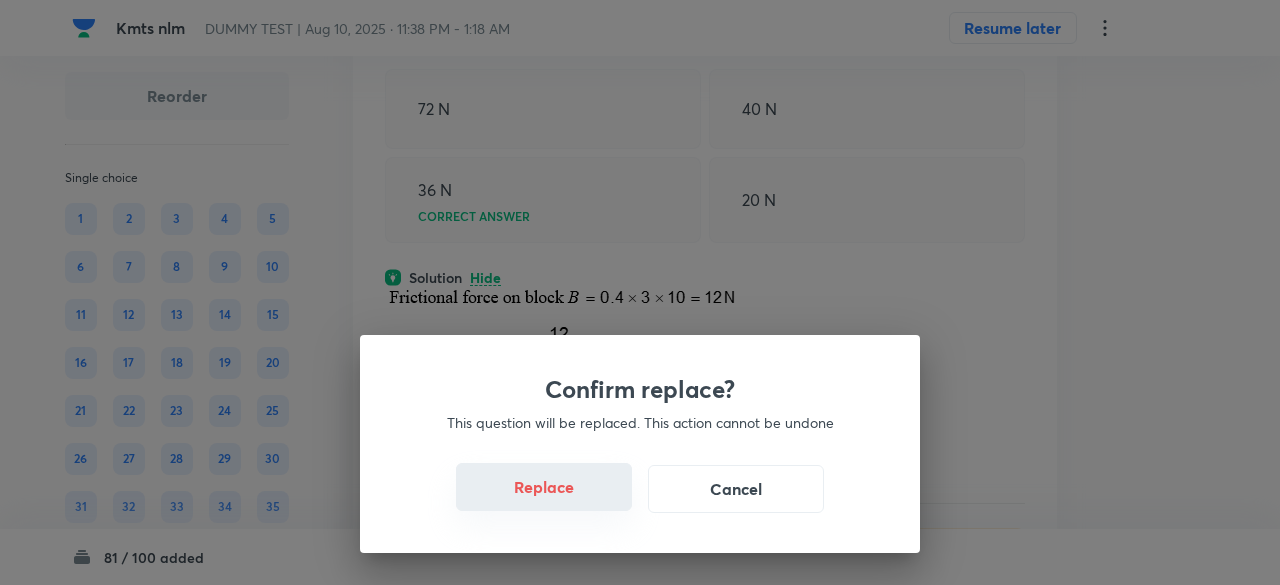 click on "Replace" at bounding box center [544, 487] 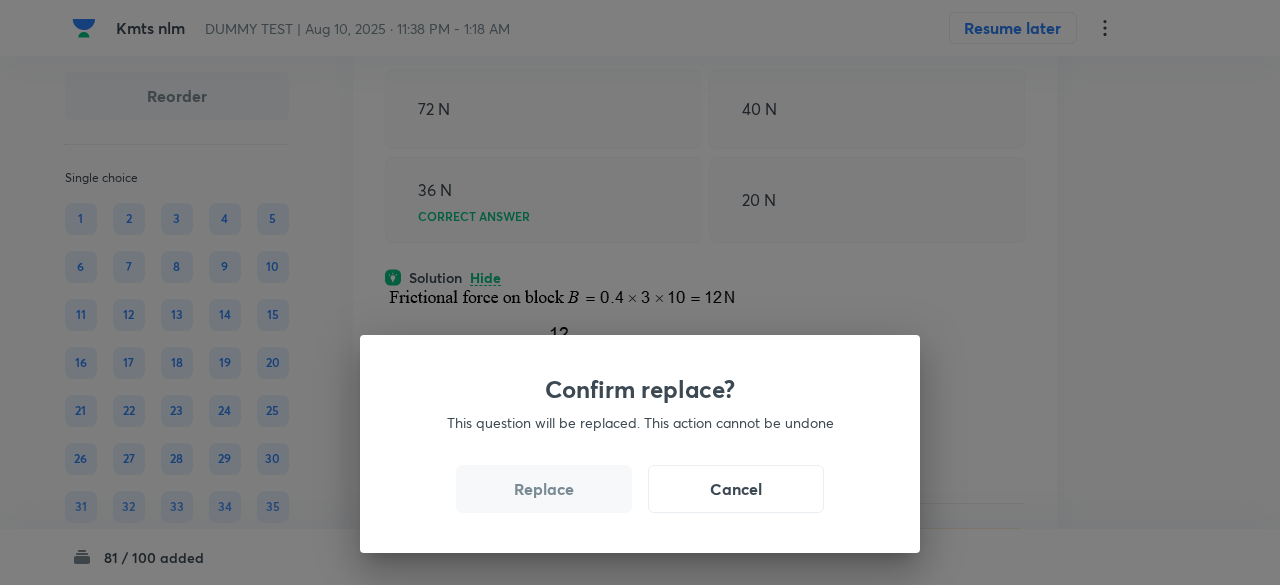 click on "Replace" at bounding box center (544, 489) 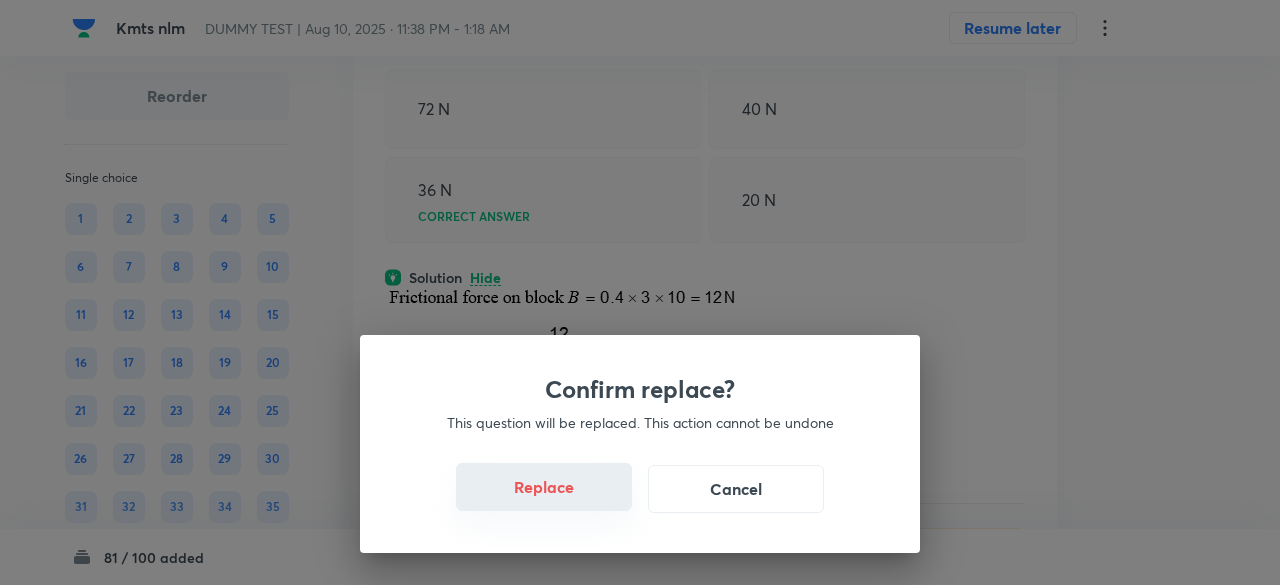 click on "Replace" at bounding box center (544, 487) 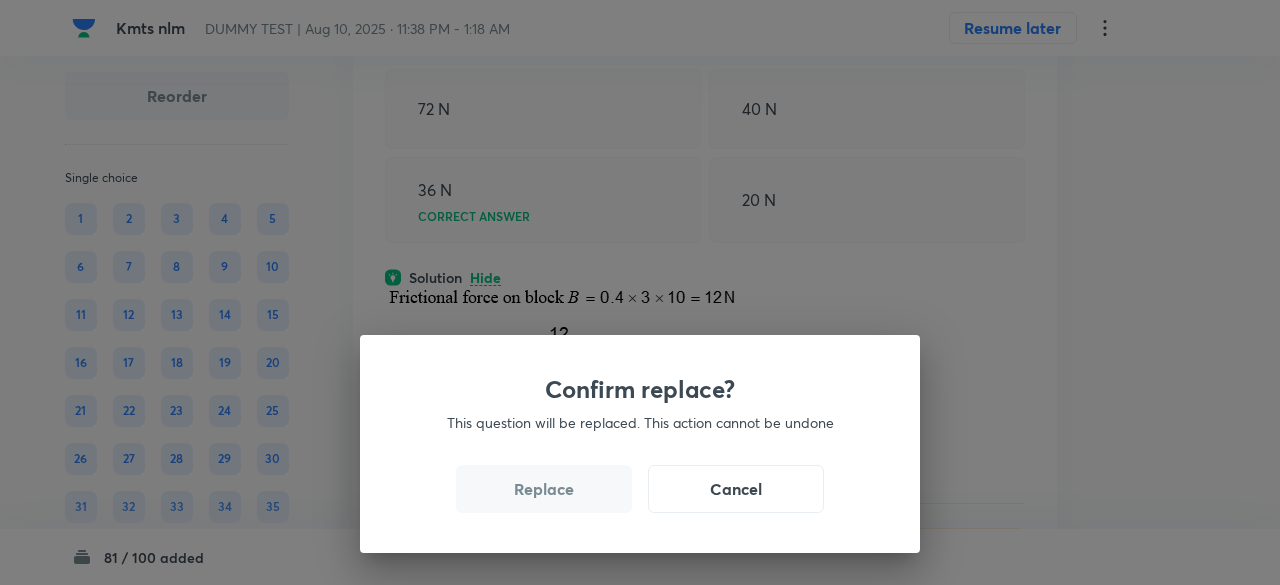 click on "Replace" at bounding box center (544, 489) 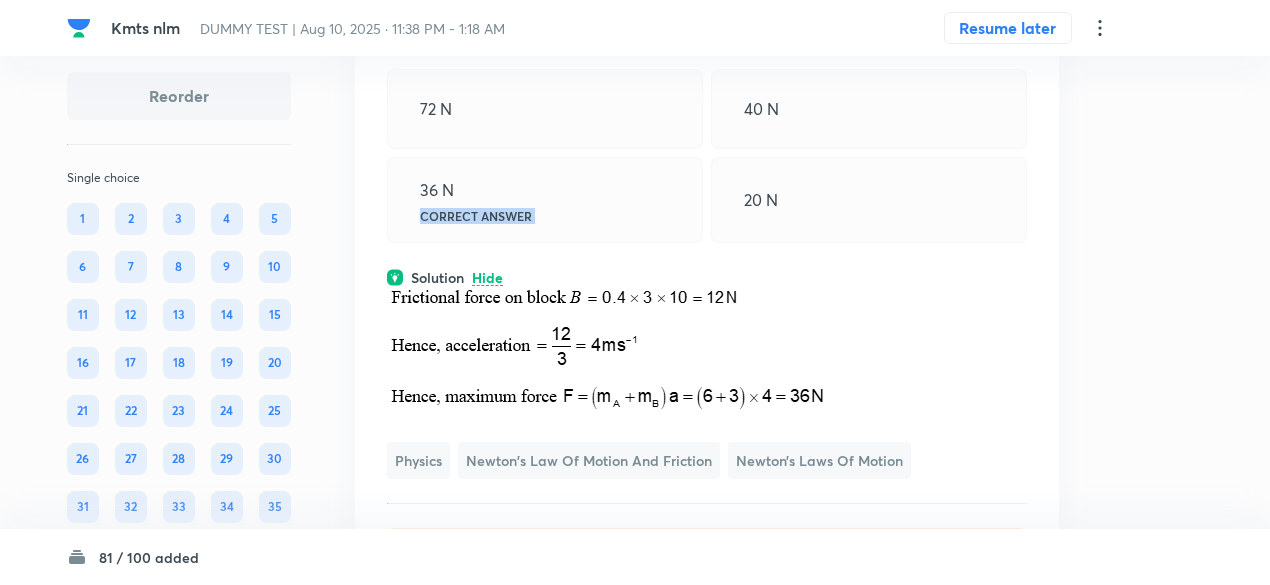 click on "36 N Correct answer" at bounding box center [545, 200] 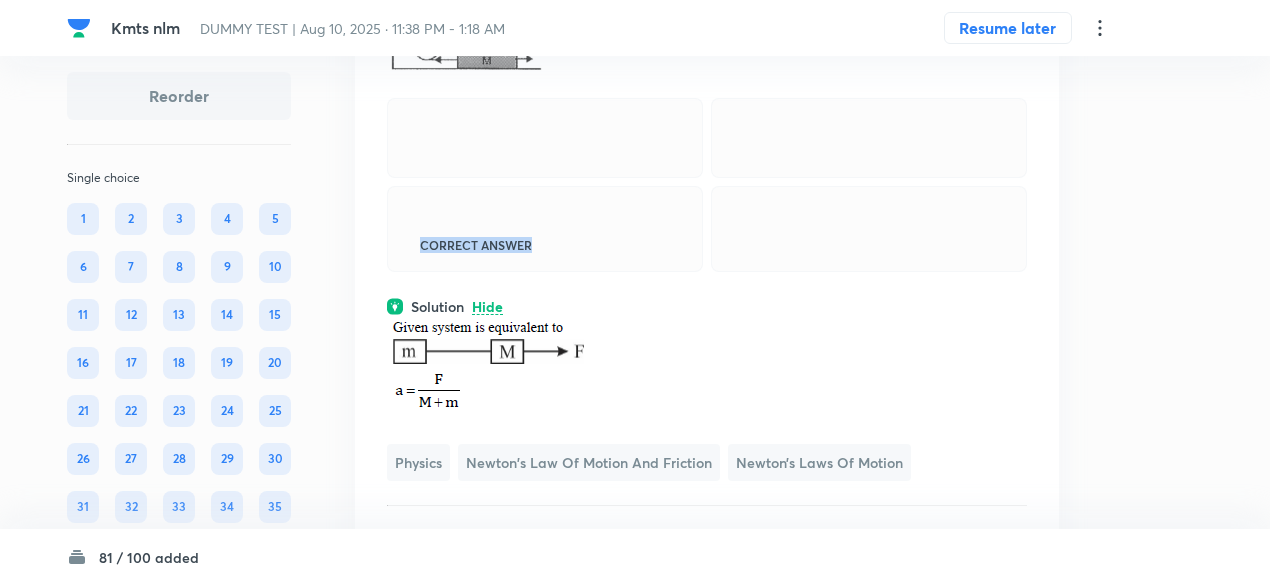scroll, scrollTop: 17515, scrollLeft: 0, axis: vertical 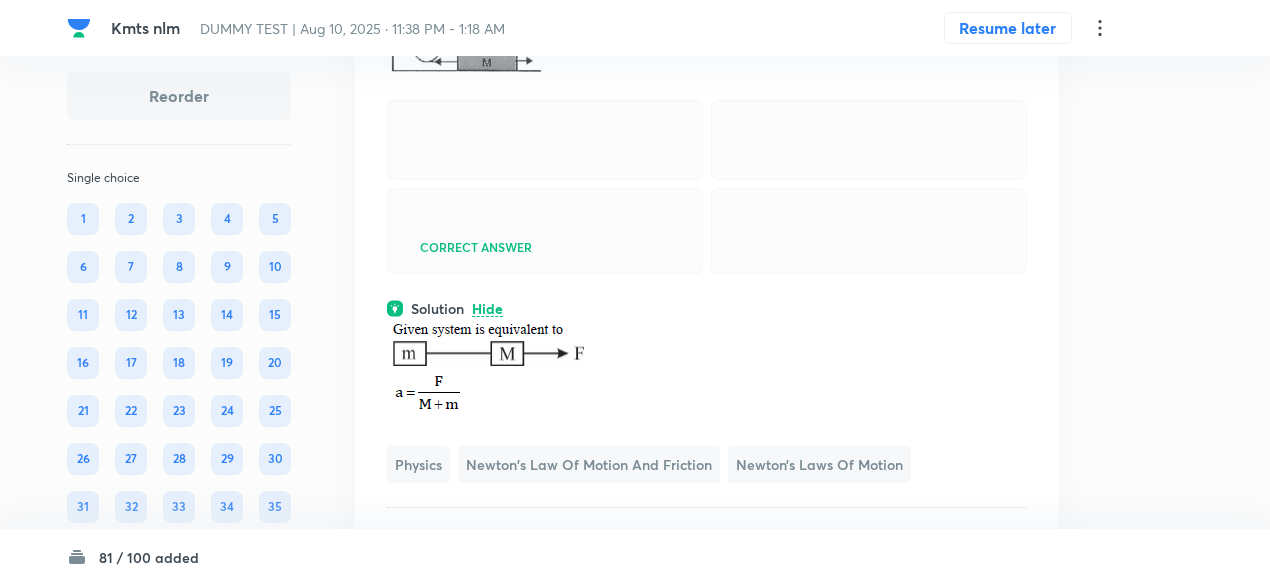 click 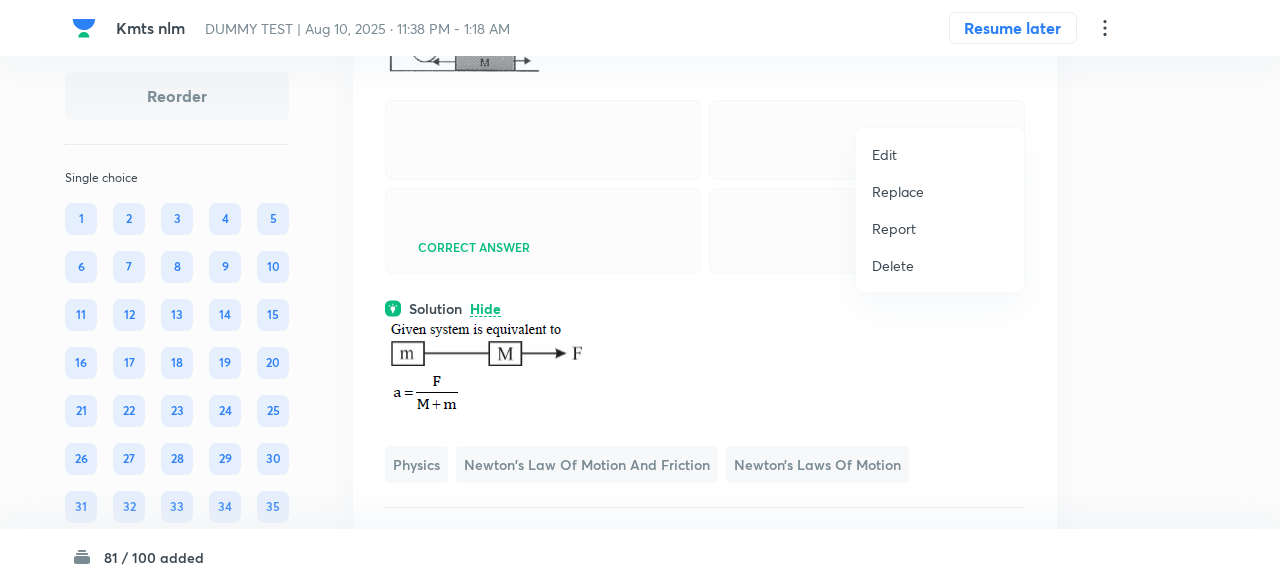 click on "Replace" at bounding box center (898, 191) 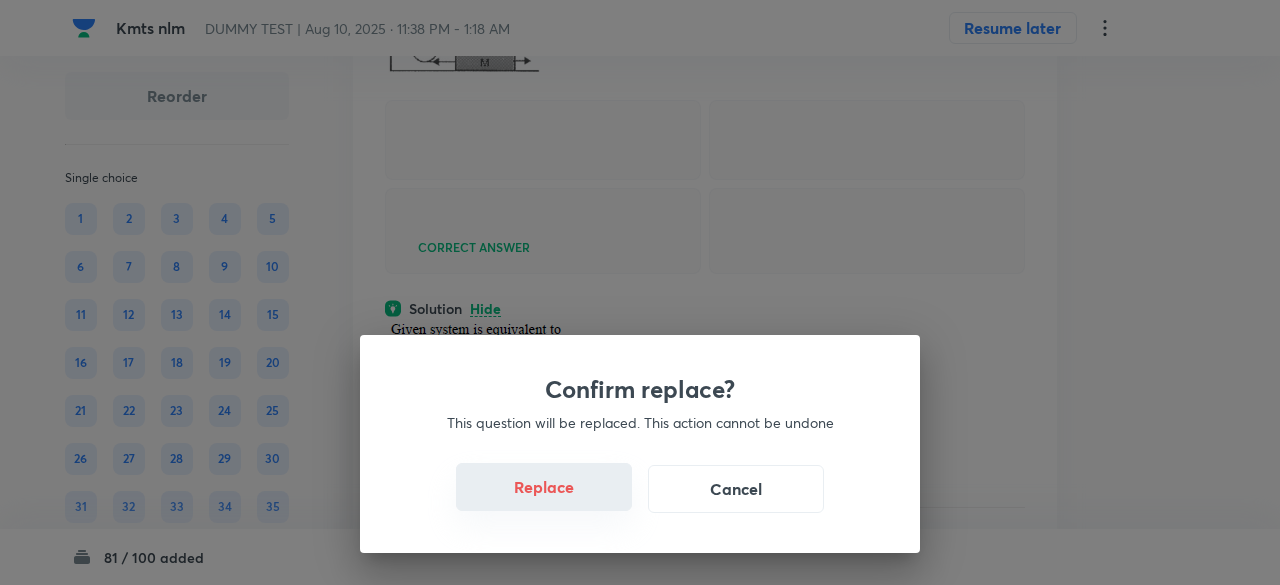 click on "Replace" at bounding box center (544, 487) 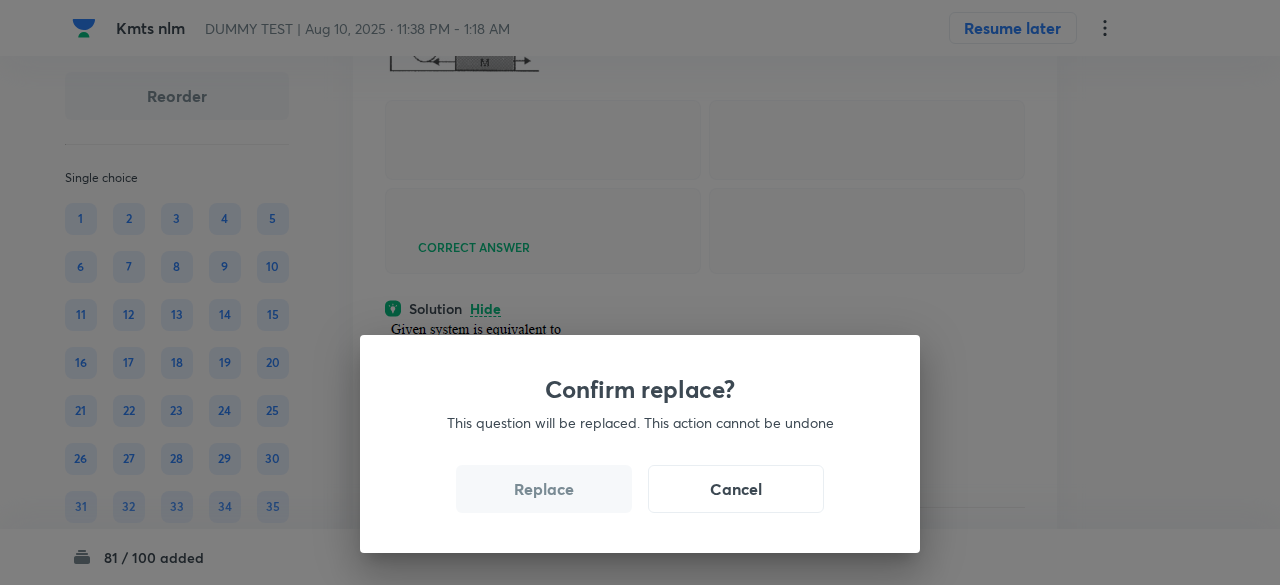 click on "Replace" at bounding box center [544, 489] 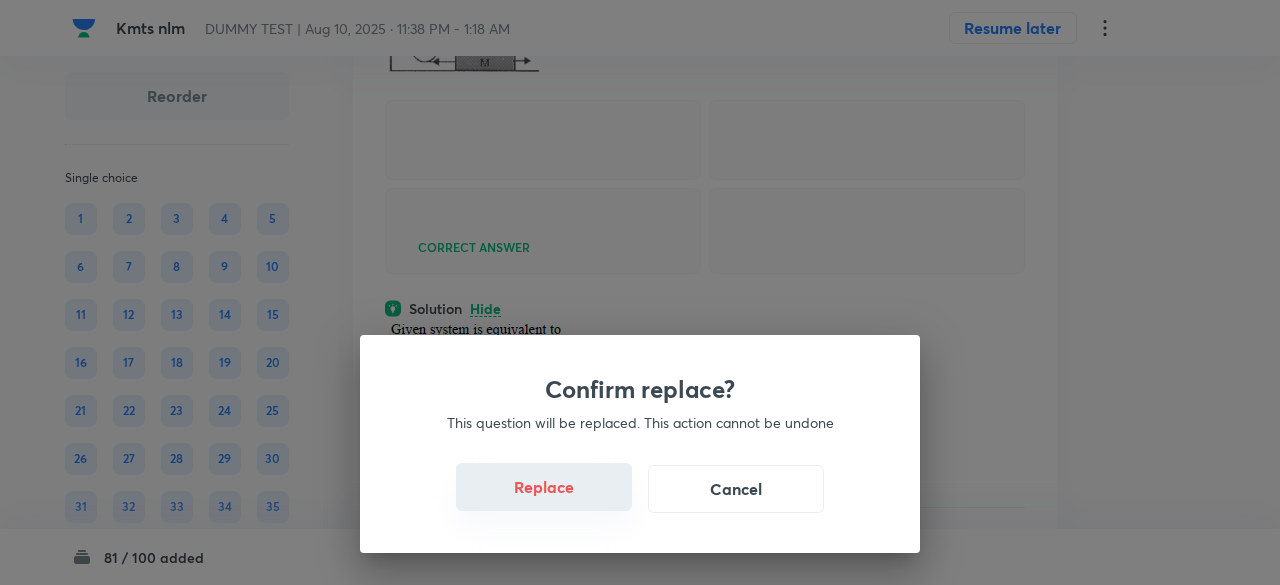click on "Replace" at bounding box center (544, 487) 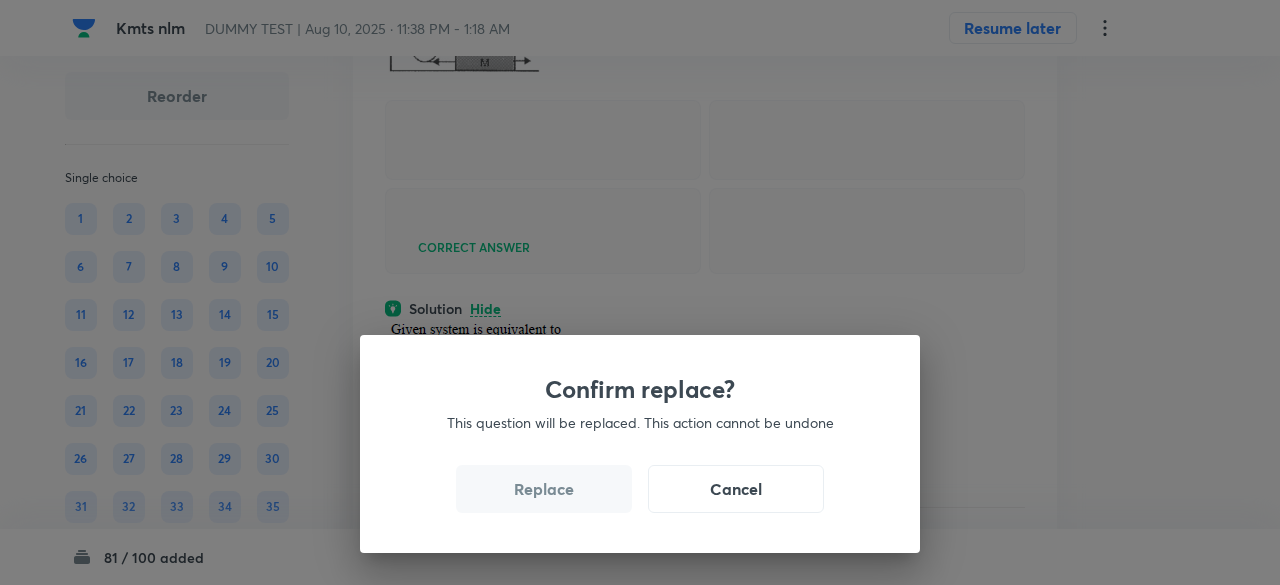 click on "Replace" at bounding box center (544, 489) 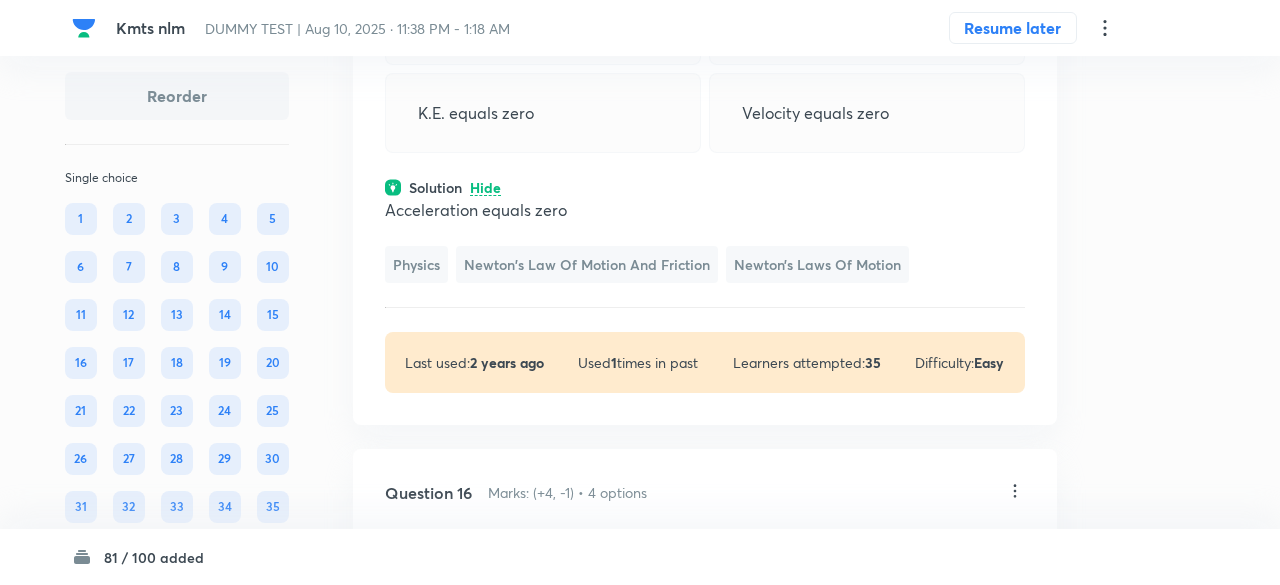click on "Confirm replace? This question will be replaced. This action cannot be undone Replace Cancel" at bounding box center (640, 877) 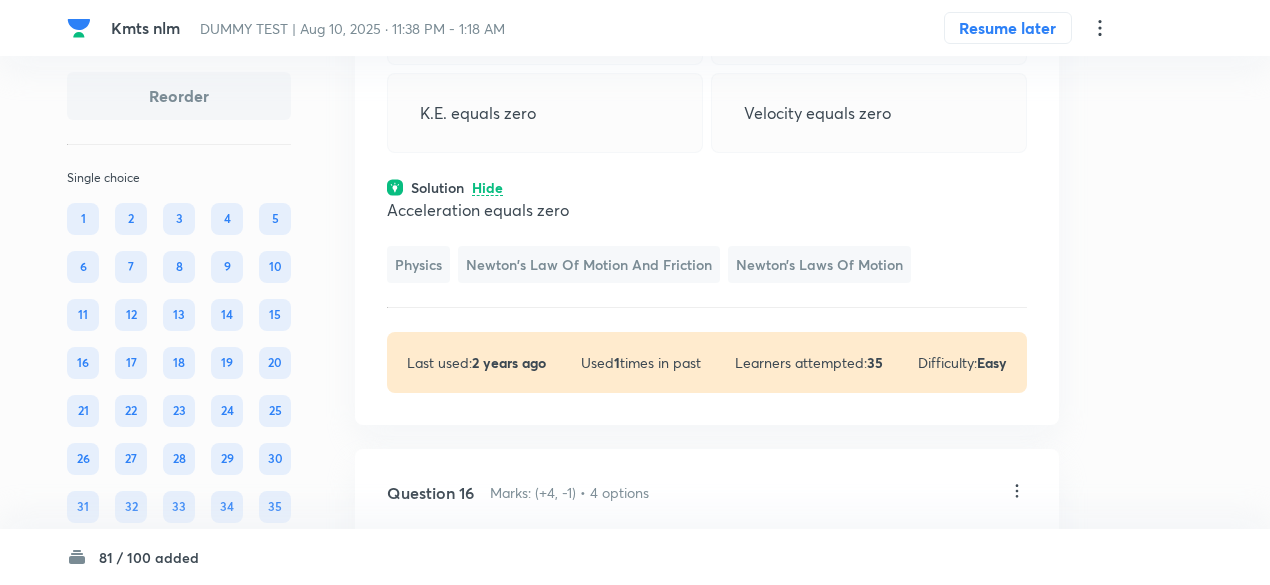 click 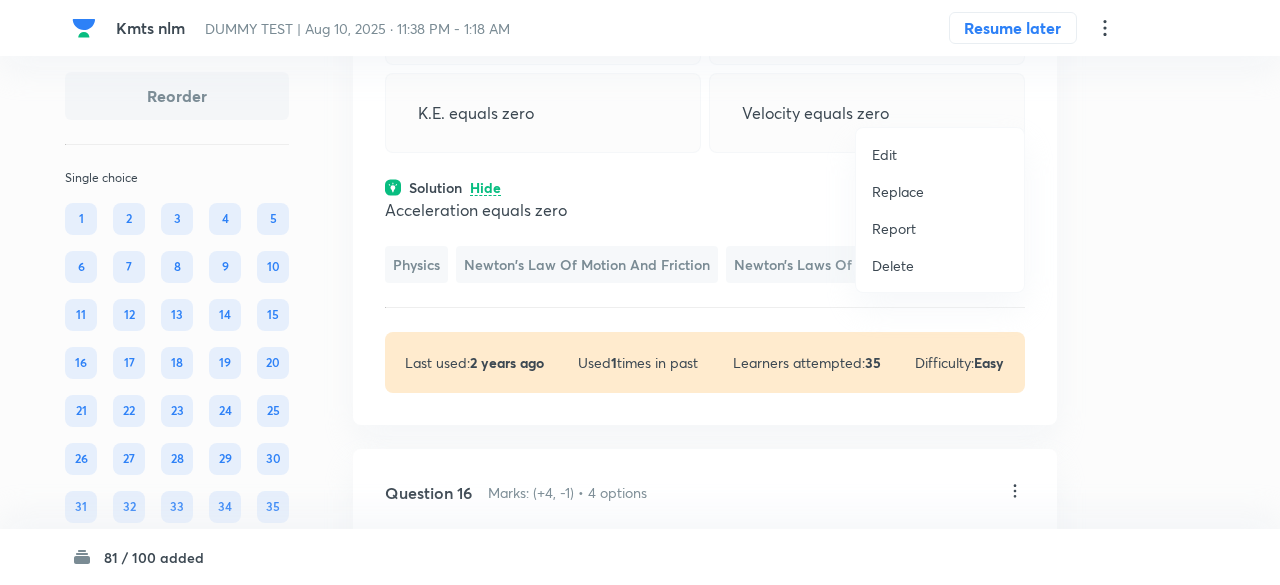 click on "Replace" at bounding box center (940, 191) 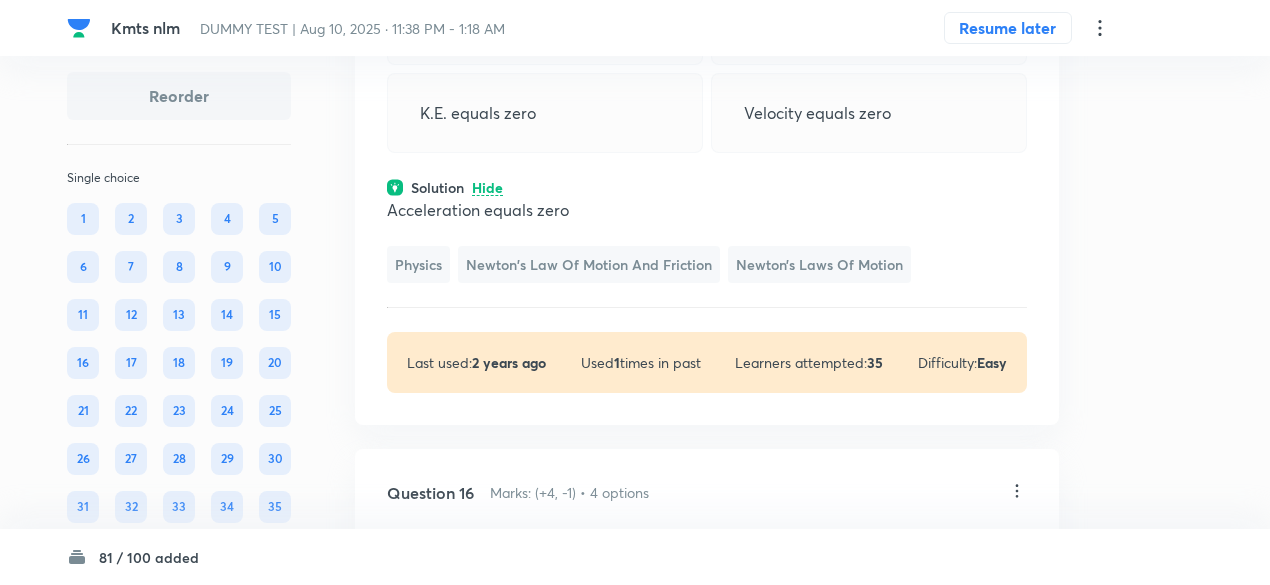 click 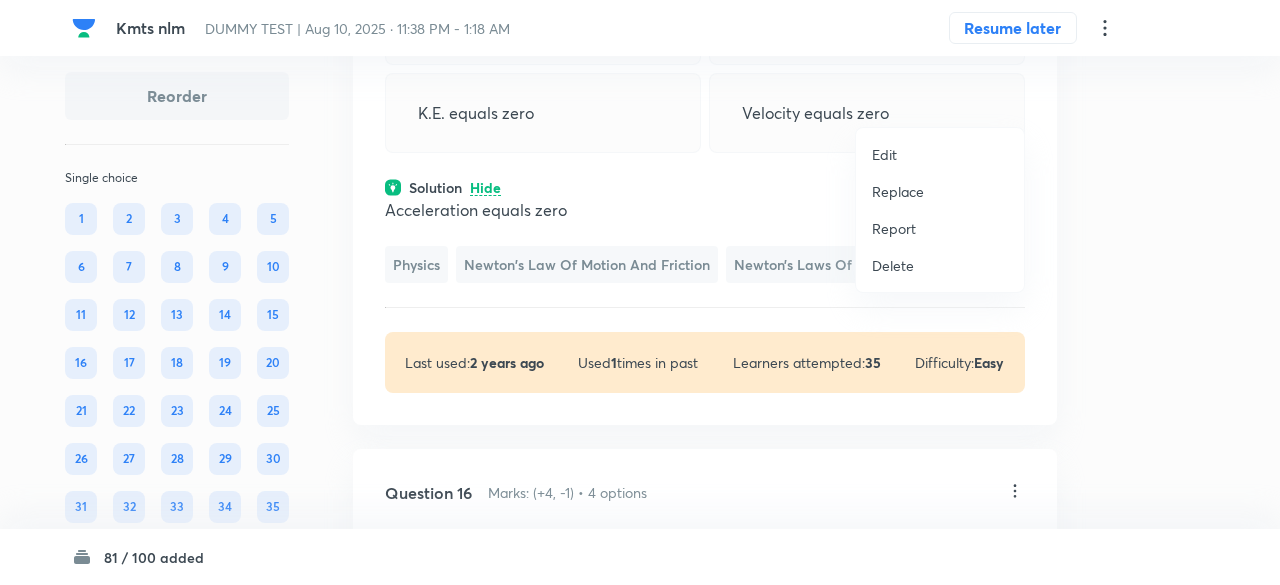 click on "Replace" at bounding box center (898, 191) 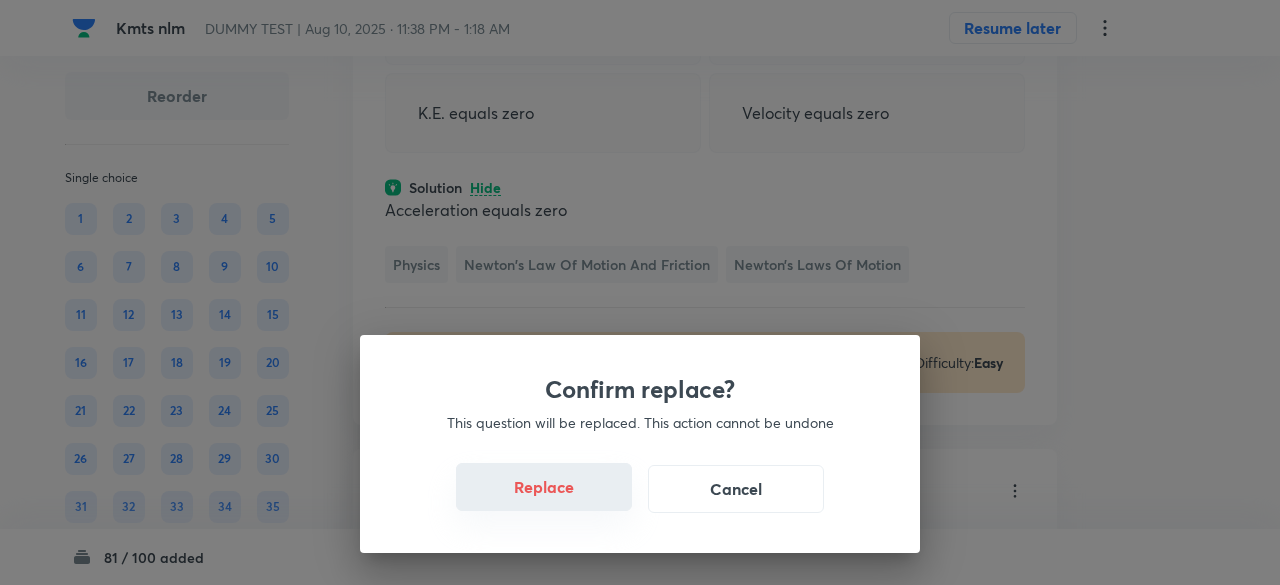click on "Replace" at bounding box center [544, 487] 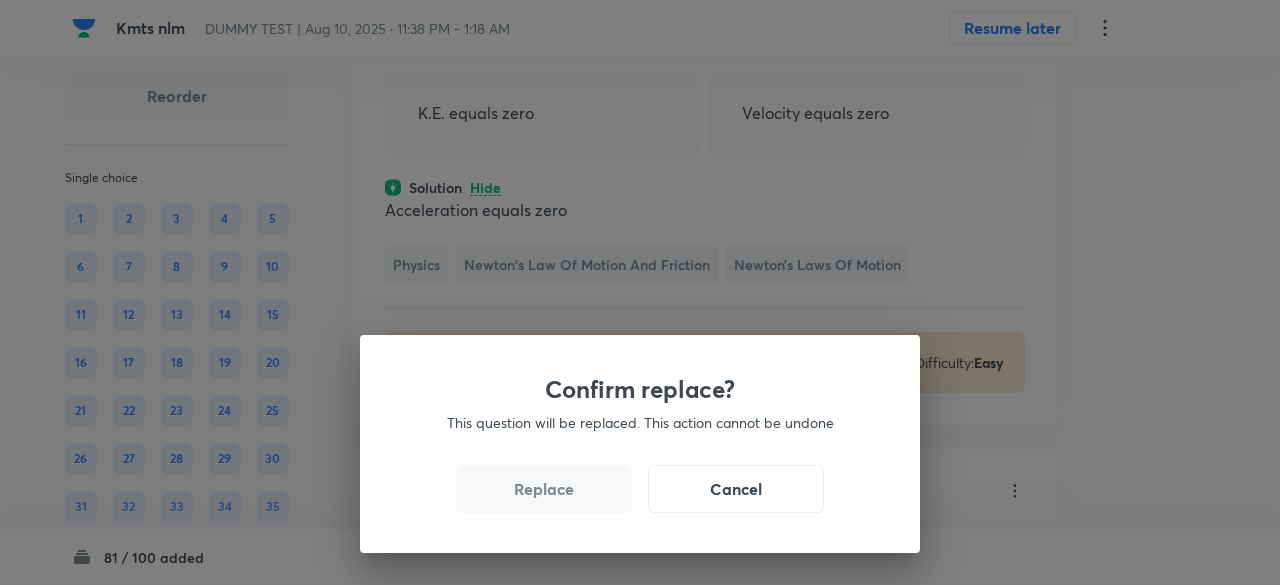 click on "Replace" at bounding box center (544, 489) 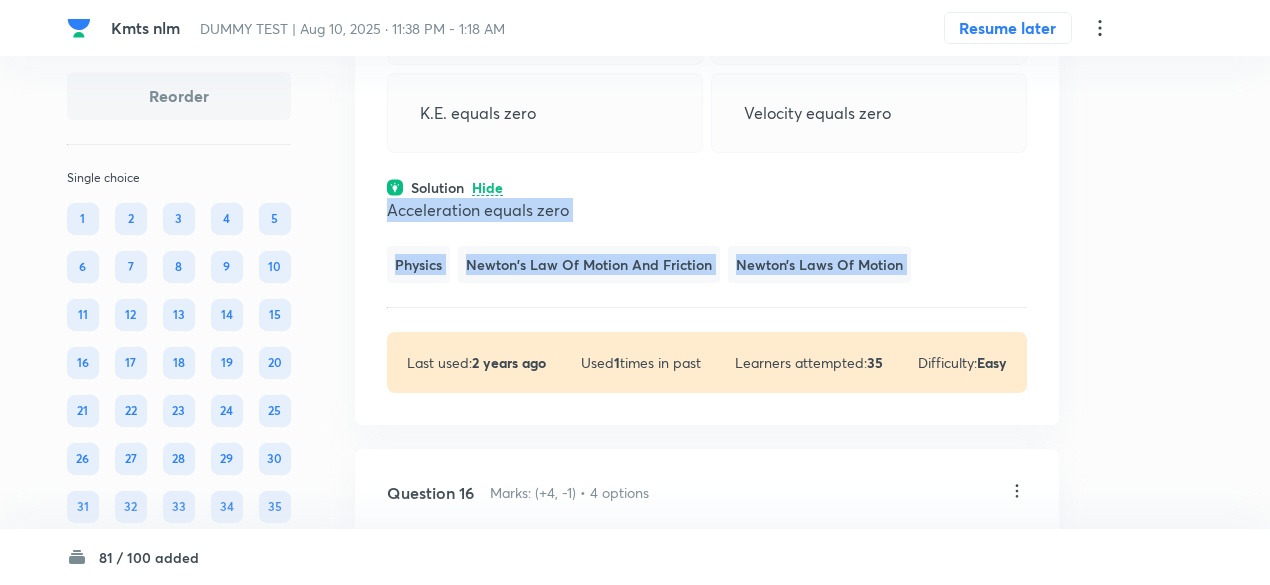 click on "Question 15 Marks: (+4, -1) • 4 options Essential characteristic of equilibrium is  Momentum equals zero Acceleration equals zero  Correct answer K.E. equals zero  Velocity equals zero Solution Hide Acceleration equals zero Physics Newton's Law of Motion and Friction Newton’s Laws of Motion Last used:  2 years ago Used  1  times in past Learners attempted:  35 Difficulty: Easy" at bounding box center (707, 142) 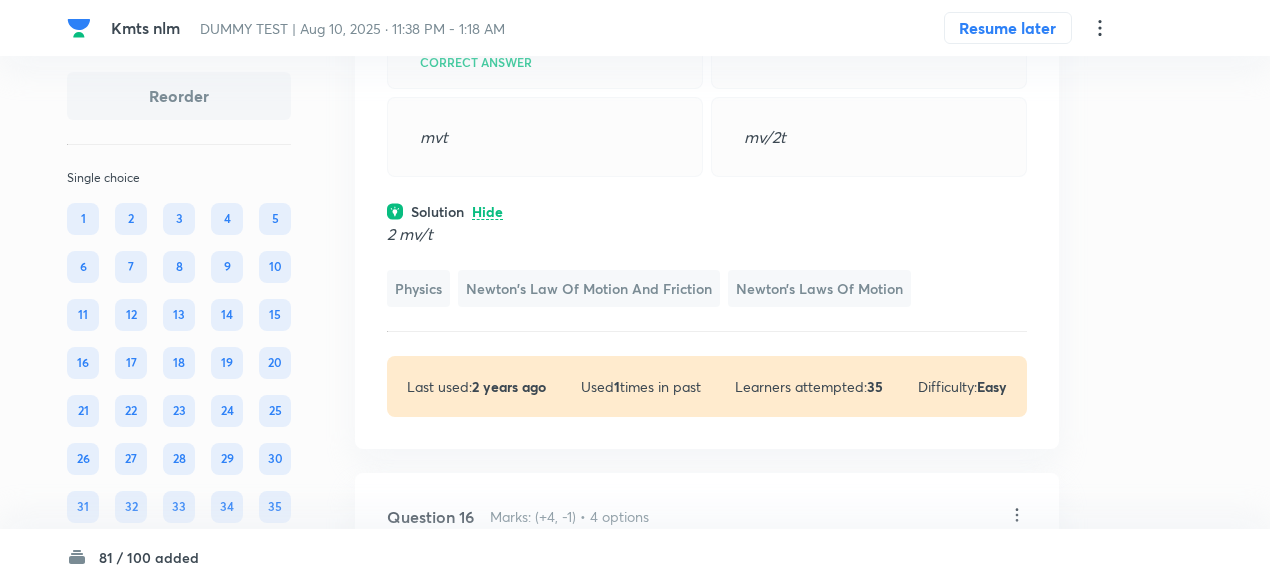 click 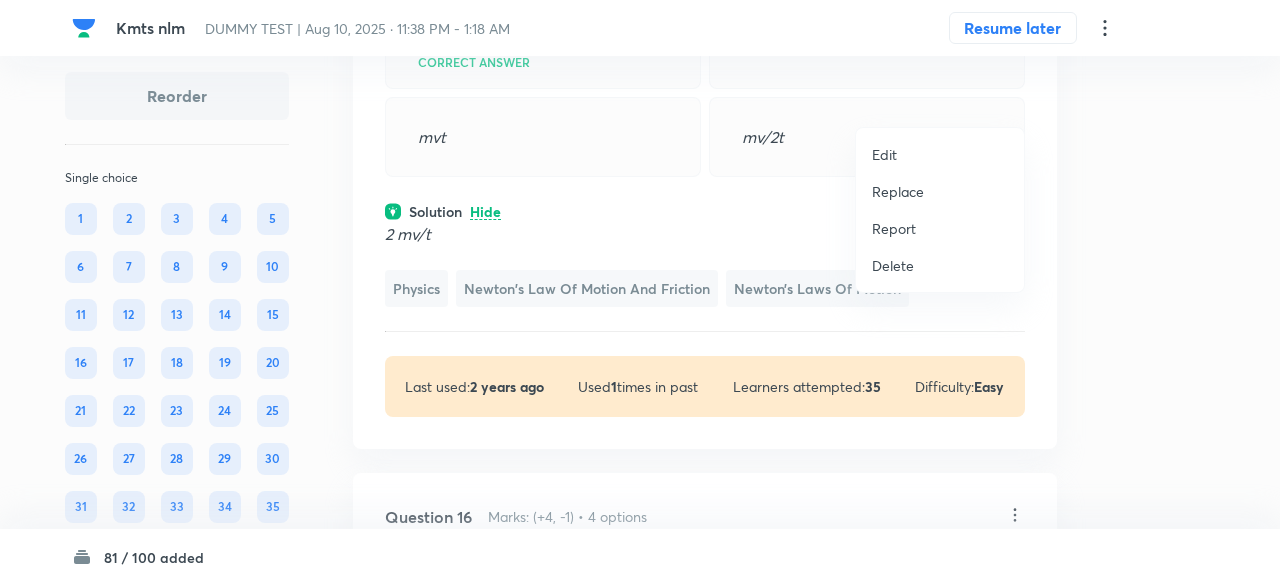 click on "Replace" at bounding box center [898, 191] 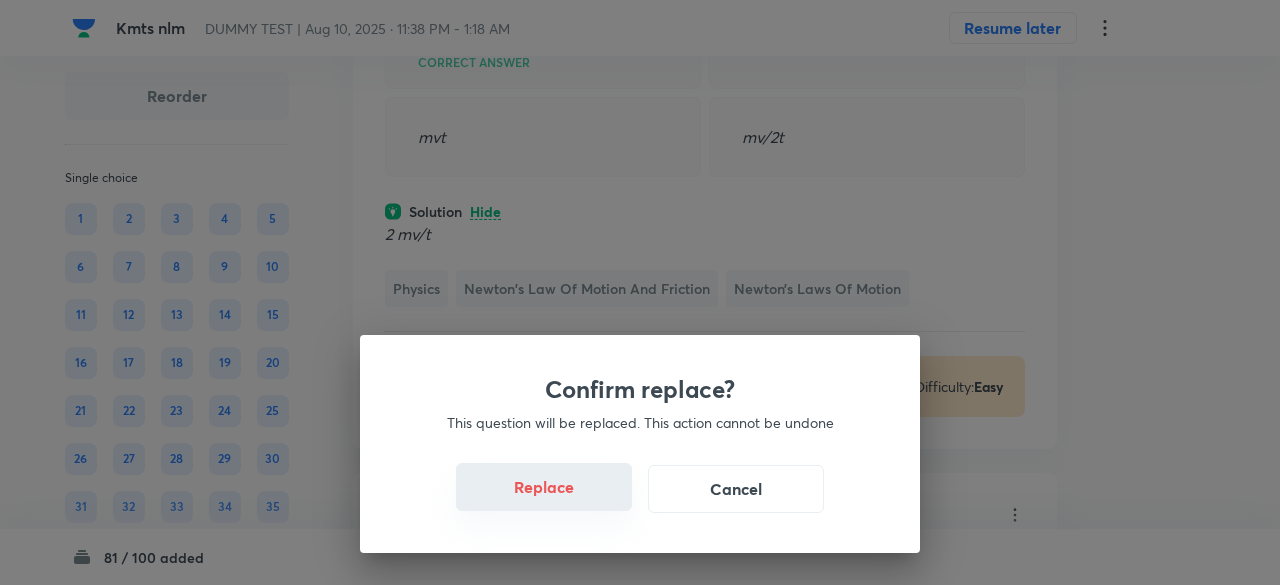 click on "Replace" at bounding box center [544, 487] 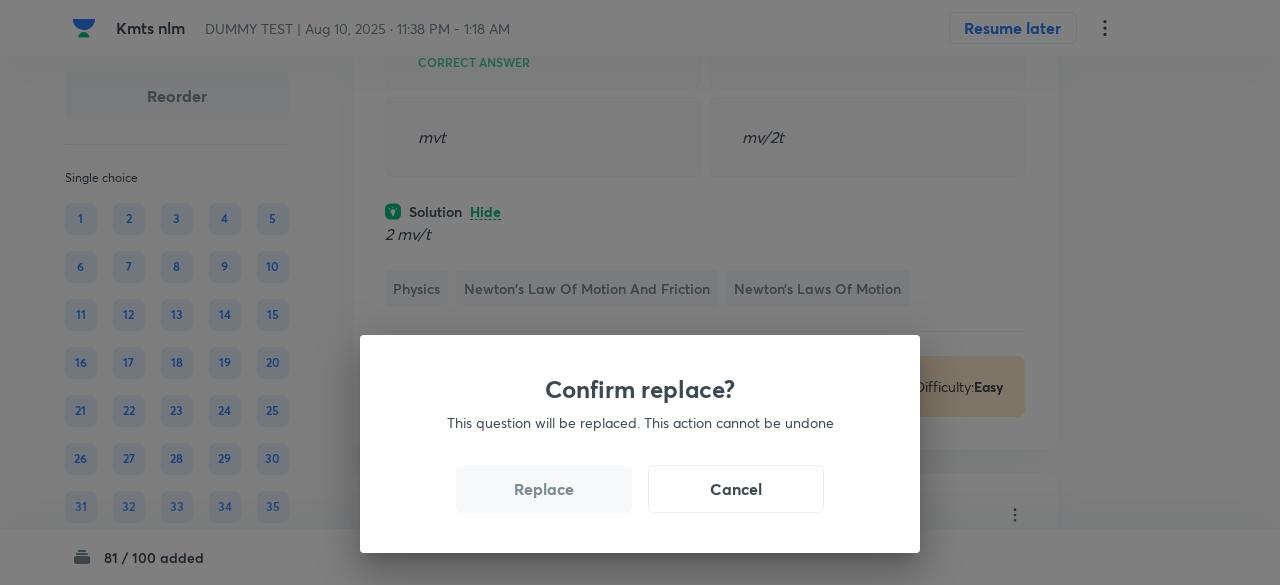 click on "Replace" at bounding box center (544, 489) 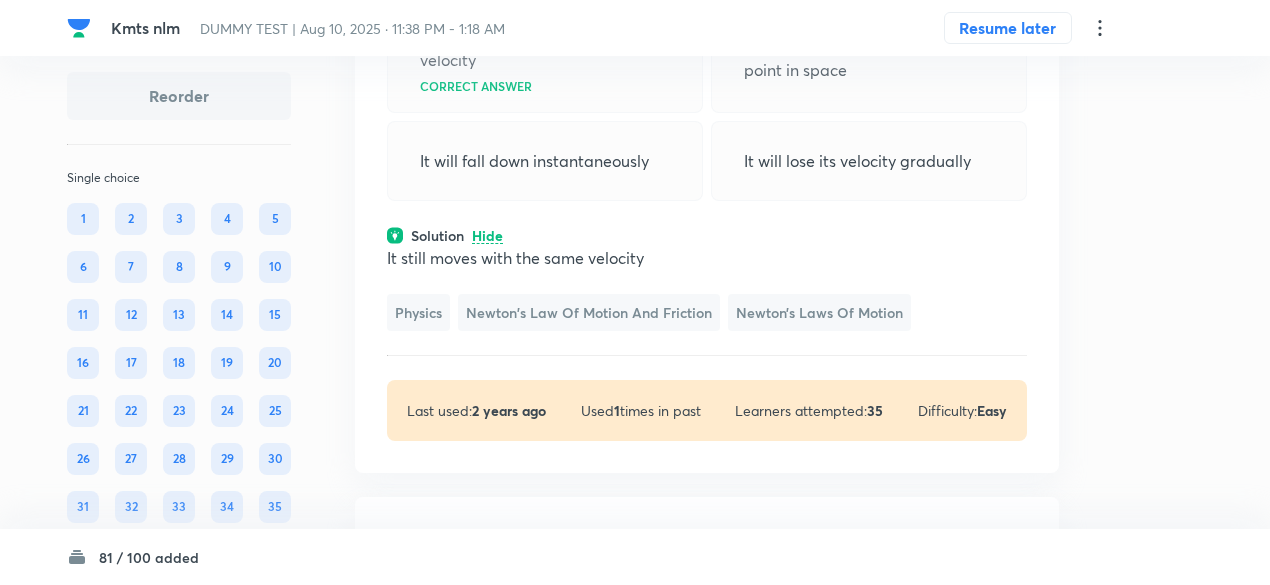 click 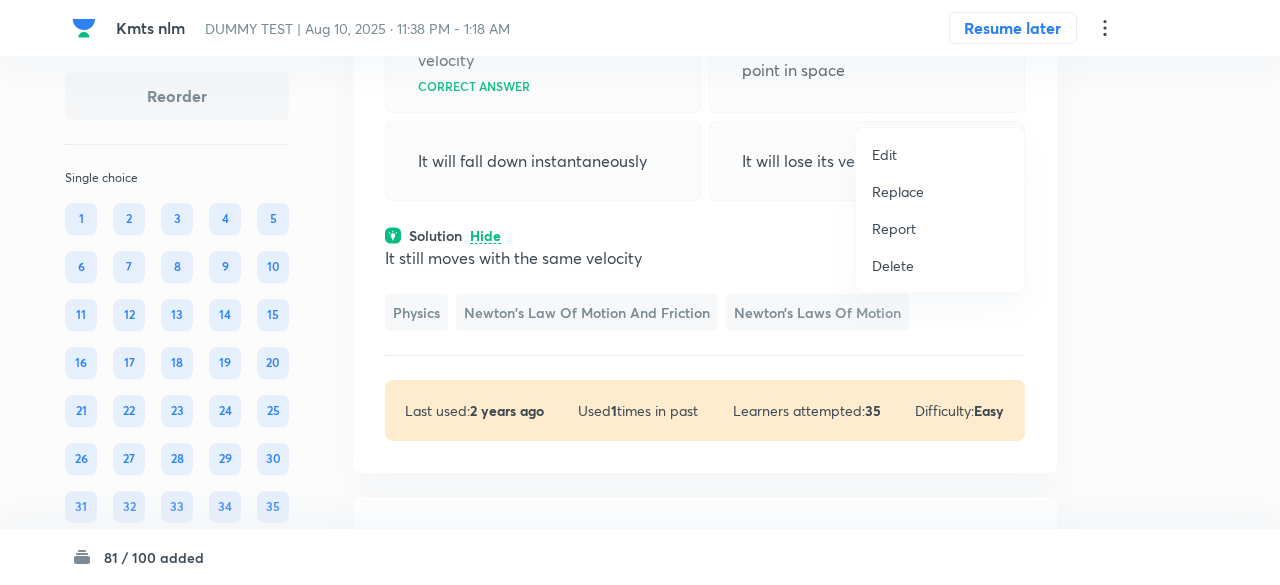 click on "Replace" at bounding box center (898, 191) 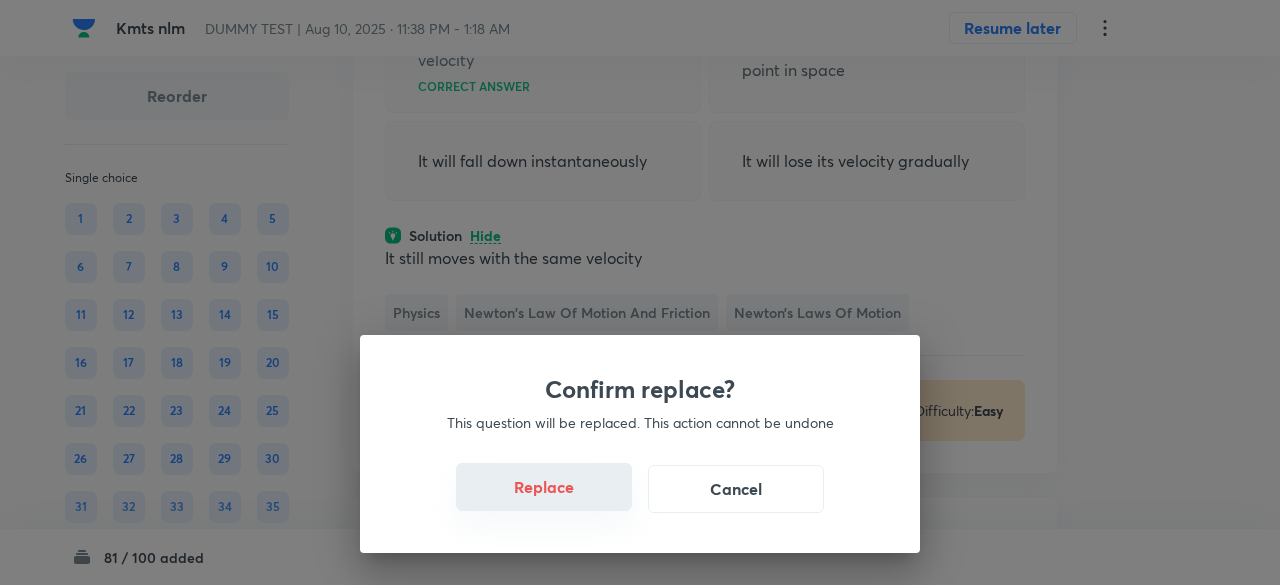 click on "Replace" at bounding box center [544, 487] 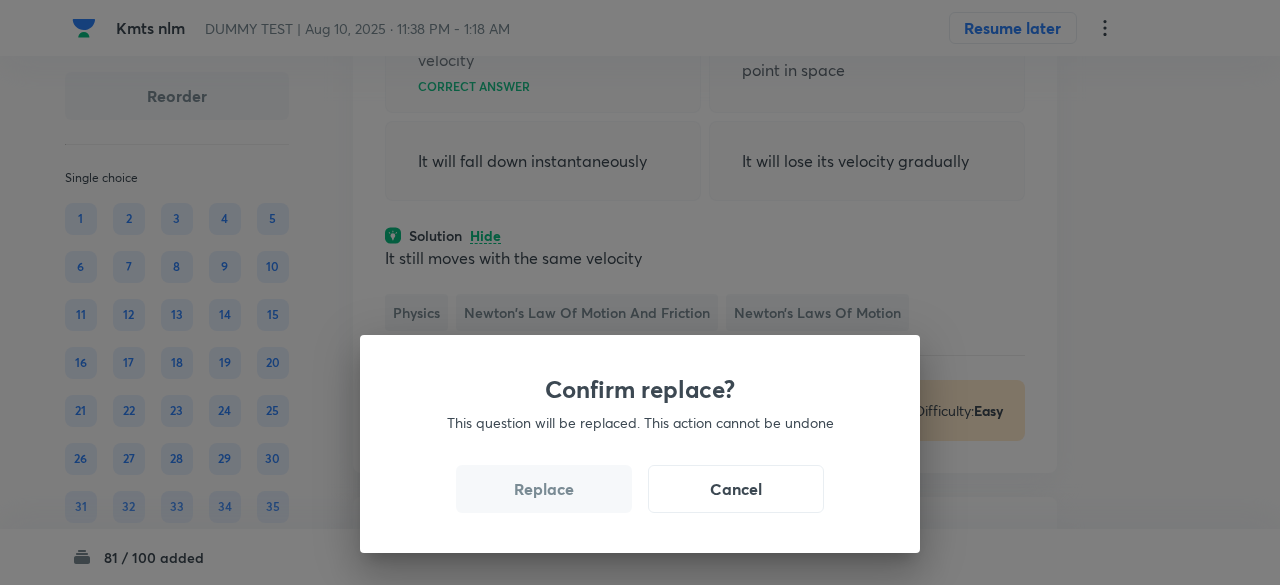 click on "Replace" at bounding box center [544, 489] 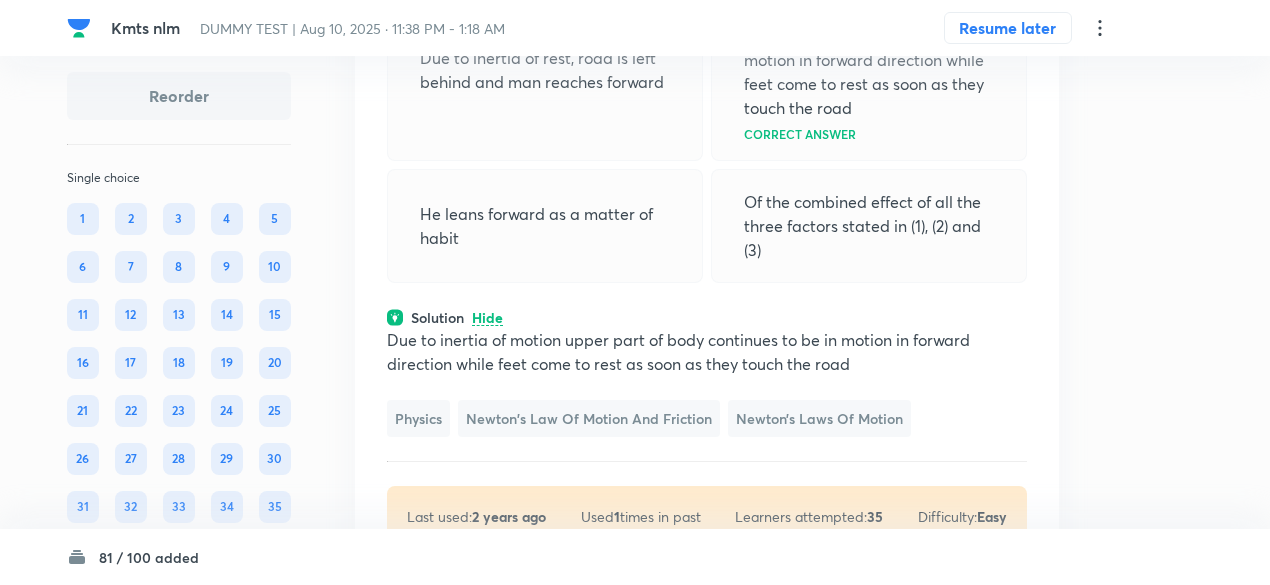 click on "Question 15 Marks: (+4, -1) • 4 options A man getting down a running bus falls forward because  Due to inertia of rest, road is left behind and man reaches forward  Due to inertia of motion upper part of body continues to be in motion in forward direction while feet come to rest as soon as they touch the road Correct answer He leans forward as a matter of habit Of the combined effect of all the three factors stated in (1), (2) and (3) Solution Hide Due to inertia of motion upper part of body continues to be in motion in forward direction while feet come to rest as soon as they touch the road Physics Newton's Law of Motion and Friction Newton’s Laws of Motion Last used:  2 years ago Used  1  times in past Learners attempted:  35 Difficulty: Easy" at bounding box center (707, 219) 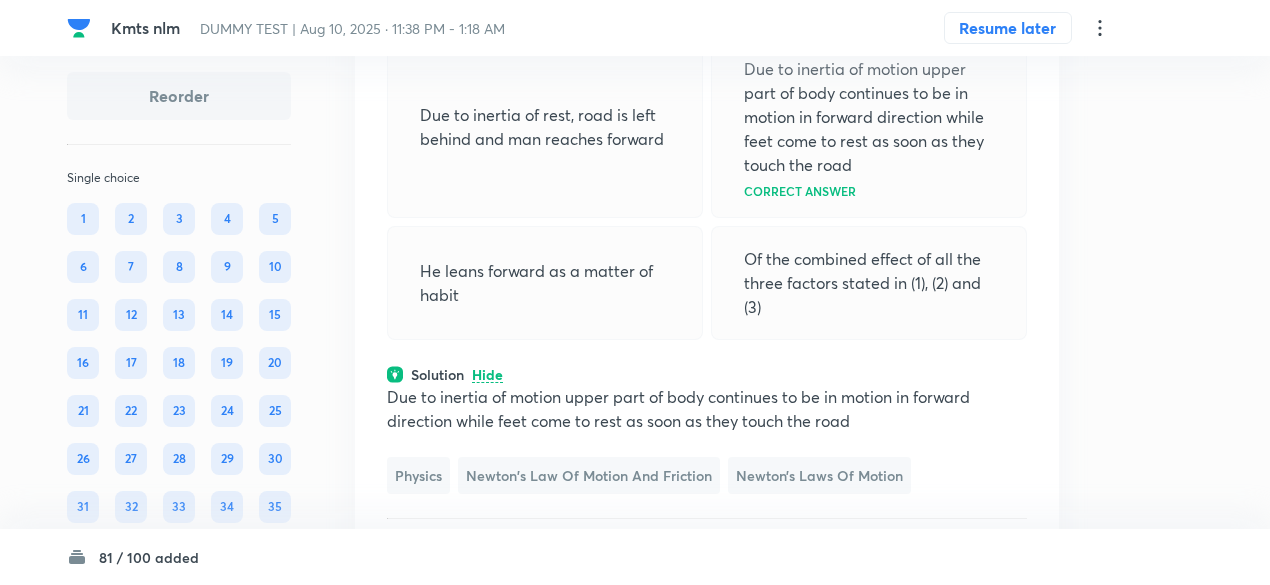 scroll, scrollTop: 17457, scrollLeft: 0, axis: vertical 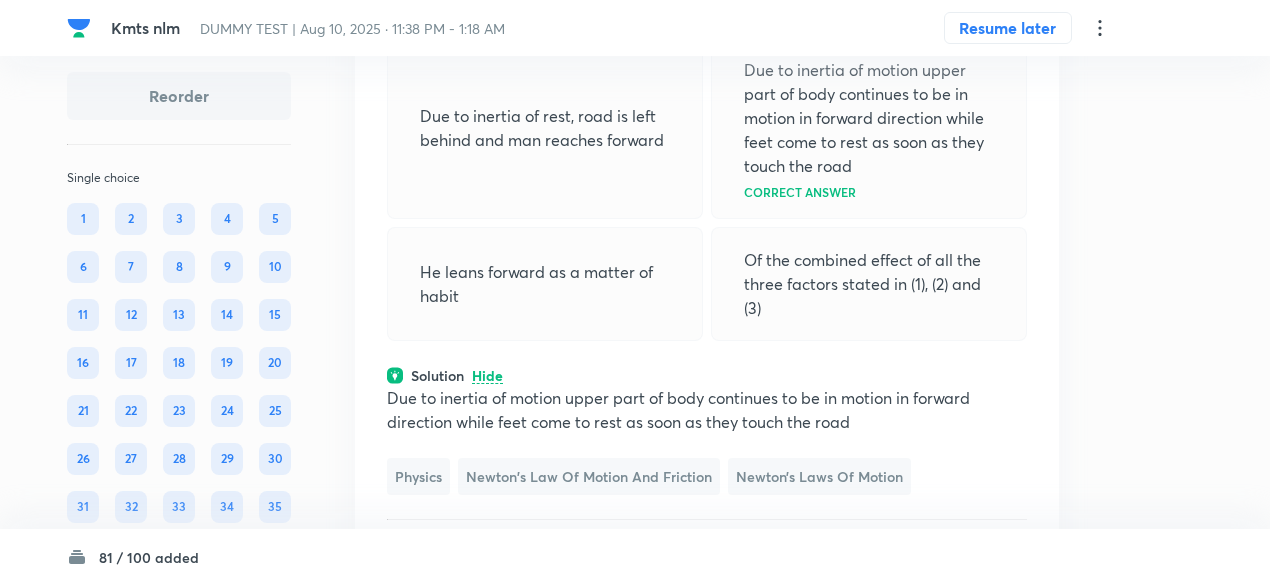 click 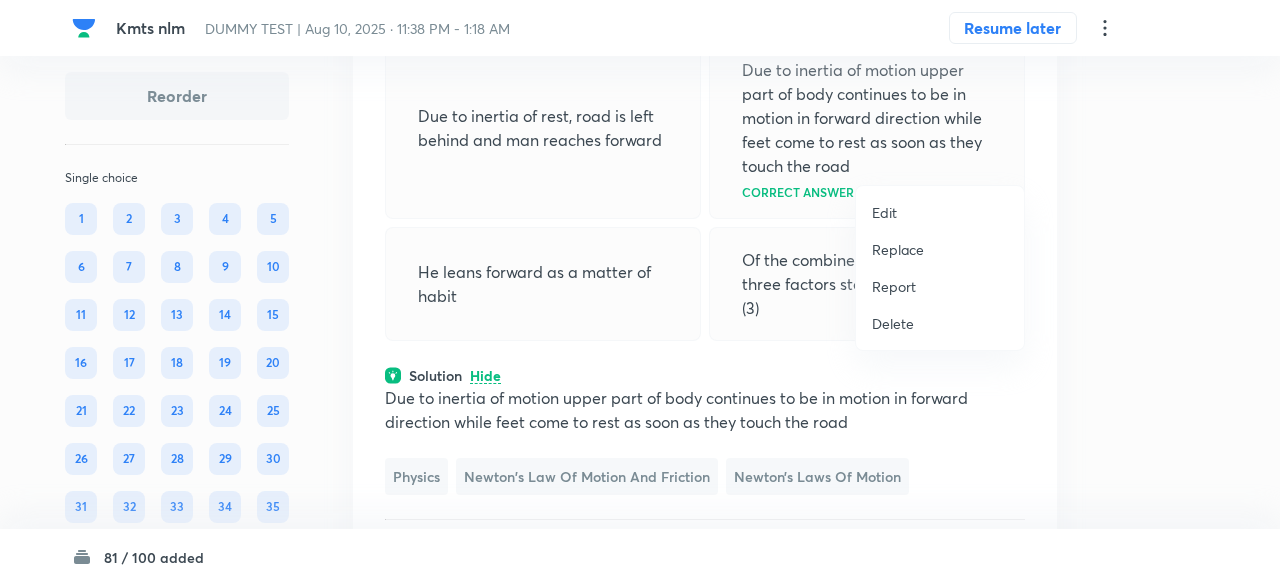 click on "Replace" at bounding box center (898, 249) 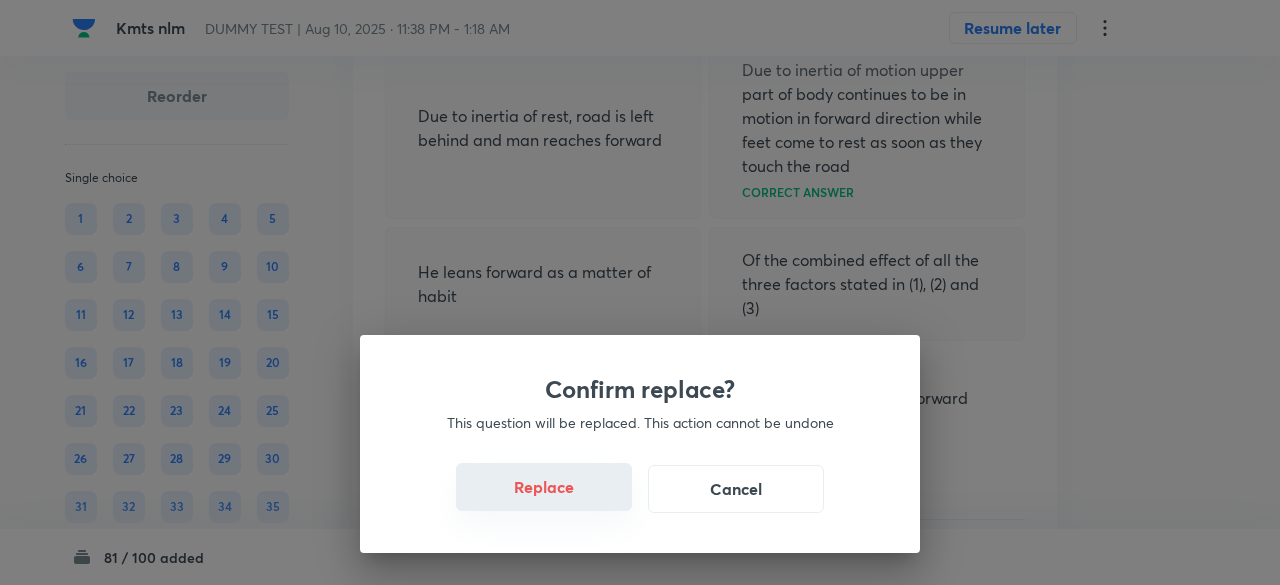 click on "Replace" at bounding box center [544, 487] 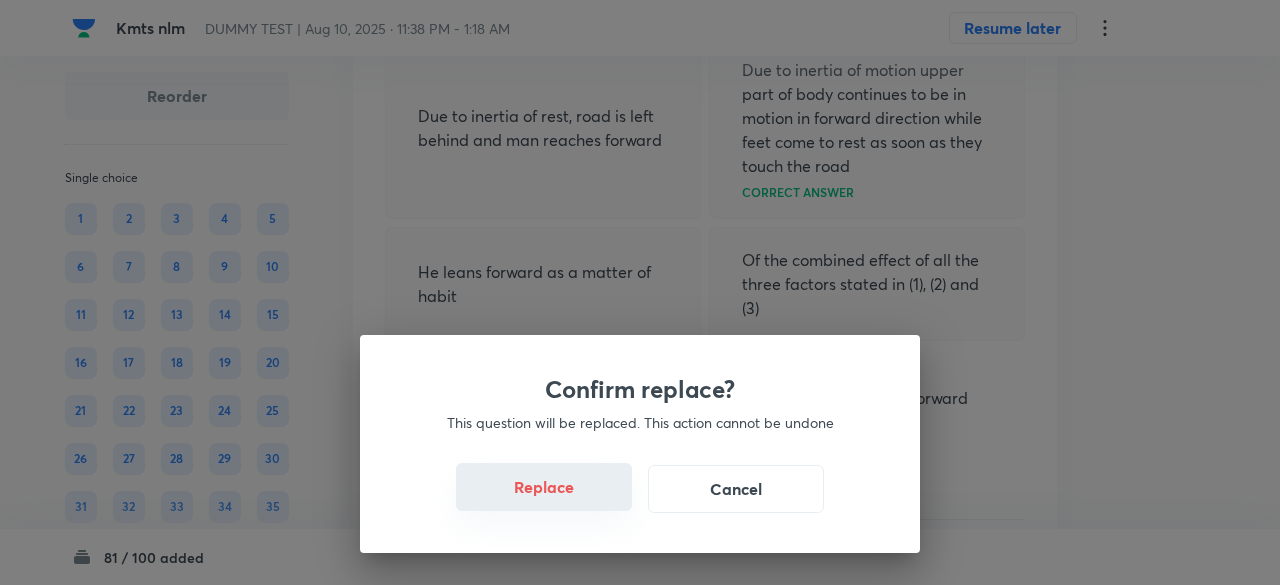 click on "Replace" at bounding box center (544, 487) 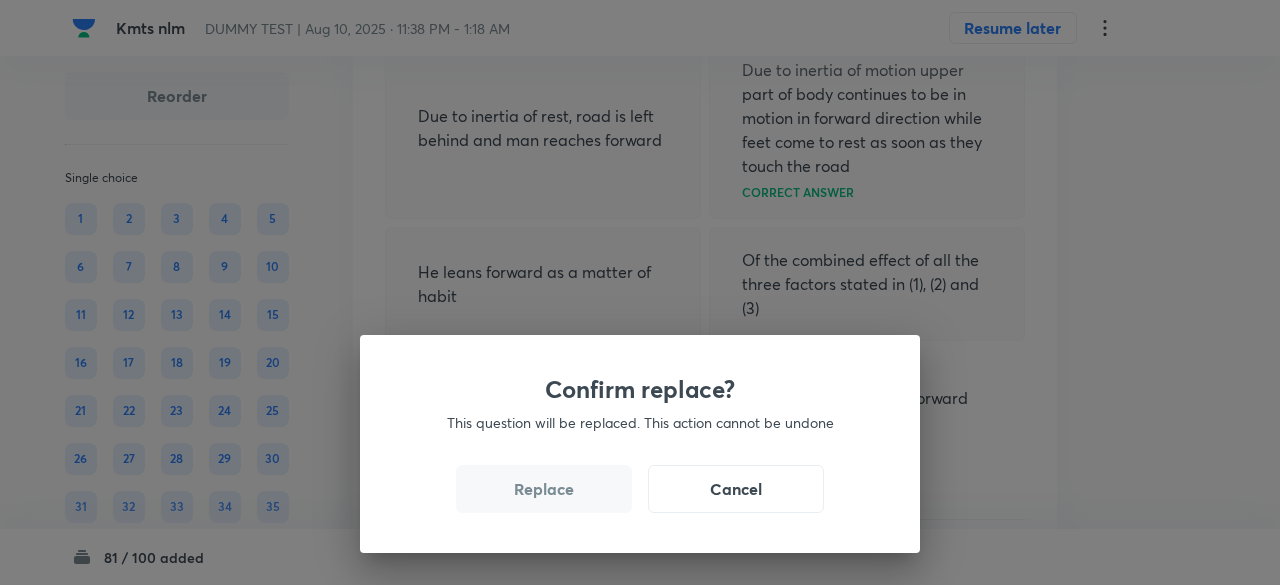 click on "Replace" at bounding box center [544, 489] 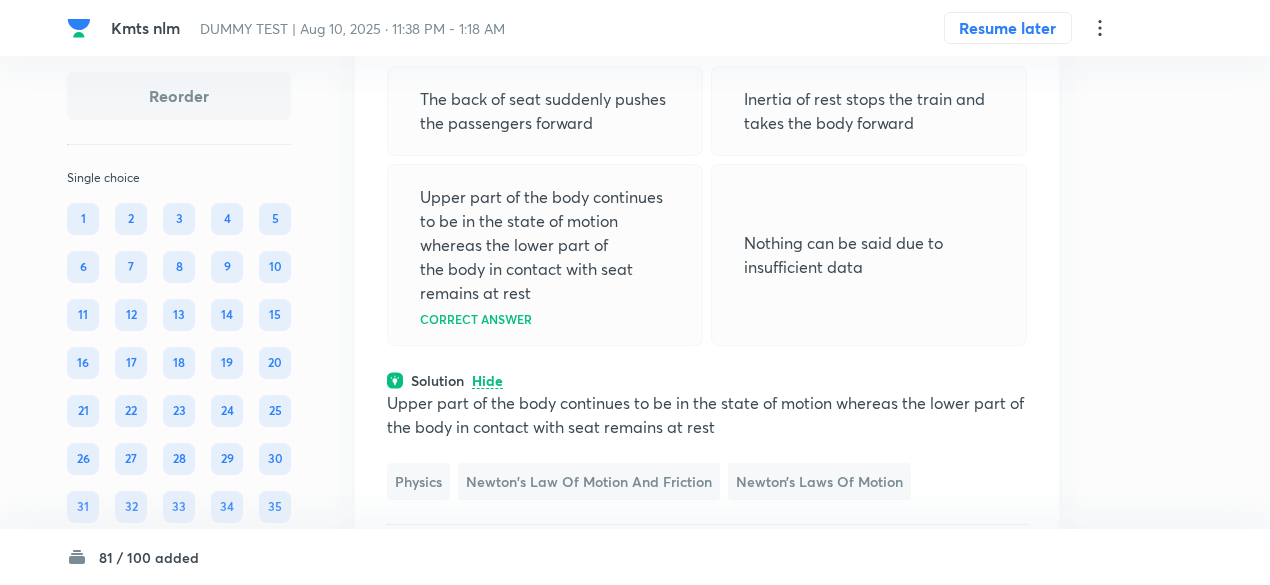 scroll, scrollTop: 17449, scrollLeft: 0, axis: vertical 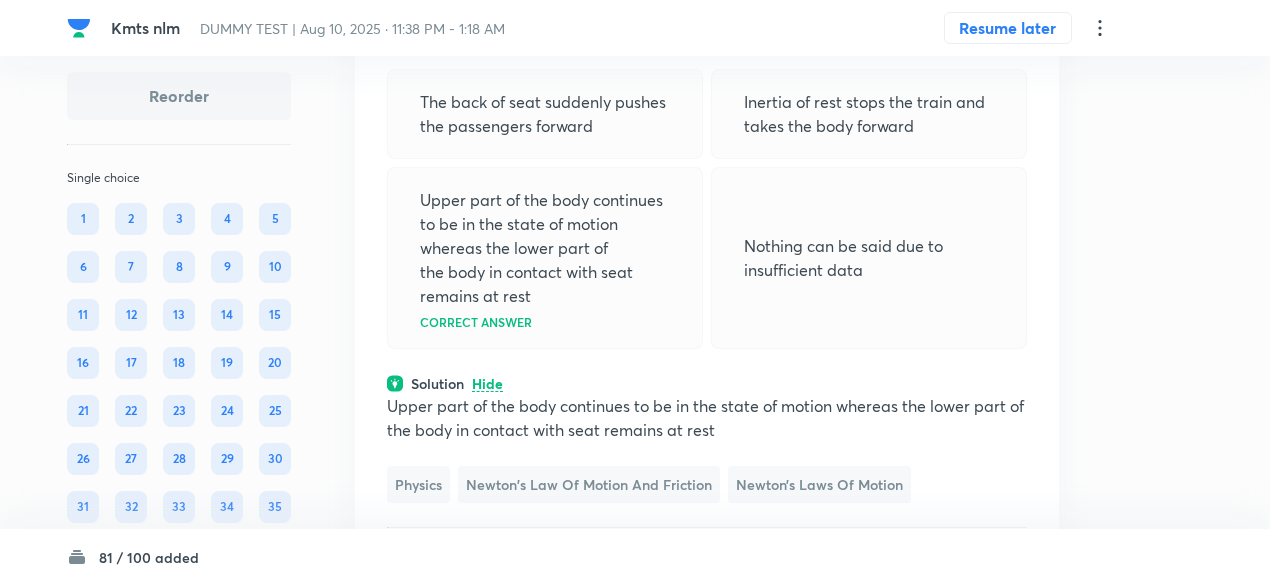 click 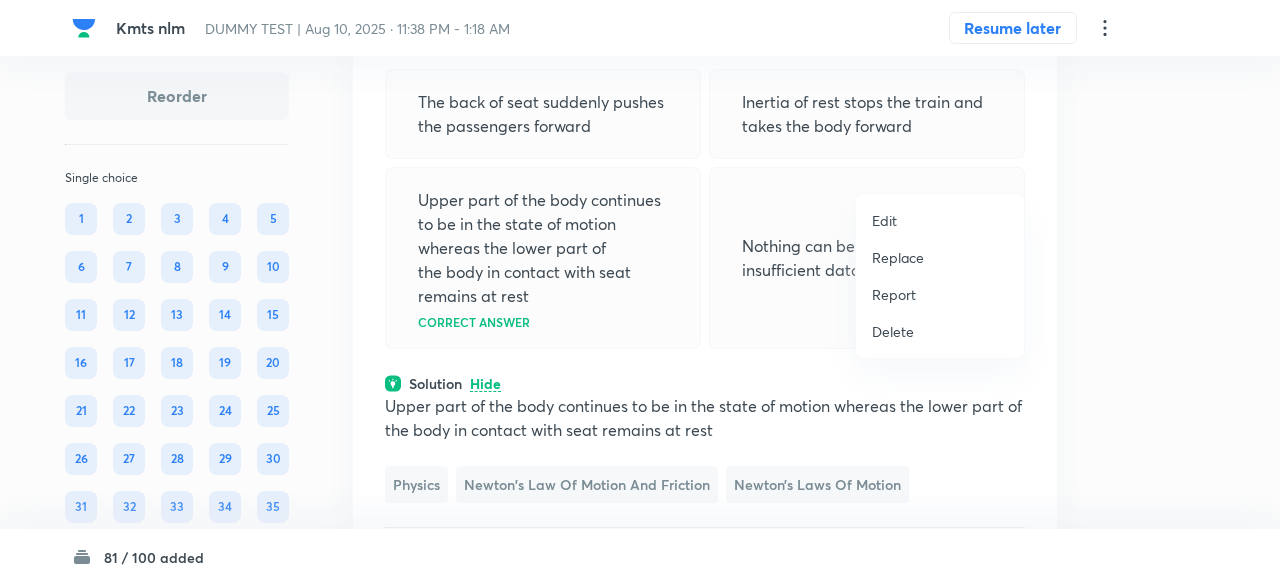click on "Replace" at bounding box center [898, 257] 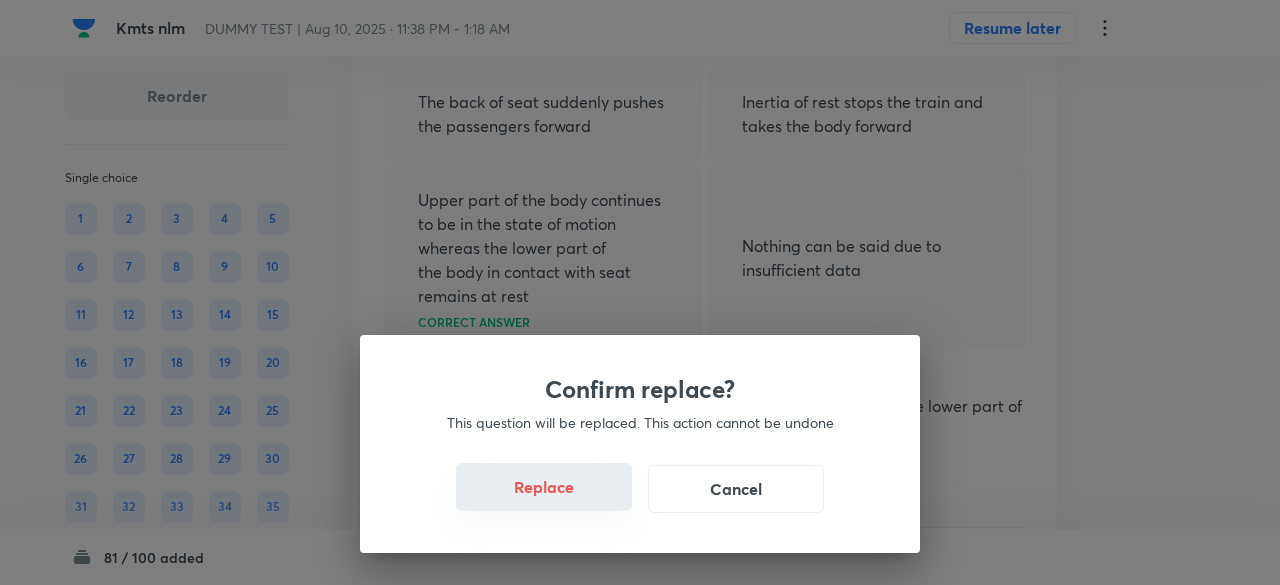click on "Replace" at bounding box center [544, 487] 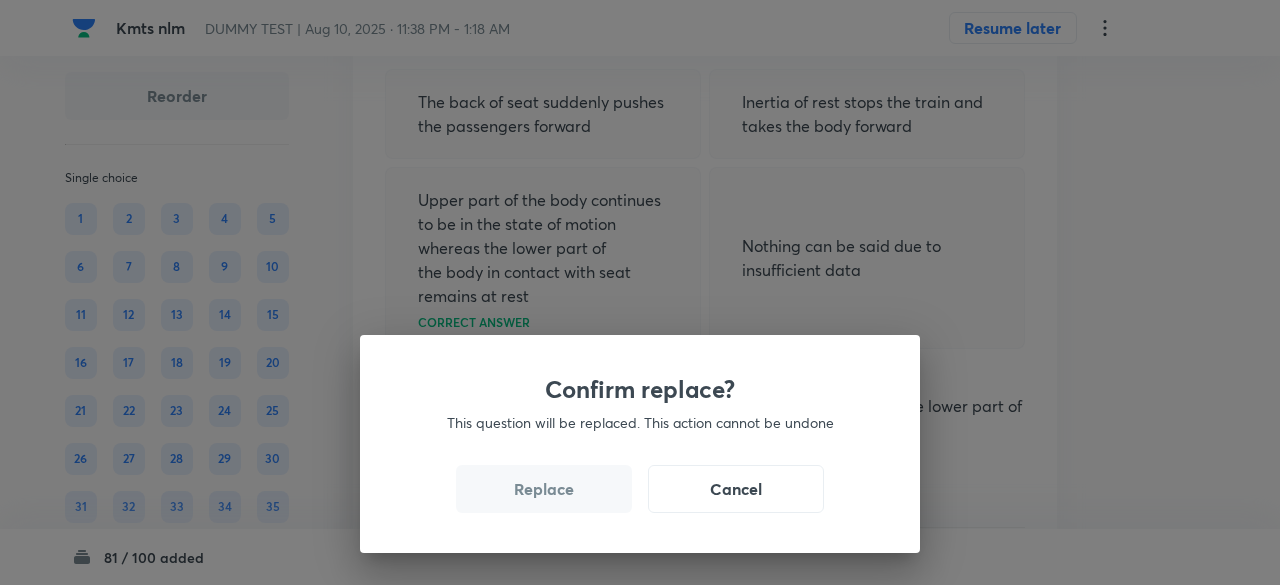 click on "Replace" at bounding box center [544, 489] 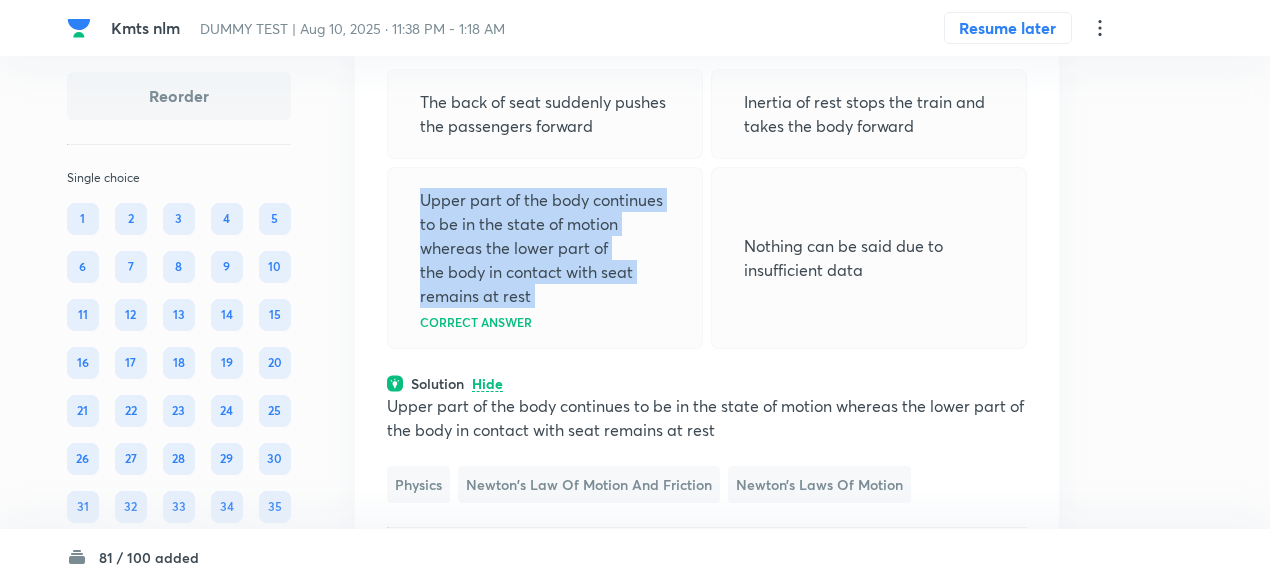click on "Upper part of the body continues to be in the state of motion whereas the lower part of the body in contact with seat remains at rest" at bounding box center (545, 248) 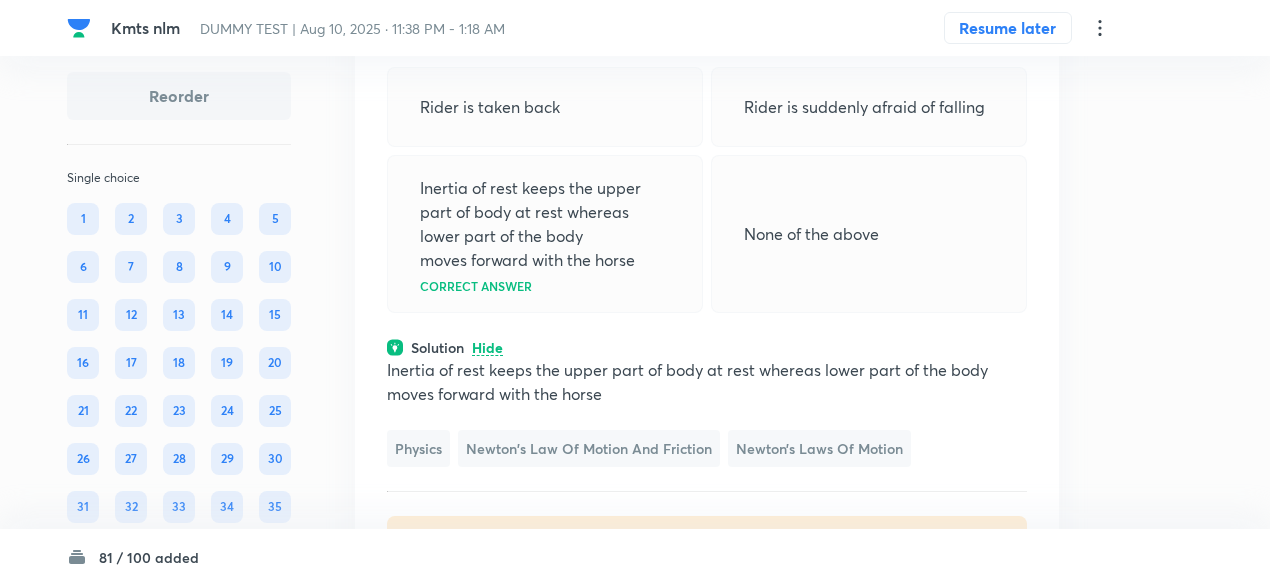scroll, scrollTop: 17424, scrollLeft: 0, axis: vertical 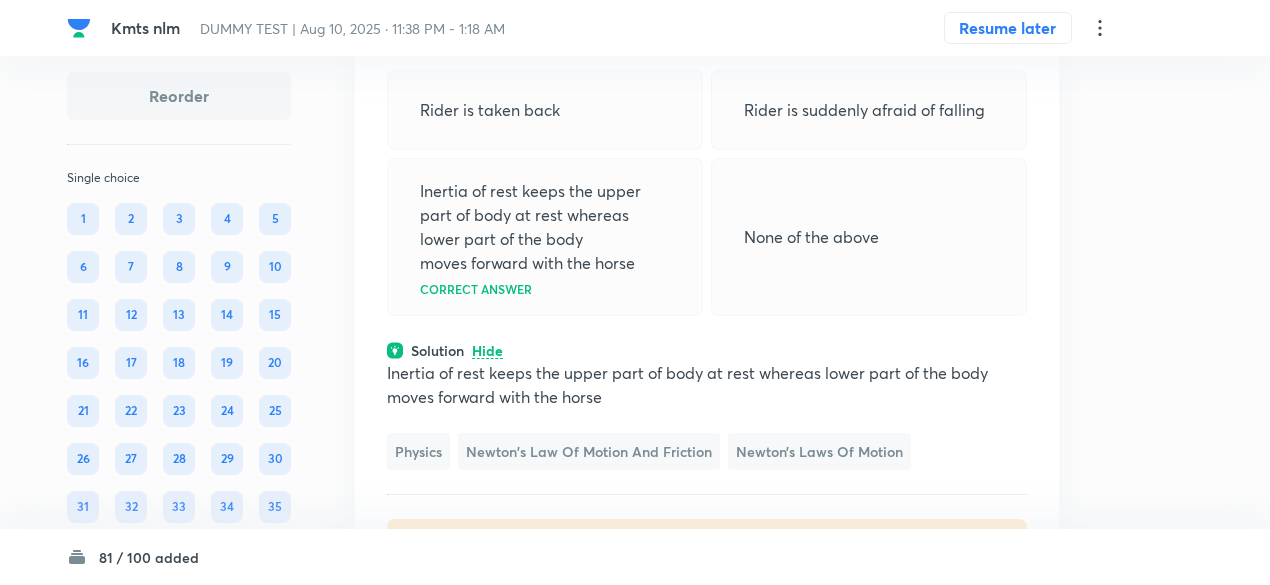 click 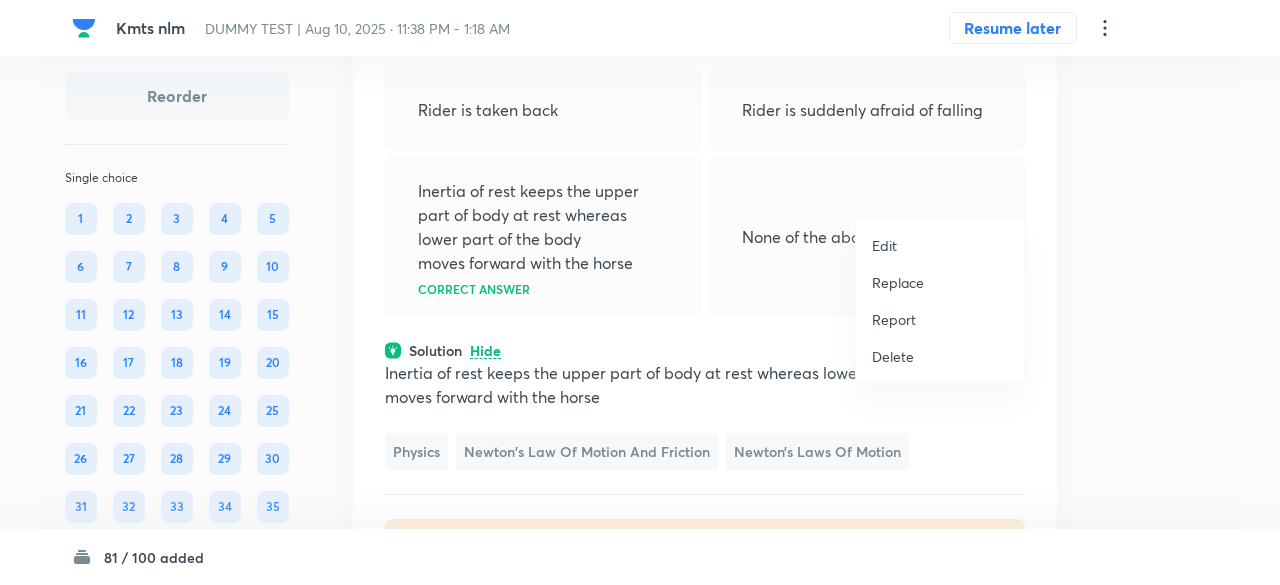 click on "Replace" at bounding box center (898, 282) 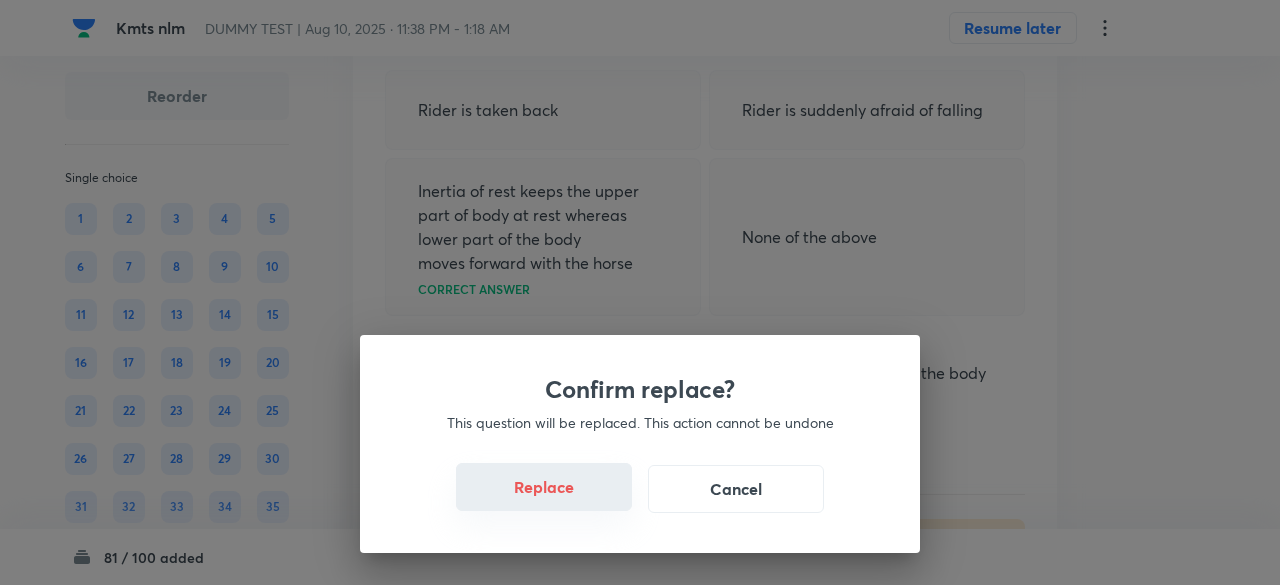 click on "Replace" at bounding box center (544, 487) 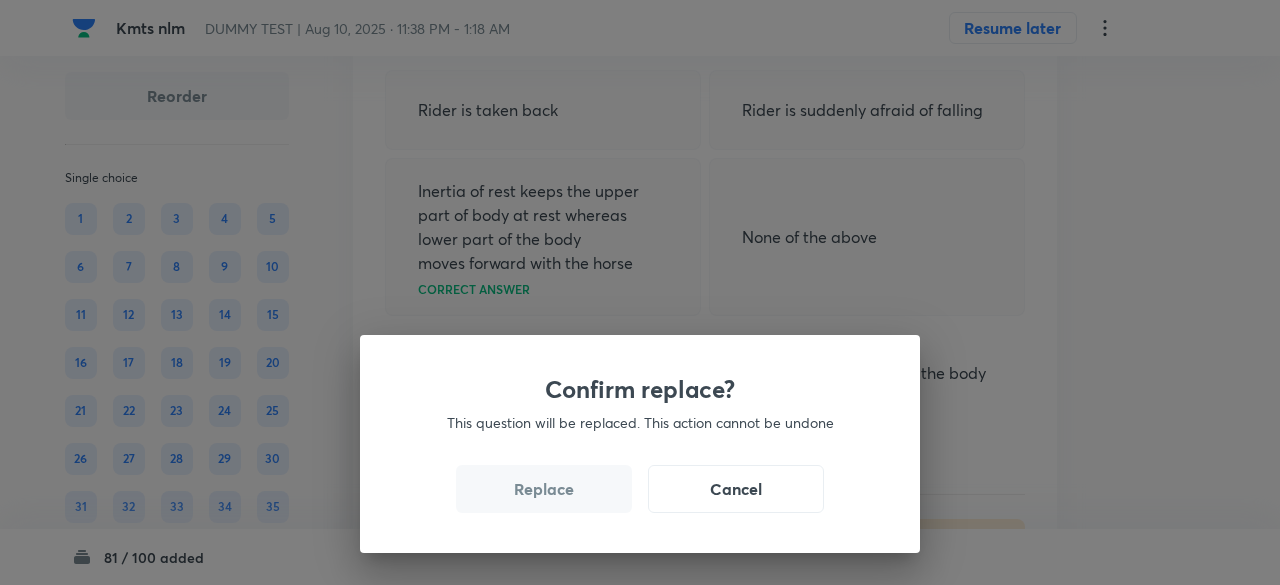 click on "Replace" at bounding box center [544, 489] 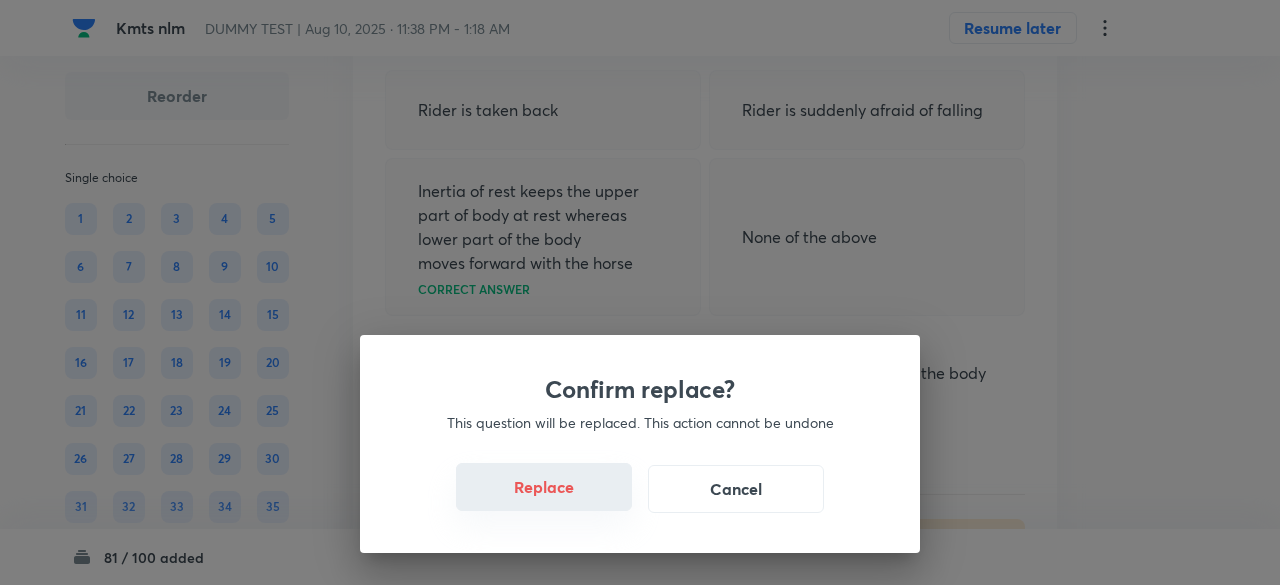 click on "Replace" at bounding box center [544, 487] 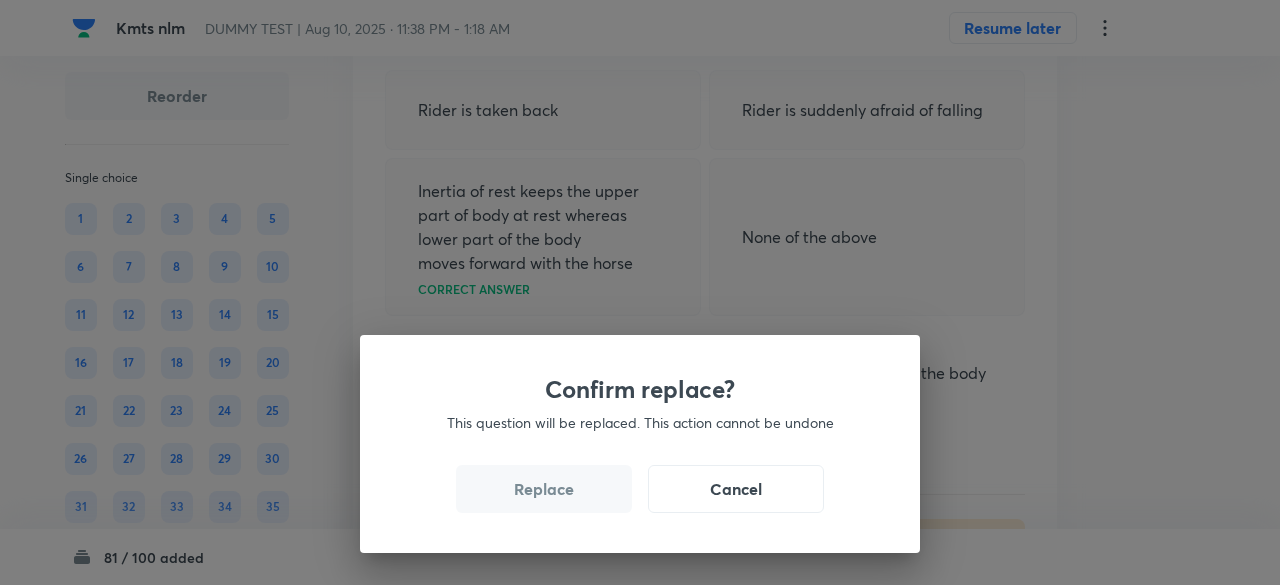 click on "Replace" at bounding box center (544, 489) 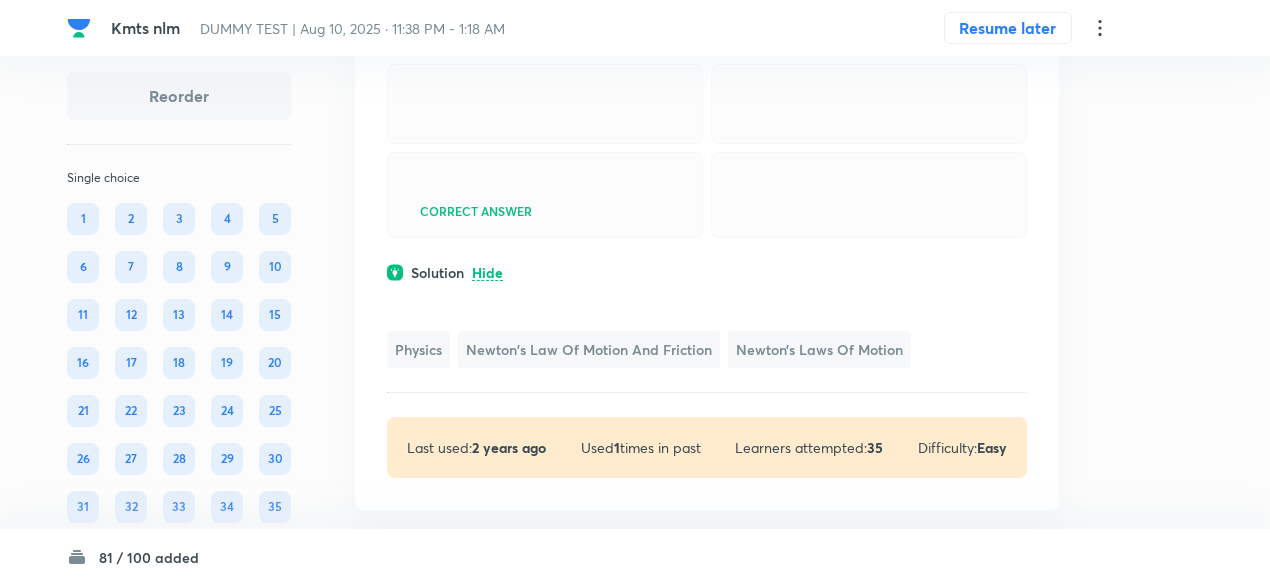 scroll, scrollTop: 17447, scrollLeft: 0, axis: vertical 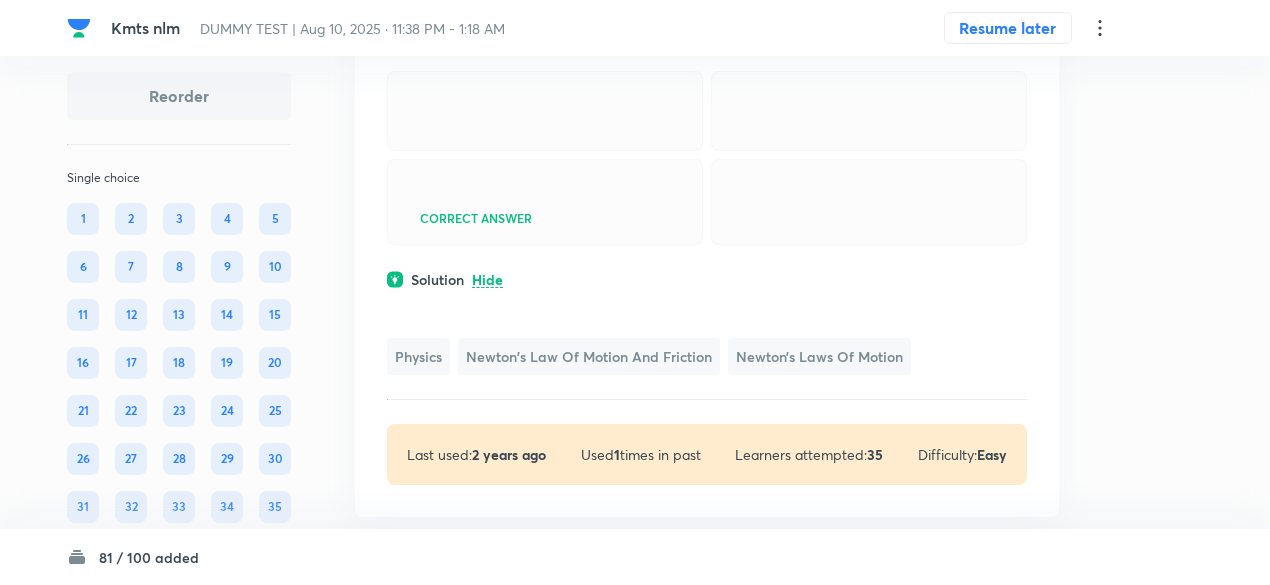 click 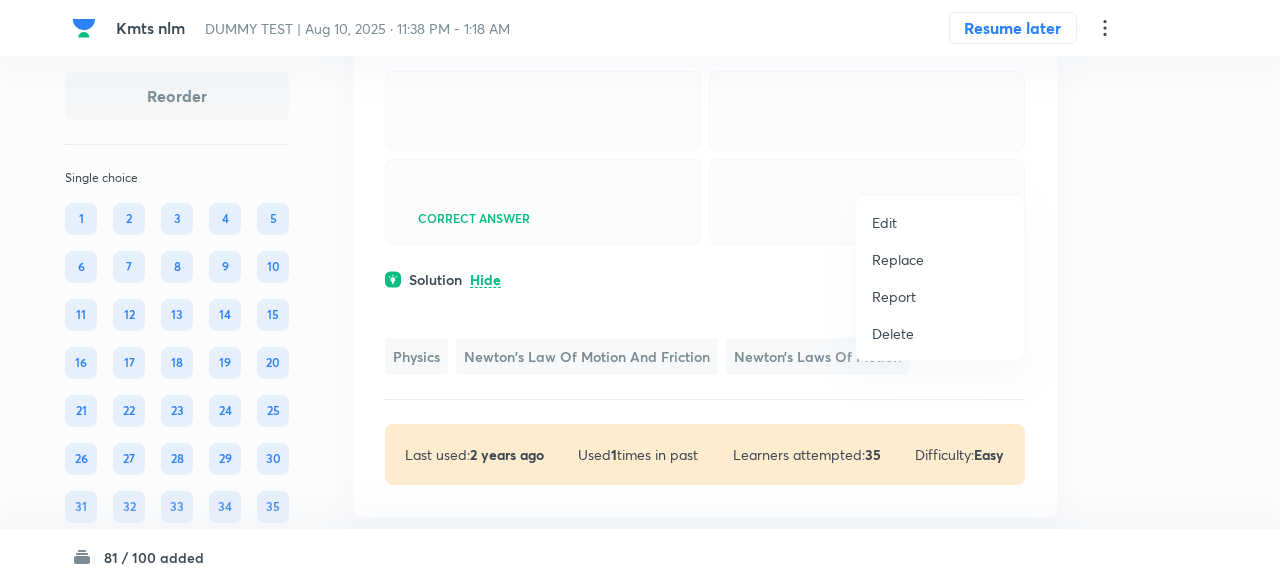 click on "Replace" at bounding box center (898, 259) 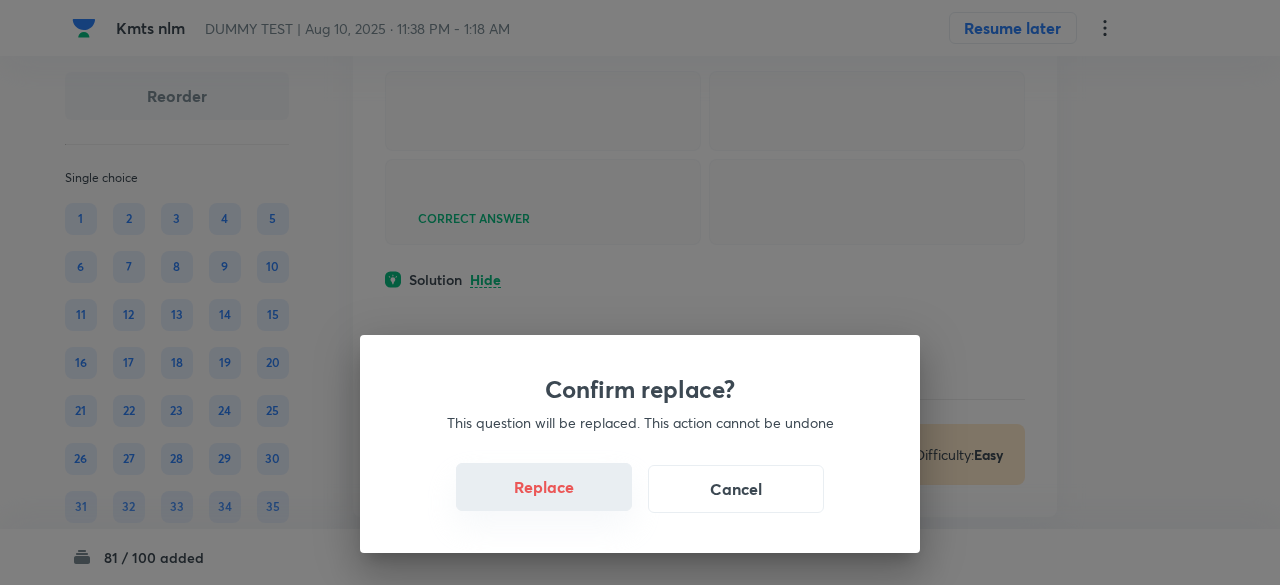 click on "Replace" at bounding box center (544, 487) 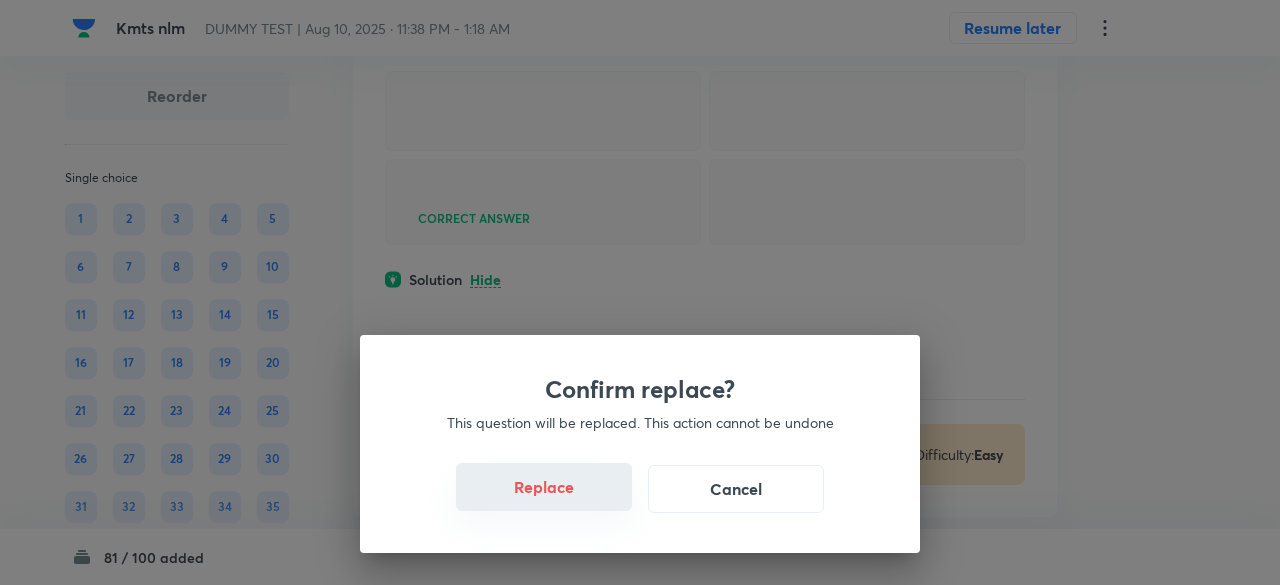 click on "Replace" at bounding box center [544, 487] 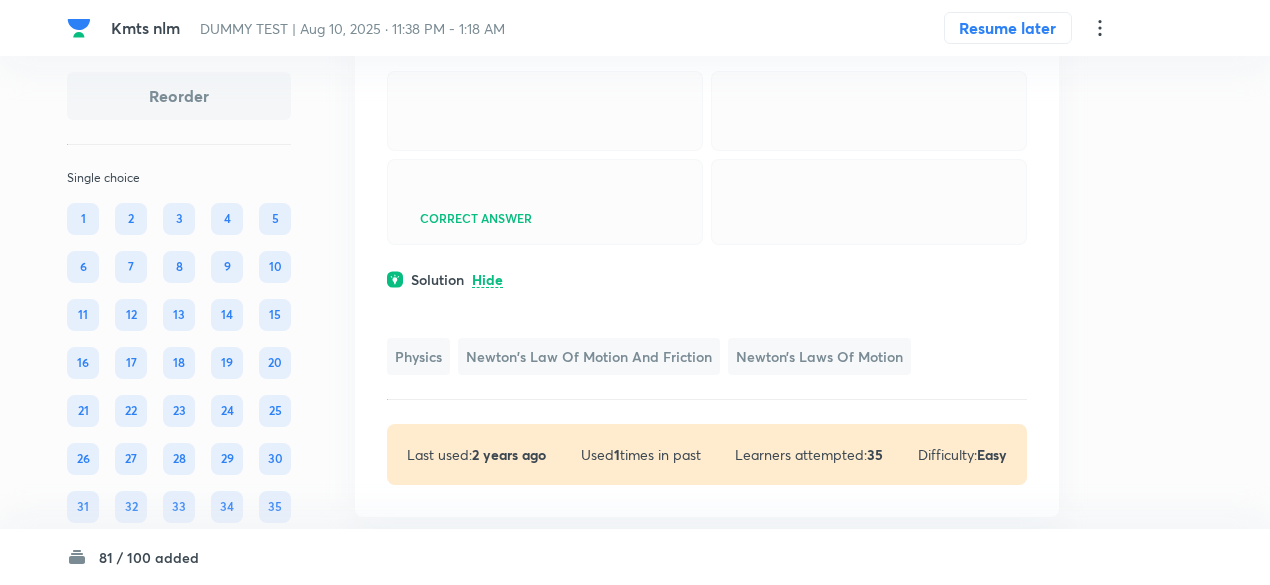 click at bounding box center [707, 302] 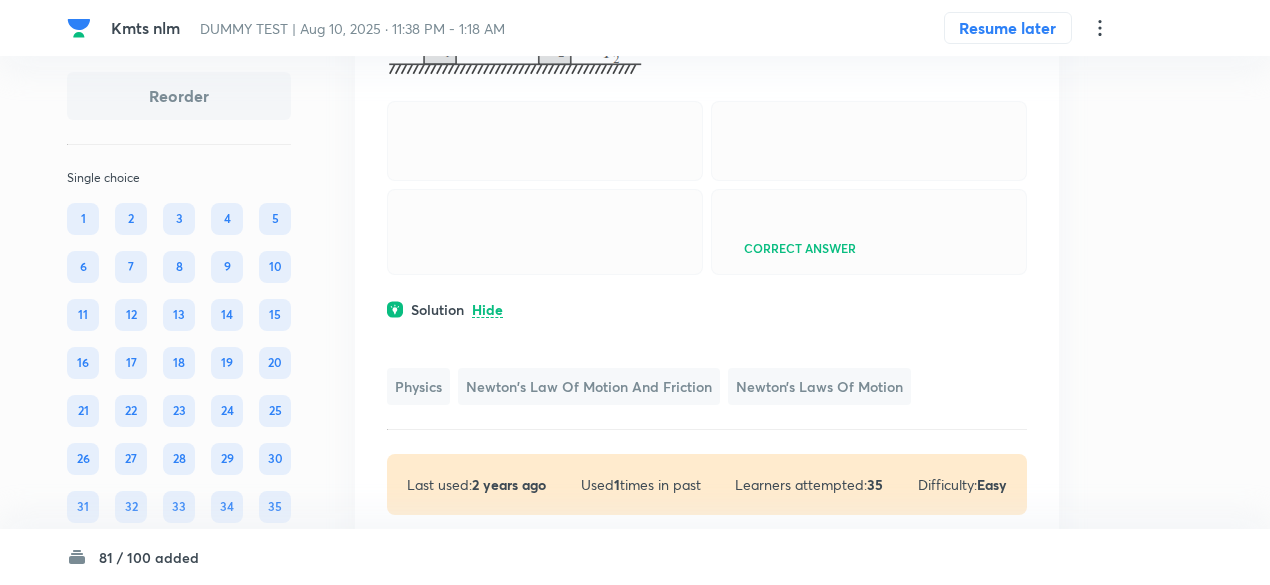 scroll, scrollTop: 17462, scrollLeft: 0, axis: vertical 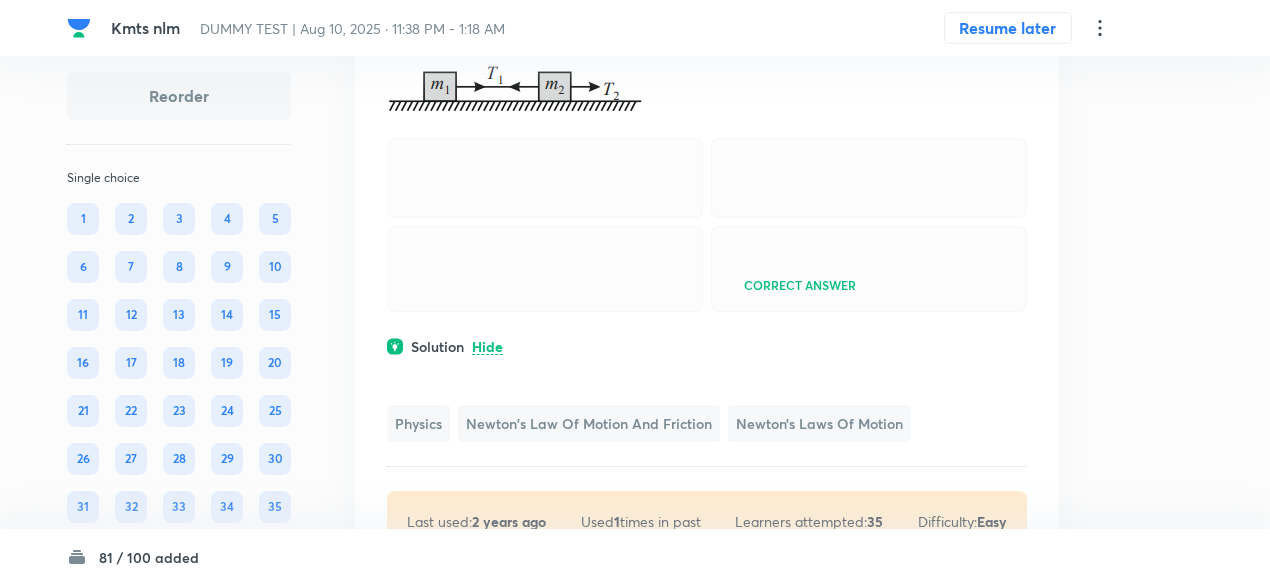 click 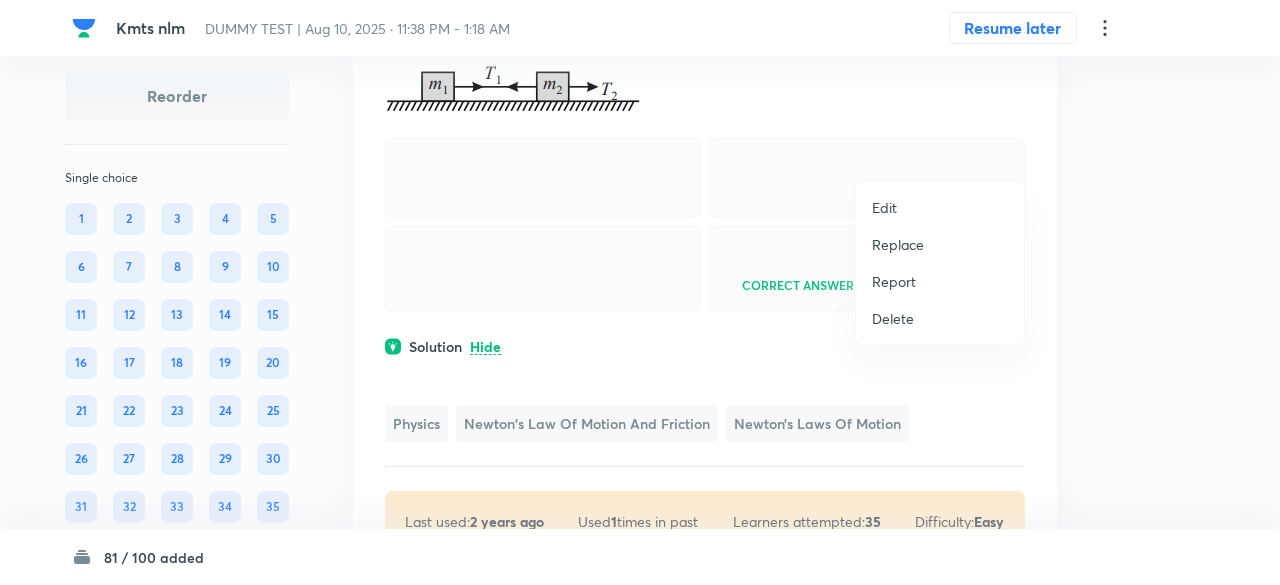 click on "Replace" at bounding box center (898, 244) 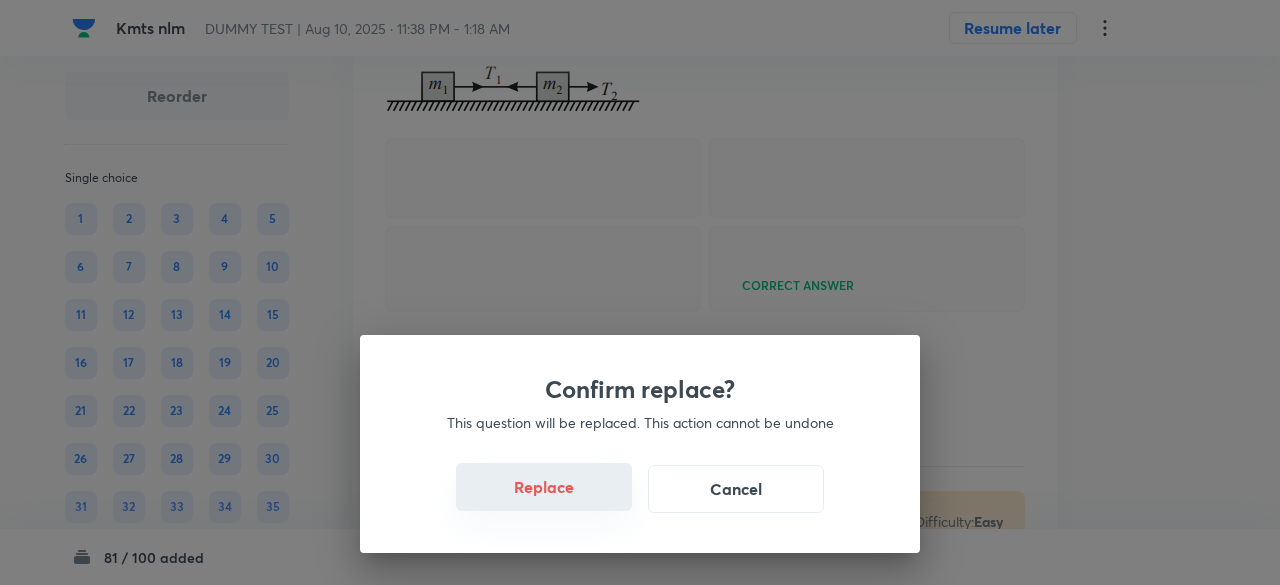 click on "Replace" at bounding box center [544, 487] 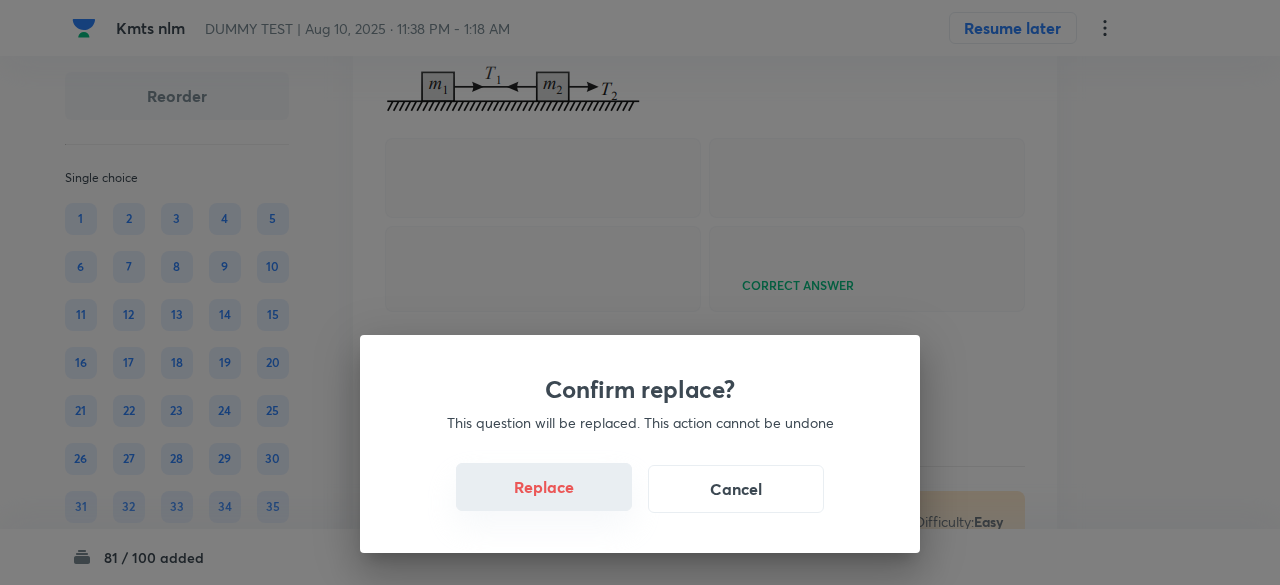 click on "Replace" at bounding box center [544, 487] 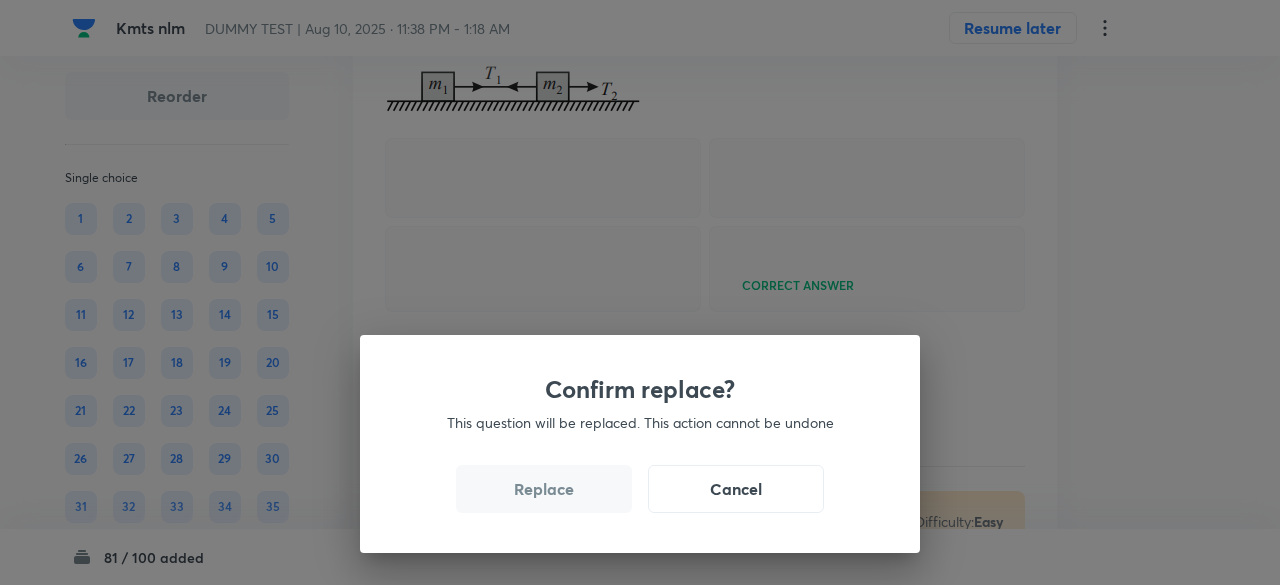 click on "Replace" at bounding box center [544, 489] 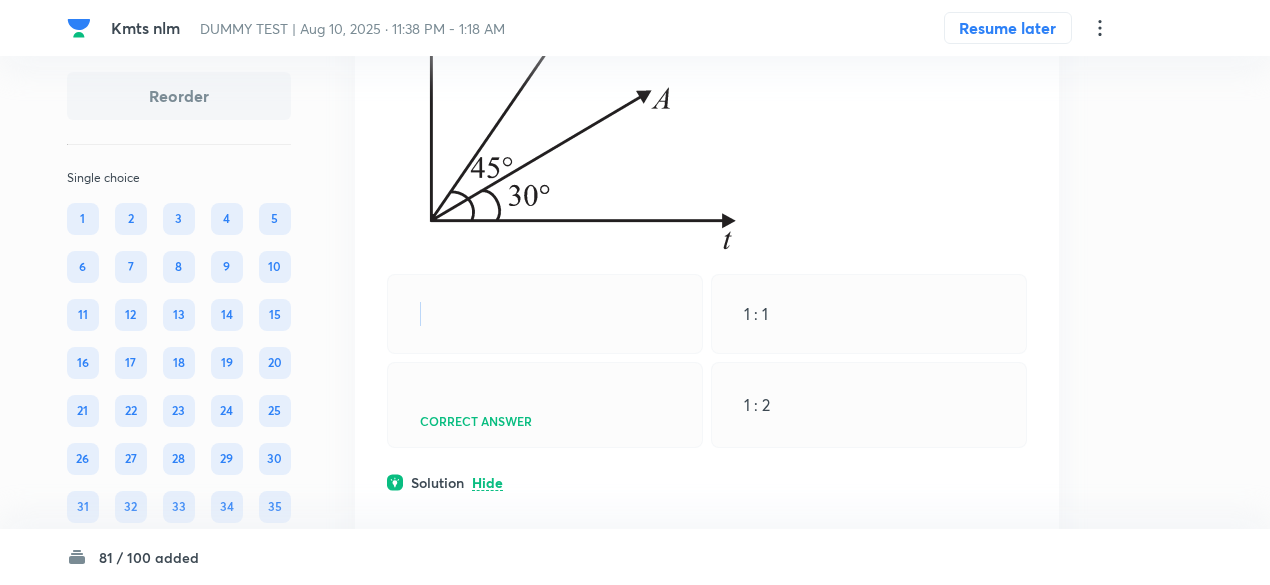 click at bounding box center [545, 314] 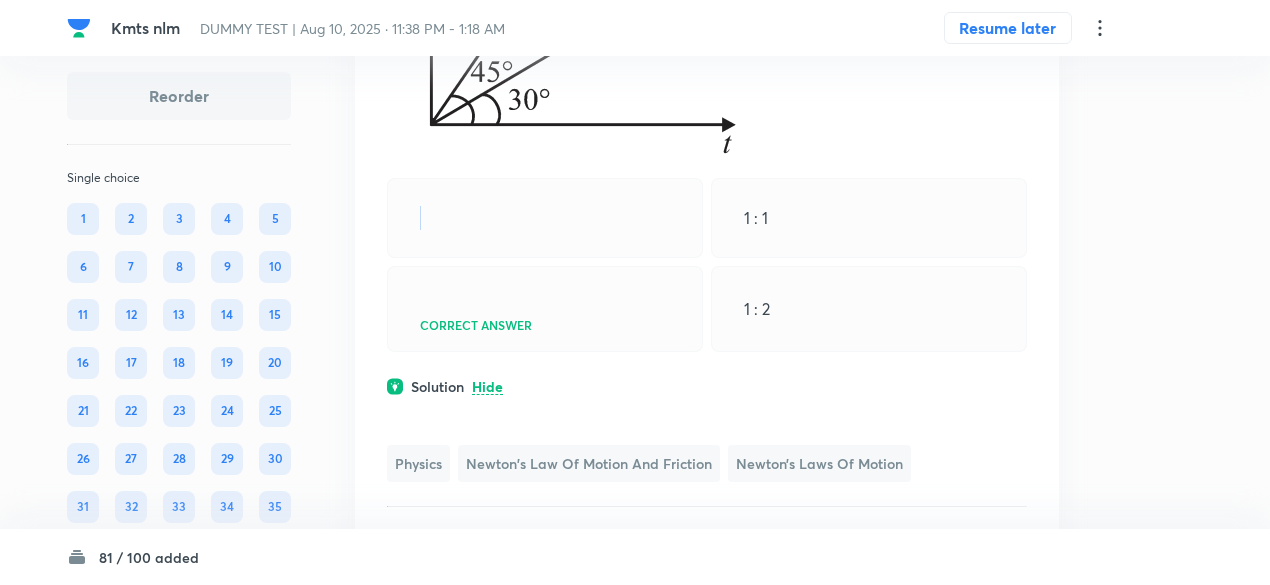 scroll, scrollTop: 17533, scrollLeft: 0, axis: vertical 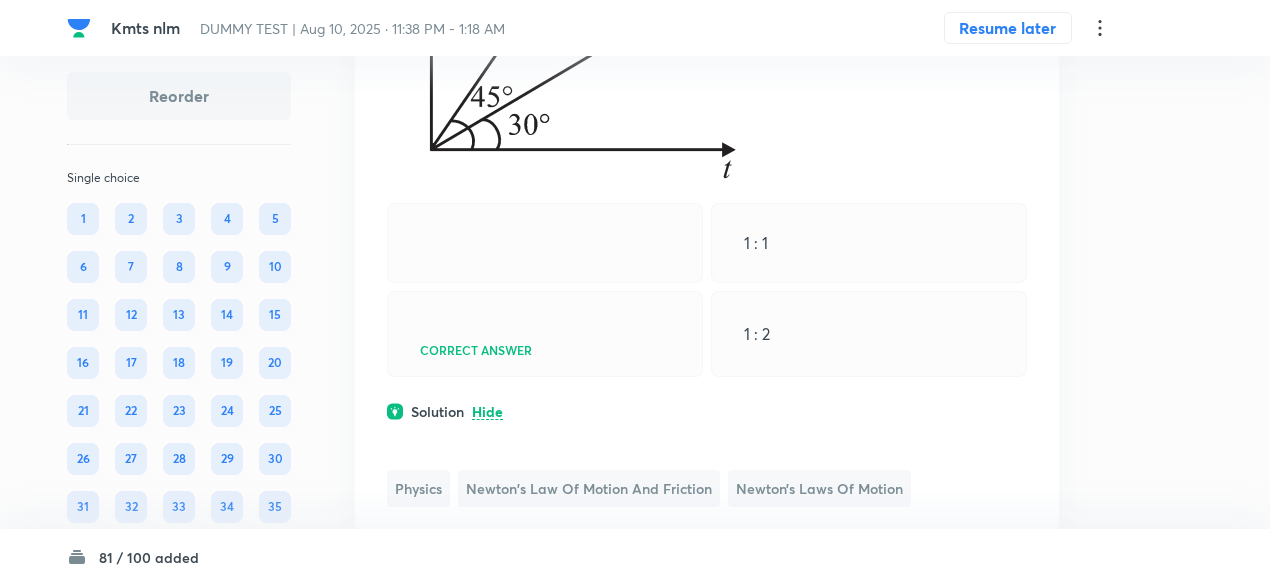 click 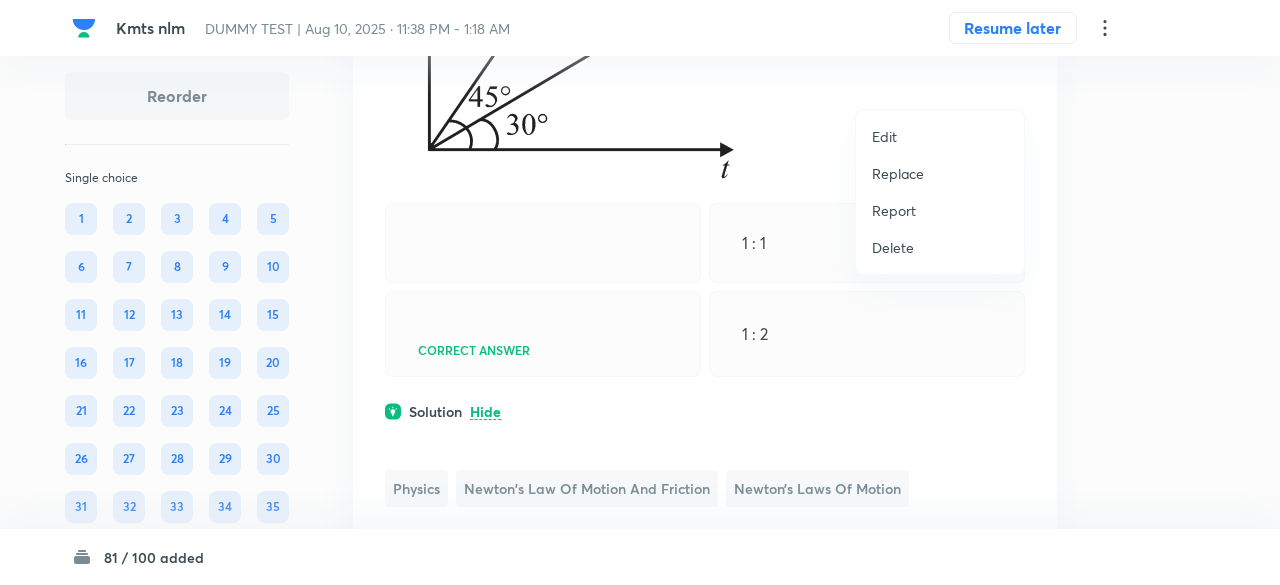 click on "Replace" at bounding box center [898, 173] 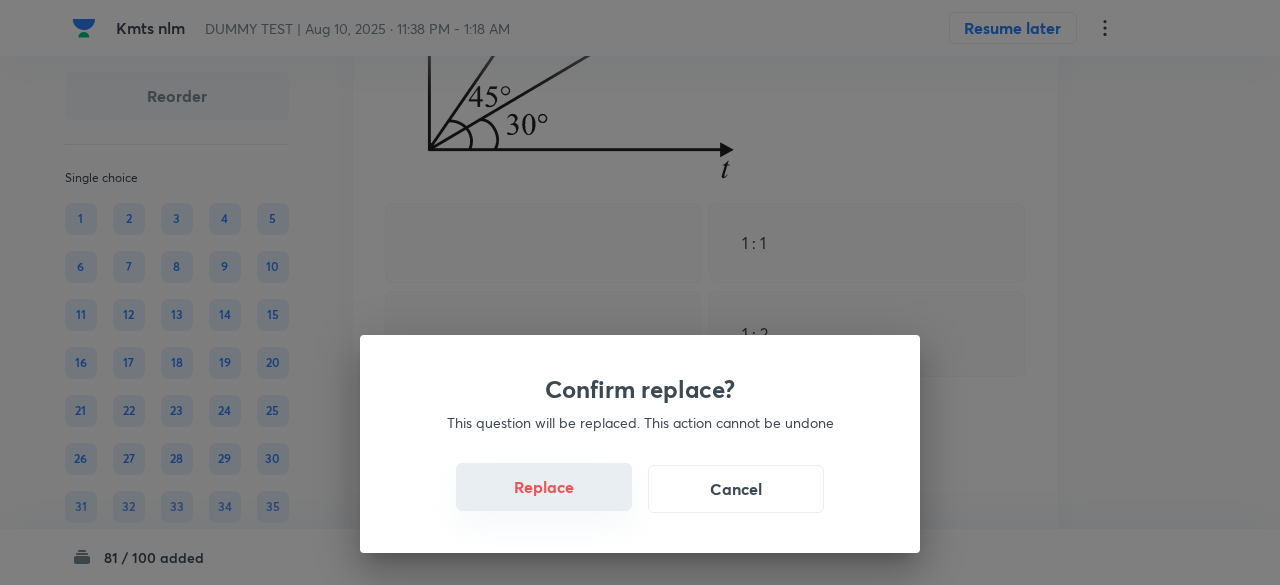 click on "Replace" at bounding box center [544, 487] 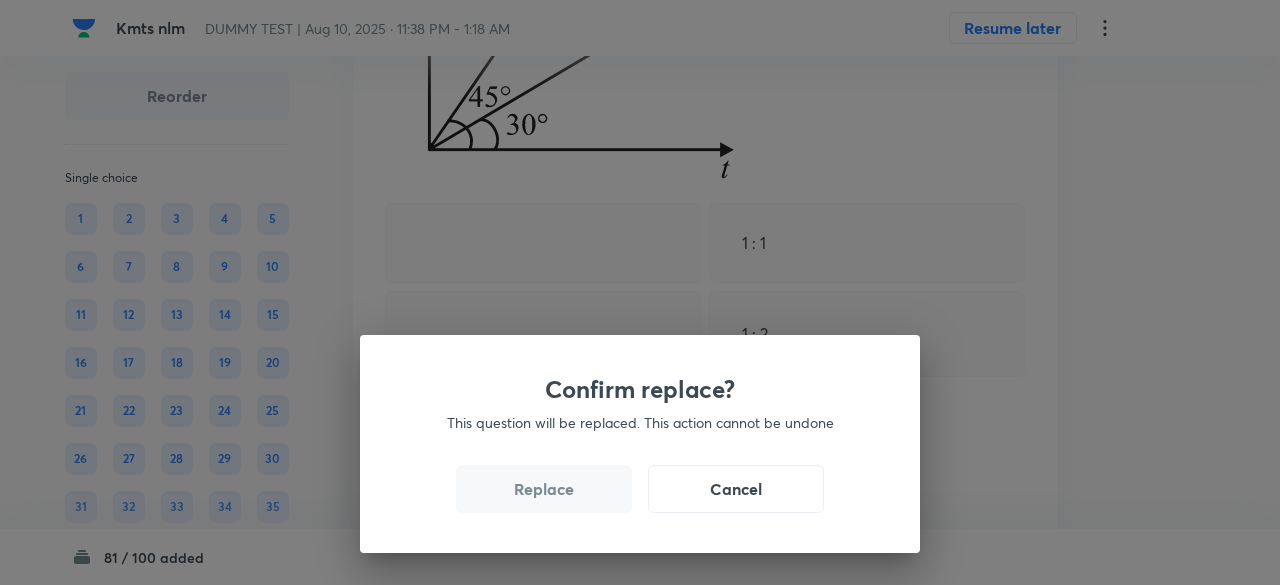 click on "Replace" at bounding box center (544, 489) 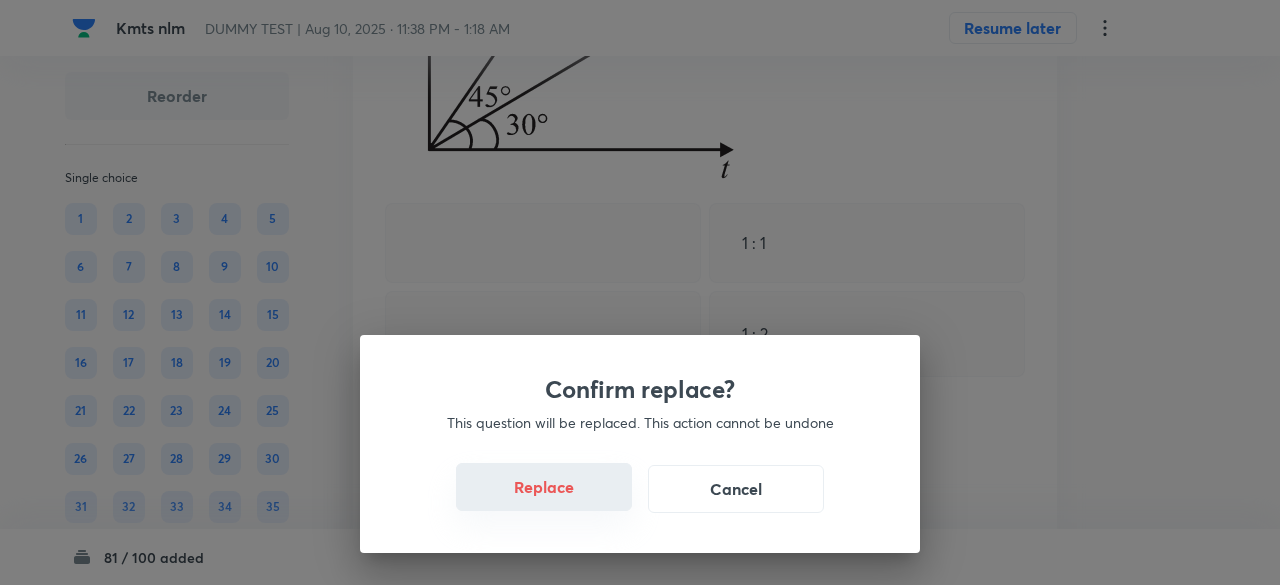 click on "Replace" at bounding box center [544, 487] 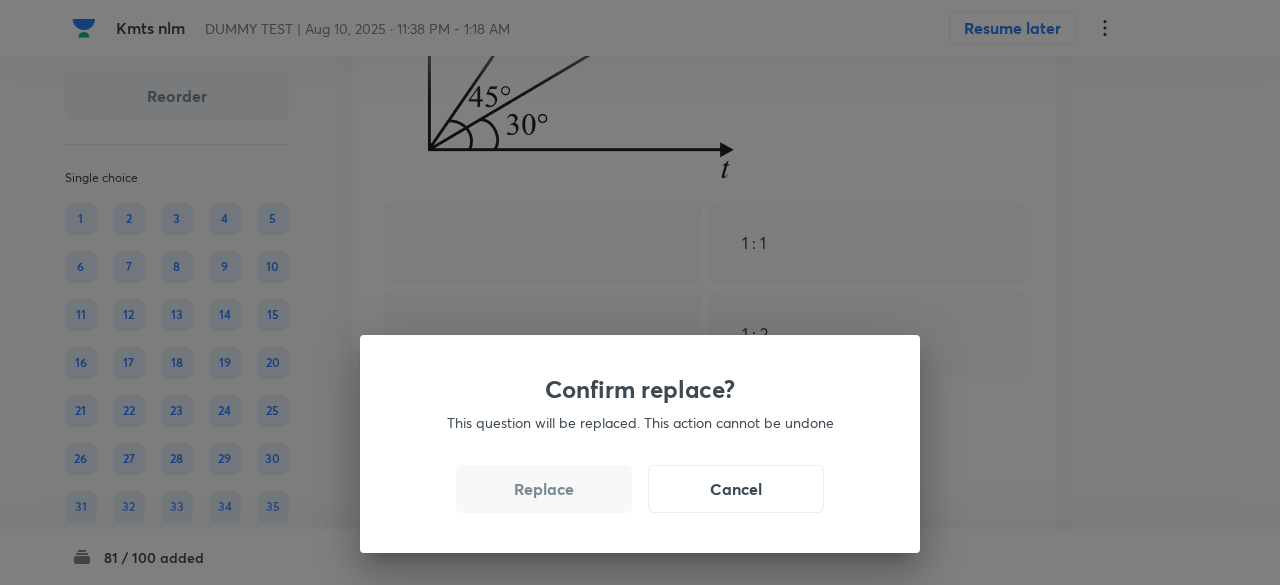 click on "Replace" at bounding box center [544, 489] 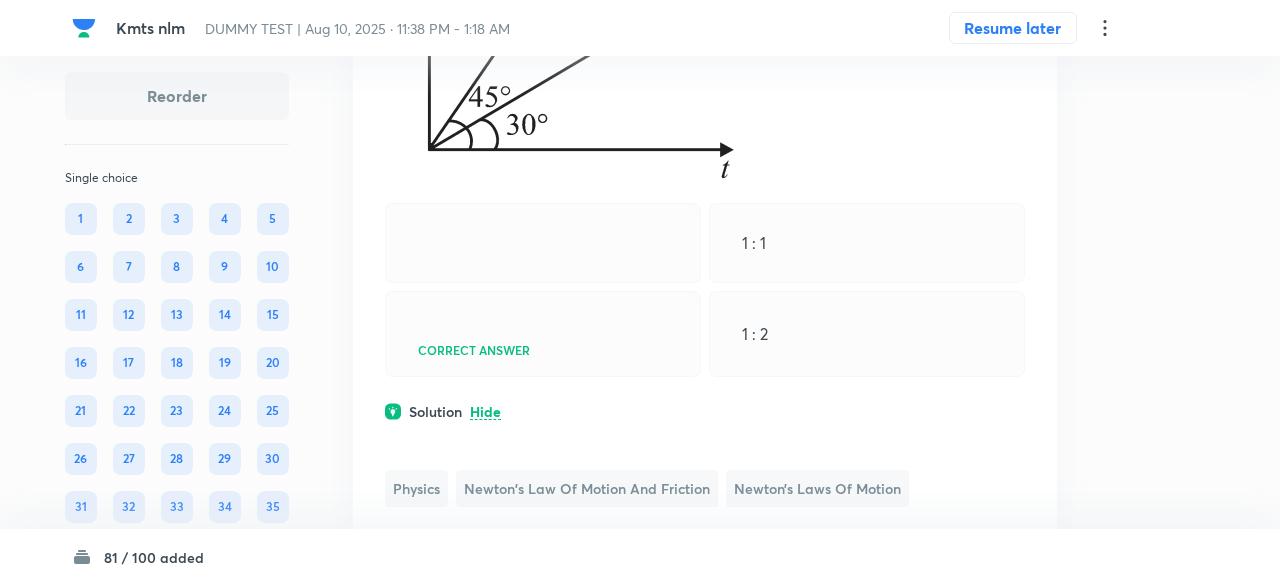 click on "Confirm replace? This question will be replaced. This action cannot be undone Replace Cancel" at bounding box center [640, 292] 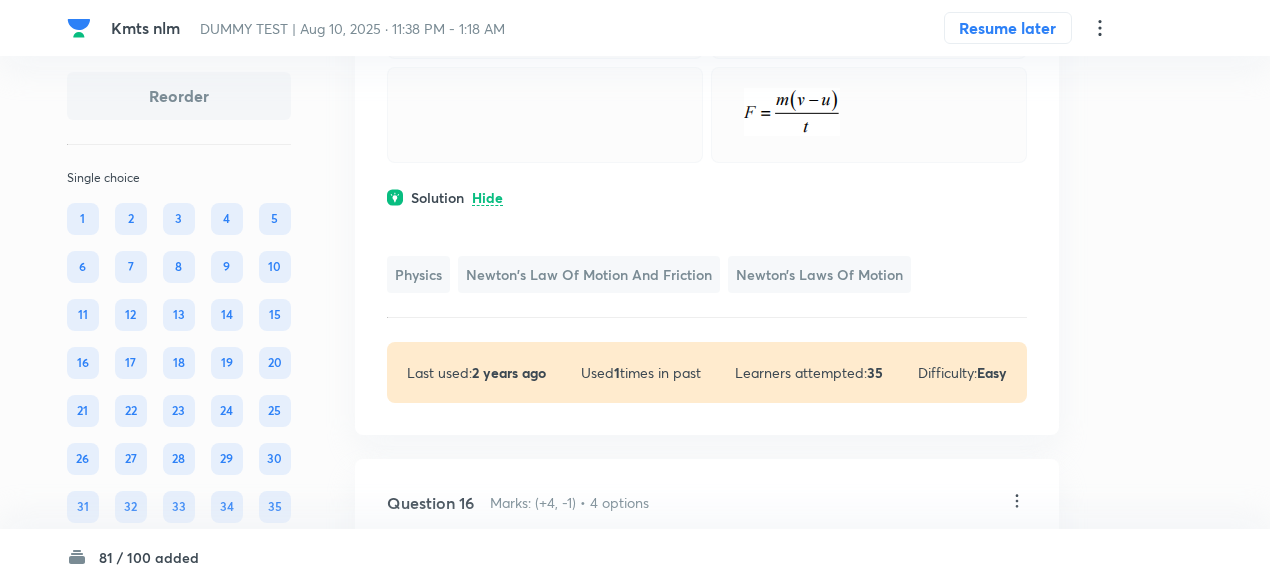click on "Question 15 Marks: (+4, -1) • 4 options Which of the following relations is wrong Correct answer Solution Hide Physics Newton's Law of Motion and Friction Newton’s Laws of Motion Last used:  2 years ago Used  1  times in past Learners attempted:  35 Difficulty: Easy" at bounding box center (707, 138) 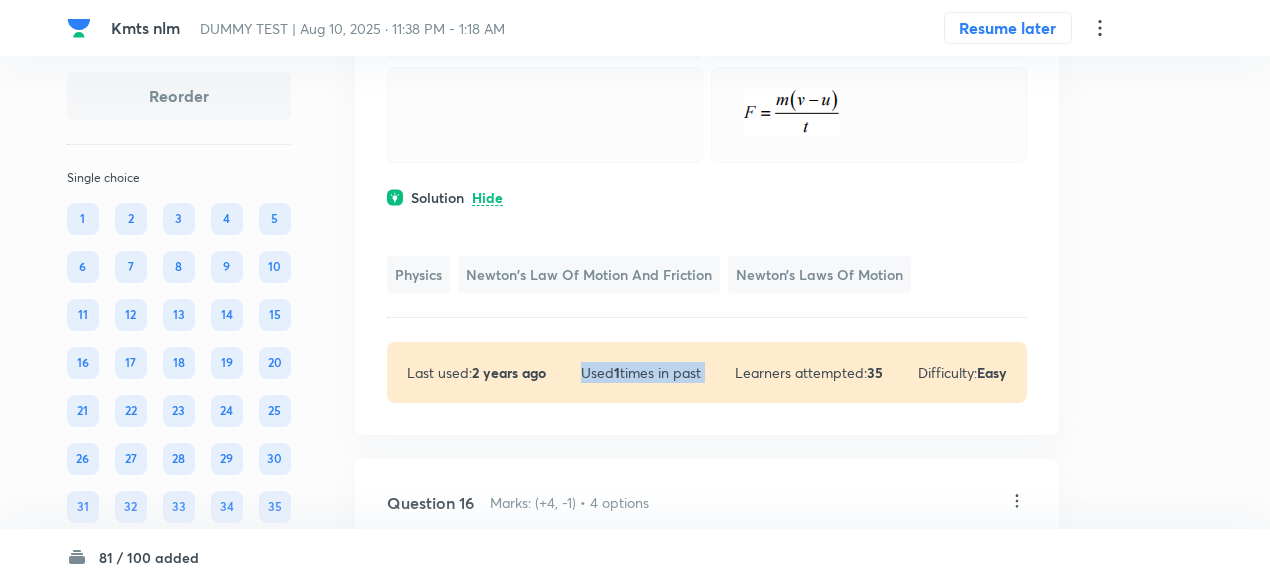 click on "Question 15 Marks: (+4, -1) • 4 options Which of the following relations is wrong Correct answer Solution Hide Physics Newton's Law of Motion and Friction Newton’s Laws of Motion Last used:  2 years ago Used  1  times in past Learners attempted:  35 Difficulty: Easy" at bounding box center [707, 138] 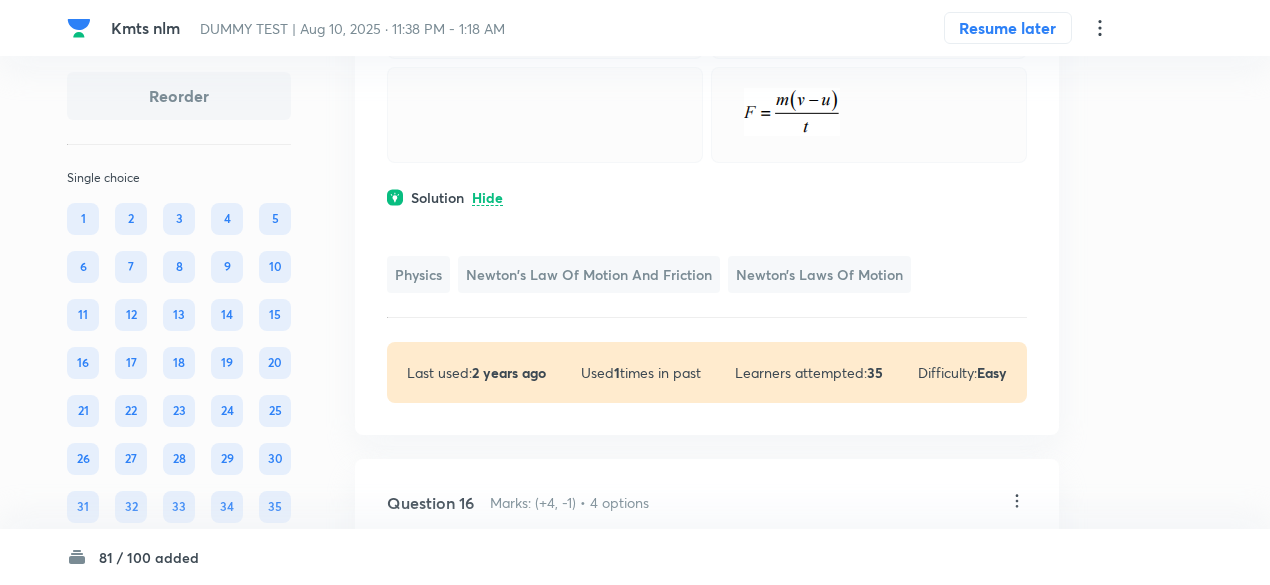 click 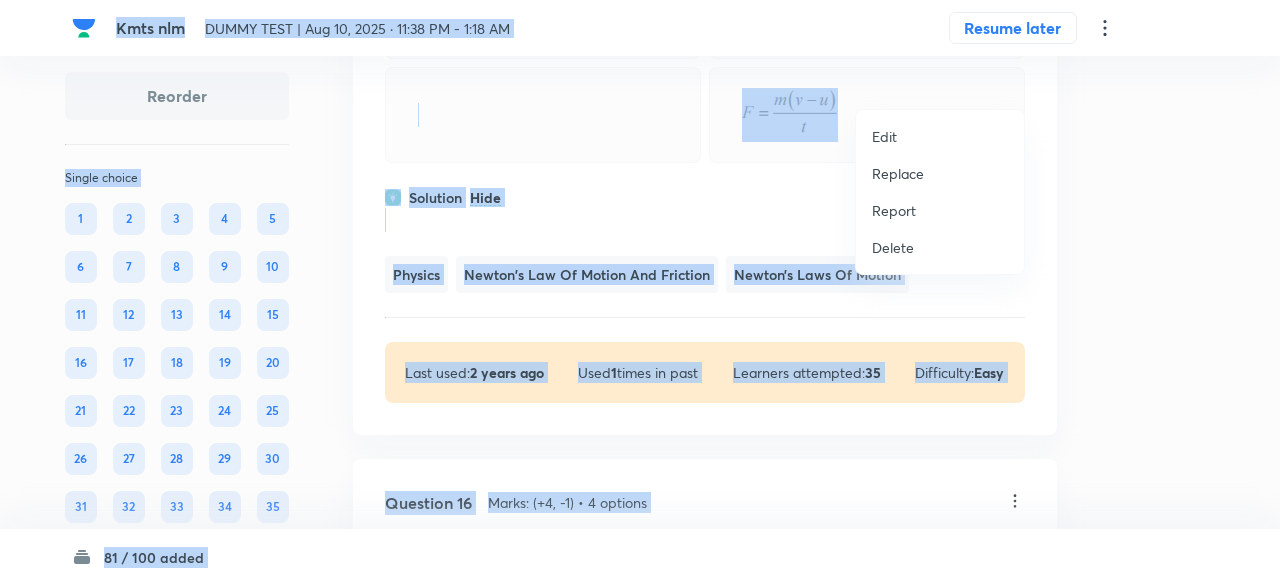 click at bounding box center [640, 292] 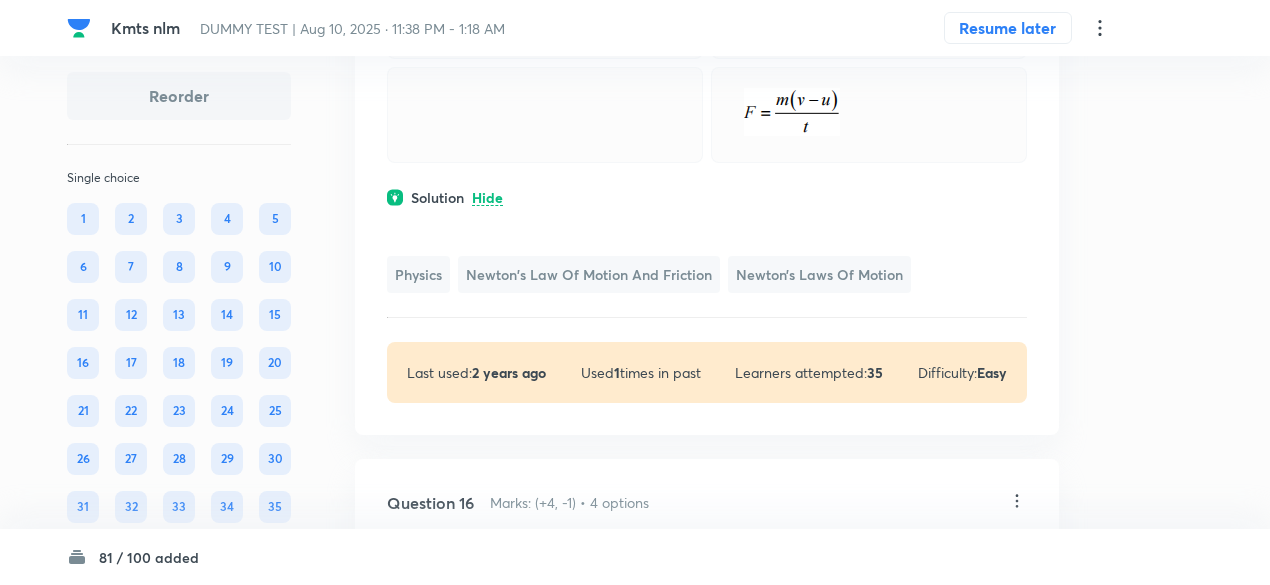click 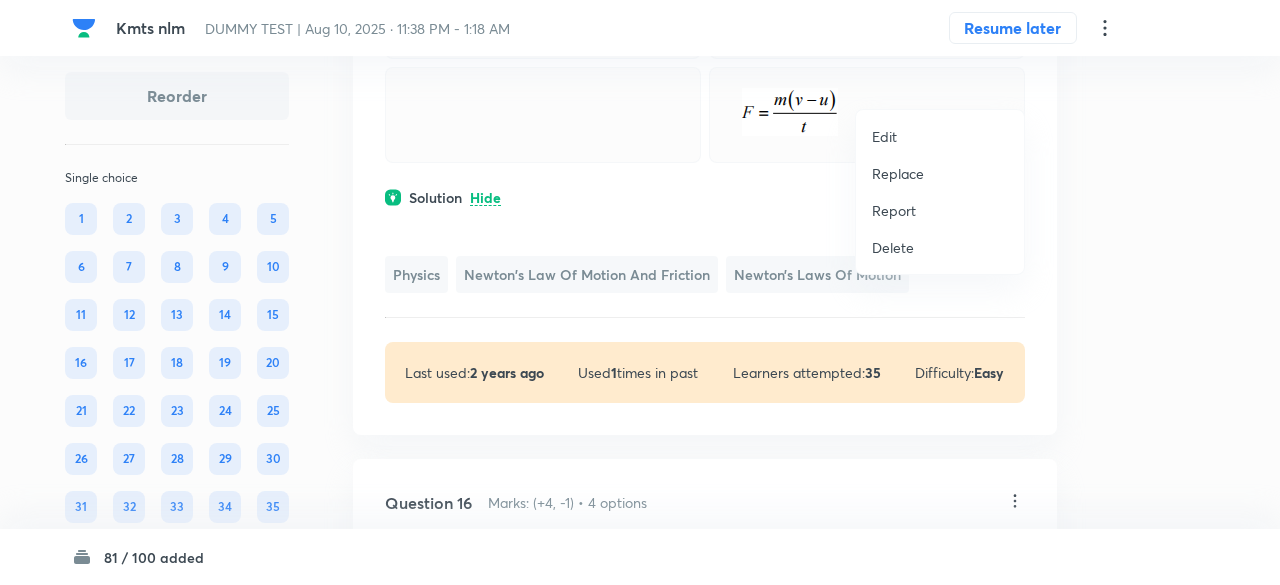 click on "Replace" at bounding box center (898, 173) 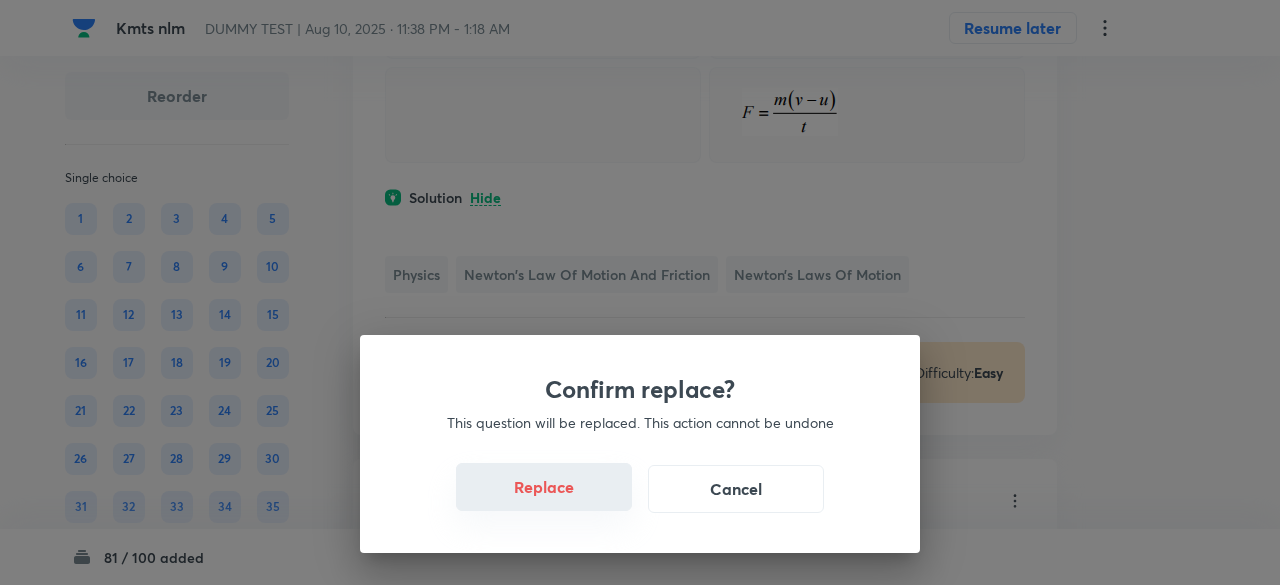 click on "Replace" at bounding box center (544, 487) 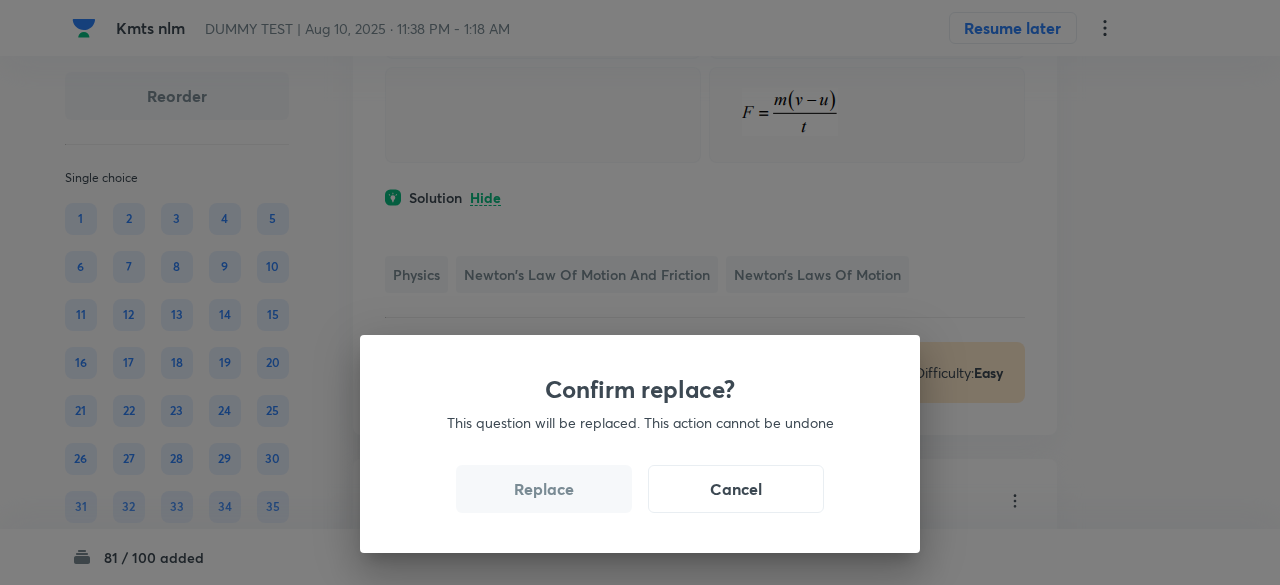 click on "Replace" at bounding box center (544, 489) 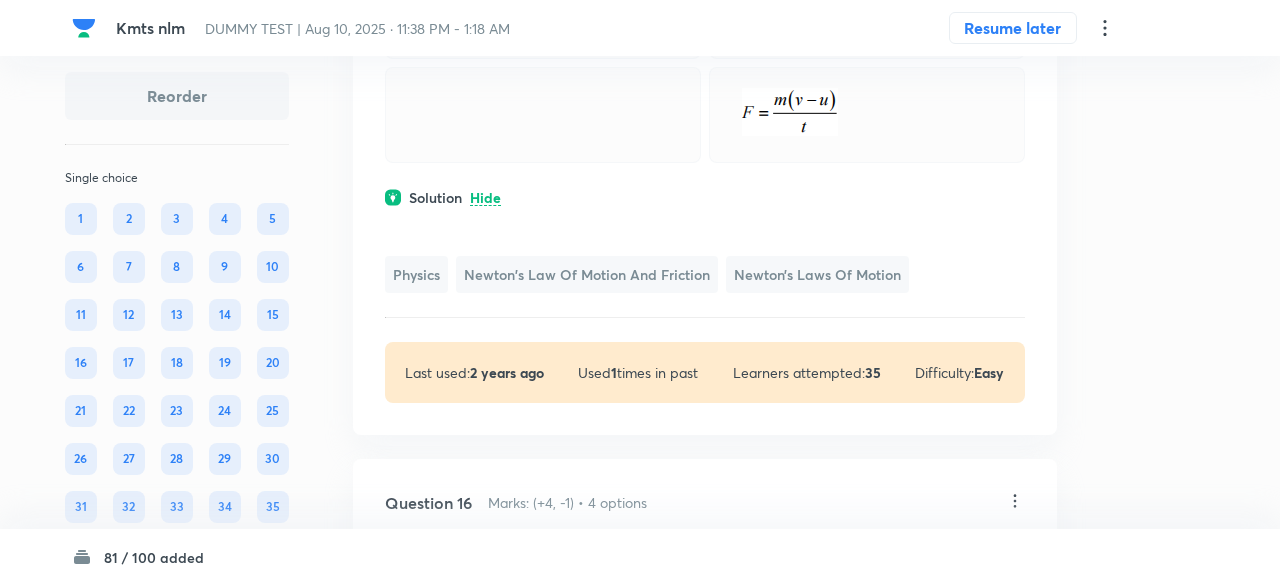click on "Confirm replace? This question will be replaced. This action cannot be undone Replace Cancel" at bounding box center (640, 292) 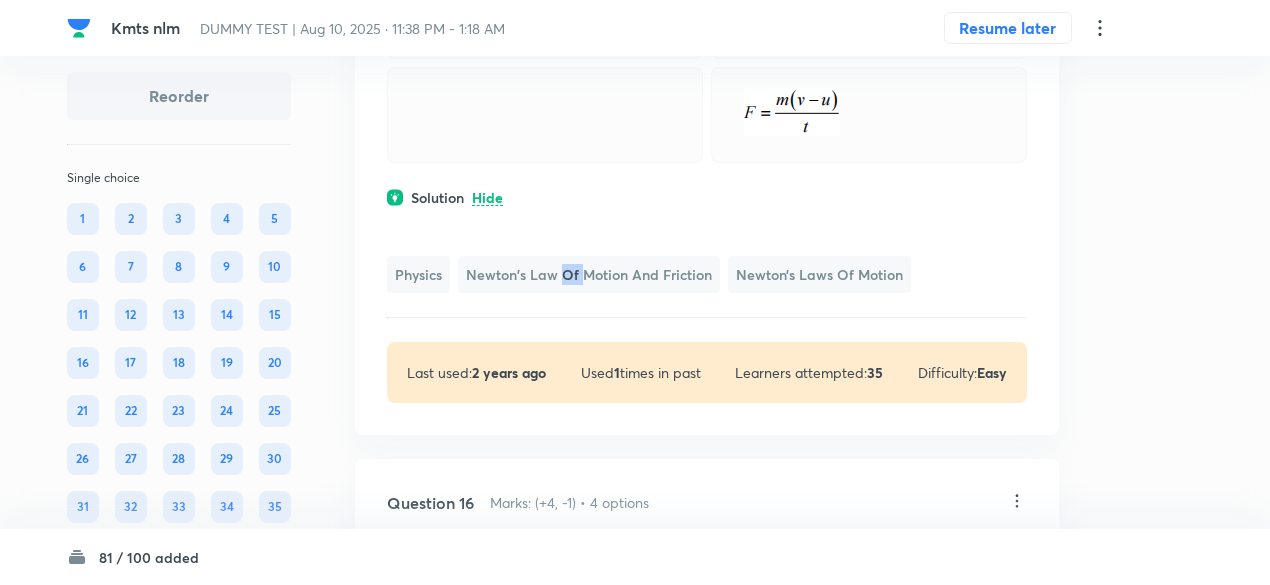 click on "Physics Newton's Law of Motion and Friction Newton’s Laws of Motion" at bounding box center [707, 250] 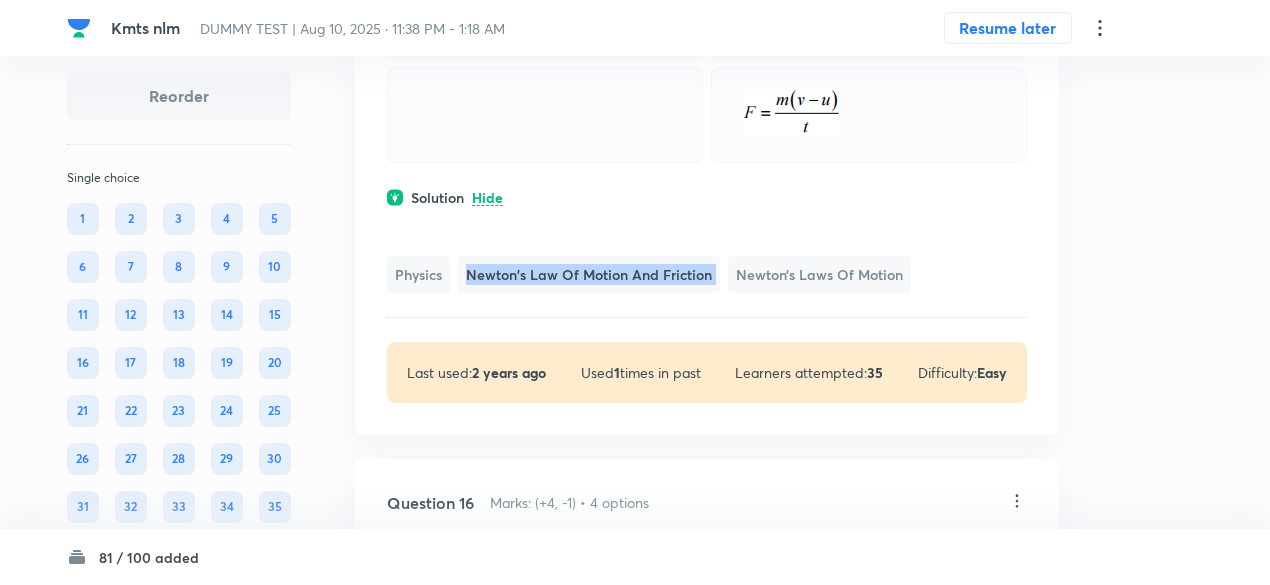 click on "Physics Newton's Law of Motion and Friction Newton’s Laws of Motion" at bounding box center (707, 250) 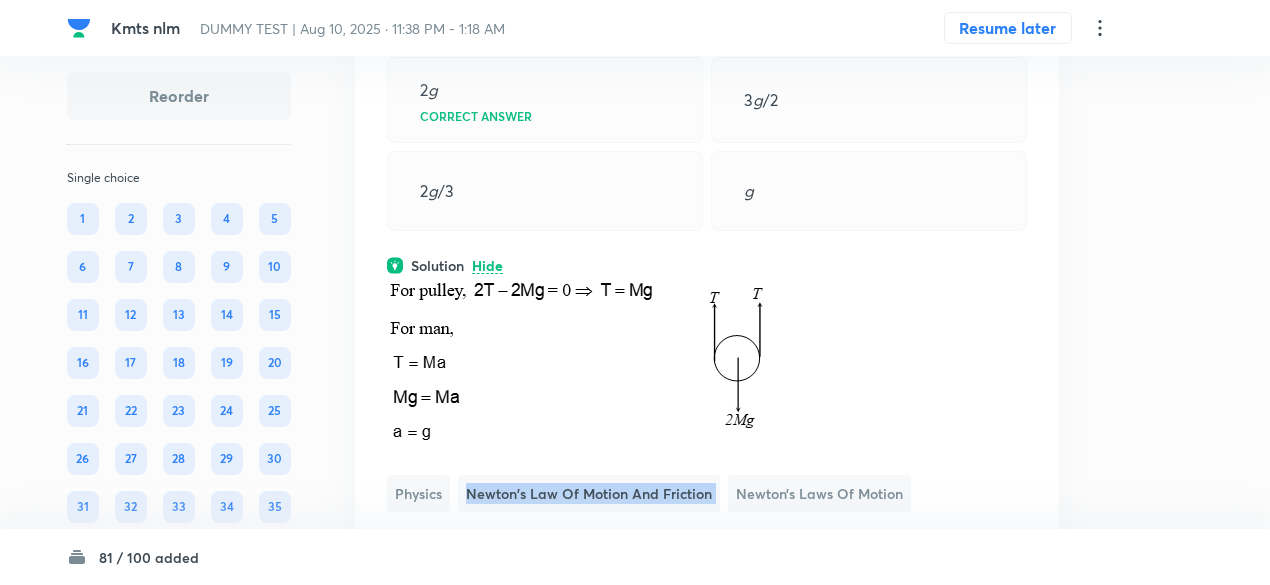 click on "Physics Newton's Law of Motion and Friction Newton’s Laws of Motion" at bounding box center [707, 394] 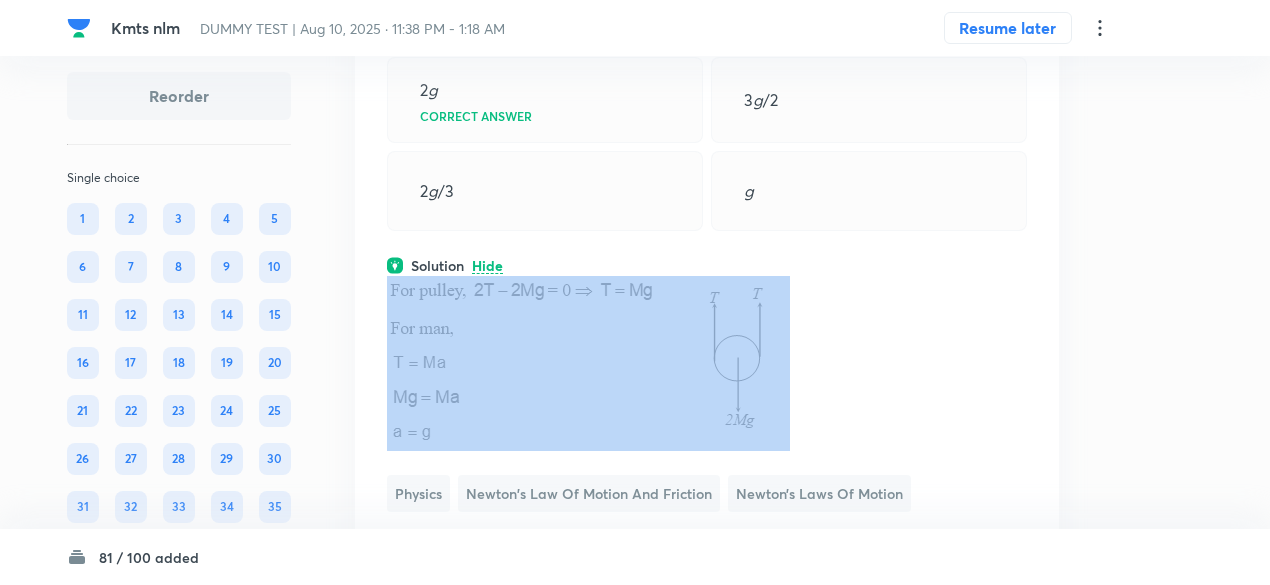click at bounding box center [707, 363] 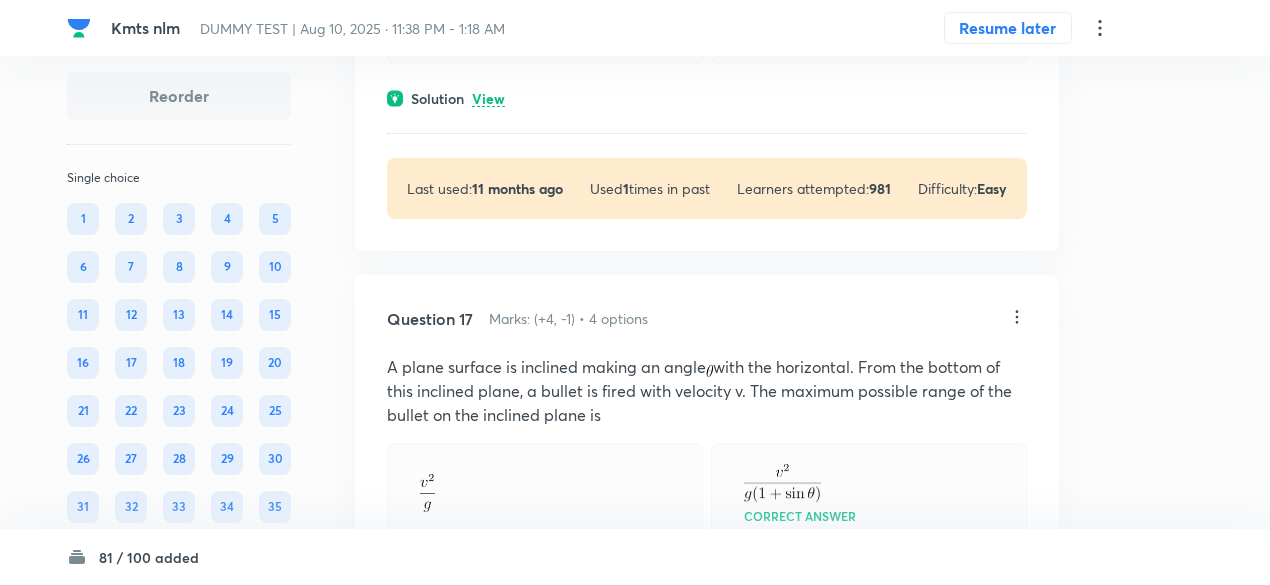 scroll, scrollTop: 18935, scrollLeft: 0, axis: vertical 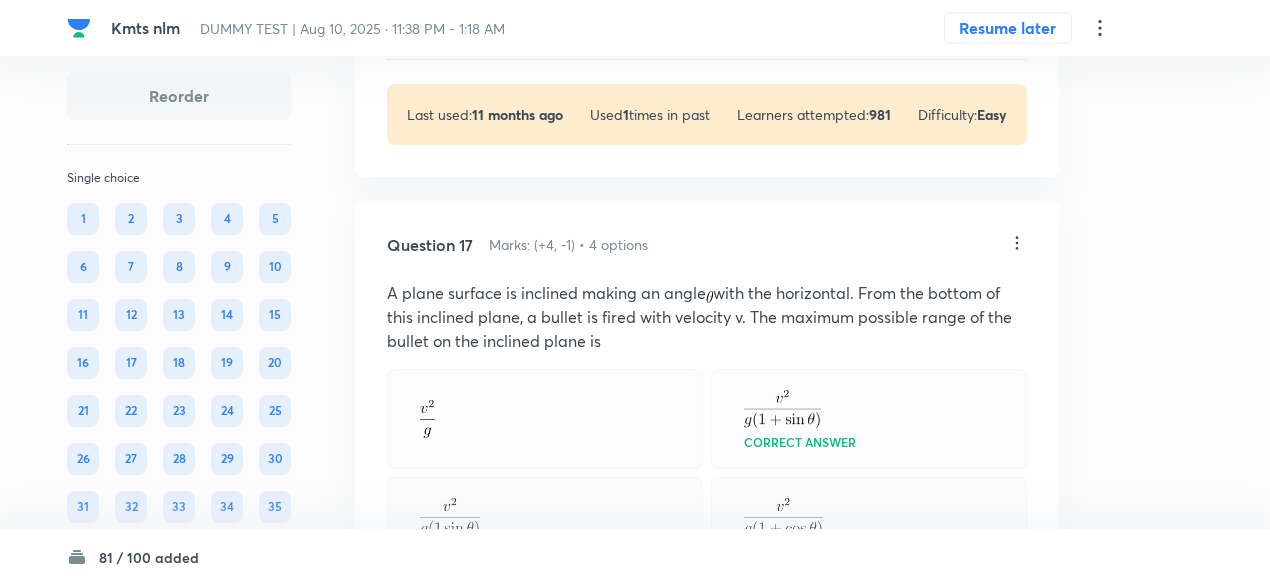 click on "View" at bounding box center [488, 25] 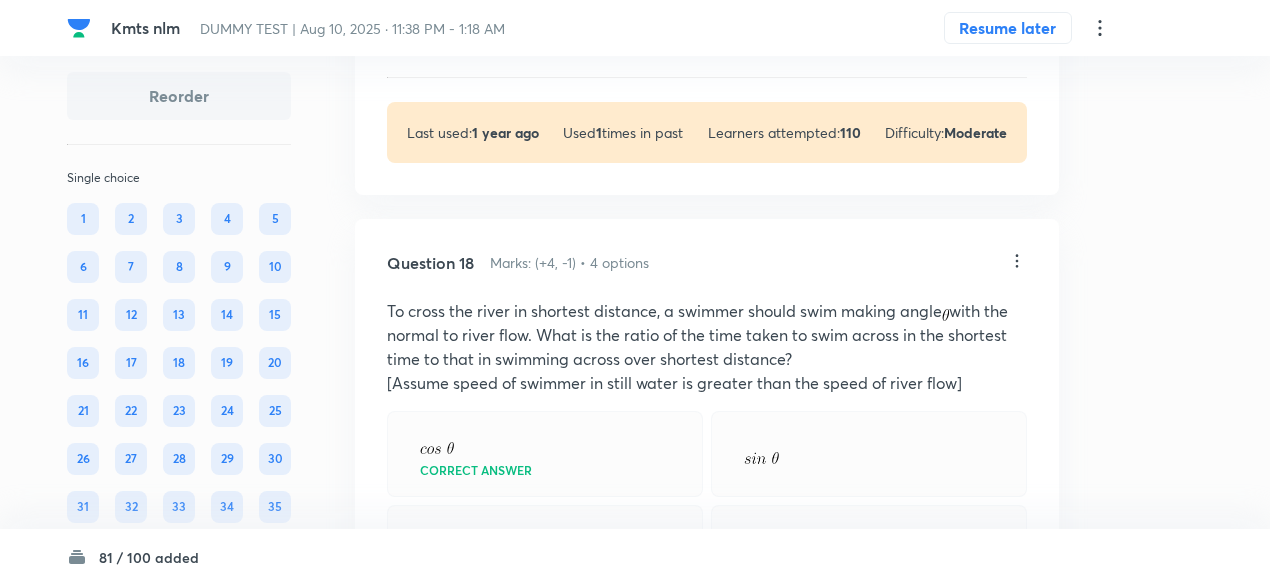 scroll, scrollTop: 20010, scrollLeft: 0, axis: vertical 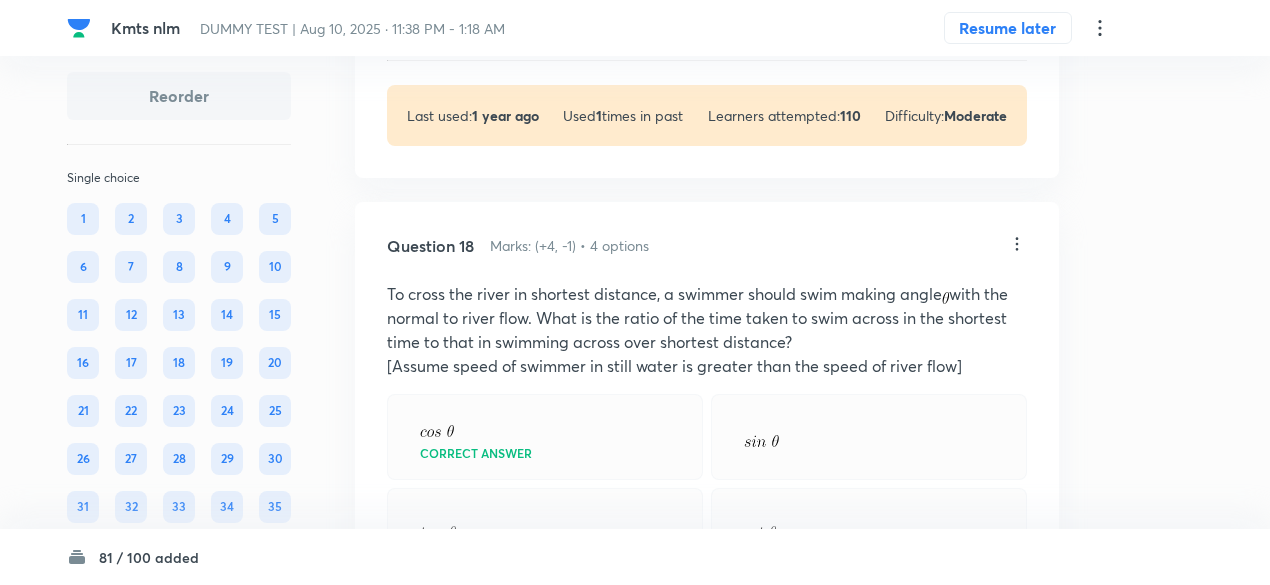 click on "Question 17 Marks: (+4, -1) • 4 options A plane surface is inclined making an angle   with the horizontal. From the bottom of this inclined plane, a bullet is fired with velocity v. The maximum possible range of the bullet on the inclined plane is Correct answer Solution View Last used:  1 year ago Used  1  times in past Learners attempted:  110 Difficulty: Moderate" at bounding box center [707, -94] 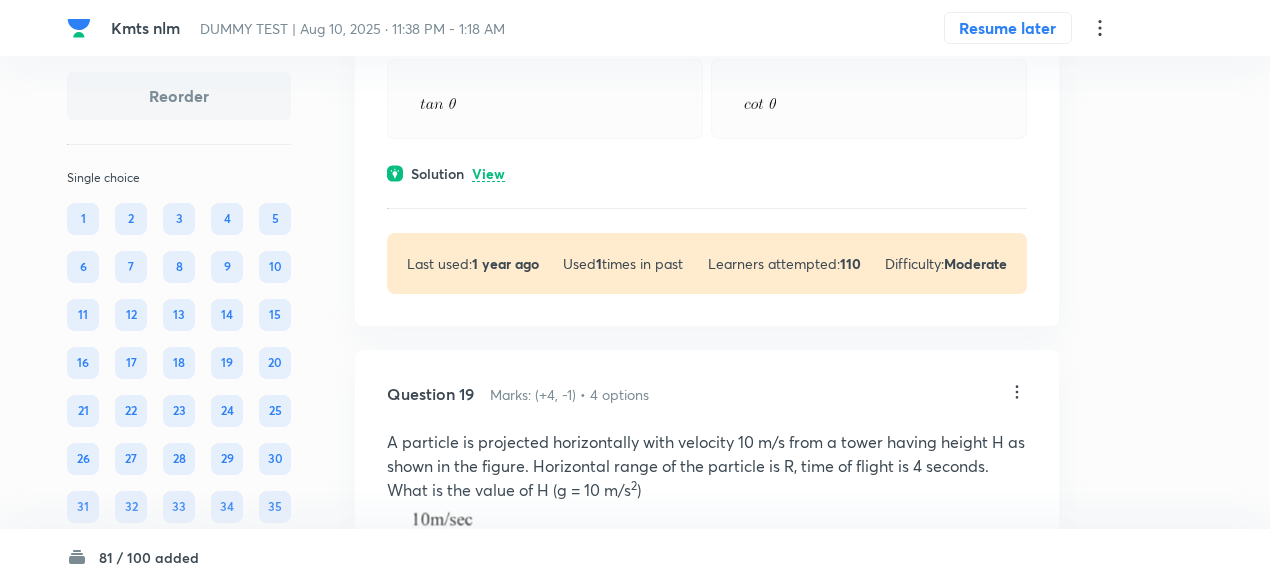 scroll, scrollTop: 20563, scrollLeft: 0, axis: vertical 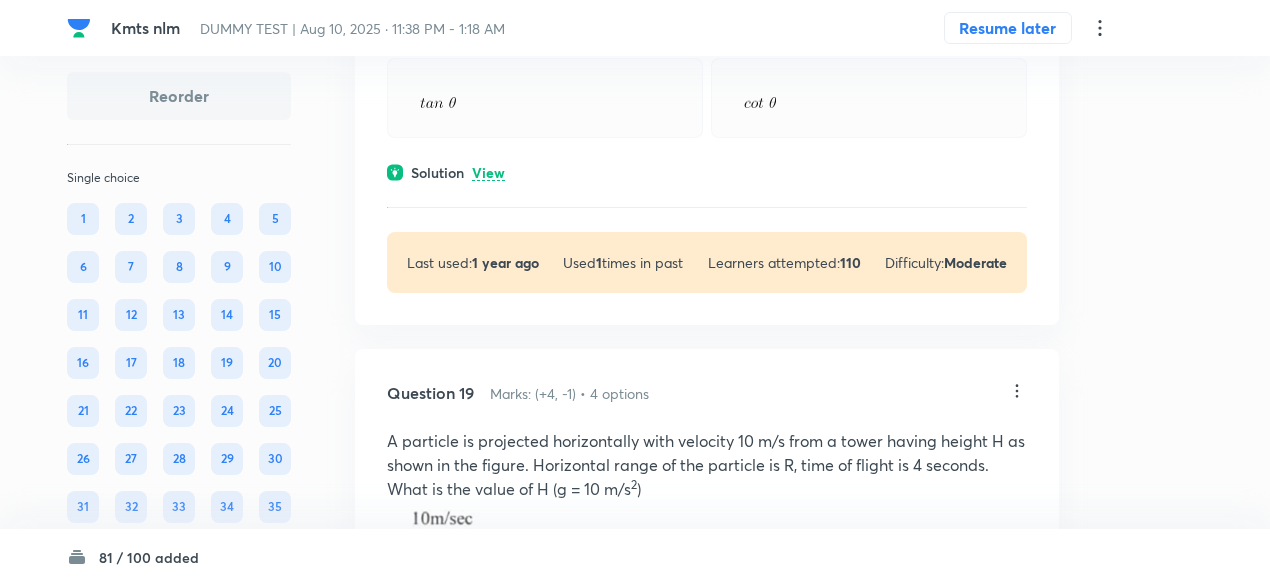 click on "View" at bounding box center [488, 173] 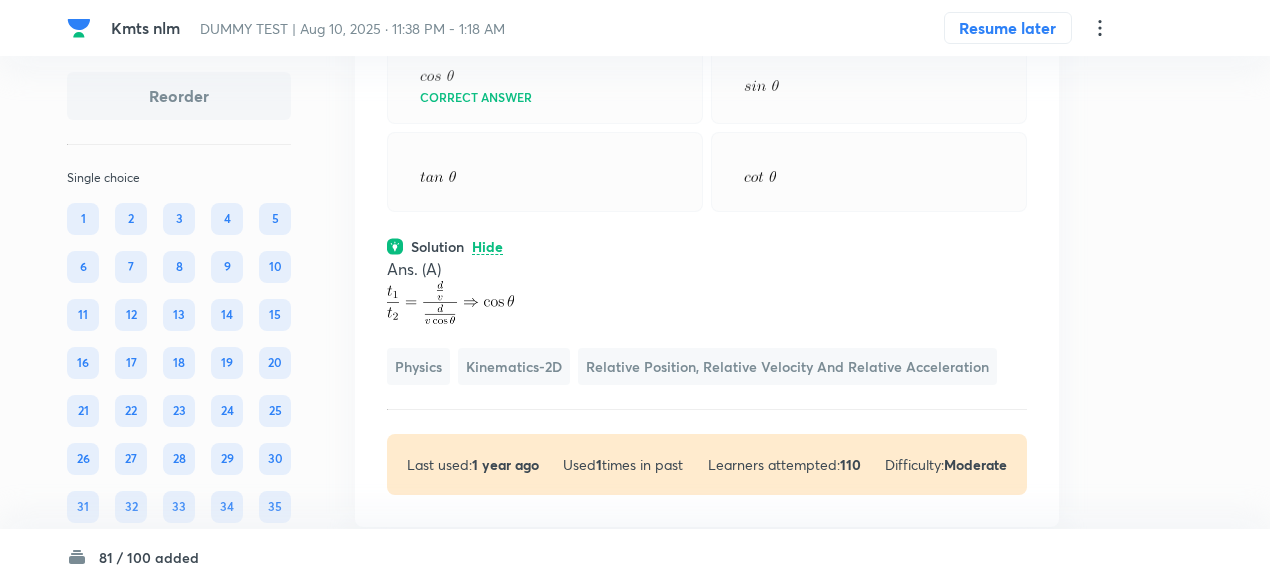 scroll, scrollTop: 20480, scrollLeft: 0, axis: vertical 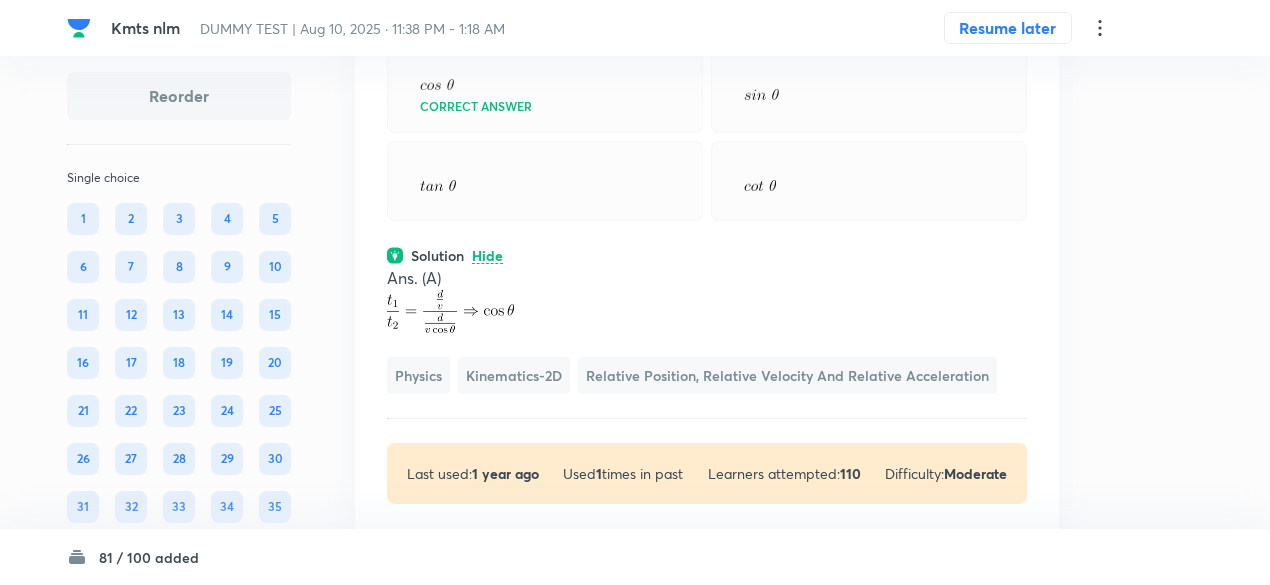 click 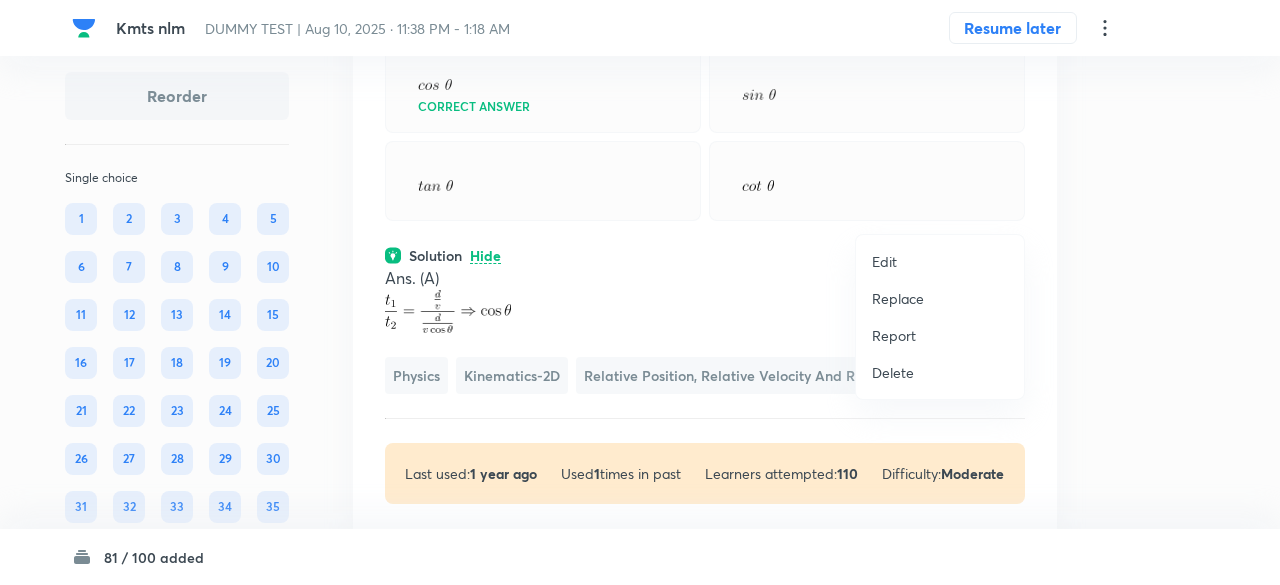 click on "Replace" at bounding box center [898, 298] 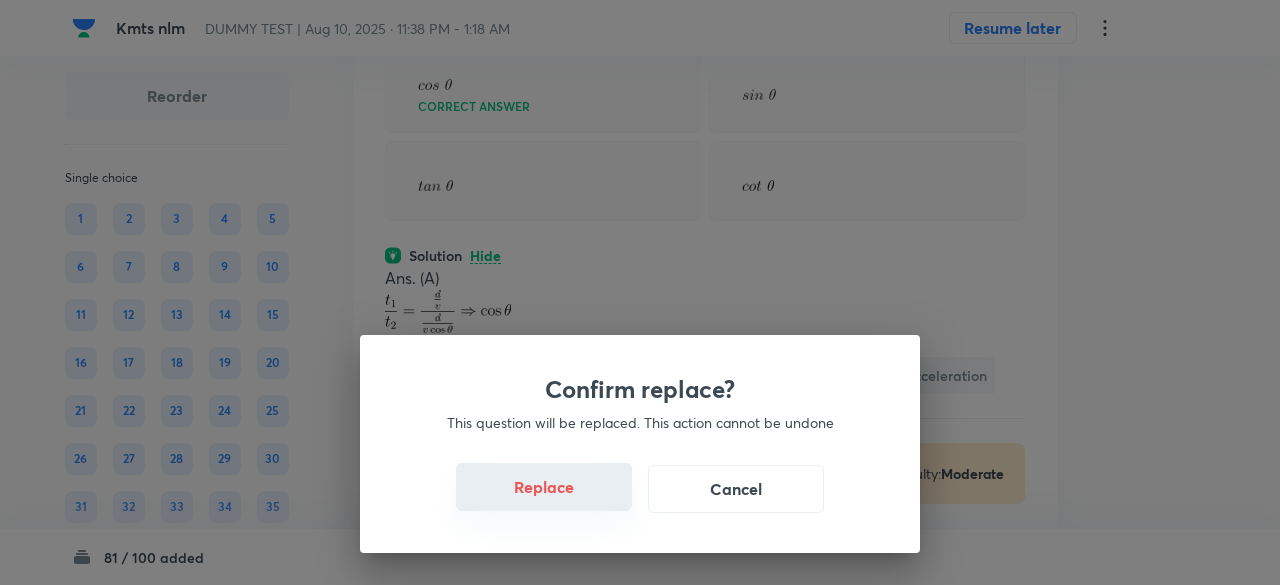 click on "Replace" at bounding box center [544, 487] 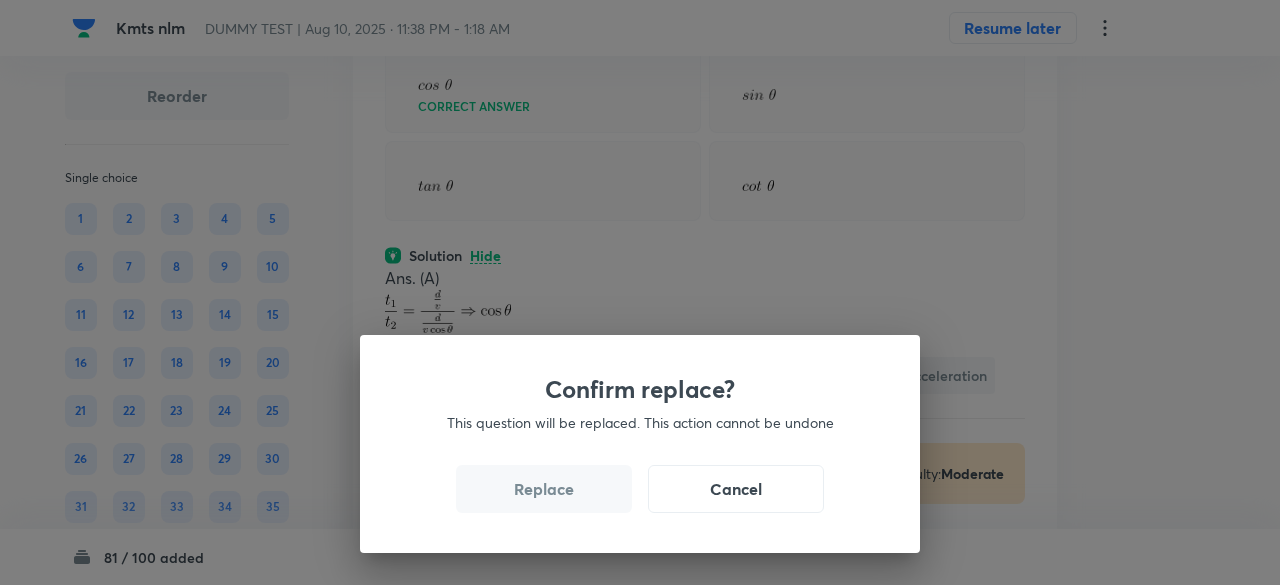 click on "Replace" at bounding box center [544, 489] 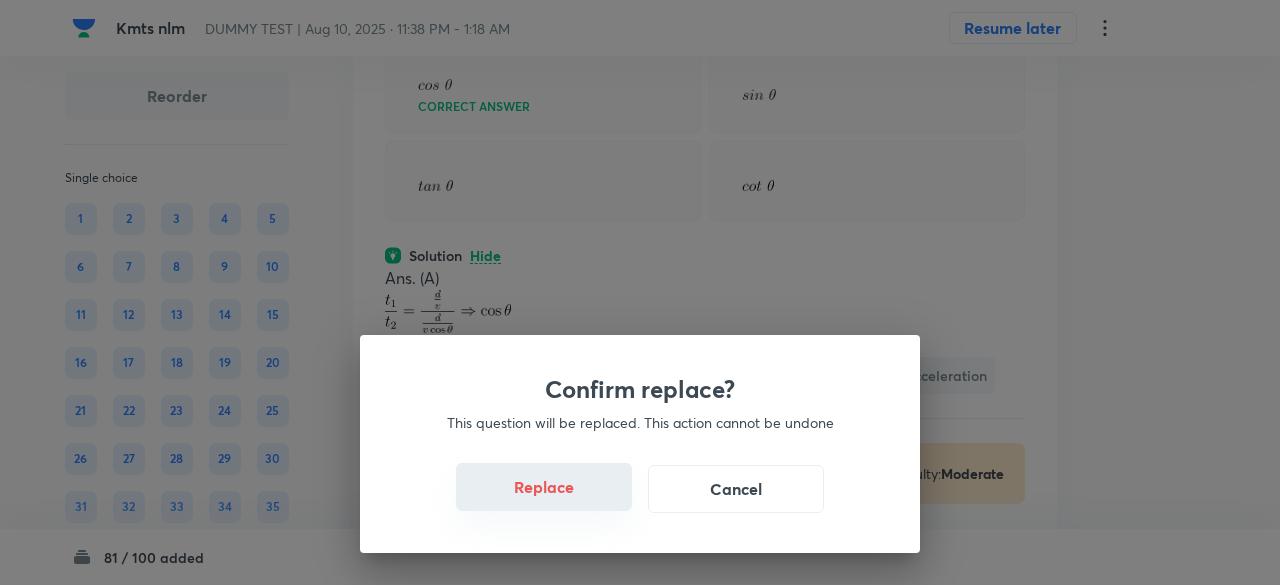 click on "Replace" at bounding box center [544, 487] 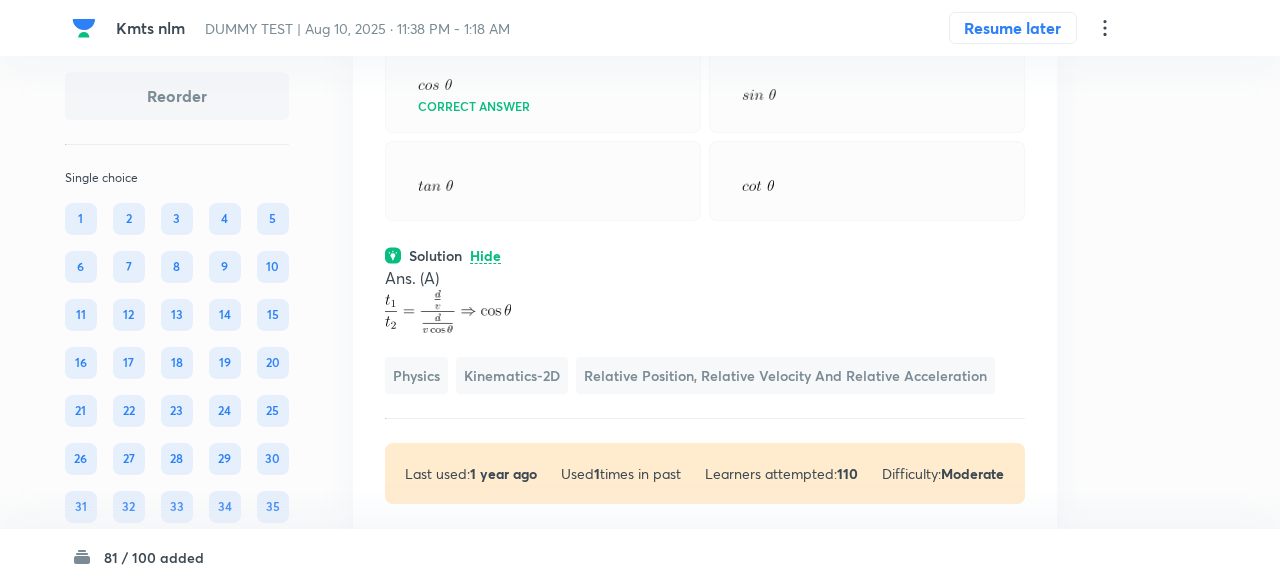 click on "Confirm replace? This question will be replaced. This action cannot be undone Replace Cancel" at bounding box center (640, 877) 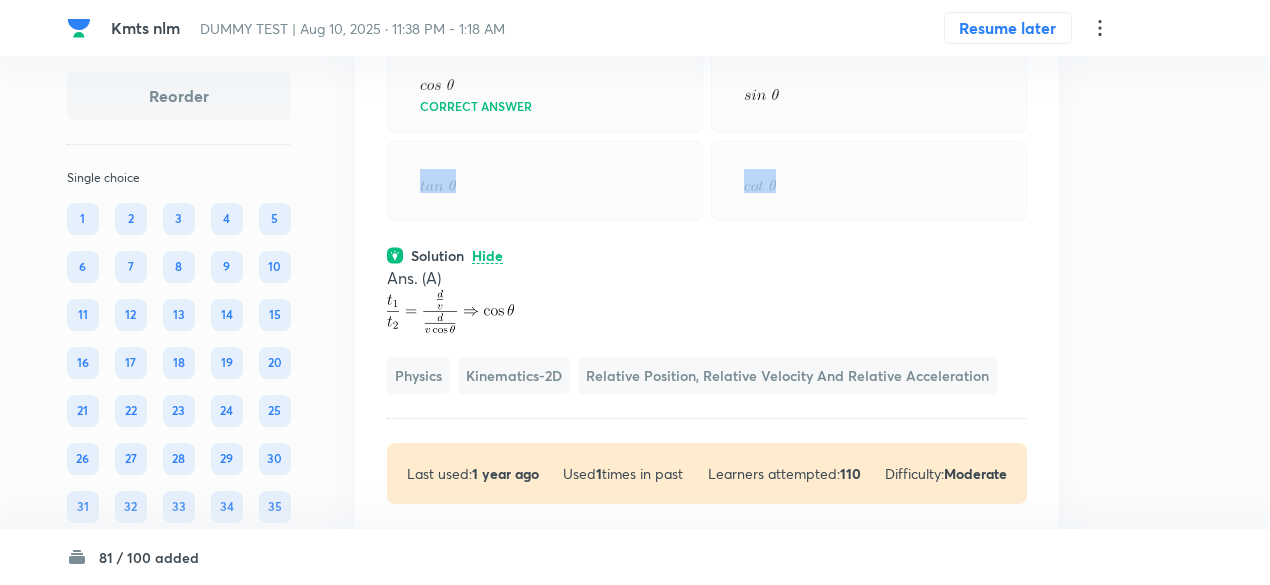 click on "Question [NUMBER] Marks: (+[NUMBER], -[NUMBER]) • [NUMBER] options To cross the river in shortest distance, a swimmer should swim making angle [NUMBER] with the normal to river flow. What is the ratio of the time taken to swim across in the shortest time to that in swimming across over shortest distance? [Assume speed of swimmer in still water is greater than the speed of river flow] Correct answer Solution Hide Ans. (A) Physics Kinematics-2D Relative Position, Relative Velocity and Relative Acceleration Last used: [NUMBER] year ago Used [NUMBER] times in past Learners attempted: [NUMBER] Difficulty: Moderate" at bounding box center (707, 195) 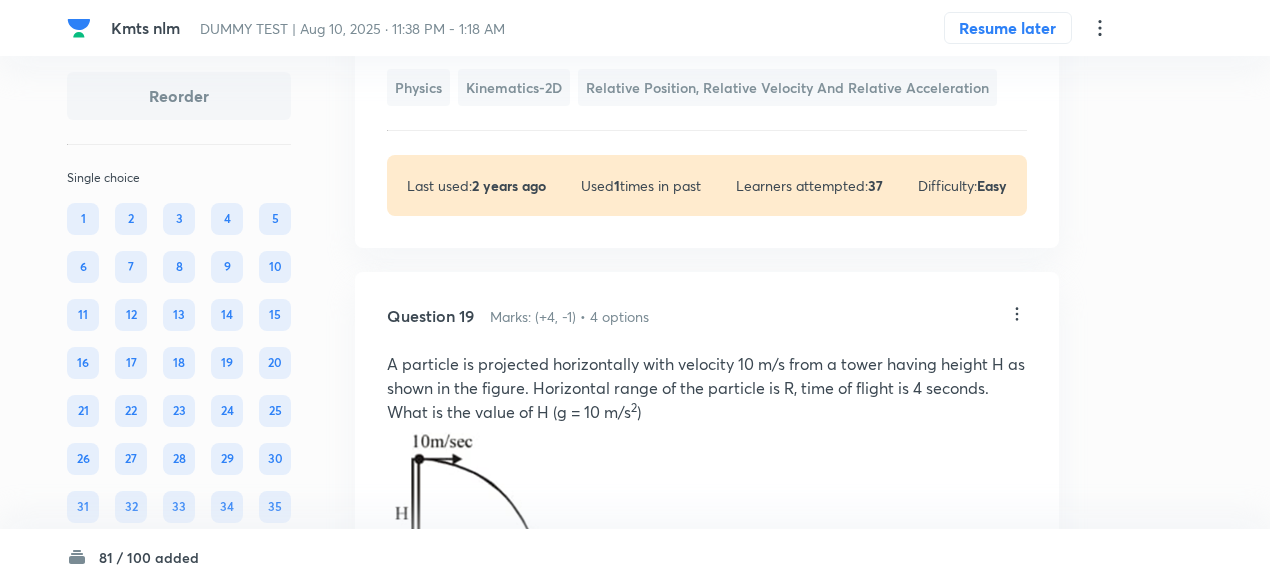 click on "Solution Hide" at bounding box center (707, -14) 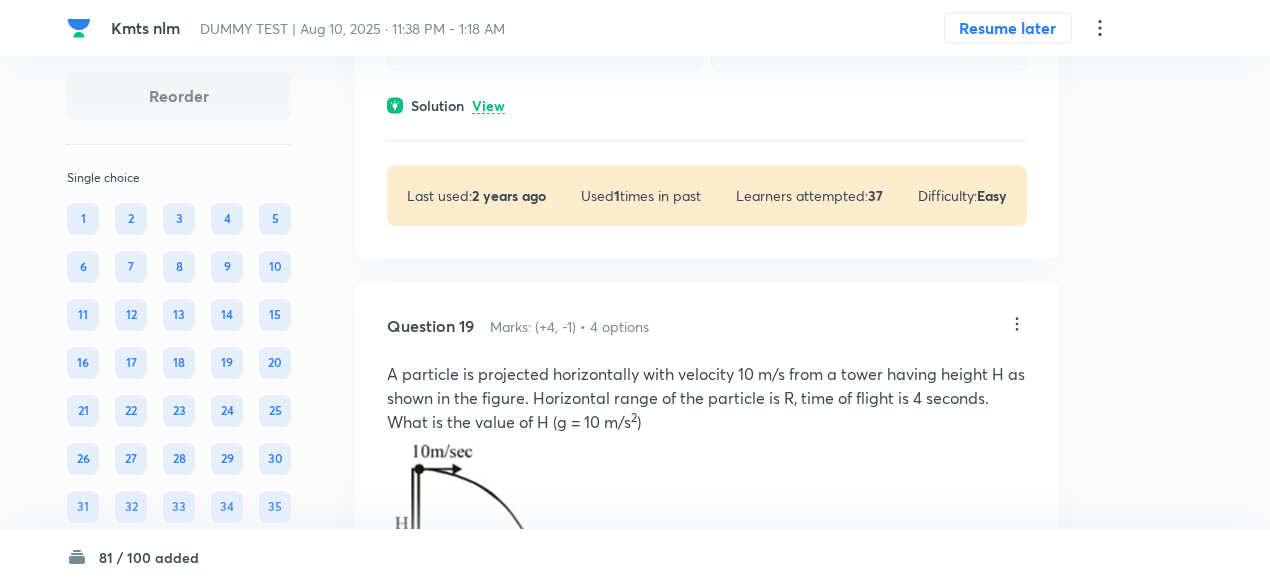 scroll, scrollTop: 20574, scrollLeft: 0, axis: vertical 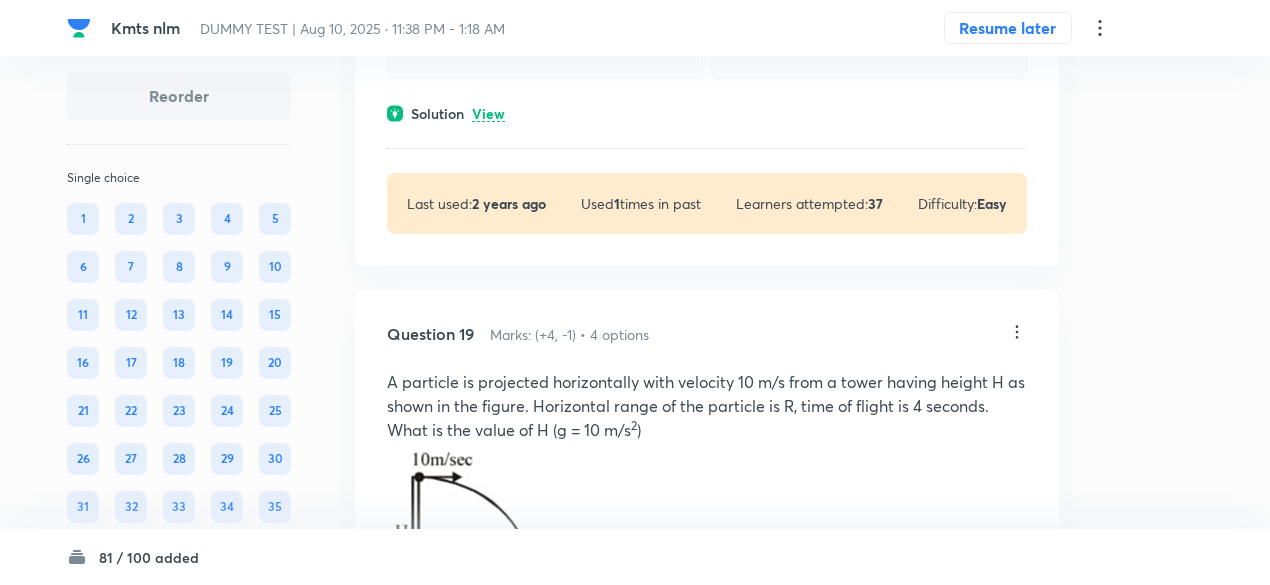 click 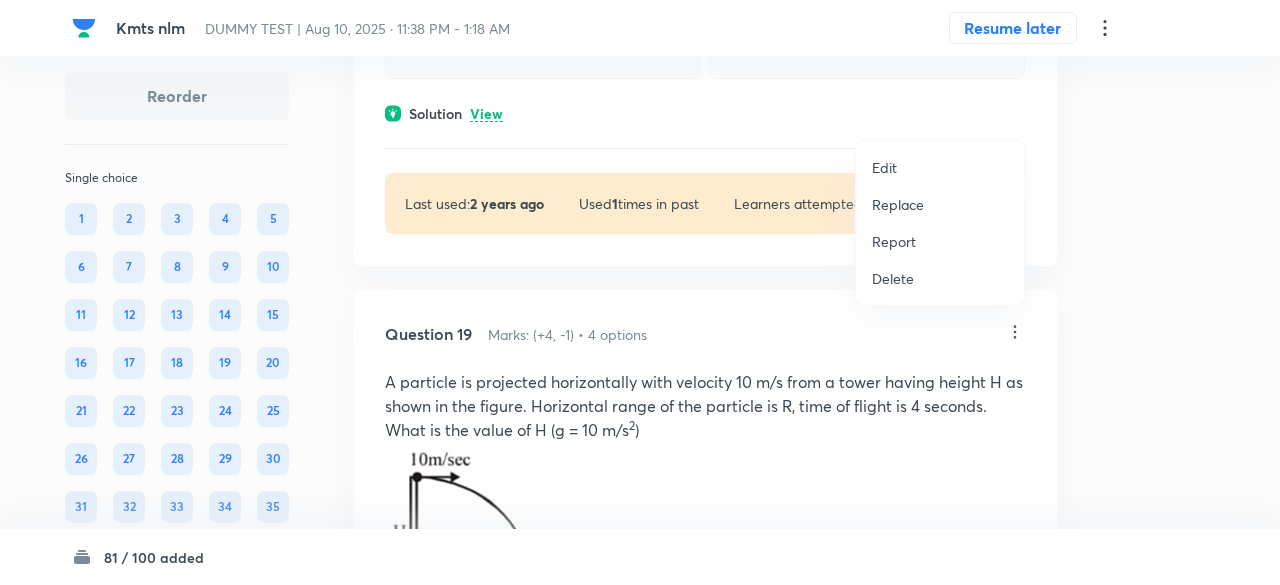 click on "Replace" at bounding box center (898, 204) 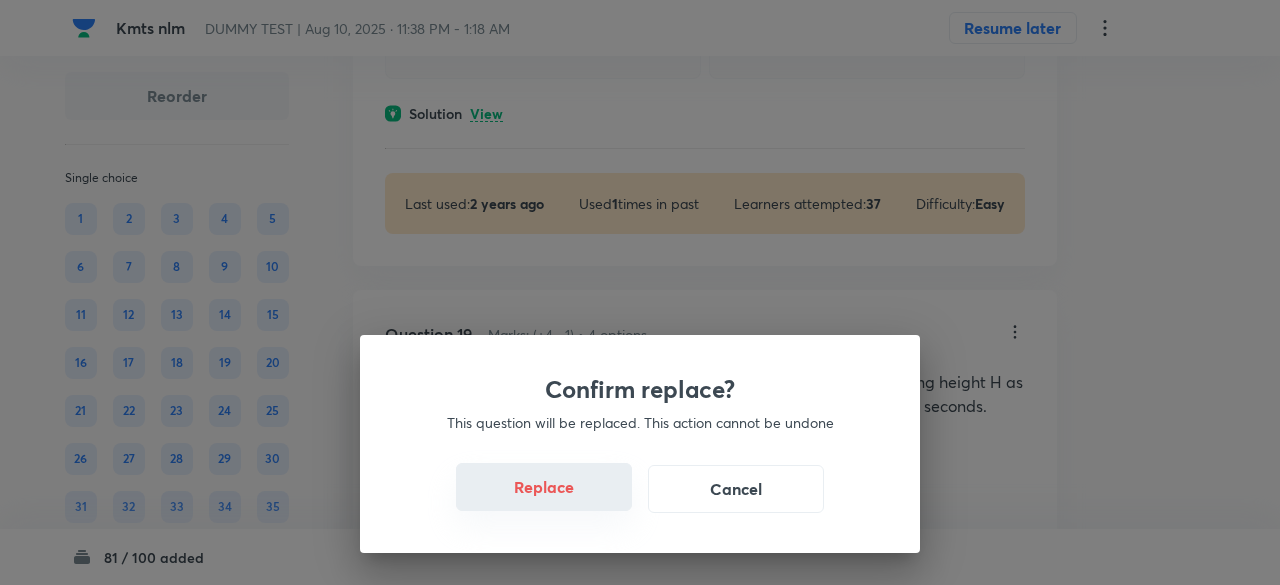 click on "Replace" at bounding box center (544, 487) 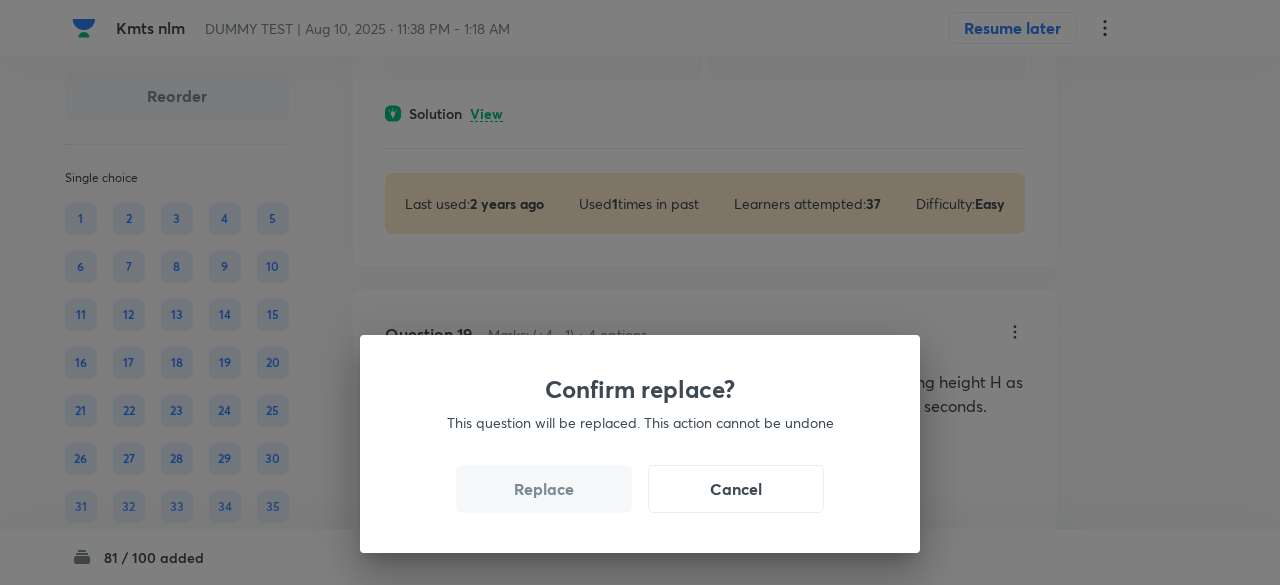 click on "Replace" at bounding box center (544, 489) 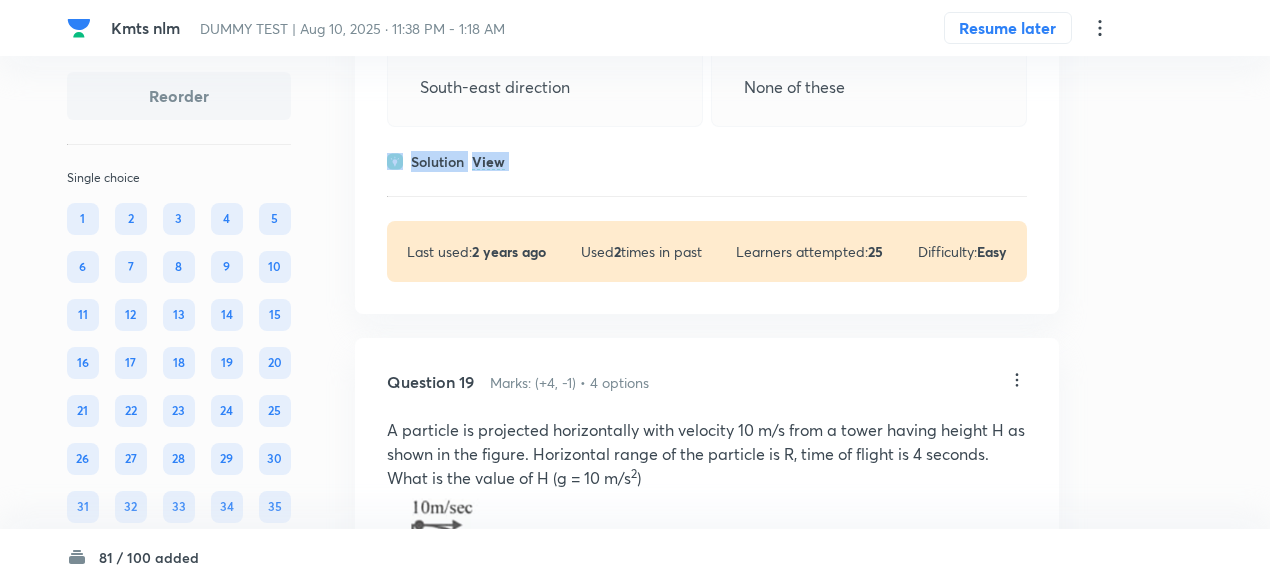 click on "Question [NUMBER] Marks: (+[NUMBER], -[NUMBER]) • [NUMBER] options A train is moving towards east and a car is along north, both with same speed. The observed direction of car to the passenger in the train is north-East direction North-west direction Correct answer South-east direction None of these Solution View Last used: [NUMBER] years ago Used [NUMBER] times in past Learners attempted: [NUMBER] Difficulty: Easy" at bounding box center [707, 37] 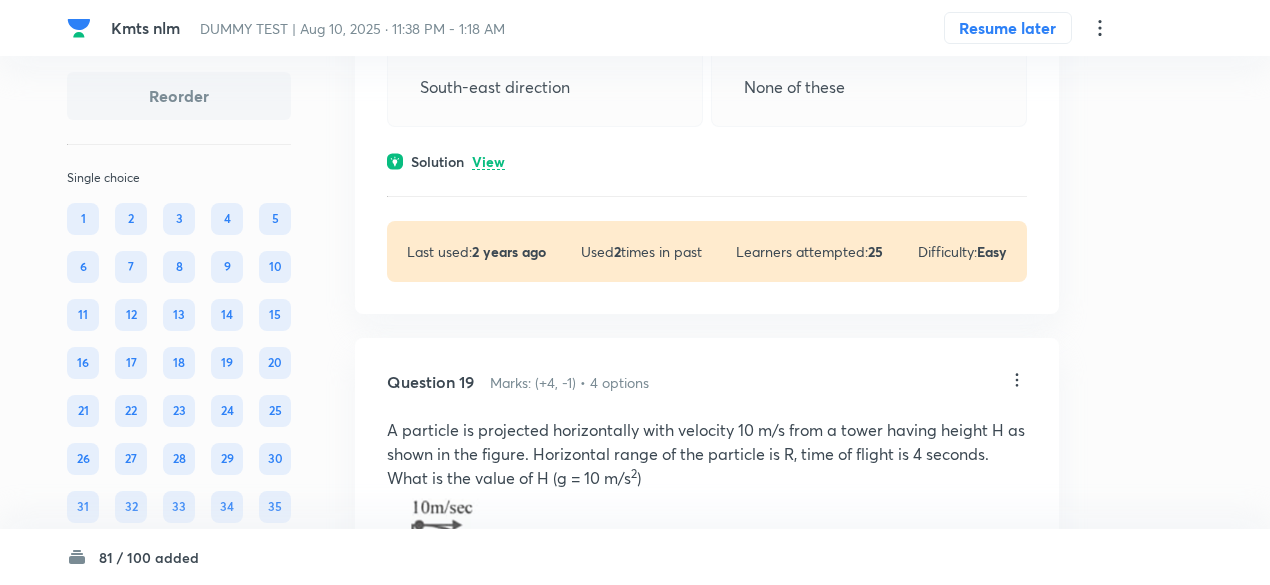 click 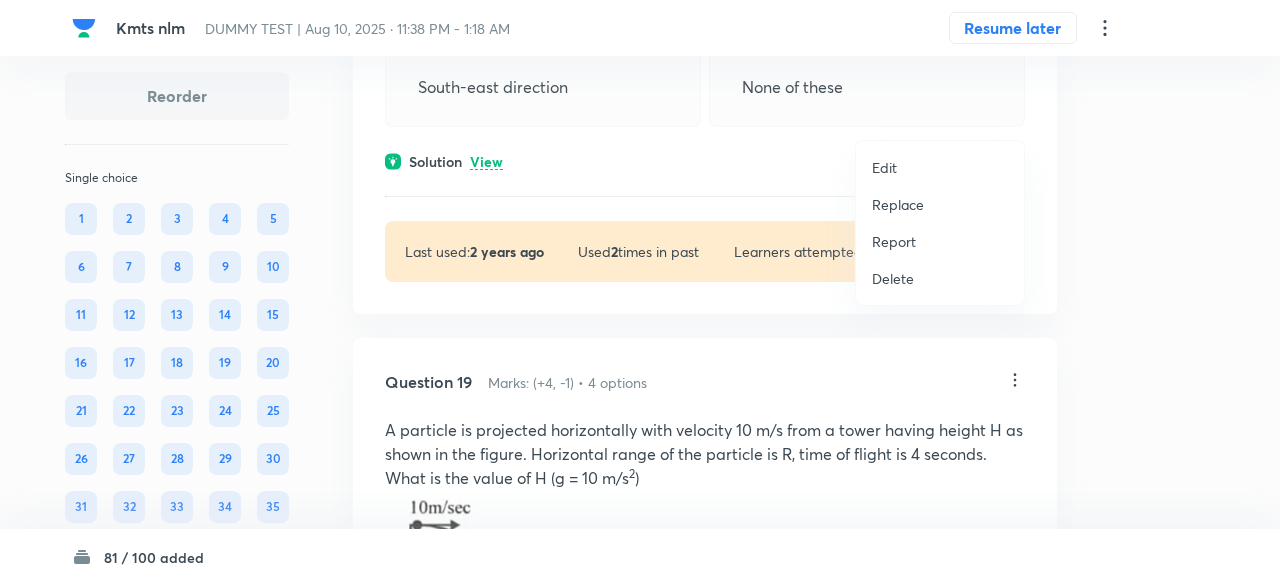 click on "Replace" at bounding box center (898, 204) 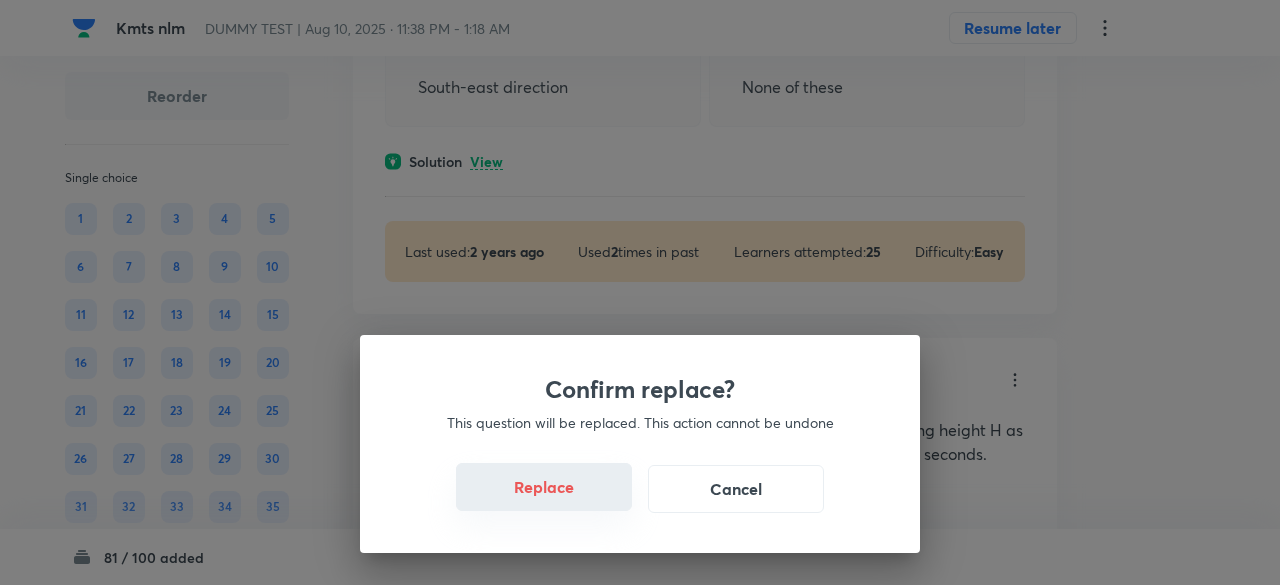 click on "Replace" at bounding box center [544, 487] 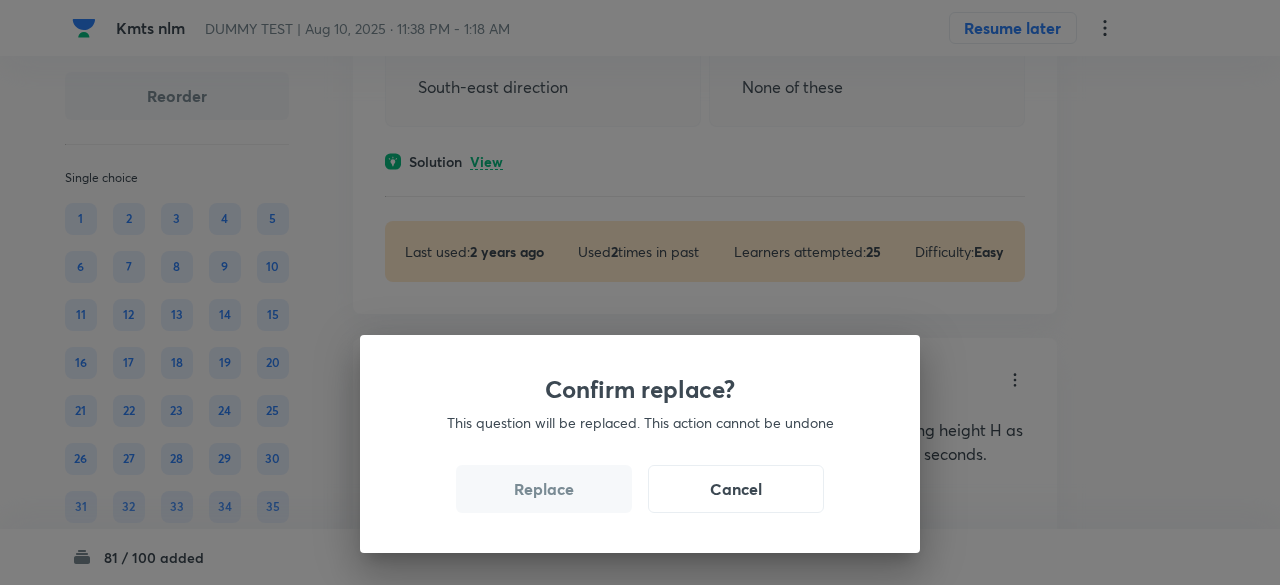 click on "Replace" at bounding box center [544, 489] 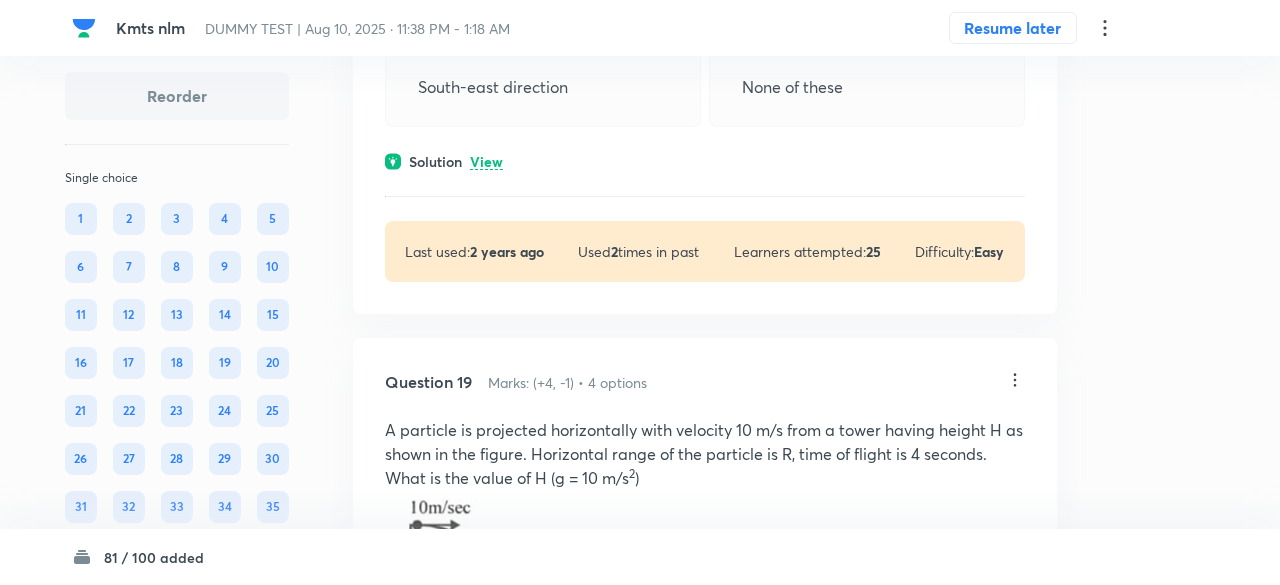 click on "Confirm replace? This question will be replaced. This action cannot be undone Replace Cancel" at bounding box center (640, 292) 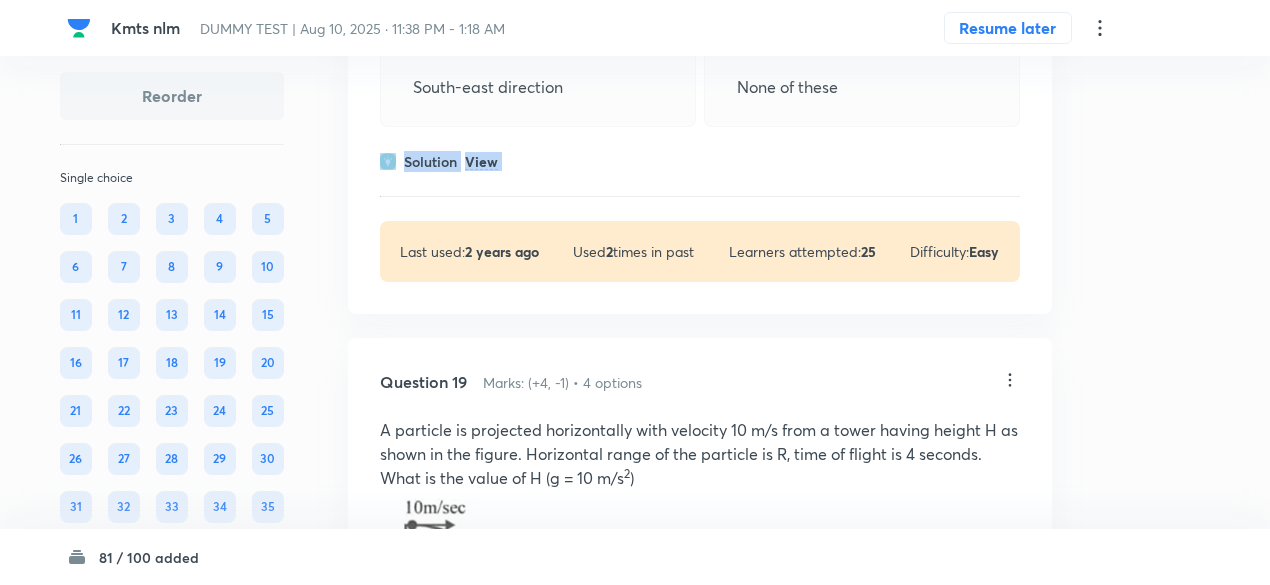 click on "Question [NUMBER] Marks: (+[NUMBER], -[NUMBER]) • [NUMBER] options A train is moving towards east and a car is along north, both with same speed. The observed direction of car to the passenger in the train is north-East direction North-west direction Correct answer South-east direction None of these Solution View Last used: [NUMBER] years ago Used [NUMBER] times in past Learners attempted: [NUMBER] Difficulty: Easy" at bounding box center (700, 37) 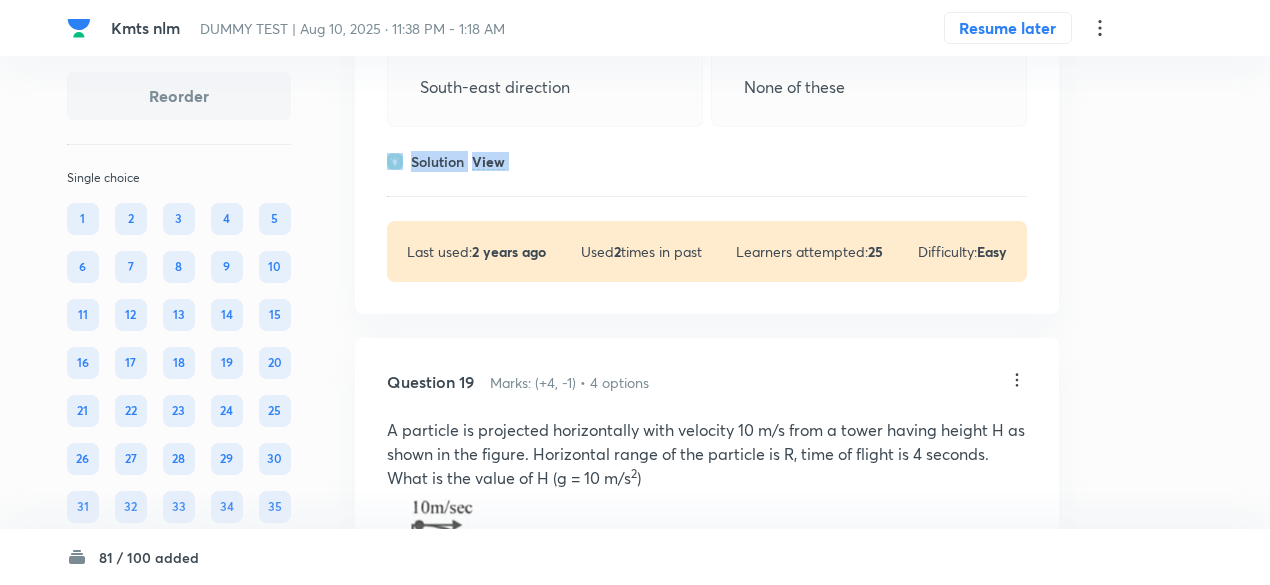 click on "Question [NUMBER] Marks: (+[NUMBER], -[NUMBER]) • [NUMBER] options A train is moving towards east and a car is along north, both with same speed. The observed direction of car to the passenger in the train is north-East direction North-west direction Correct answer South-east direction None of these Solution View Last used: [NUMBER] years ago Used [NUMBER] times in past Learners attempted: [NUMBER] Difficulty: Easy" at bounding box center (707, 37) 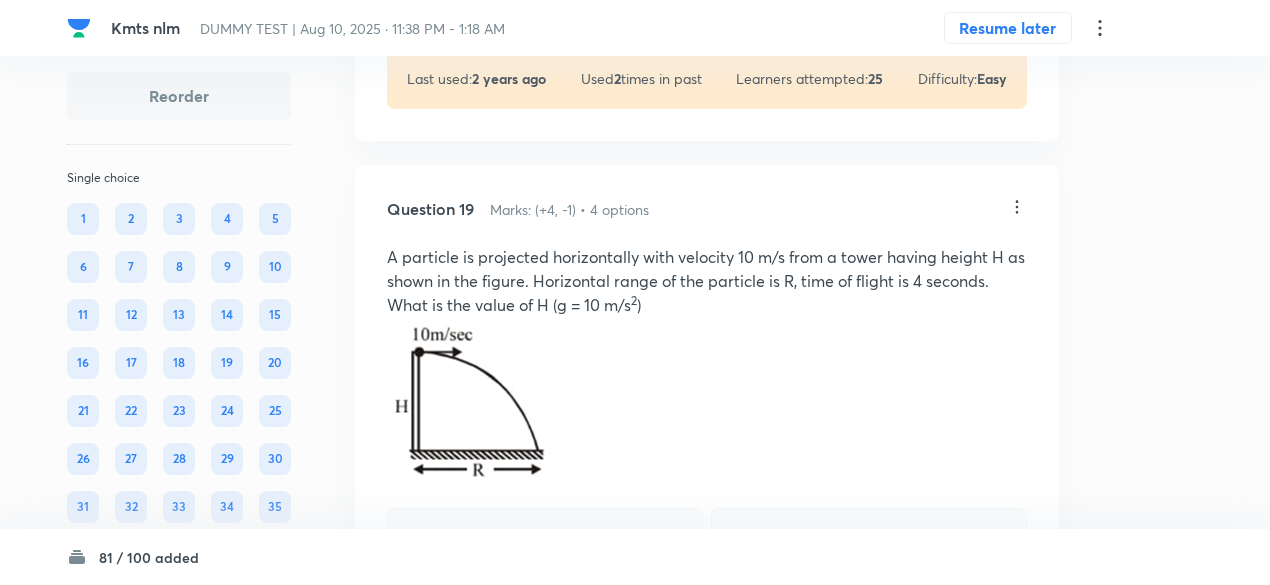 scroll, scrollTop: 20783, scrollLeft: 0, axis: vertical 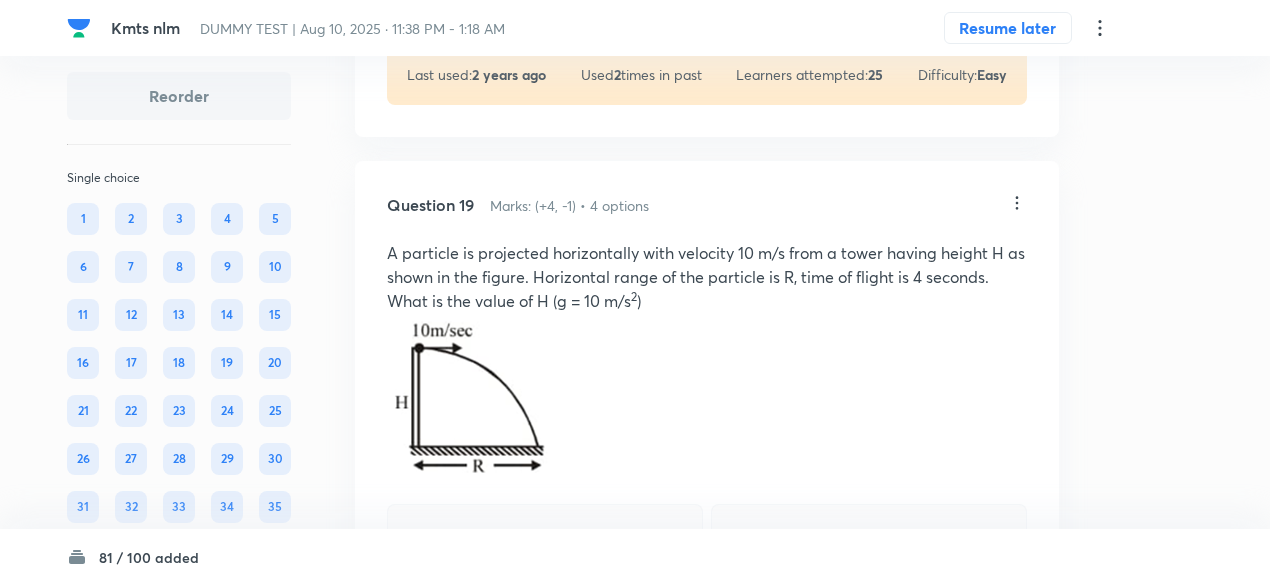 click on "View" at bounding box center (488, -15) 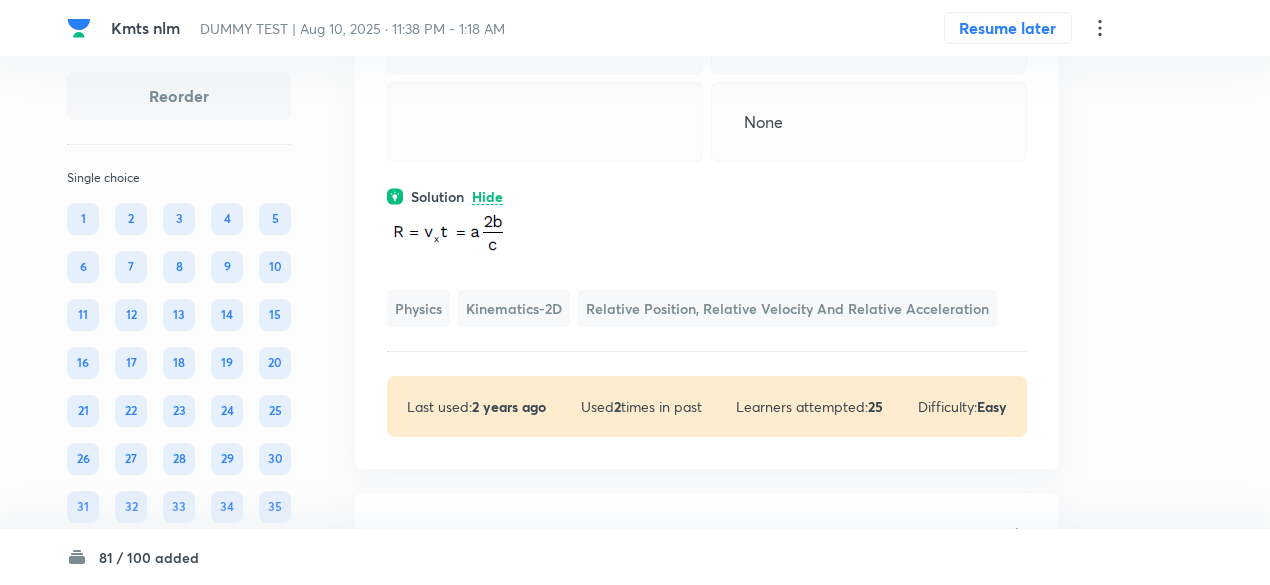 scroll, scrollTop: 20566, scrollLeft: 0, axis: vertical 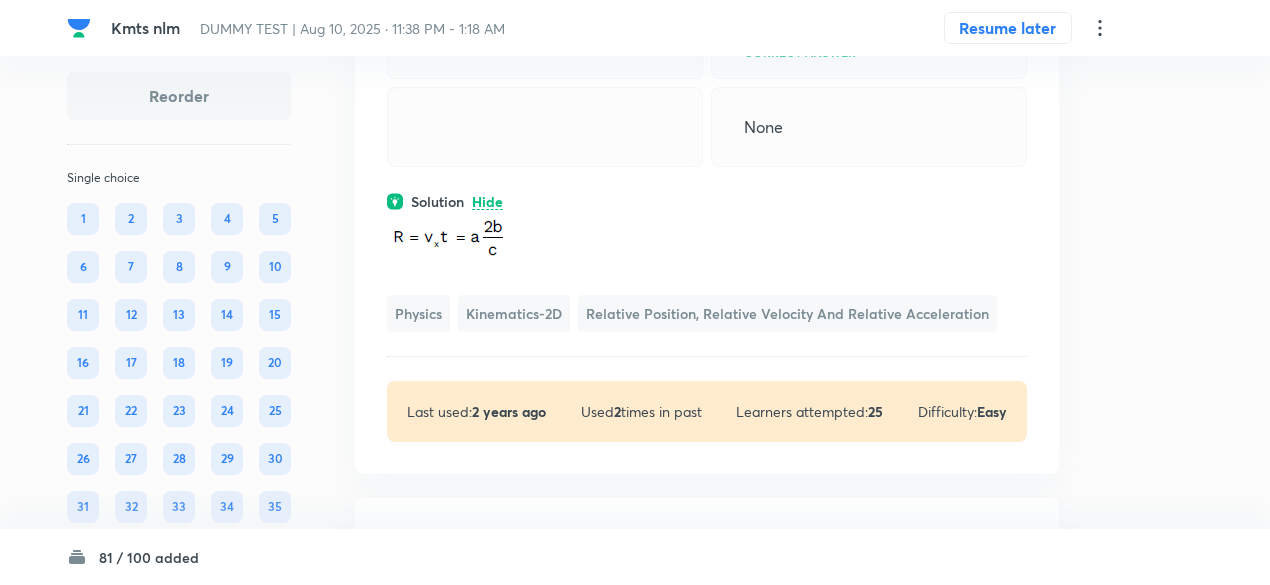 click 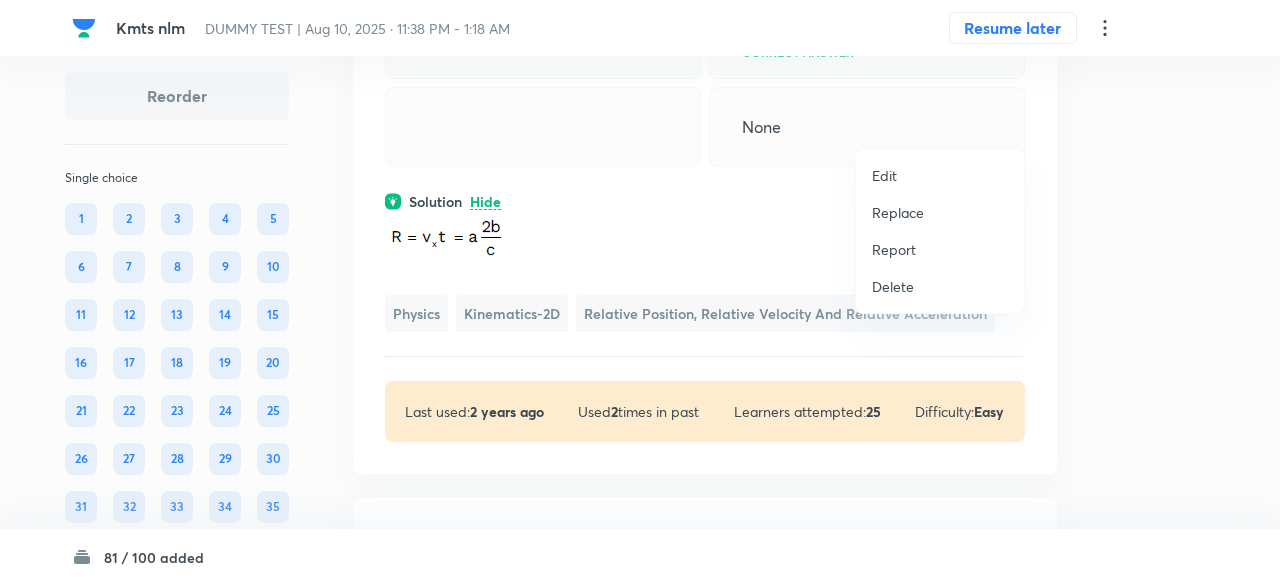 click on "Replace" at bounding box center (898, 212) 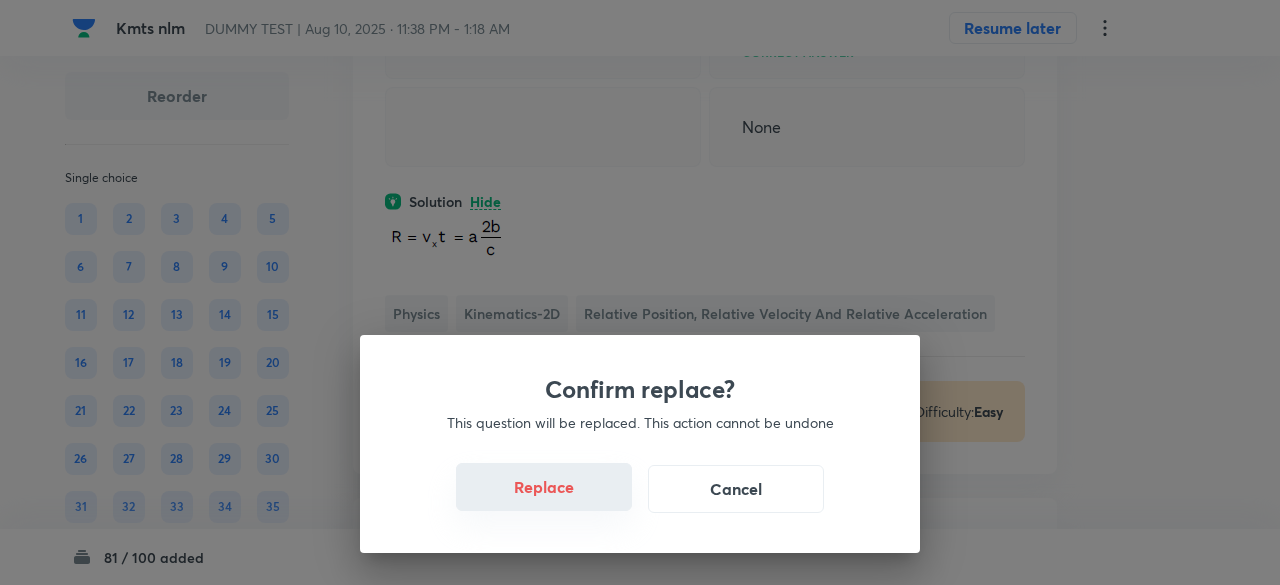 click on "Replace" at bounding box center [544, 487] 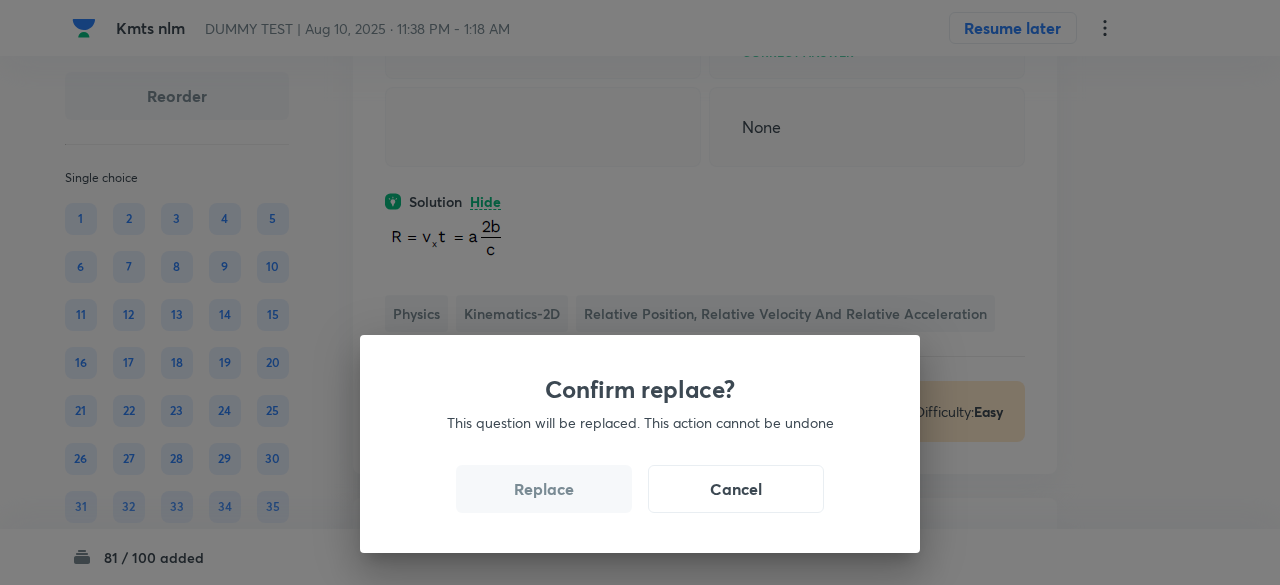 click on "Replace" at bounding box center [544, 489] 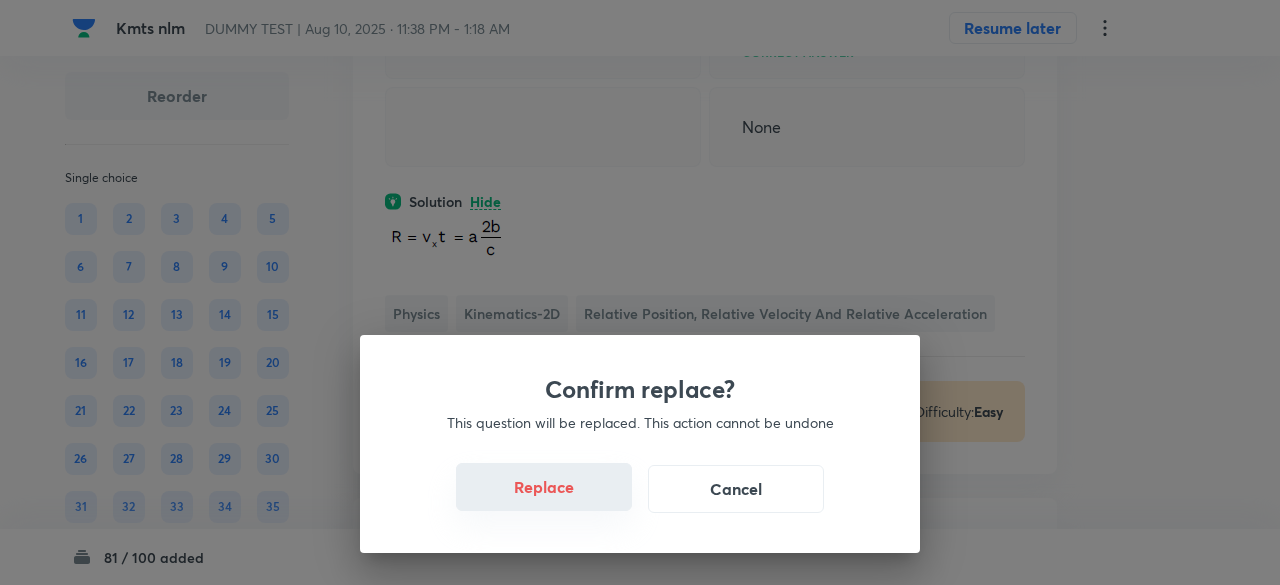 click on "Replace" at bounding box center (544, 487) 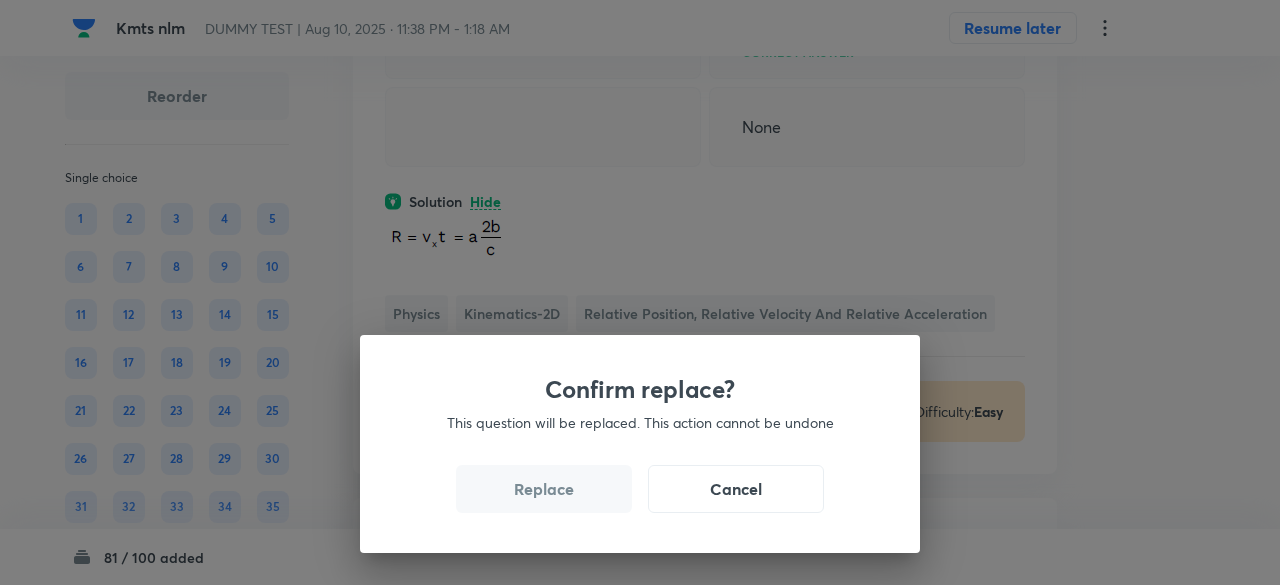 click on "Replace" at bounding box center [544, 489] 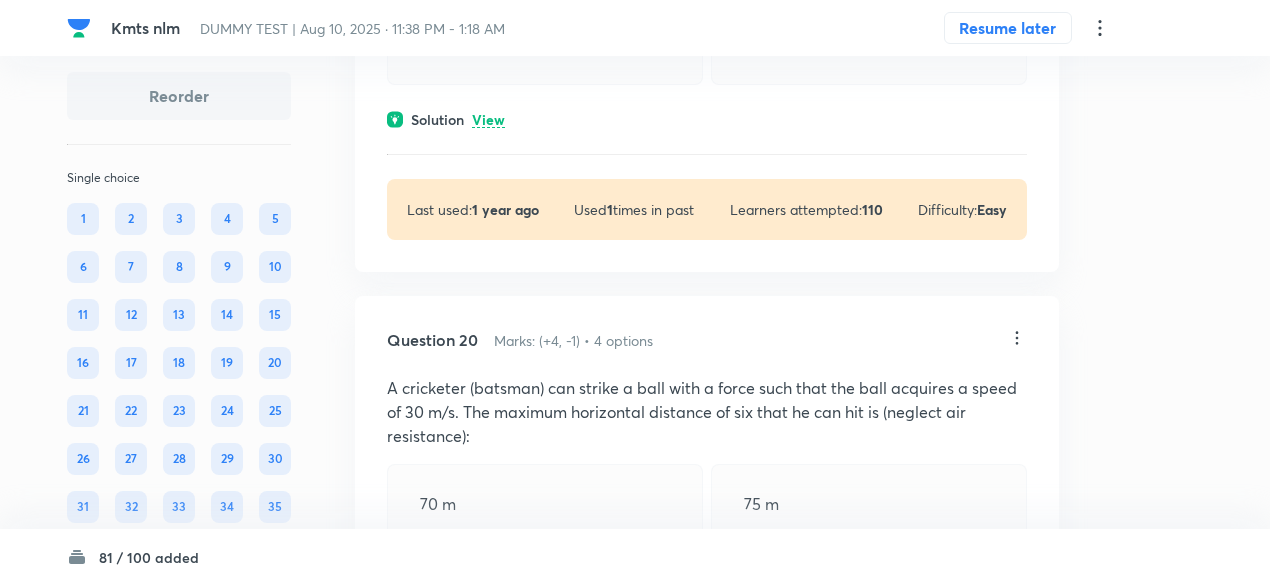 scroll, scrollTop: 21715, scrollLeft: 0, axis: vertical 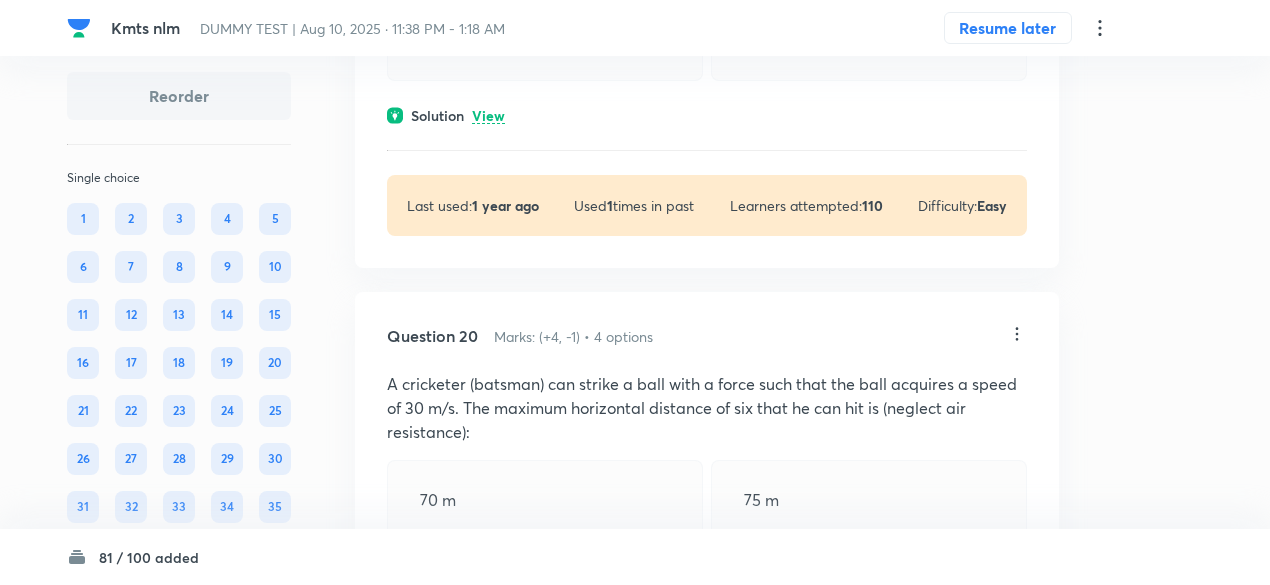 click on "View" at bounding box center (488, 116) 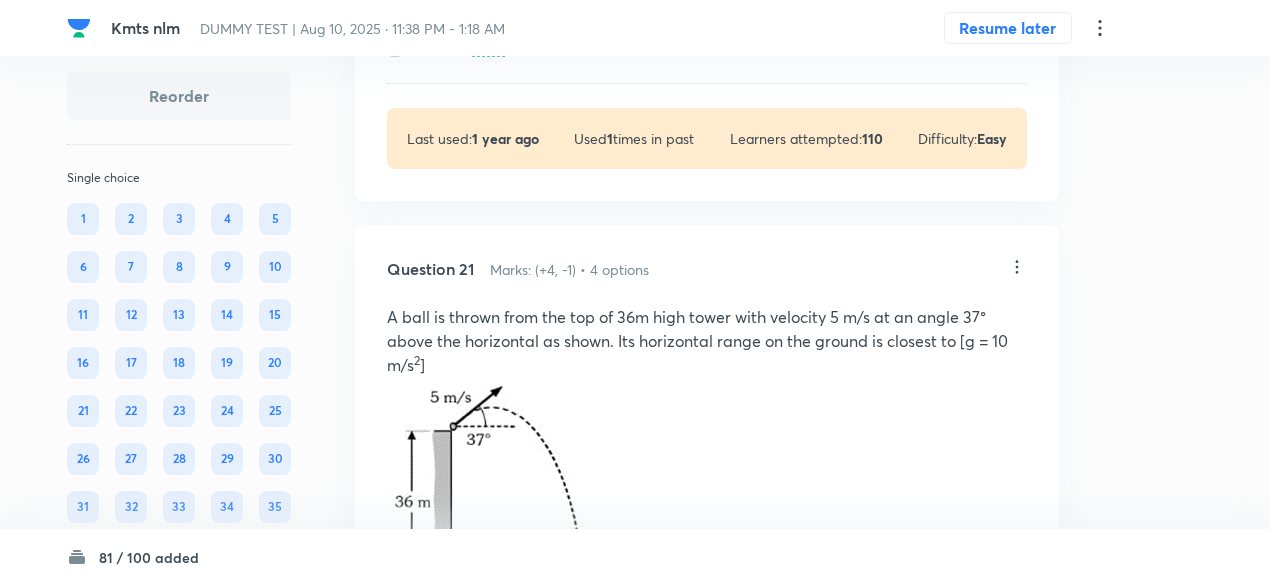 scroll, scrollTop: 22514, scrollLeft: 0, axis: vertical 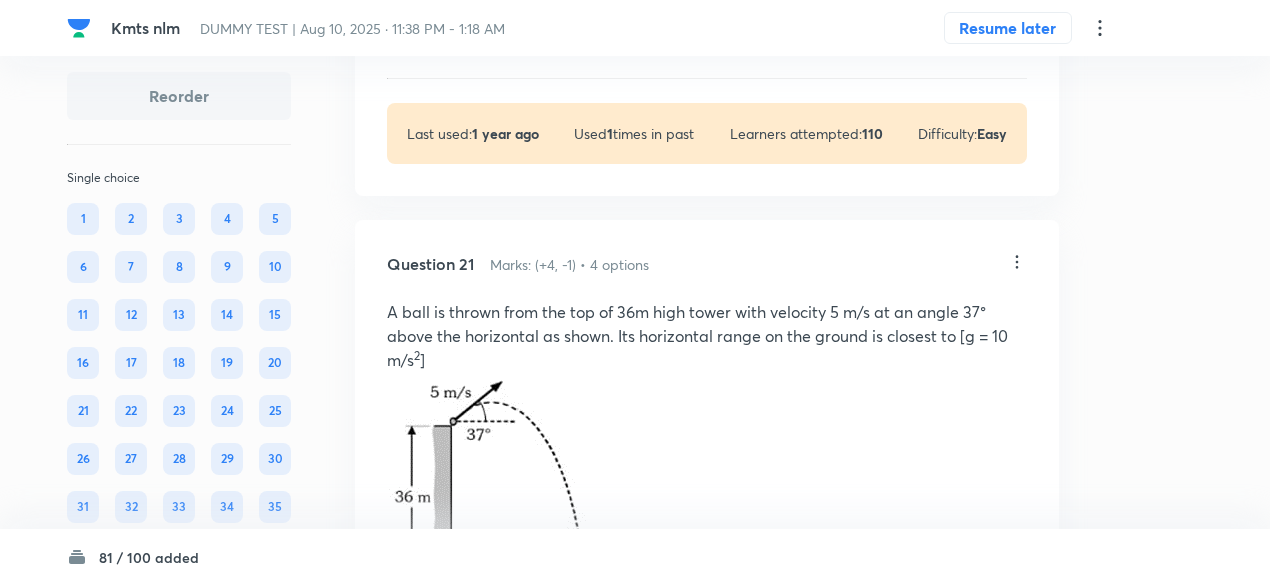 click on "View" at bounding box center [488, 44] 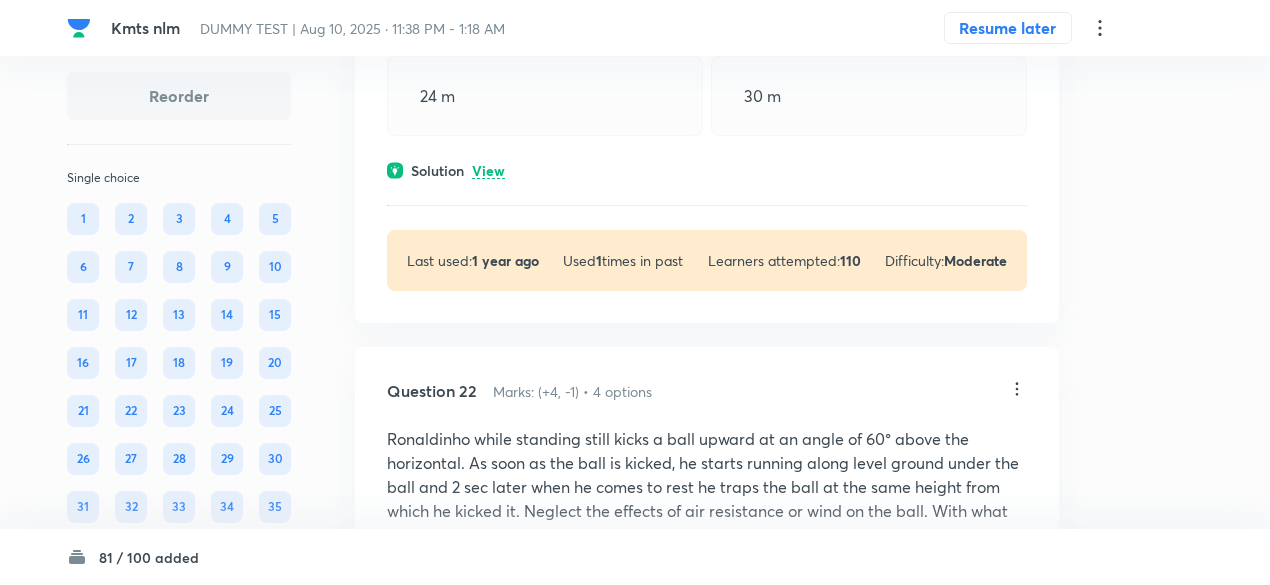 scroll, scrollTop: 23302, scrollLeft: 0, axis: vertical 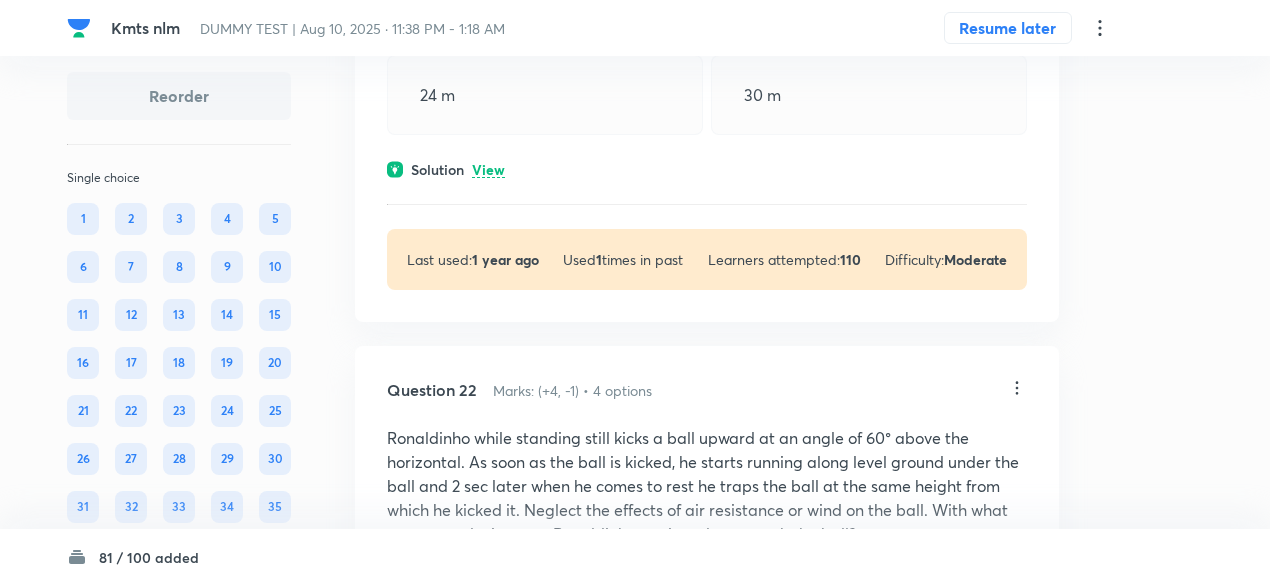 click on "View" at bounding box center [488, 170] 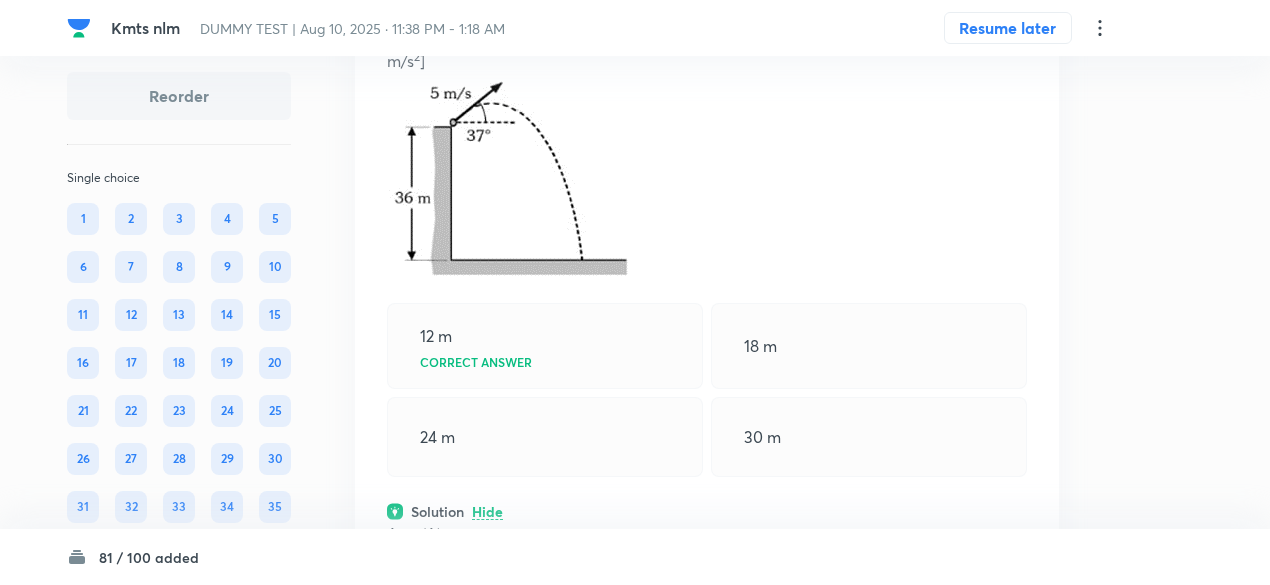 scroll, scrollTop: 22959, scrollLeft: 0, axis: vertical 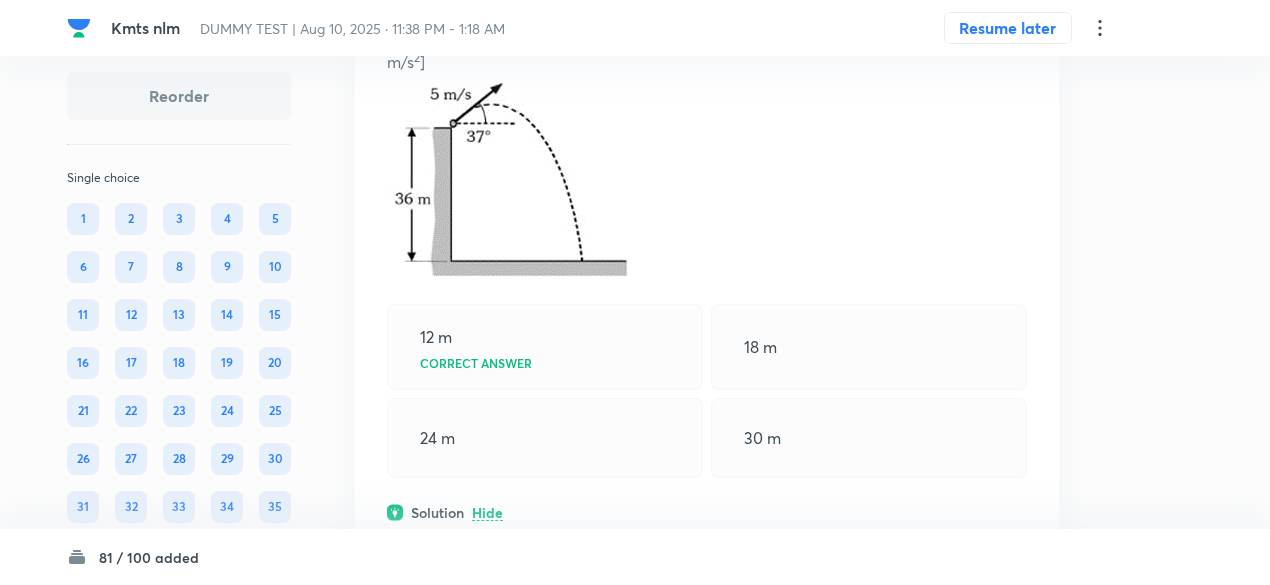 click 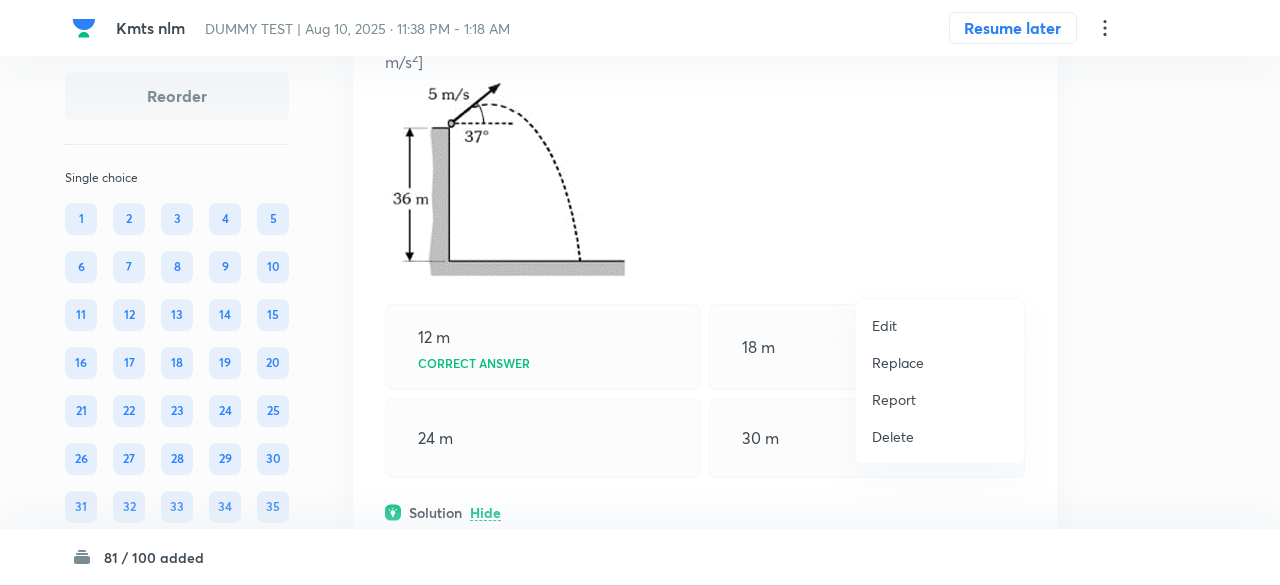 click on "Replace" at bounding box center (898, 362) 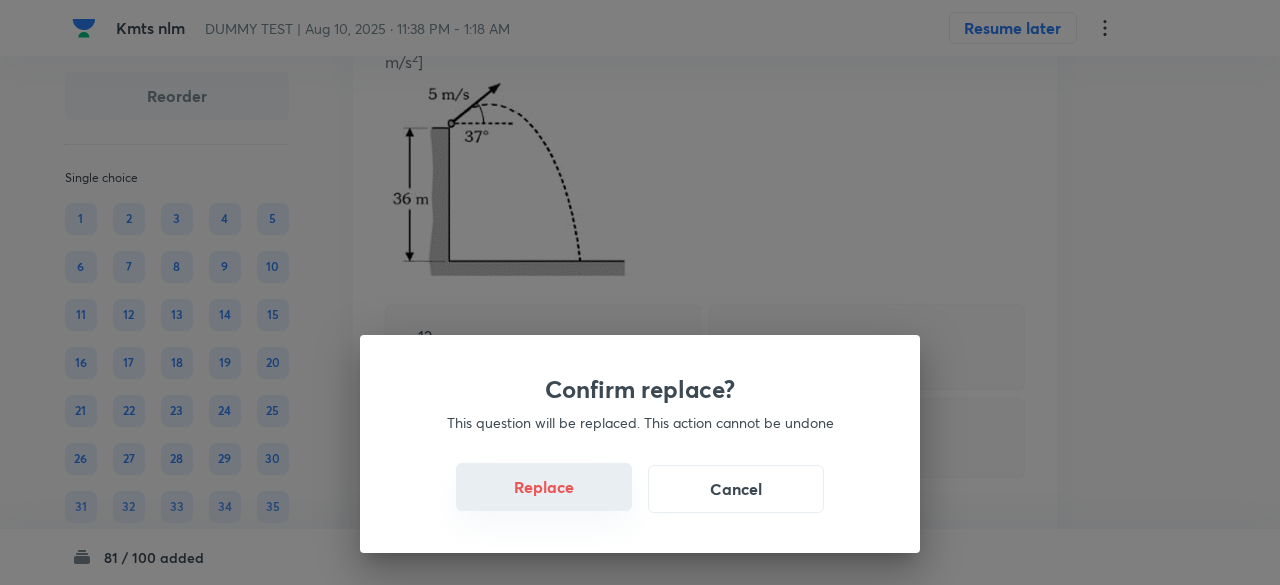 click on "Replace" at bounding box center (544, 487) 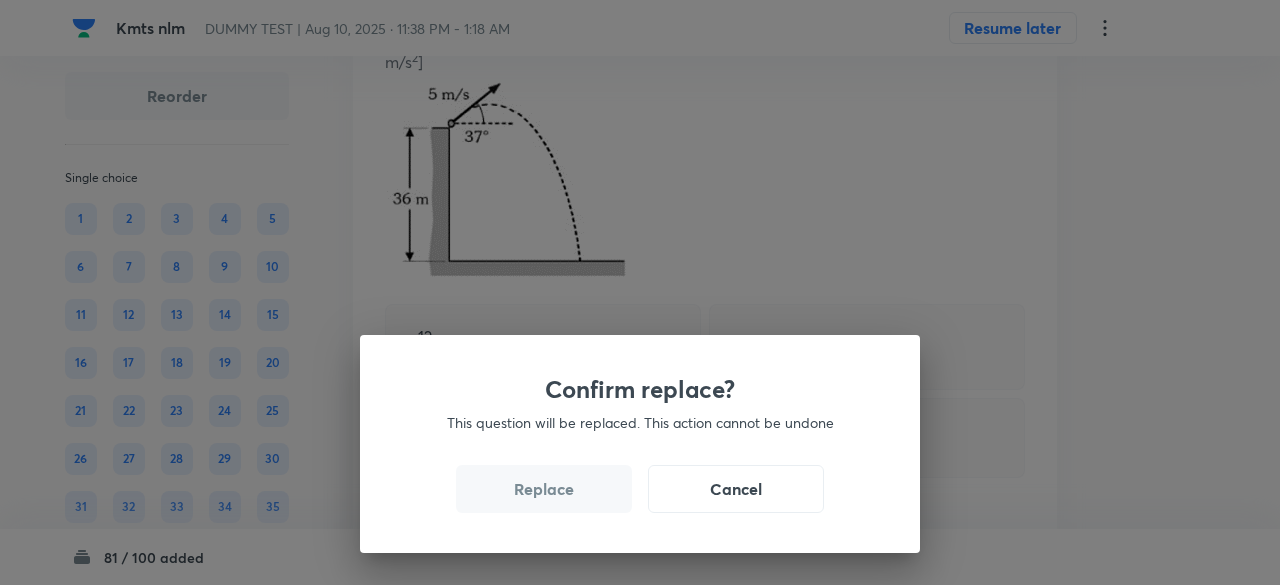 click on "Replace" at bounding box center [544, 489] 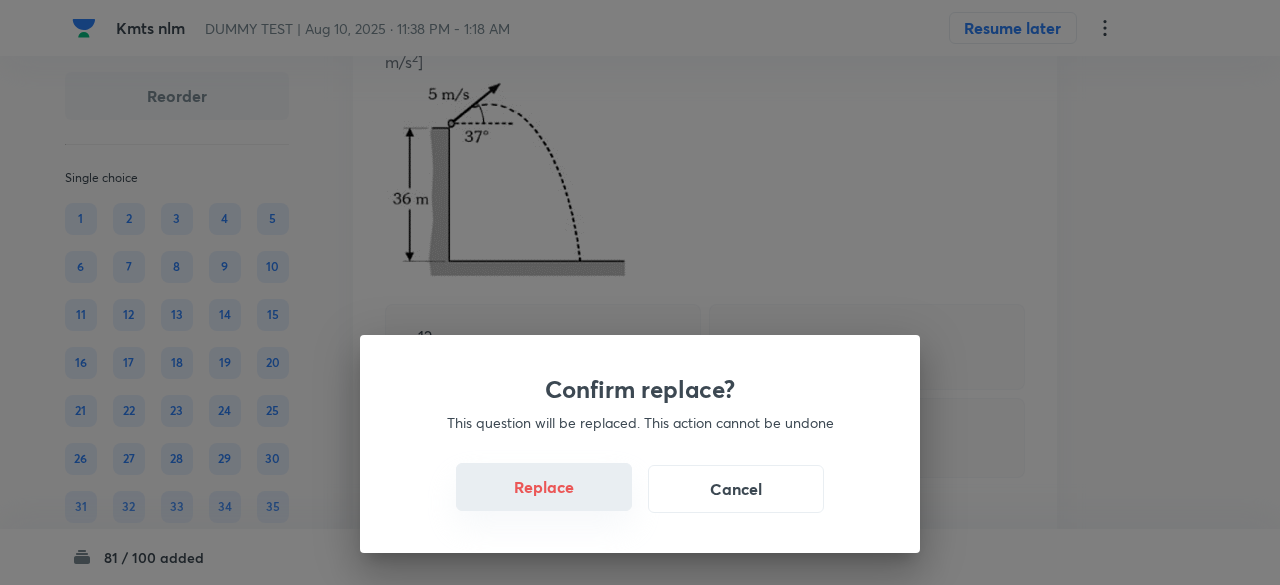 click on "Replace" at bounding box center (544, 487) 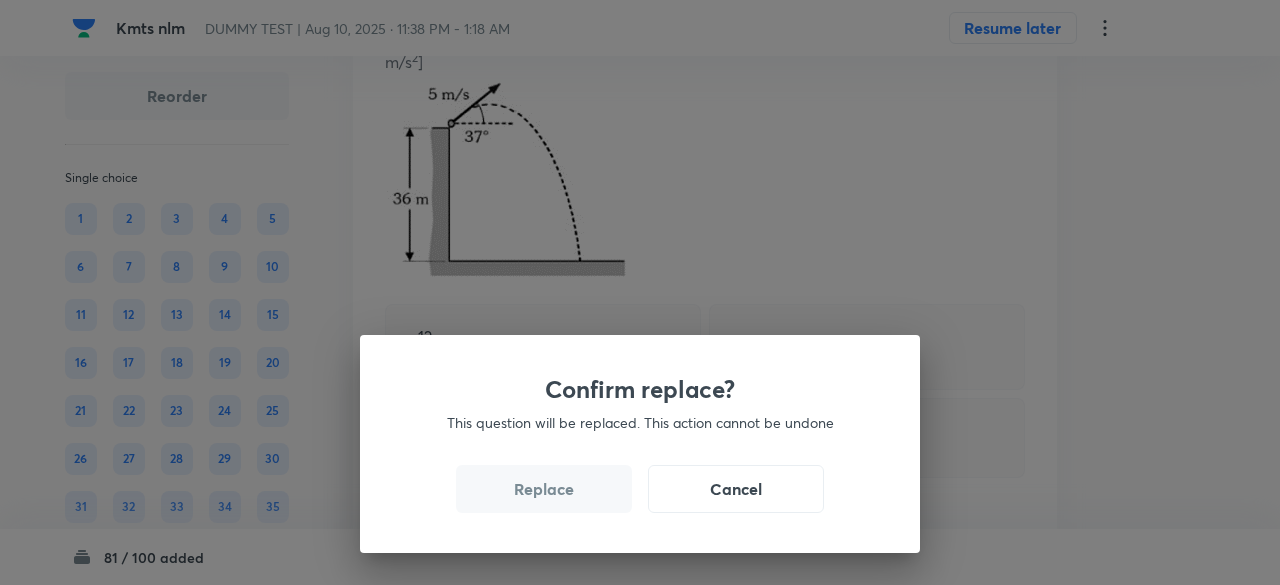 click on "Replace" at bounding box center (544, 489) 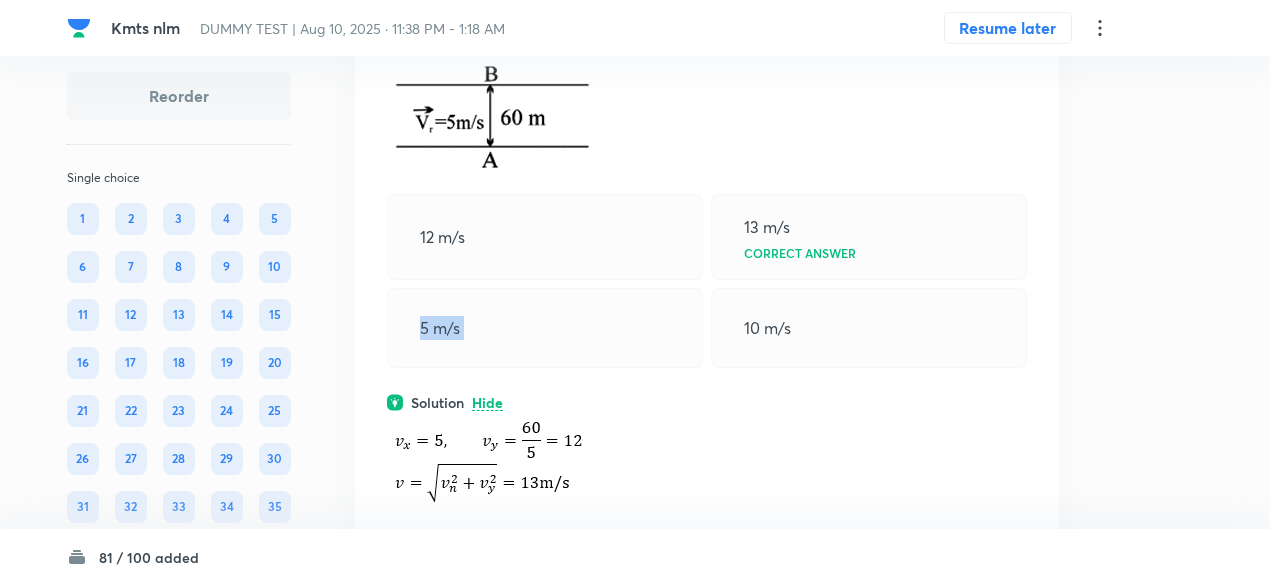 click on "5 m/s" at bounding box center (545, 328) 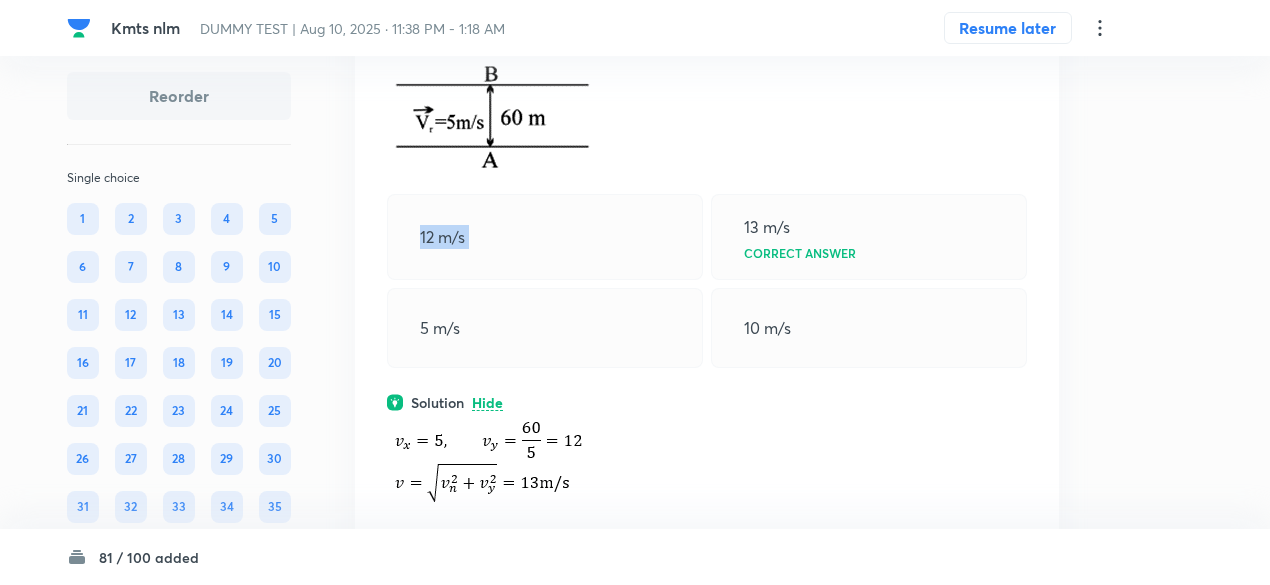 click on "Question [NUMBER] Marks: (+[NUMBER], -[NUMBER]) • [NUMBER] options A man is crossing a river flowing with velocity of [NUMBER] m/s. He reaches a point directly across at a distance of [NUMBER] m in [NUMBER] sec. His velocity in still water should be [NUMBER] m/s [NUMBER] m/s Correct answer [NUMBER] m/s [NUMBER] m/s Solution Hide Physics Kinematics-2D Analyze Projectile Motion Last used: [NUMBER] years ago Used [NUMBER] times in past Learners attempted: [NUMBER] Difficulty: Easy" at bounding box center [707, 320] 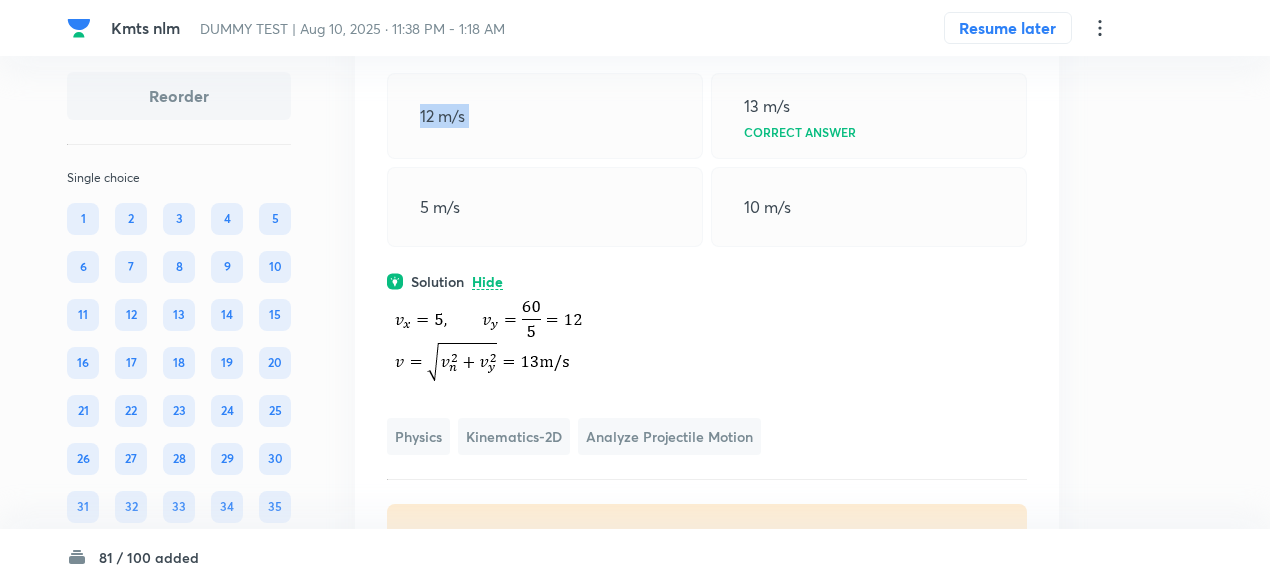 scroll, scrollTop: 23047, scrollLeft: 0, axis: vertical 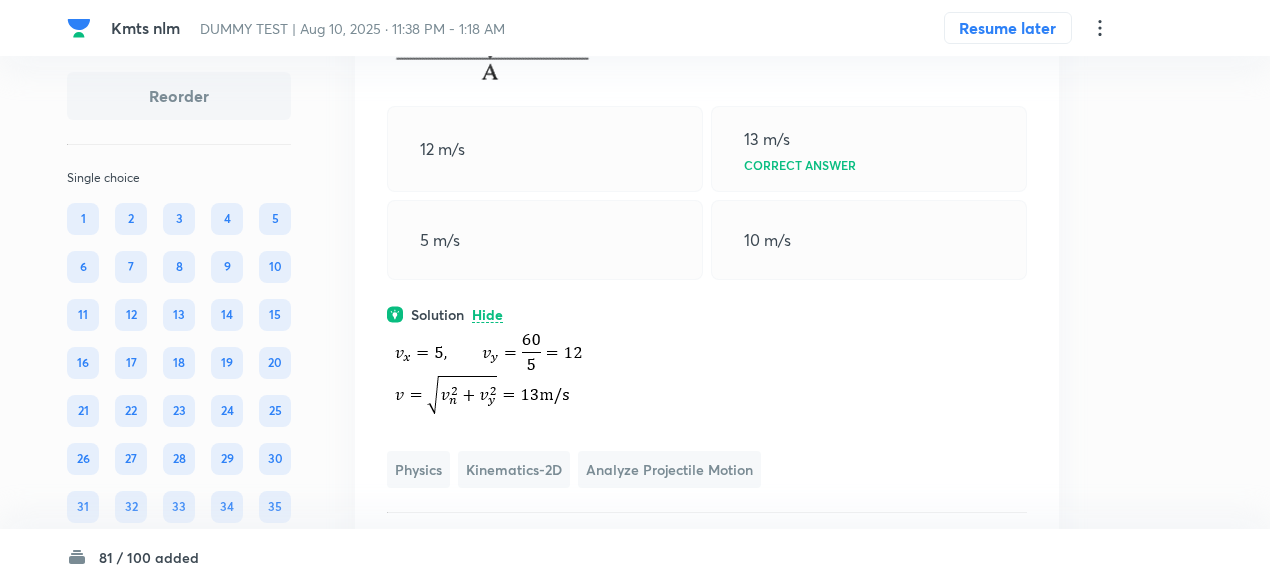 click 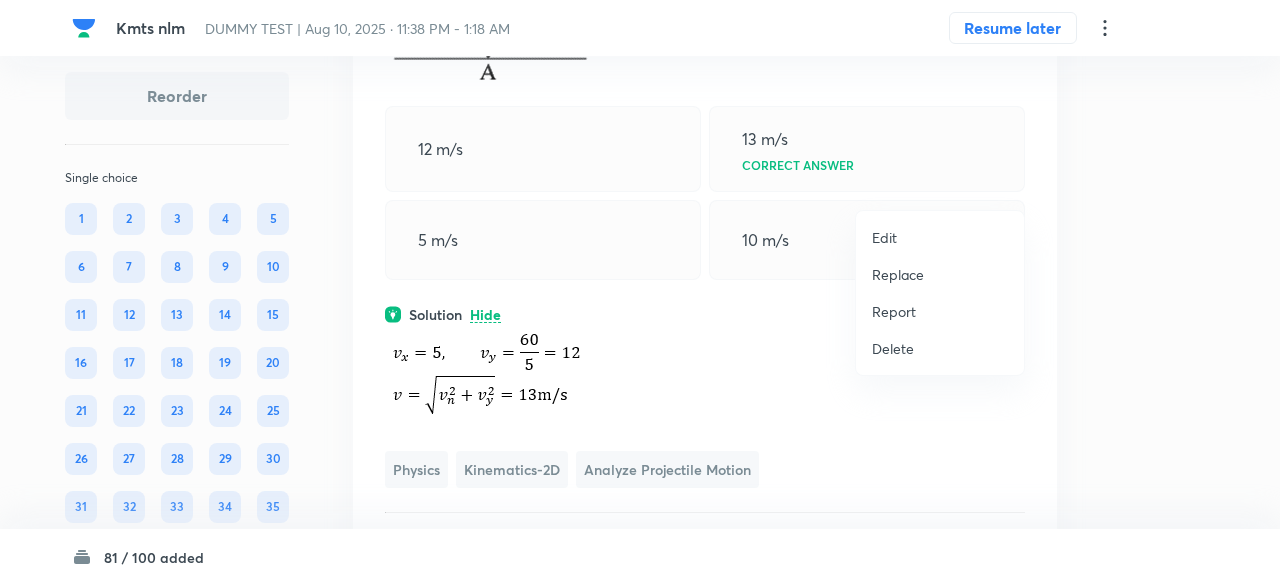 click on "Replace" at bounding box center (898, 274) 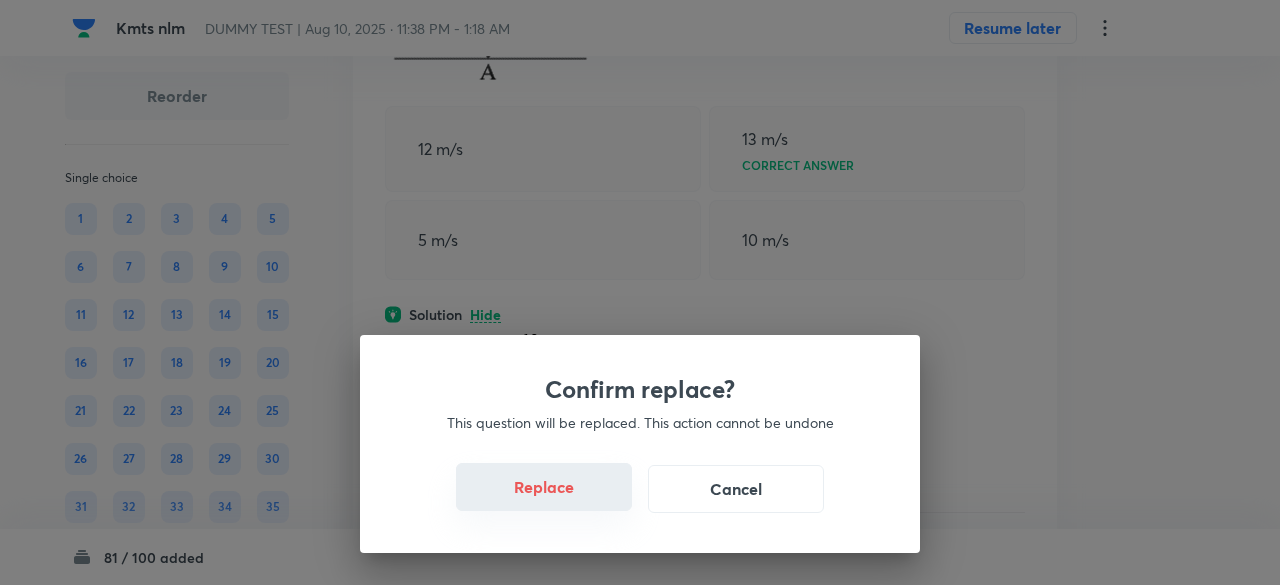 click on "Replace" at bounding box center [544, 487] 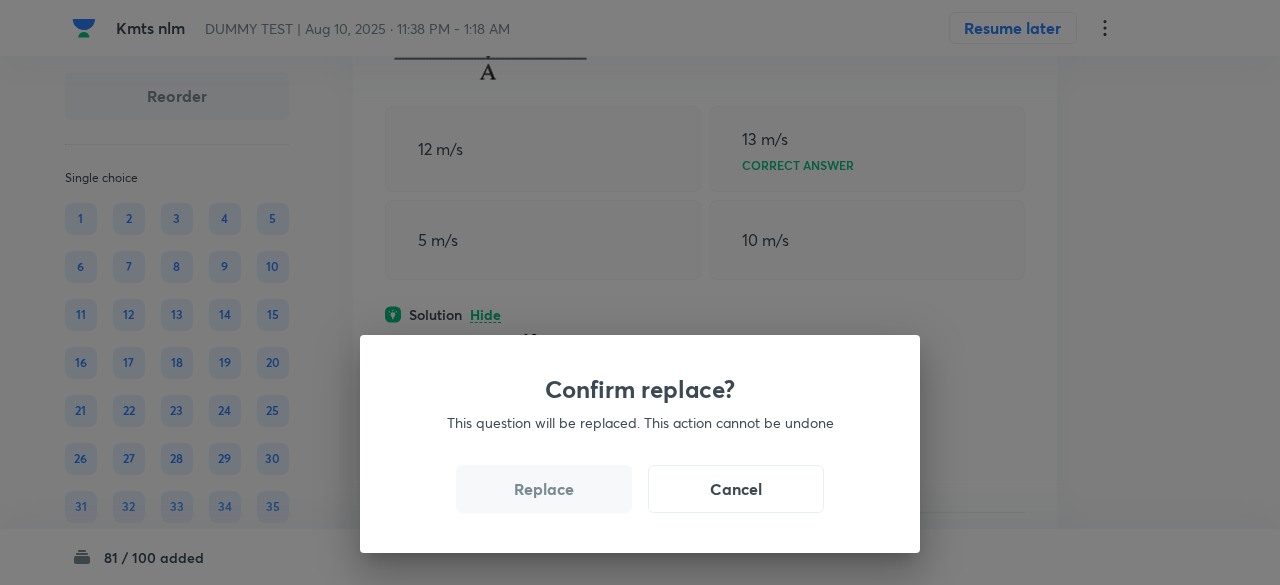 click on "Replace" at bounding box center (544, 489) 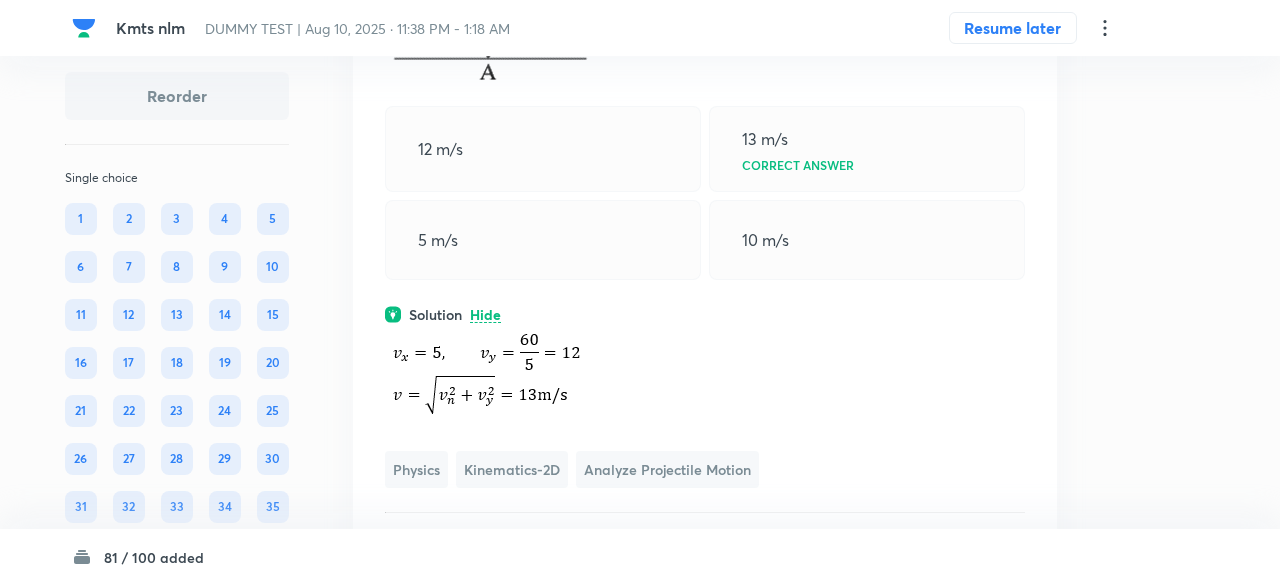 click on "Confirm replace? This question will be replaced. This action cannot be undone Replace Cancel" at bounding box center [640, 292] 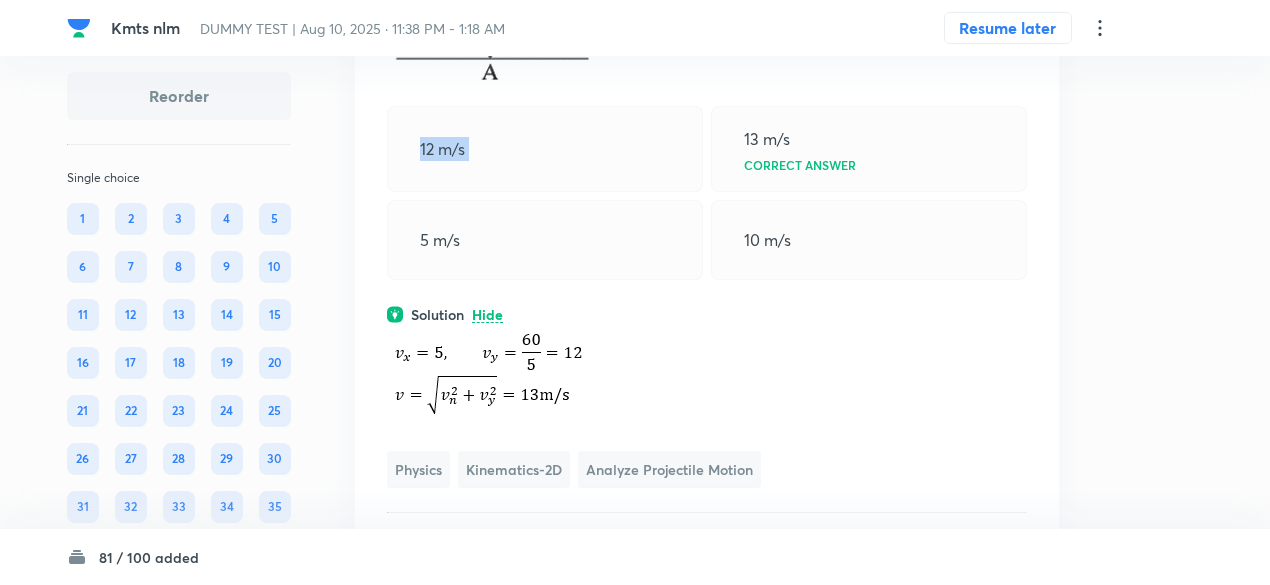 click on "12 m/s" at bounding box center (545, 149) 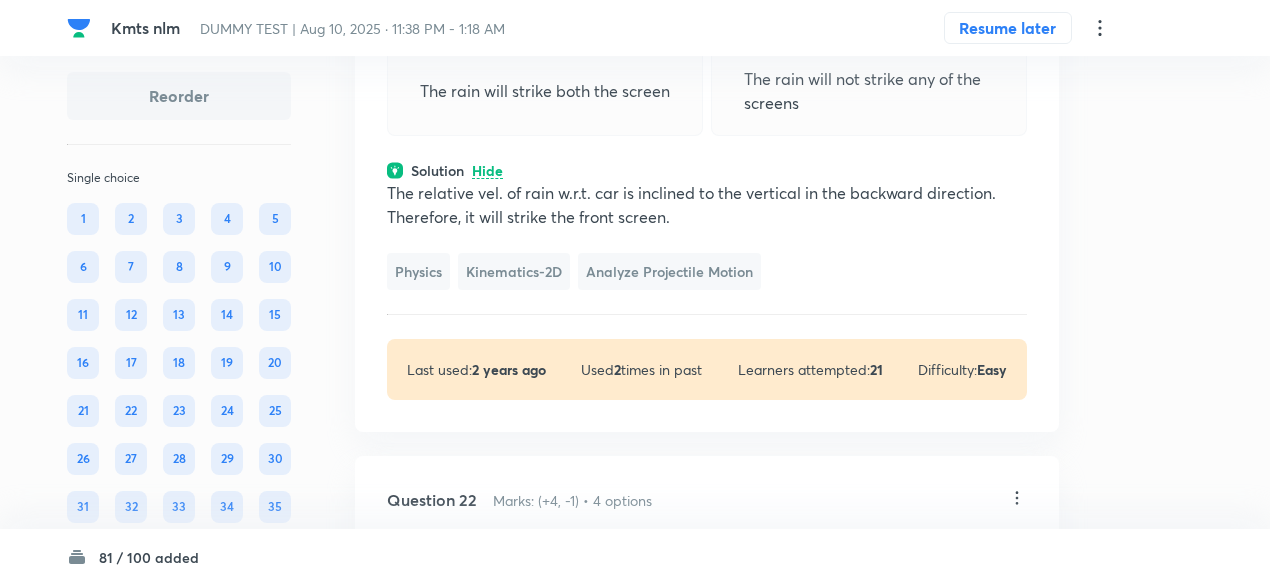 scroll, scrollTop: 23072, scrollLeft: 0, axis: vertical 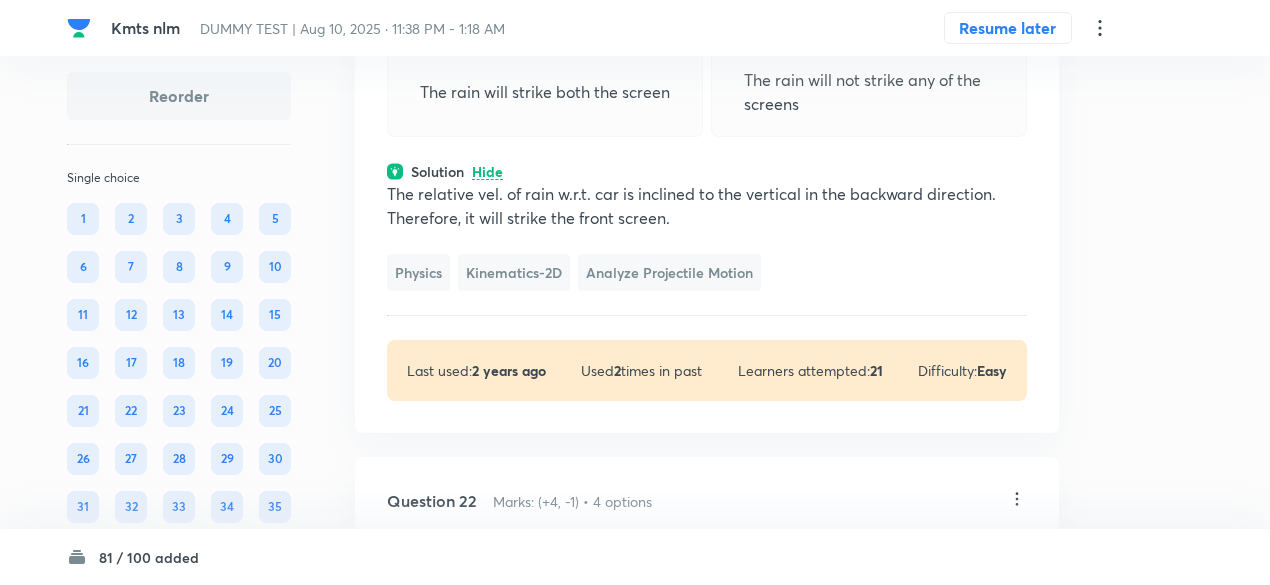 click 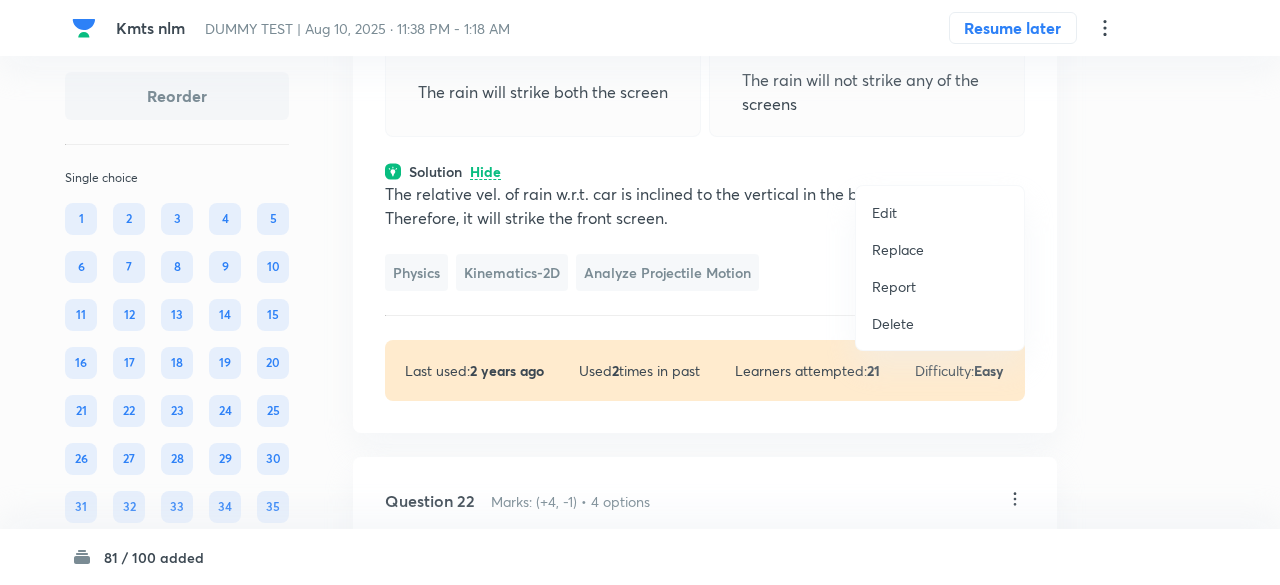 click on "Replace" at bounding box center (898, 249) 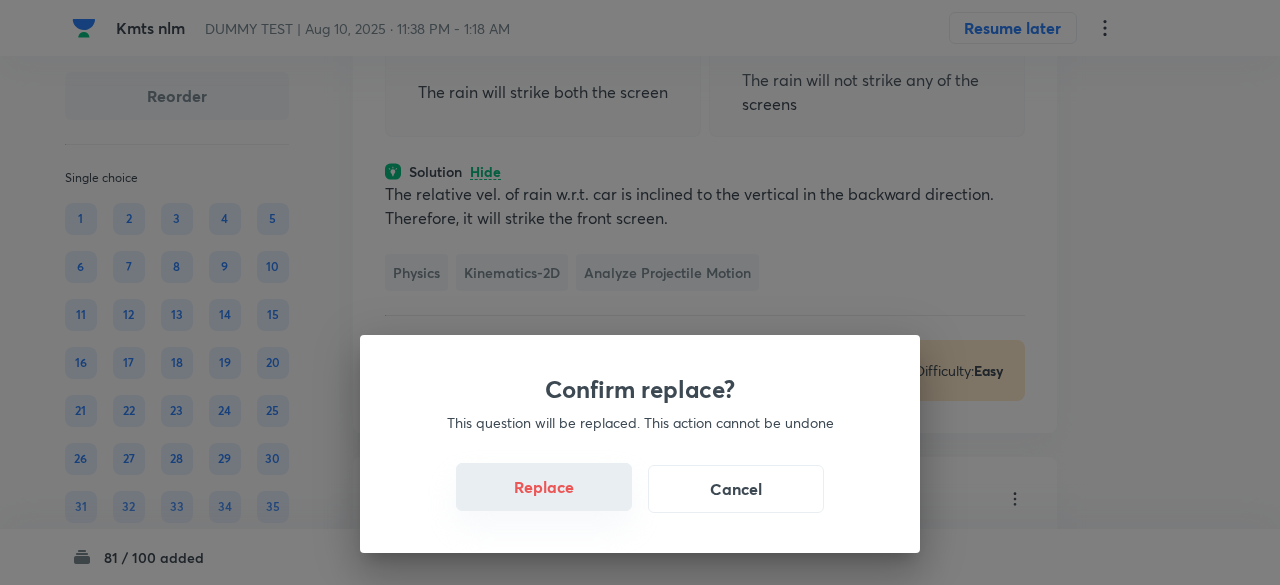click on "Replace" at bounding box center (544, 487) 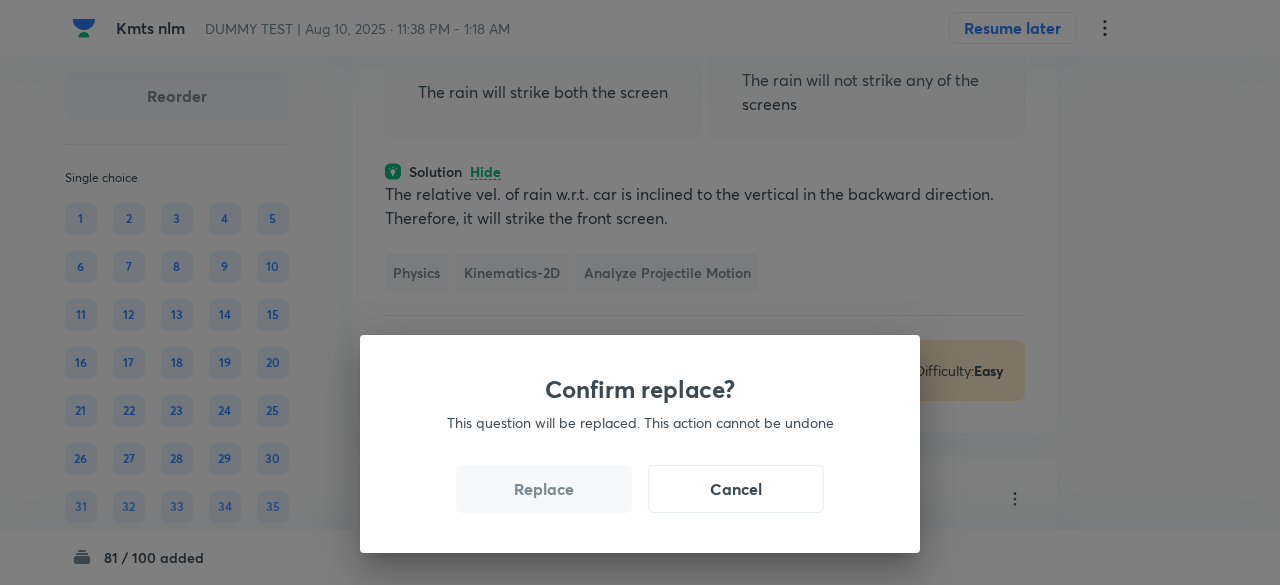 click on "Replace" at bounding box center (544, 489) 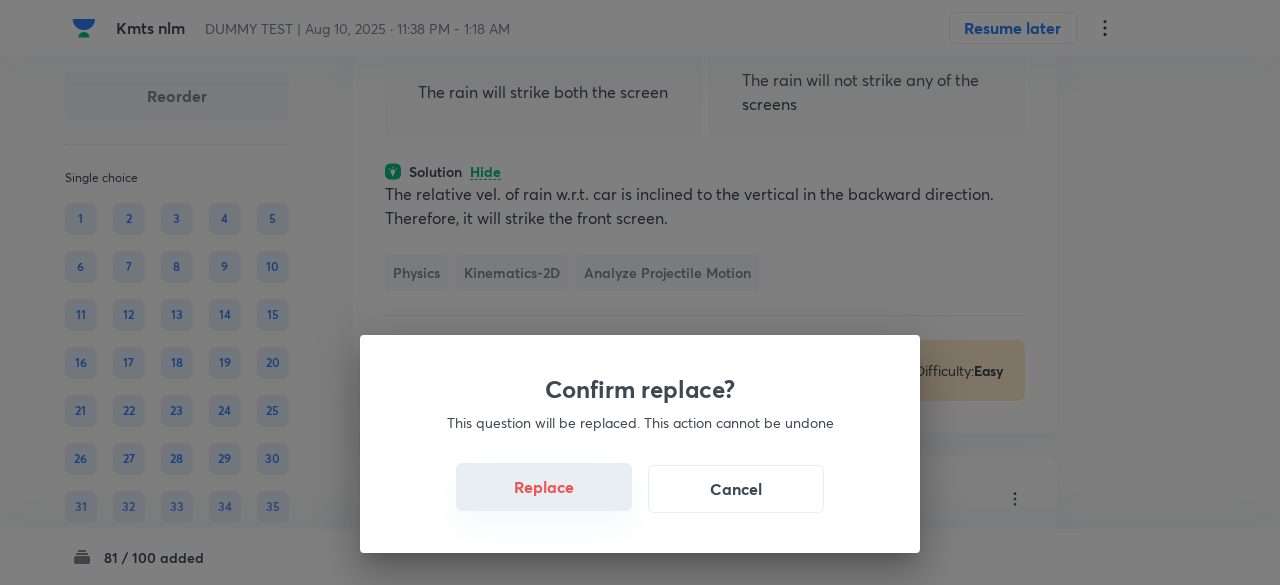 click on "Replace" at bounding box center [544, 487] 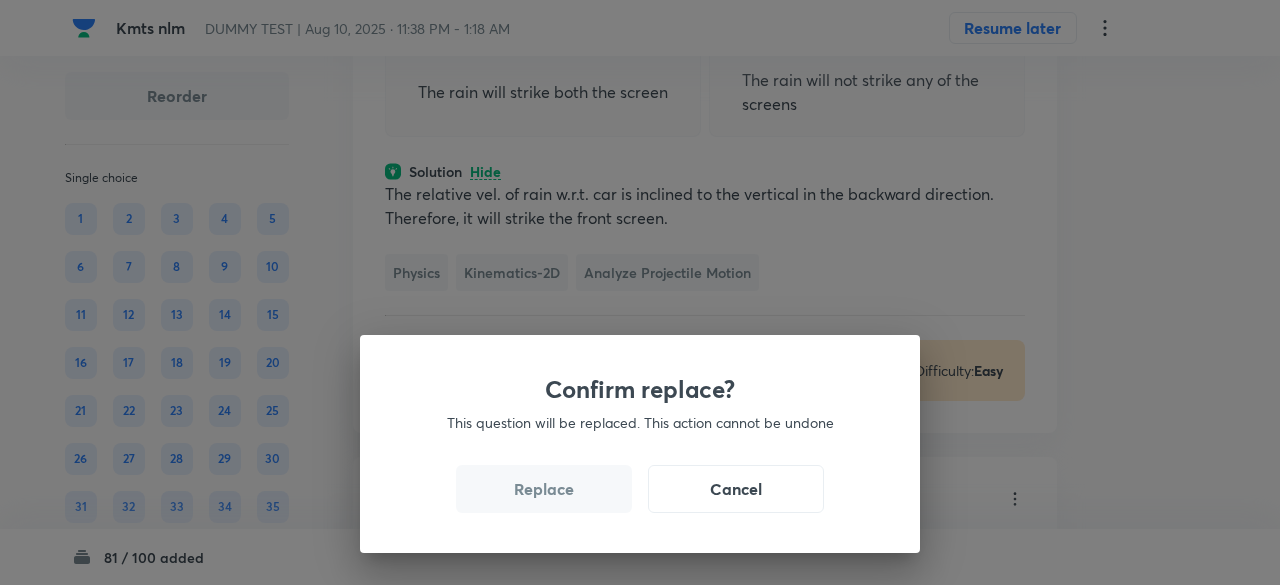 click on "Replace" at bounding box center [544, 489] 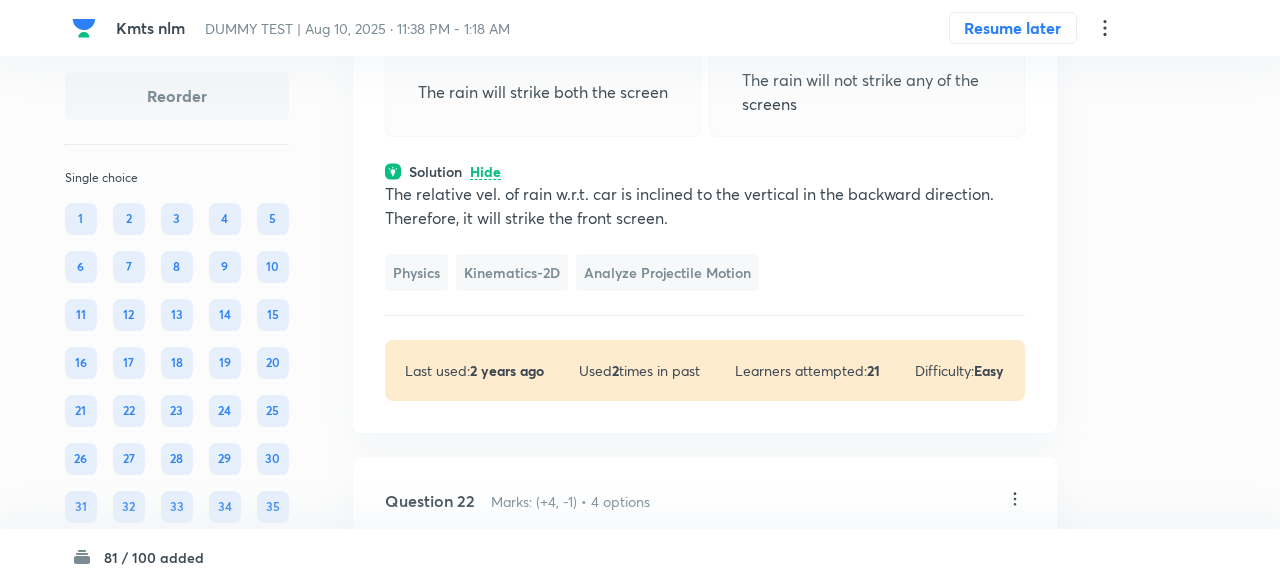 click on "Confirm replace? This question will be replaced. This action cannot be undone Replace Cancel" at bounding box center (640, 292) 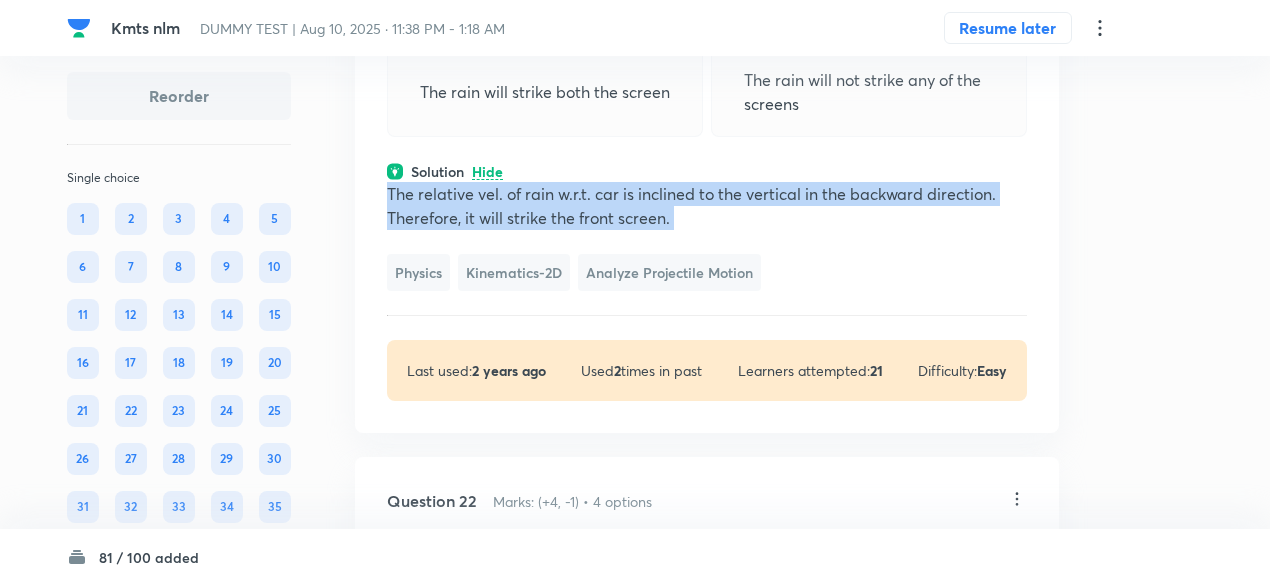 click on "The relative vel. of rain w.r.t. car is inclined to the vertical in the backward direction. Therefore, it will strike the front screen." at bounding box center [707, 206] 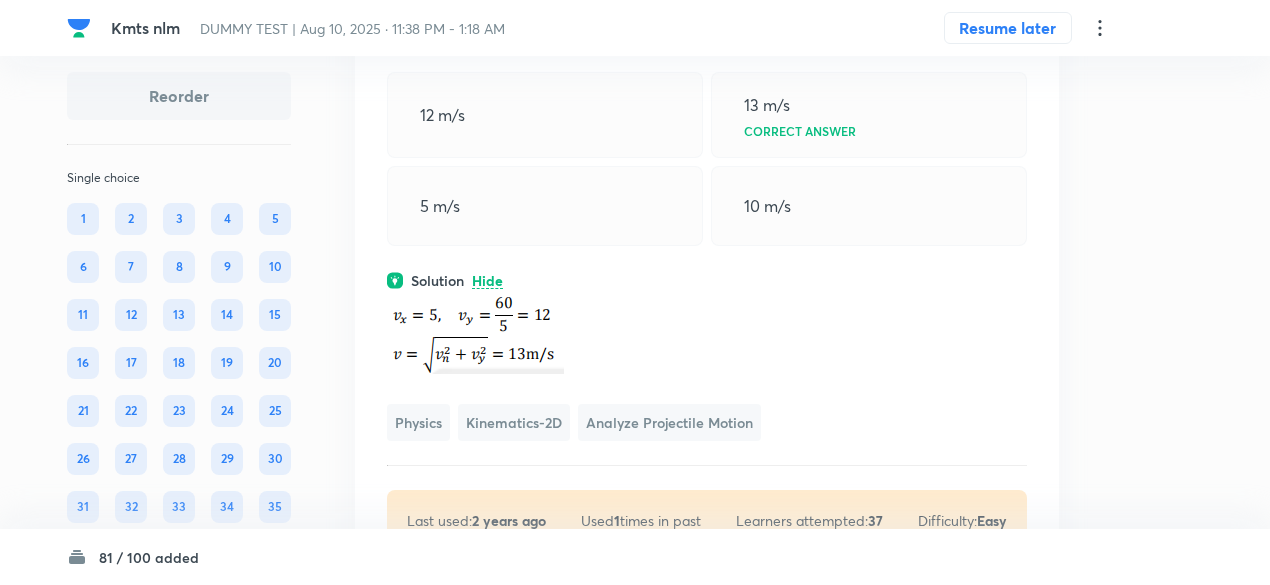 click on "Solution Hide" at bounding box center (707, 280) 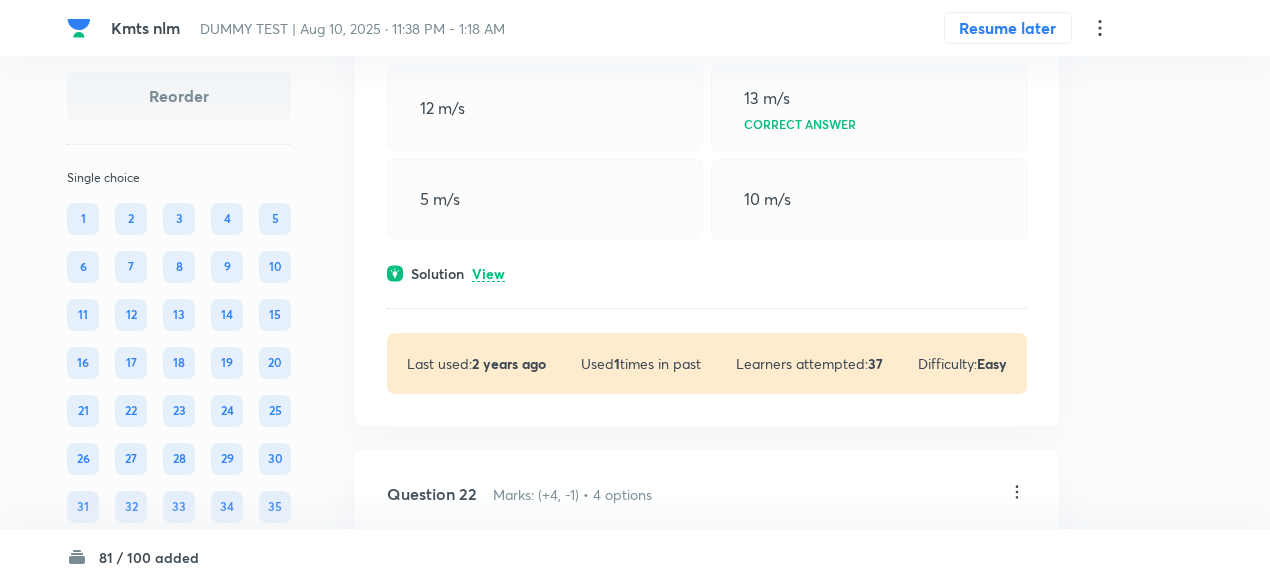 scroll, scrollTop: 23072, scrollLeft: 0, axis: vertical 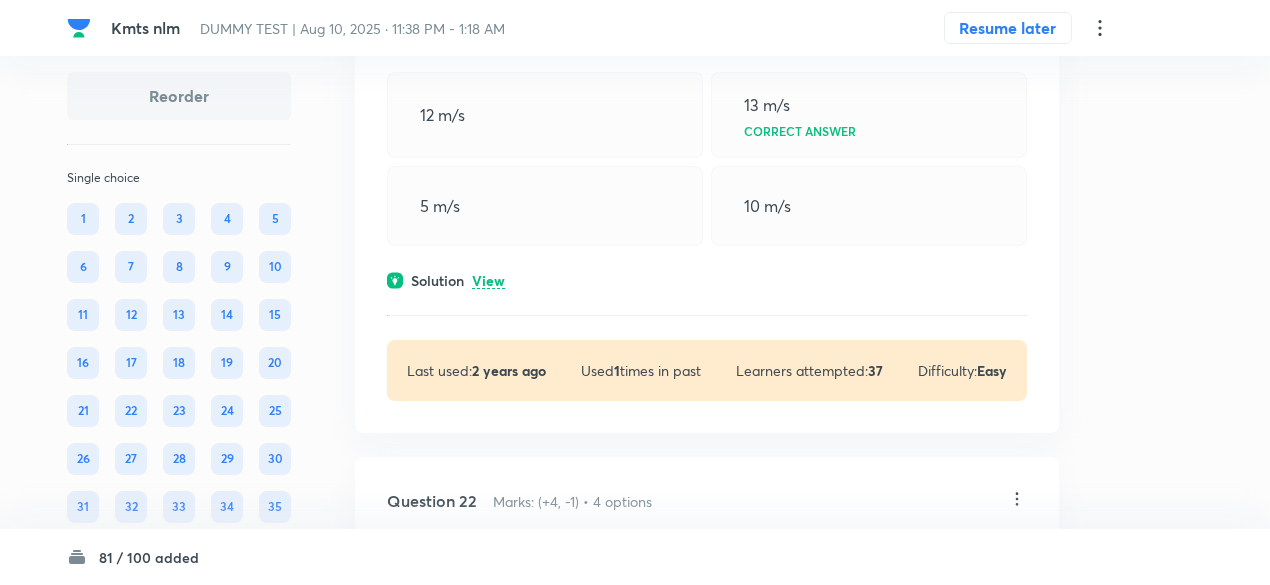 click 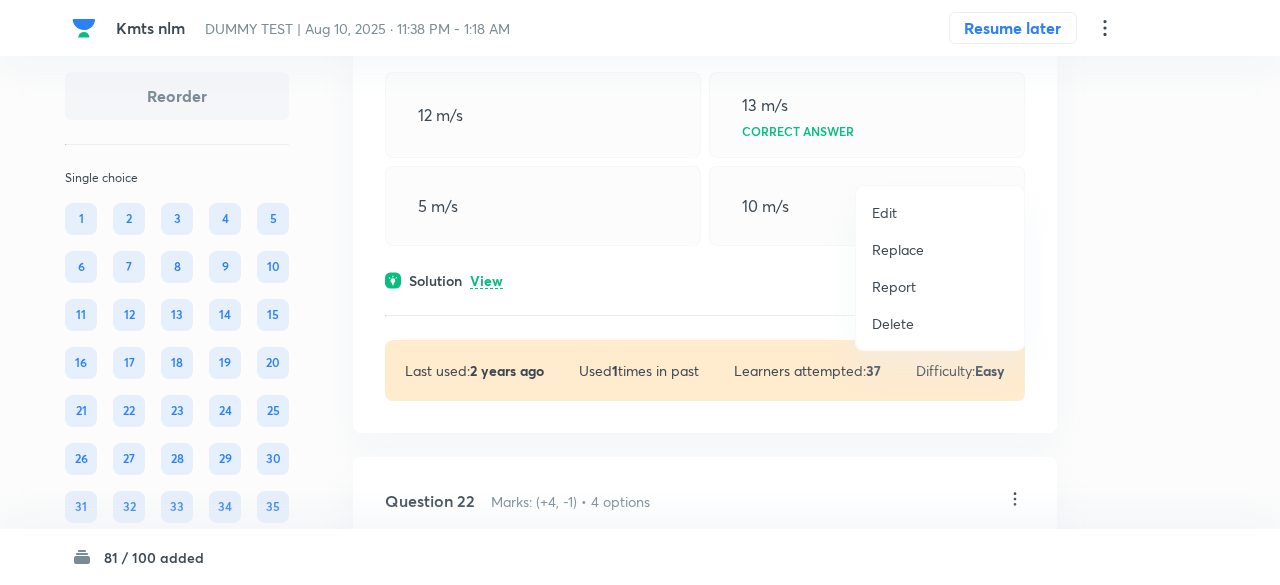 click on "Replace" at bounding box center (898, 249) 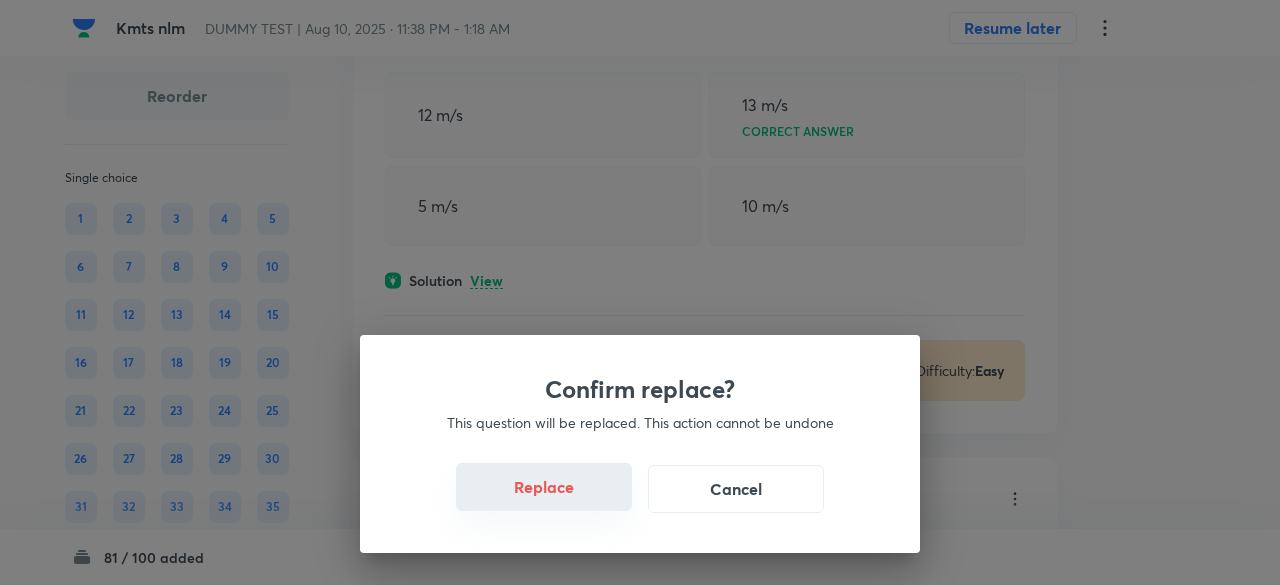 click on "Replace" at bounding box center (544, 487) 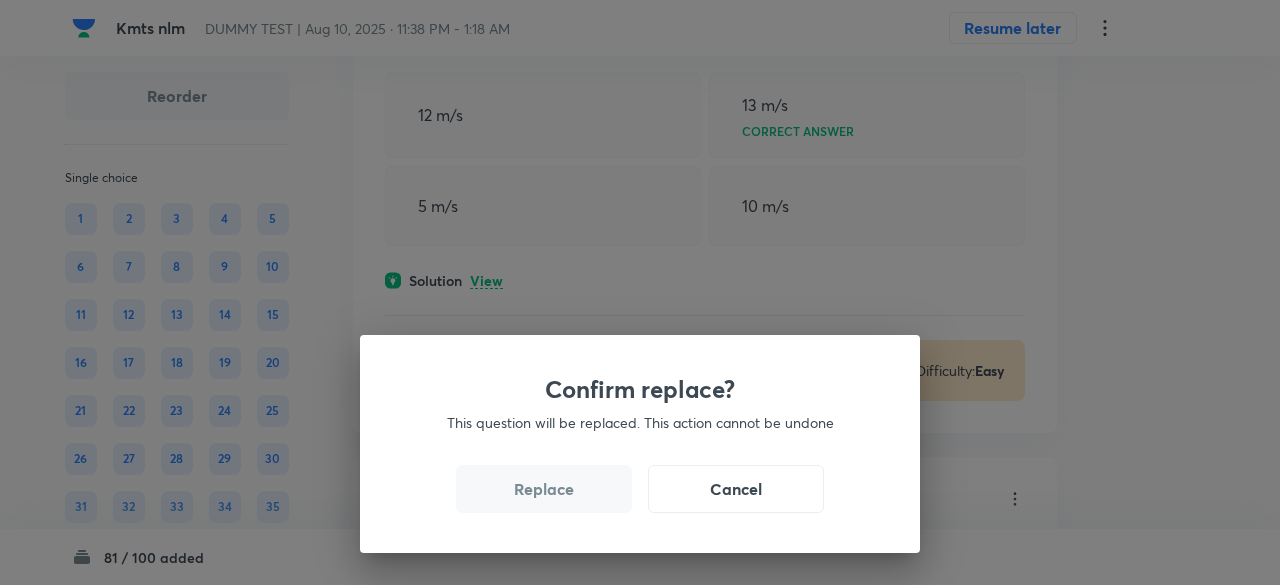 click on "Replace" at bounding box center (544, 489) 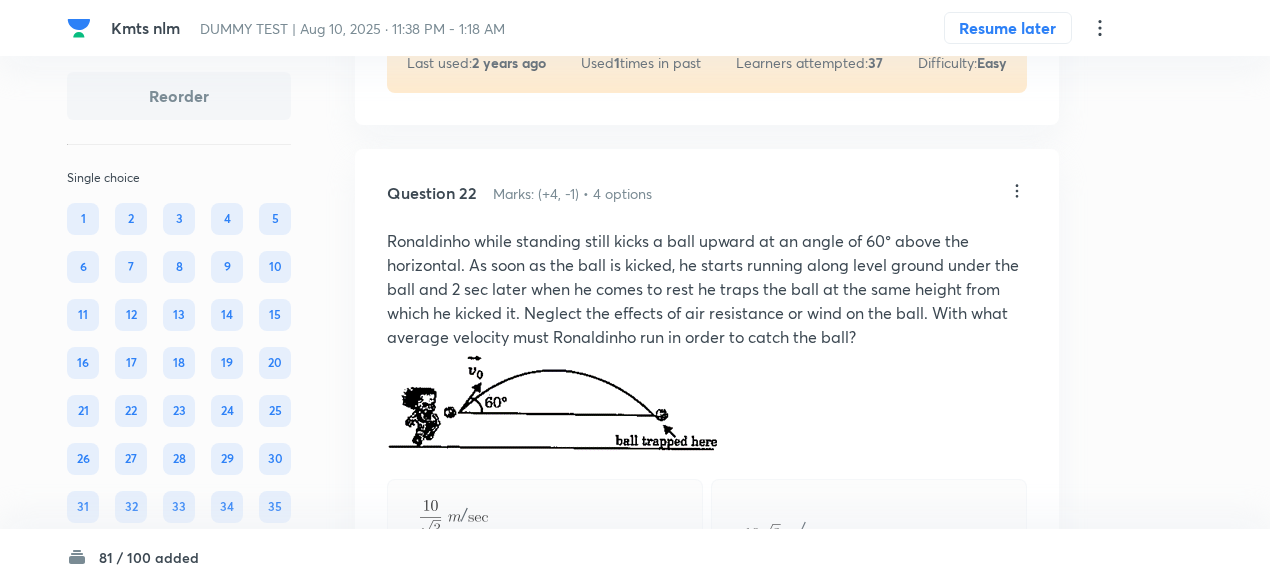 scroll, scrollTop: 23274, scrollLeft: 0, axis: vertical 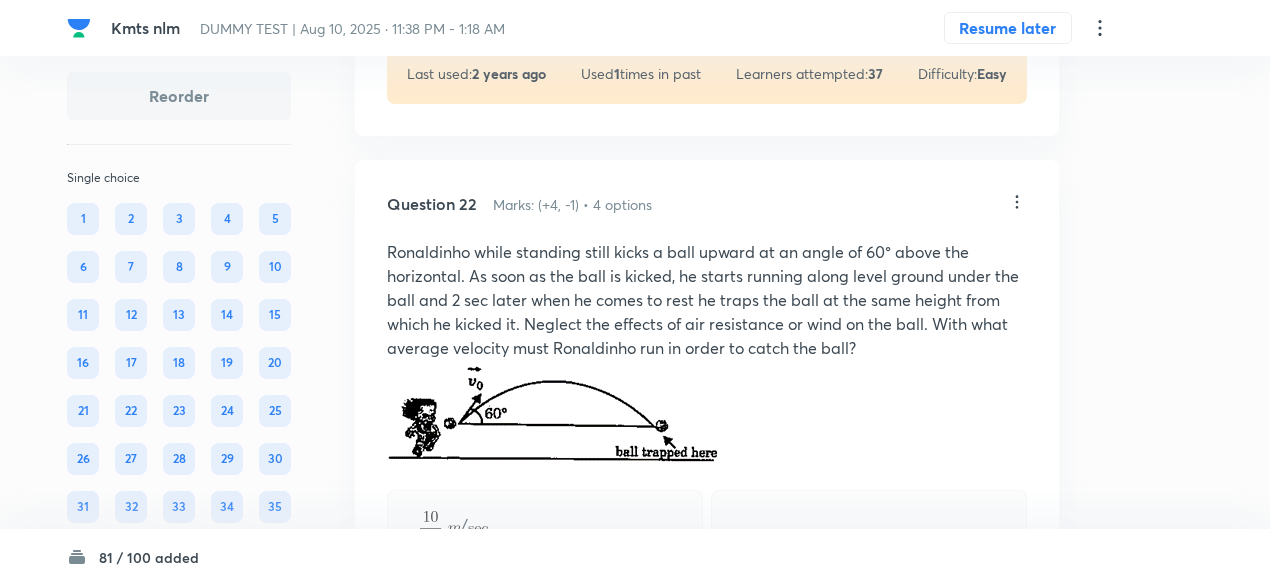 click on "View" at bounding box center [488, -16] 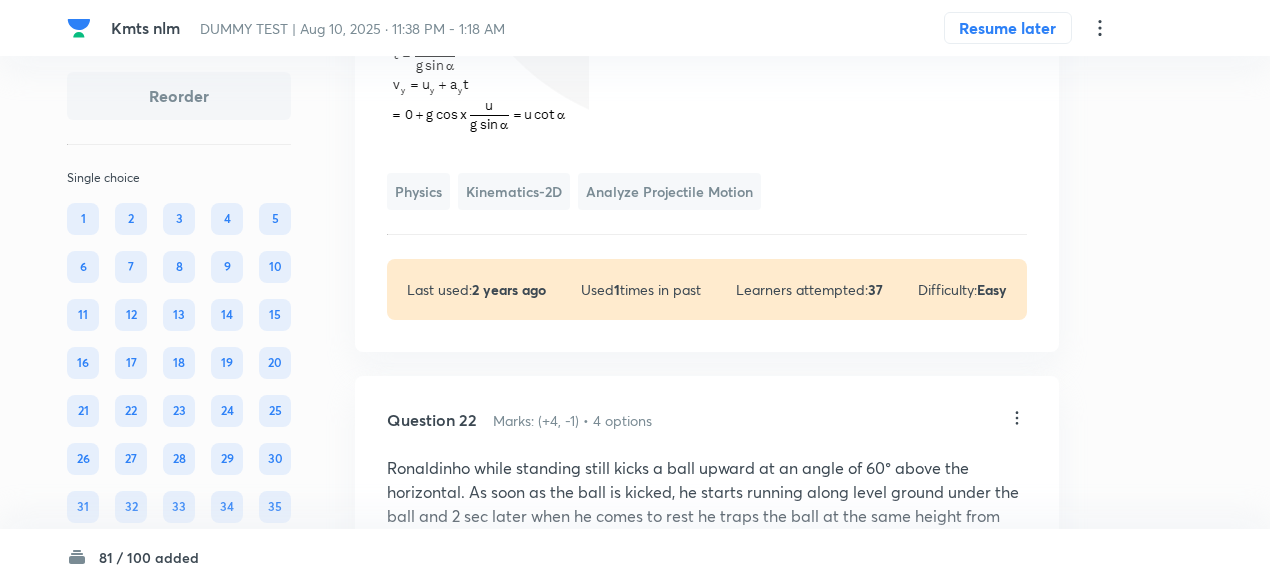 drag, startPoint x: 493, startPoint y: 287, endPoint x: 495, endPoint y: 268, distance: 19.104973 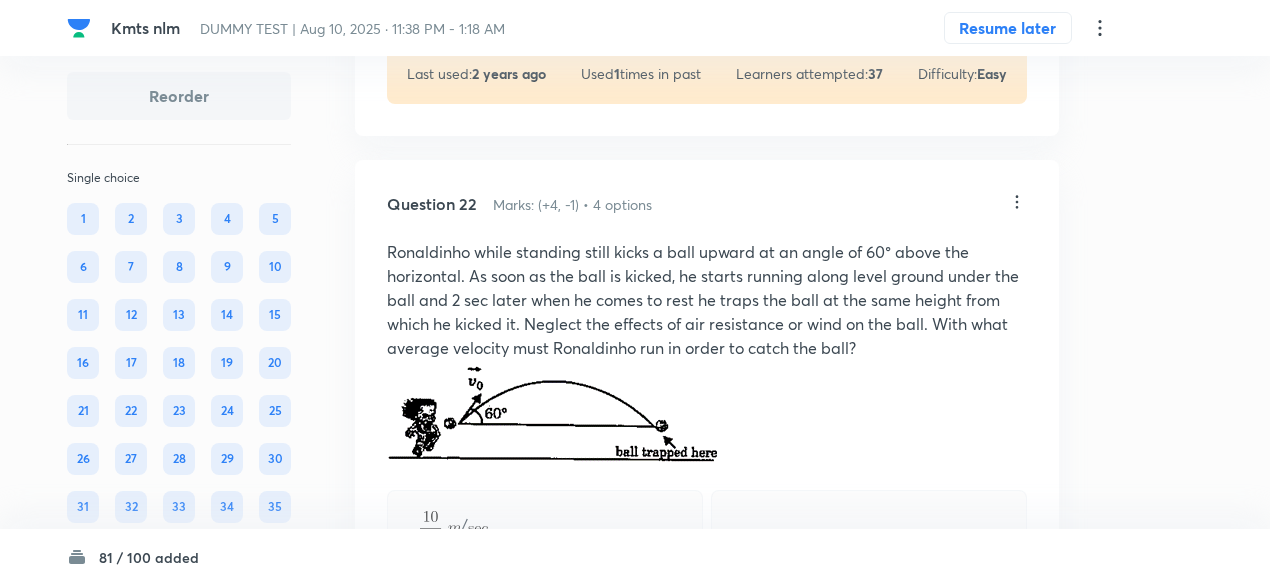 click on "DUMMY TEST | Aug 10, 2025 · 11:38 PM - 1:18 AM" at bounding box center (352, 28) 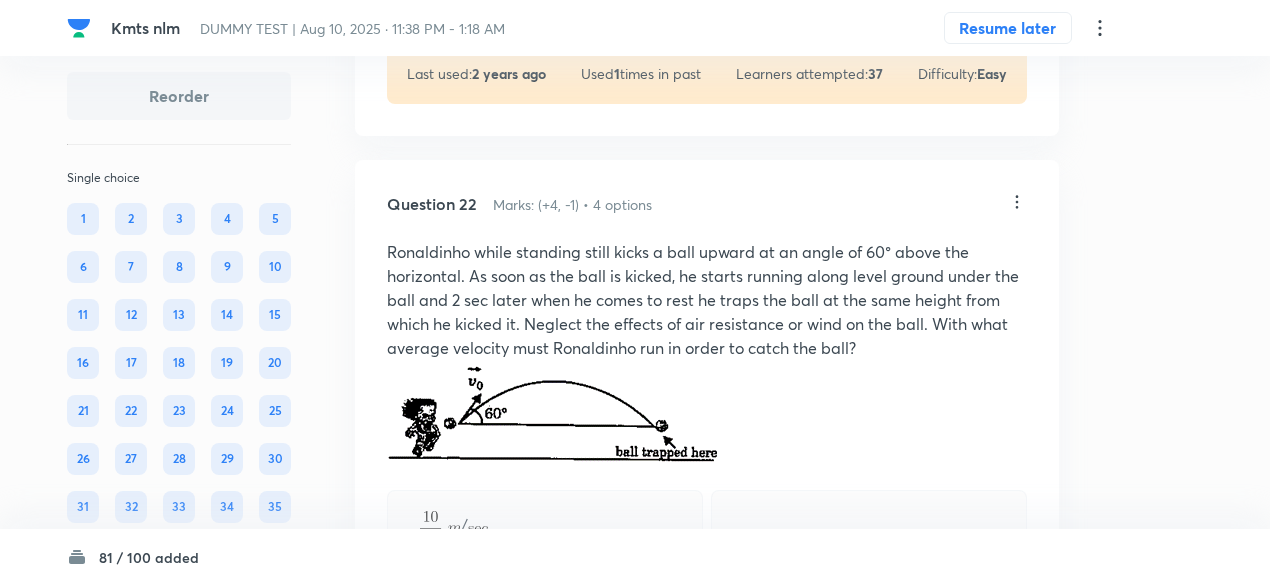 scroll, scrollTop: 23259, scrollLeft: 0, axis: vertical 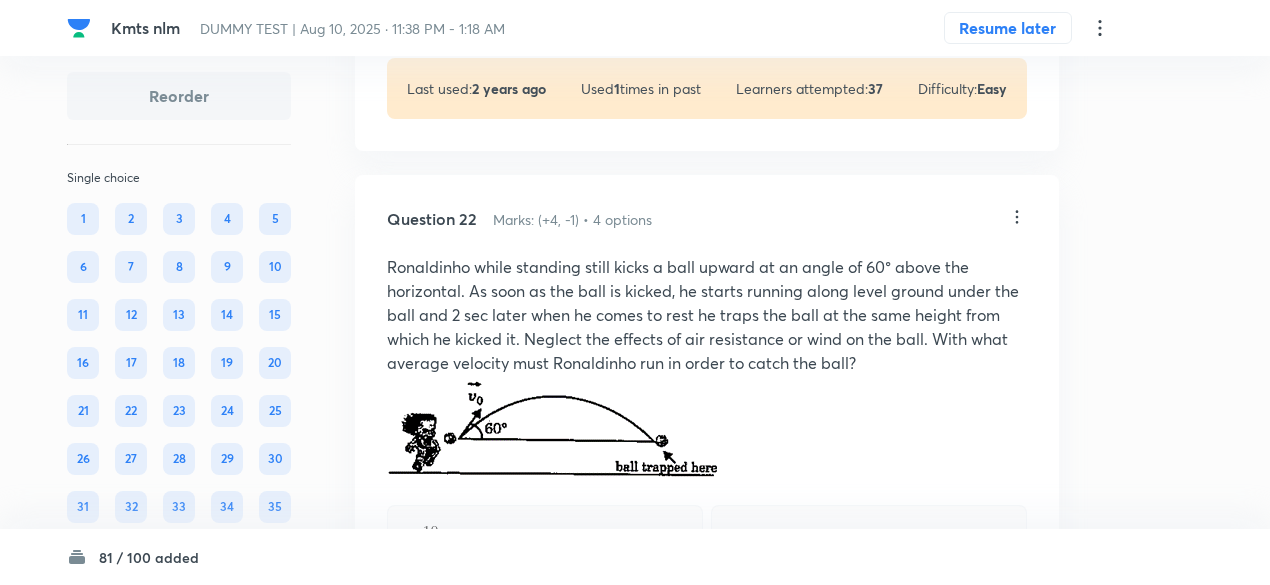 click on "View" at bounding box center [488, -1] 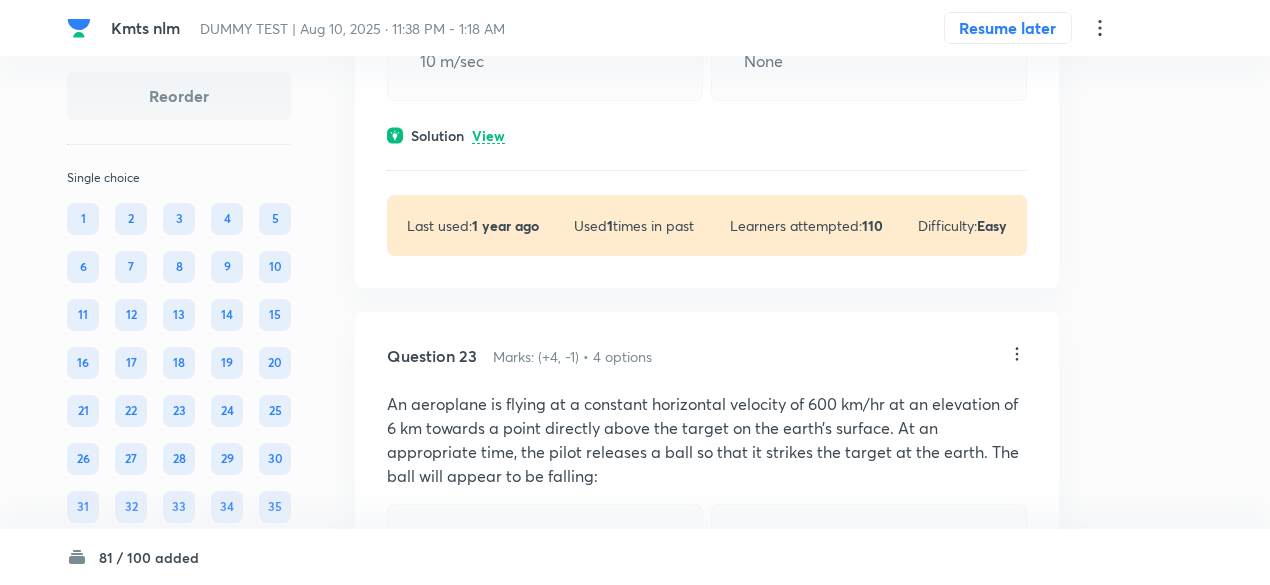 scroll, scrollTop: 24068, scrollLeft: 0, axis: vertical 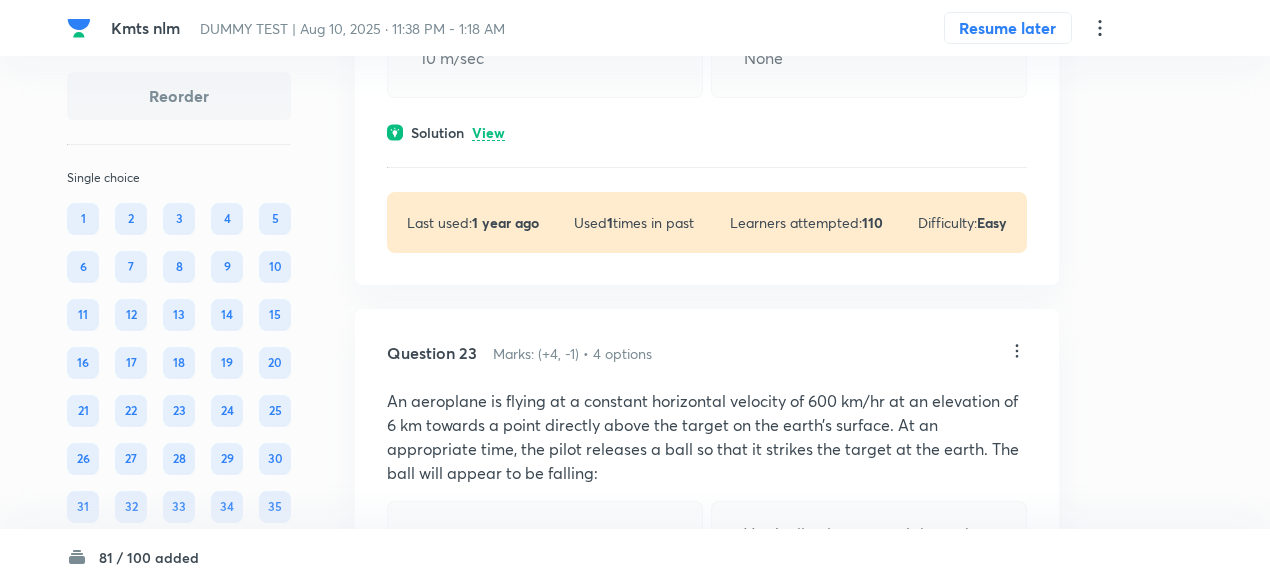 click on "View" at bounding box center (488, 133) 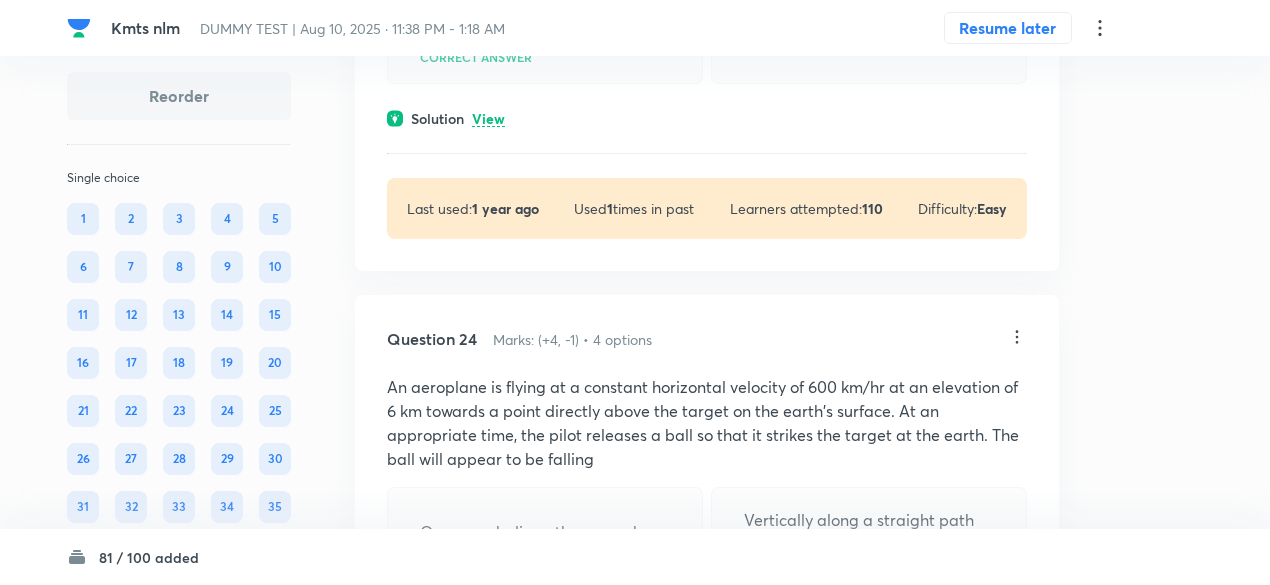 scroll, scrollTop: 24962, scrollLeft: 0, axis: vertical 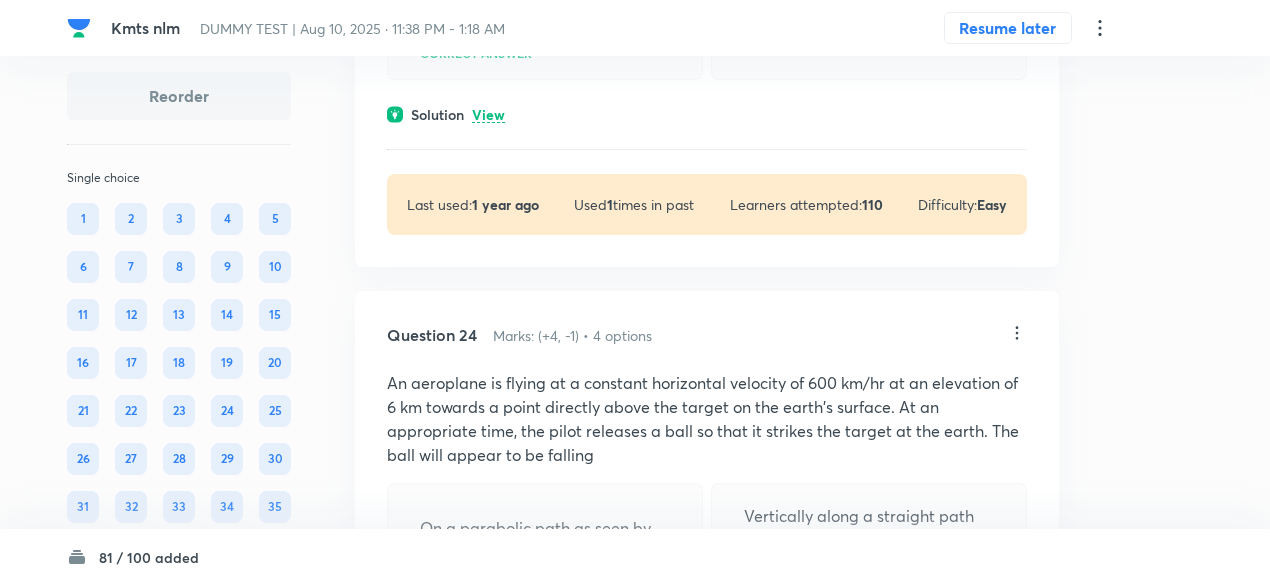 click on "View" at bounding box center [488, 115] 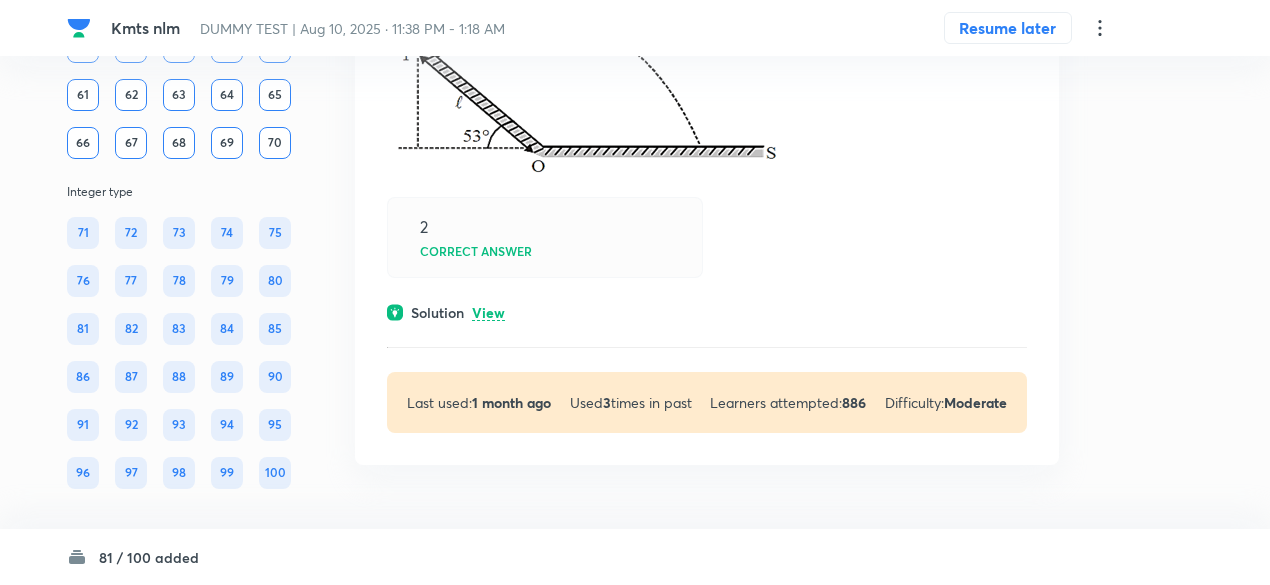 scroll, scrollTop: 62343, scrollLeft: 0, axis: vertical 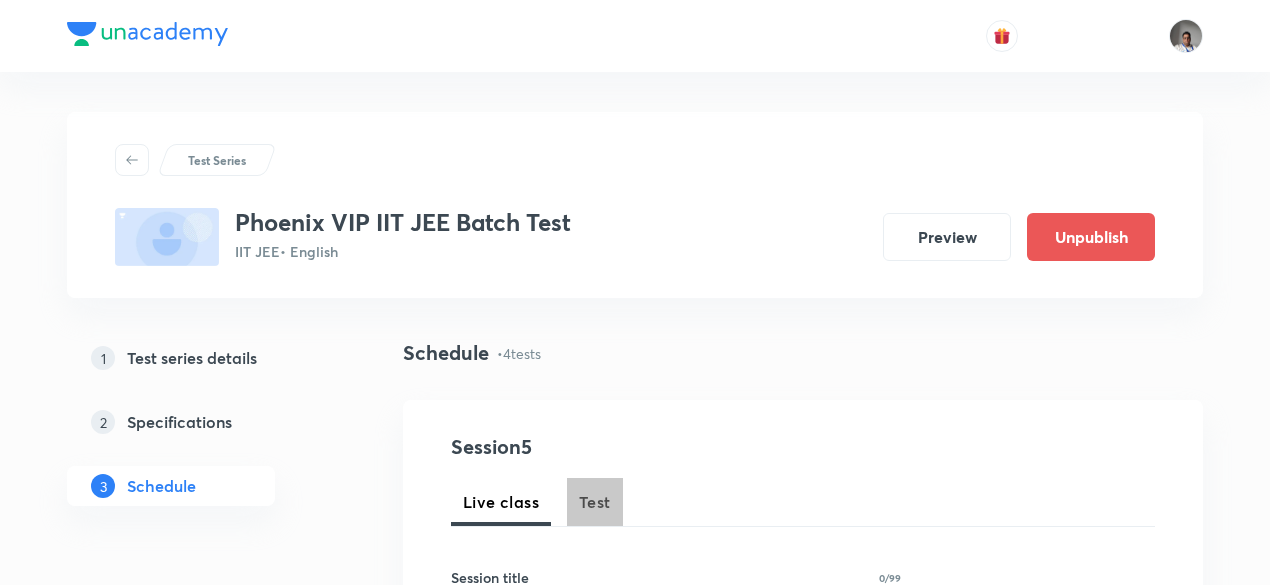 click on "Test" at bounding box center (595, 502) 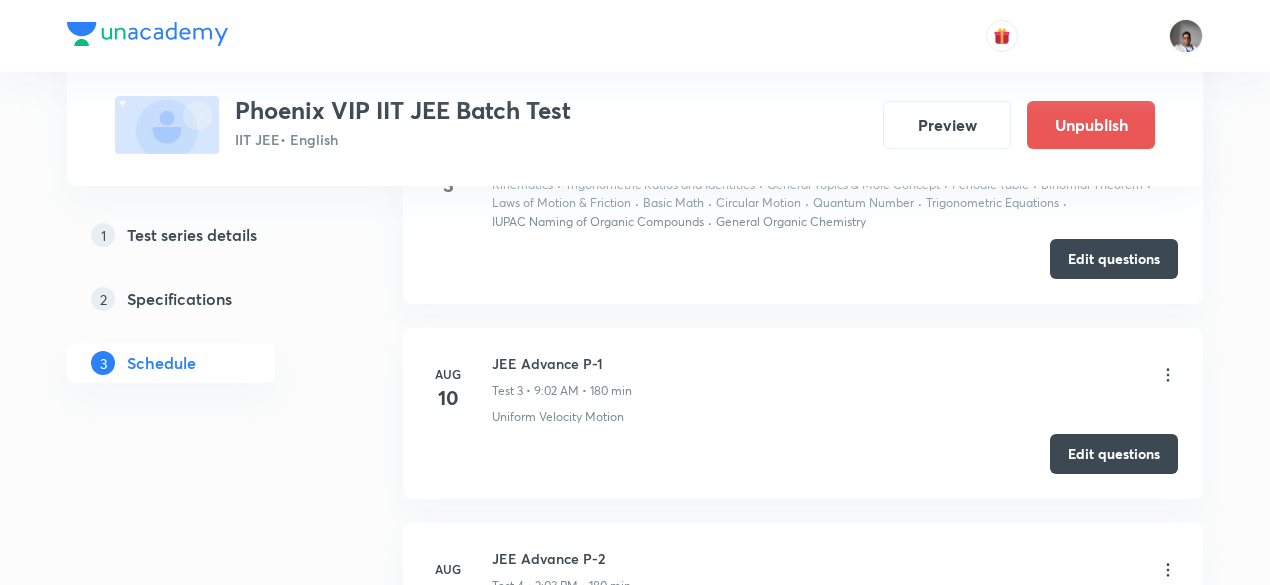 scroll, scrollTop: 1428, scrollLeft: 0, axis: vertical 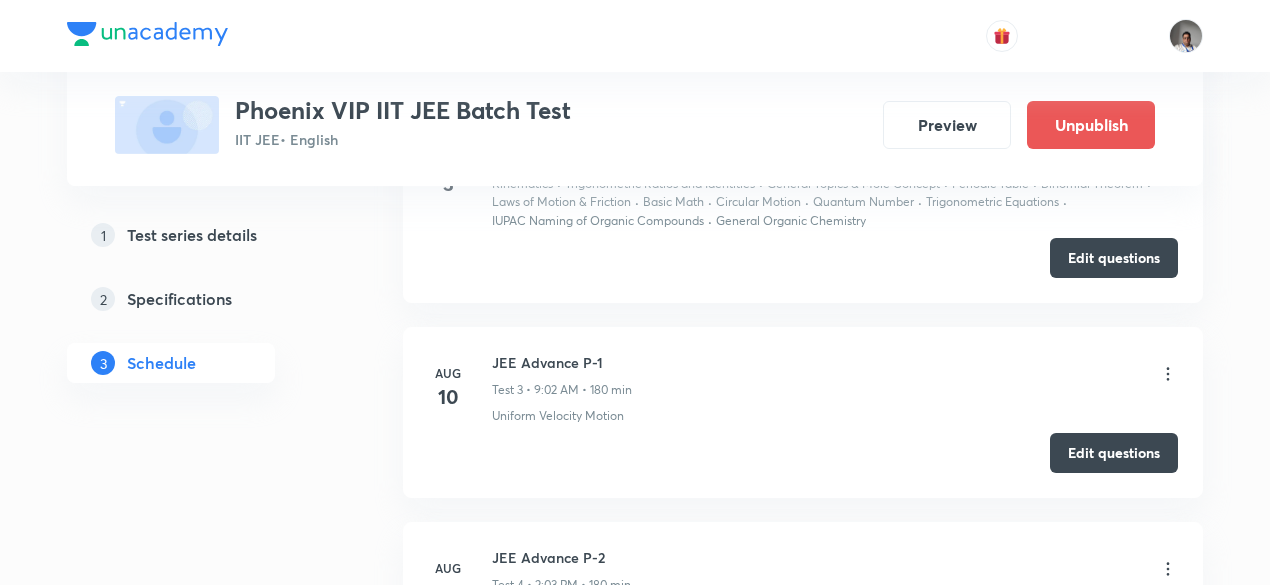 click 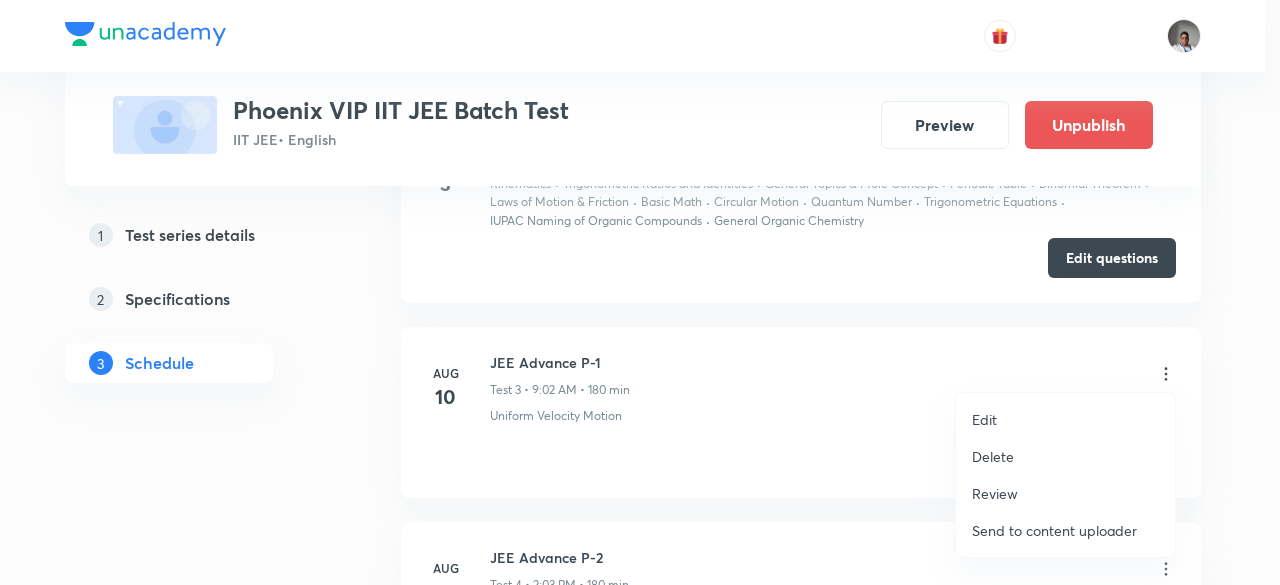 click on "Edit" at bounding box center (984, 419) 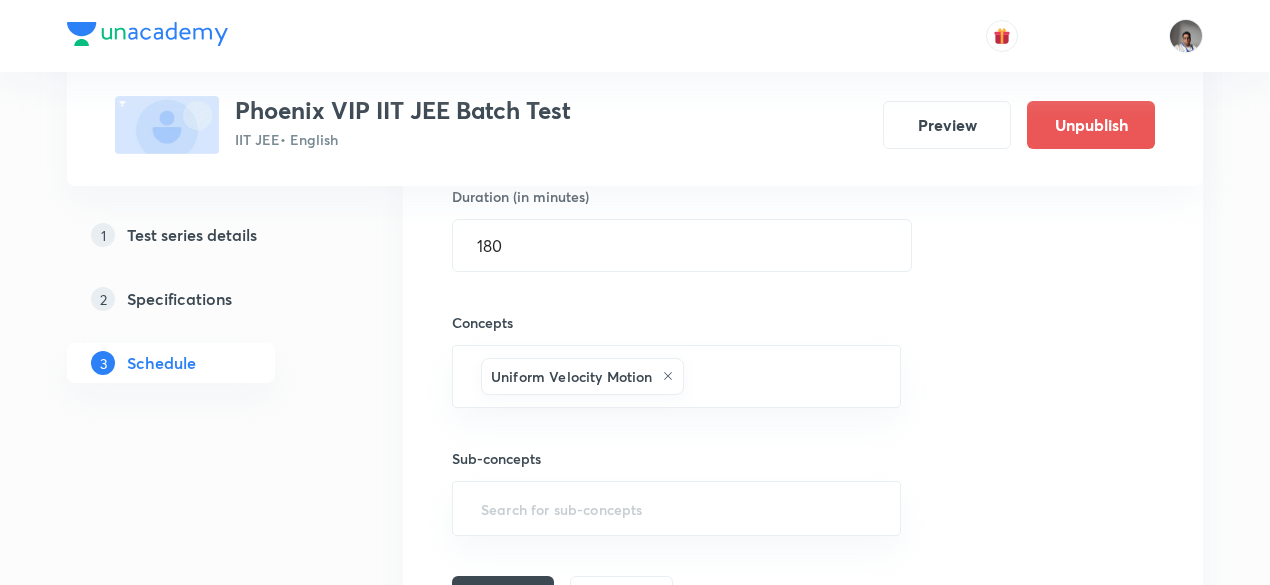 scroll, scrollTop: 1072, scrollLeft: 0, axis: vertical 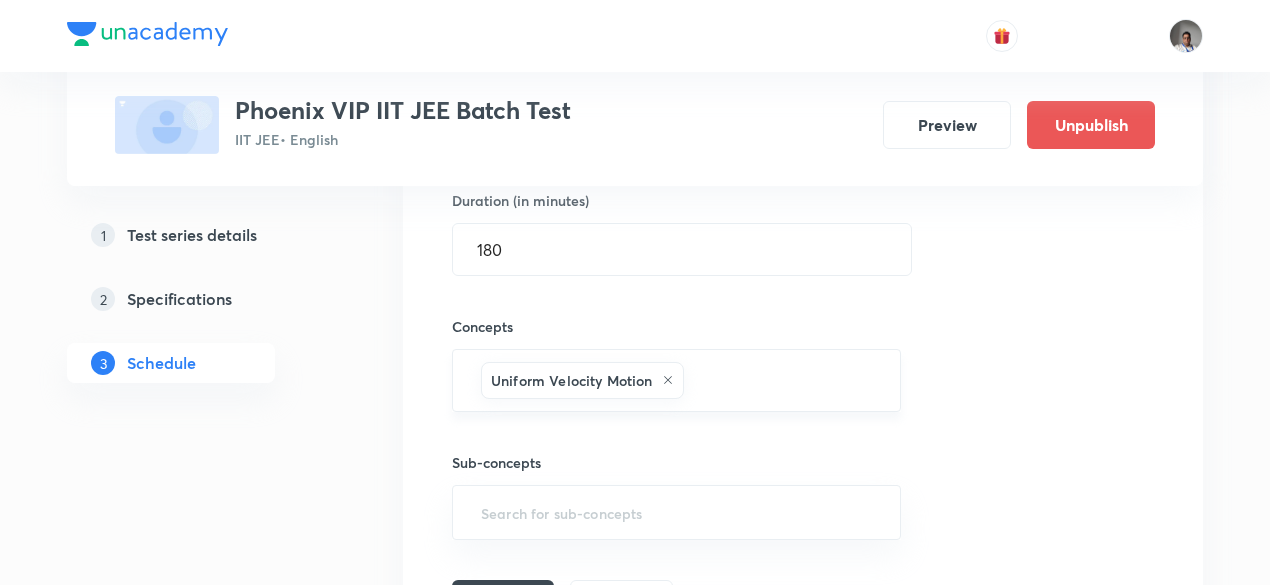 drag, startPoint x: 754, startPoint y: 329, endPoint x: 760, endPoint y: 367, distance: 38.470768 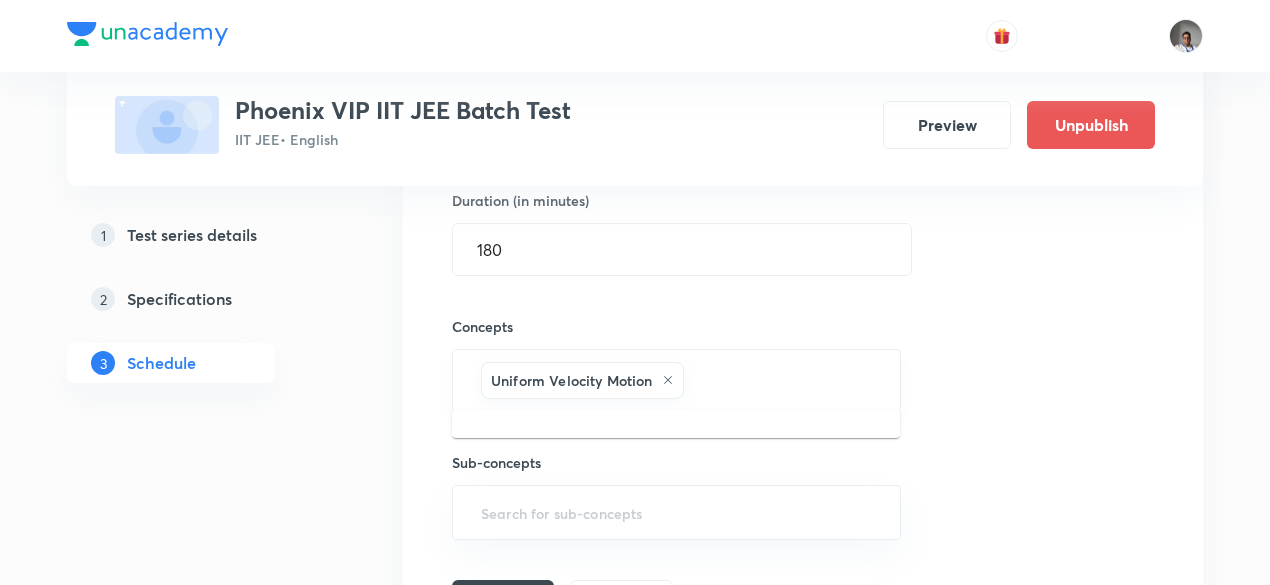 click at bounding box center [781, 380] 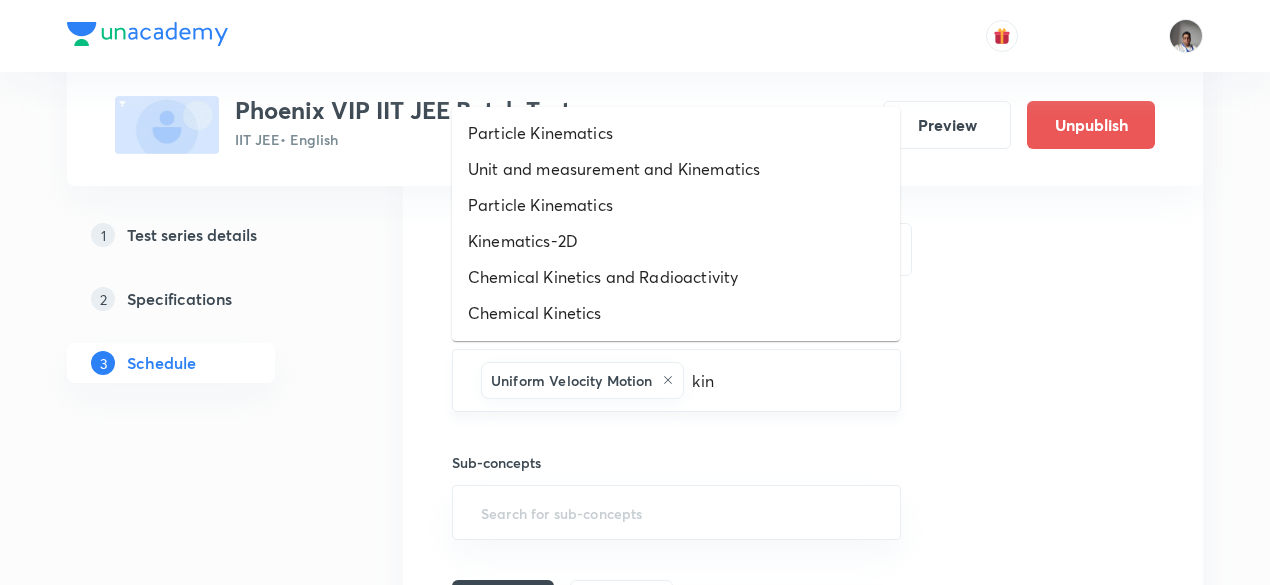 type on "kine" 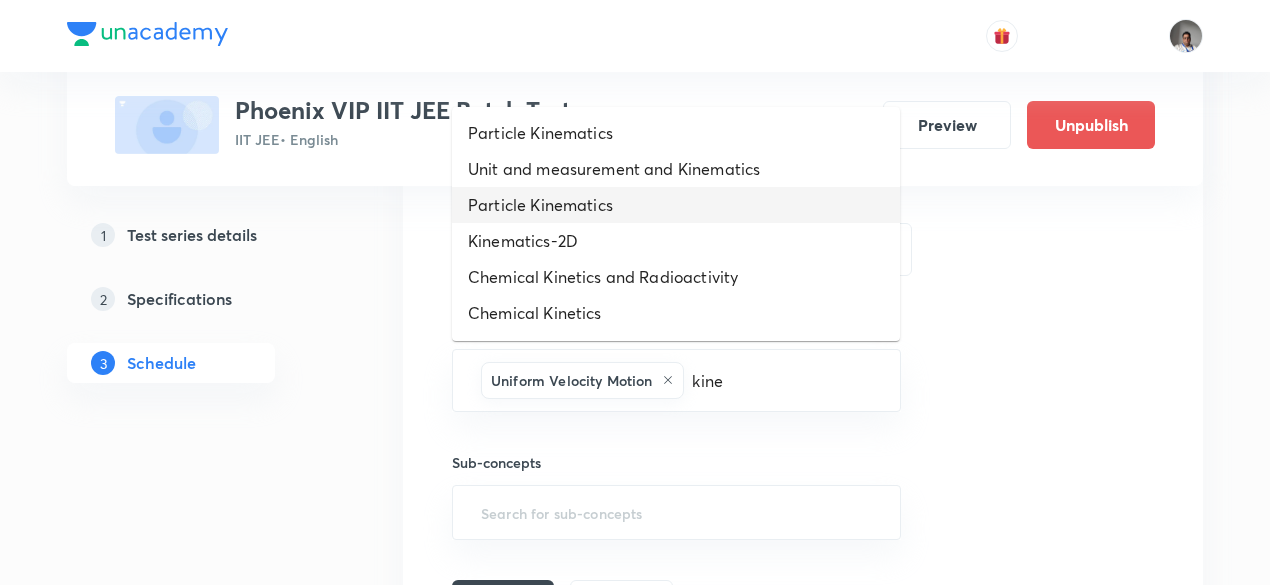 scroll, scrollTop: 34, scrollLeft: 0, axis: vertical 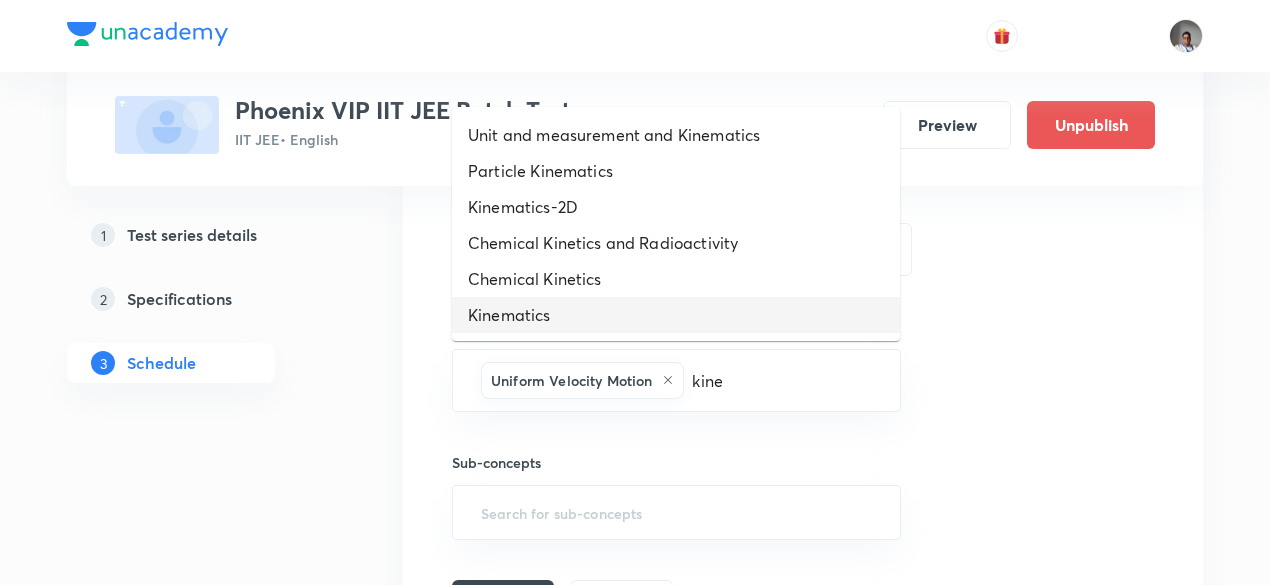 click on "Kinematics" at bounding box center (676, 315) 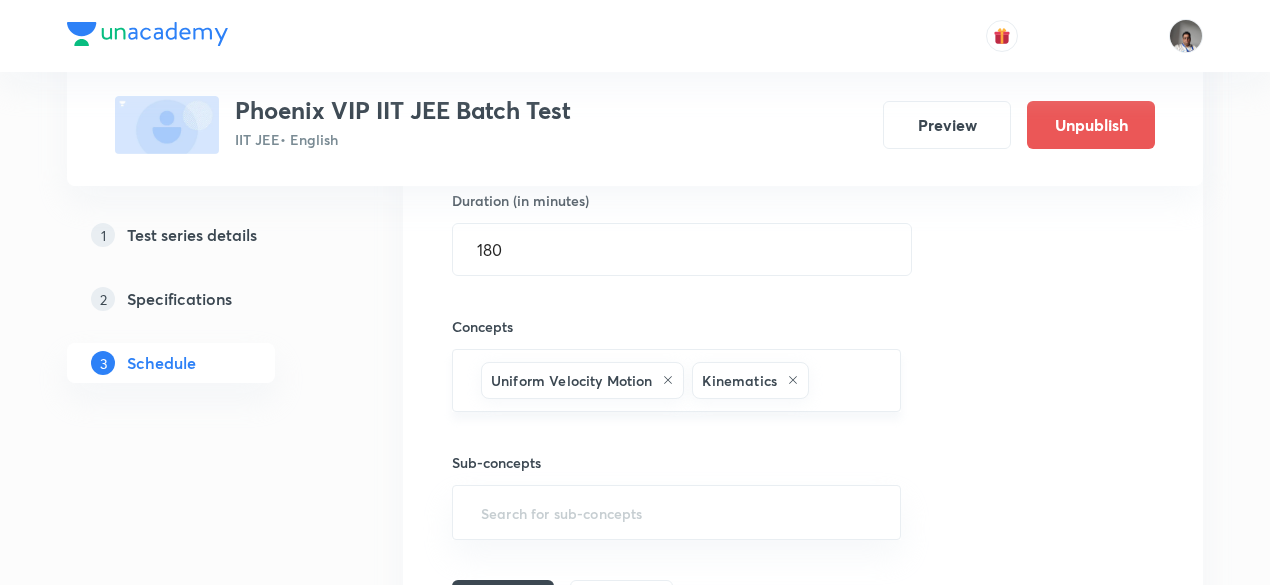 click on "Uniform Velocity Motion Kinematics ​" at bounding box center [676, 380] 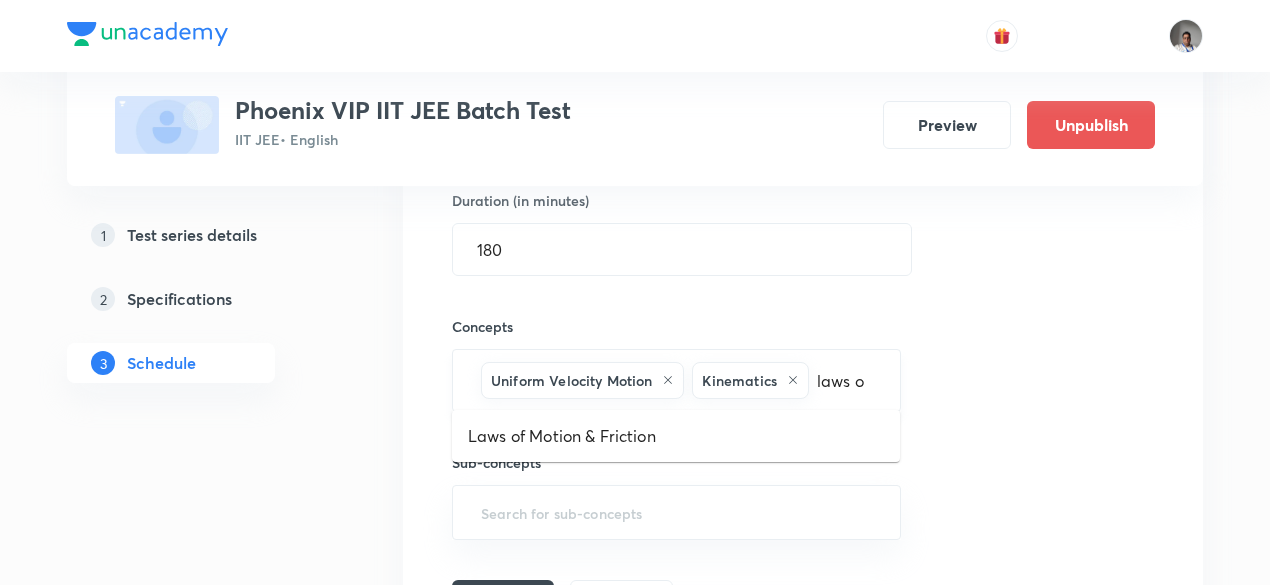 type on "laws of" 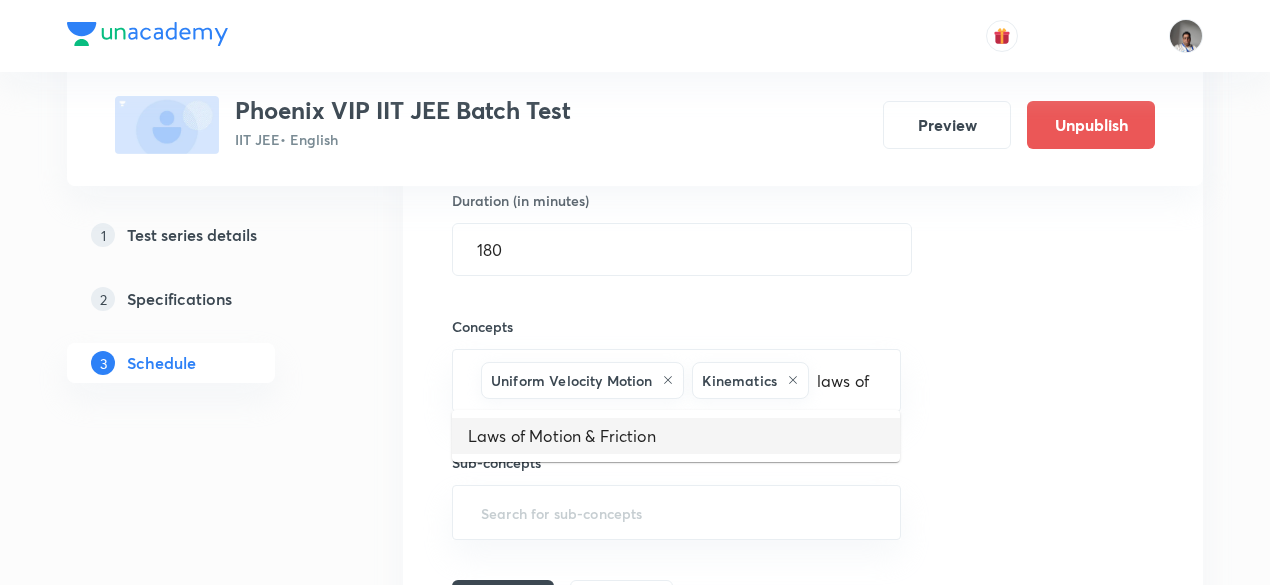 click on "Laws of Motion & Friction" at bounding box center [676, 436] 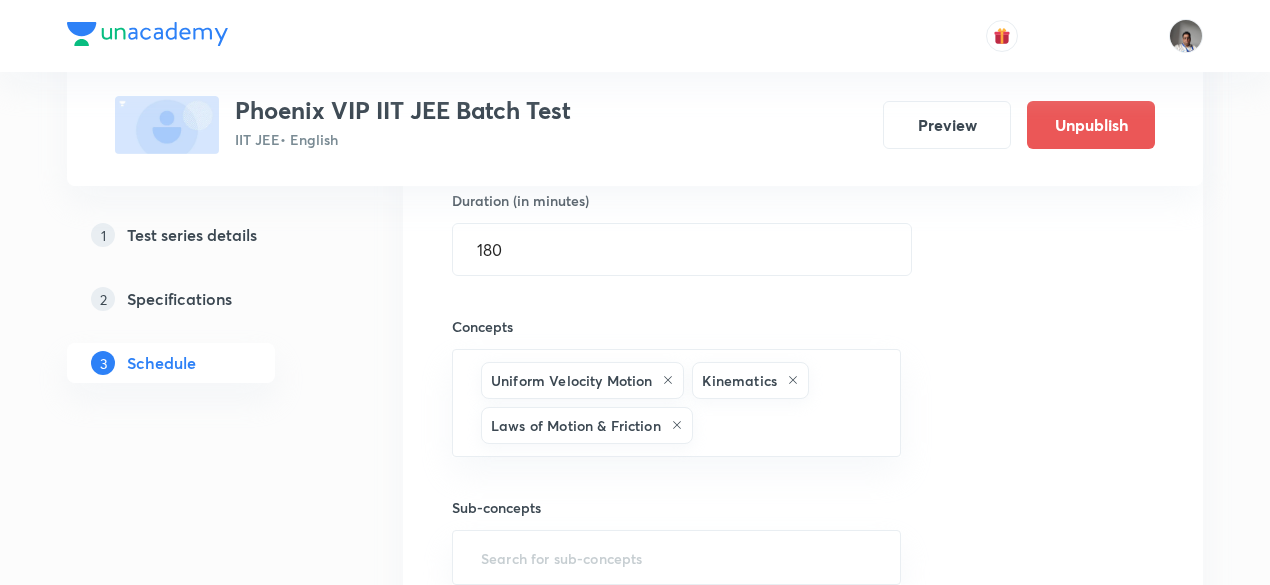 click on "Uniform Velocity Motion Kinematics Laws of Motion & Friction ​" at bounding box center (676, 403) 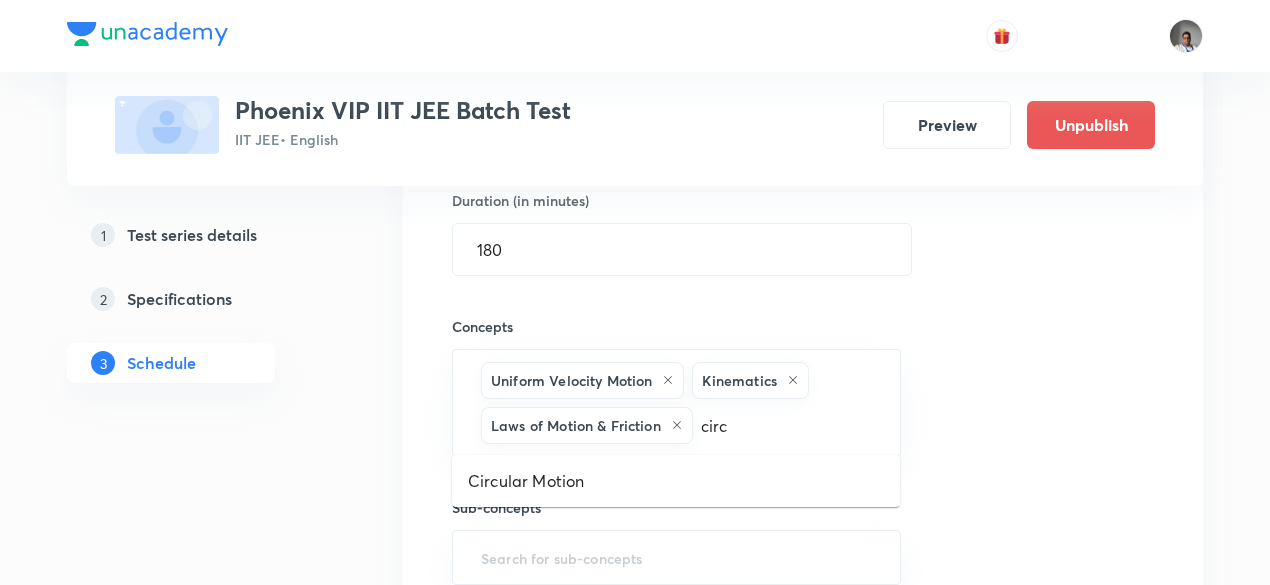 type on "circu" 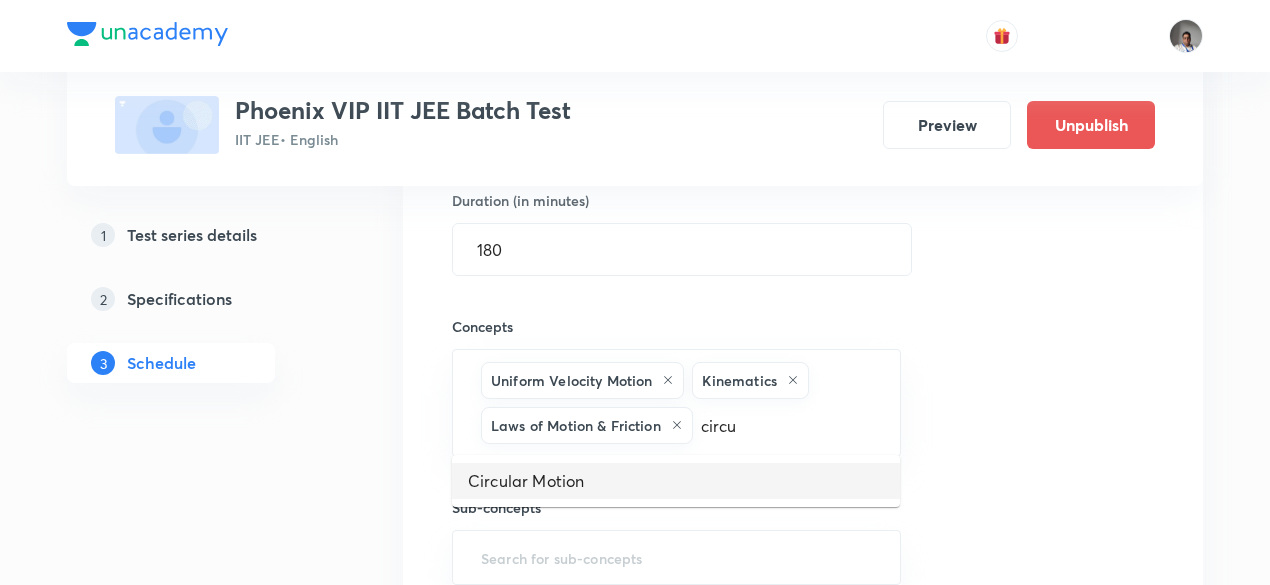 click on "Circular Motion" at bounding box center [676, 481] 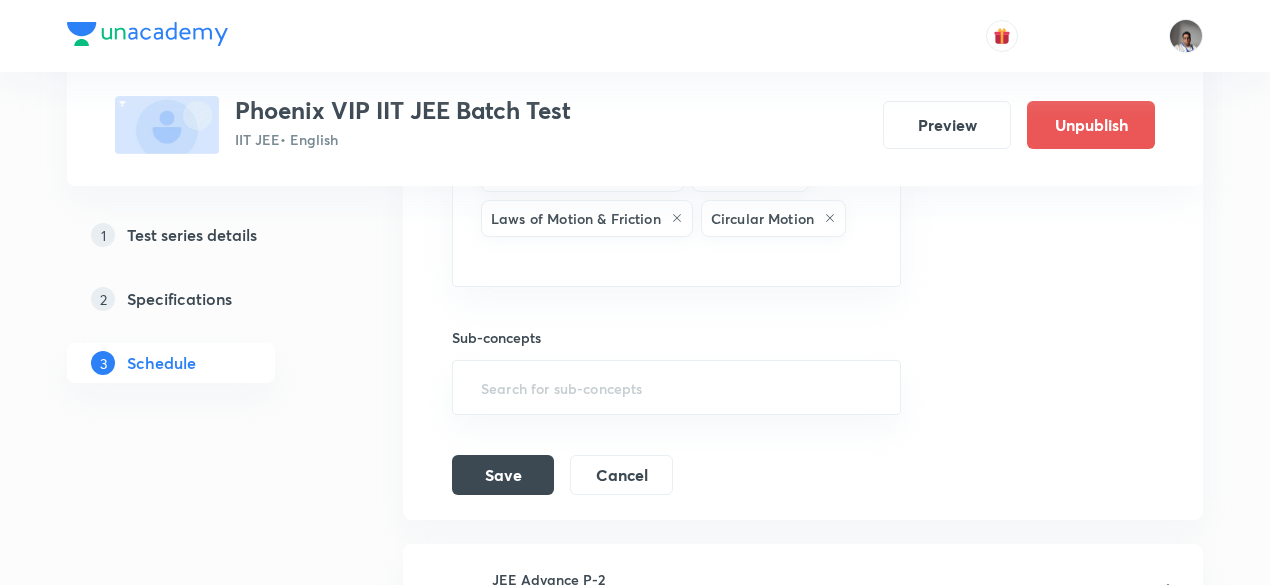 scroll, scrollTop: 1307, scrollLeft: 0, axis: vertical 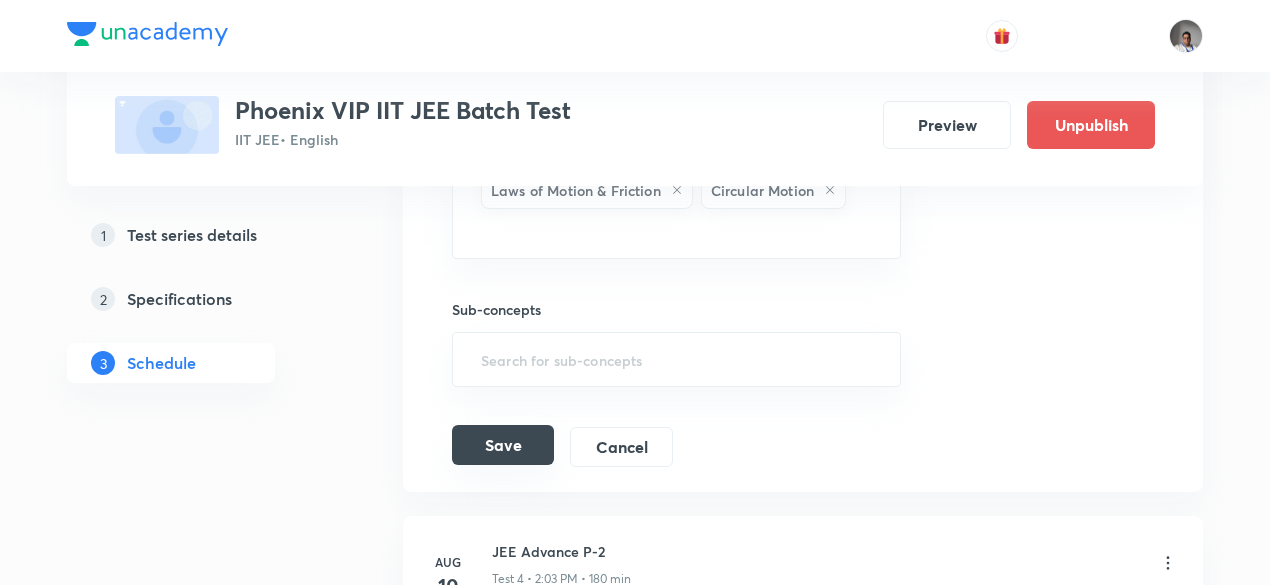 click on "Save" at bounding box center (503, 445) 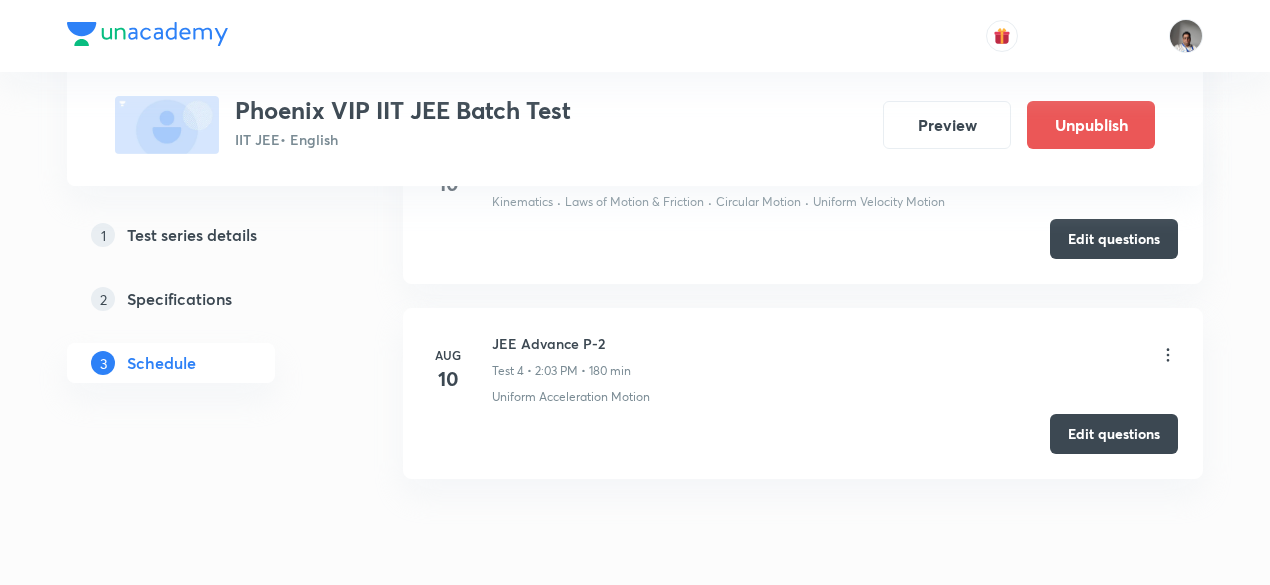 scroll, scrollTop: 857, scrollLeft: 0, axis: vertical 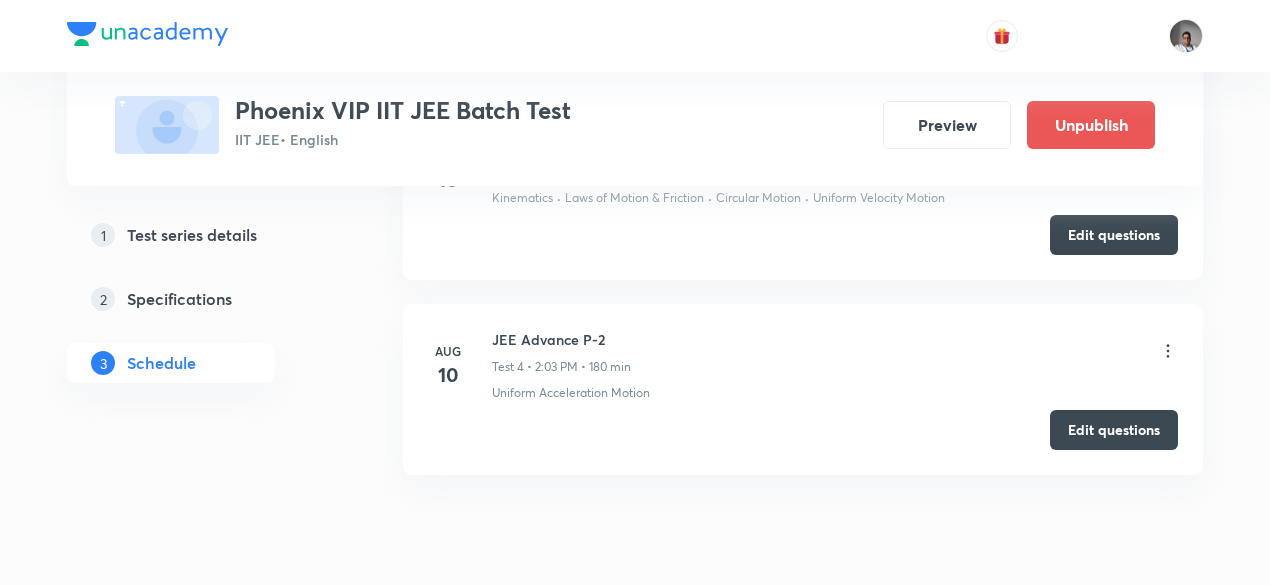 click 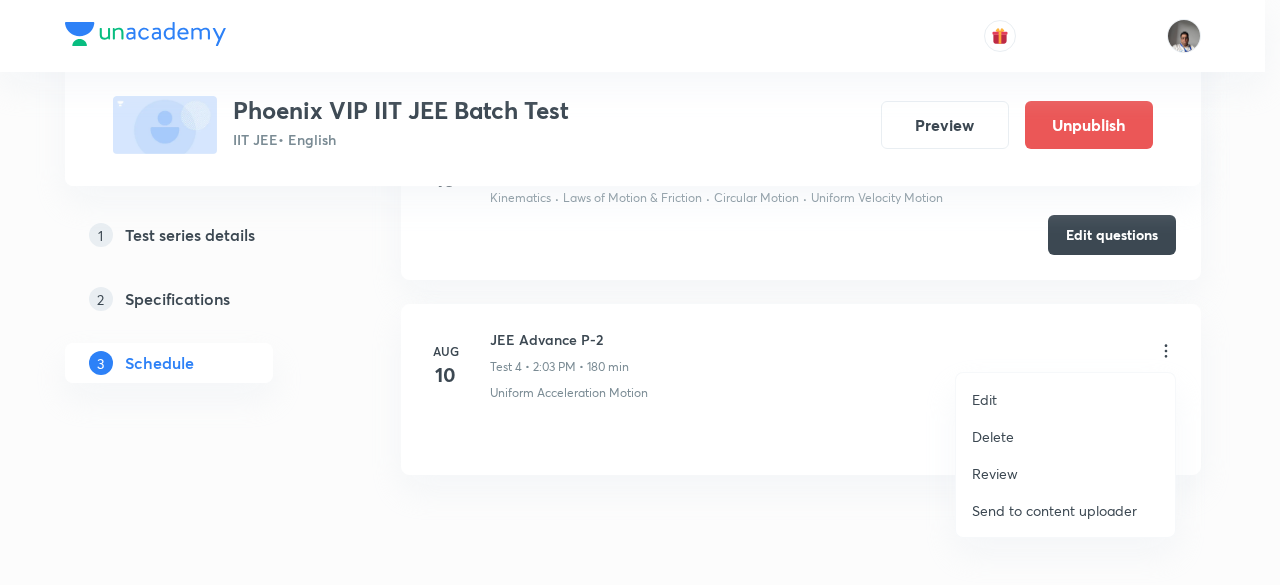 click on "Edit" at bounding box center (1065, 399) 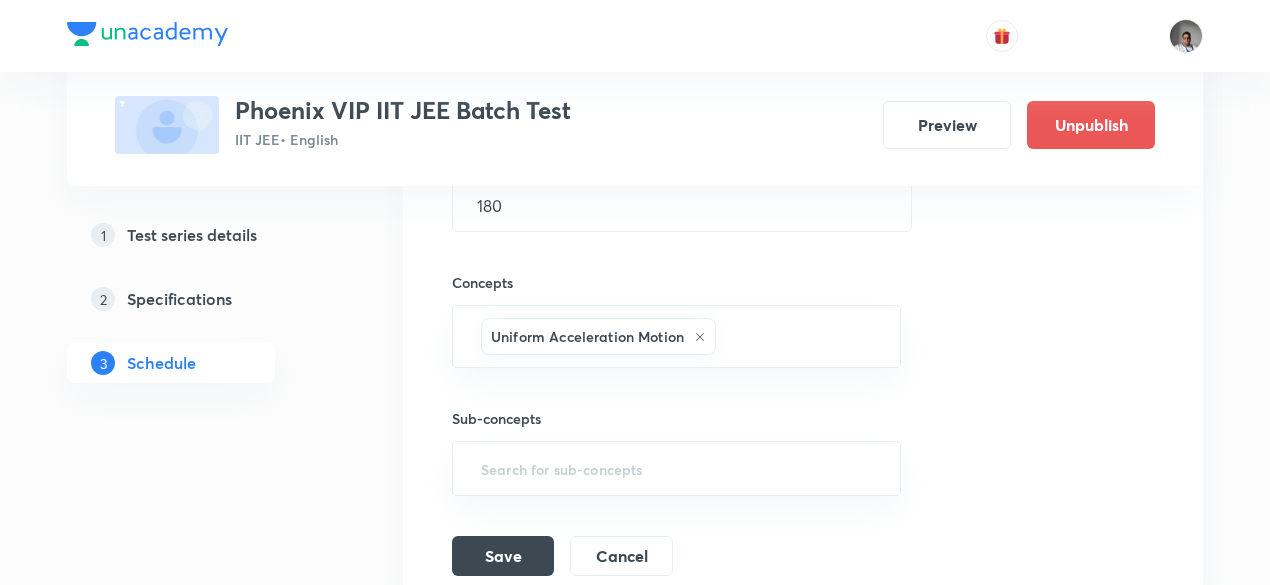 scroll, scrollTop: 1309, scrollLeft: 0, axis: vertical 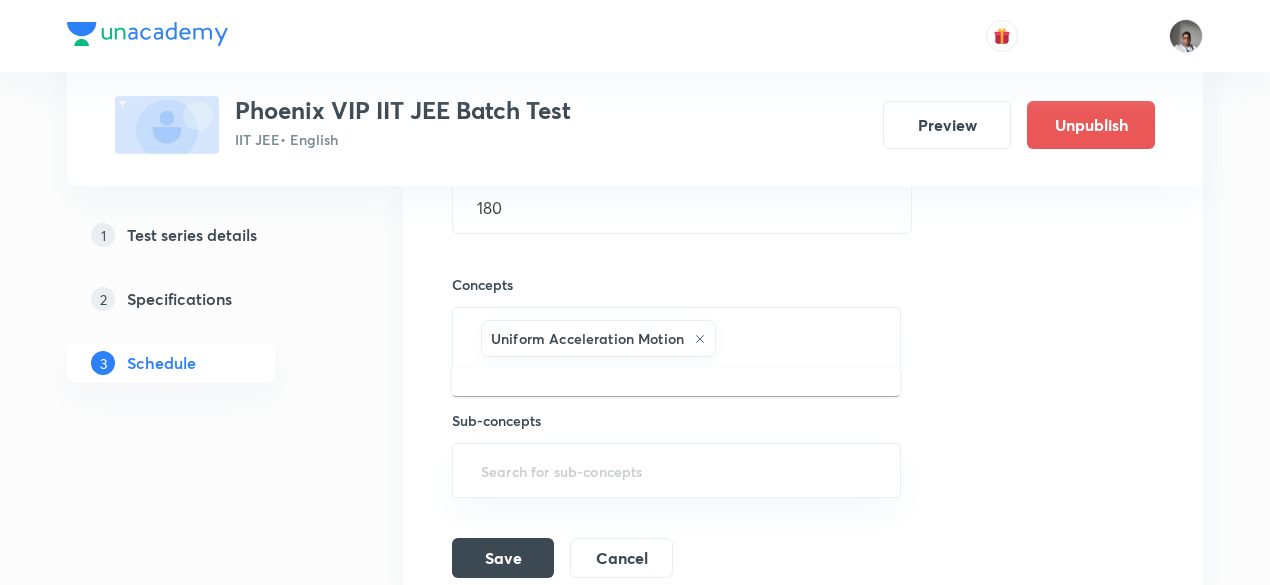 click at bounding box center [798, 338] 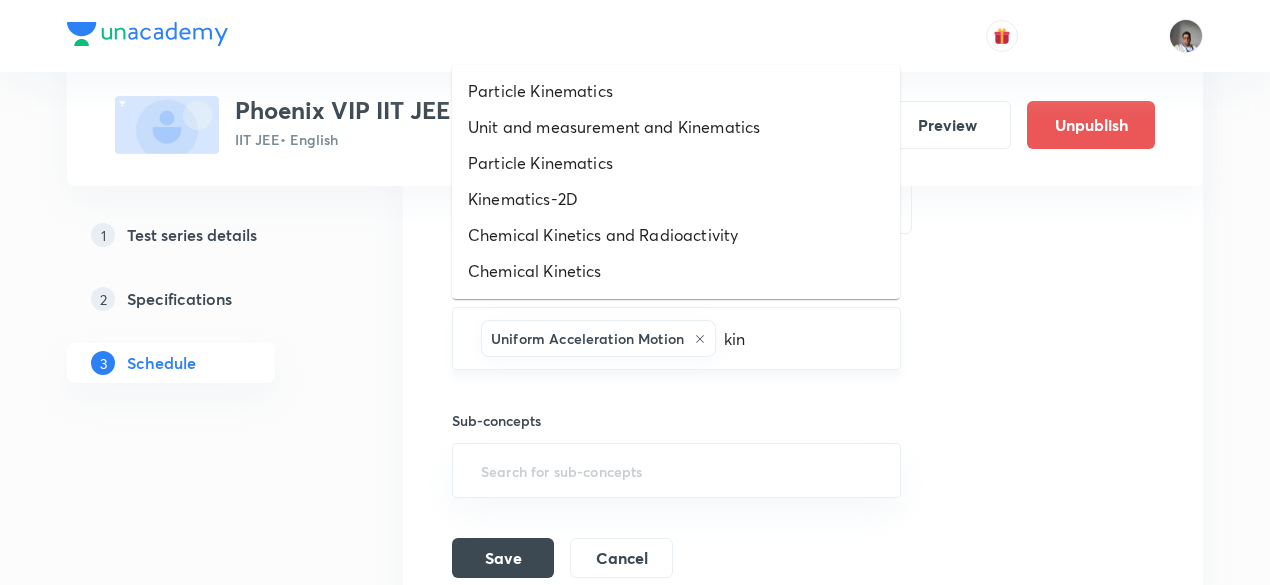 type on "kine" 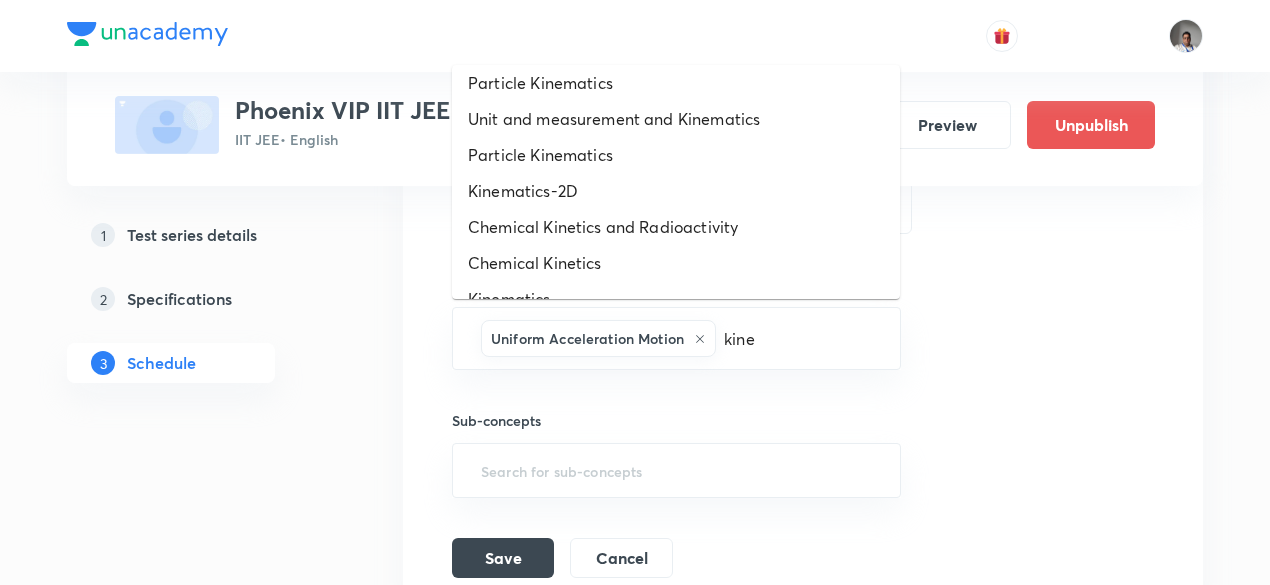 drag, startPoint x: 799, startPoint y: 331, endPoint x: 648, endPoint y: 183, distance: 211.43556 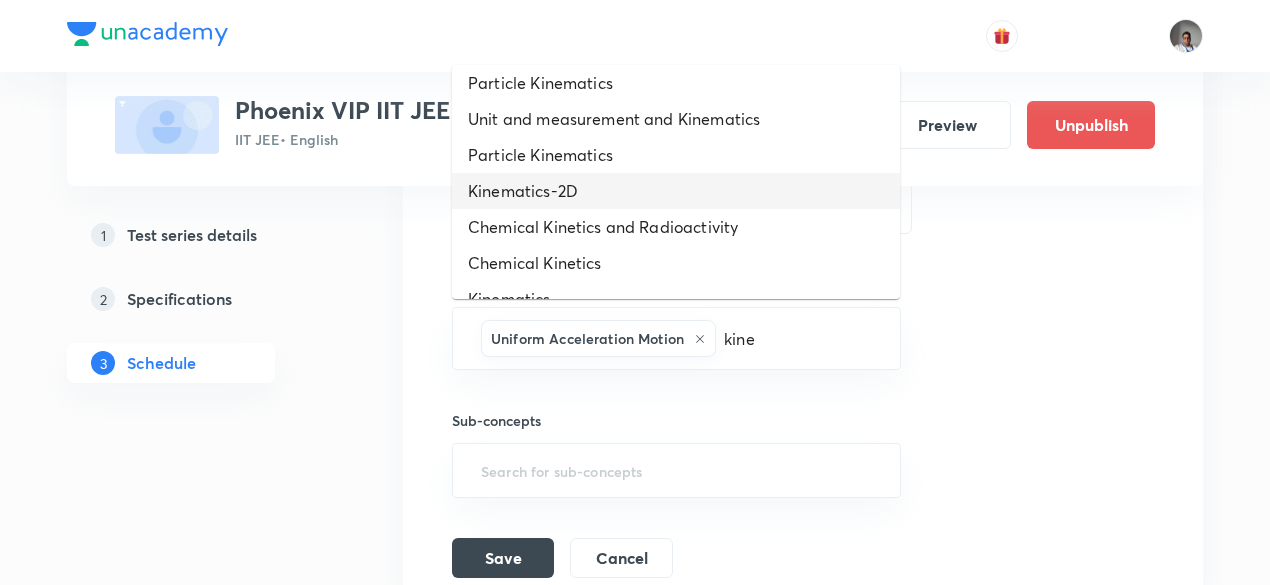 scroll, scrollTop: 34, scrollLeft: 0, axis: vertical 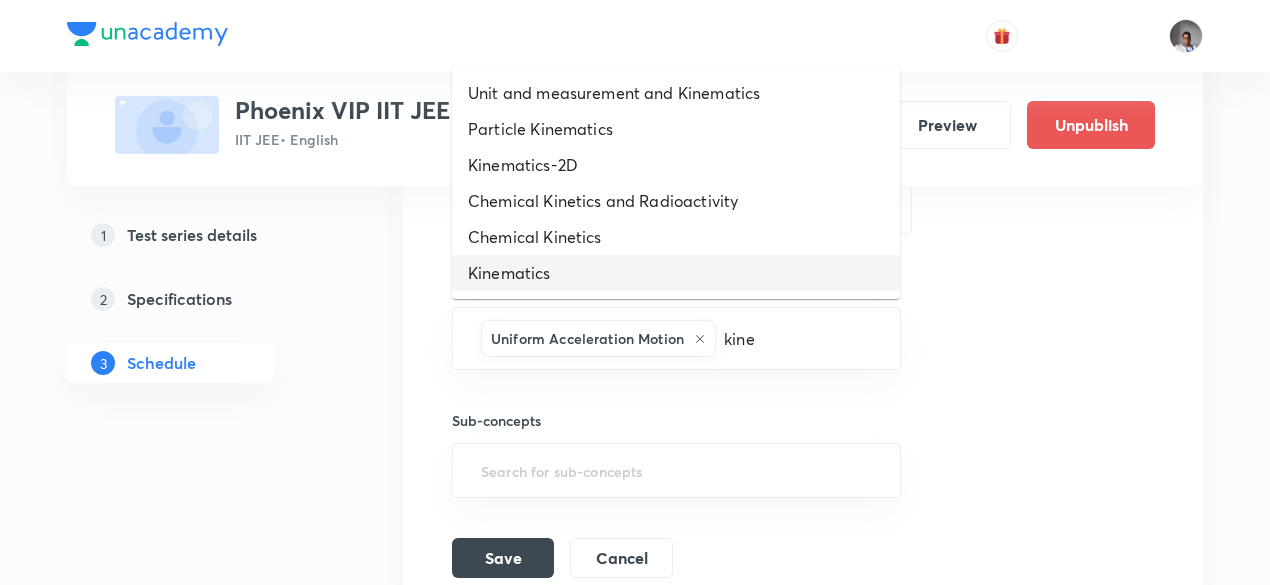 click on "Kinematics" at bounding box center [676, 273] 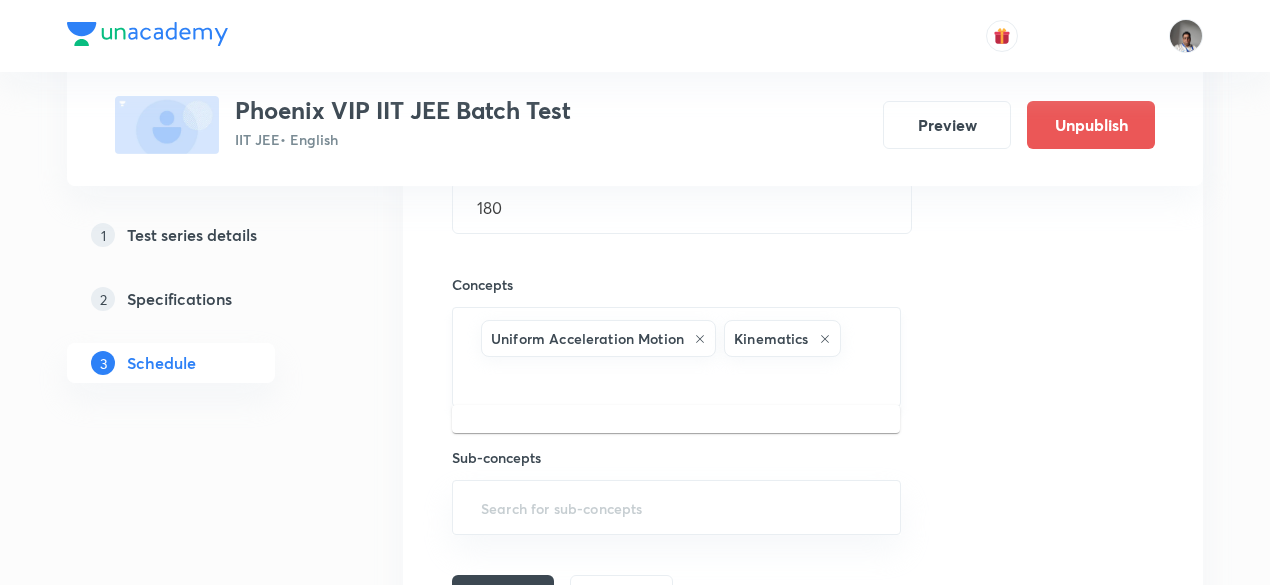 click at bounding box center (676, 379) 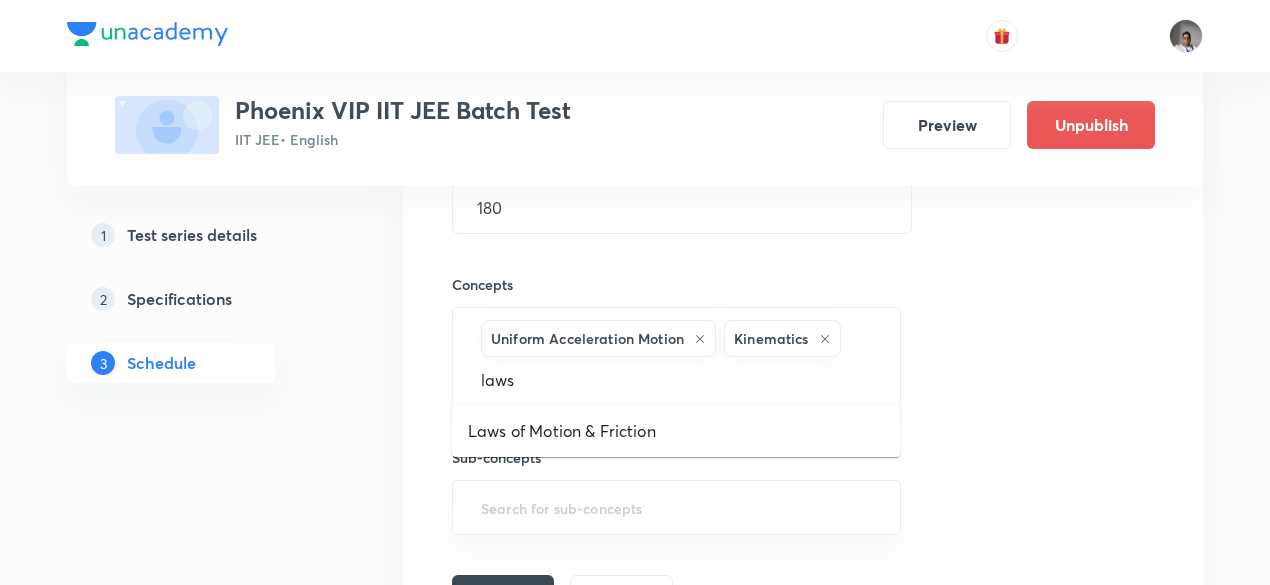 type on "laws o" 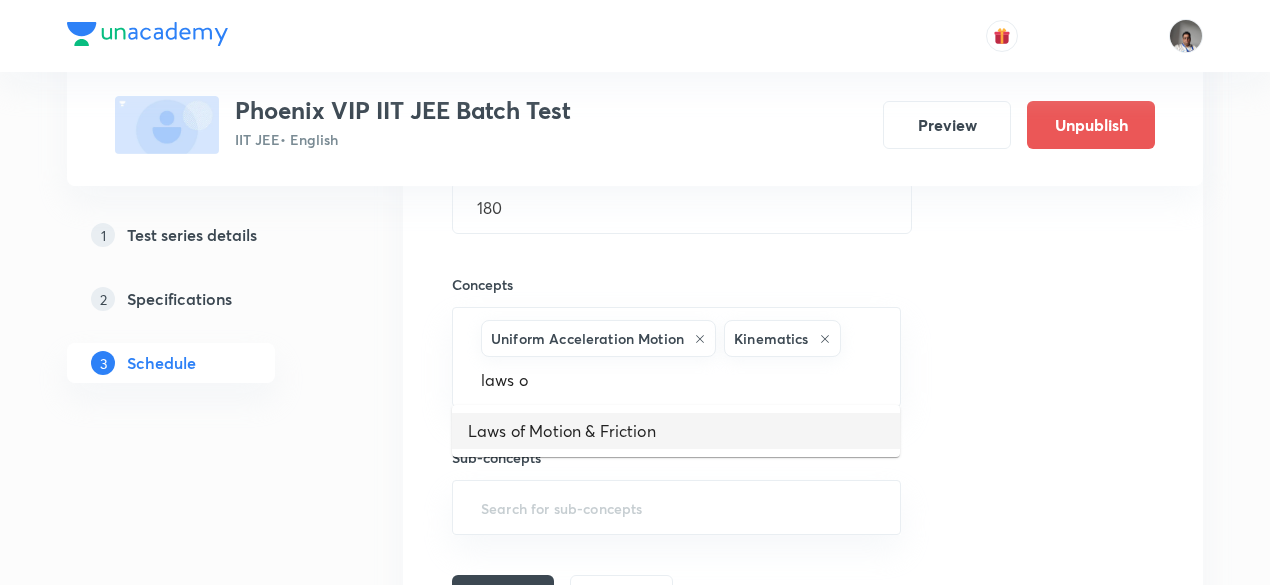click on "Laws of Motion & Friction" at bounding box center (676, 431) 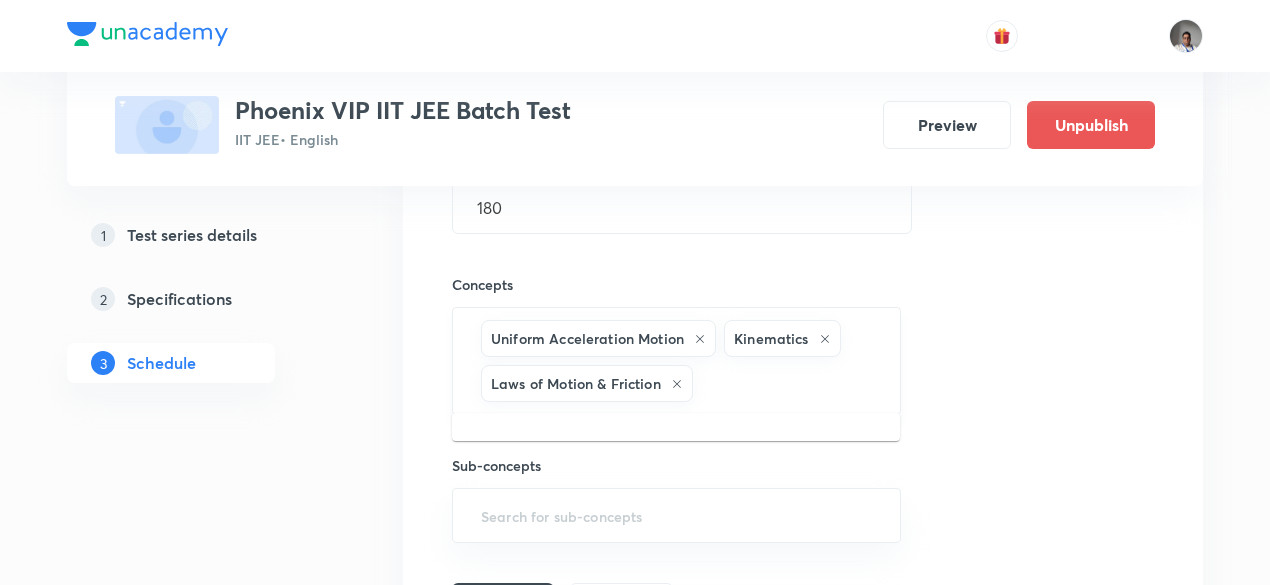 click at bounding box center (786, 383) 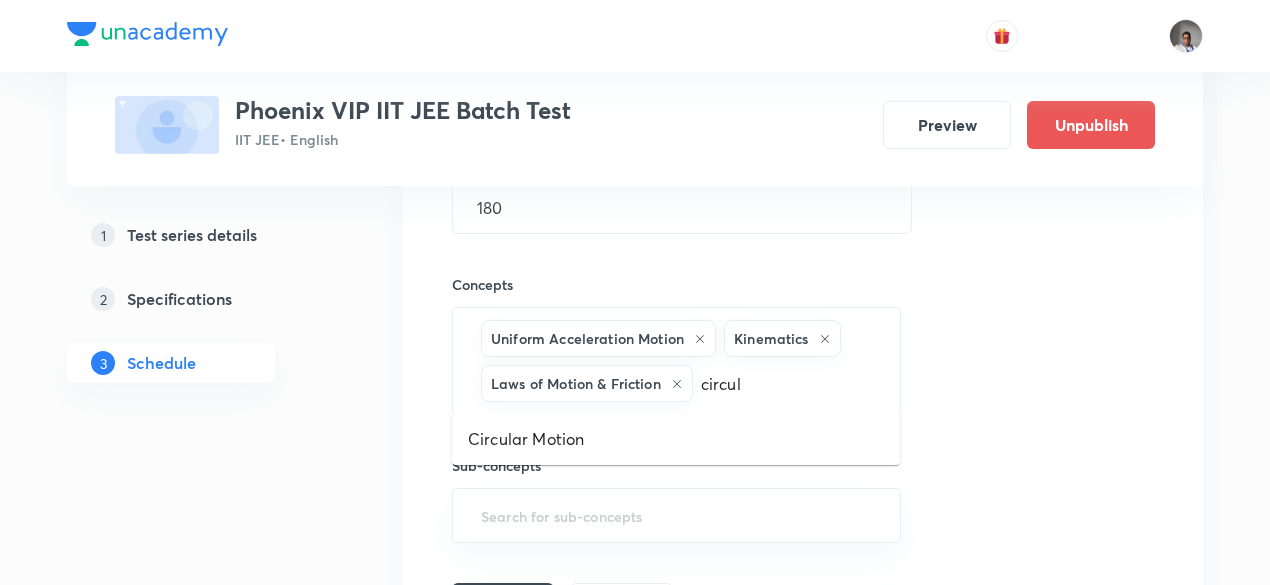 type on "circula" 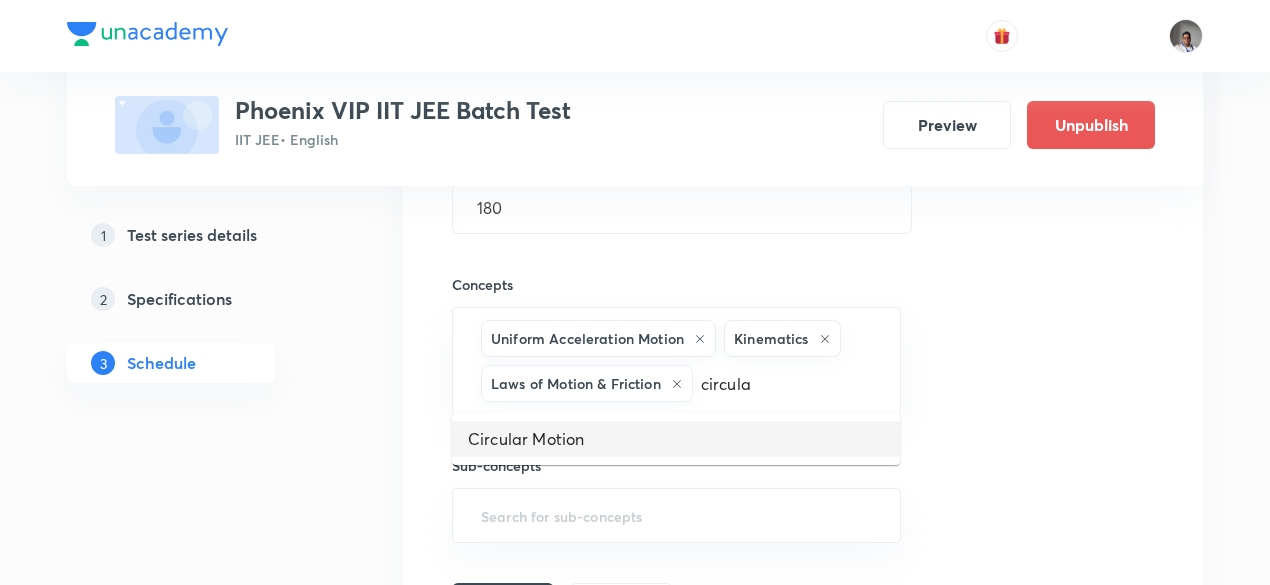 click on "Circular Motion" at bounding box center [676, 439] 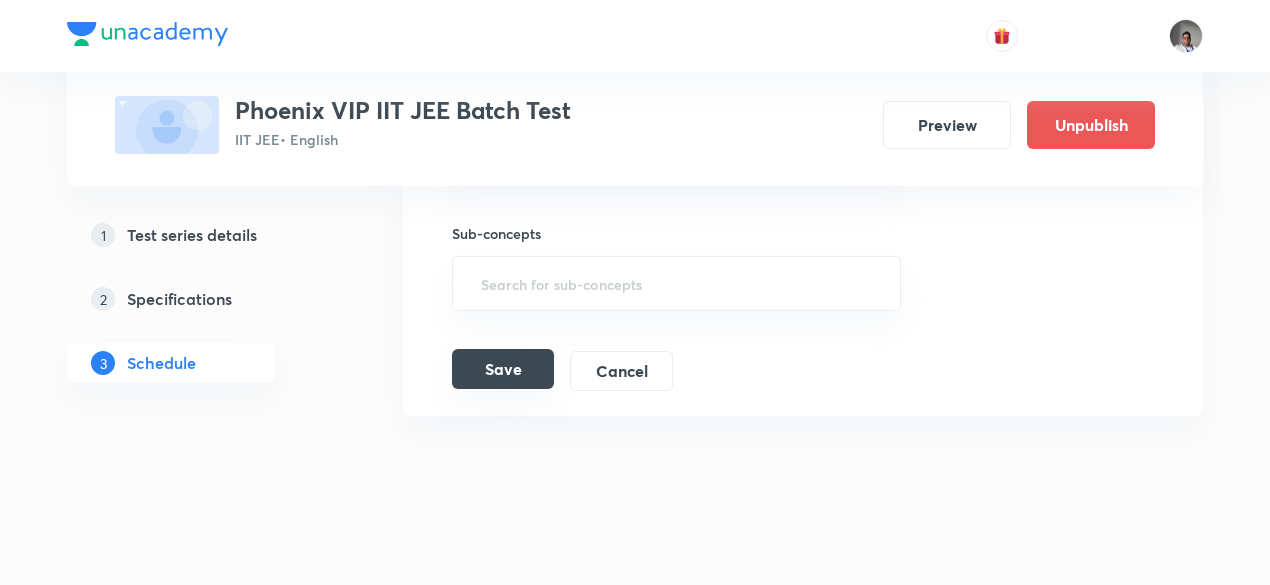 scroll, scrollTop: 1581, scrollLeft: 0, axis: vertical 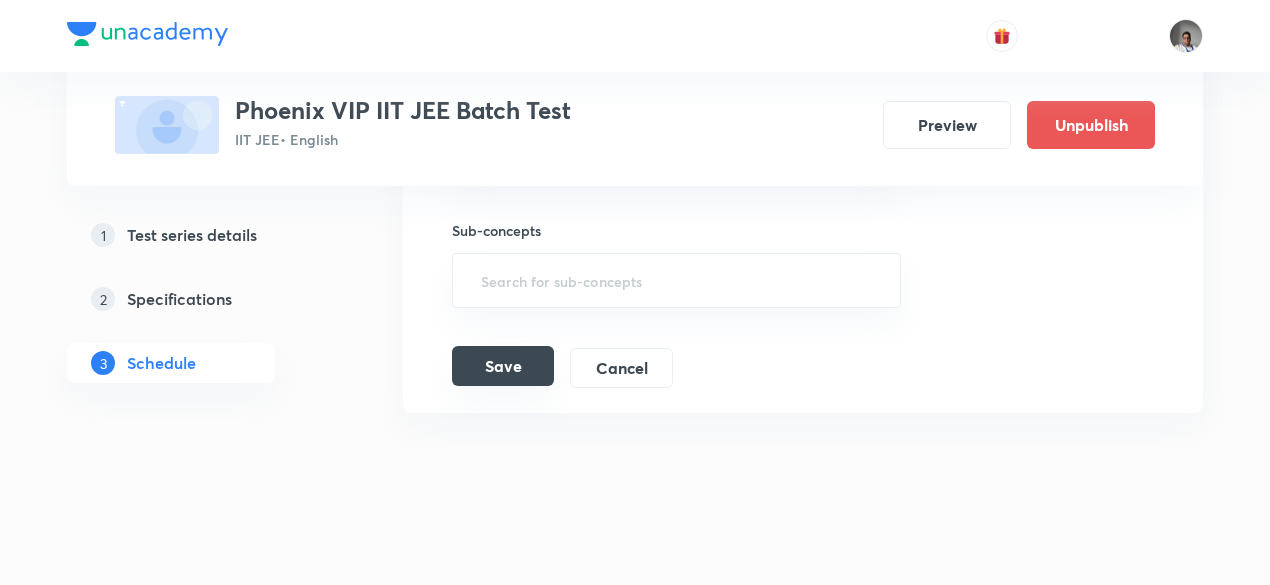 click on "Save" at bounding box center (503, 366) 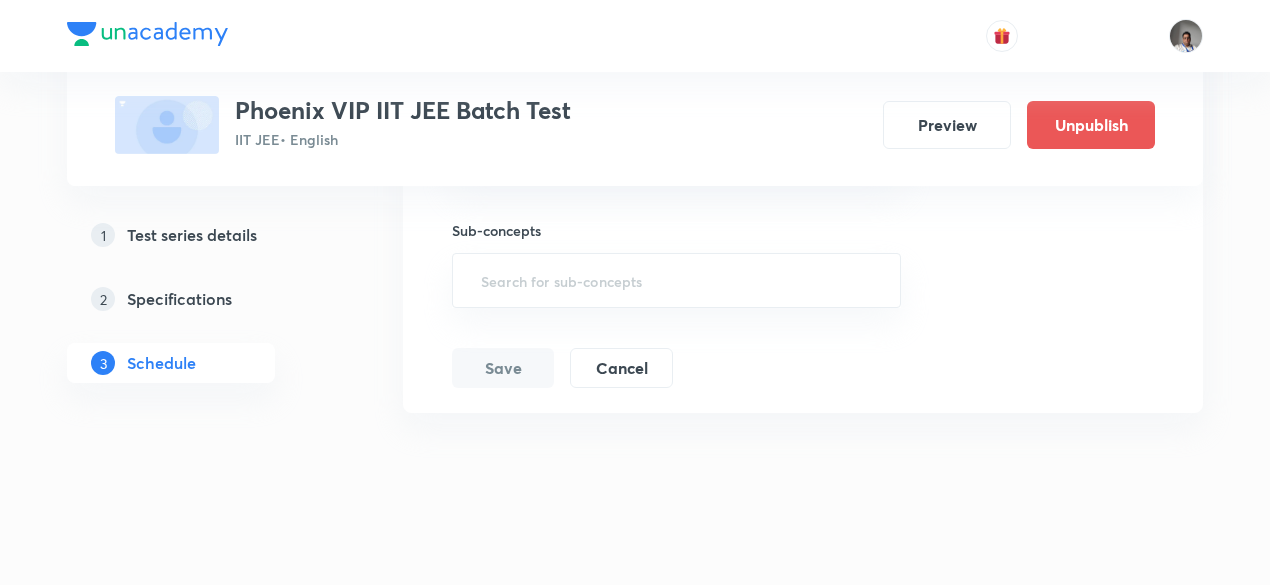 scroll, scrollTop: 932, scrollLeft: 0, axis: vertical 